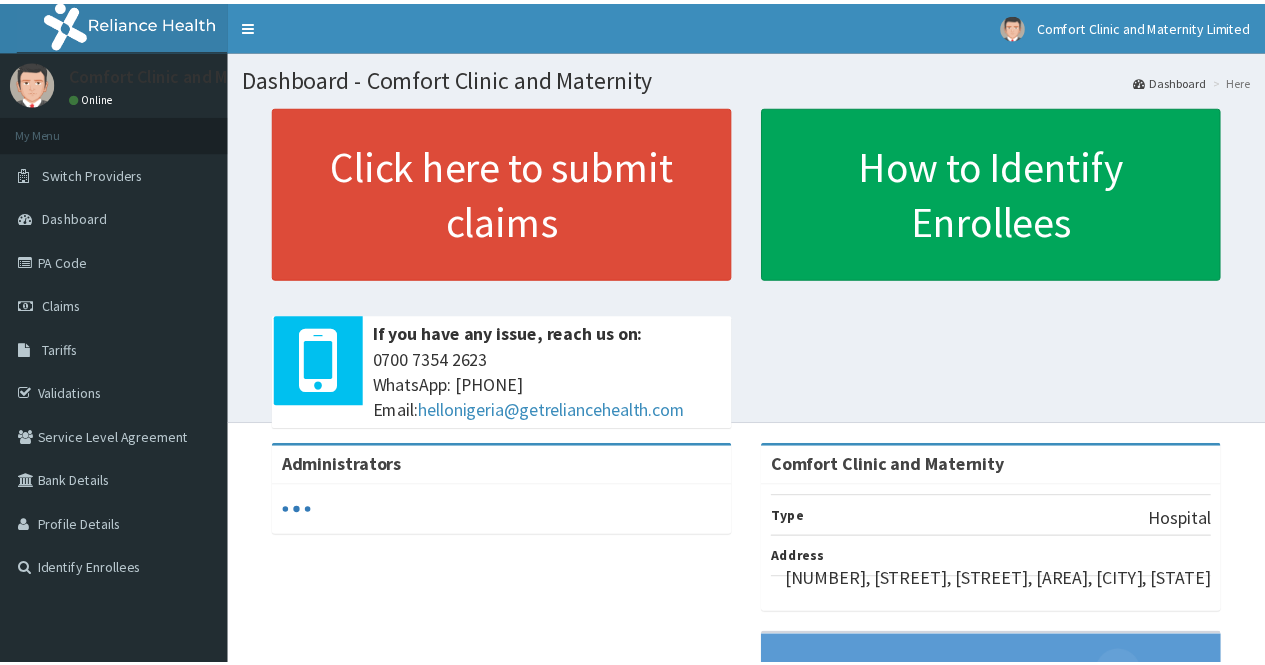 scroll, scrollTop: 0, scrollLeft: 0, axis: both 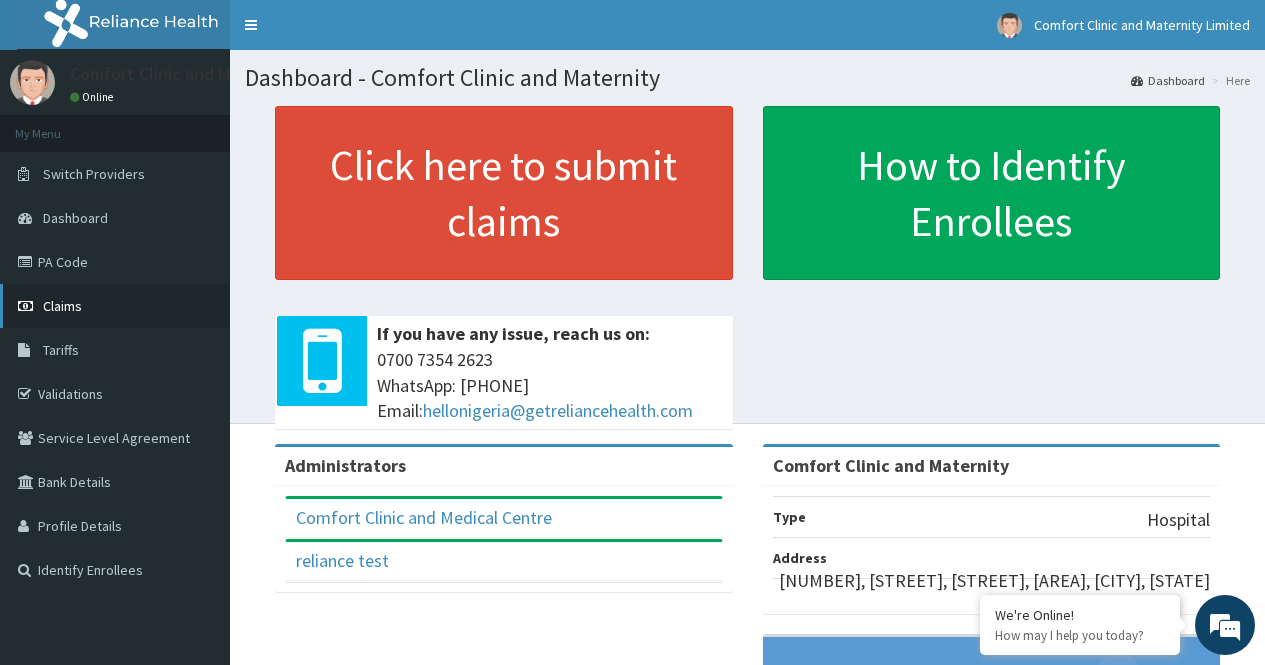 click on "Claims" at bounding box center [115, 306] 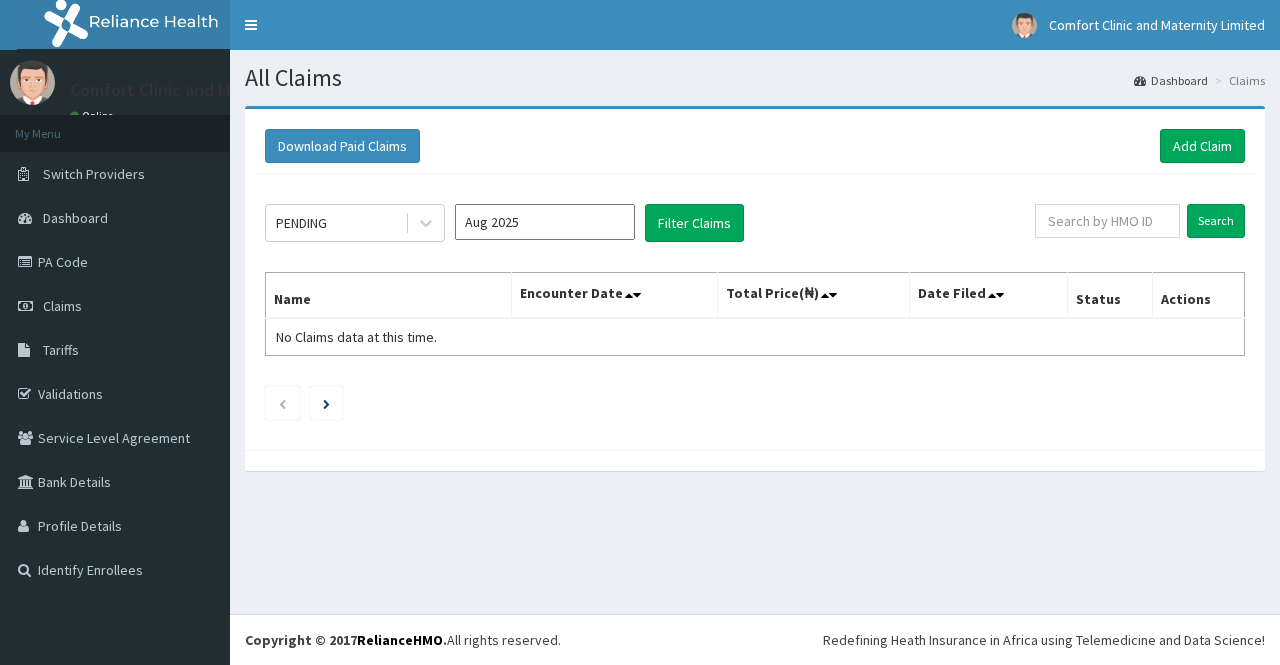 scroll, scrollTop: 0, scrollLeft: 0, axis: both 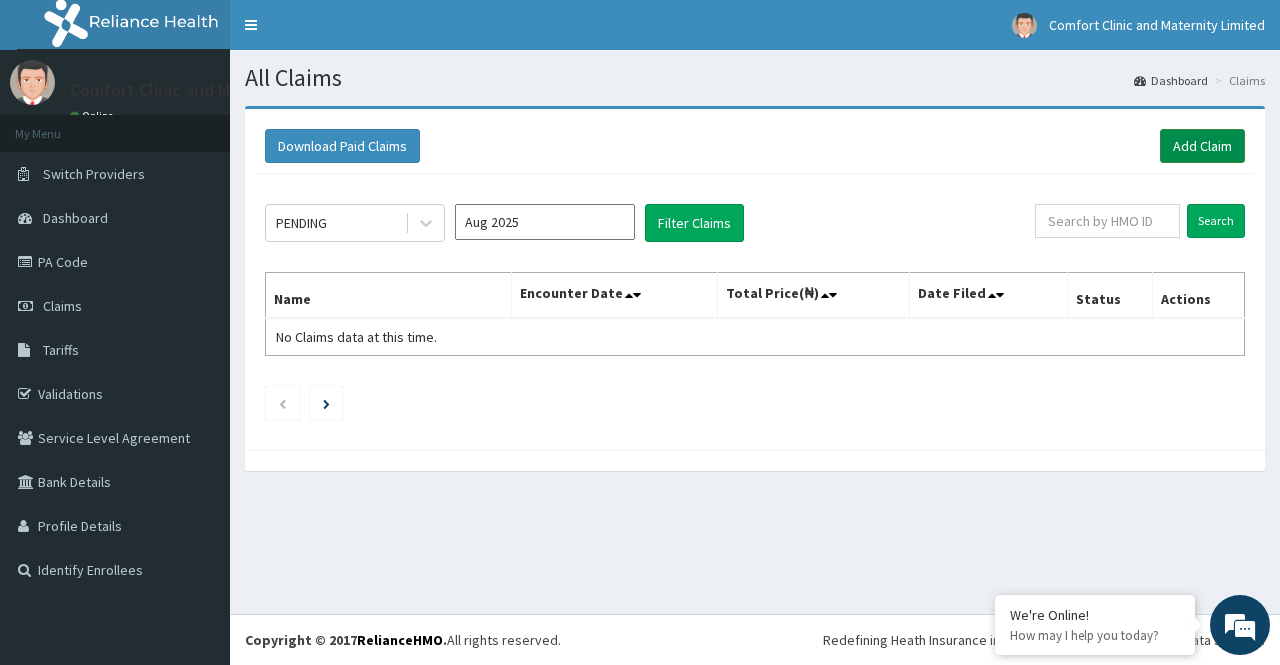 click on "Add Claim" at bounding box center (1202, 146) 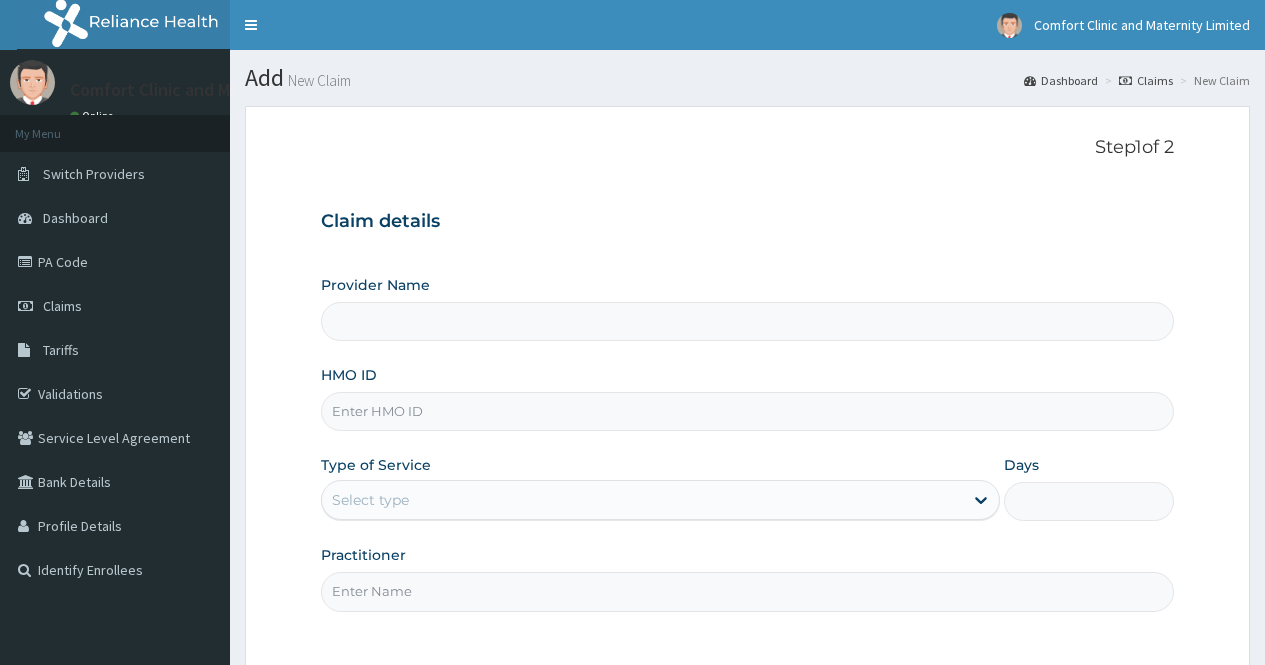 scroll, scrollTop: 0, scrollLeft: 0, axis: both 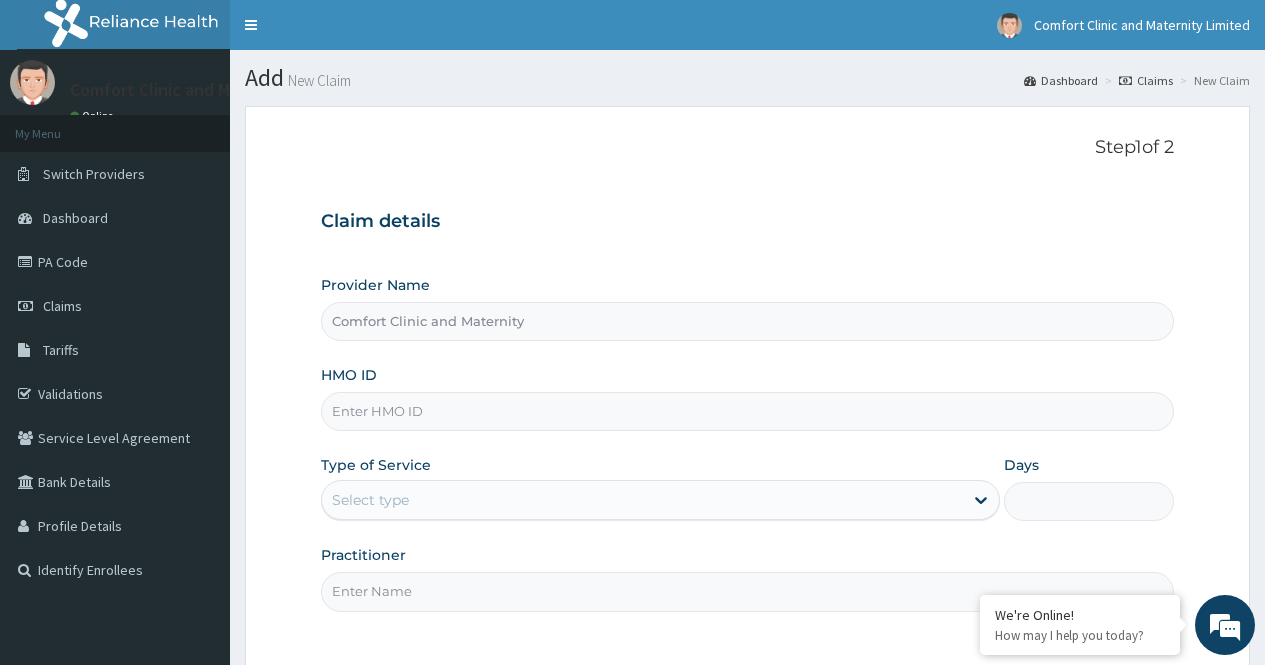 click on "Step  1  of 2 Claim details Provider Name Comfort Clinic and Maternity HMO ID Type of Service Select type Days Practitioner     Previous   Next" at bounding box center (747, 443) 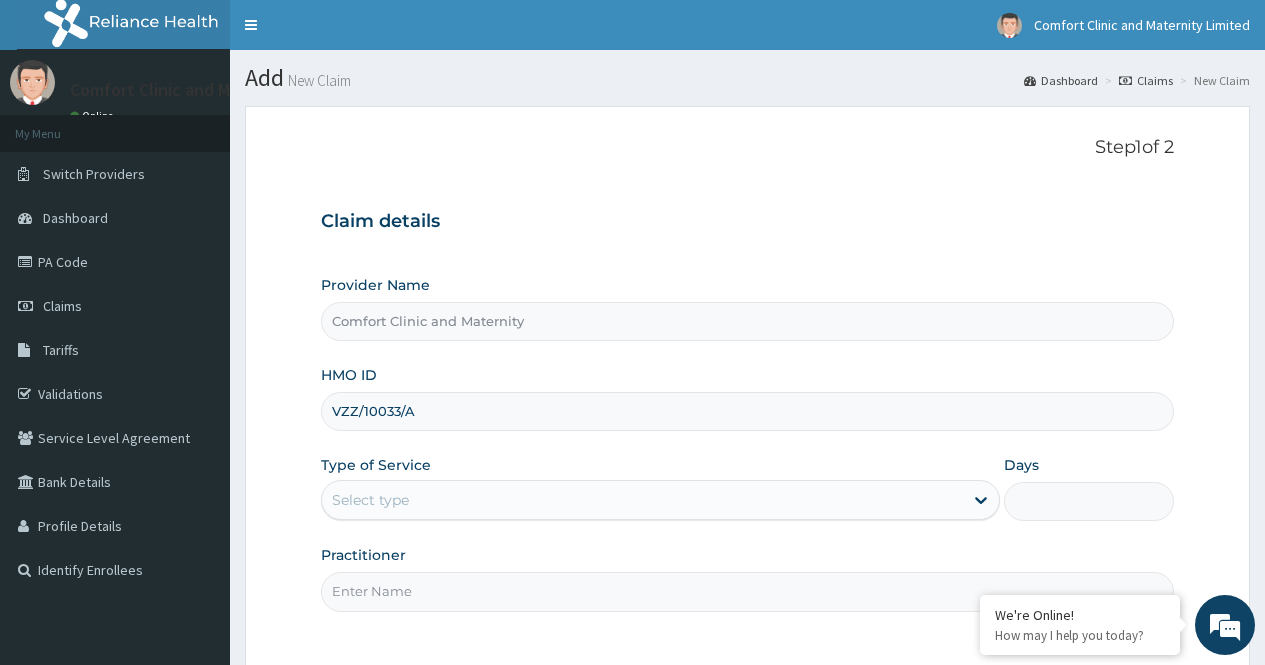type on "VZZ/10033/A" 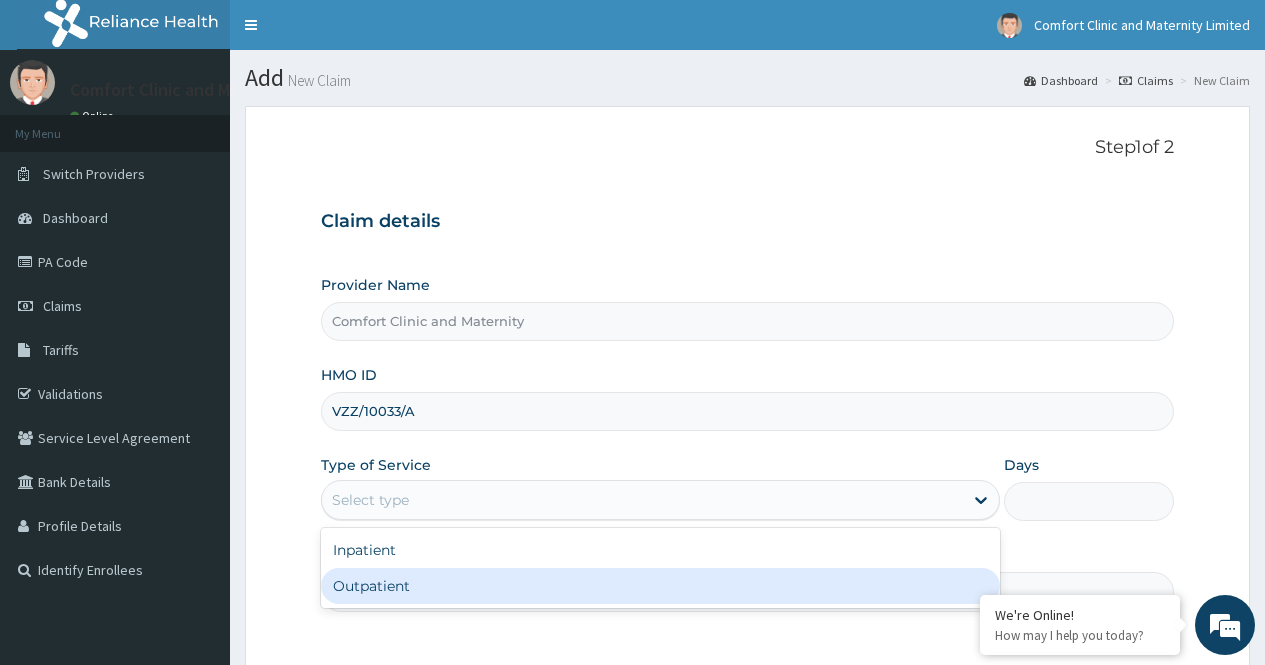 click on "Outpatient" at bounding box center [660, 586] 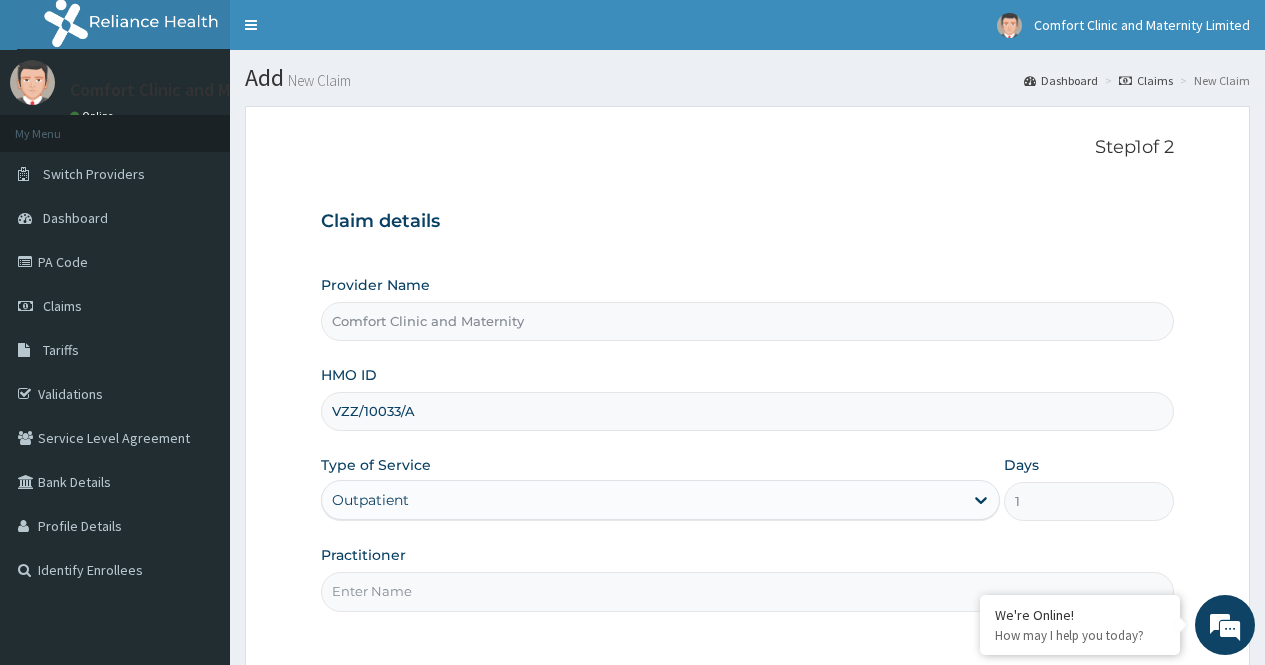 click on "Practitioner" at bounding box center (747, 591) 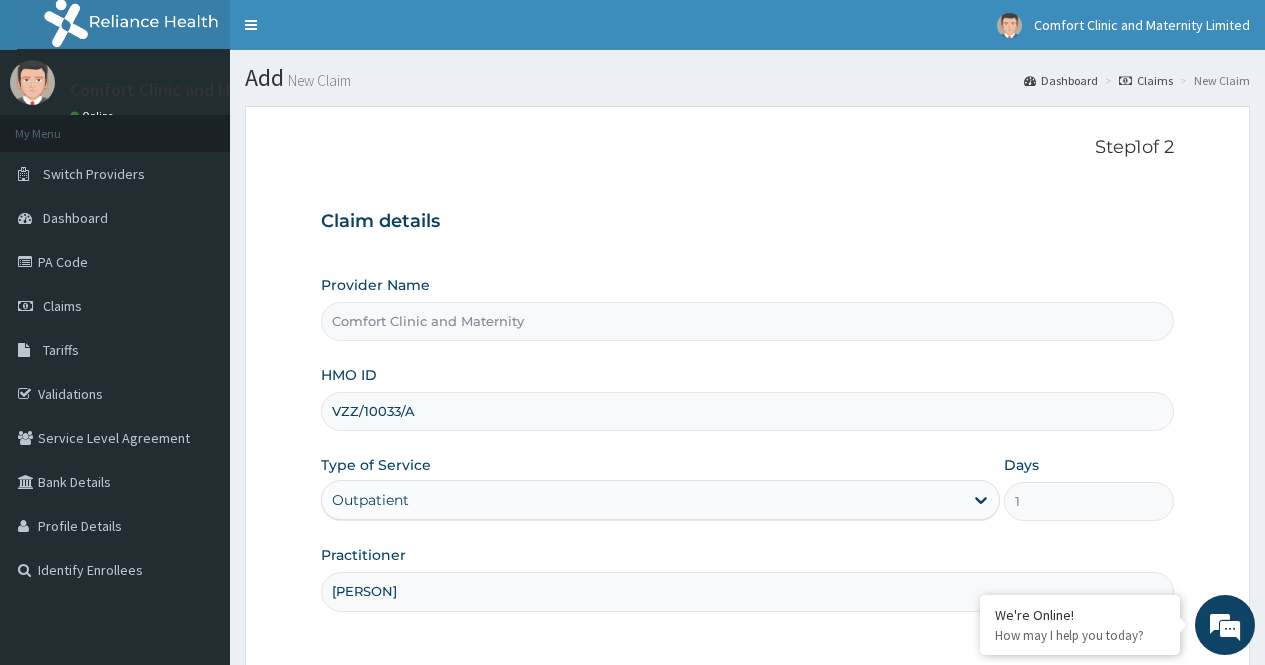 click on "Step  1  of 2 Claim details Provider Name Comfort Clinic and Maternity HMO ID VZZ/10033/A Type of Service Outpatient Days 1 Practitioner dr afonne     Previous   Next" at bounding box center [747, 443] 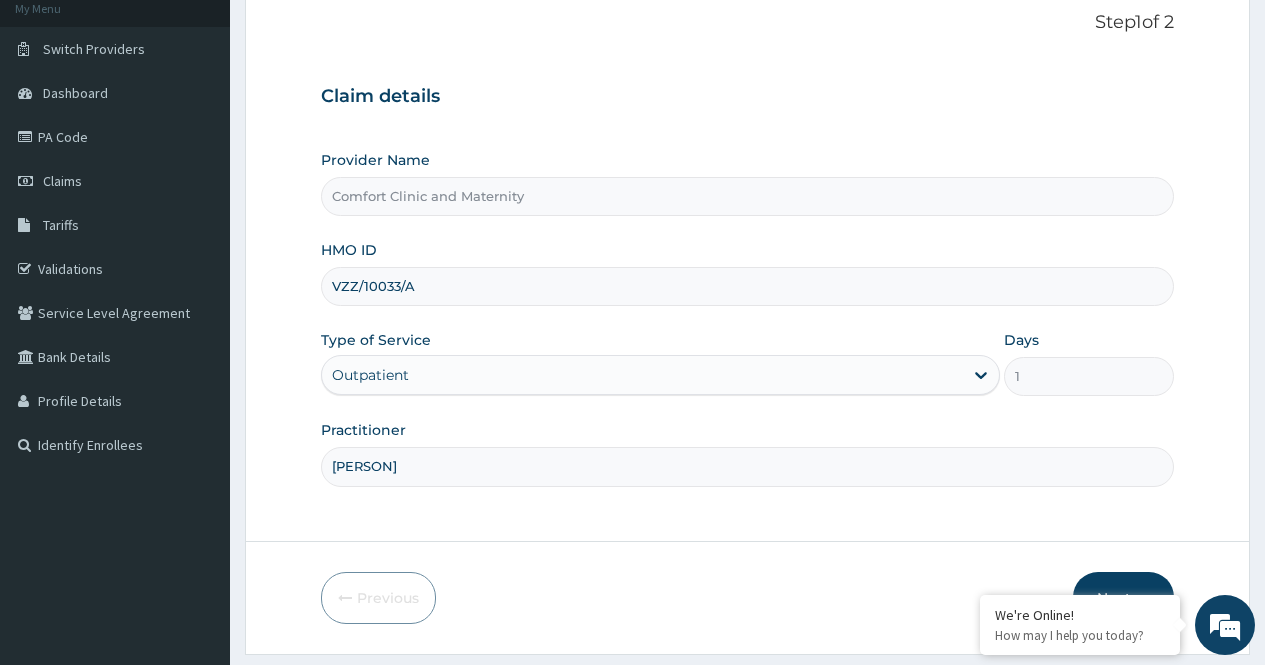 scroll, scrollTop: 181, scrollLeft: 0, axis: vertical 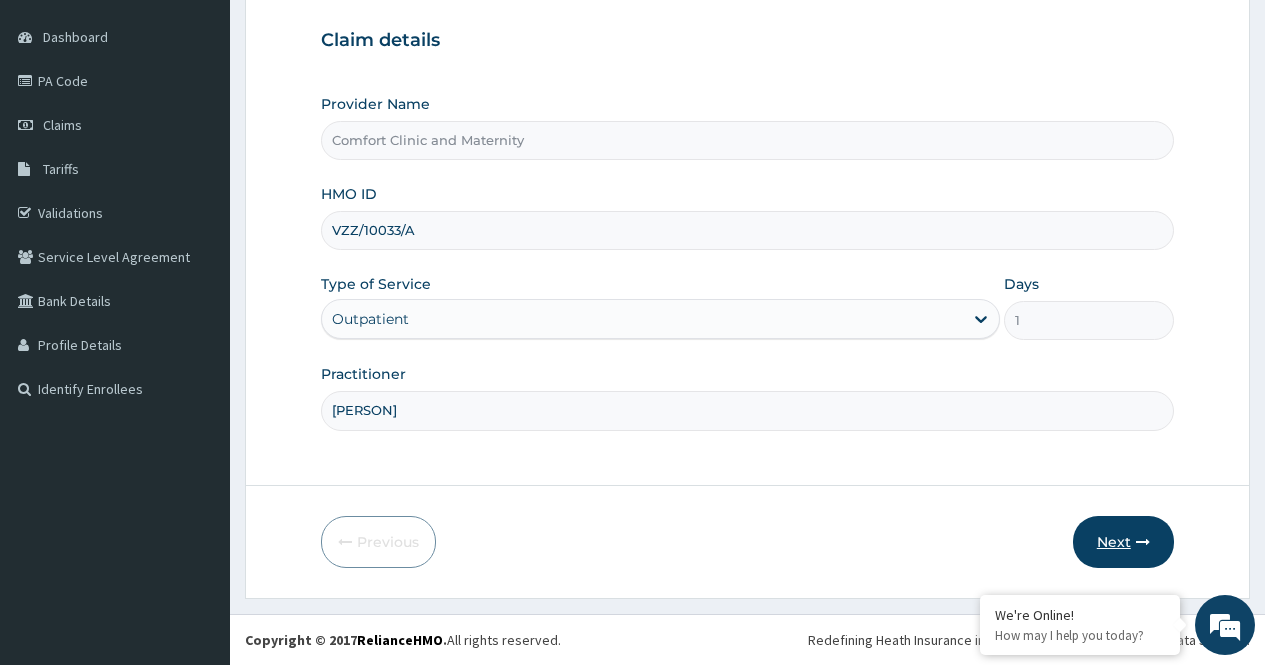 click on "Next" at bounding box center (1123, 542) 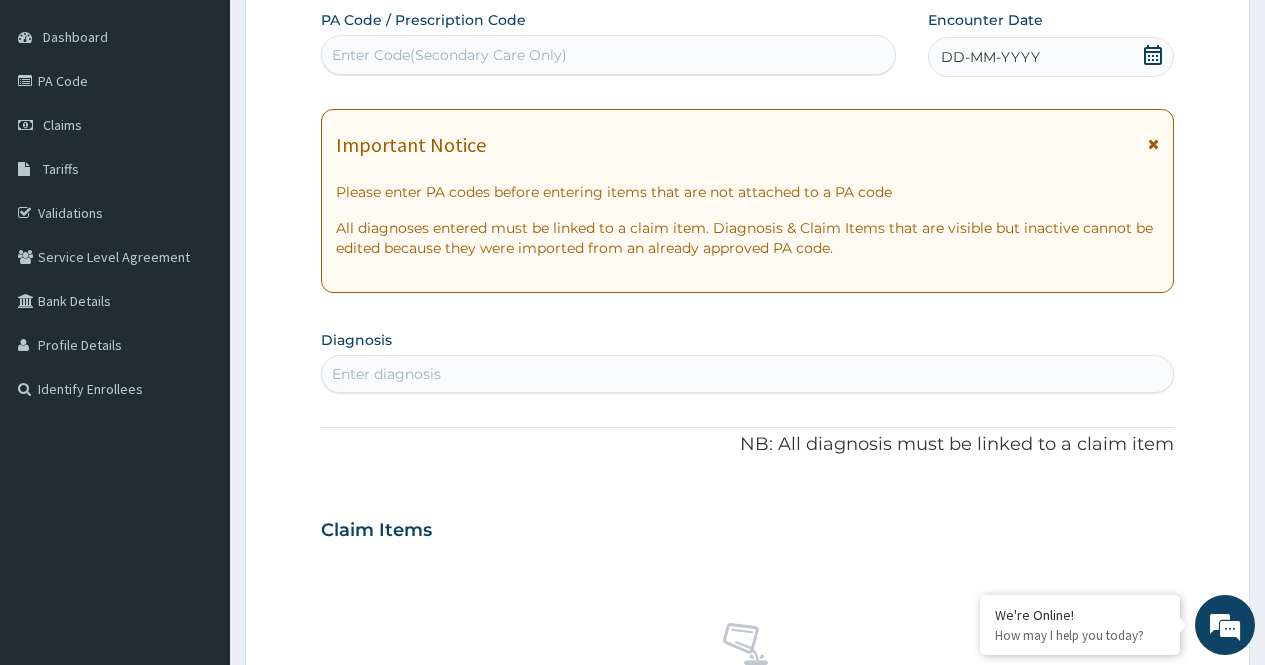 click on "Enter Code(Secondary Care Only)" at bounding box center (608, 55) 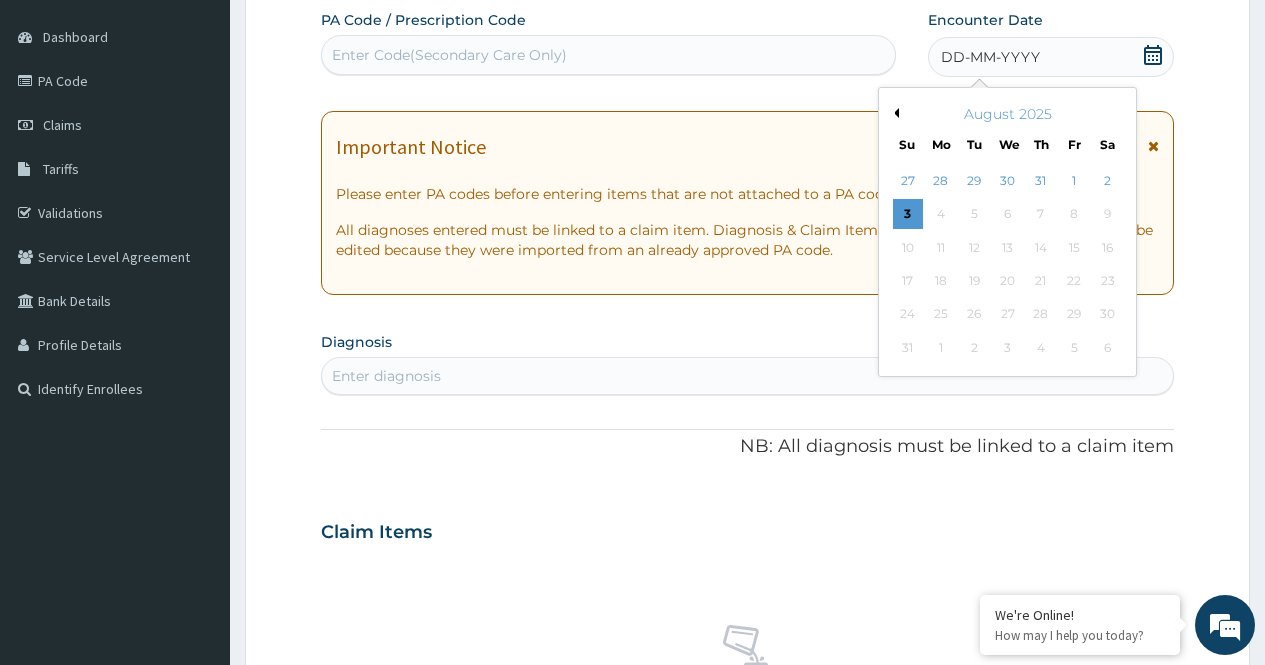click on "Previous Month" at bounding box center (894, 113) 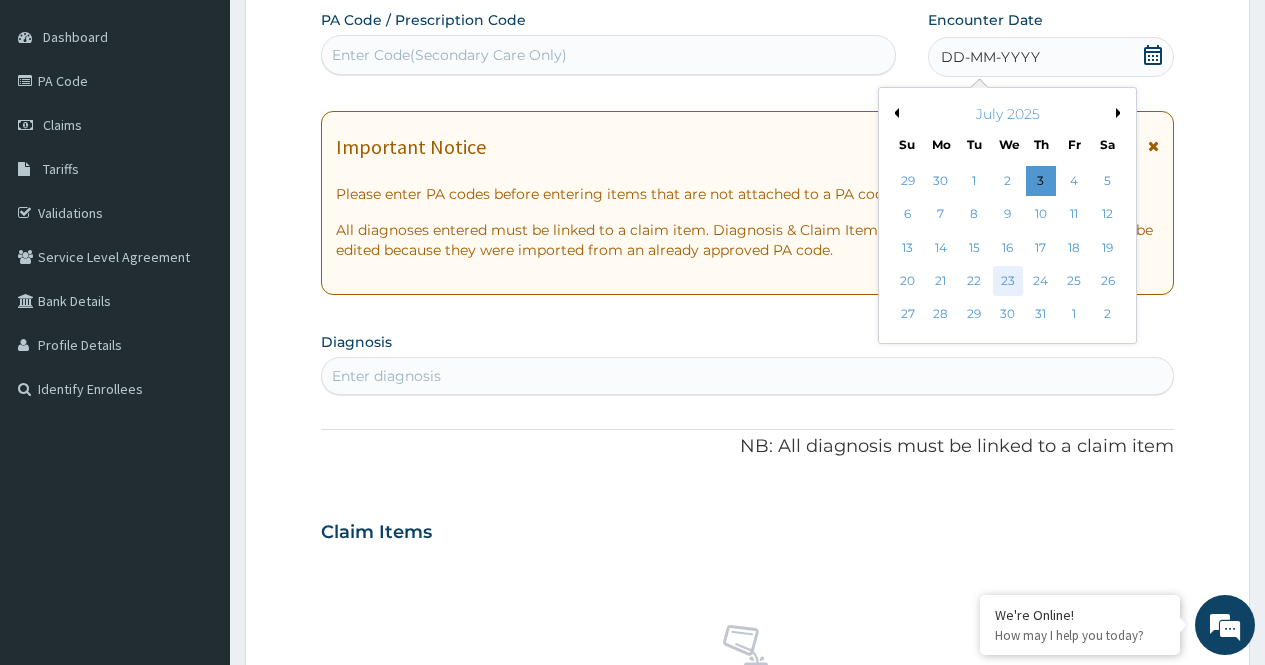 click on "23" at bounding box center [1007, 281] 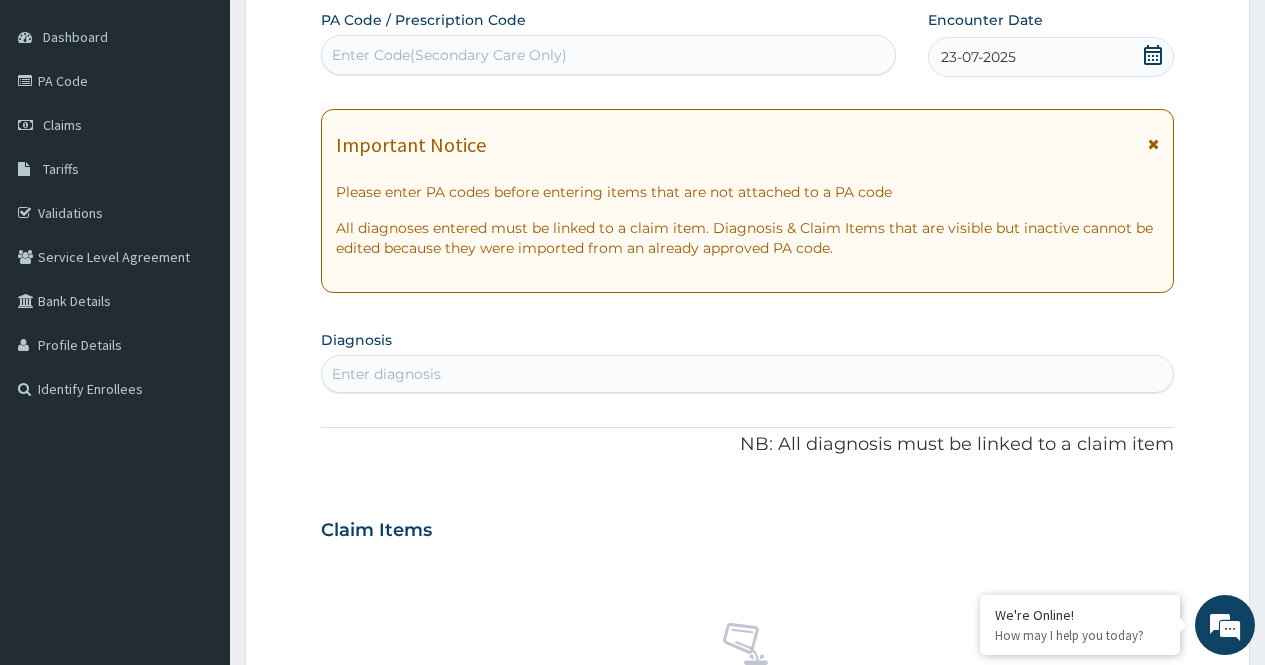 click on "Enter diagnosis" at bounding box center [747, 374] 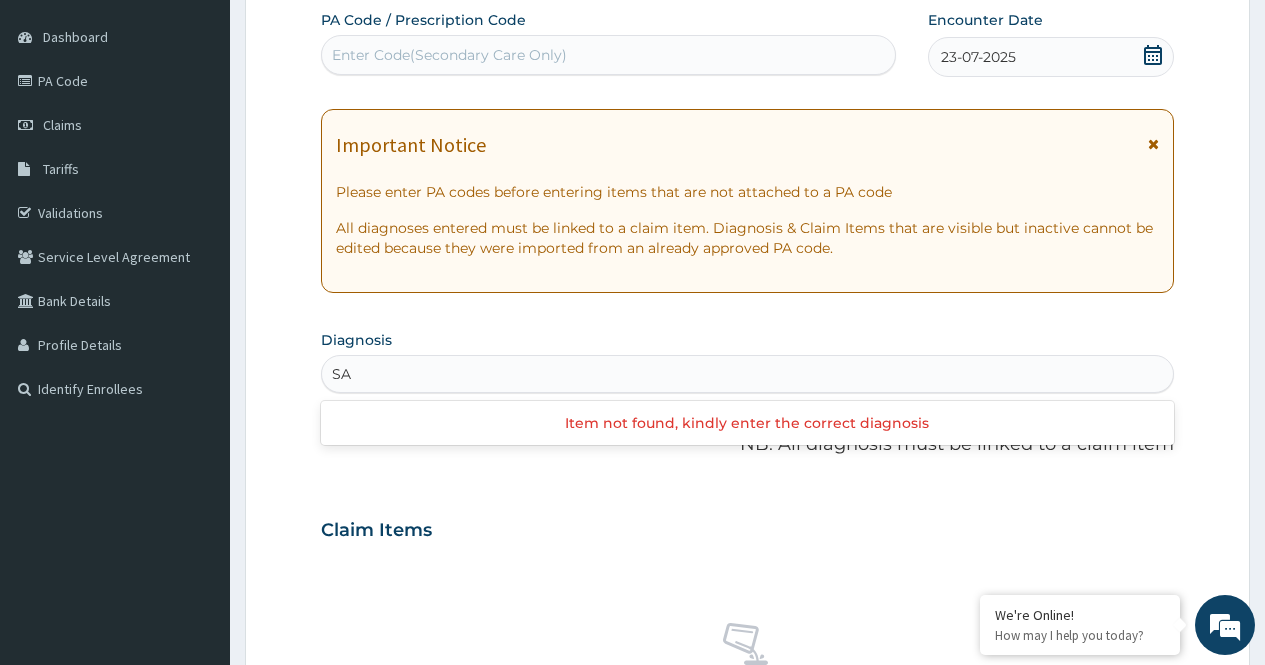 type on "S" 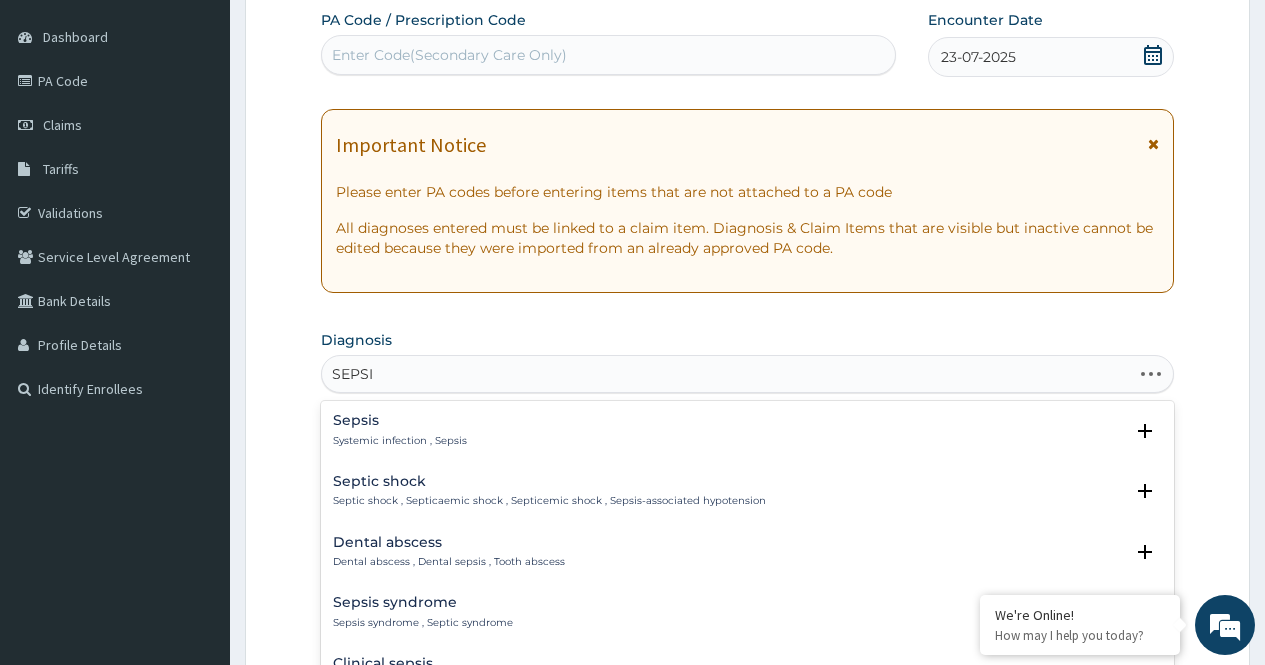 type on "SEPSIS" 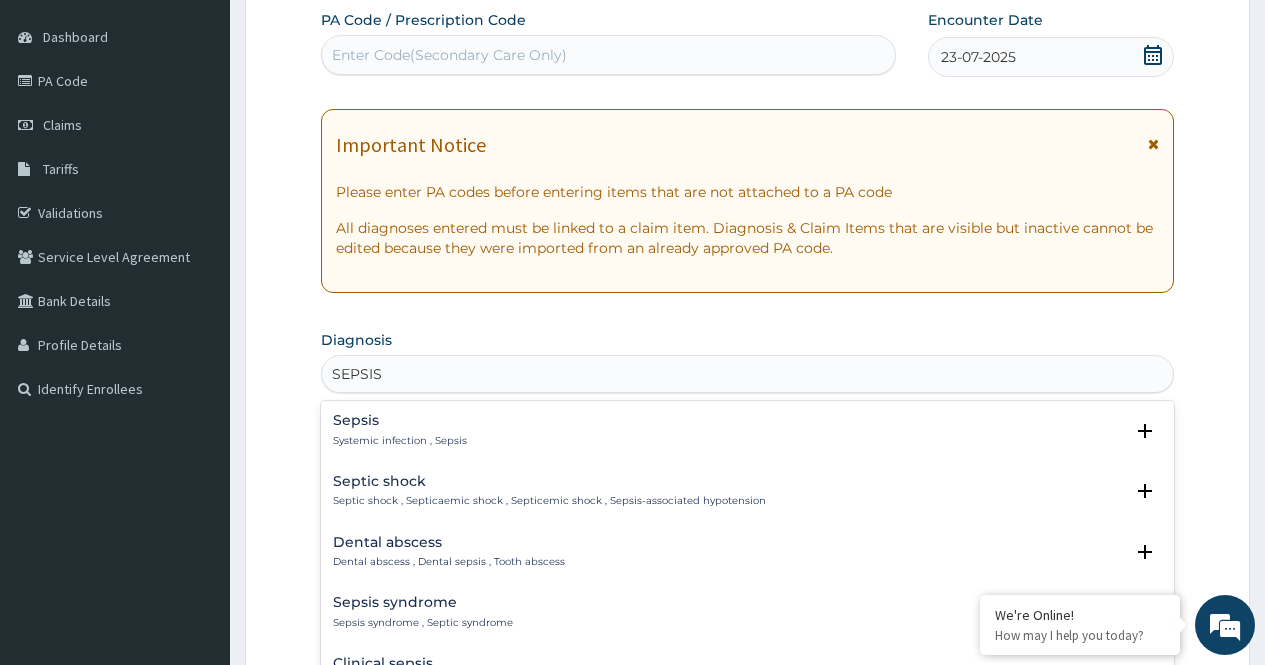 scroll, scrollTop: 262, scrollLeft: 0, axis: vertical 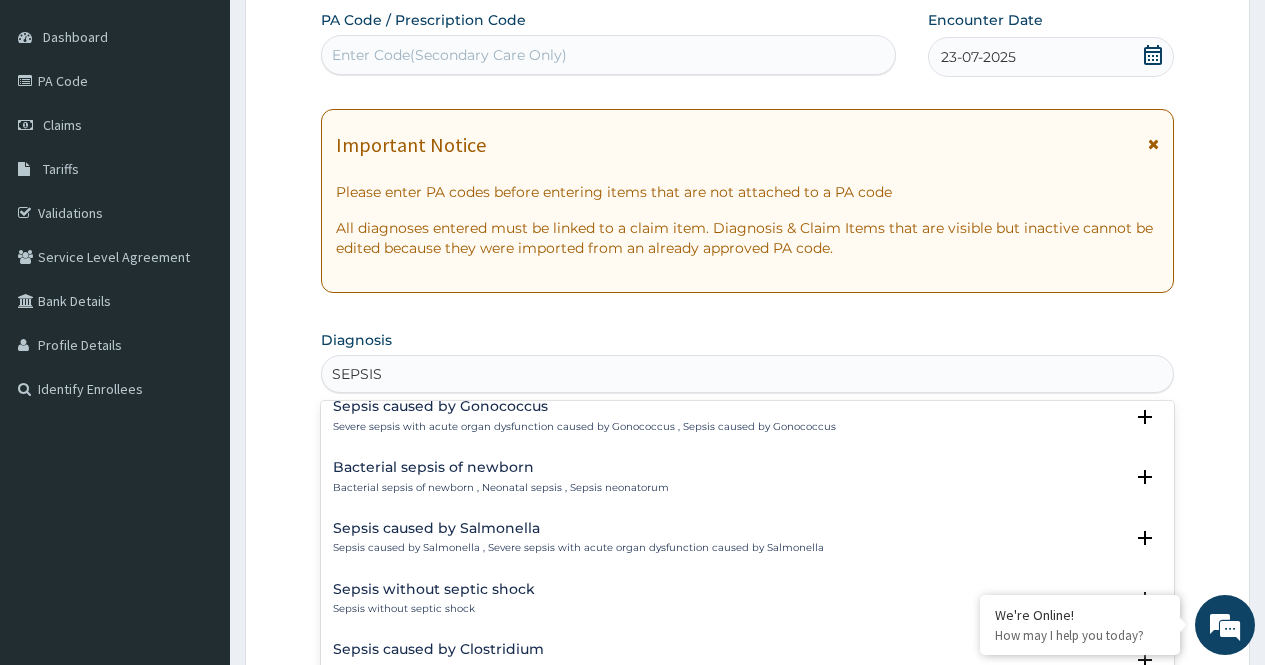 click on "Sepsis caused by Salmonella Sepsis caused by Salmonella , Severe sepsis with acute organ dysfunction caused by Salmonella" at bounding box center (747, 538) 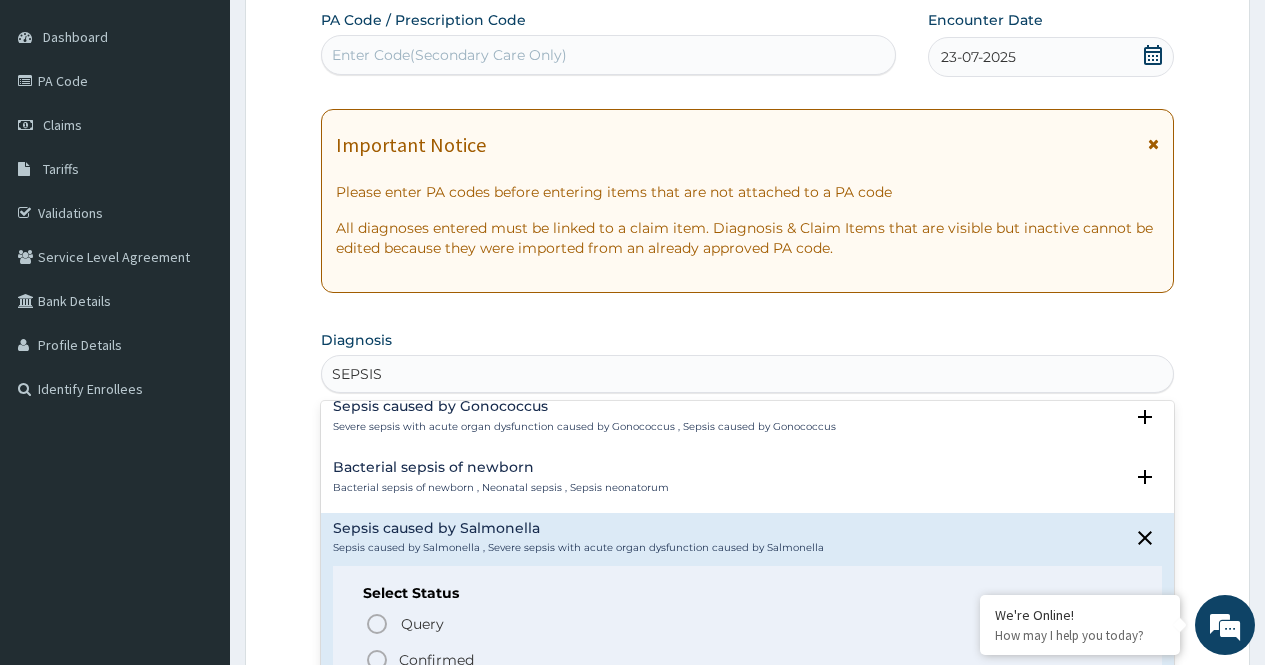 click on "Query Query covers suspected (?), Keep in view (kiv), Ruled out (r/o) Confirmed" at bounding box center (747, 641) 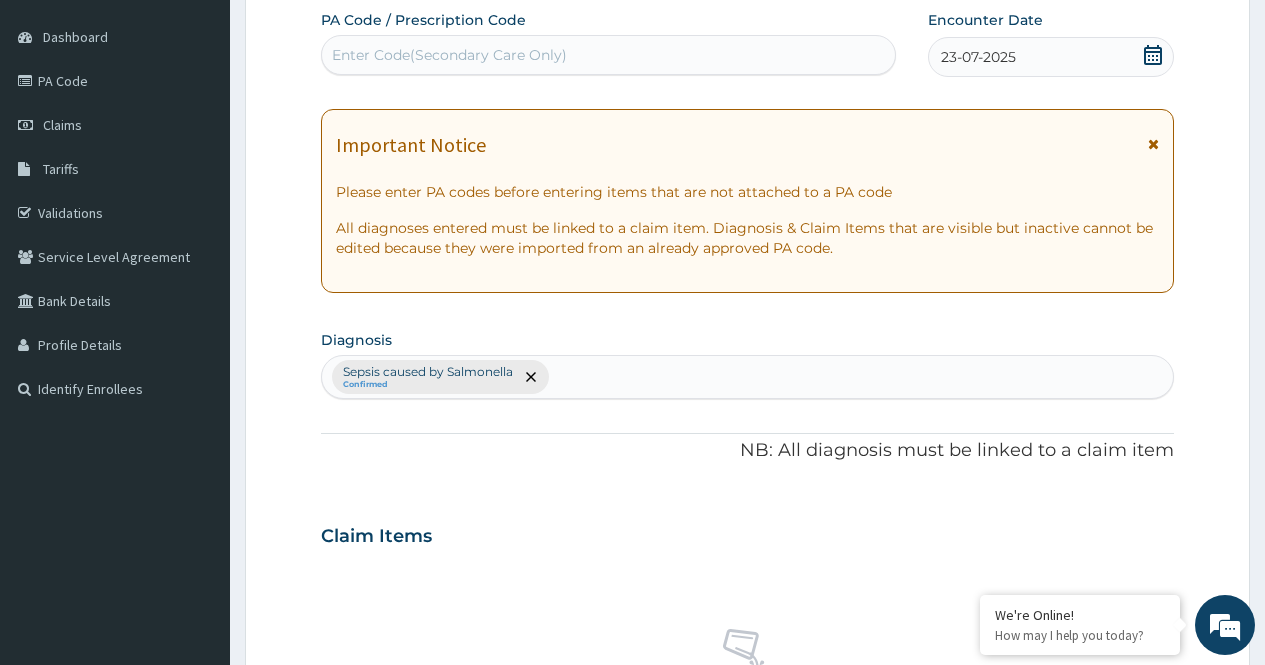 click on "Sepsis caused by Salmonella Confirmed" at bounding box center [747, 377] 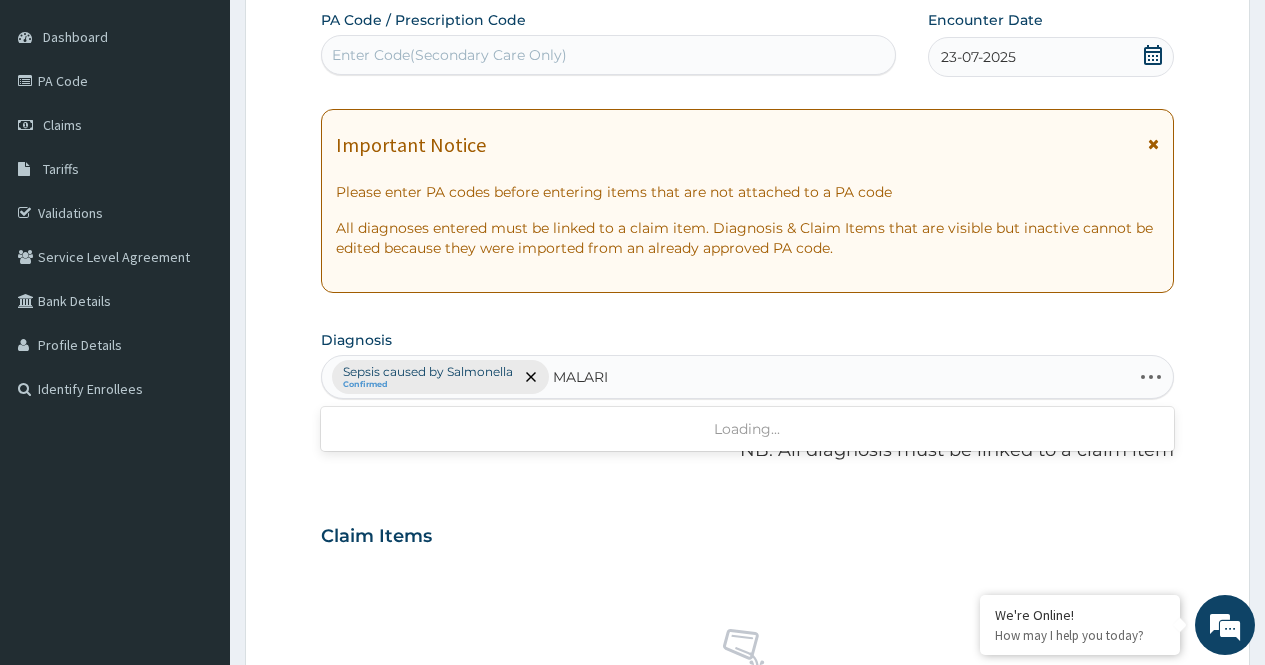 type on "MALARIA" 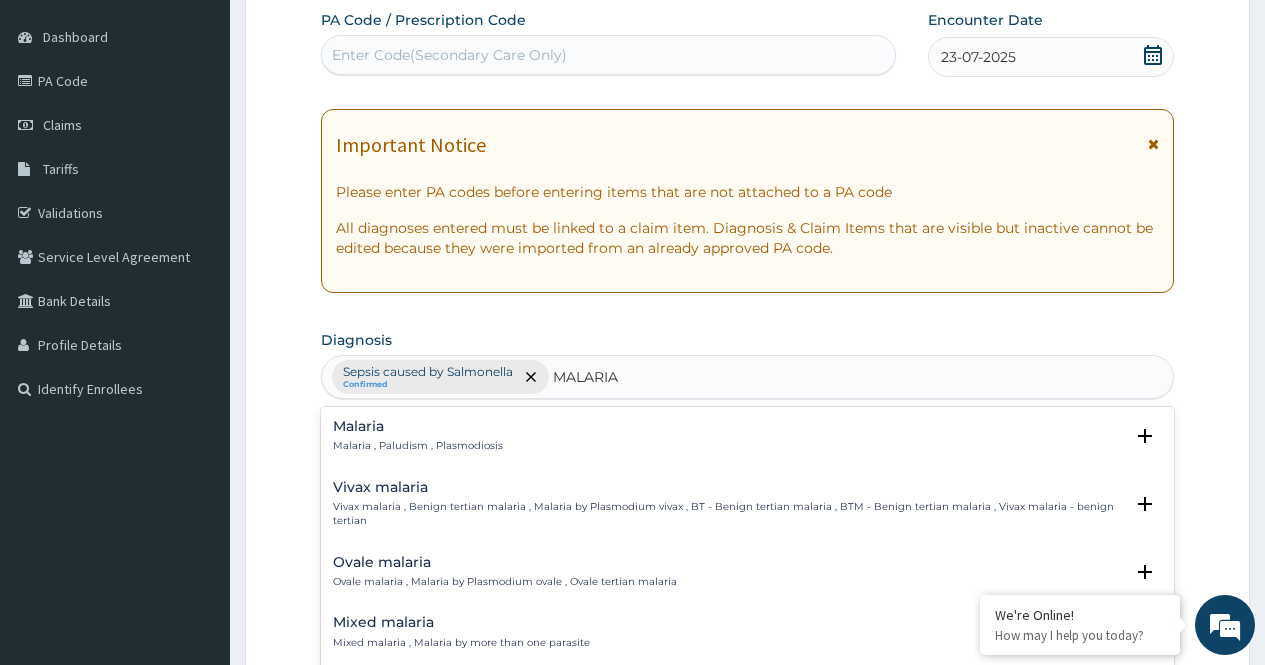 click on "Malaria Malaria , Paludism , Plasmodiosis" at bounding box center [747, 436] 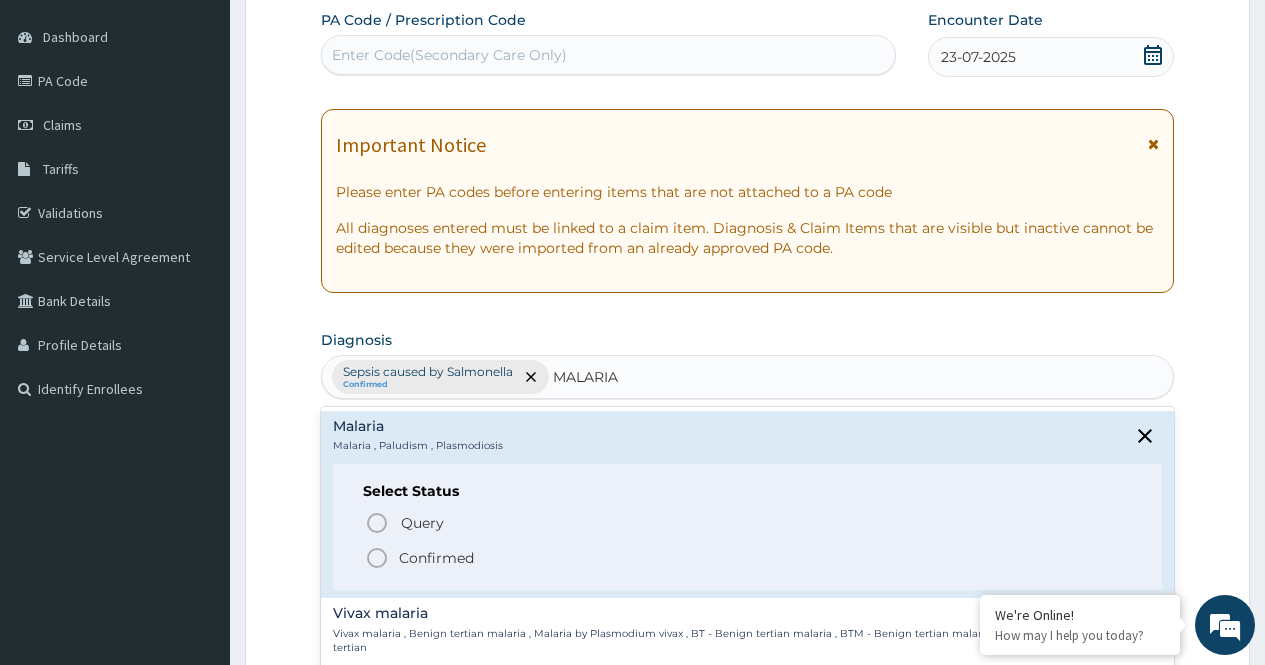 click on "Confirmed" at bounding box center [436, 558] 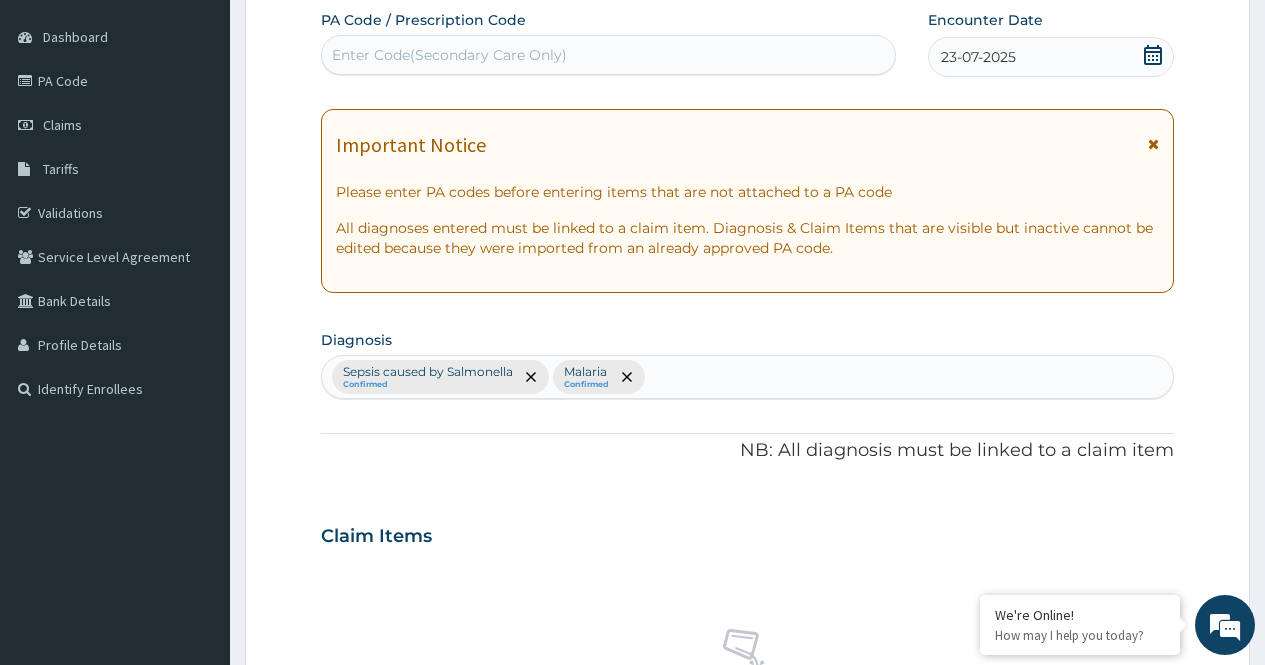 click on "Sepsis caused by Salmonella Confirmed Malaria Confirmed" at bounding box center [747, 377] 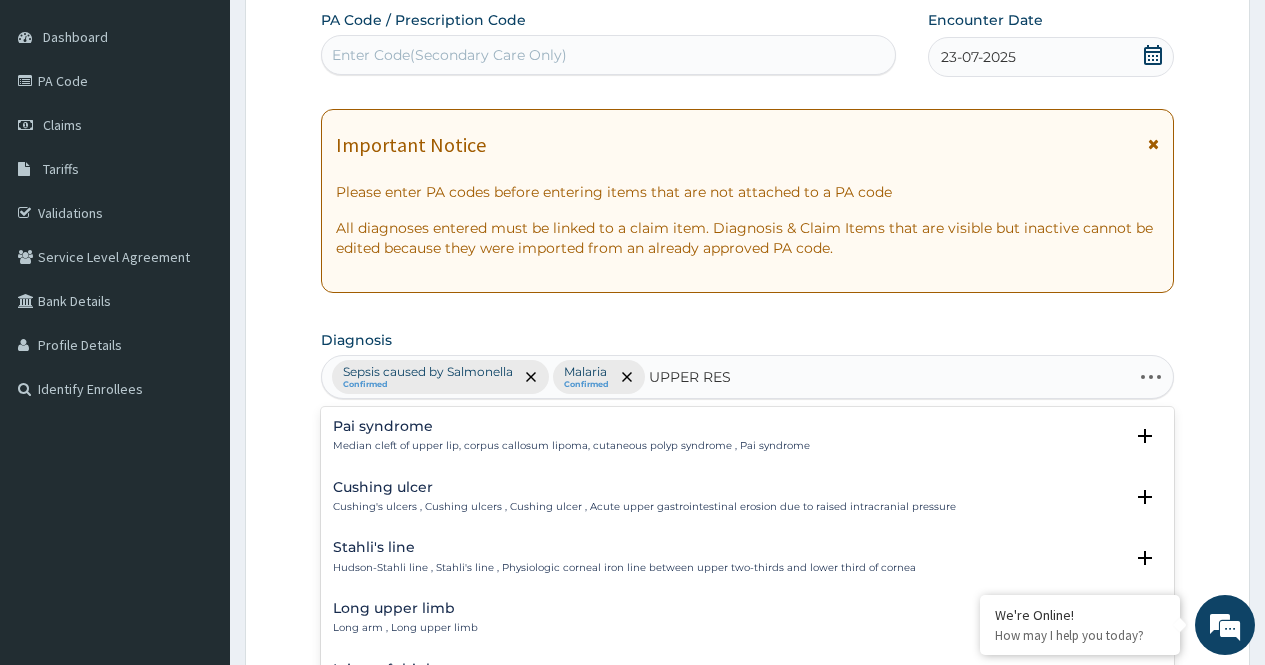 type on "UPPER RESP" 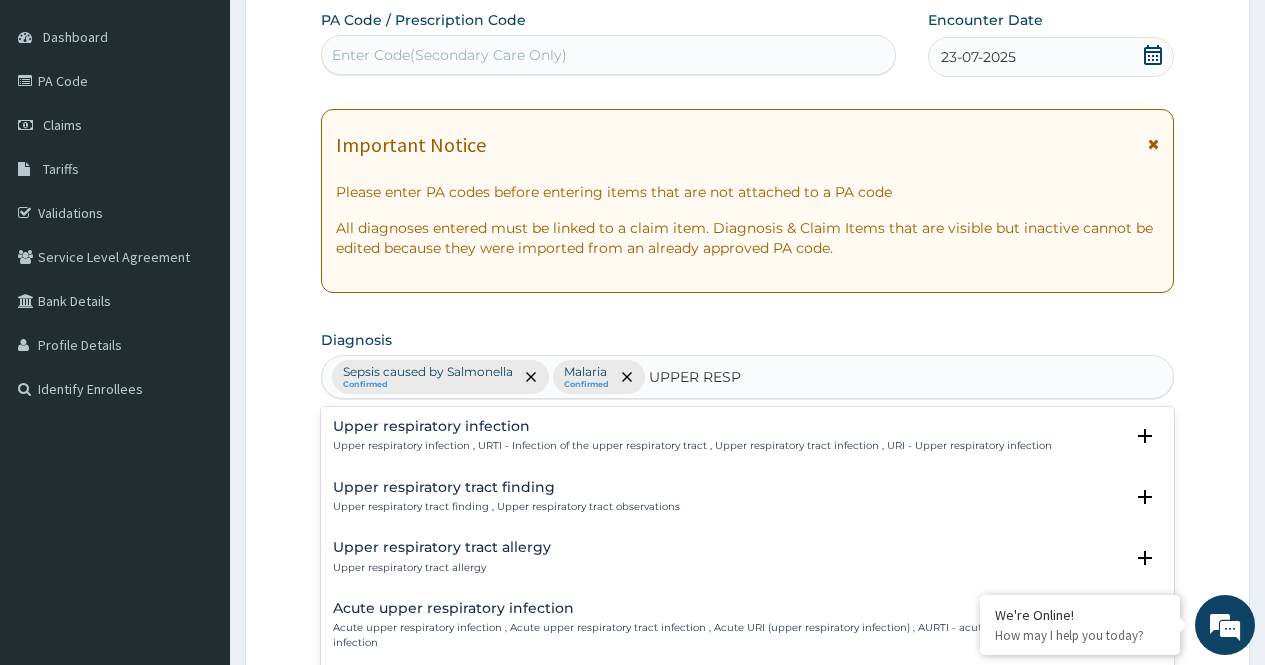 click on "Upper respiratory infection" at bounding box center [692, 426] 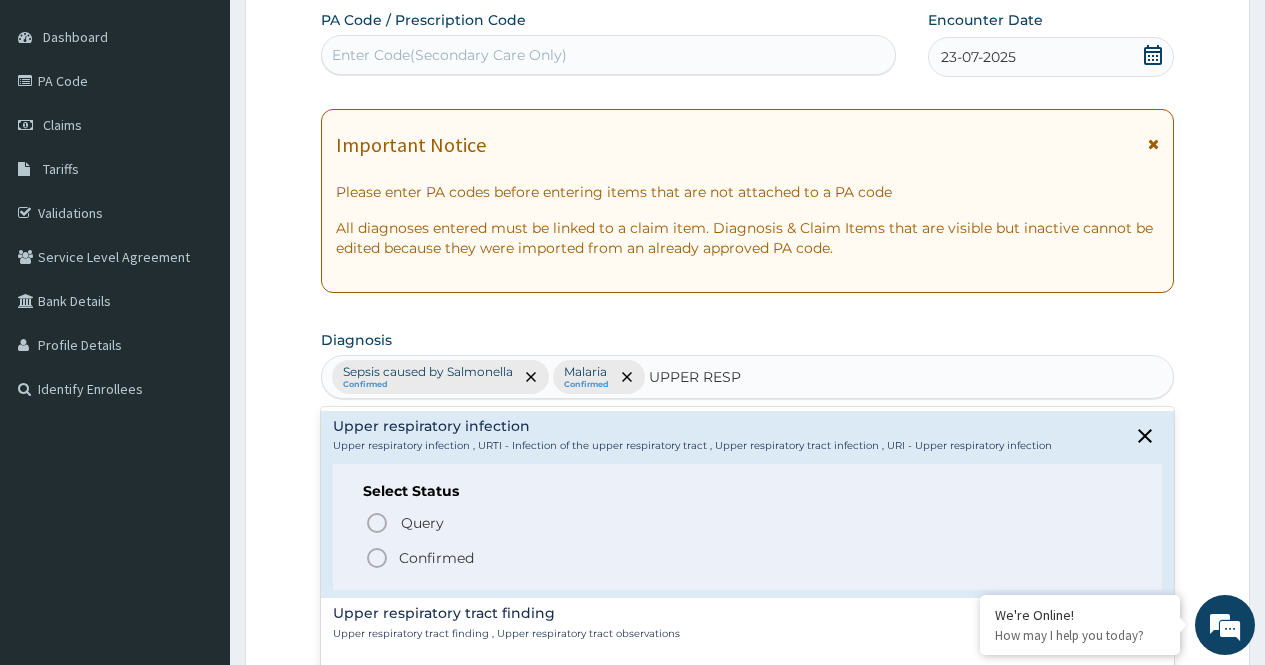 click on "Confirmed" at bounding box center [436, 558] 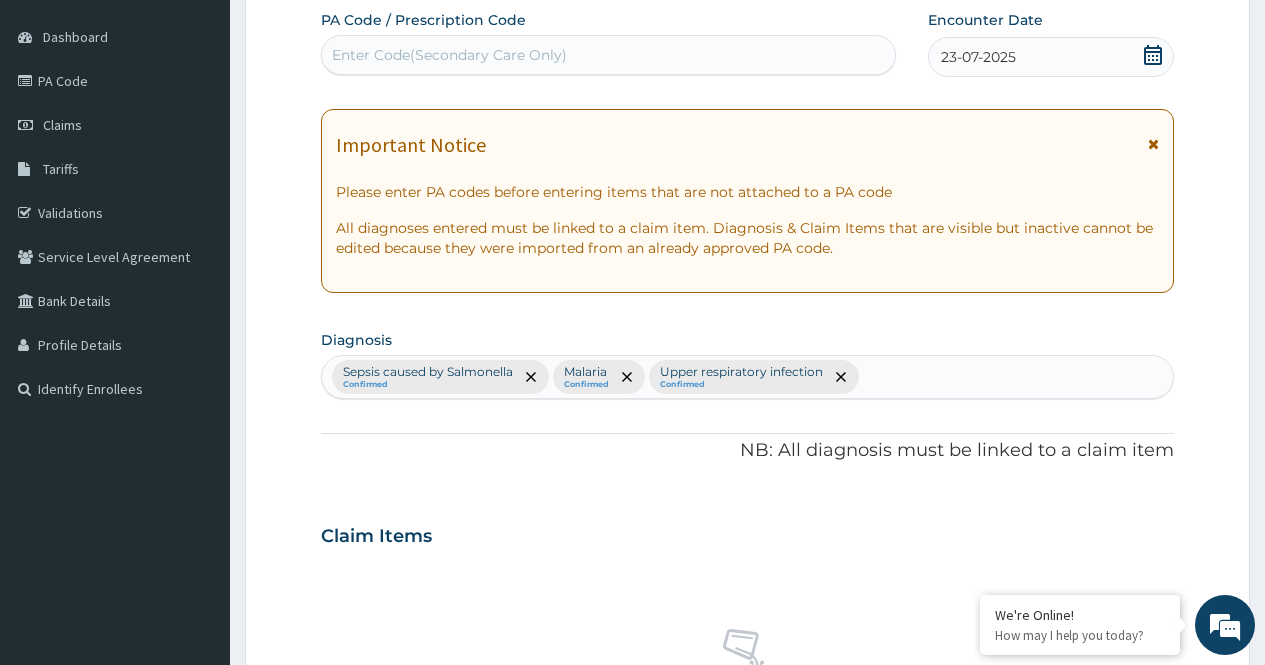 click on "Claim Items" at bounding box center [747, 532] 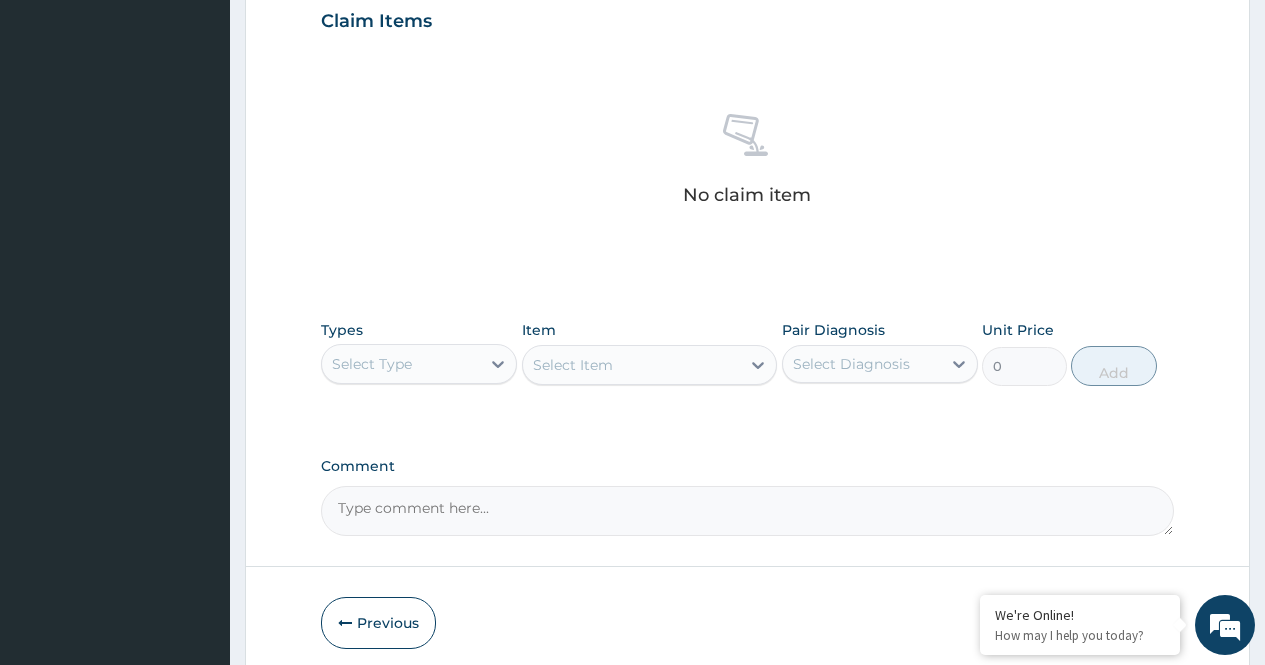 scroll, scrollTop: 777, scrollLeft: 0, axis: vertical 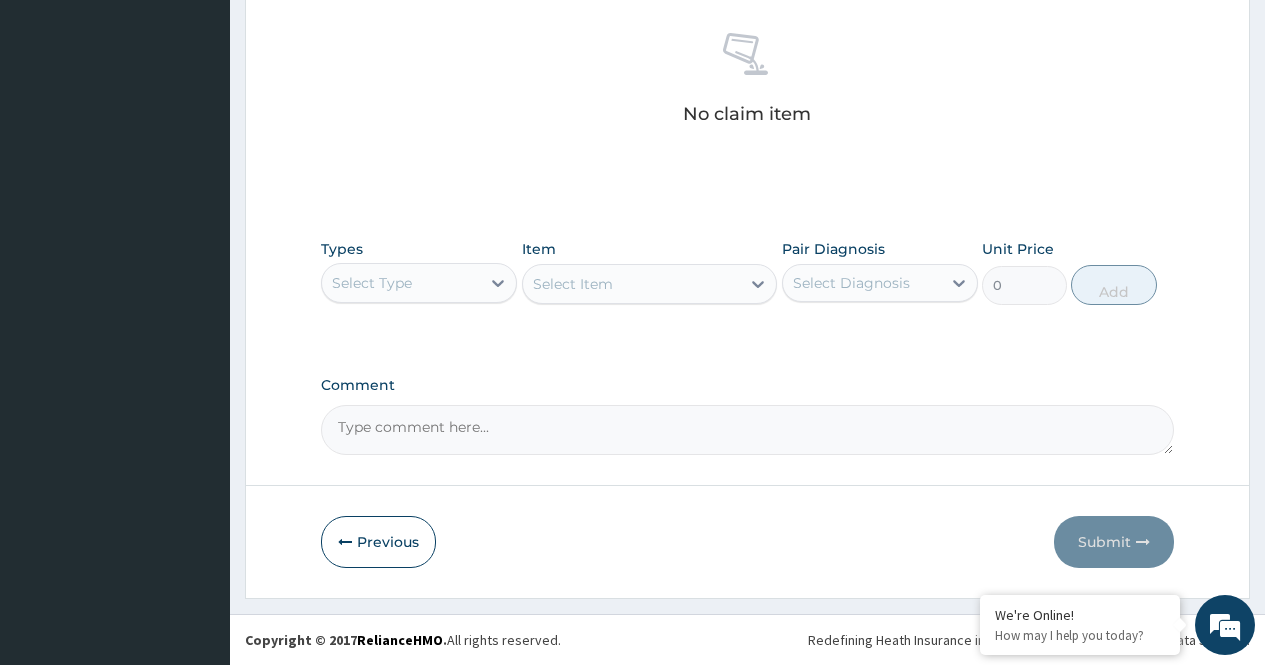 click on "Select Type" at bounding box center (401, 283) 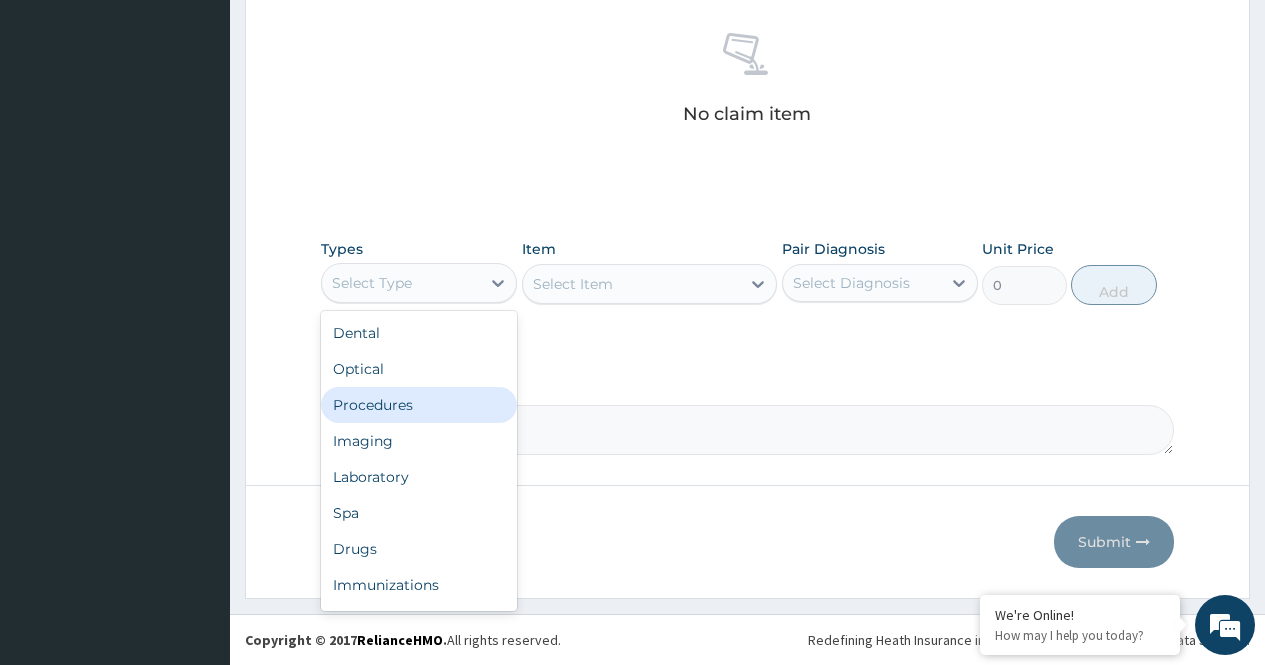 click on "Procedures" at bounding box center [419, 405] 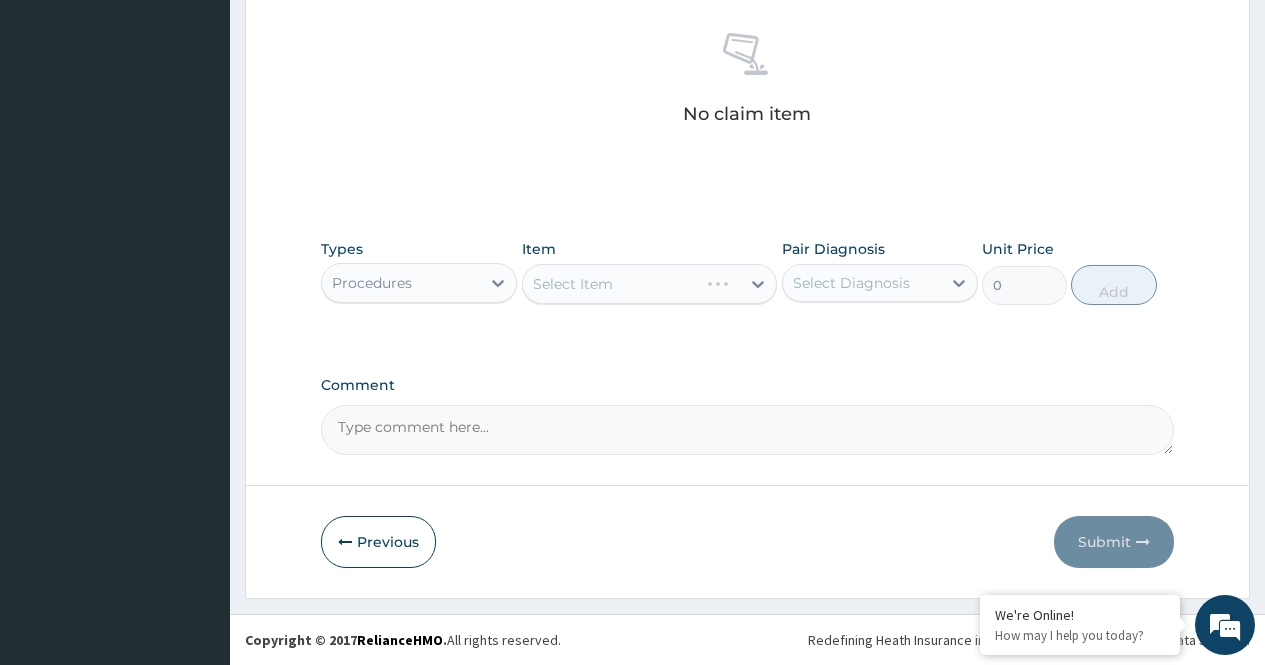 click on "Select Item" at bounding box center [650, 284] 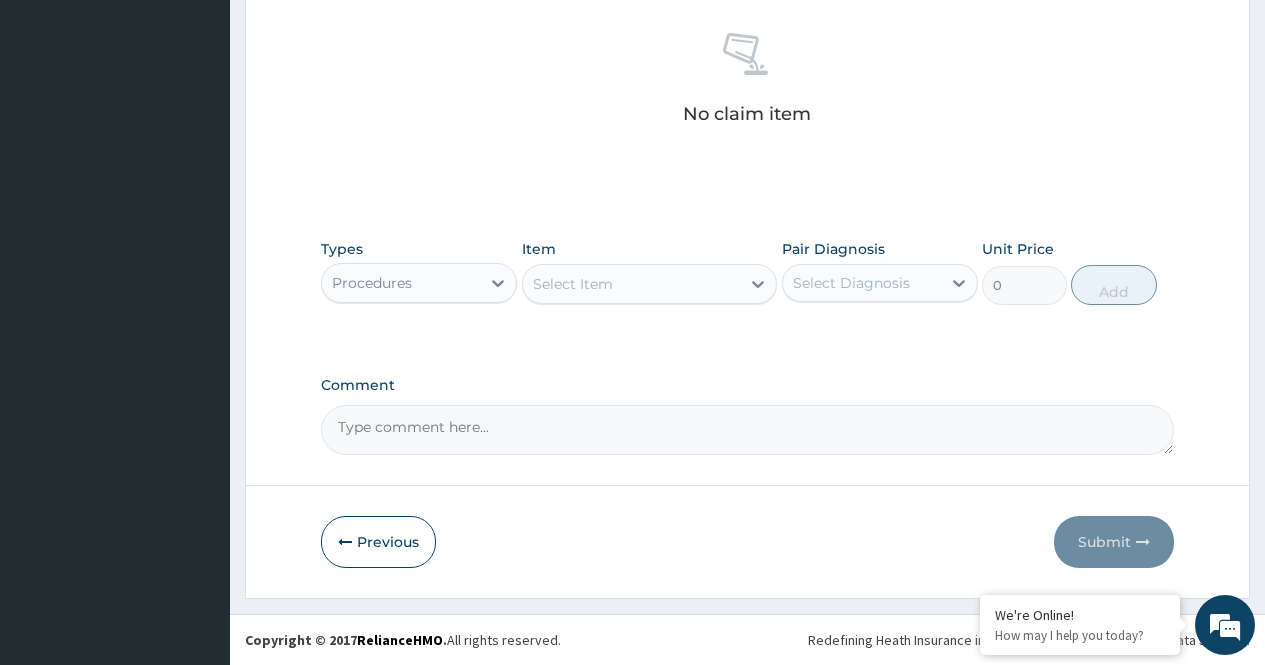 click on "Select Item" at bounding box center (632, 284) 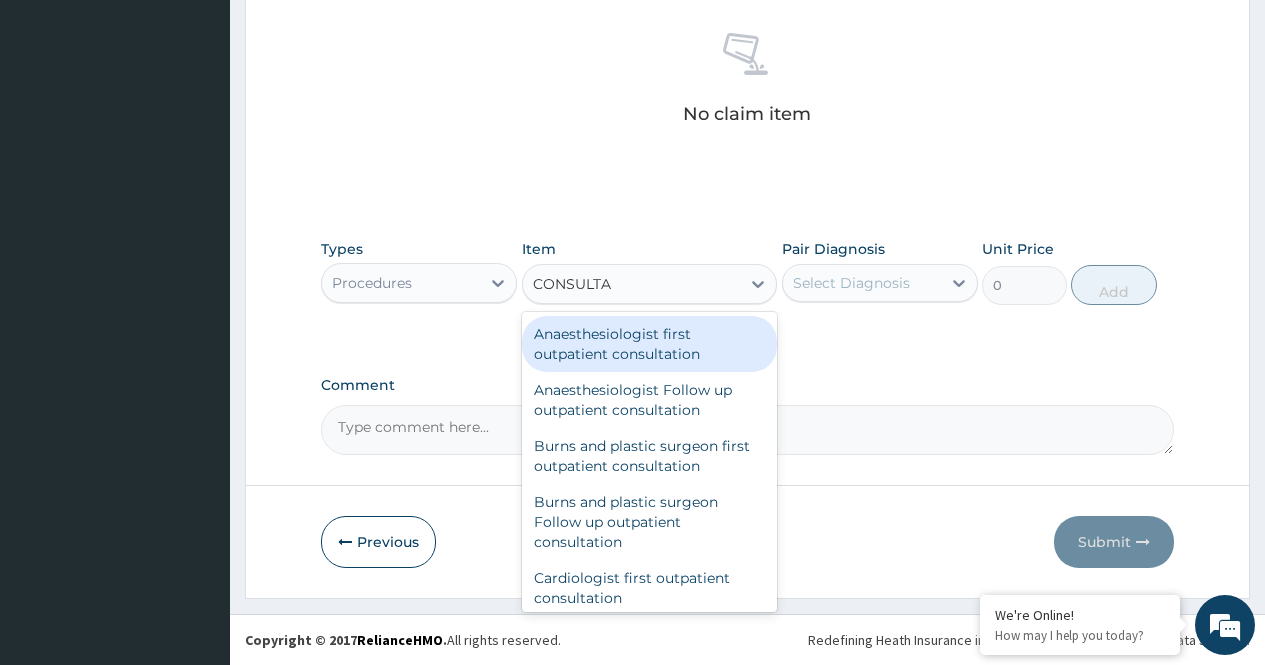 type on "CONSULTAT" 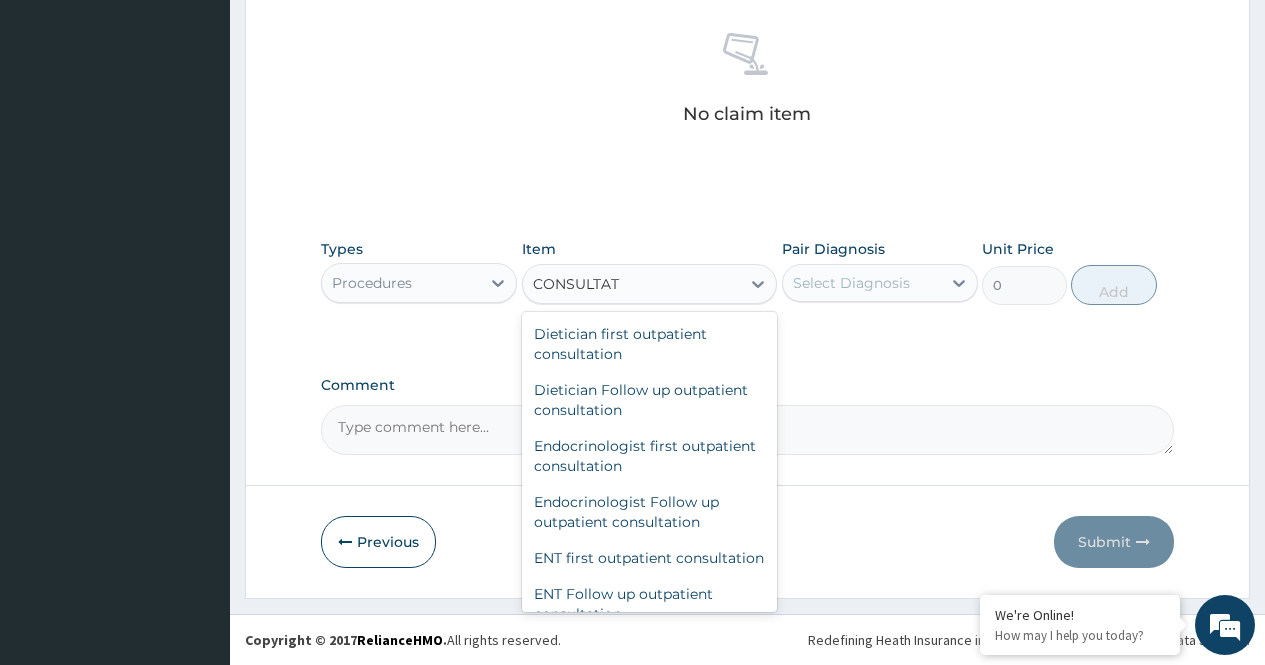 scroll, scrollTop: 786, scrollLeft: 0, axis: vertical 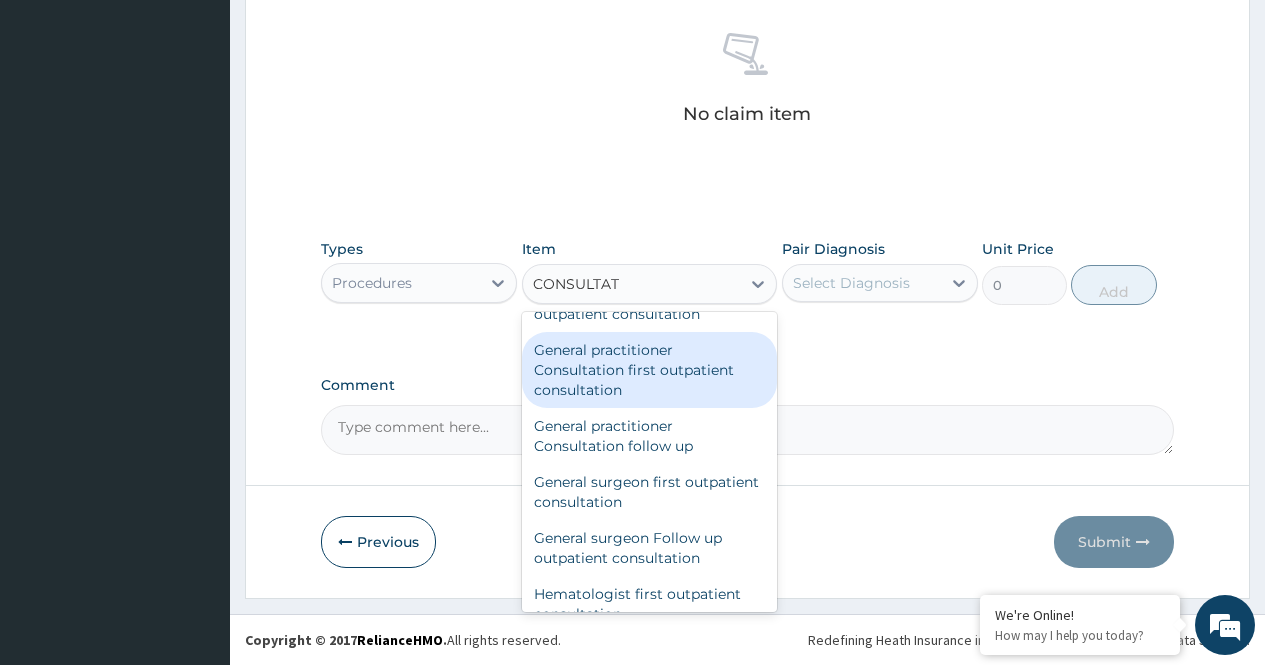 click on "General practitioner Consultation first outpatient consultation" at bounding box center [650, 370] 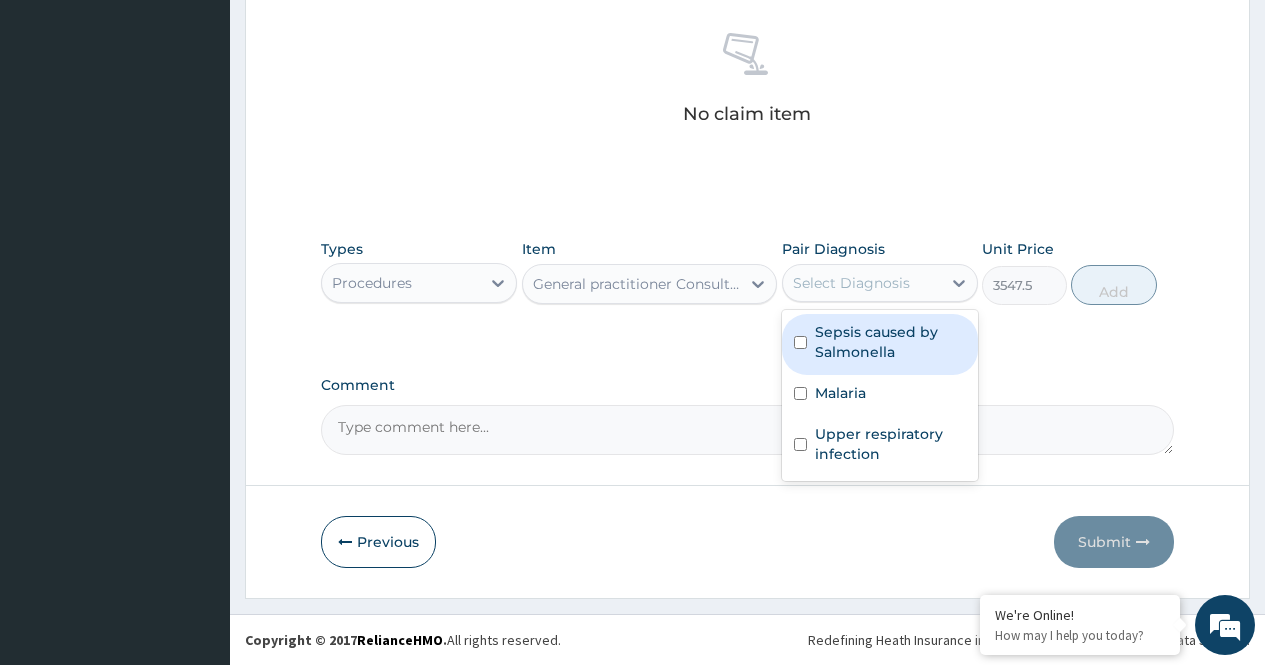 click on "Select Diagnosis" at bounding box center (851, 283) 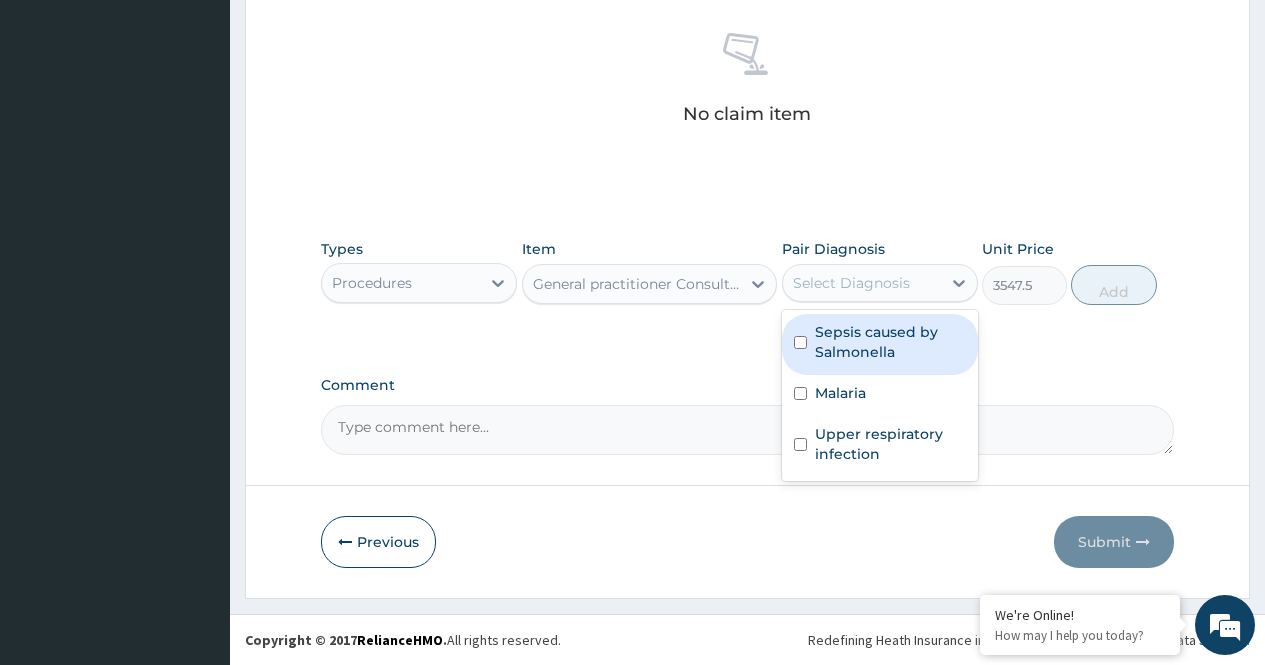 click on "Sepsis caused by Salmonella" at bounding box center (890, 342) 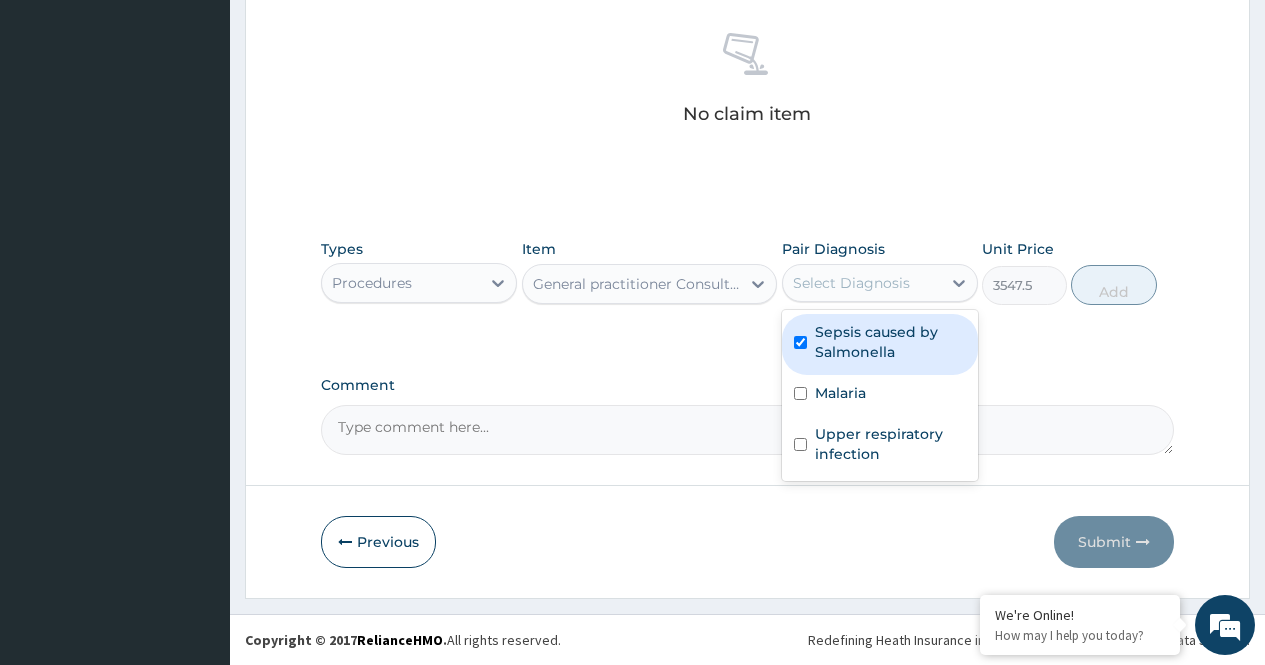 checkbox on "true" 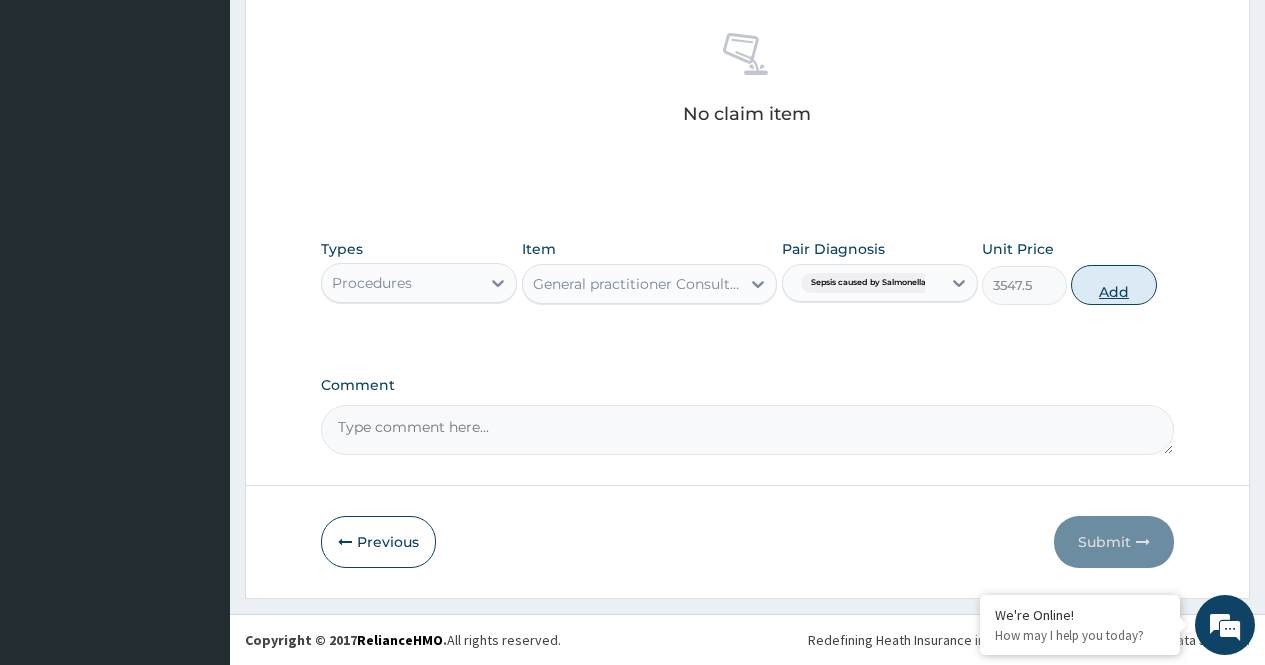 click on "Add" at bounding box center (1113, 285) 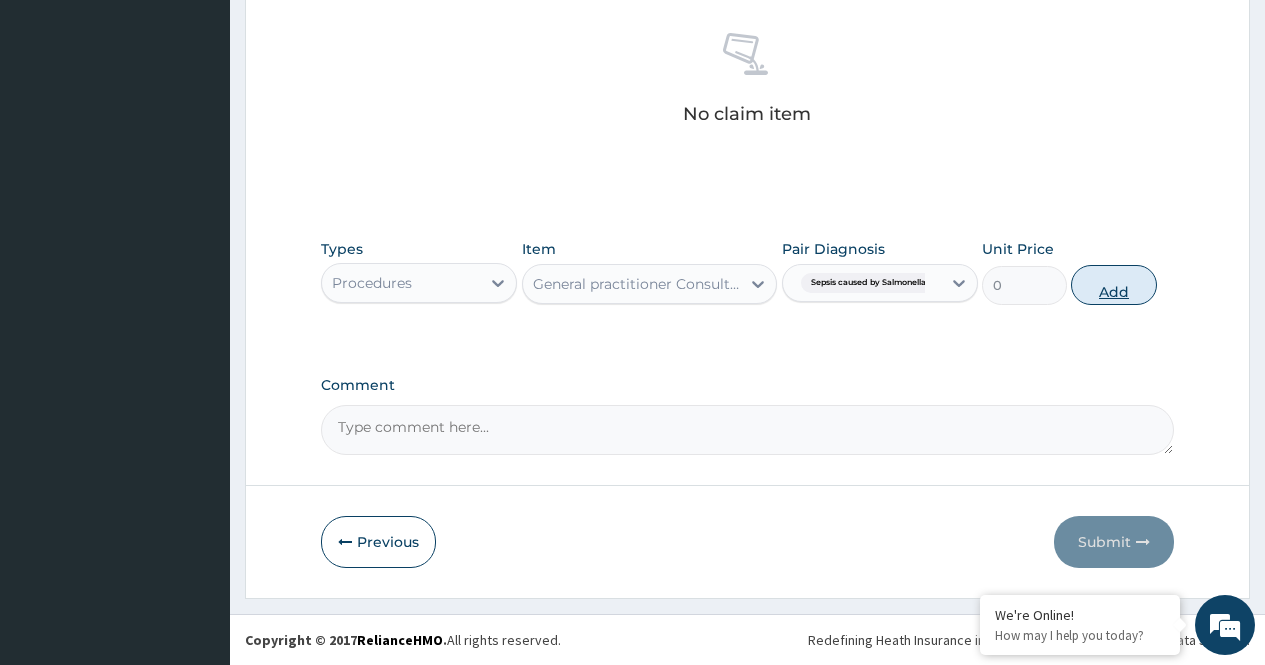 scroll, scrollTop: 708, scrollLeft: 0, axis: vertical 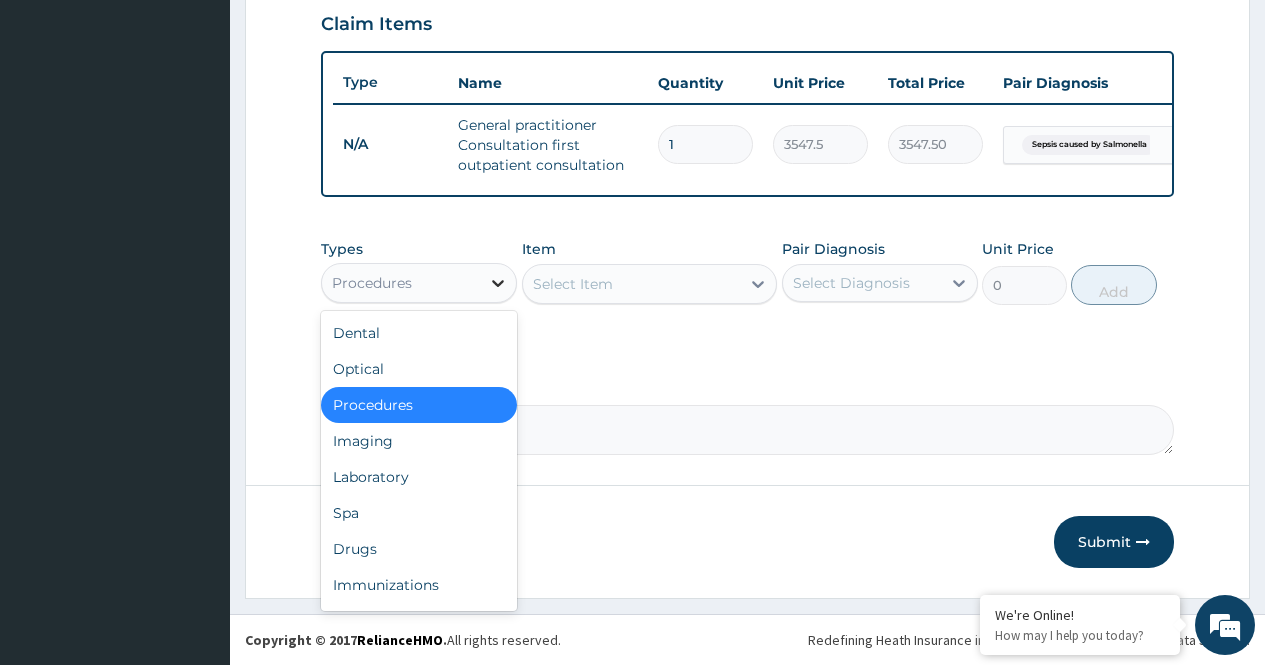 click 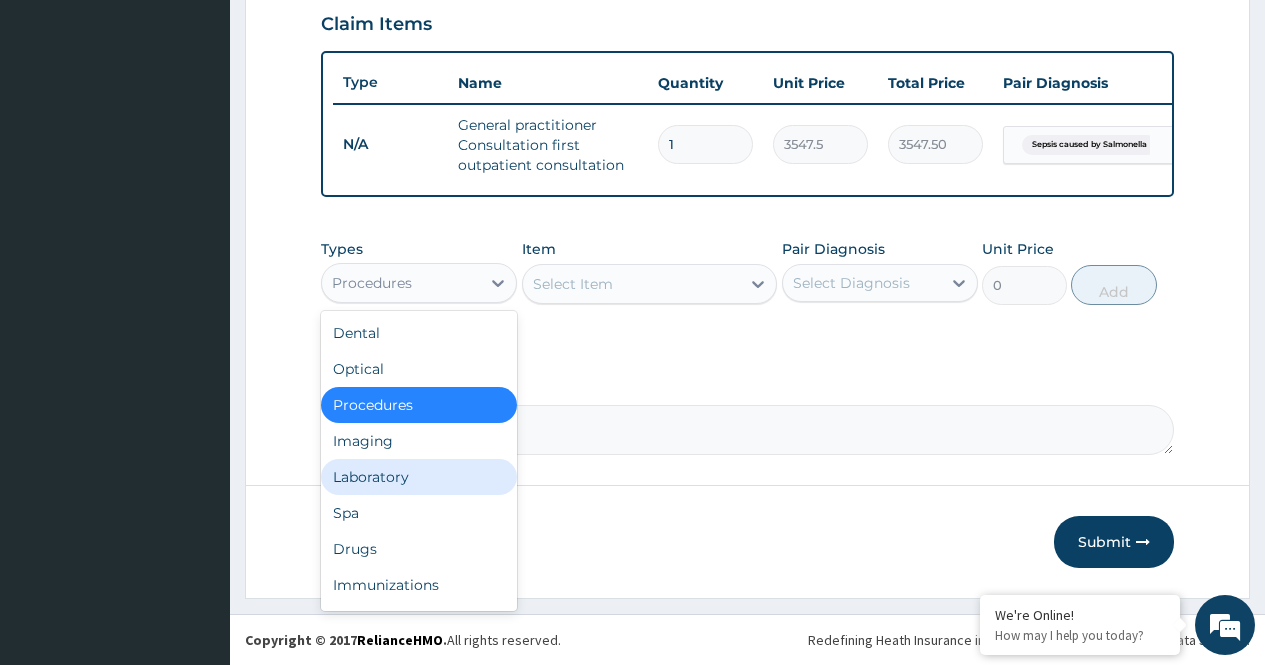 click on "Laboratory" at bounding box center [419, 477] 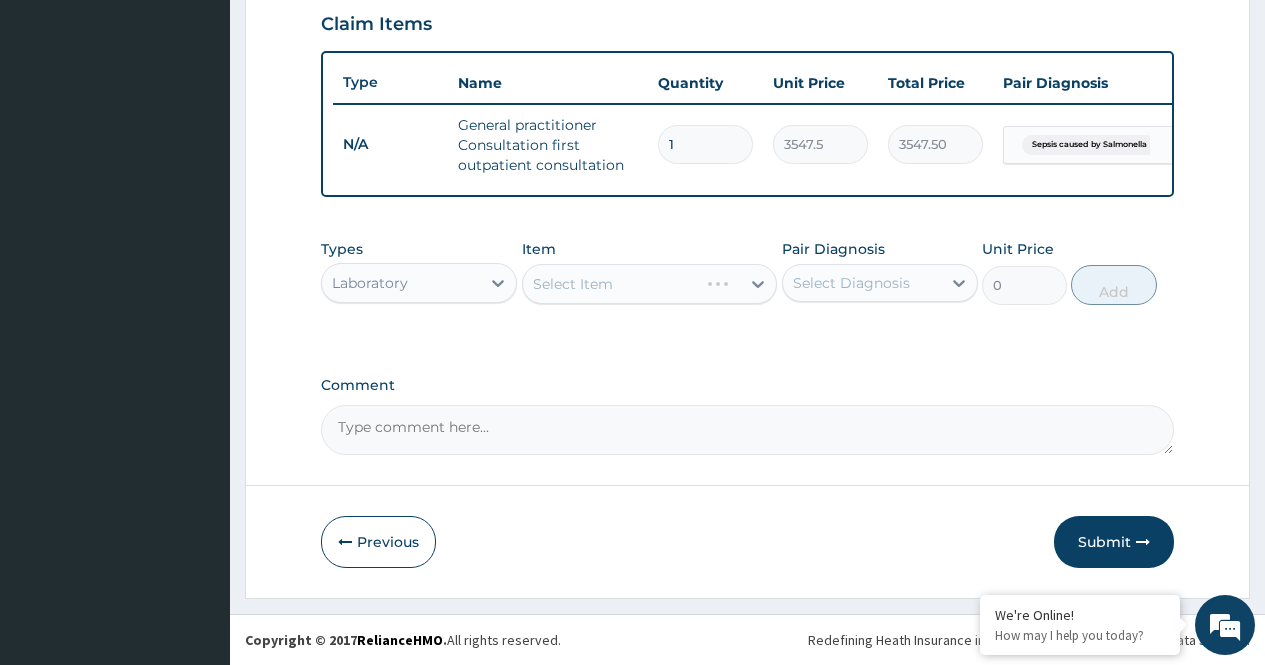 click on "Select Item" at bounding box center [650, 284] 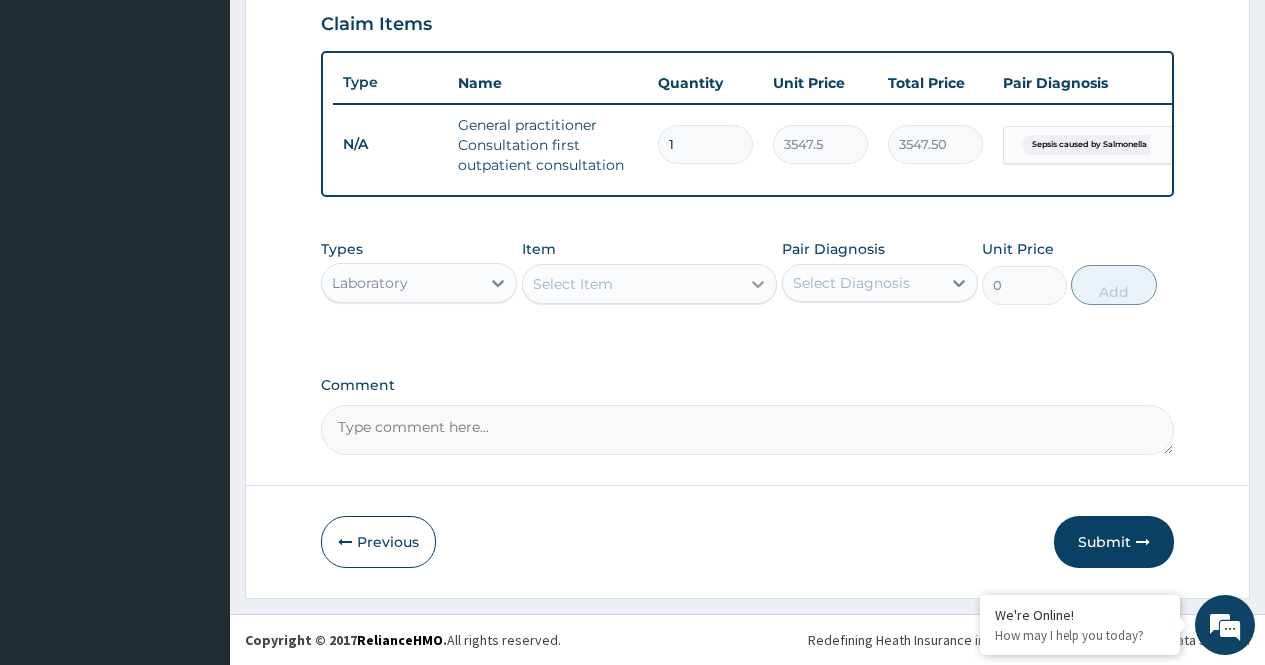 click at bounding box center [758, 284] 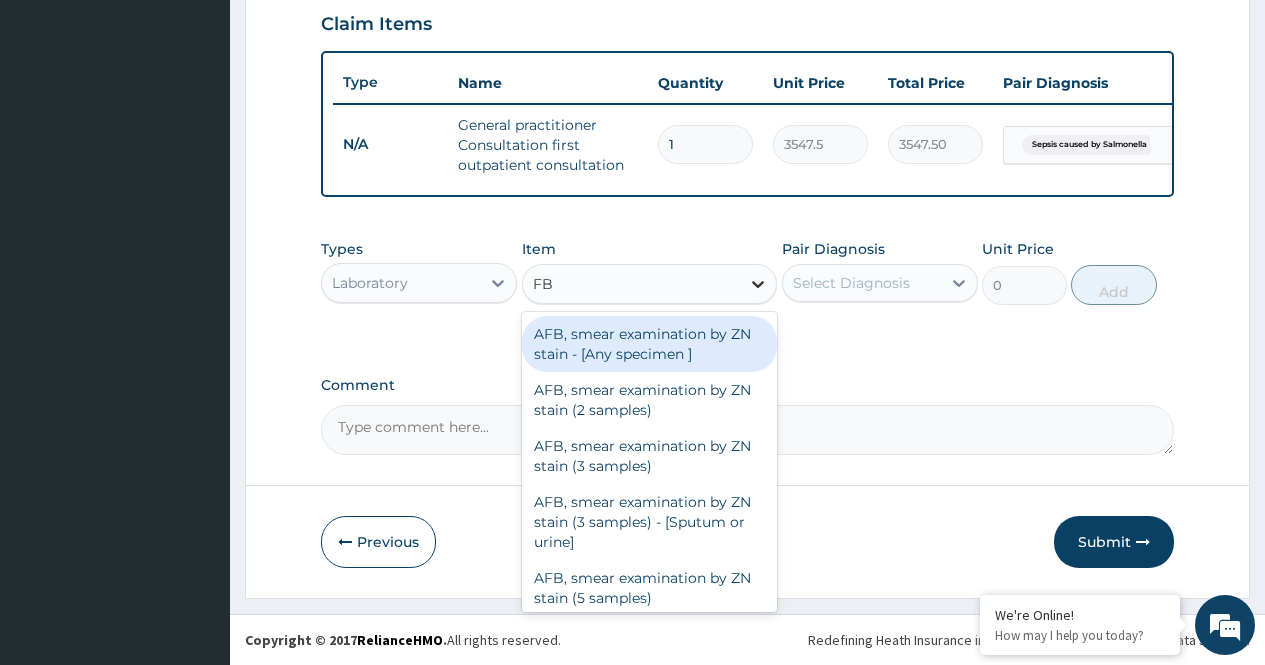 type on "FBC" 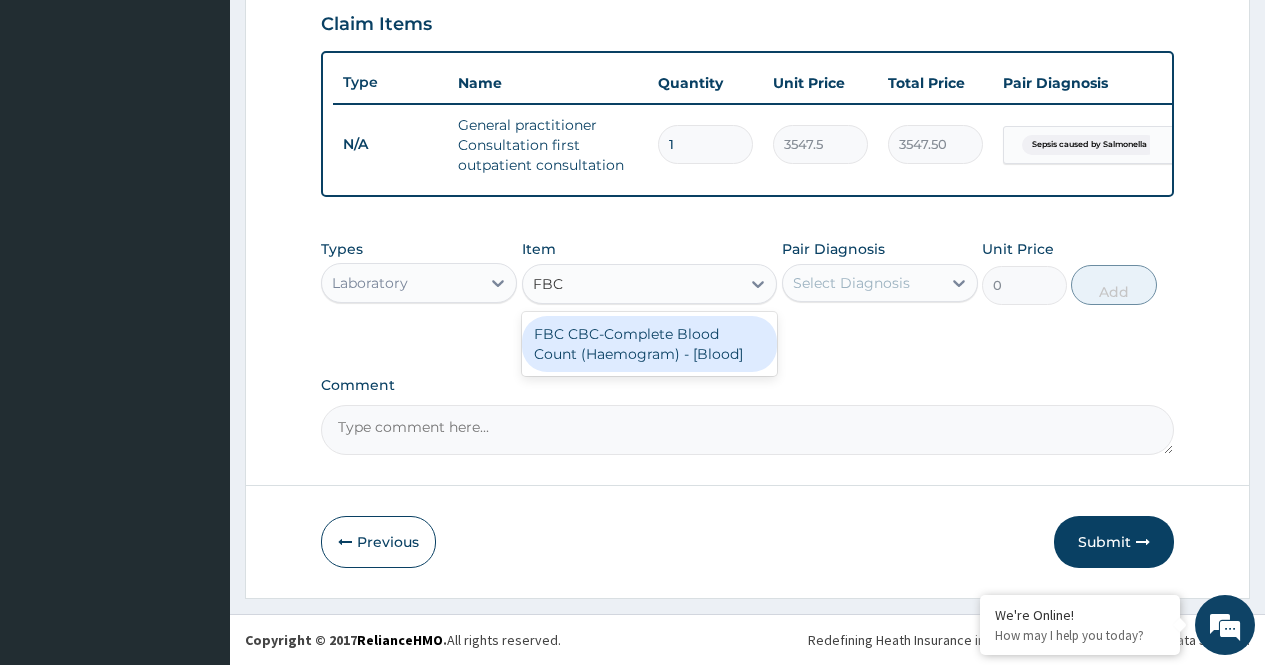 click on "FBC CBC-Complete Blood Count (Haemogram) - [Blood]" at bounding box center (650, 344) 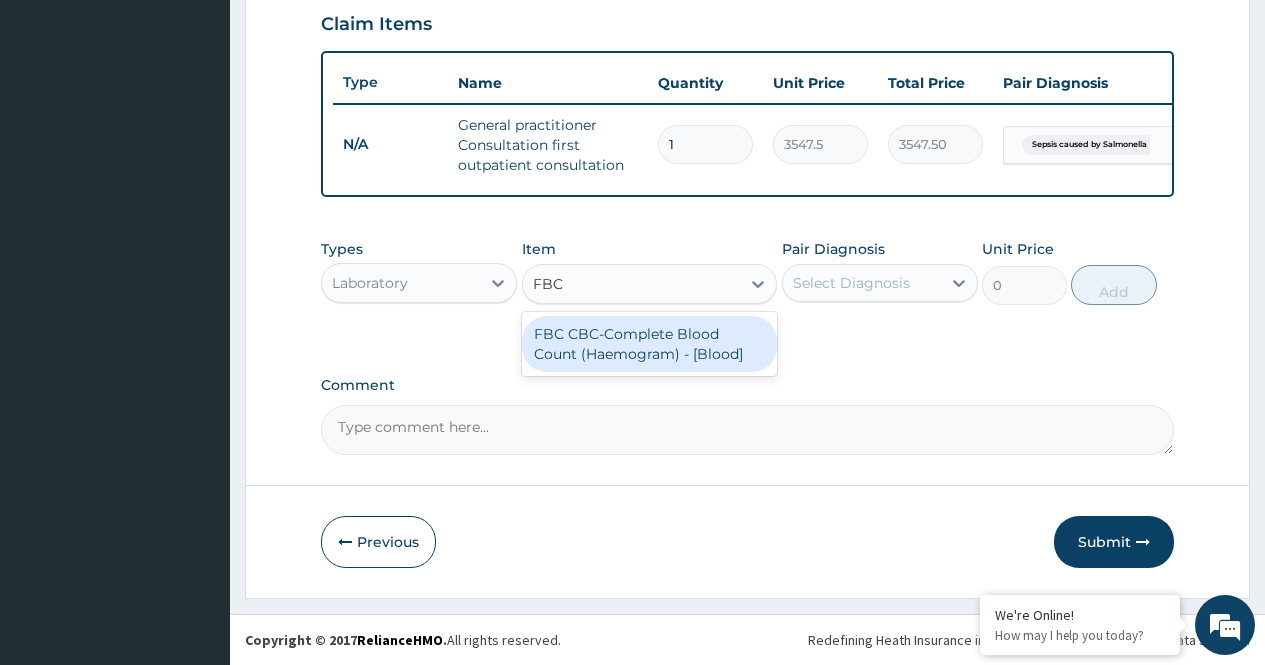 type 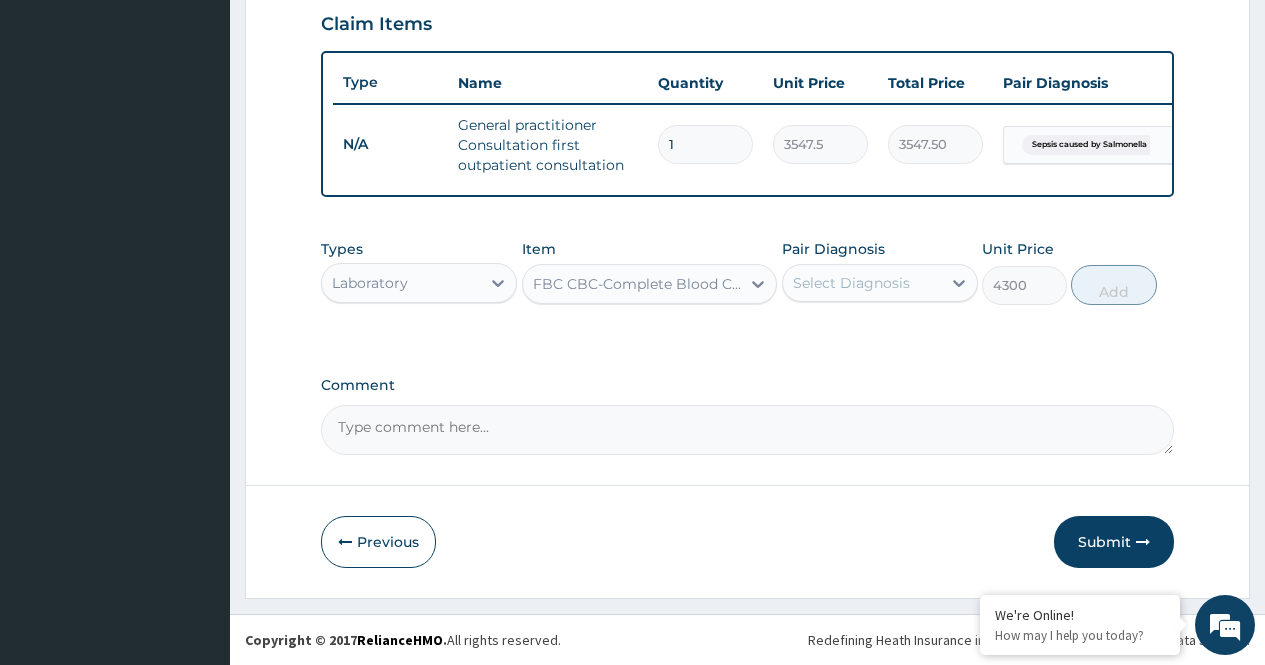 click on "Select Diagnosis" at bounding box center (851, 283) 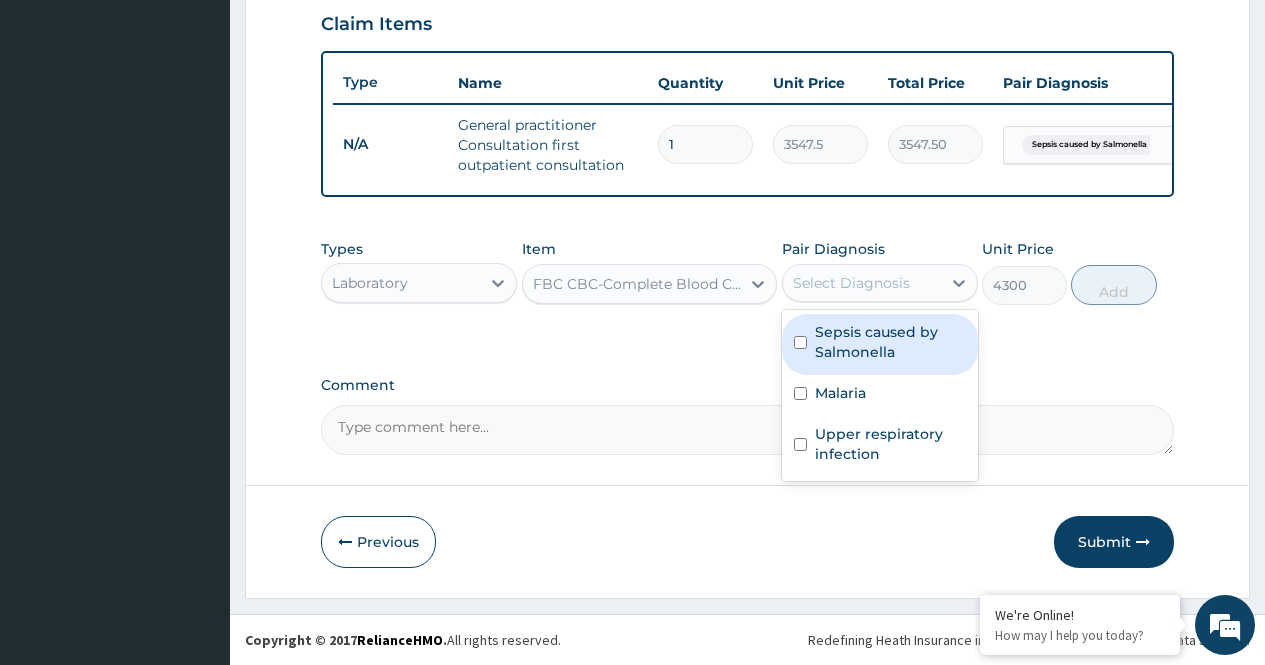 click on "Sepsis caused by Salmonella" at bounding box center (880, 344) 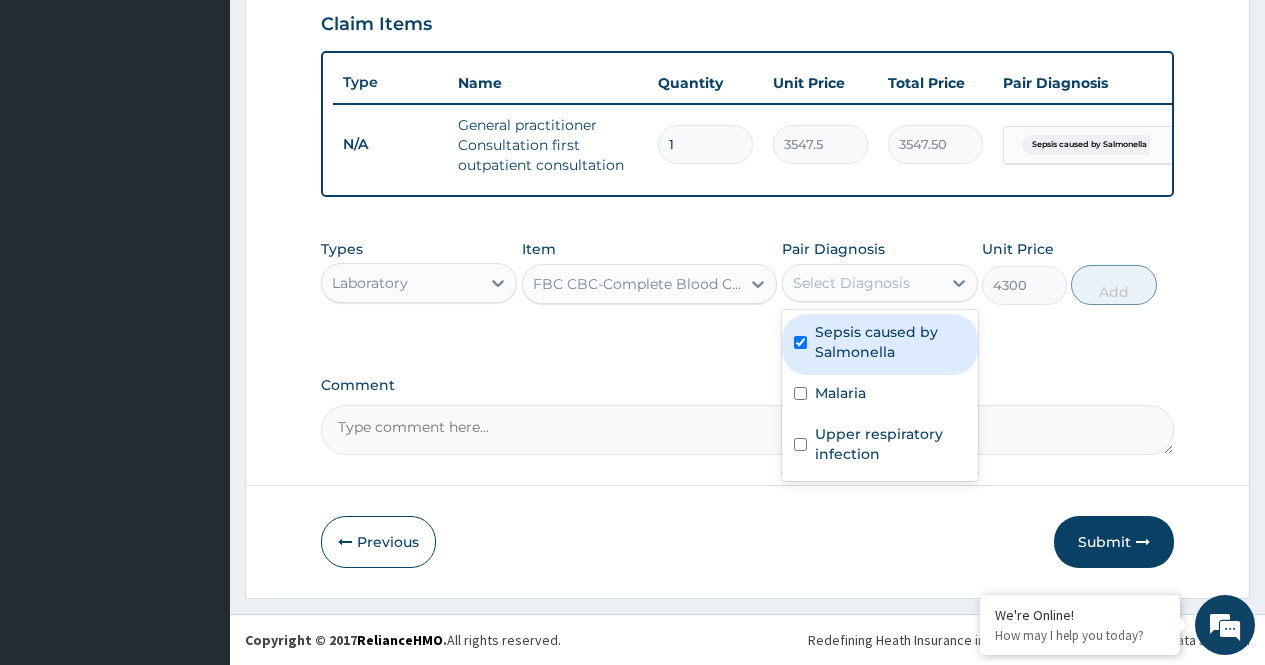 checkbox on "true" 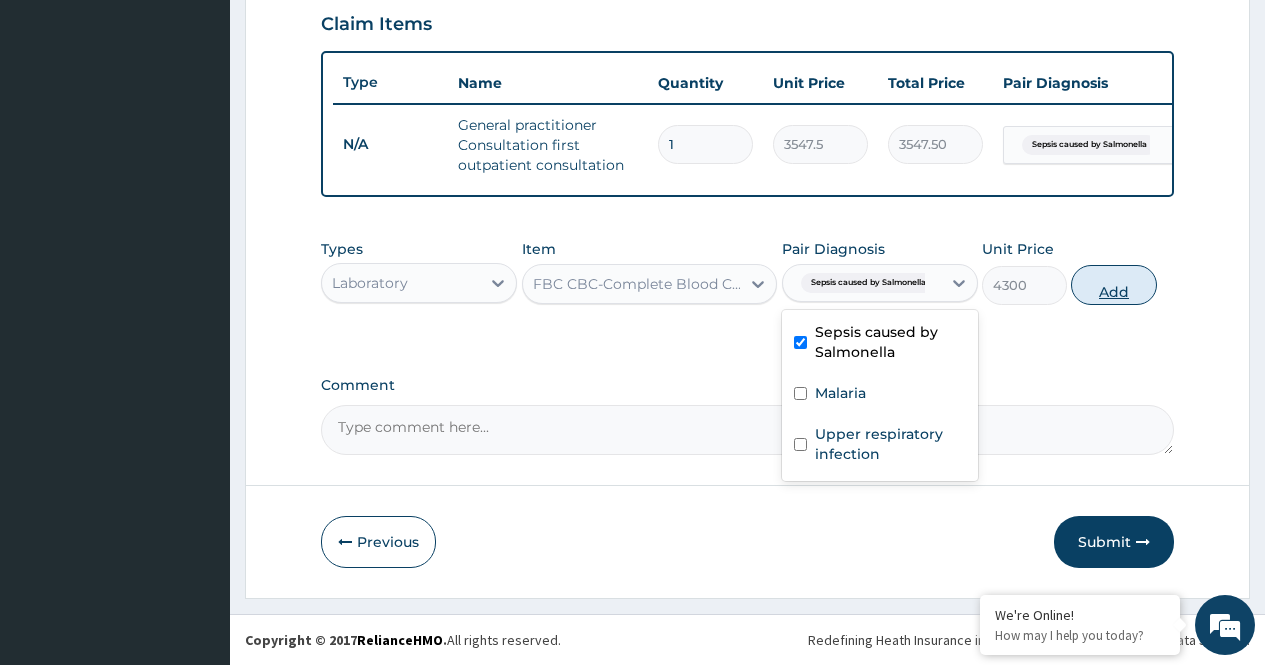 click on "Add" at bounding box center [1113, 285] 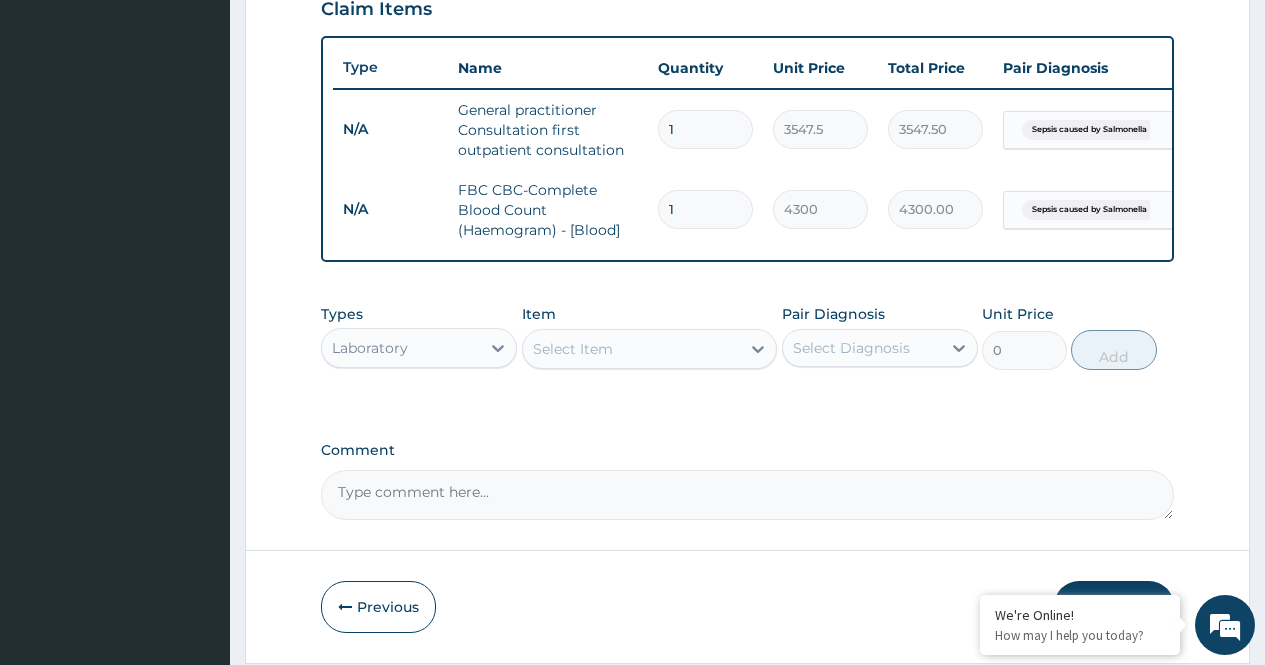 click on "Select Item" at bounding box center [632, 349] 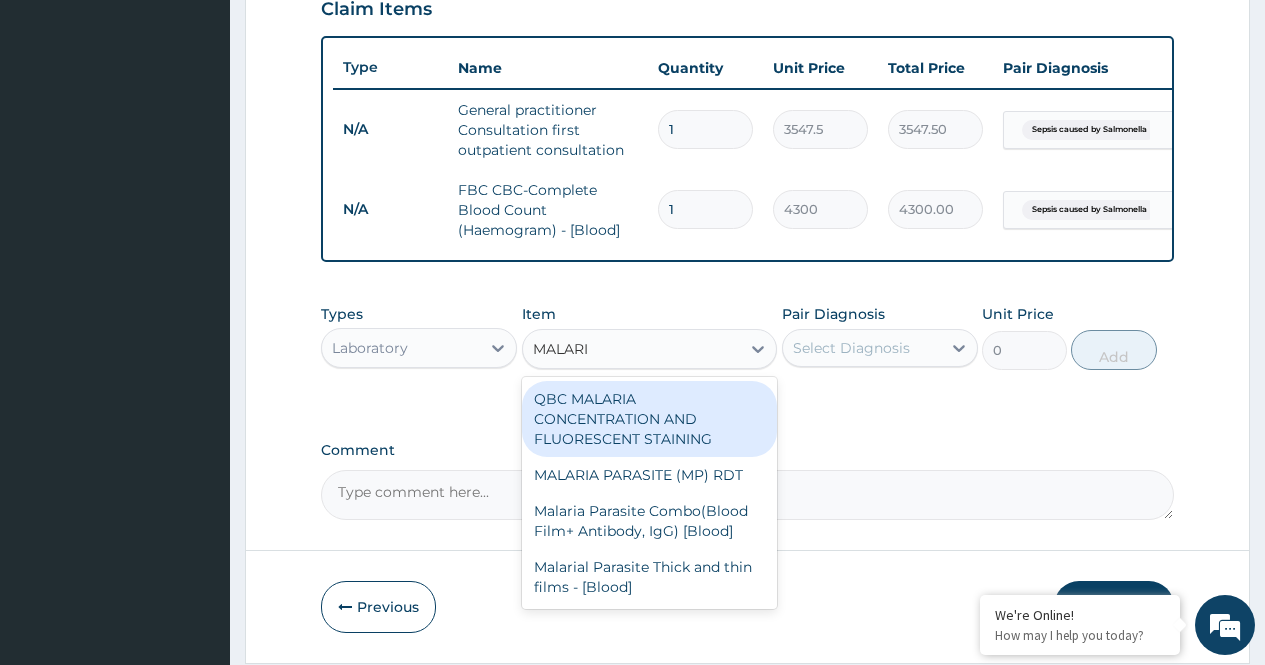type on "MALARIA" 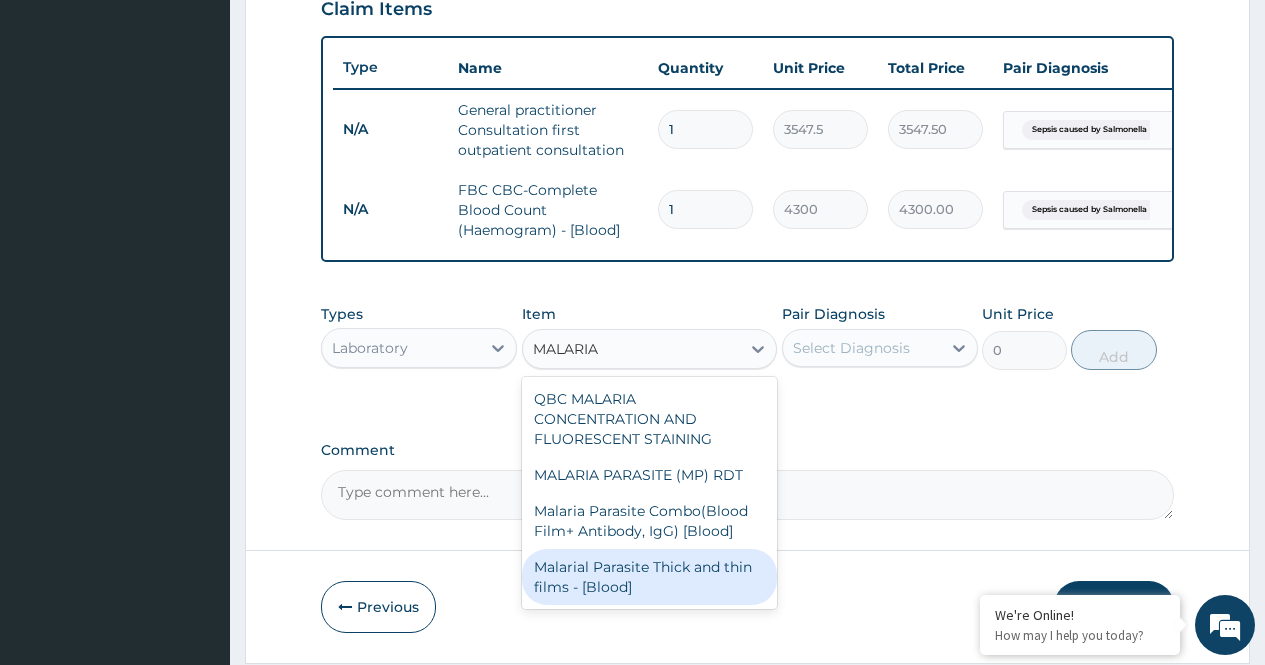 click on "Malarial Parasite Thick and thin films - [Blood]" at bounding box center (650, 577) 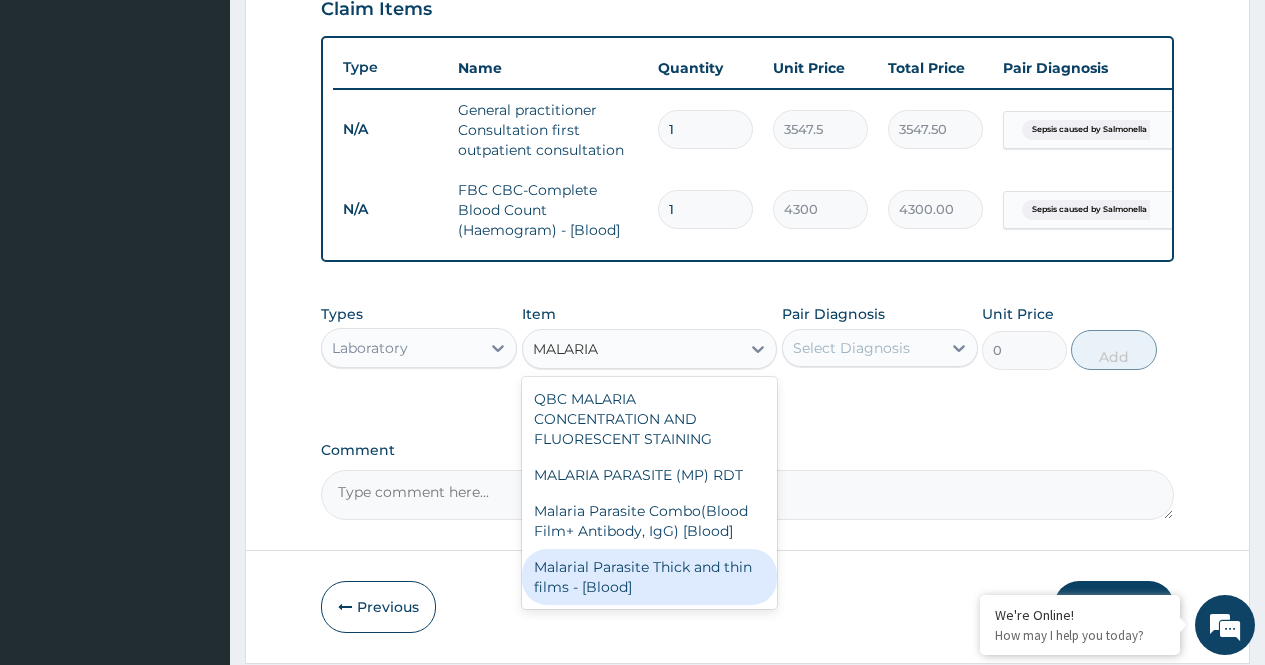type 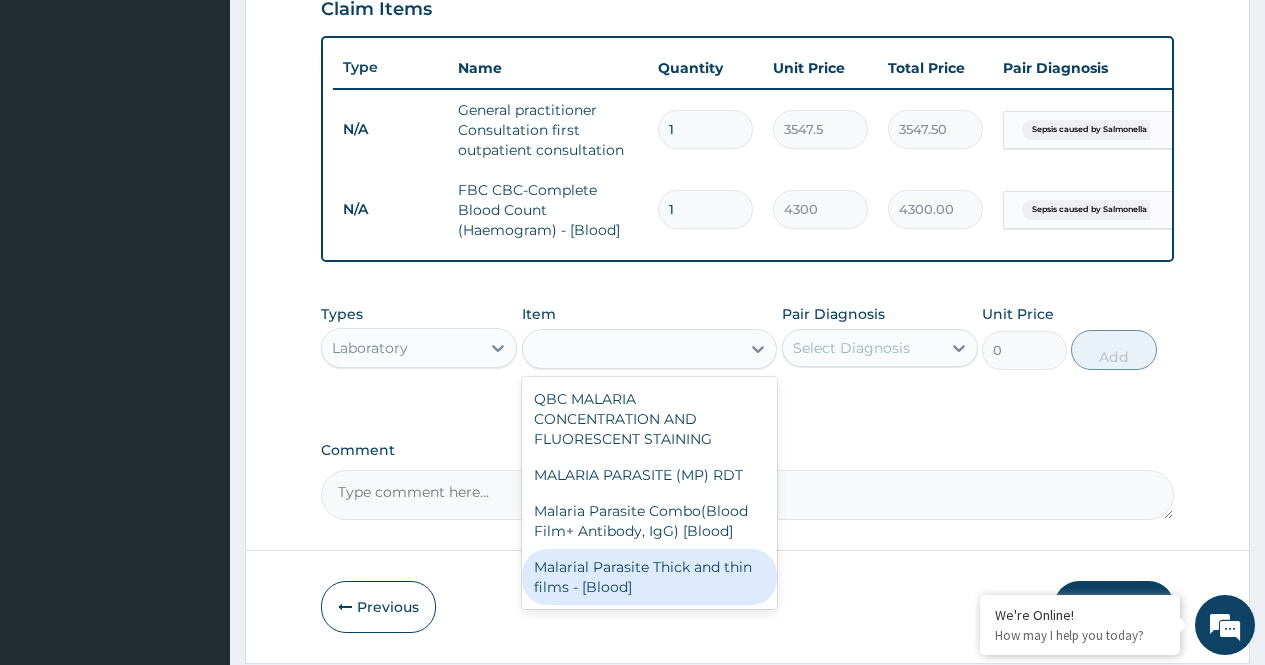 type on "1612.5" 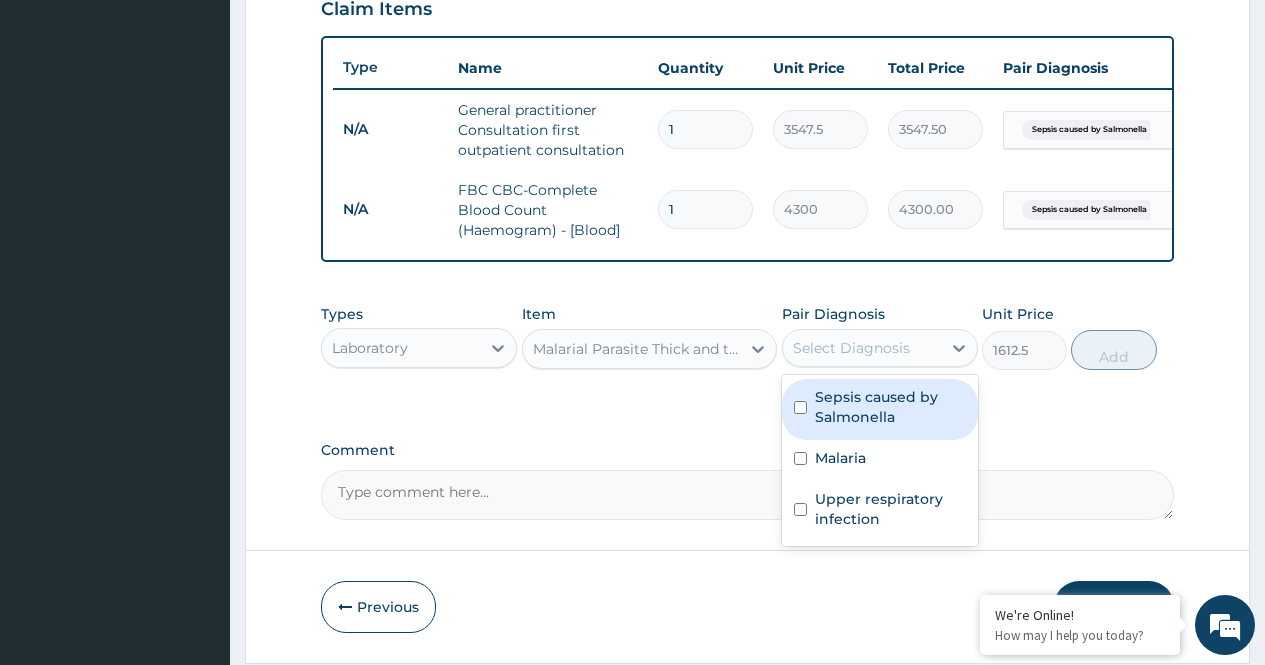 click on "Select Diagnosis" at bounding box center (851, 348) 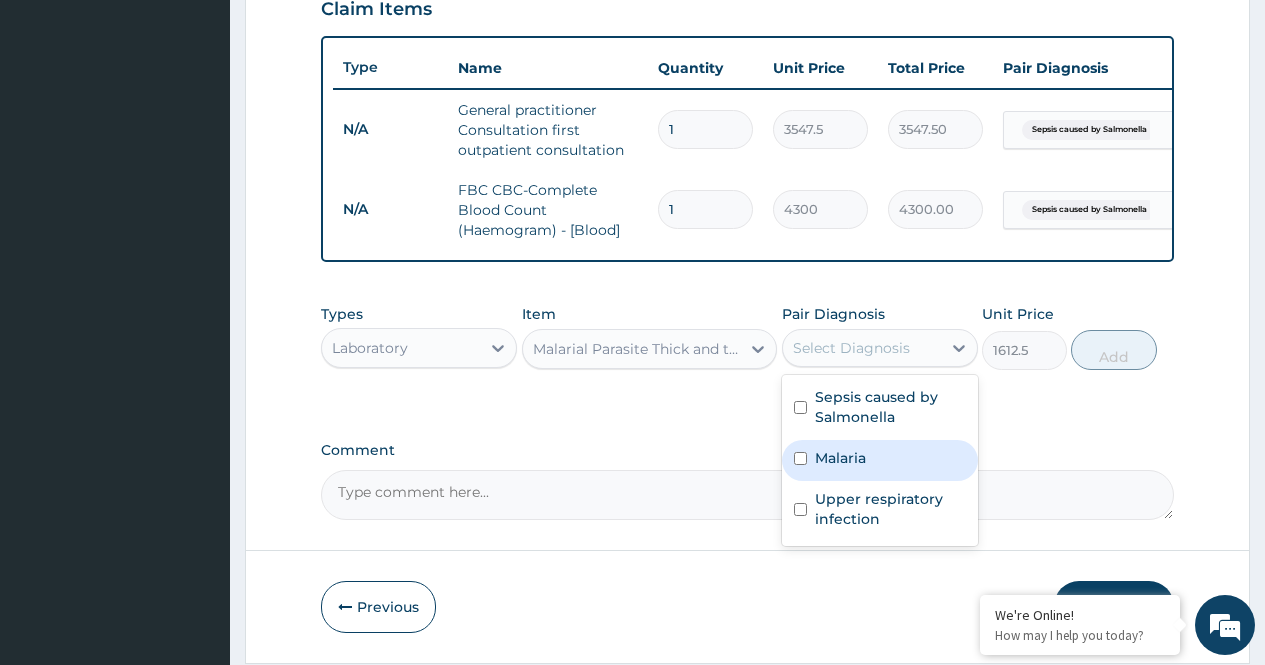 click on "Malaria" at bounding box center (840, 458) 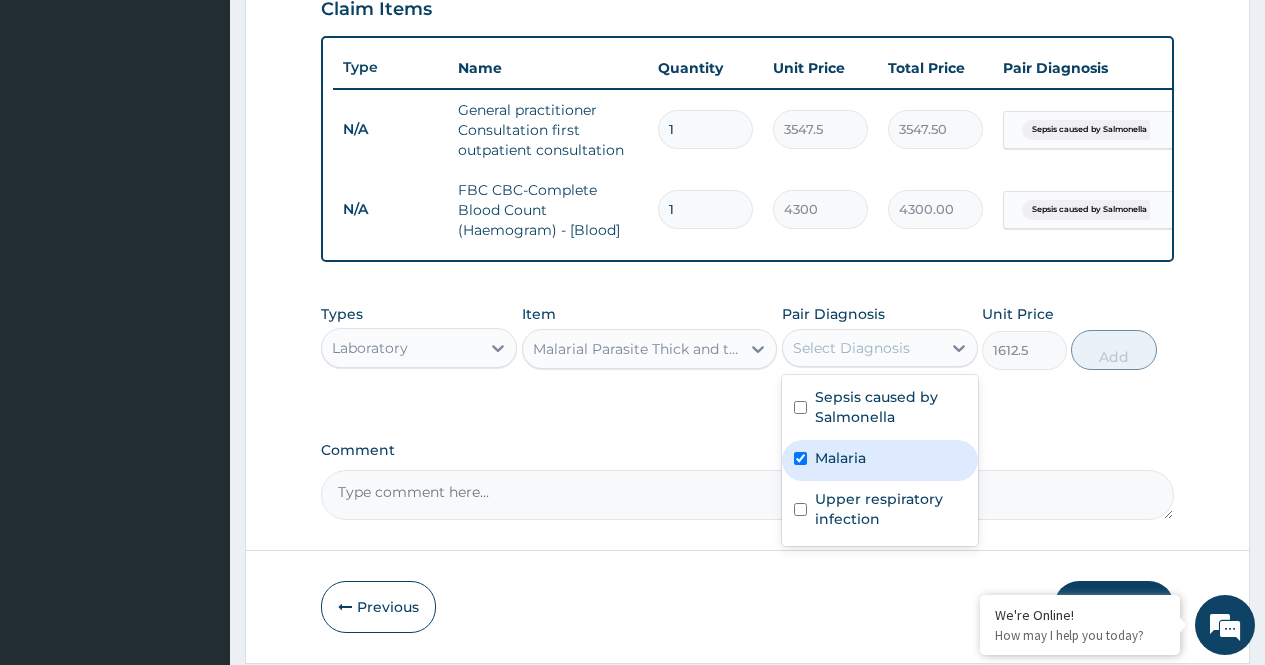 checkbox on "true" 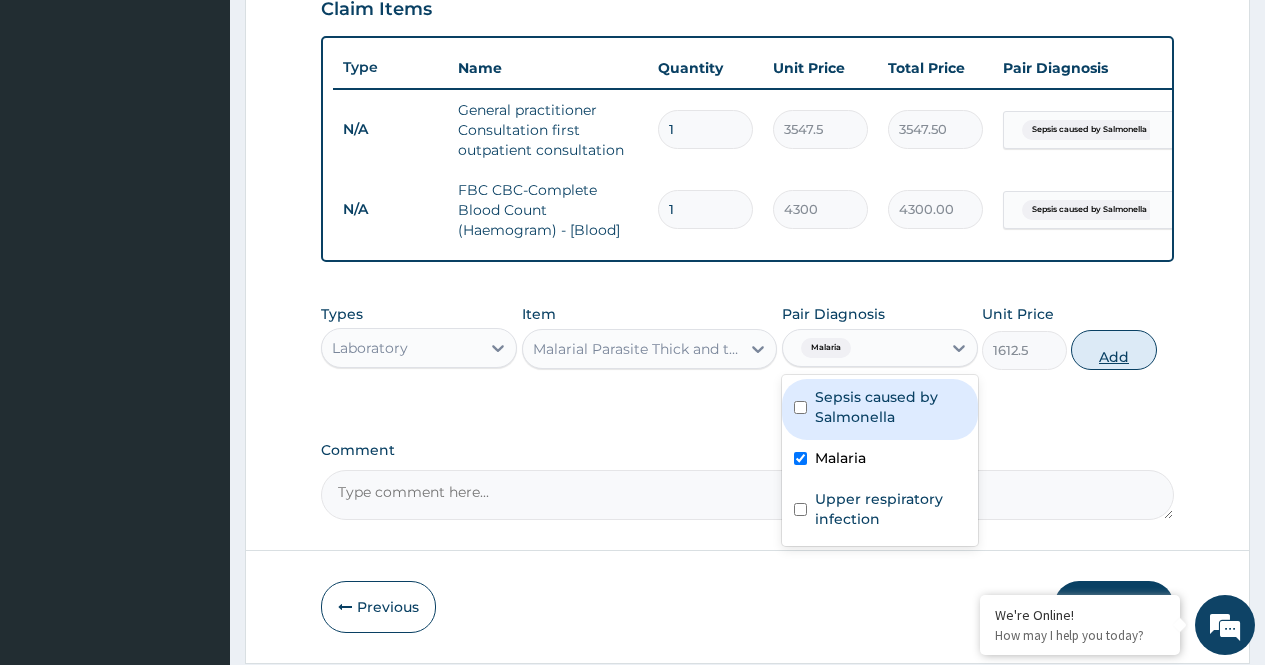 click on "Add" at bounding box center (1113, 350) 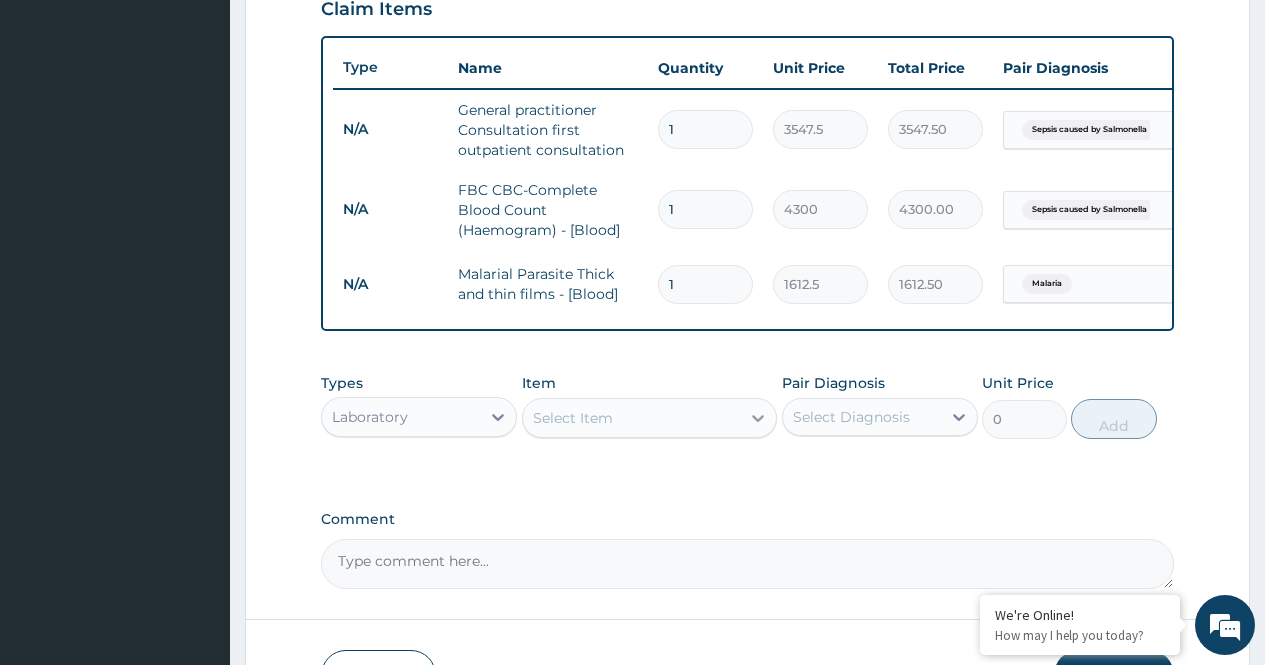 click at bounding box center (758, 418) 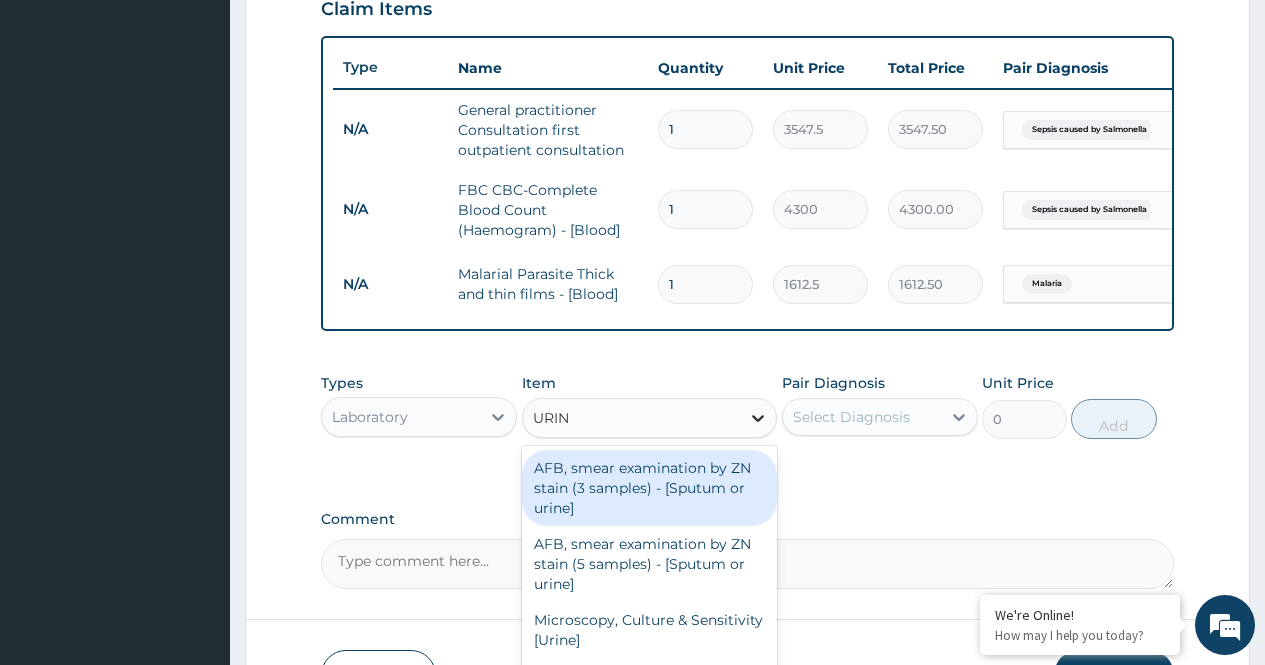type on "URINA" 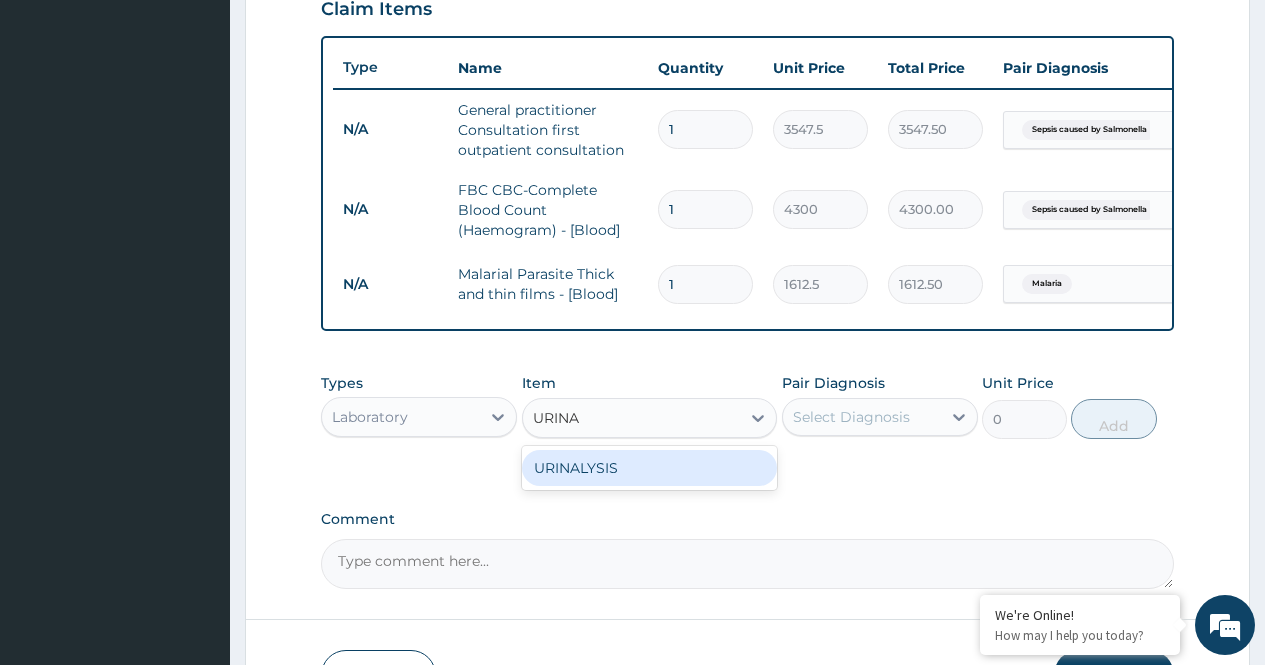 click on "URINALYSIS" at bounding box center [650, 468] 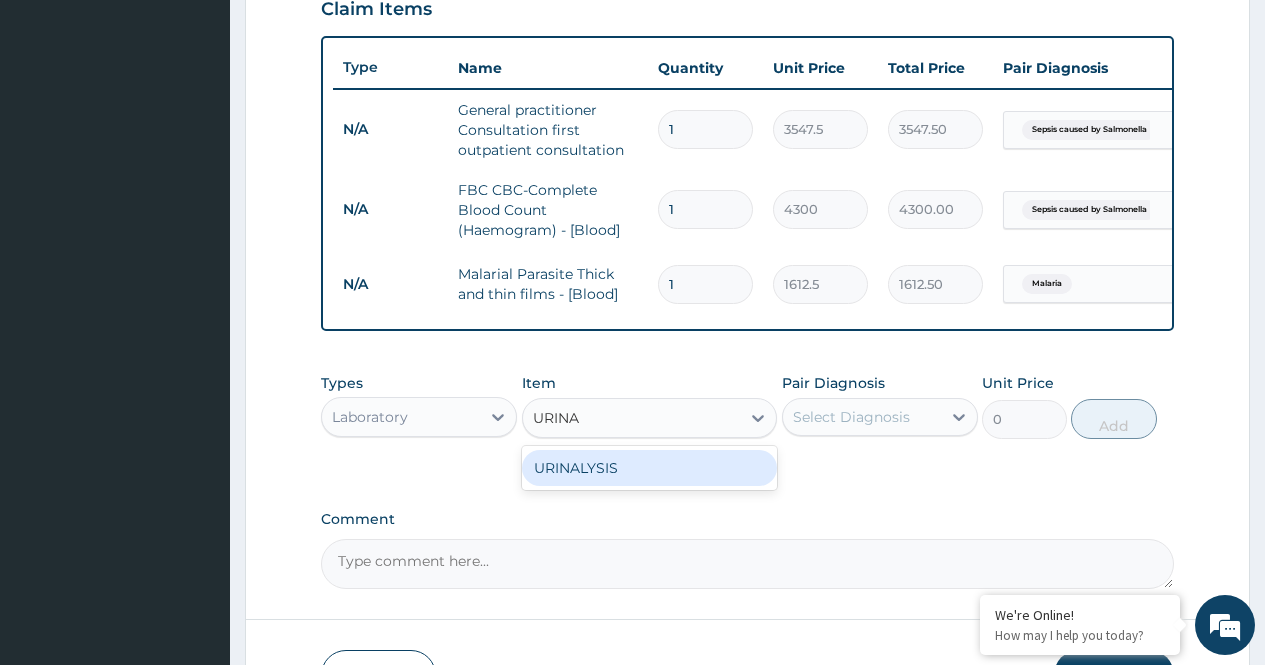 type 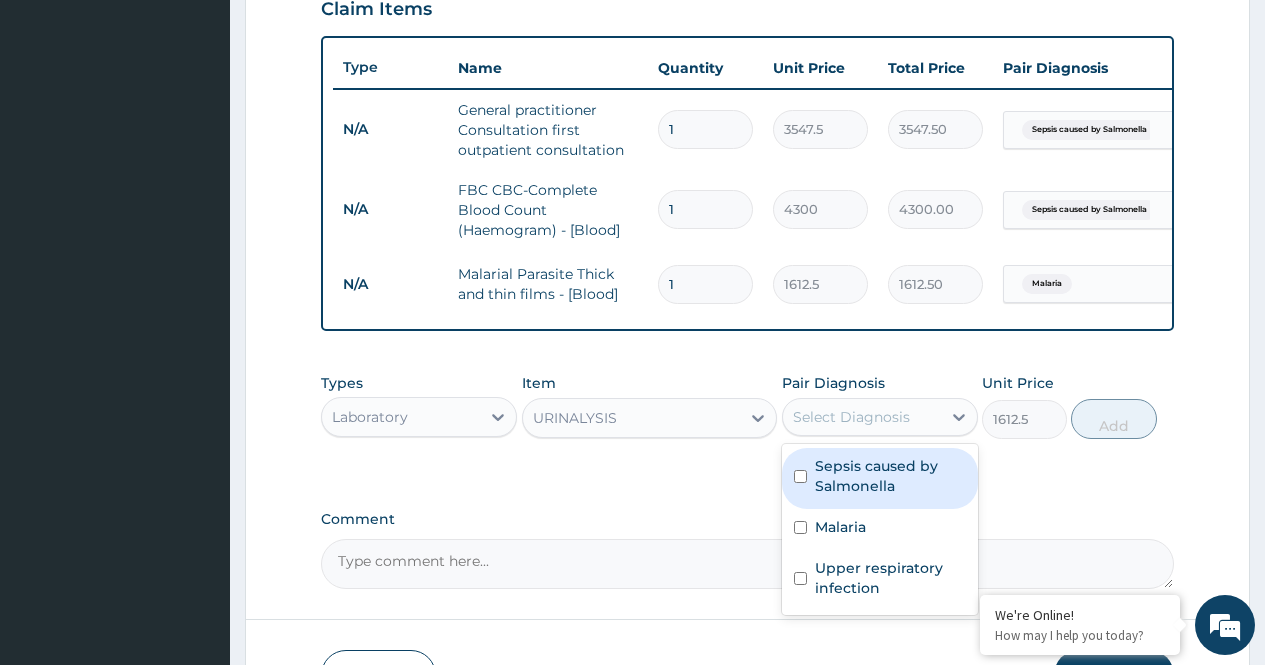 click on "Select Diagnosis" at bounding box center [851, 417] 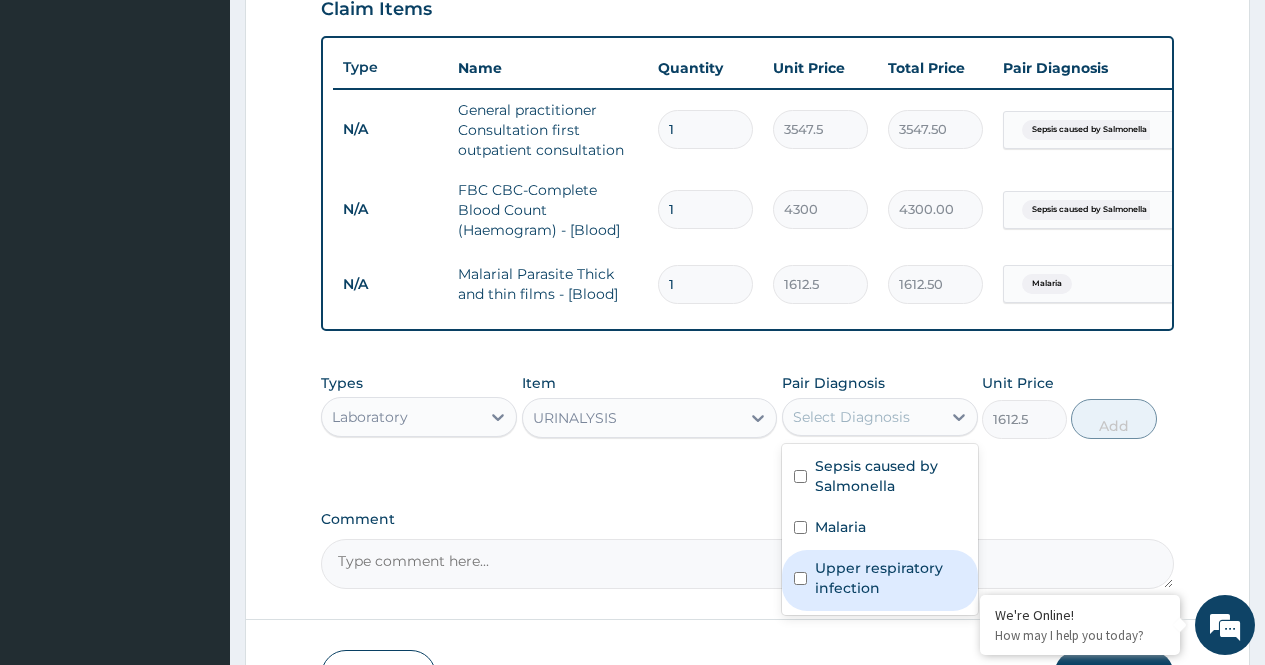 click on "Upper respiratory infection" at bounding box center (890, 578) 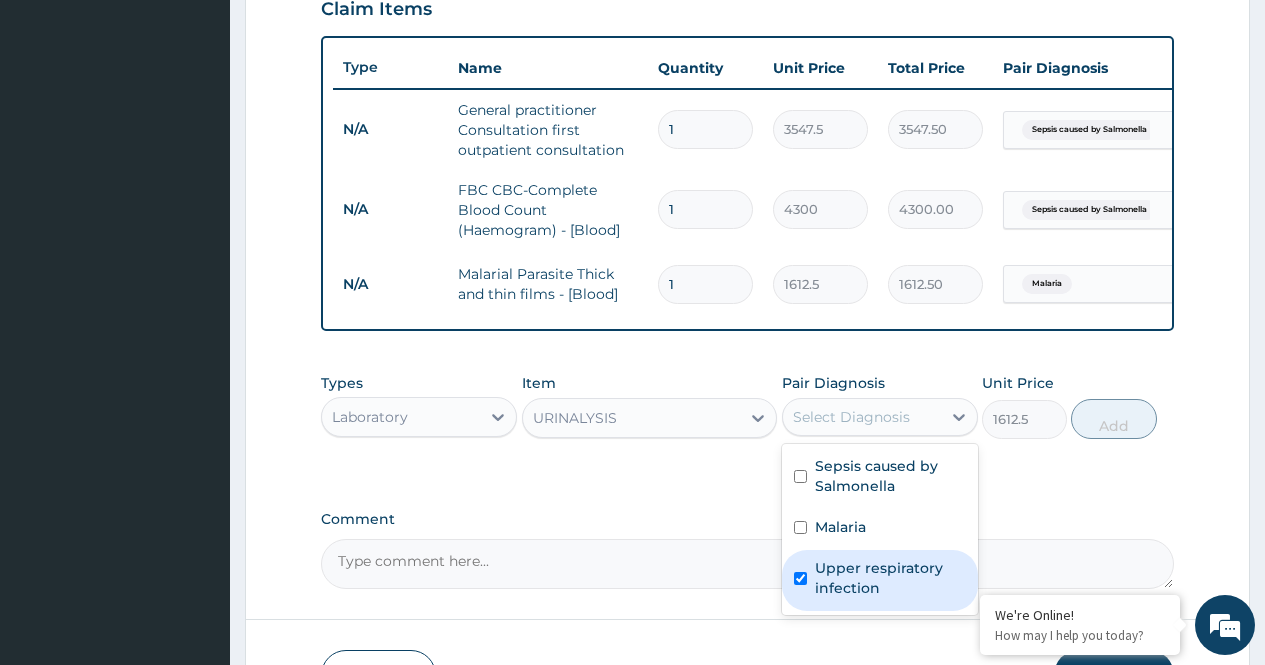 checkbox on "true" 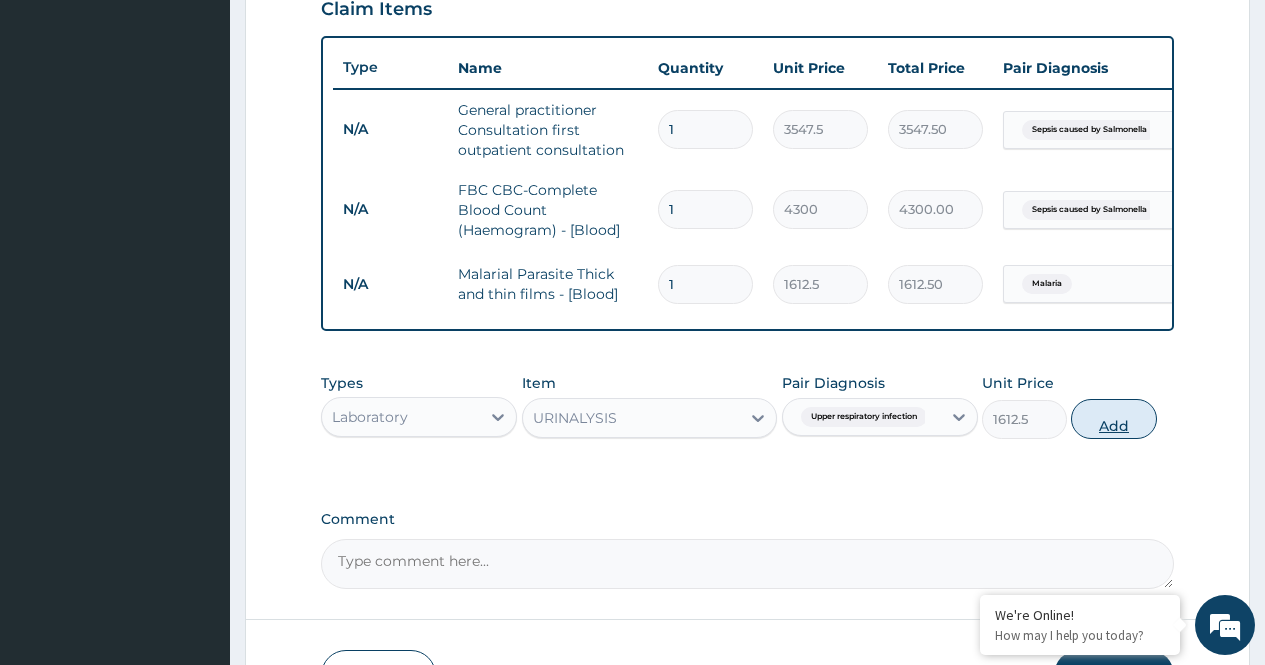 click on "Add" at bounding box center [1113, 419] 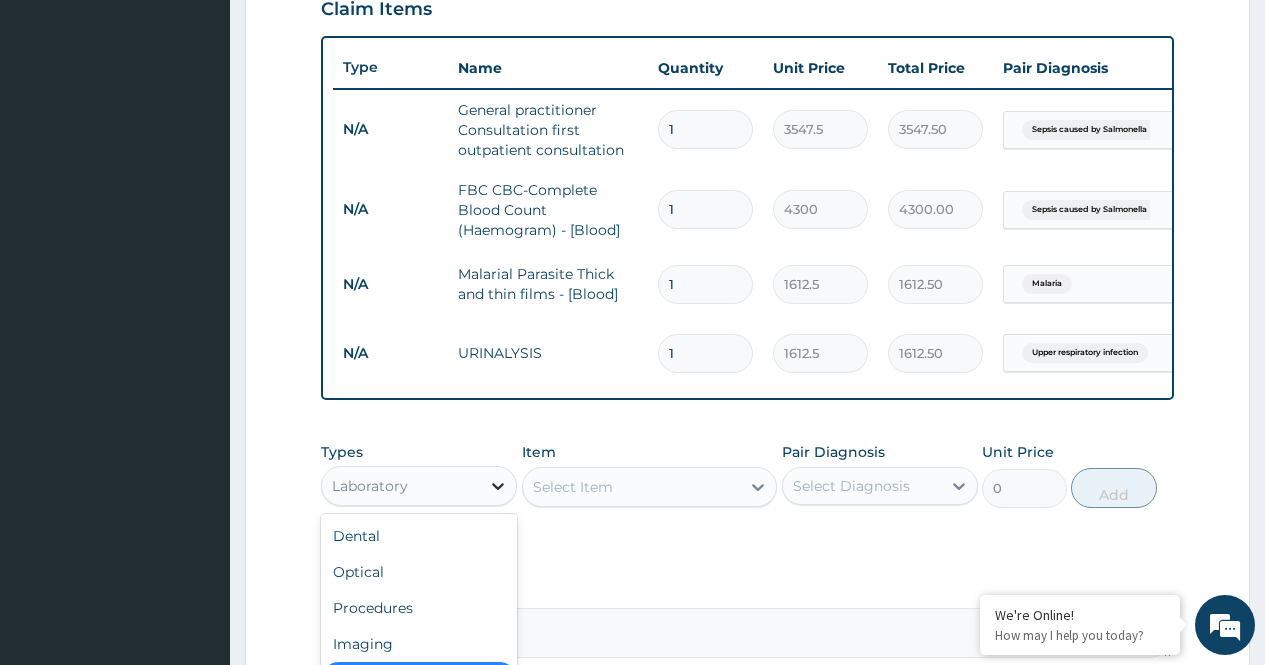 click 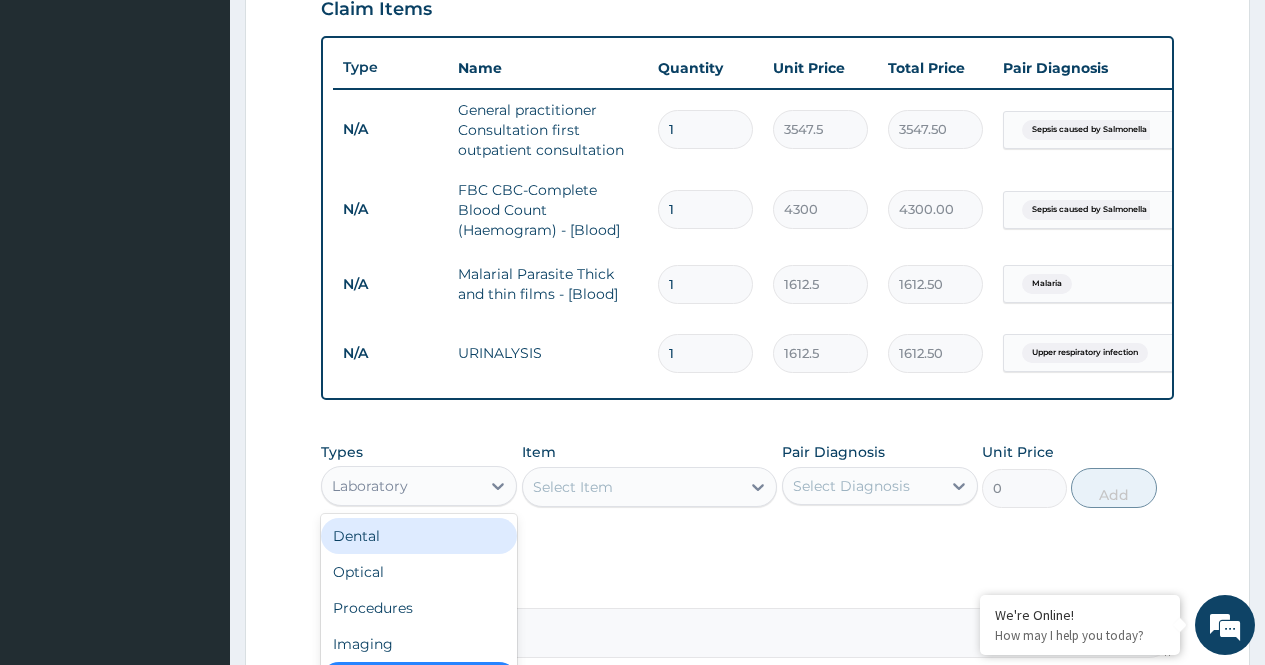 click on "Types option Laboratory, selected. option Dental focused, 1 of 10. 10 results available. Use Up and Down to choose options, press Enter to select the currently focused option, press Escape to exit the menu, press Tab to select the option and exit the menu. Laboratory Dental Optical Procedures Imaging Laboratory Spa Drugs Immunizations Others Gym Item Select Item Pair Diagnosis Select Diagnosis Unit Price 0 Add" at bounding box center [747, 490] 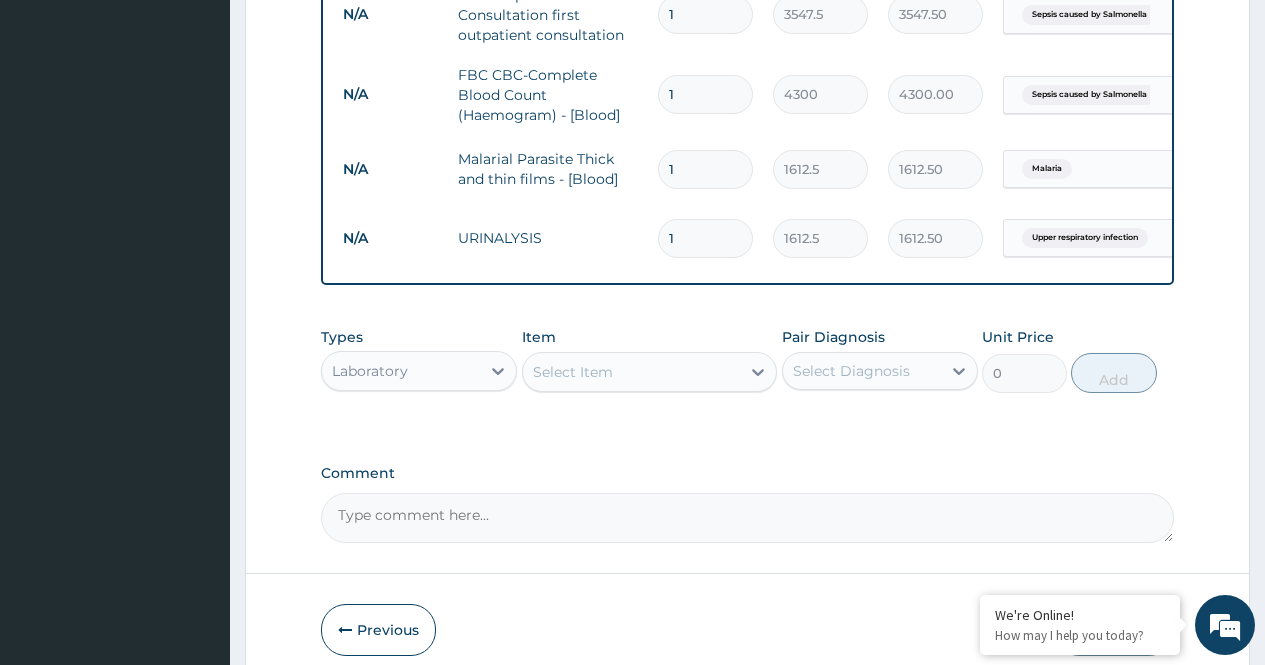 scroll, scrollTop: 926, scrollLeft: 0, axis: vertical 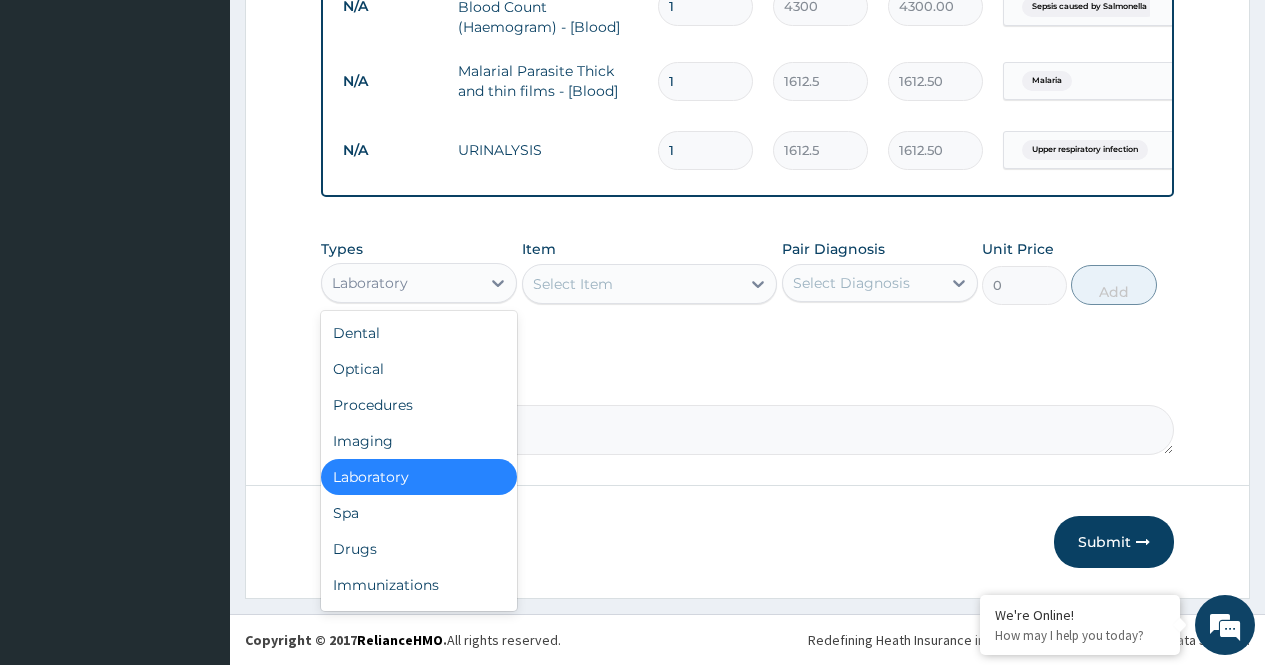 click on "Laboratory" at bounding box center [401, 283] 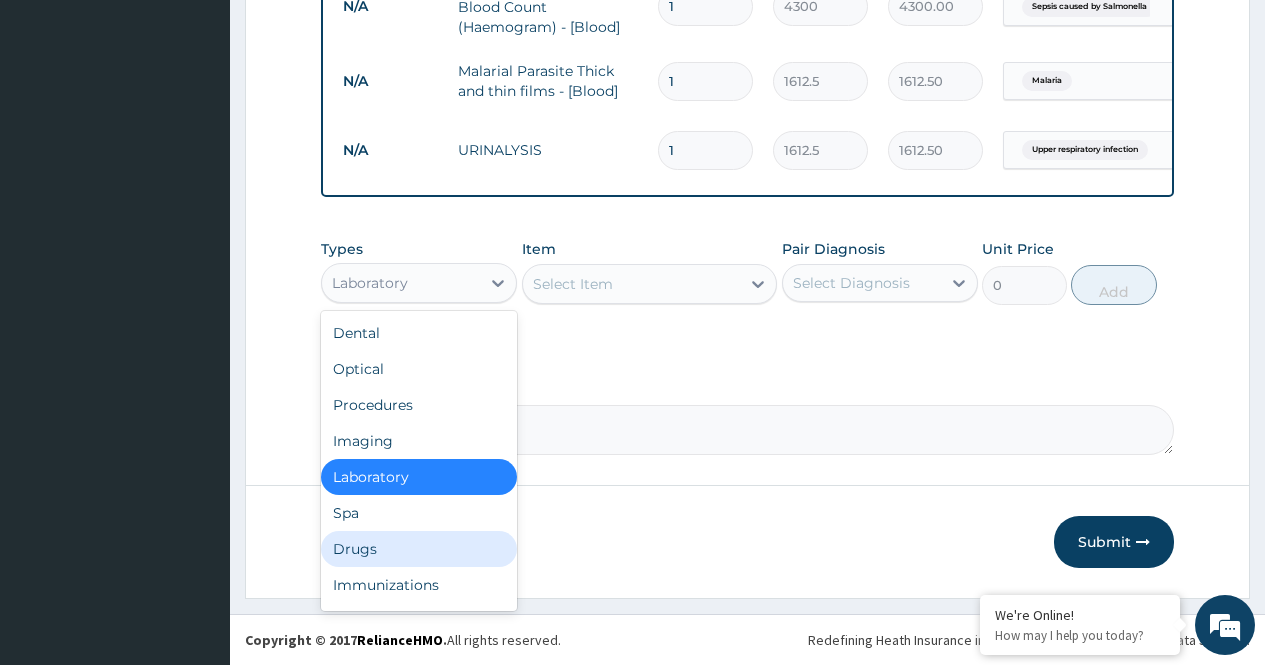 click on "Drugs" at bounding box center [419, 549] 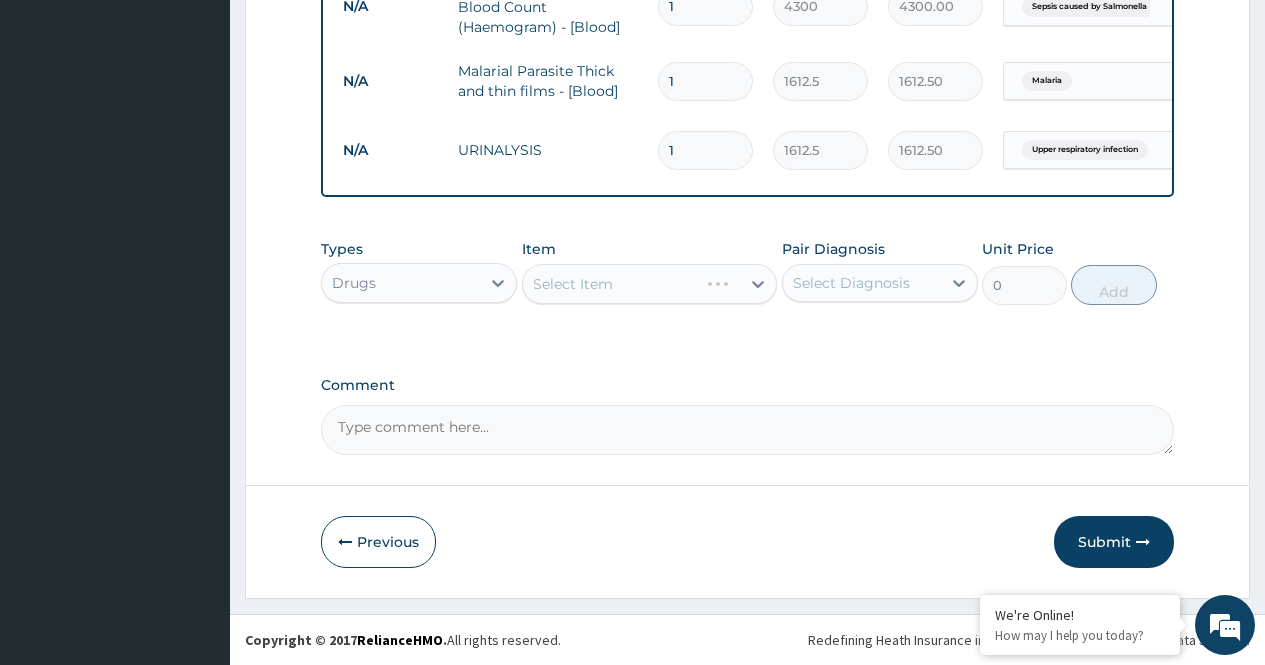 click on "Select Item" at bounding box center [611, 284] 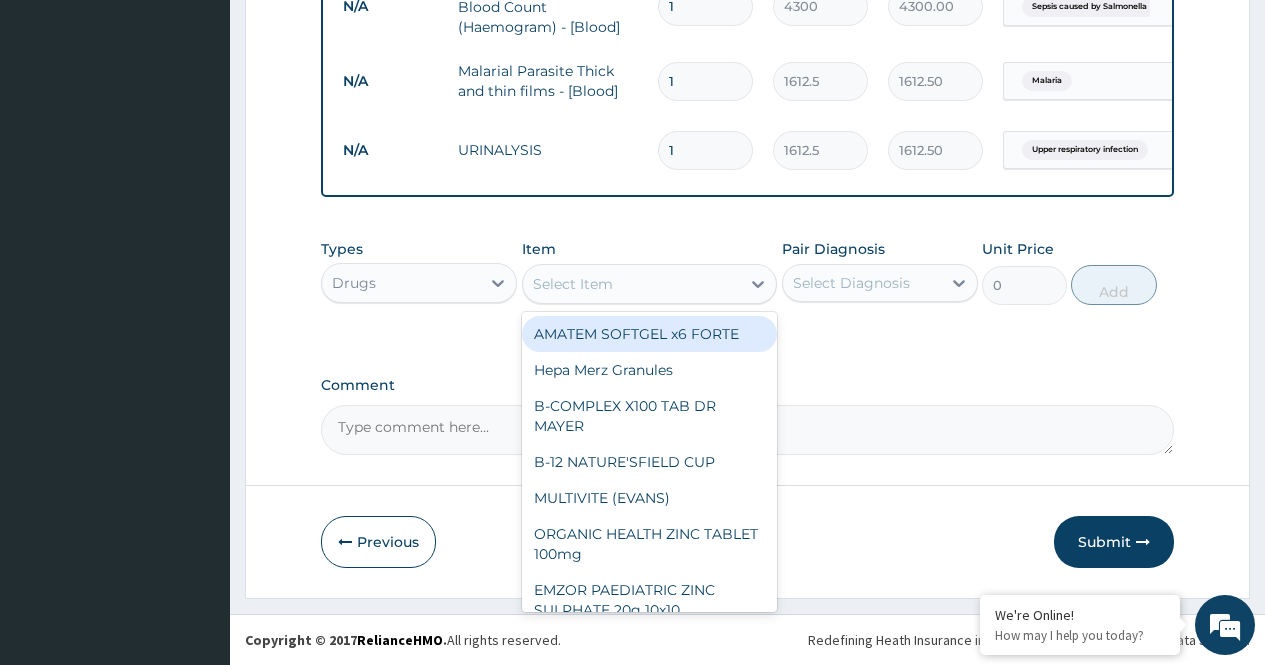 click on "AMATEM SOFTGEL x6 FORTE" at bounding box center [650, 334] 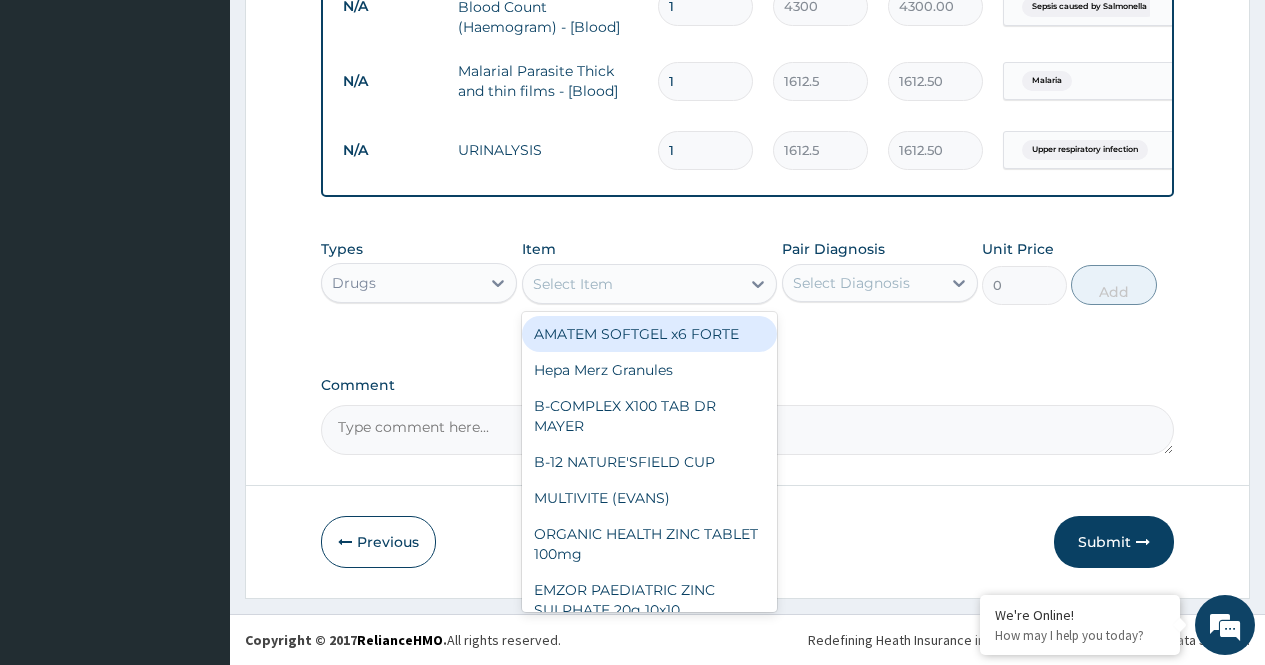 type on "473" 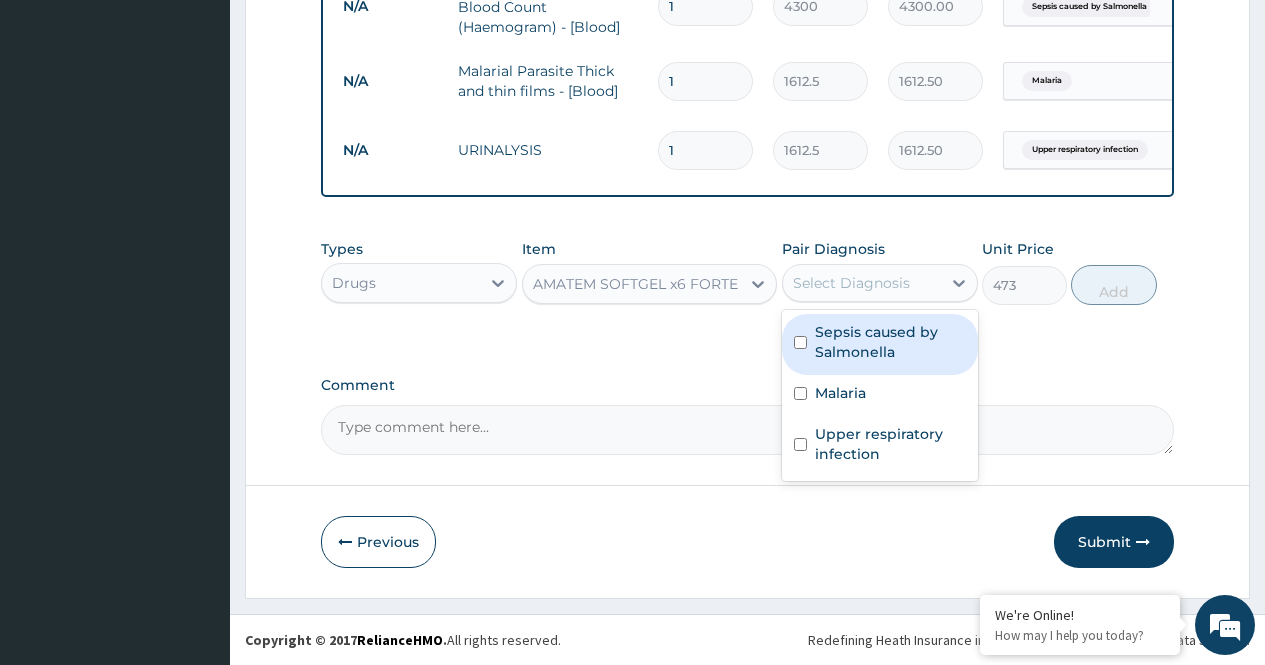 click on "Select Diagnosis" at bounding box center [862, 283] 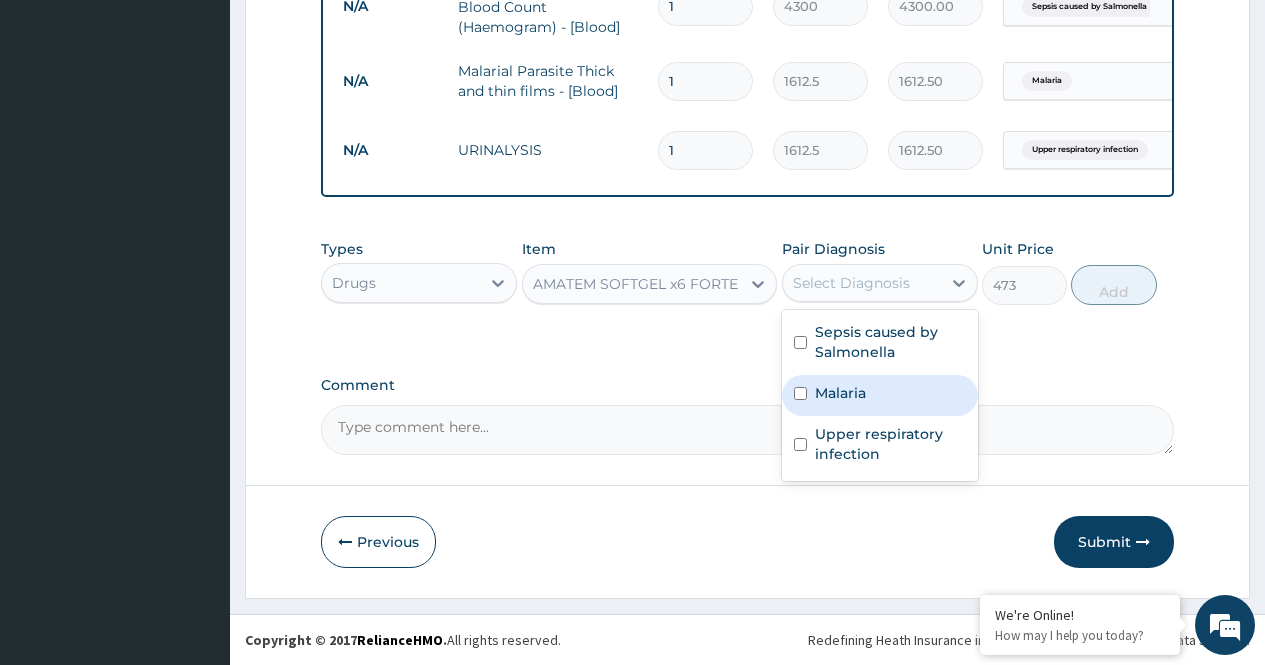 click on "Malaria" at bounding box center (880, 395) 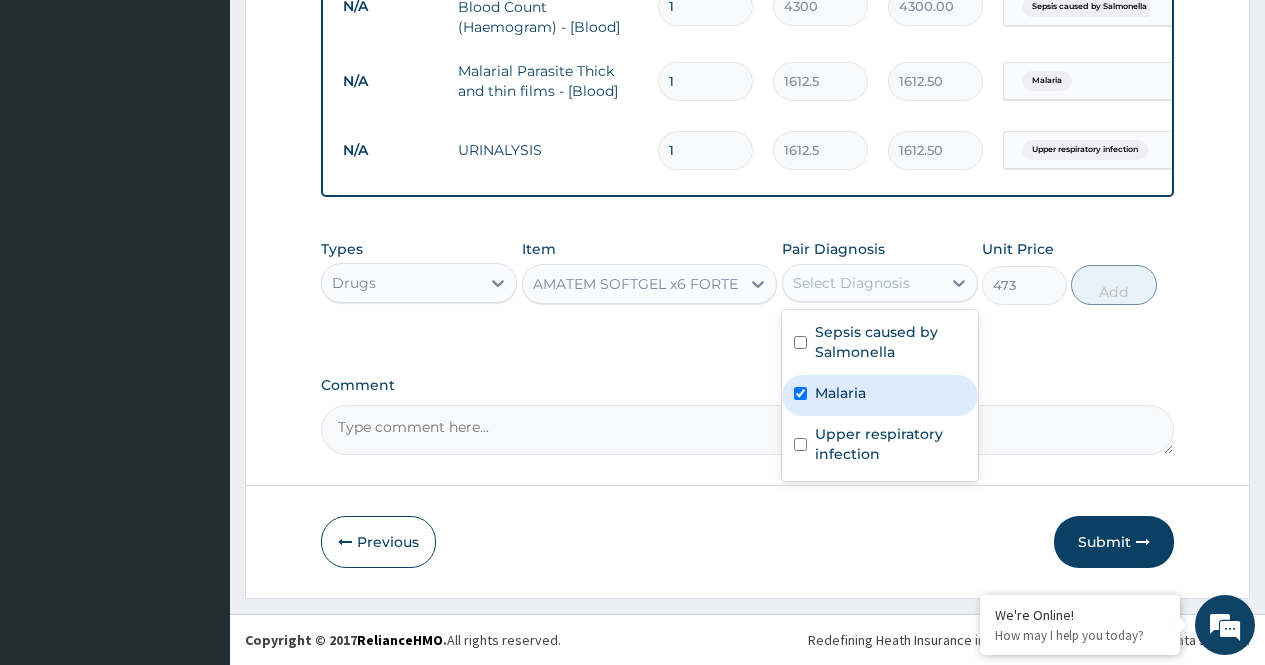 checkbox on "true" 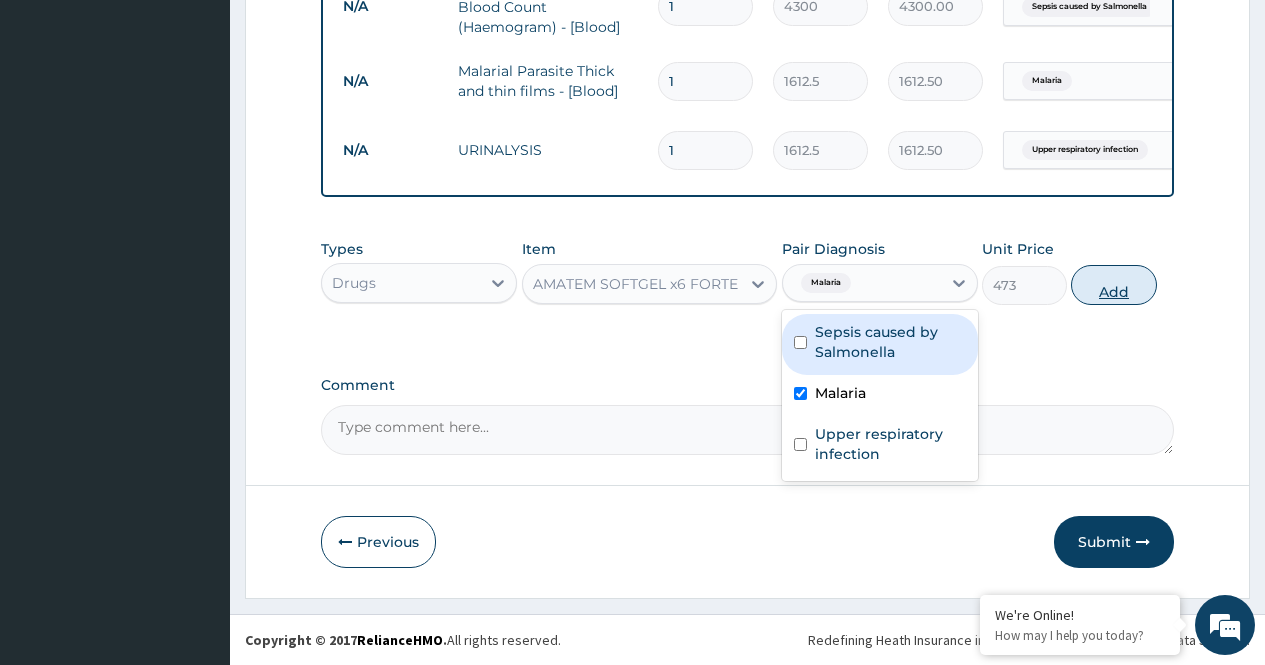 click on "Add" at bounding box center [1113, 285] 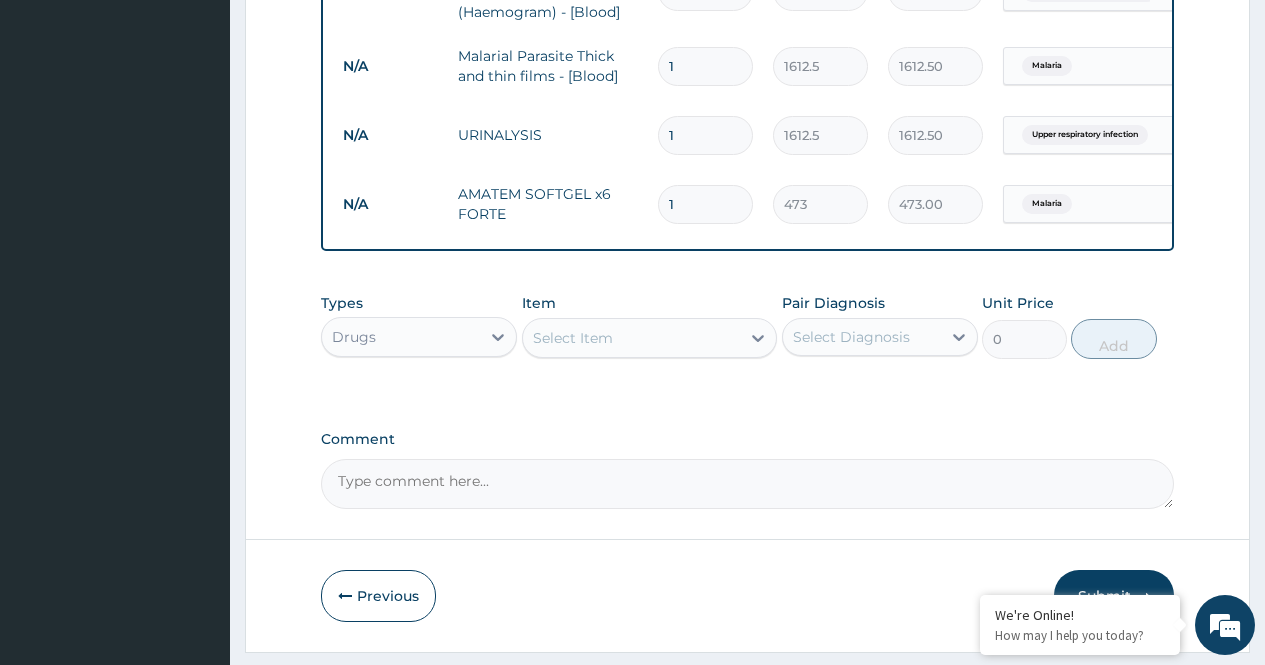 click on "Select Item" at bounding box center [573, 338] 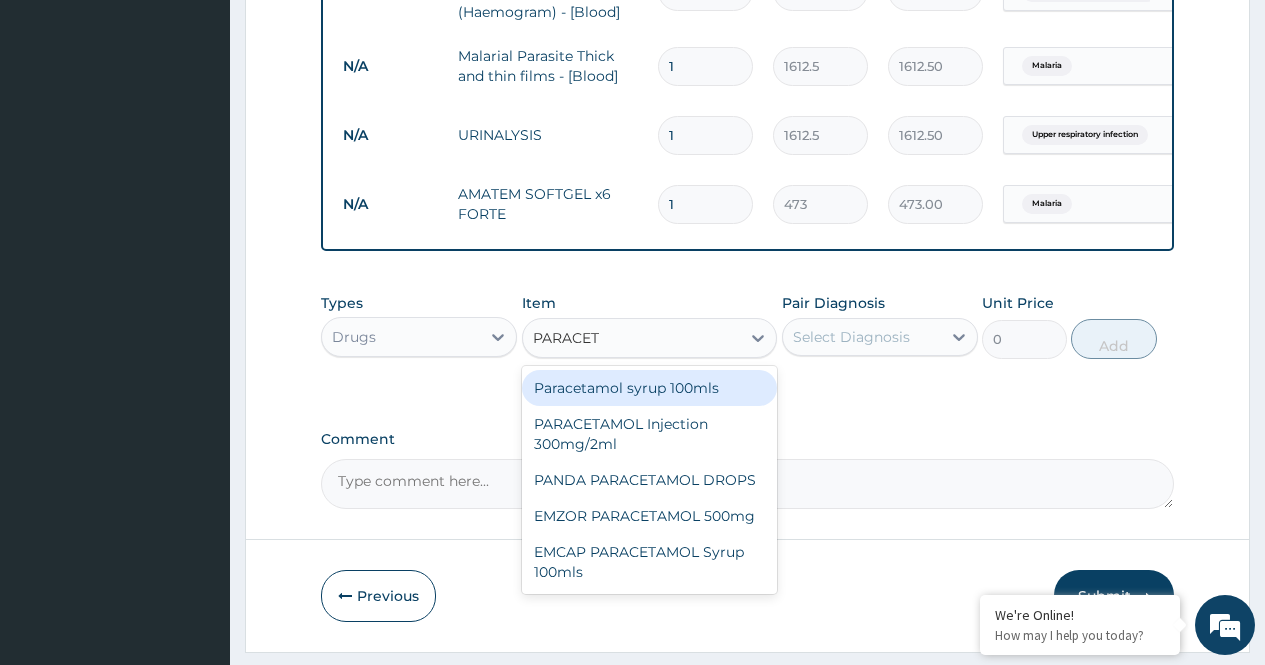 type on "PARACETA" 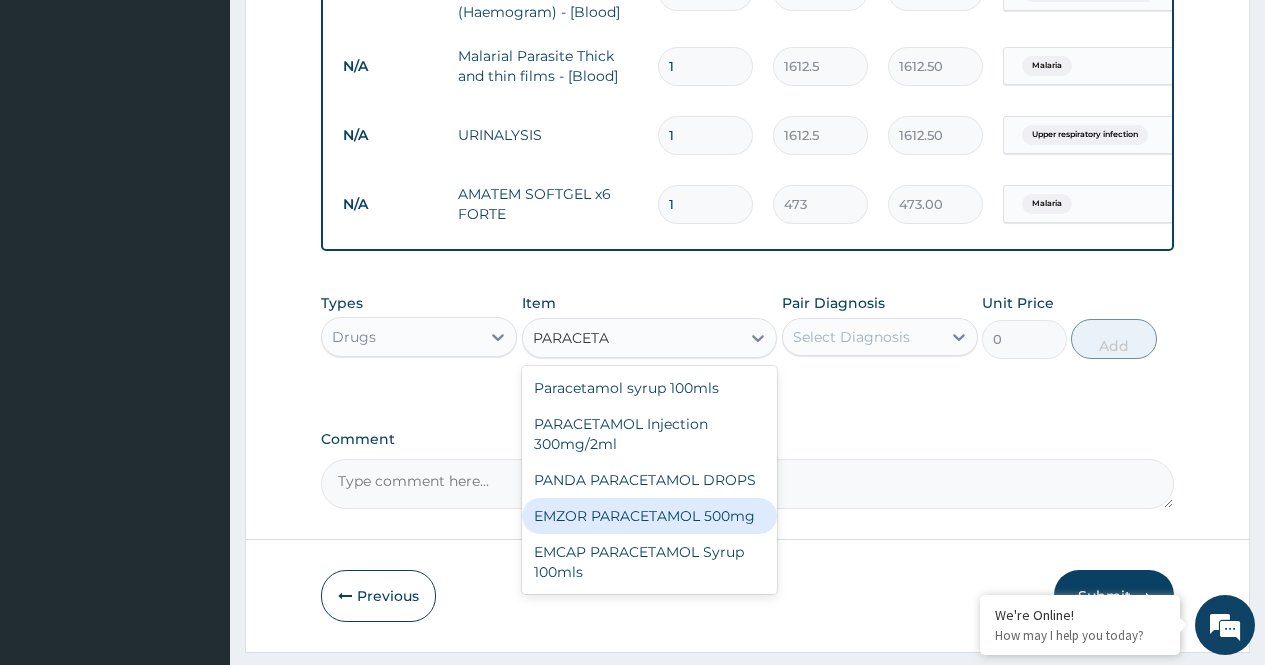 click on "EMZOR PARACETAMOL 500mg" at bounding box center [650, 516] 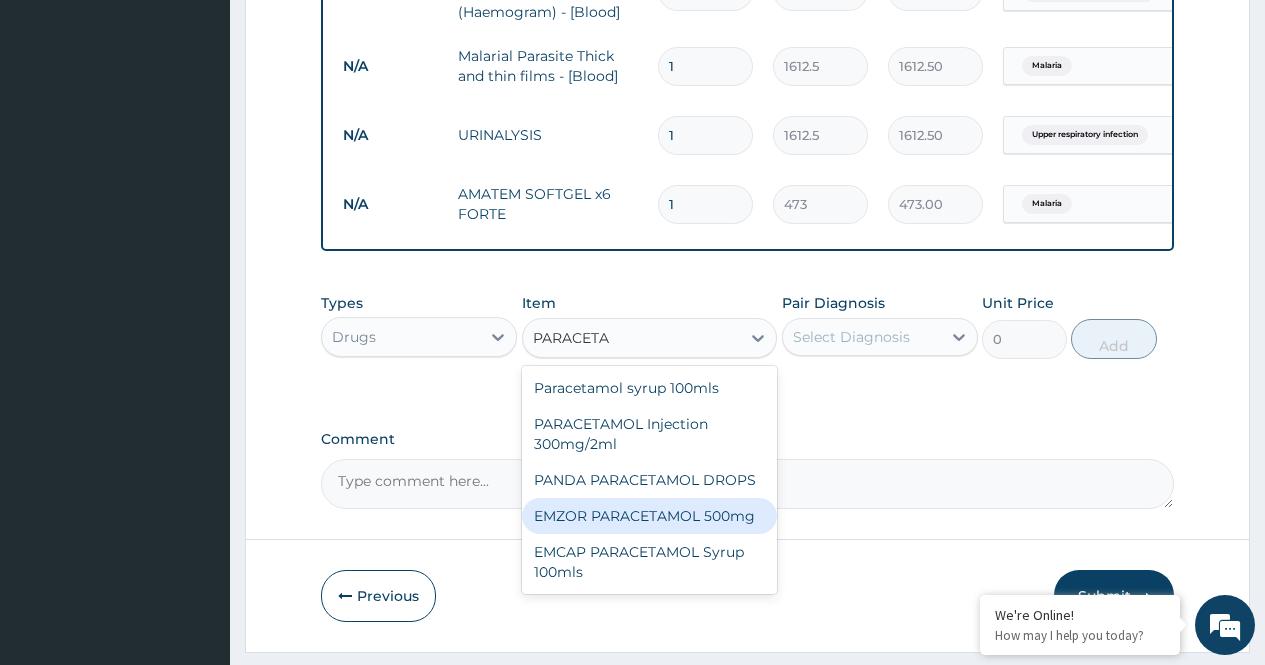 type 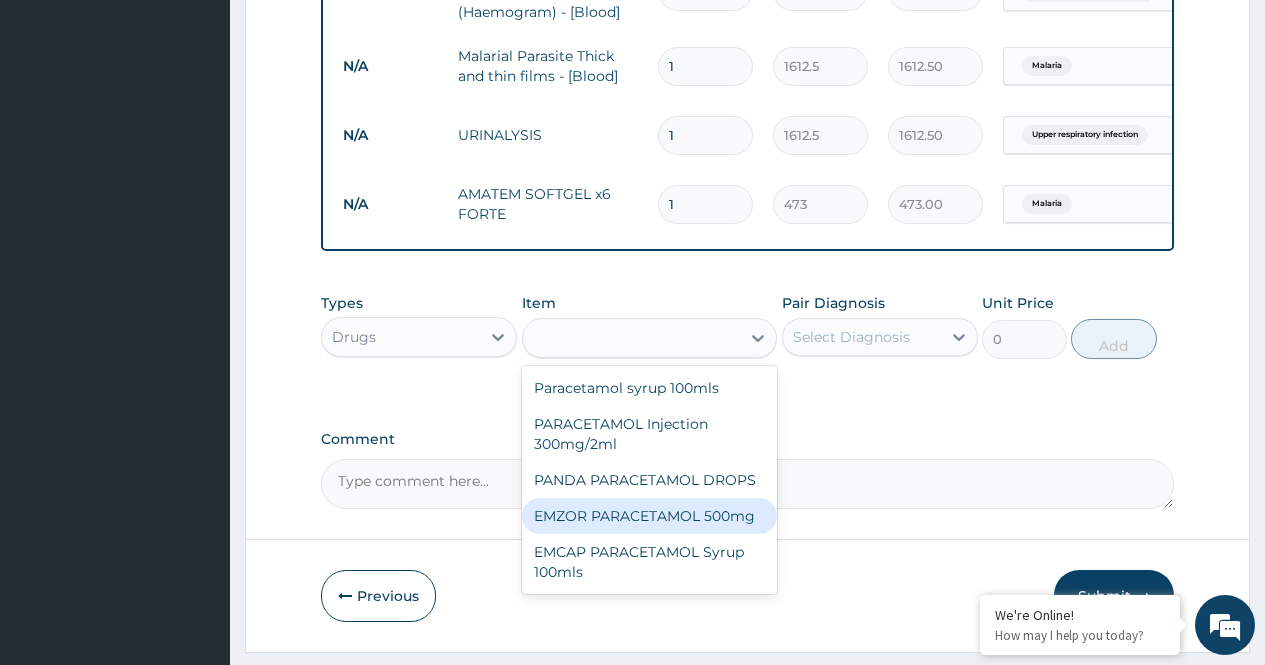 type on "23.65" 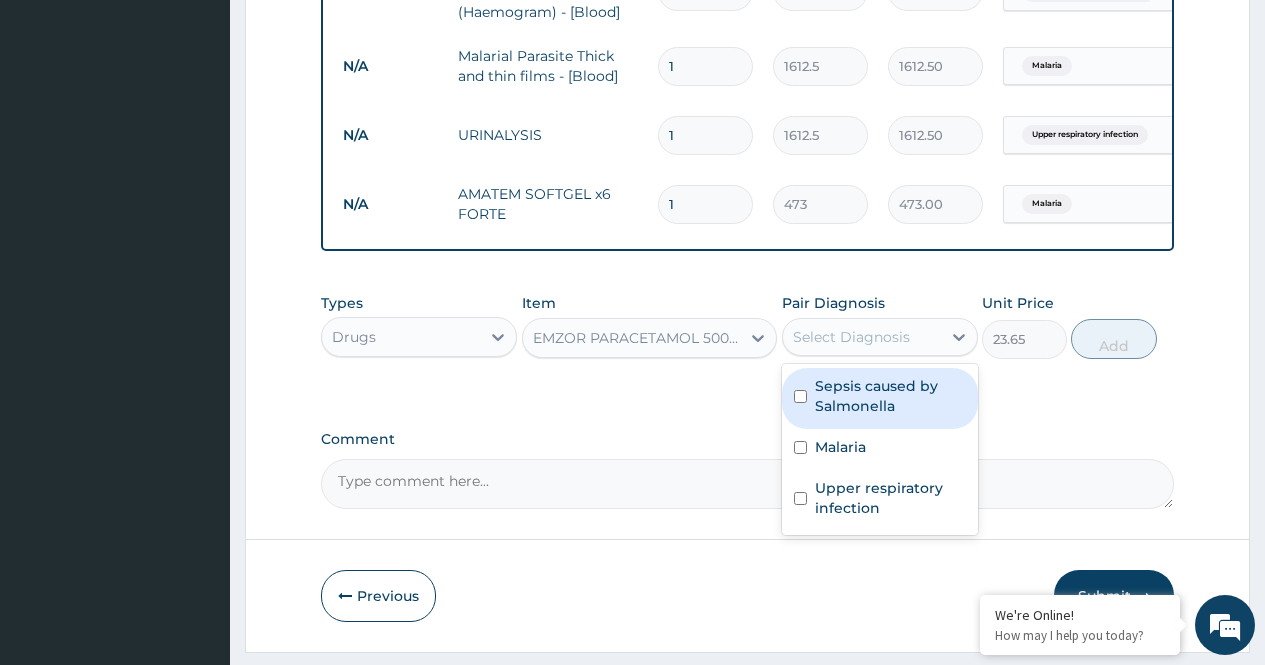click on "Select Diagnosis" at bounding box center (851, 337) 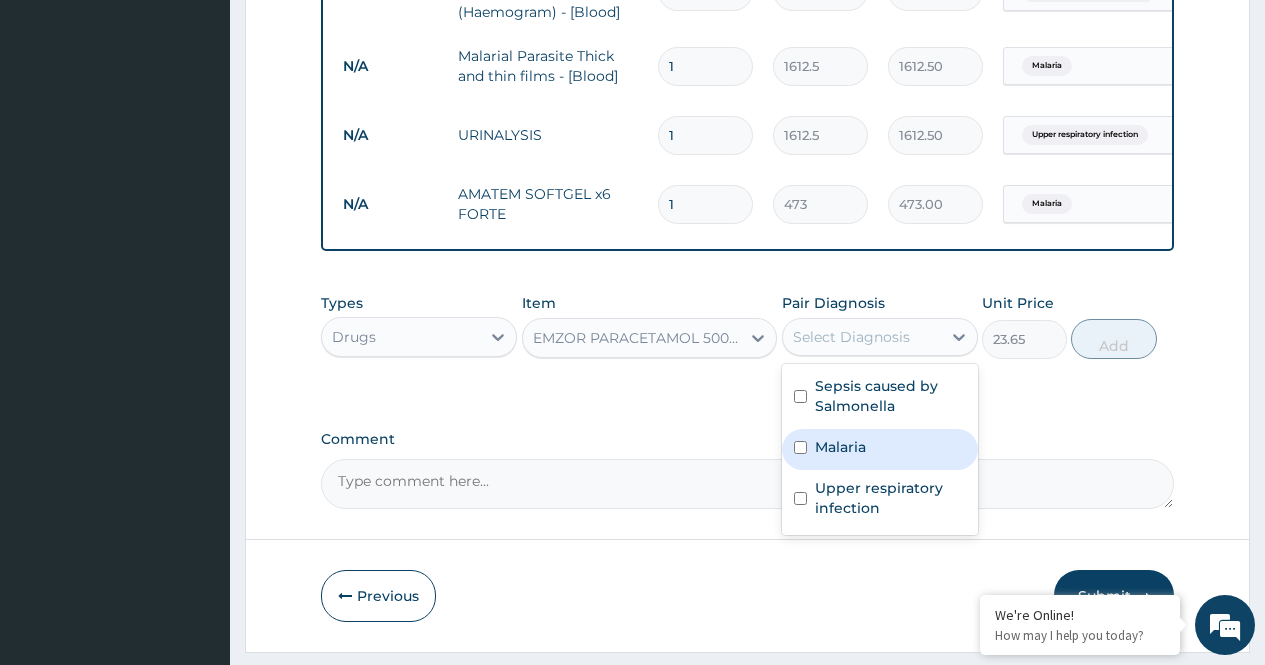 click on "Malaria" at bounding box center [880, 449] 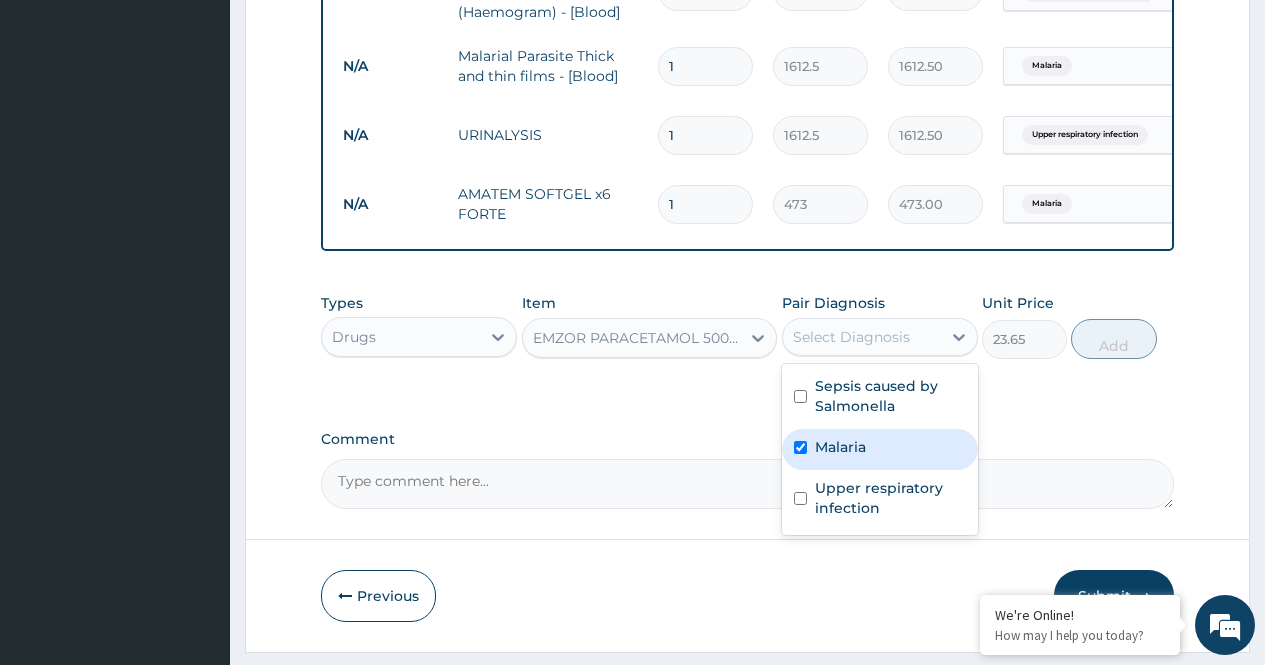 checkbox on "true" 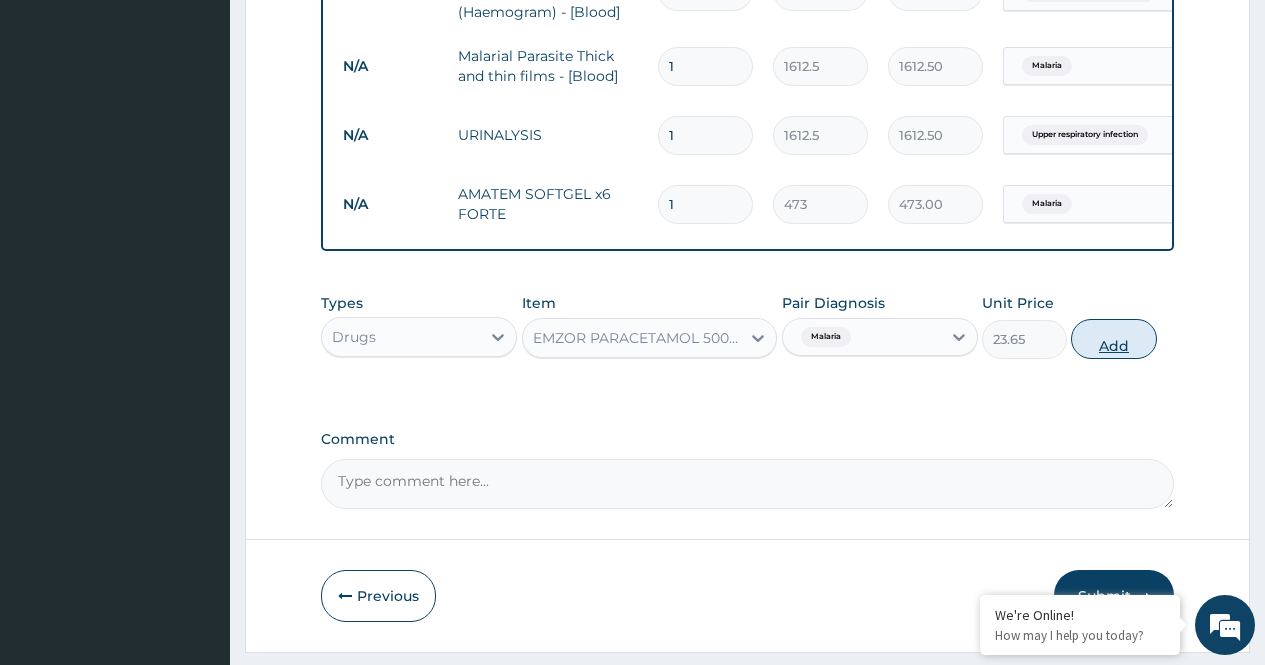 click on "Add" at bounding box center [1113, 339] 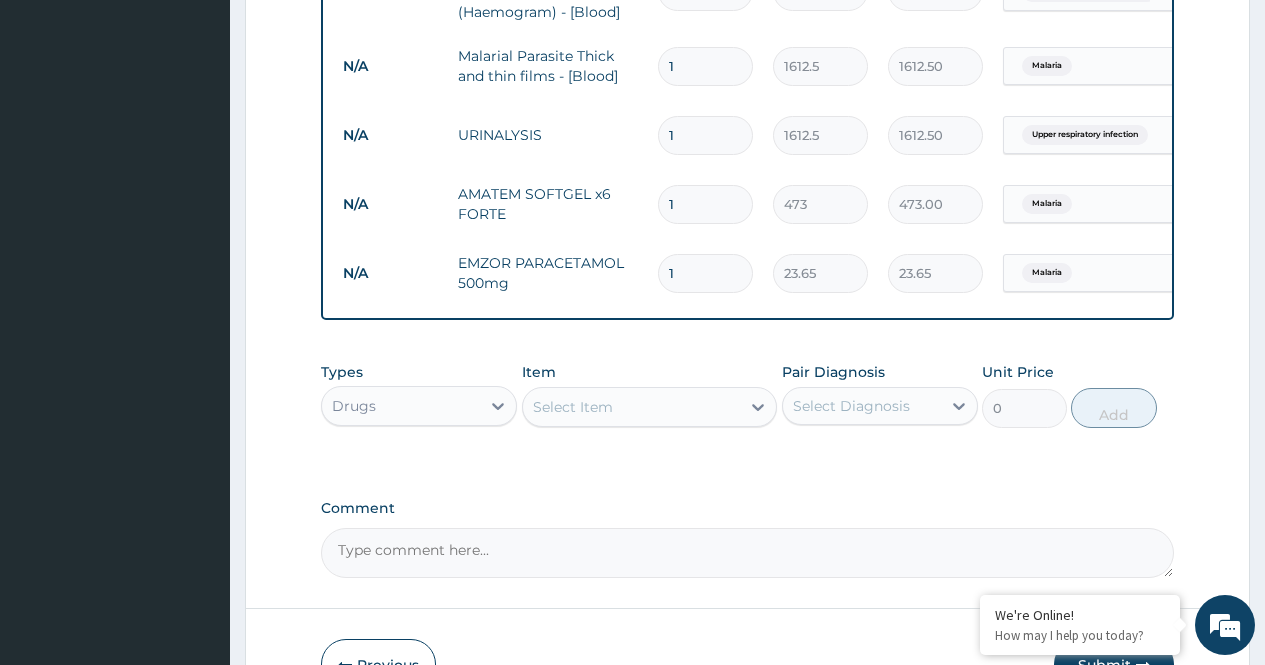 click on "Select Item" at bounding box center (573, 407) 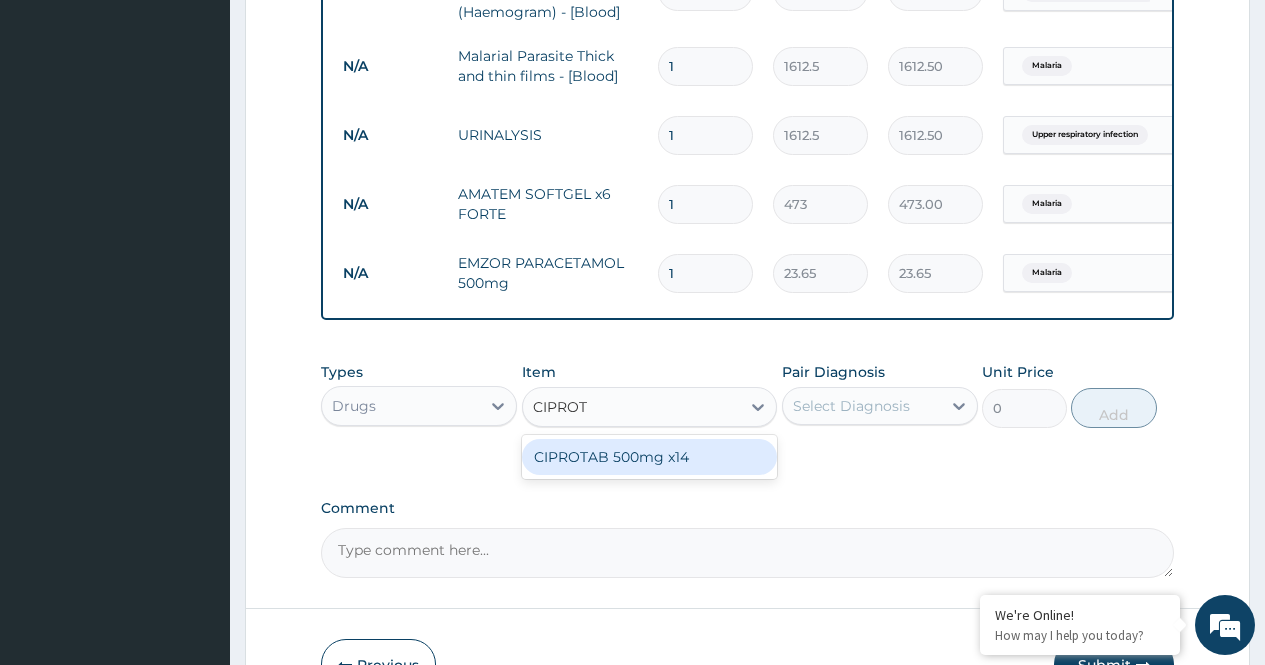 type on "CIPROTA" 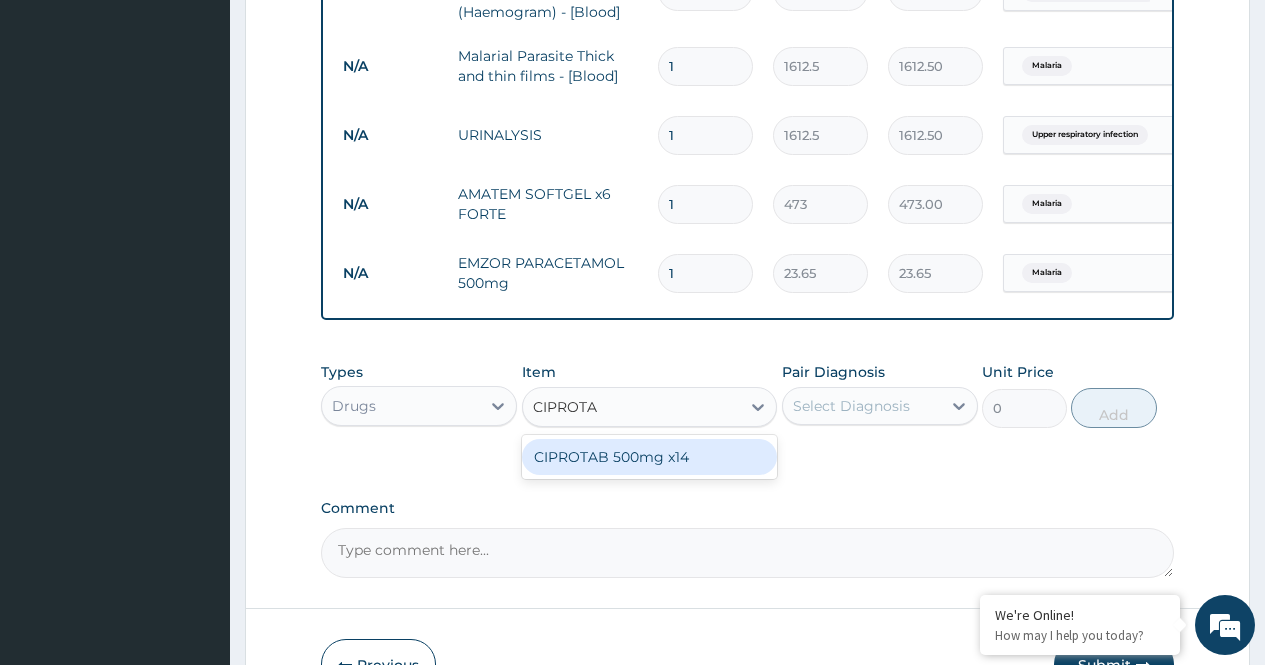 click on "CIPROTAB 500mg x14" at bounding box center [650, 457] 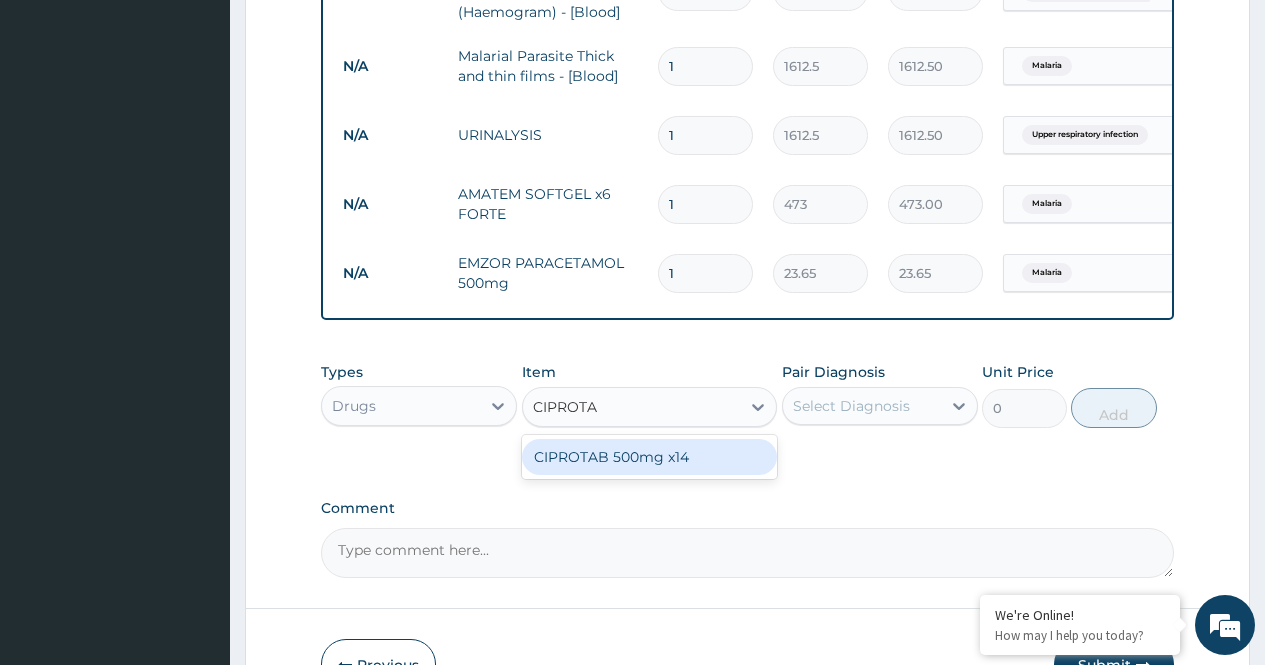 type 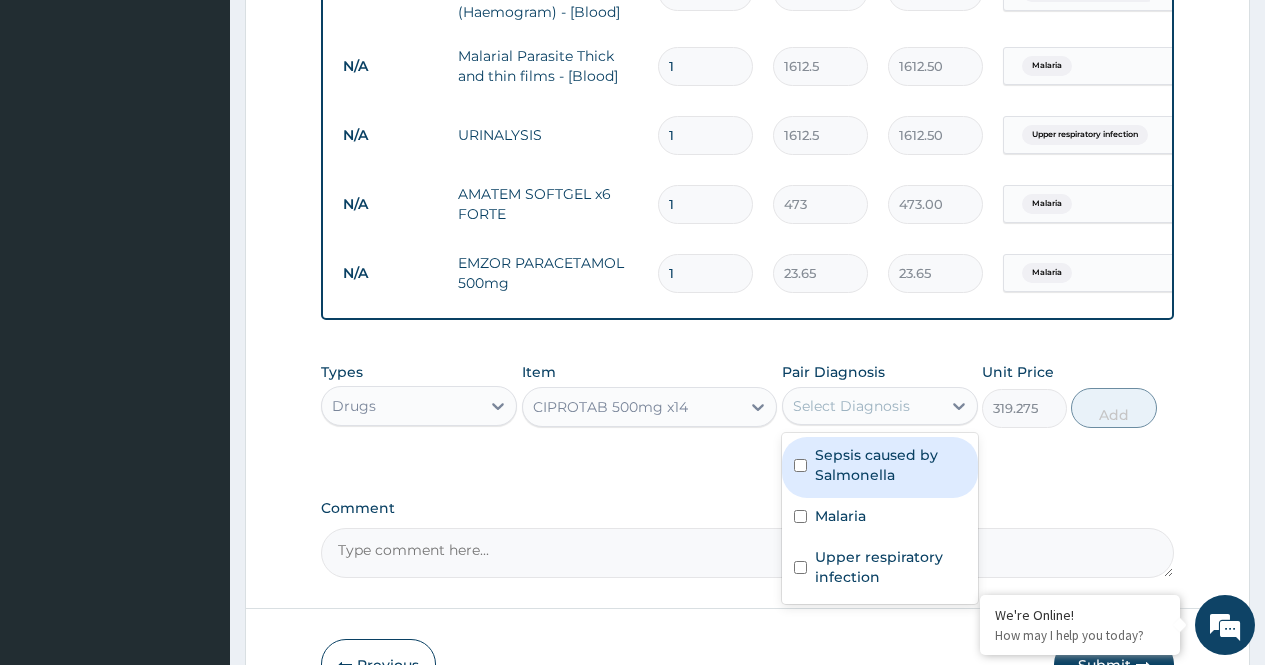 click on "Select Diagnosis" at bounding box center [880, 406] 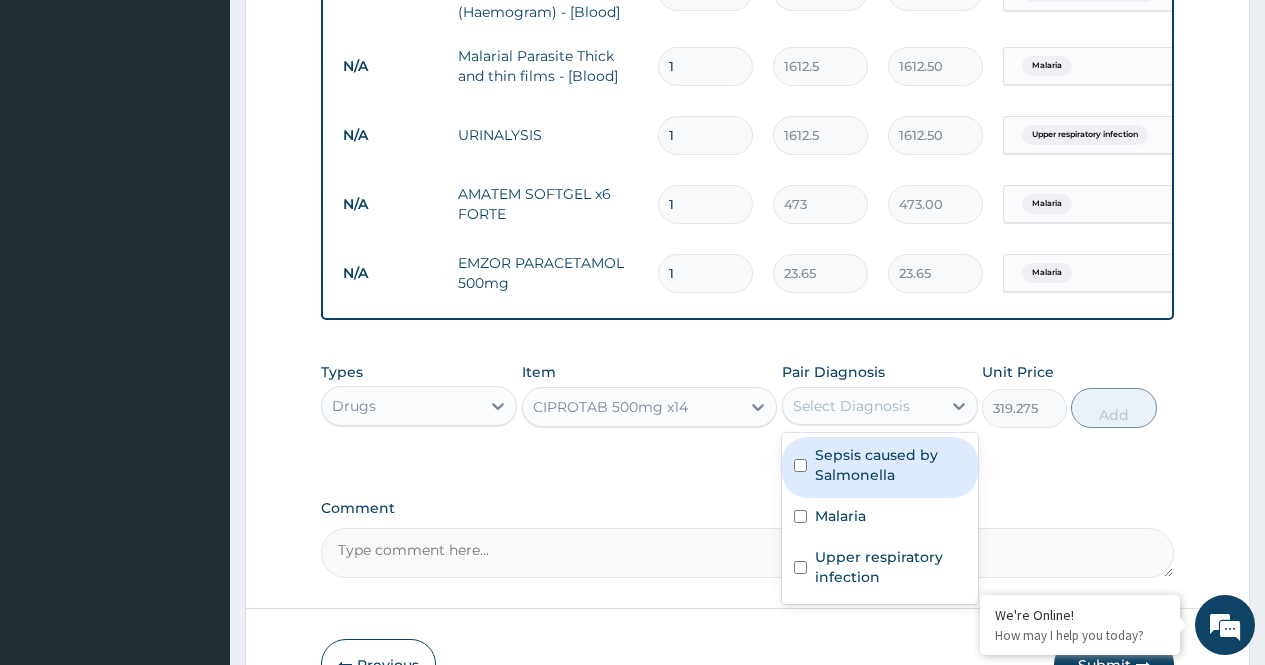 click on "Sepsis caused by Salmonella" at bounding box center [880, 467] 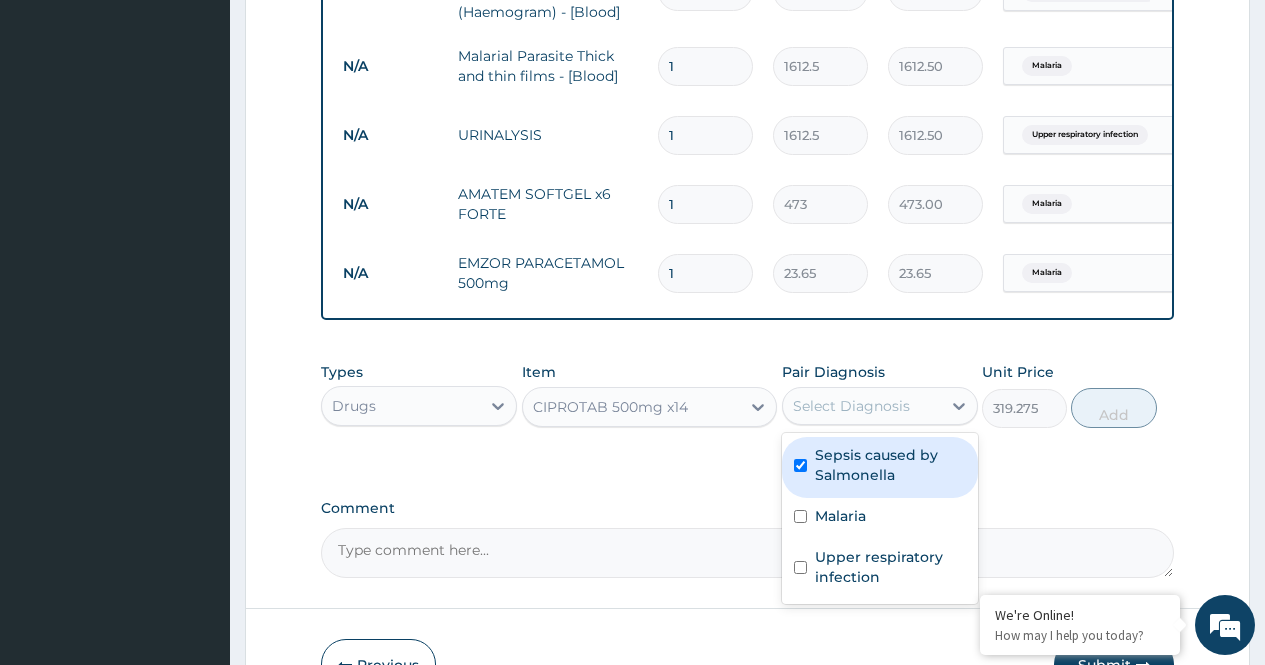 checkbox on "true" 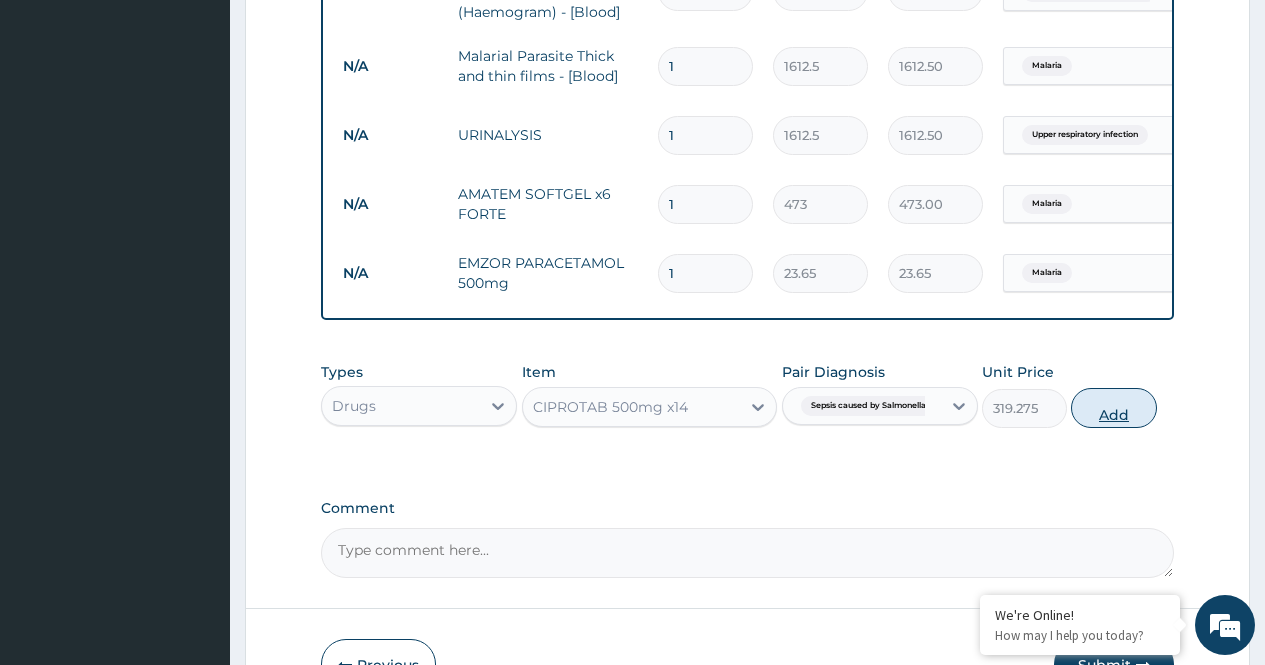 click on "Add" at bounding box center [1113, 408] 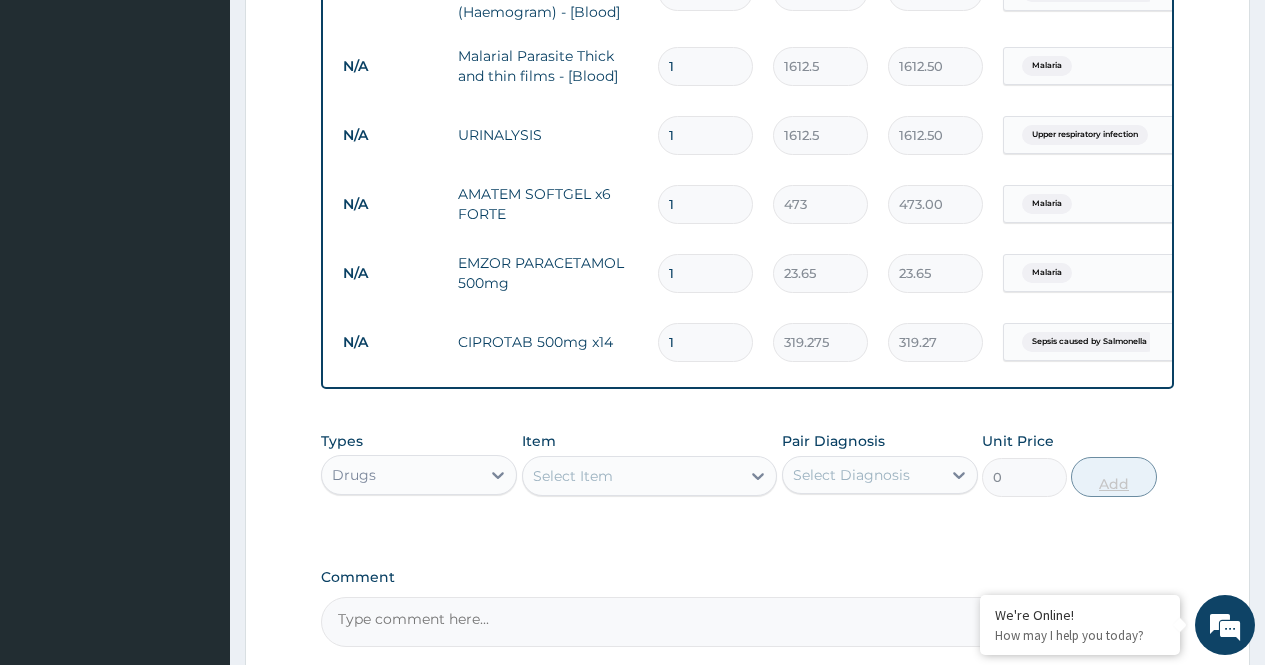 click on "PA Code / Prescription Code Enter Code(Secondary Care Only) Encounter Date 23-07-2025 Important Notice Please enter PA codes before entering items that are not attached to a PA code   All diagnoses entered must be linked to a claim item. Diagnosis & Claim Items that are visible but inactive cannot be edited because they were imported from an already approved PA code. Diagnosis Sepsis caused by Salmonella Confirmed Malaria Confirmed Upper respiratory infection Confirmed NB: All diagnosis must be linked to a claim item Claim Items Type Name Quantity Unit Price Total Price Pair Diagnosis Actions N/A General practitioner Consultation first outpatient consultation 1 3547.5 3547.50 Sepsis caused by Salmonella Delete N/A FBC CBC-Complete Blood Count (Haemogram) - [Blood] 1 4300 4300.00 Sepsis caused by Salmonella Delete N/A Malarial Parasite Thick and thin films - [Blood] 1 1612.5 1612.50 Malaria Delete N/A URINALYSIS 1 1612.5 1612.50 Upper respiratory infection Delete N/A AMATEM SOFTGEL x6 FORTE 1 473 473.00 Delete" at bounding box center [747, -44] 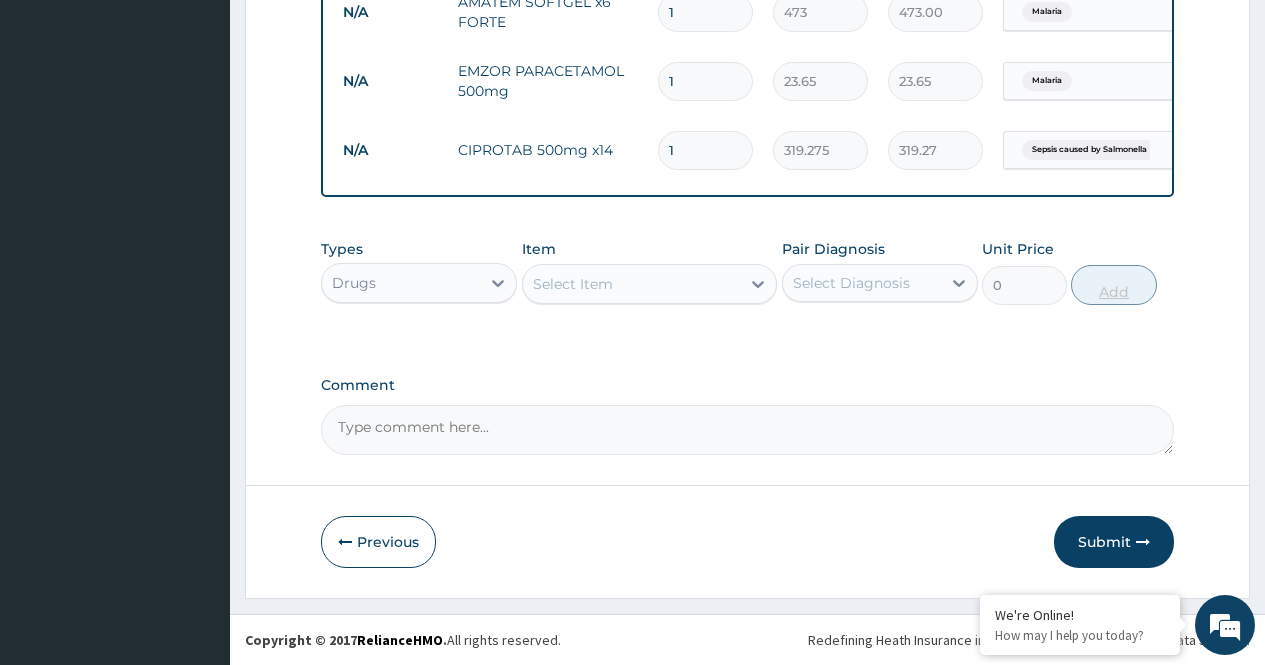 scroll, scrollTop: 1133, scrollLeft: 0, axis: vertical 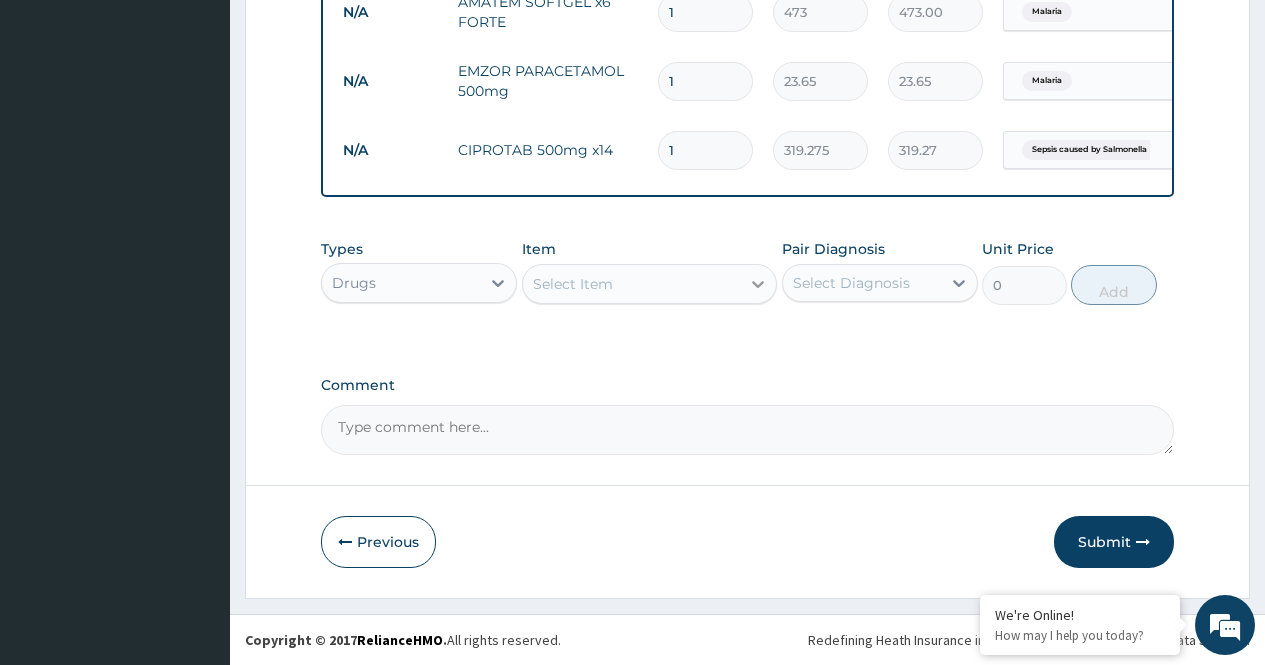 click 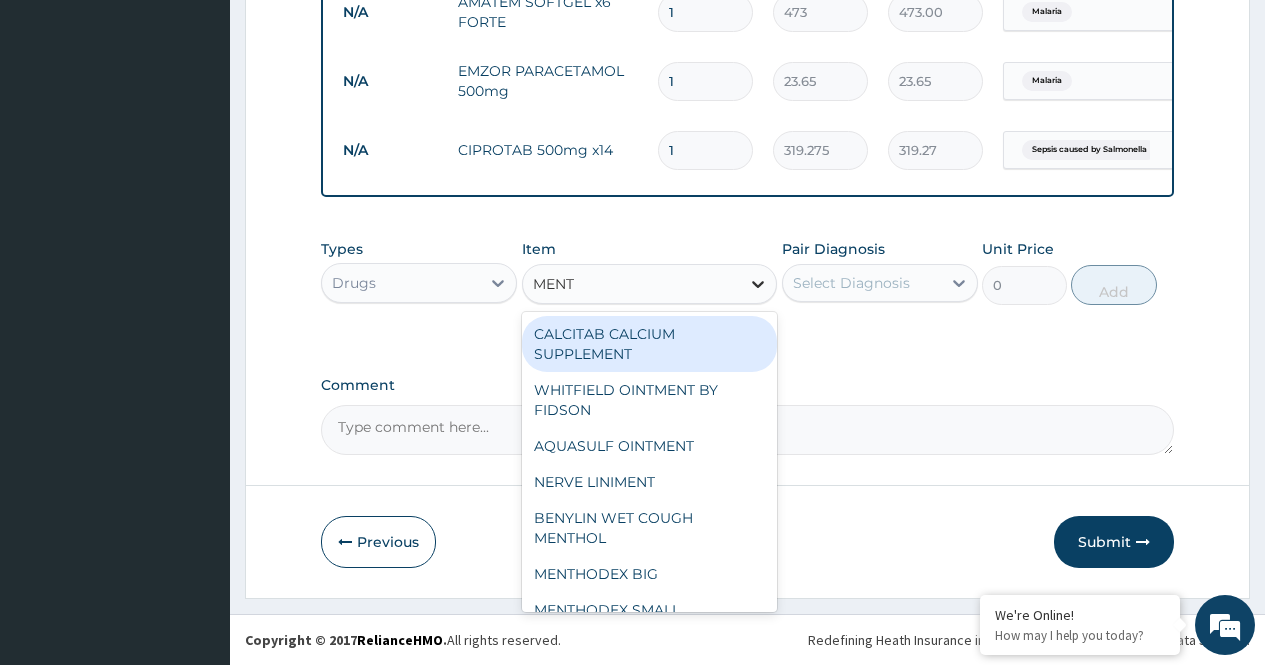 type on "MENTH" 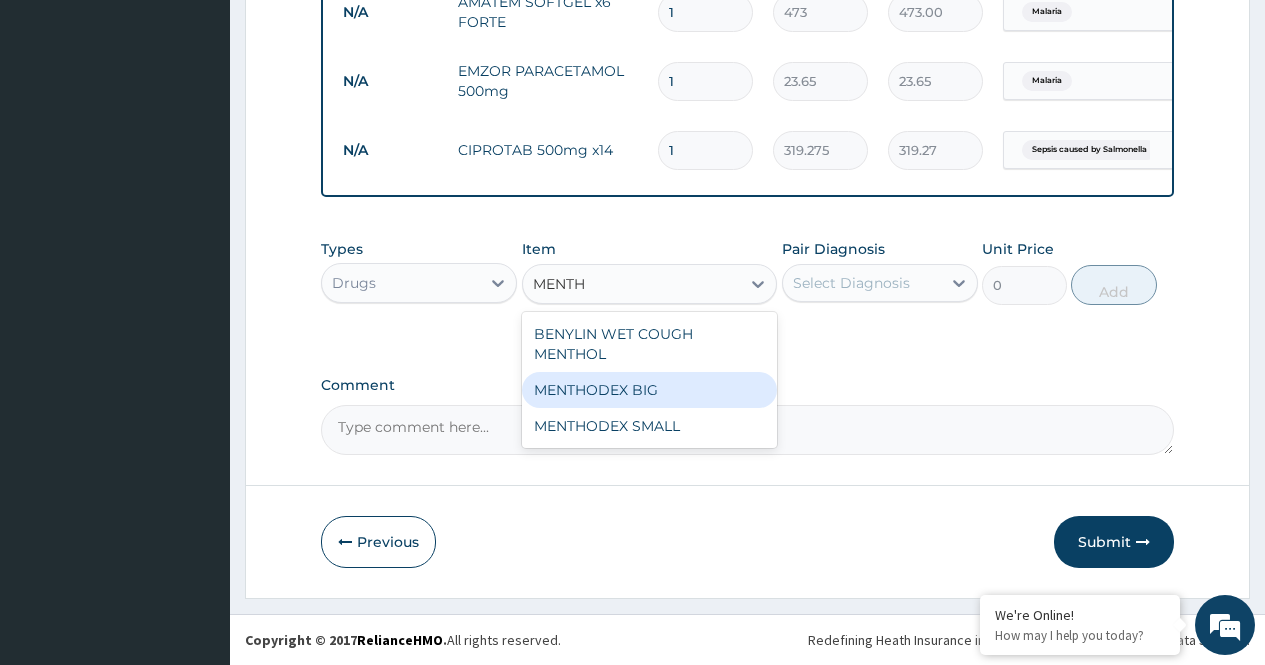 click on "MENTHODEX BIG" at bounding box center [650, 390] 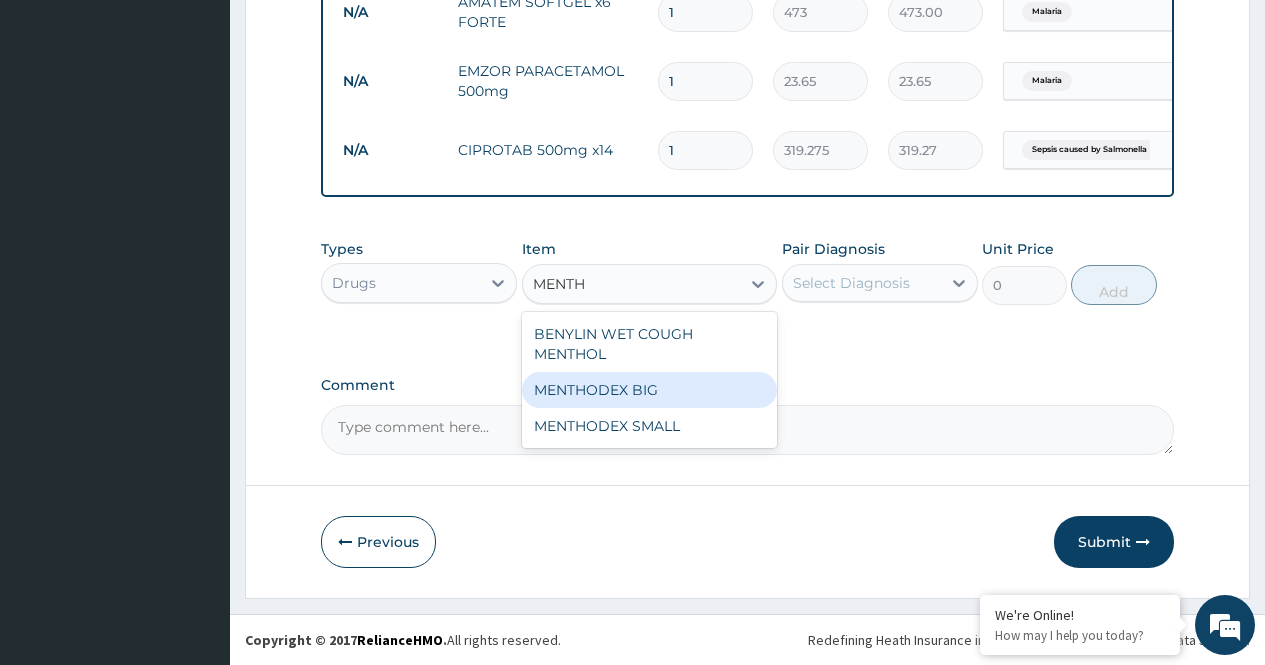 type 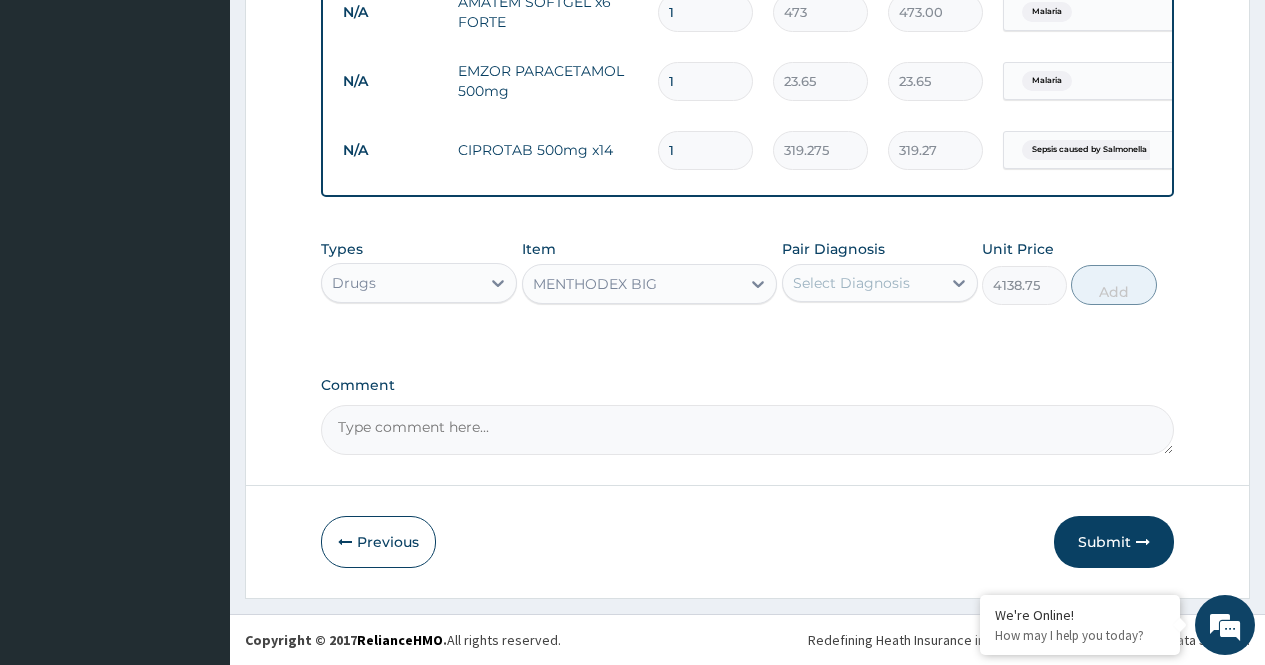 click on "Pair Diagnosis Select Diagnosis" at bounding box center [880, 272] 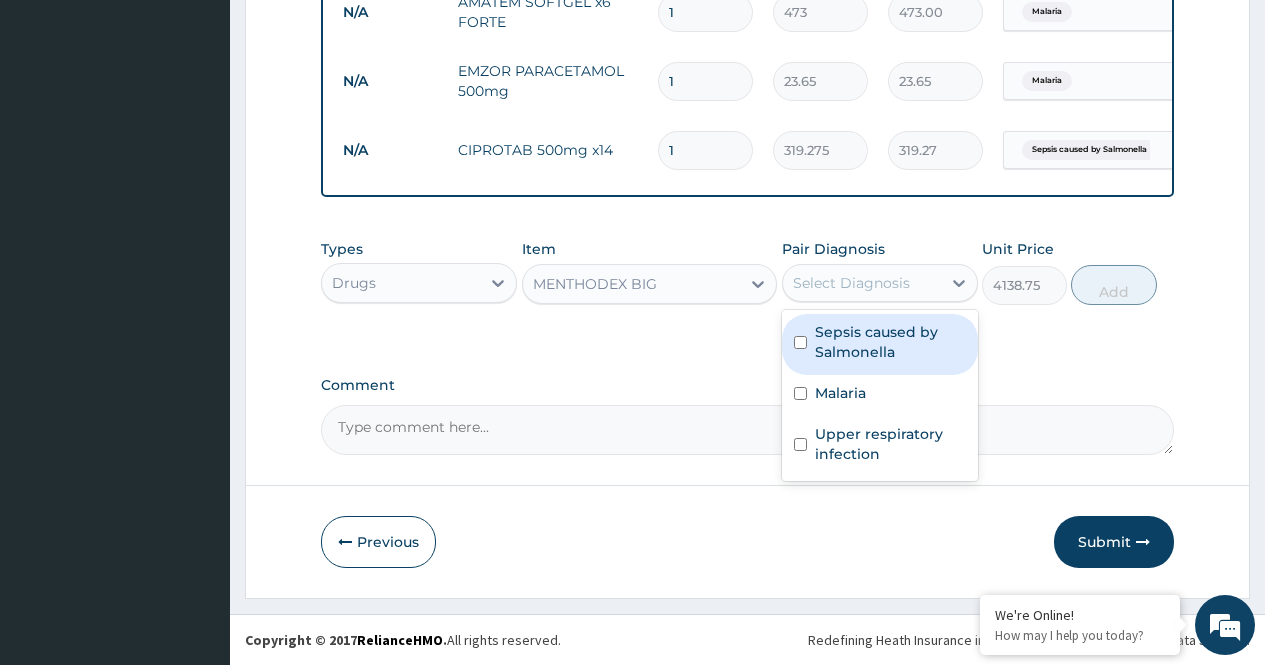 click on "Select Diagnosis" at bounding box center [851, 283] 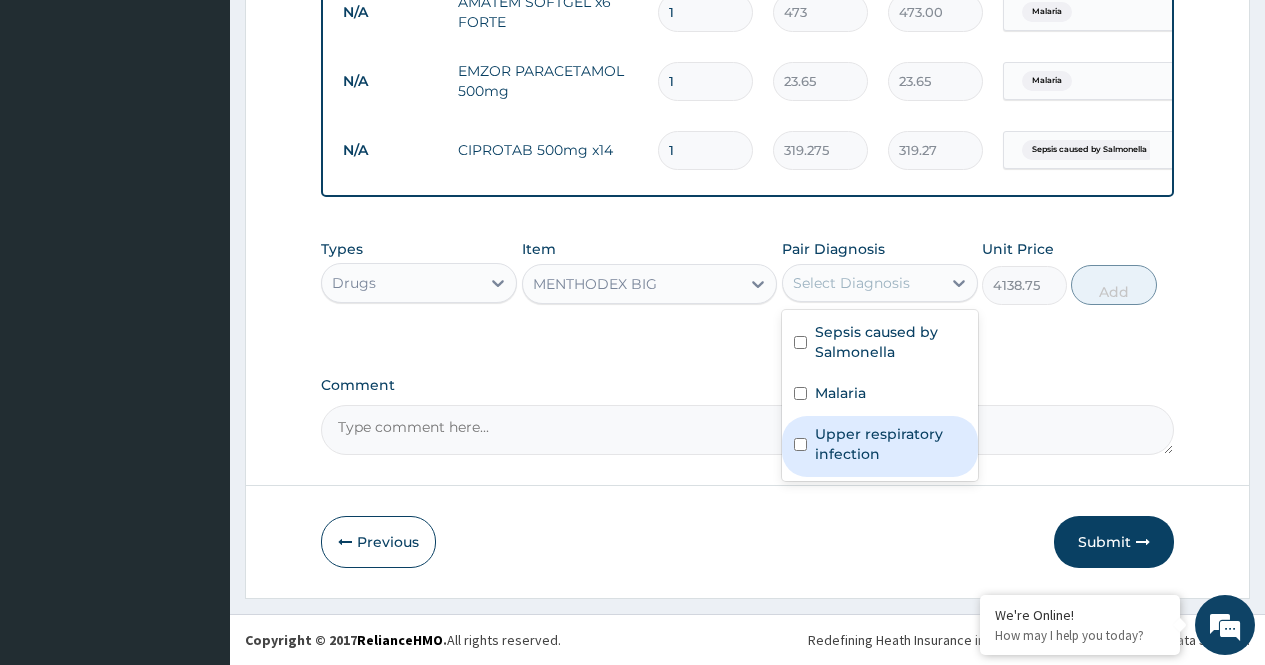 click on "Upper respiratory infection" at bounding box center [890, 444] 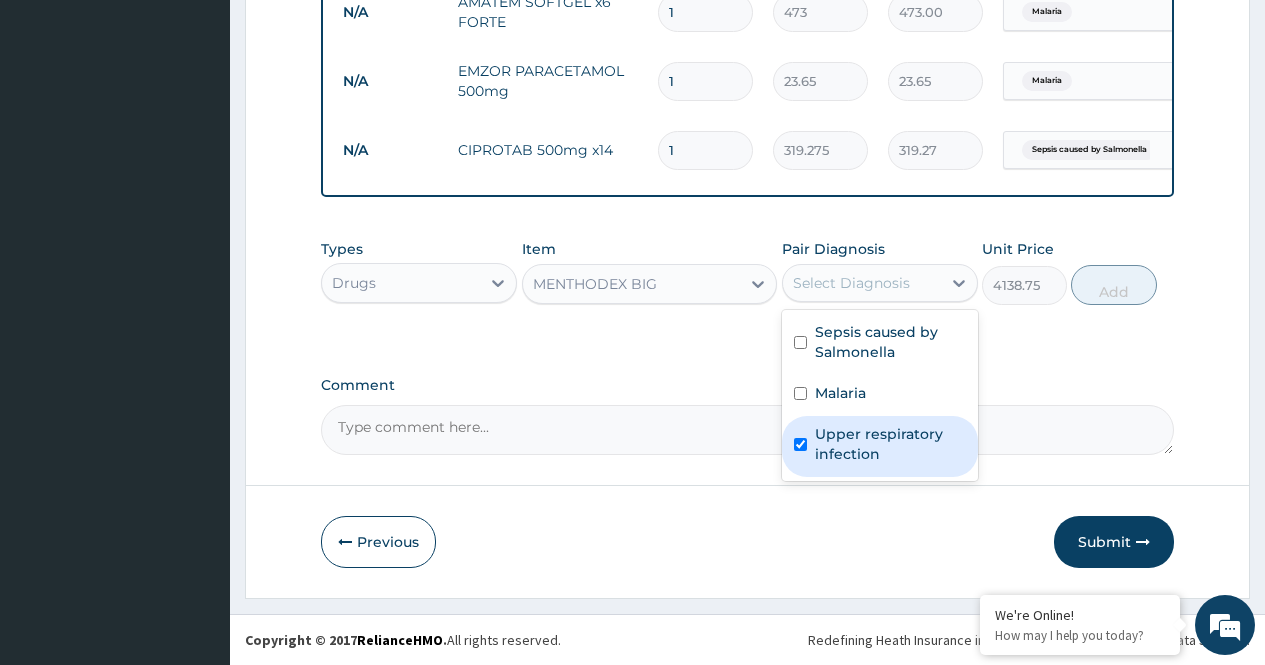 checkbox on "true" 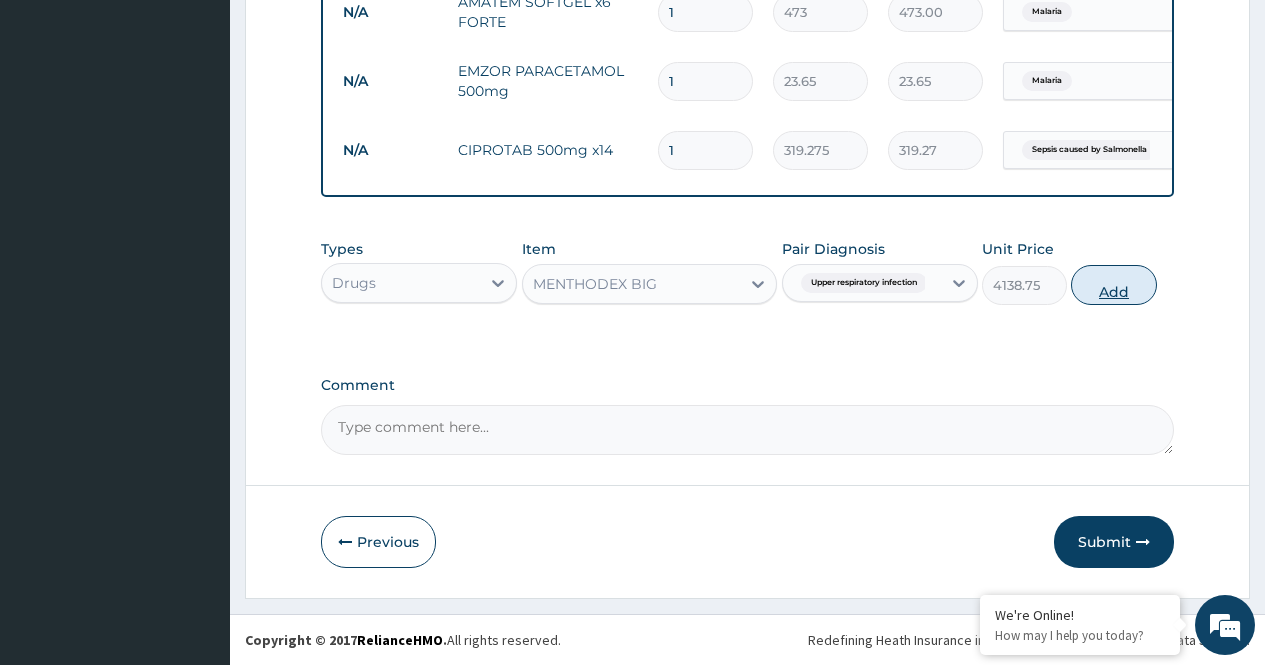 click on "Add" at bounding box center [1113, 285] 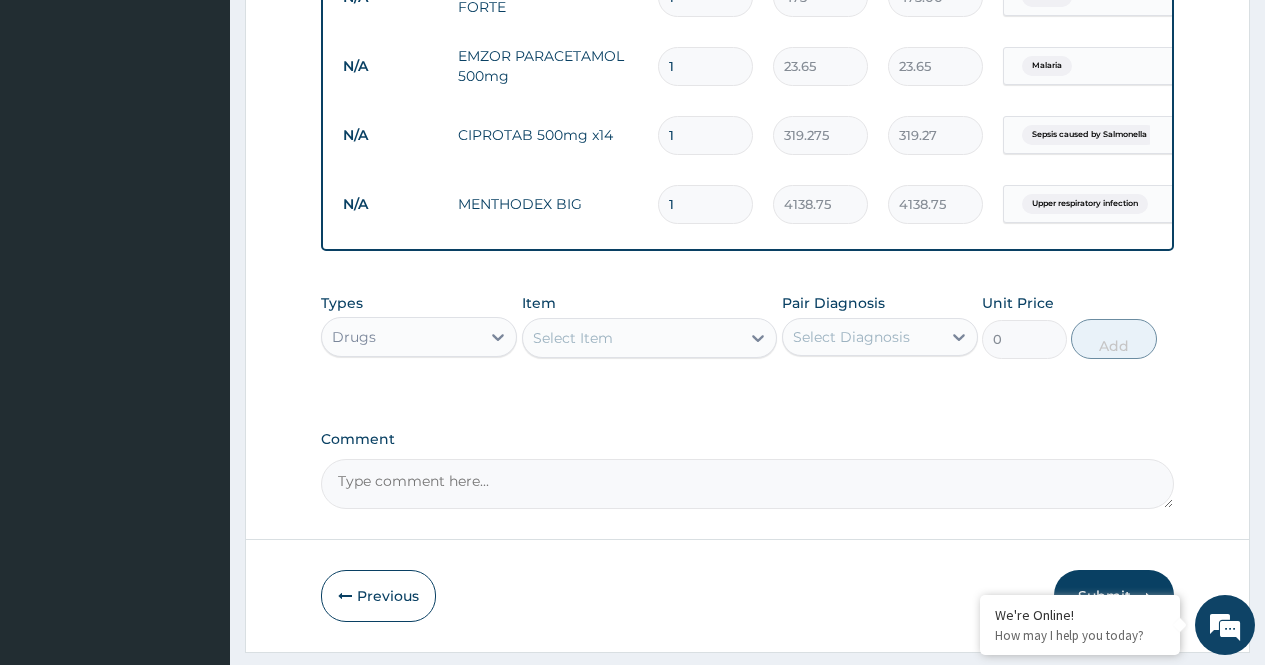click on "Select Item" at bounding box center [573, 338] 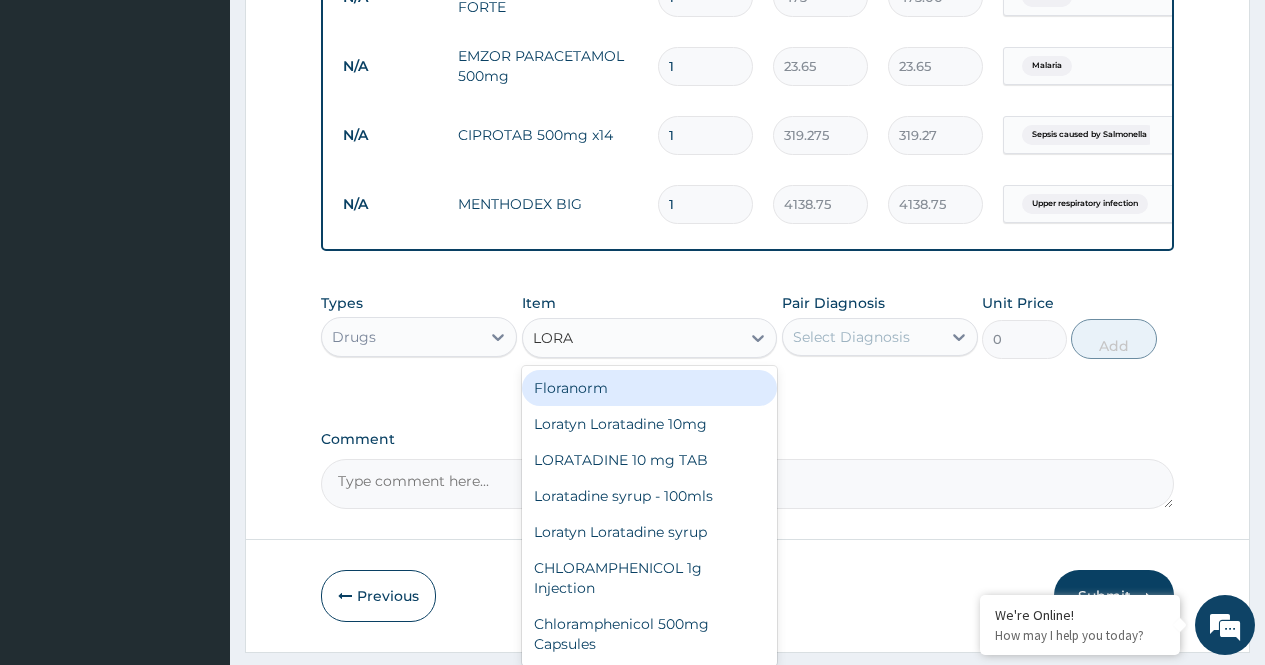 type on "LORAT" 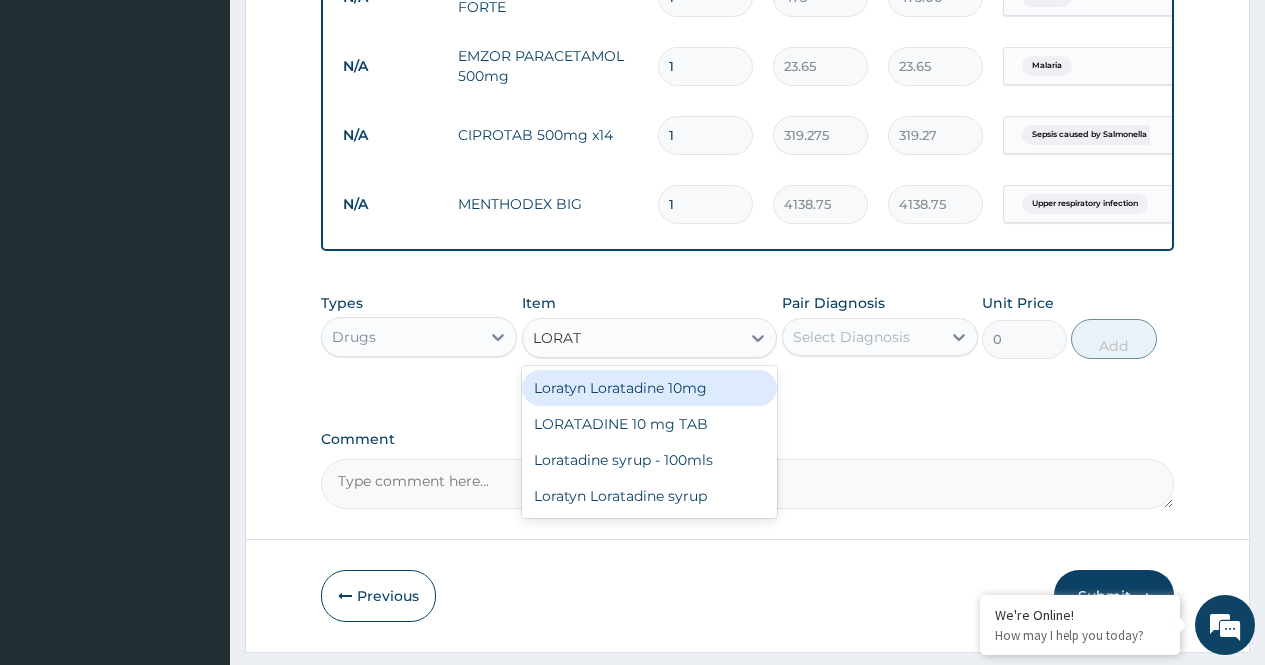 click on "Loratyn Loratadine 10mg" at bounding box center [650, 388] 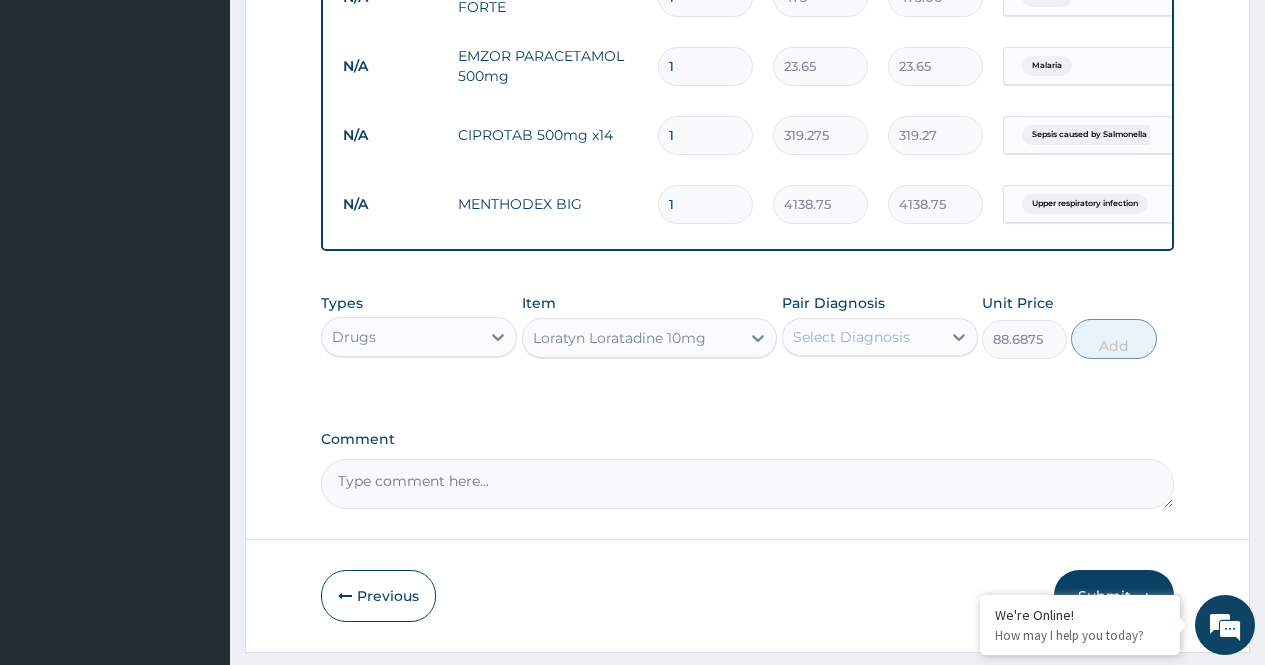 click on "Select Diagnosis" at bounding box center [851, 337] 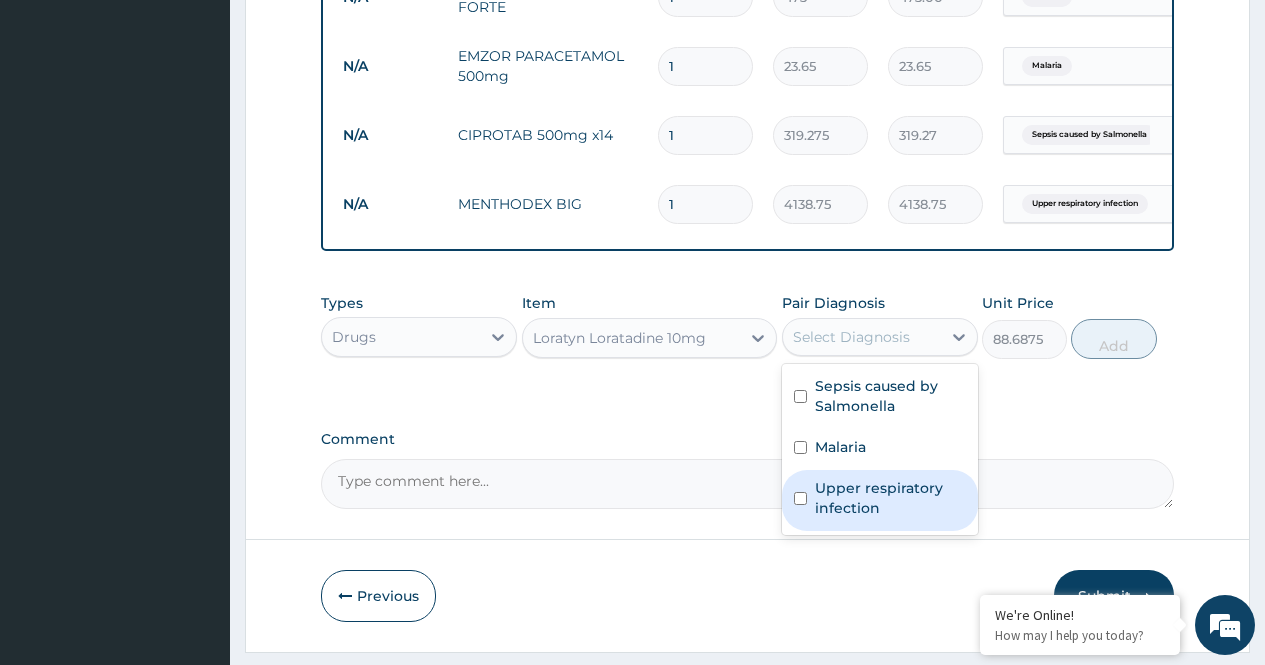 click on "Upper respiratory infection" at bounding box center [890, 498] 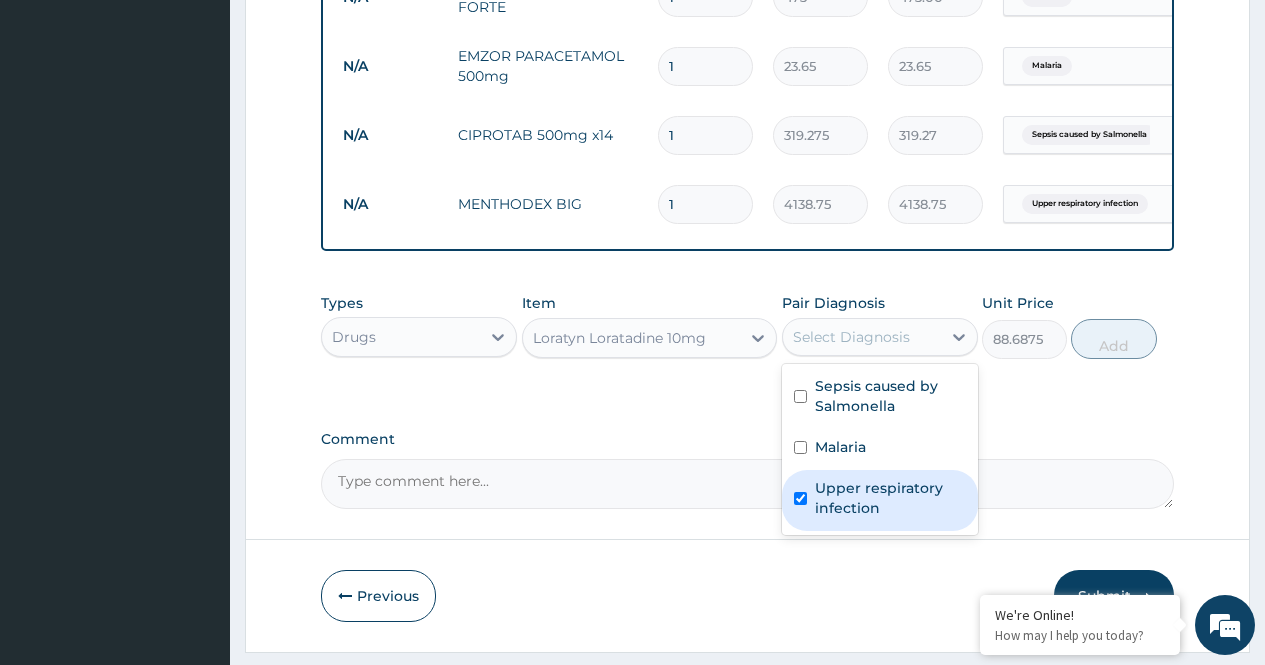 checkbox on "true" 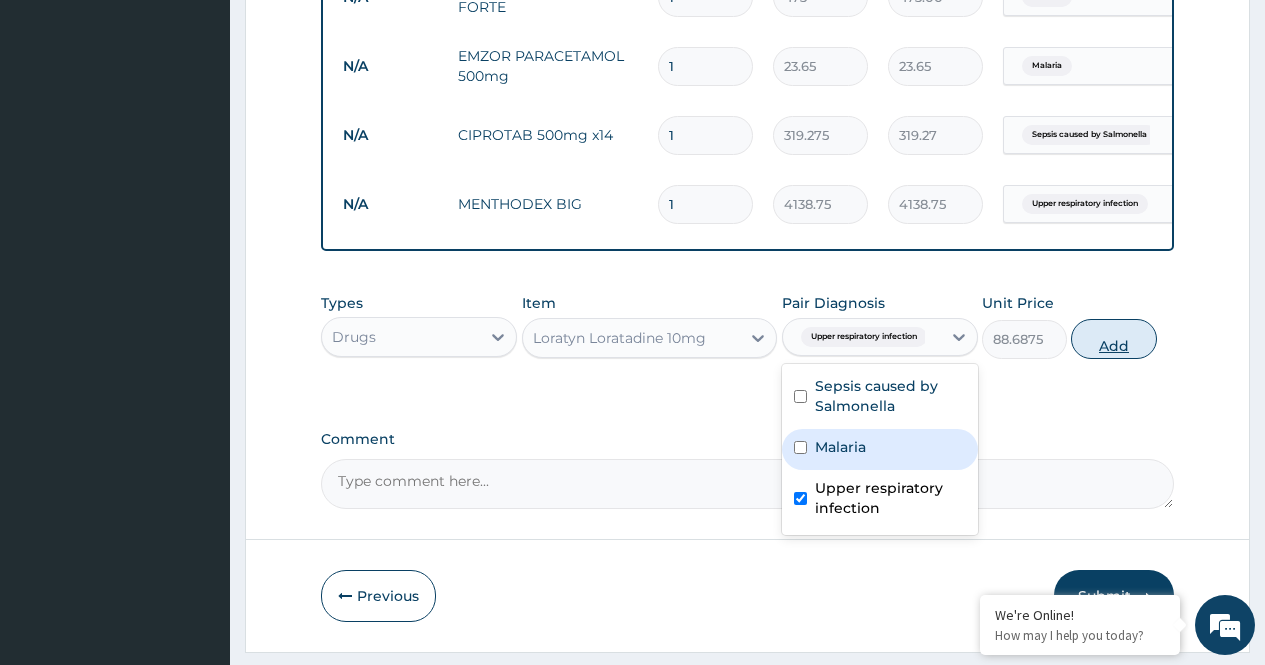 click on "Add" at bounding box center (1113, 339) 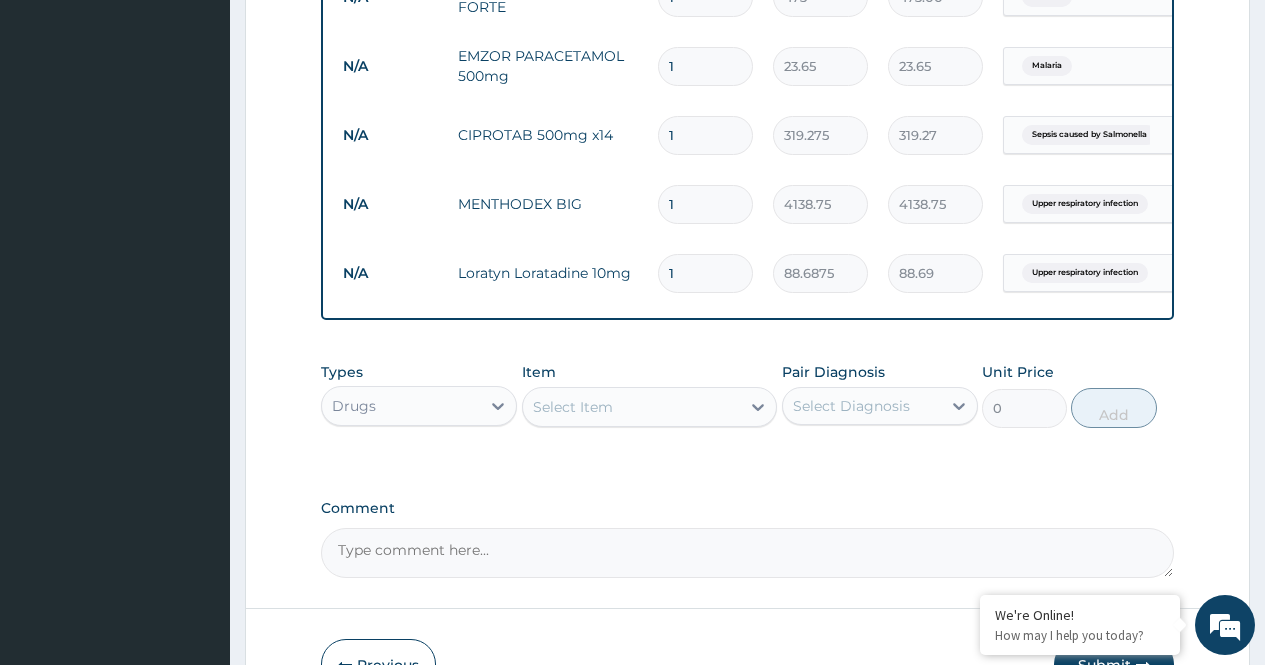 click on "1" at bounding box center [705, 273] 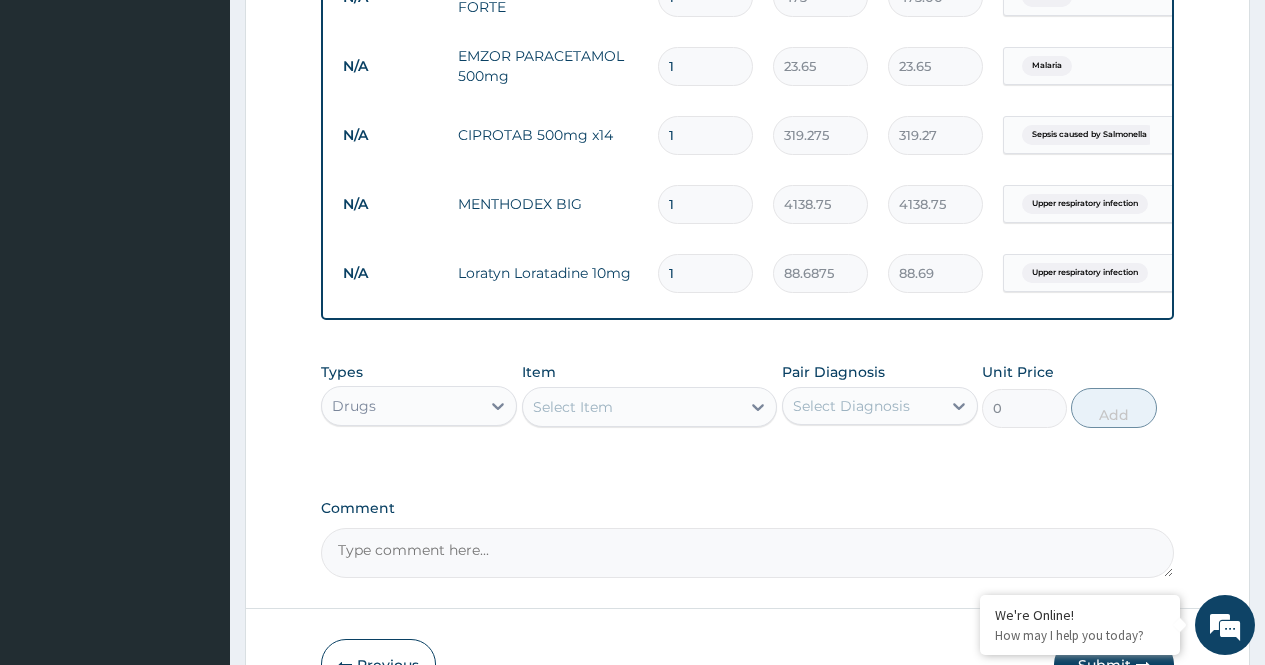 type on "10" 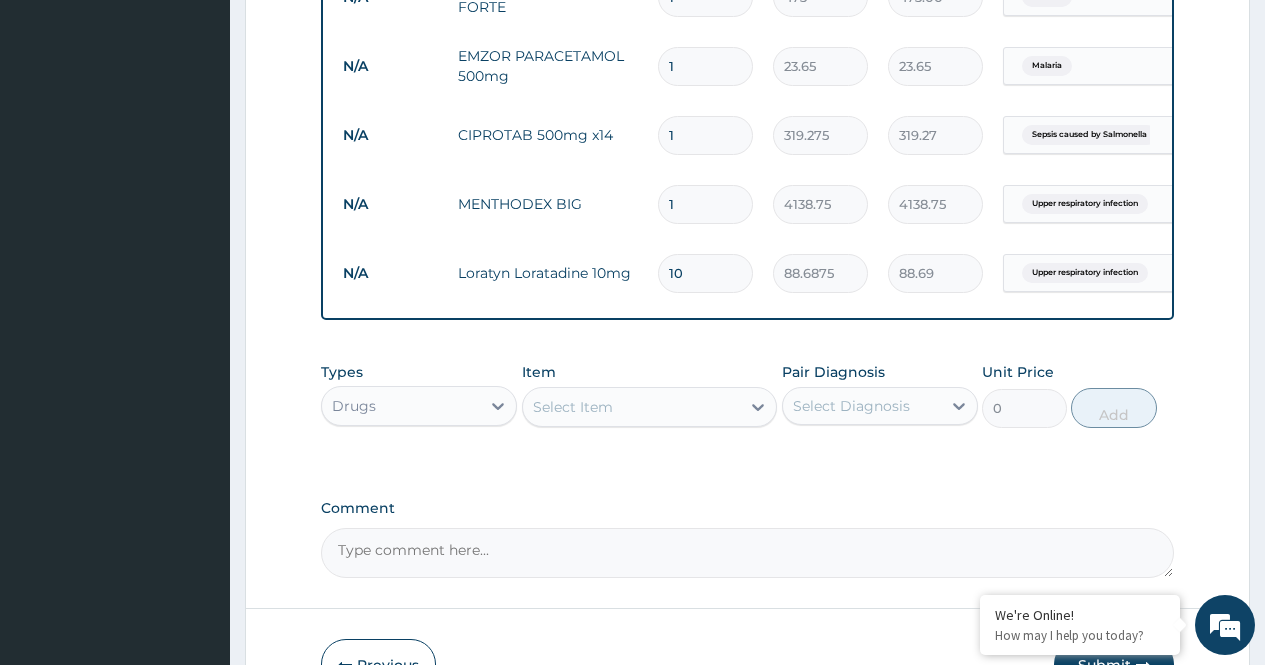 type on "886.88" 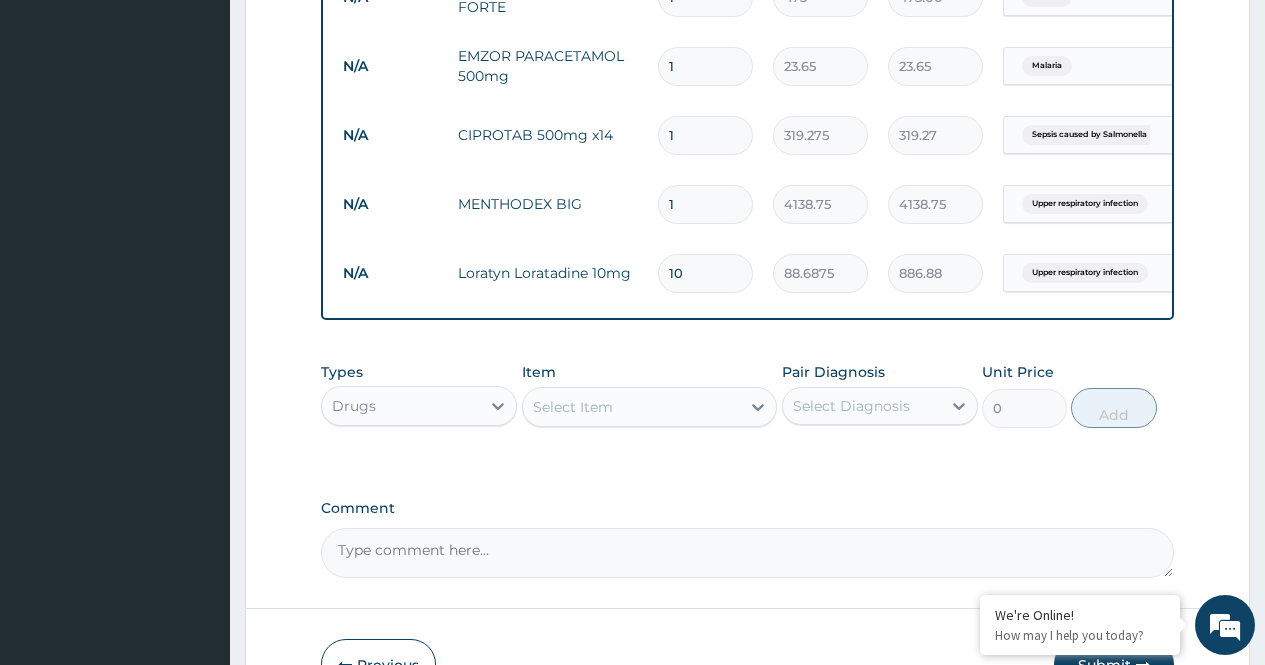 type on "10" 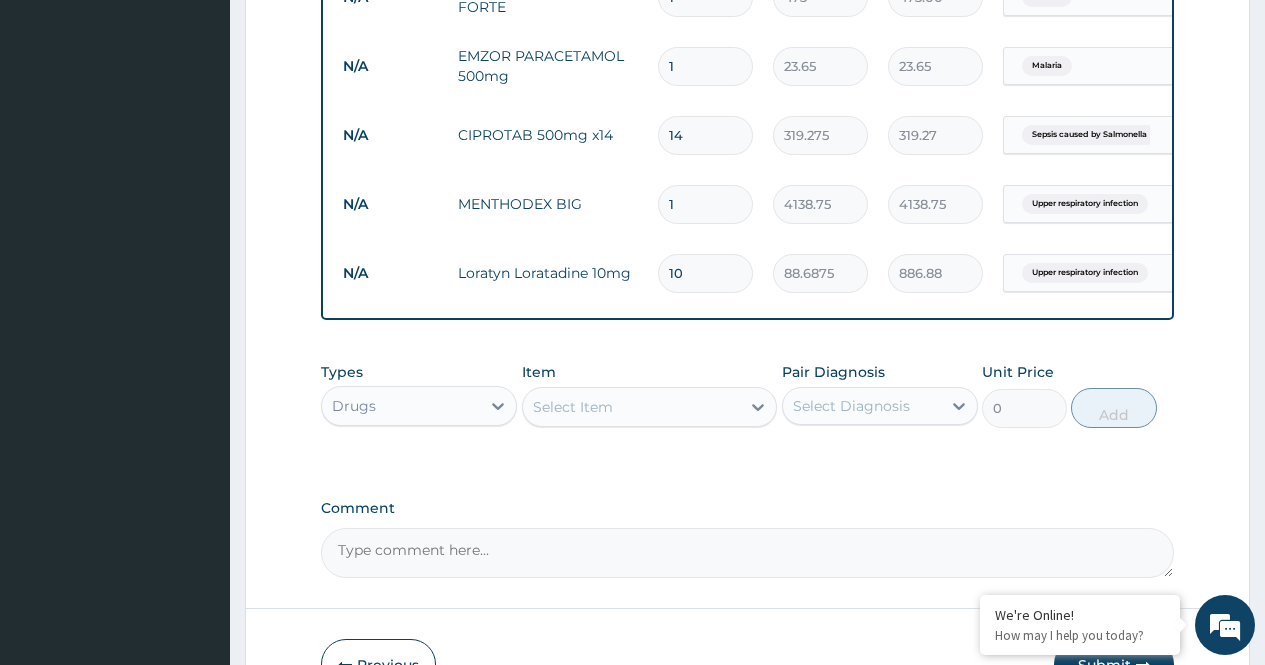 type on "4469.85" 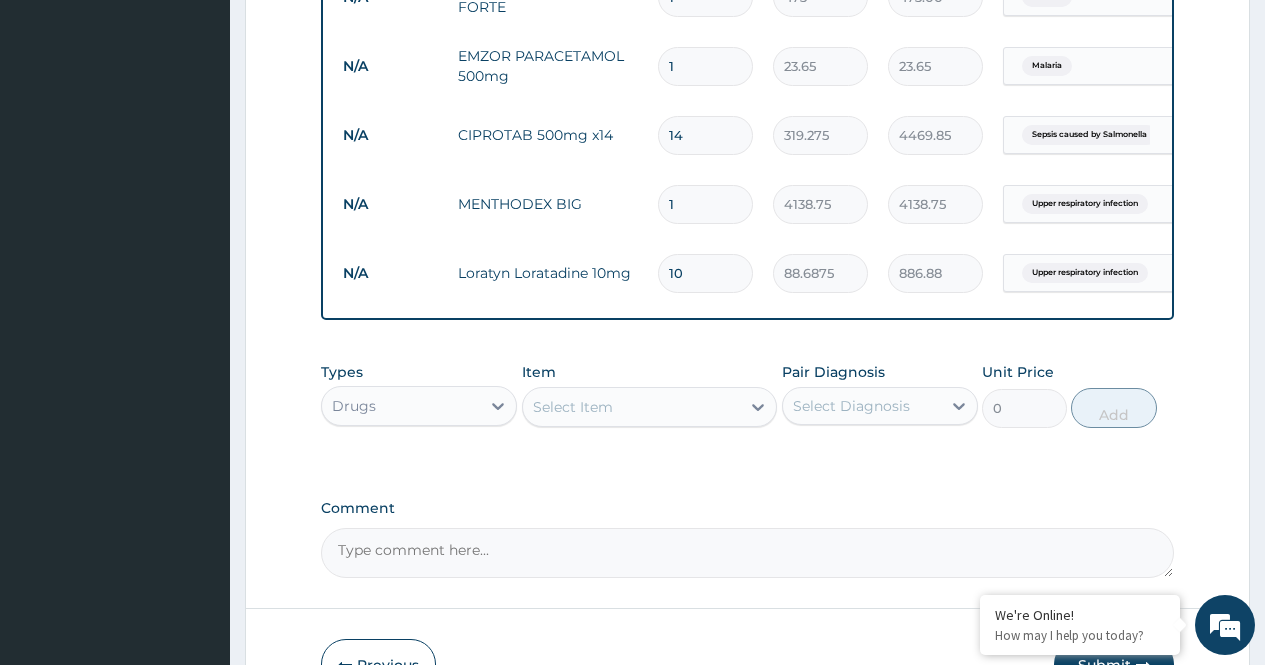 type on "14" 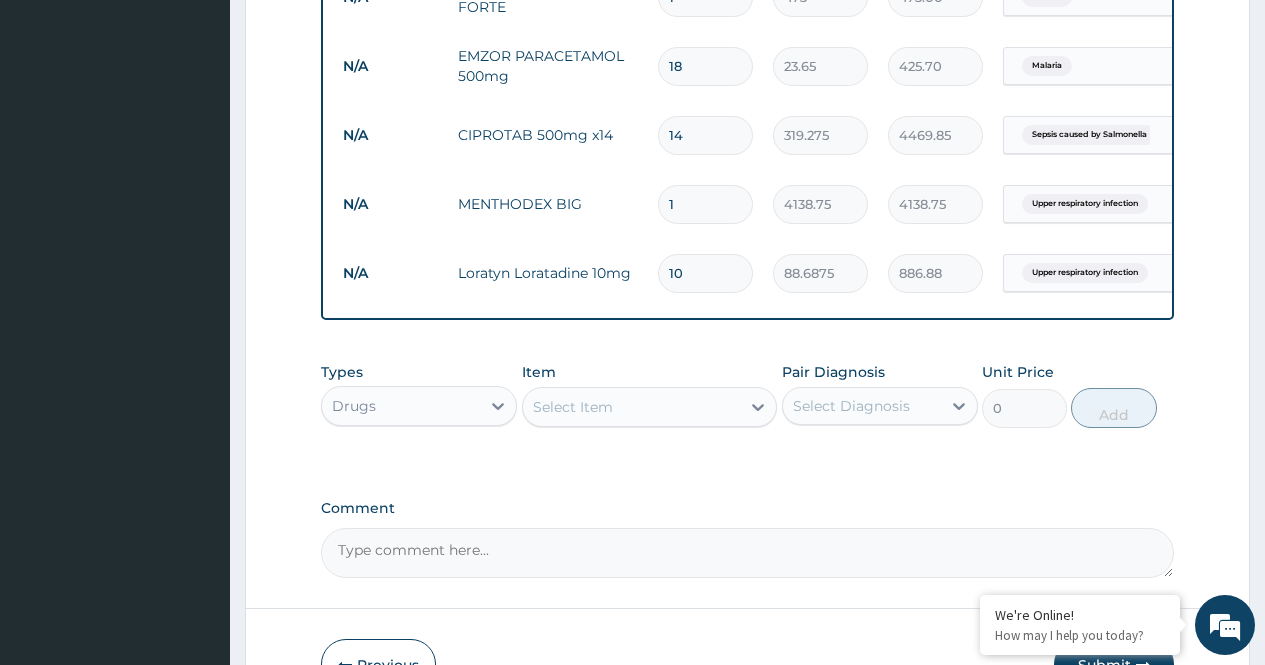 type on "18" 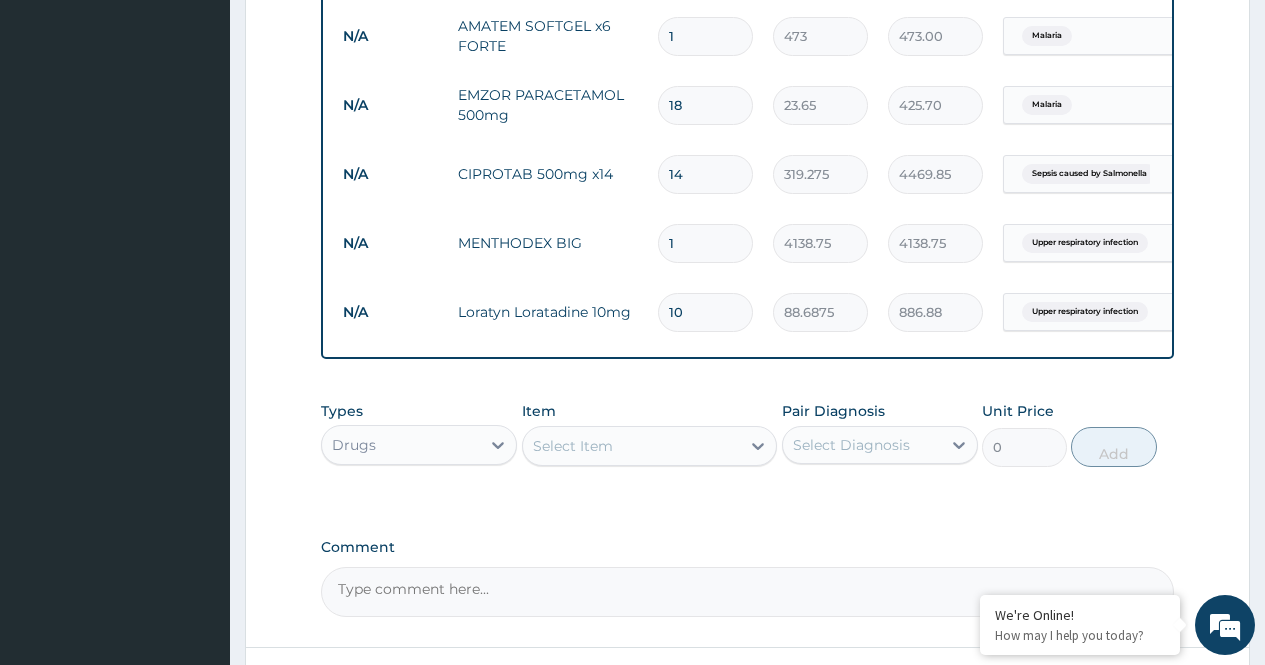 scroll, scrollTop: 1093, scrollLeft: 0, axis: vertical 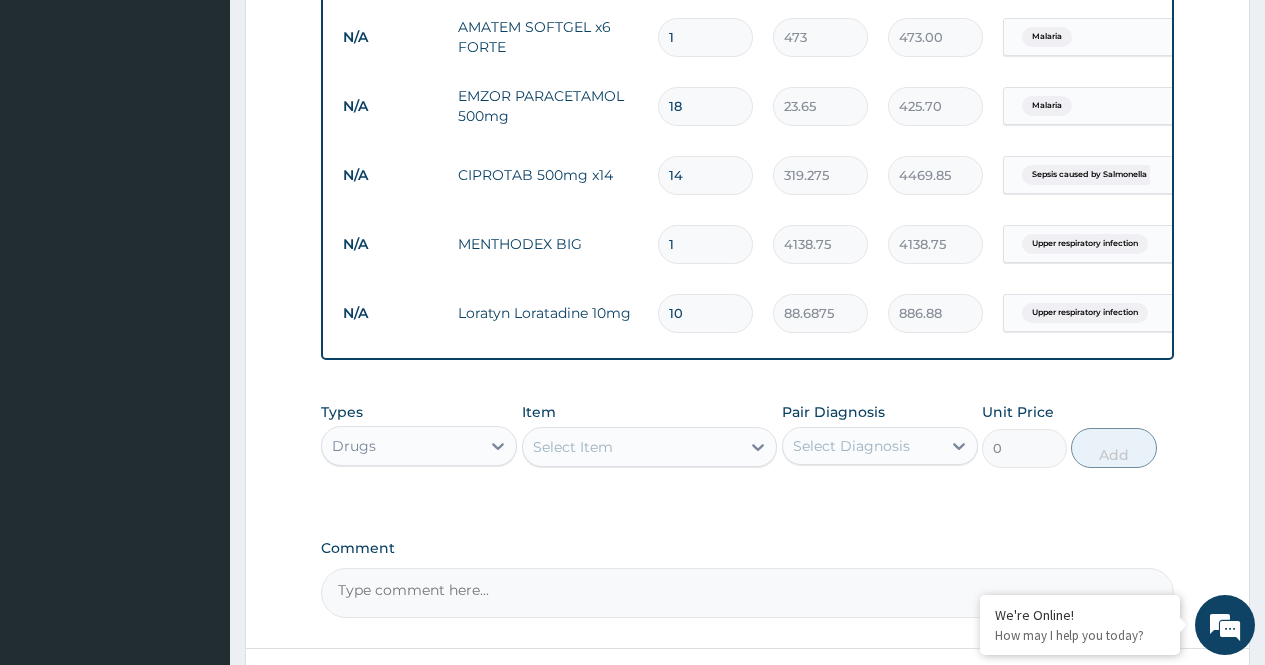 click on "1" at bounding box center (705, 37) 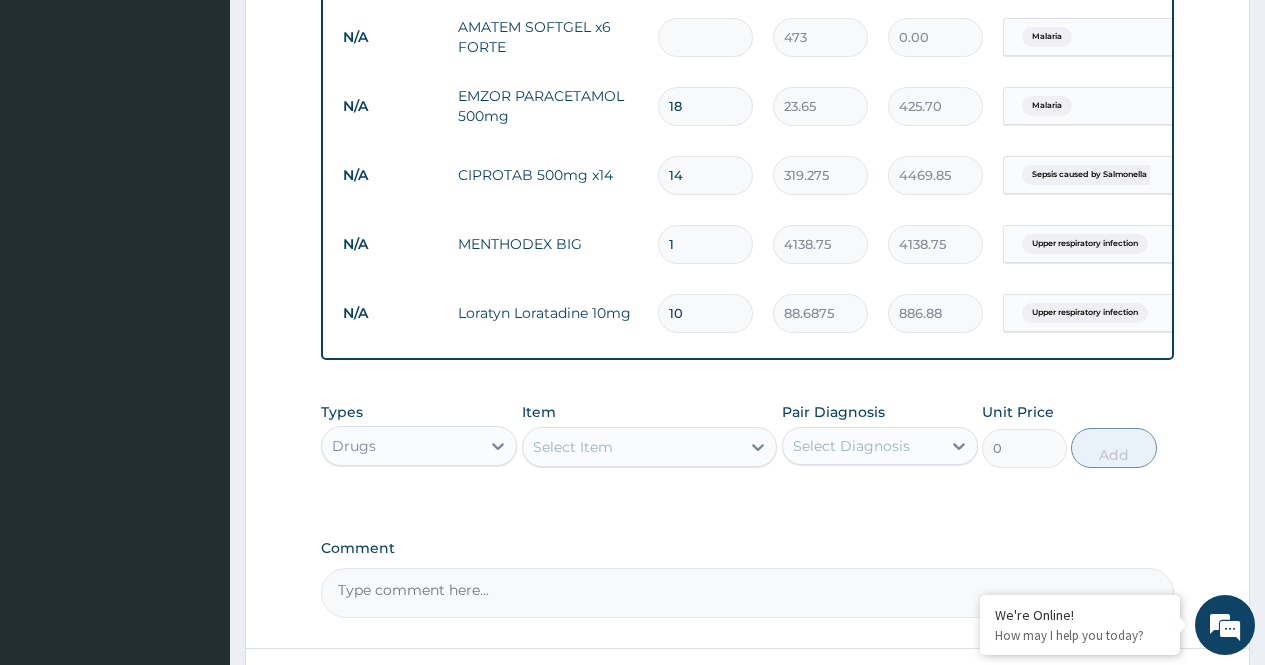 type on "6" 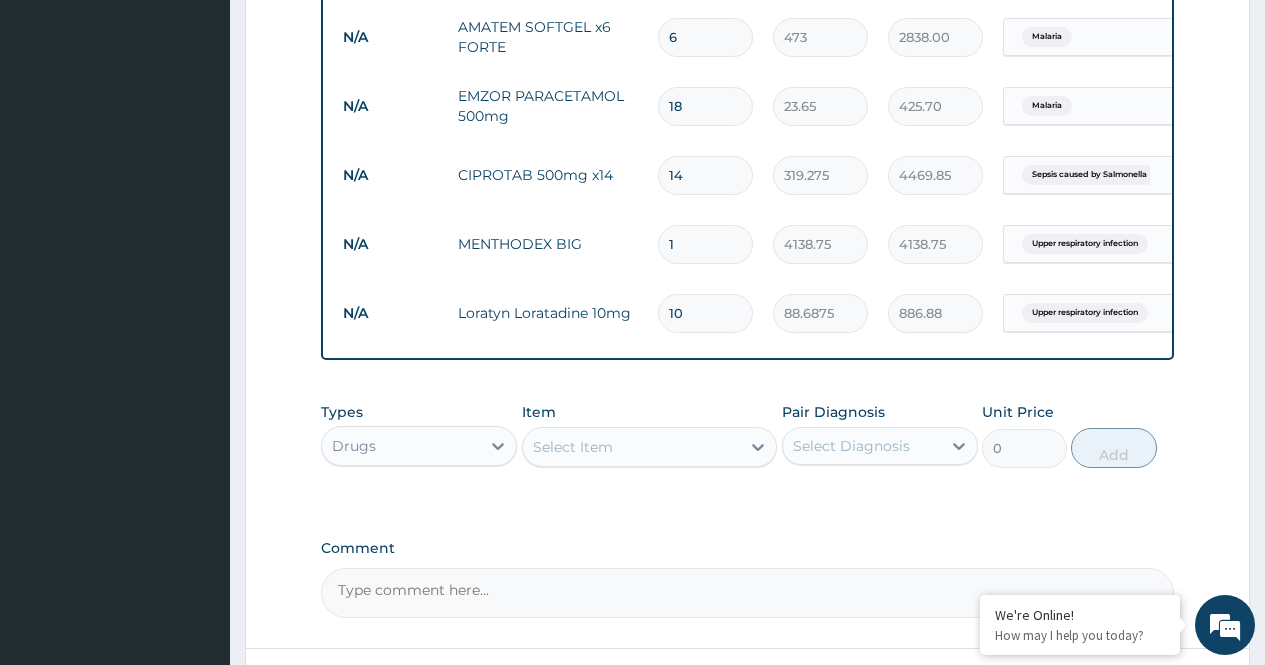 type on "6" 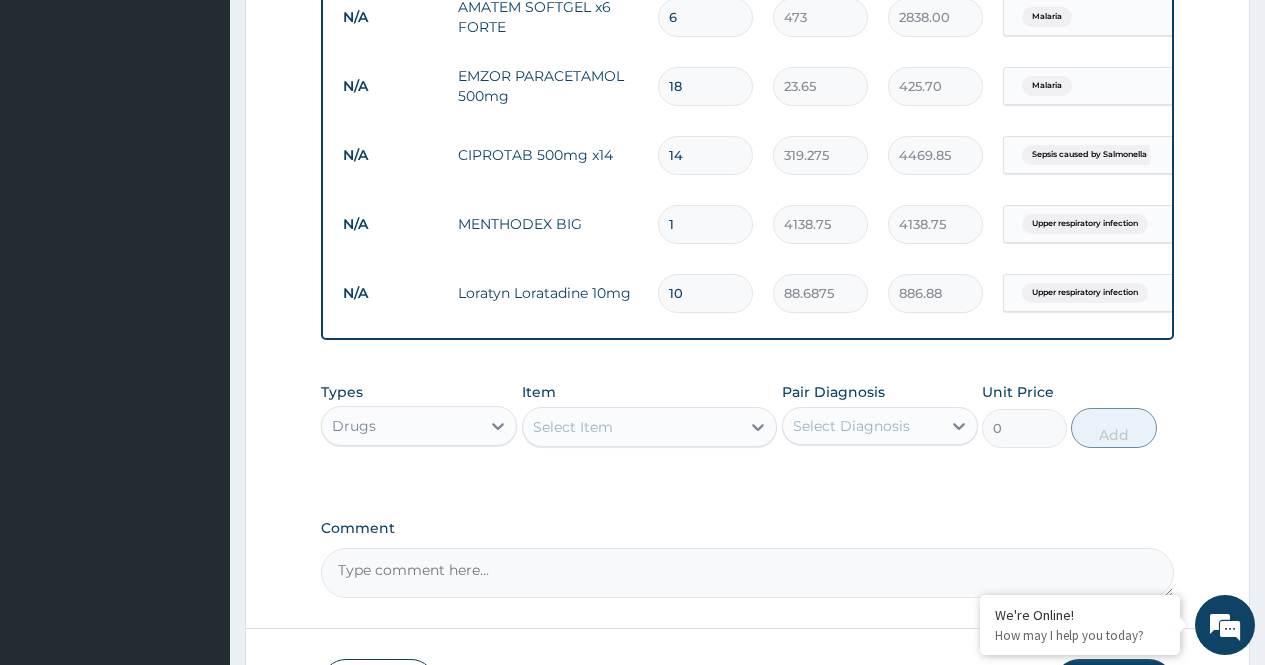 scroll, scrollTop: 1271, scrollLeft: 0, axis: vertical 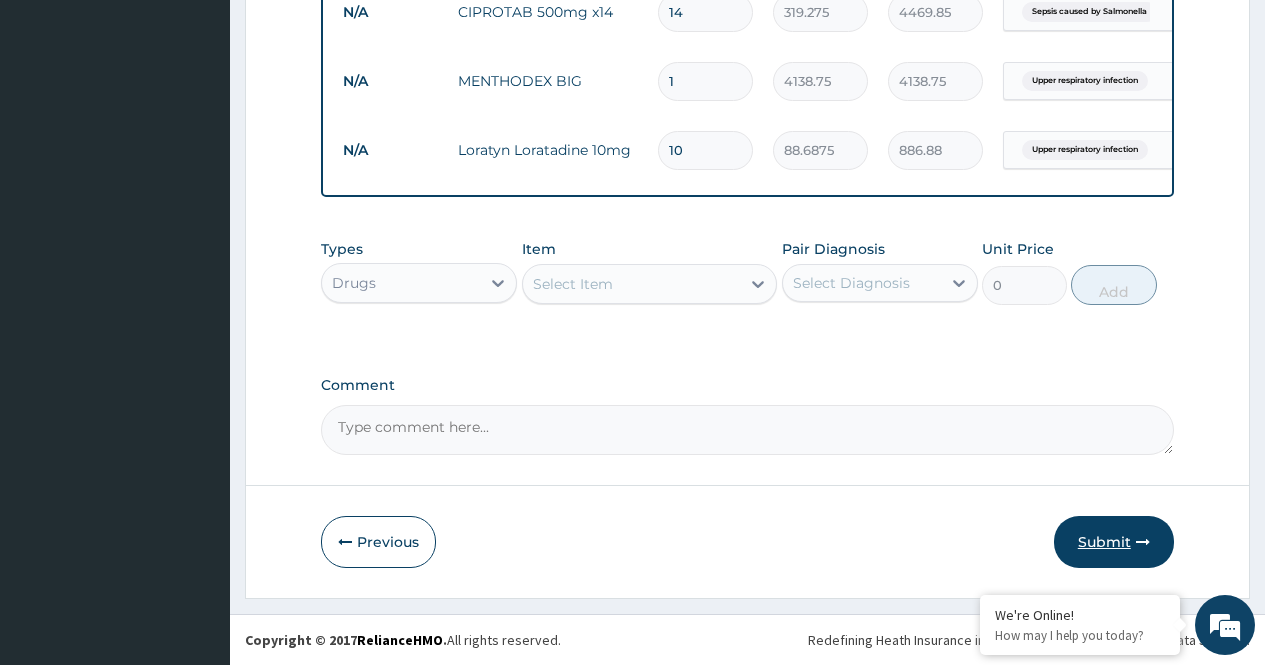 click on "Submit" at bounding box center [1114, 542] 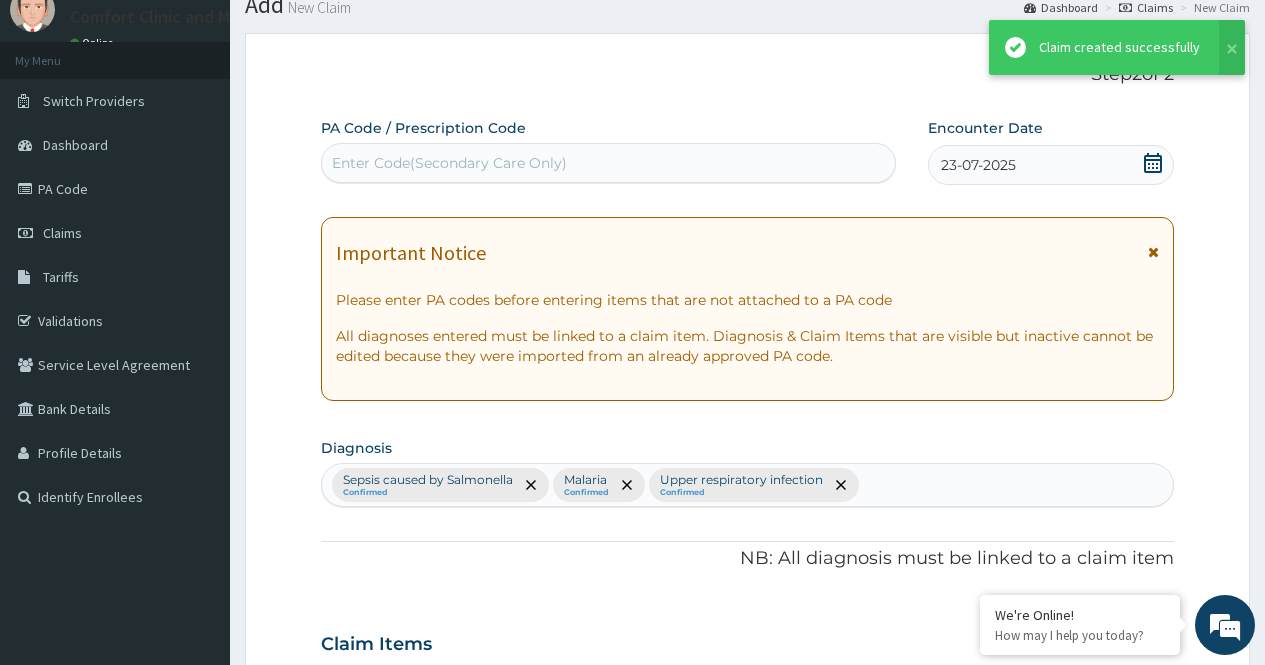 scroll, scrollTop: 1271, scrollLeft: 0, axis: vertical 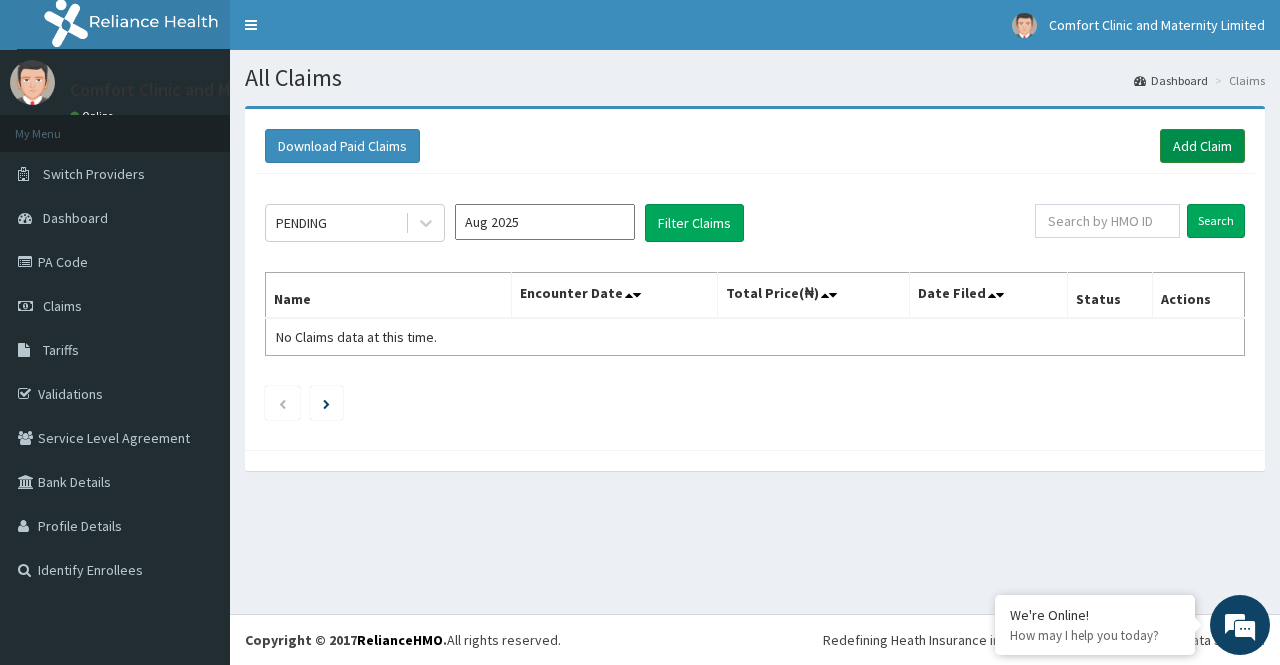 click on "Add Claim" at bounding box center (1202, 146) 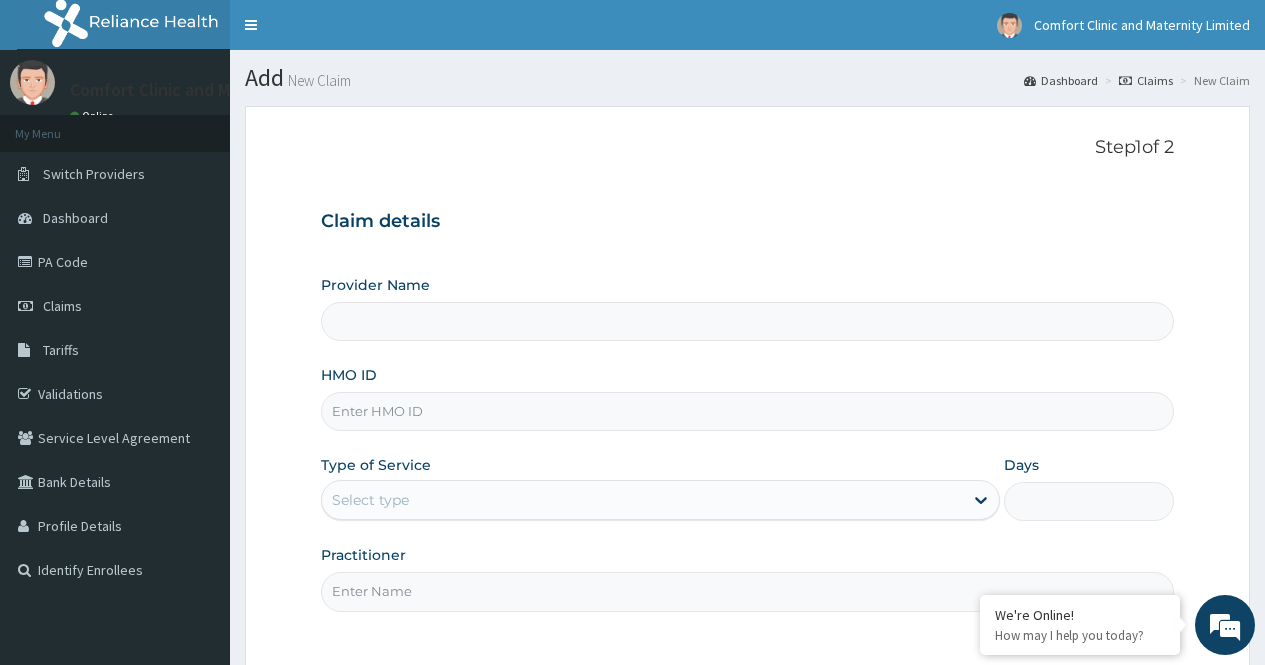 scroll, scrollTop: 0, scrollLeft: 0, axis: both 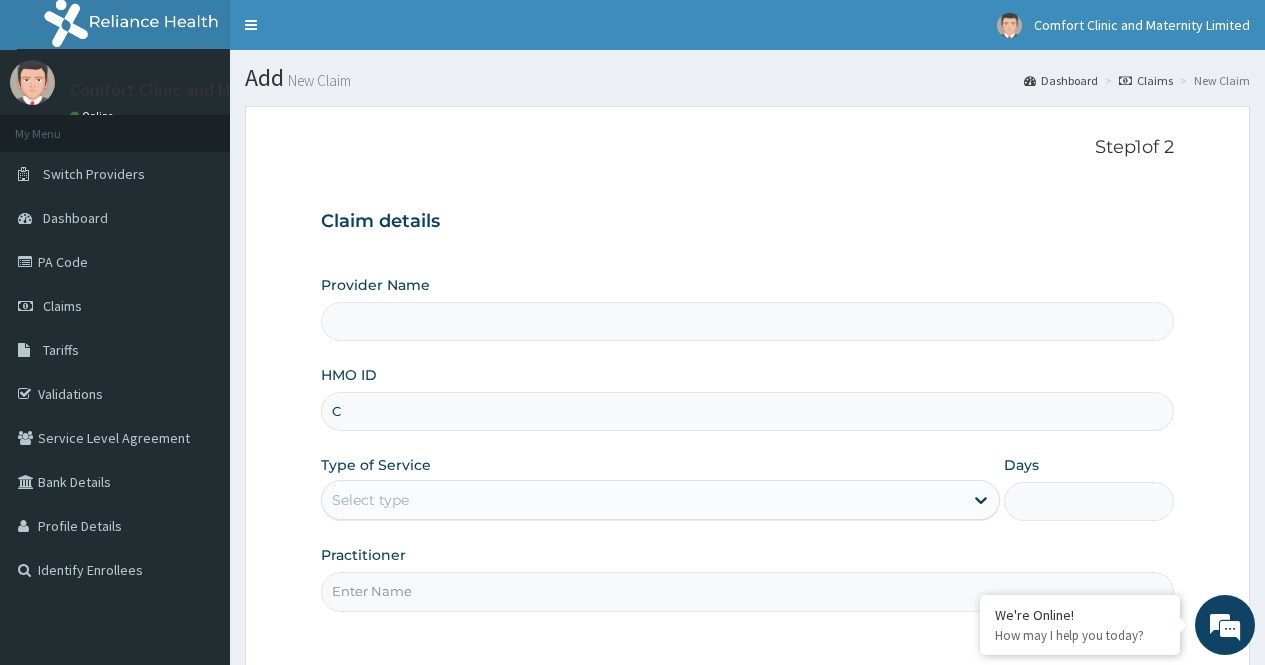 type on "CW" 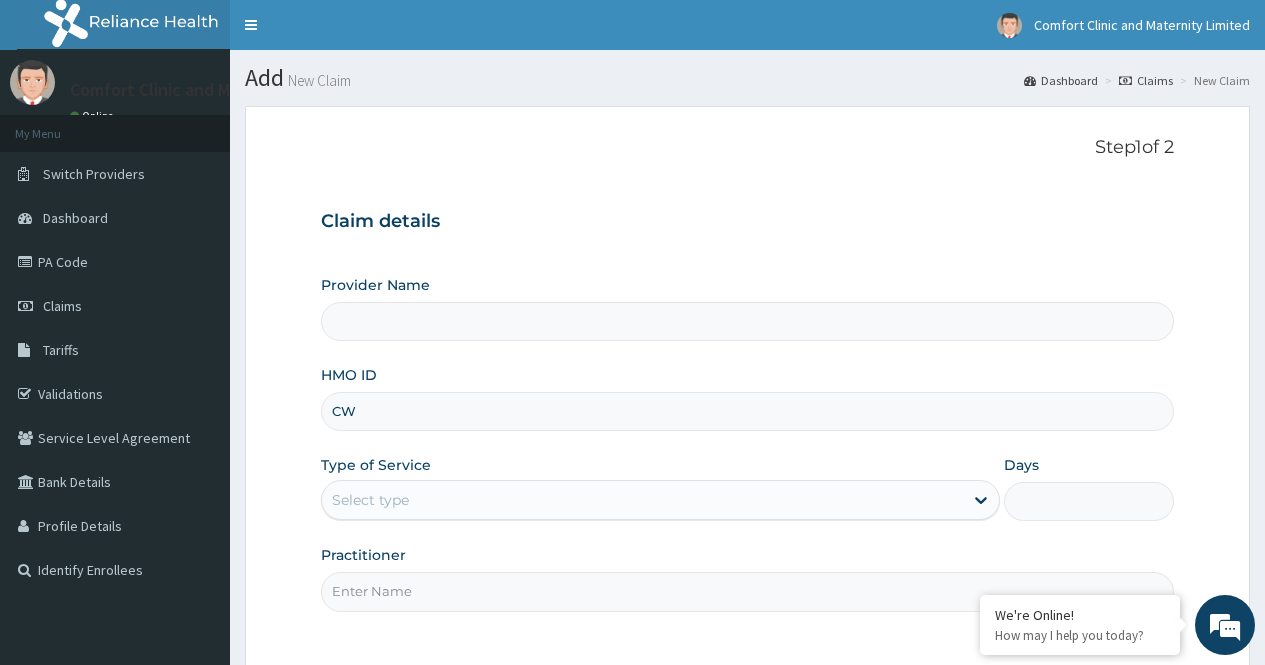 type on "Comfort Clinic and Maternity" 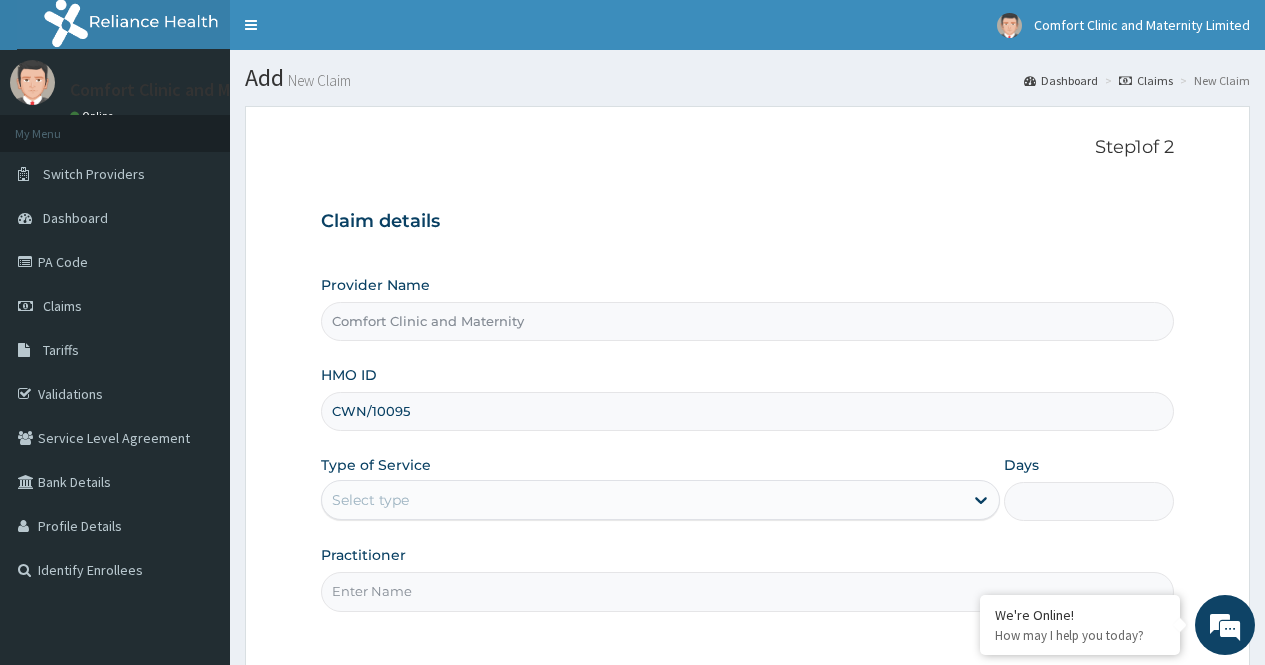 scroll, scrollTop: 0, scrollLeft: 0, axis: both 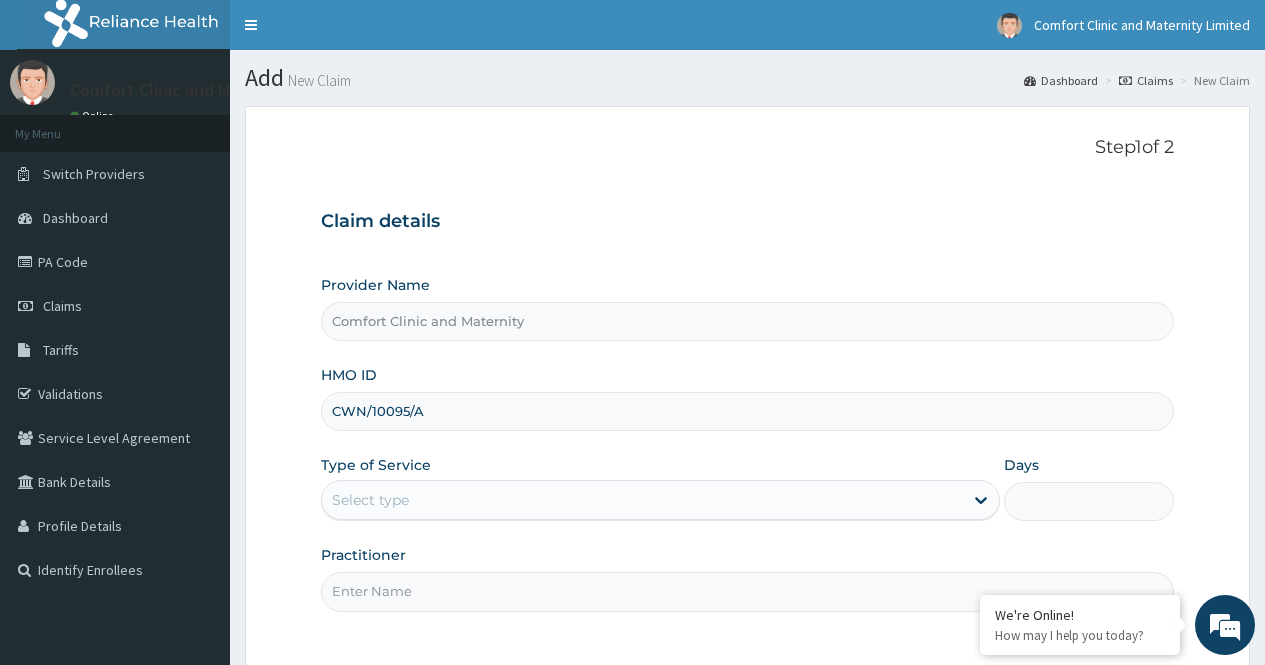 type on "CWN/10095/A" 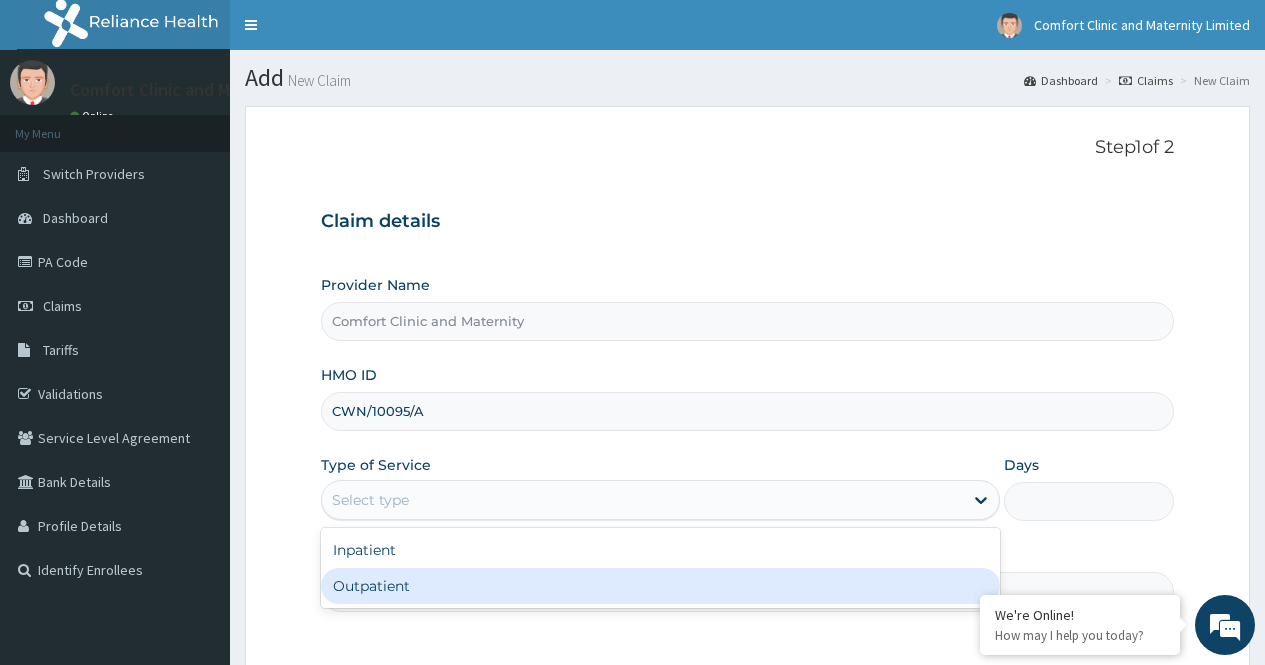 click on "Outpatient" at bounding box center [660, 586] 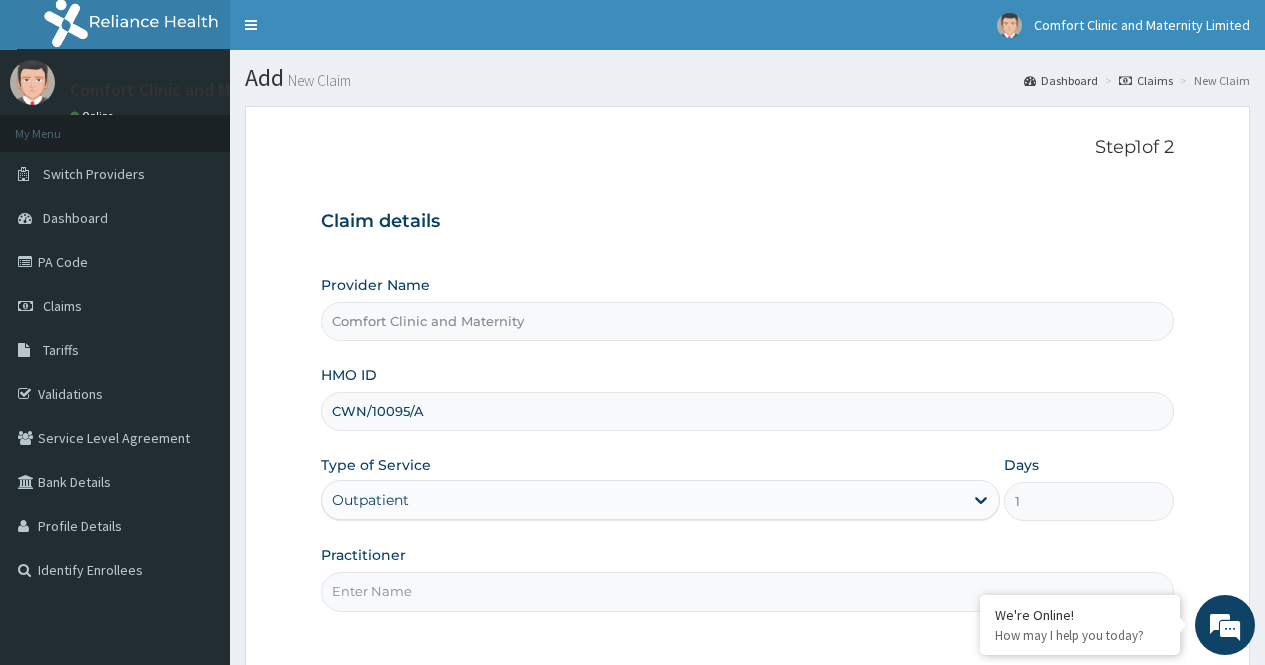 click on "Practitioner" at bounding box center (747, 591) 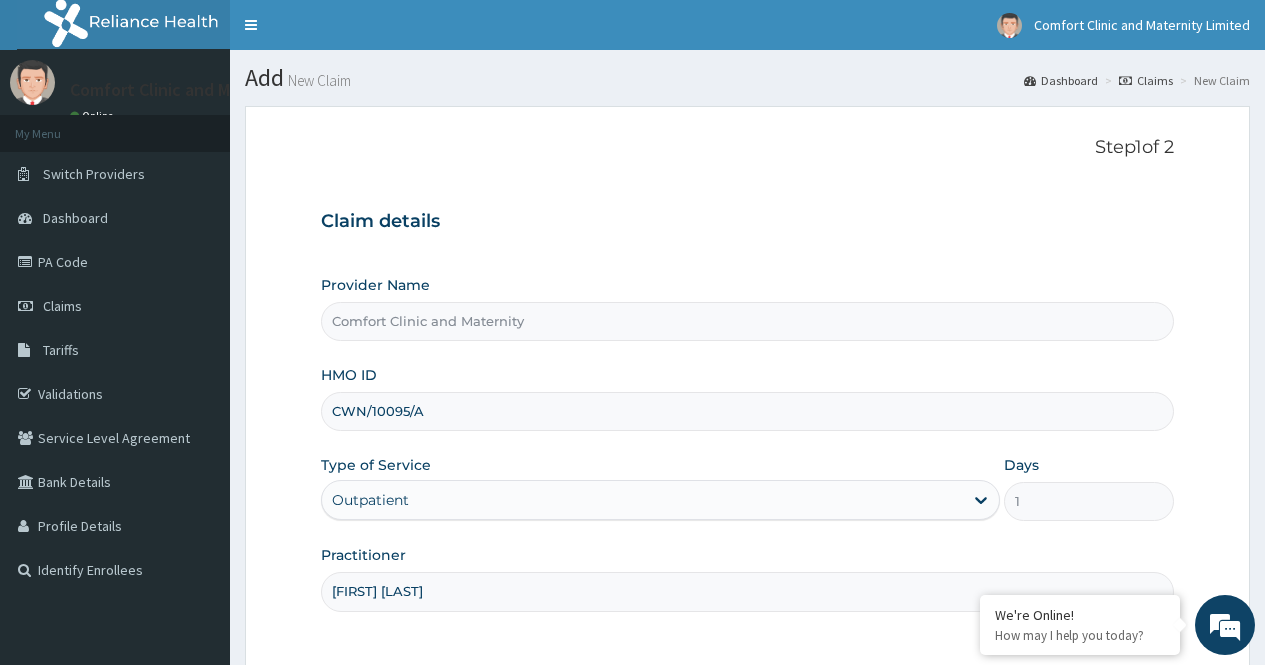 click on "Step  1  of 2 Claim details Provider Name Comfort Clinic and Maternity HMO ID CWN/10095/A Type of Service Outpatient Days 1 Practitioner dr afonne" at bounding box center [747, 386] 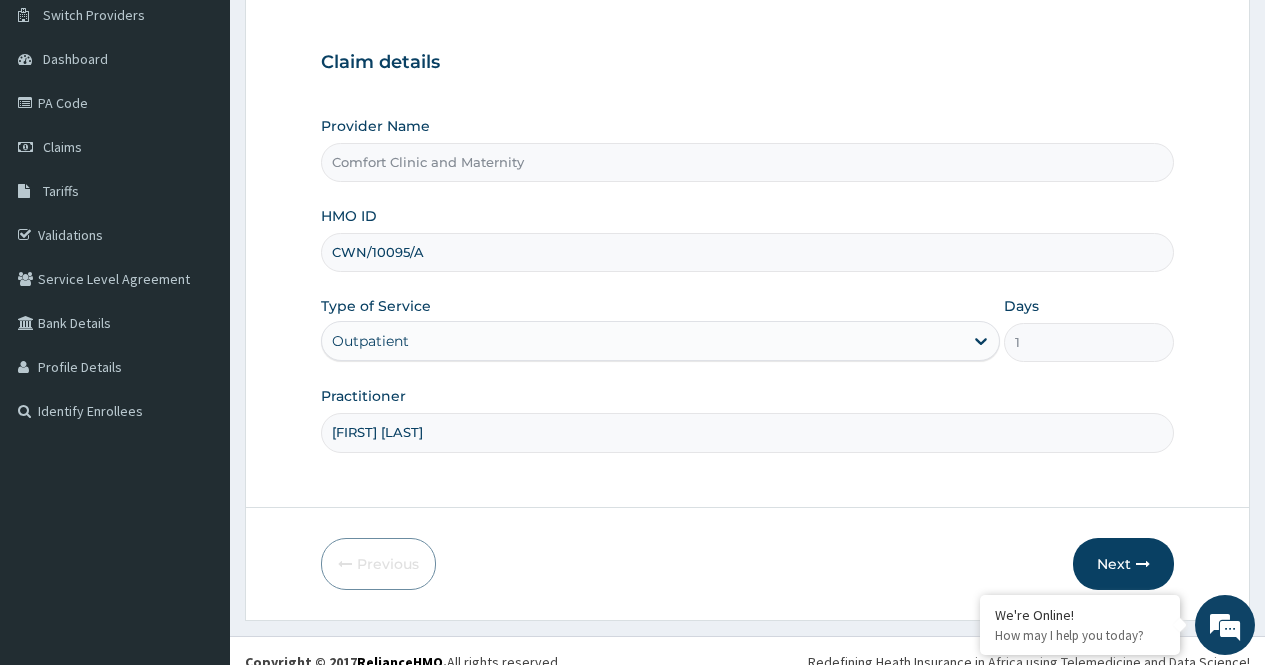 scroll, scrollTop: 160, scrollLeft: 0, axis: vertical 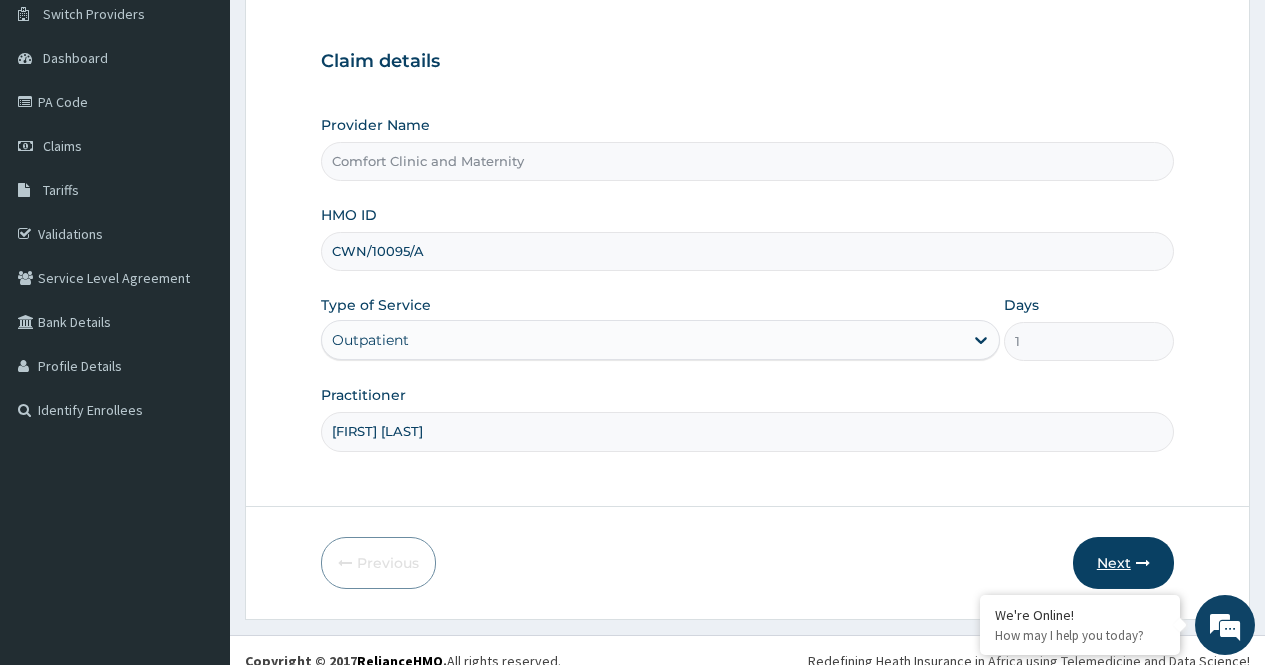 click on "Next" at bounding box center (1123, 563) 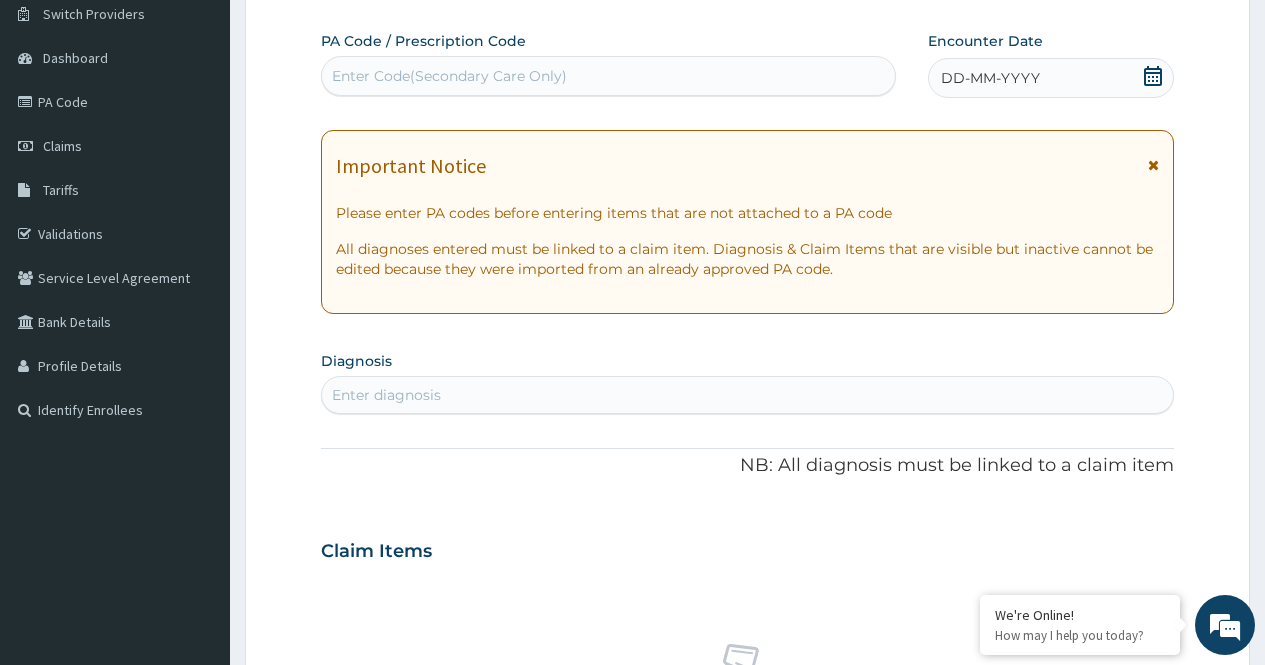 click on "Enter Code(Secondary Care Only)" at bounding box center [608, 76] 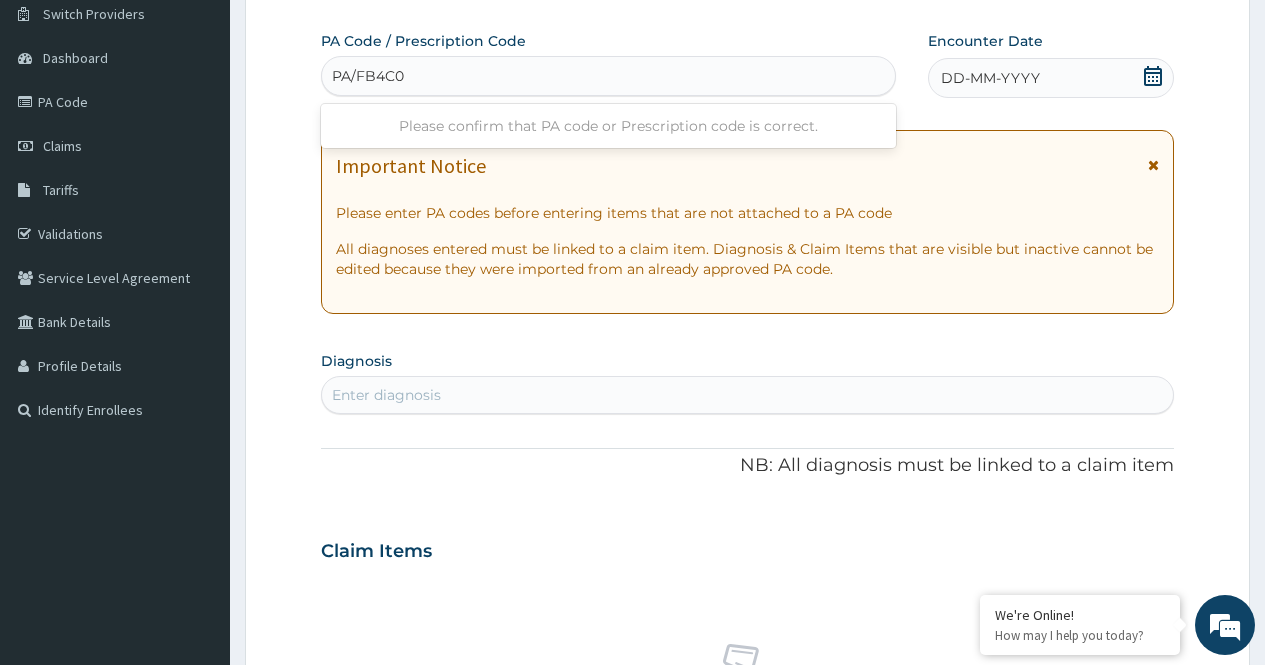 type on "PA/FB4C06" 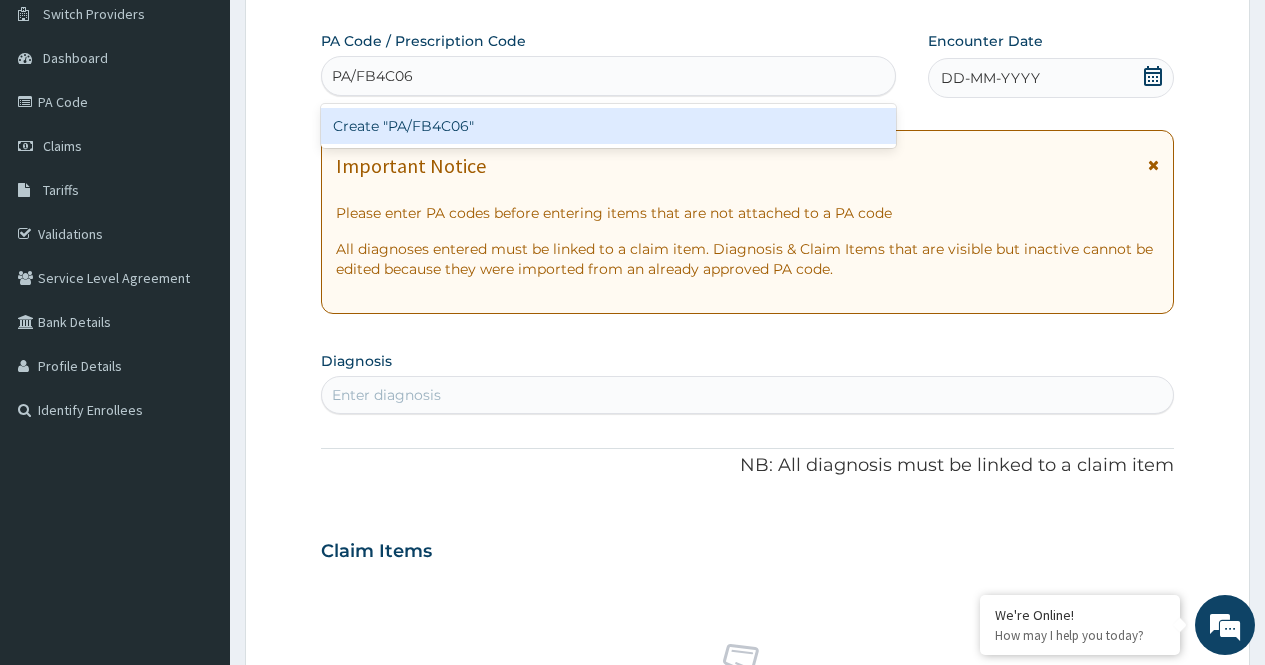 click on "Create "PA/FB4C06"" at bounding box center (608, 126) 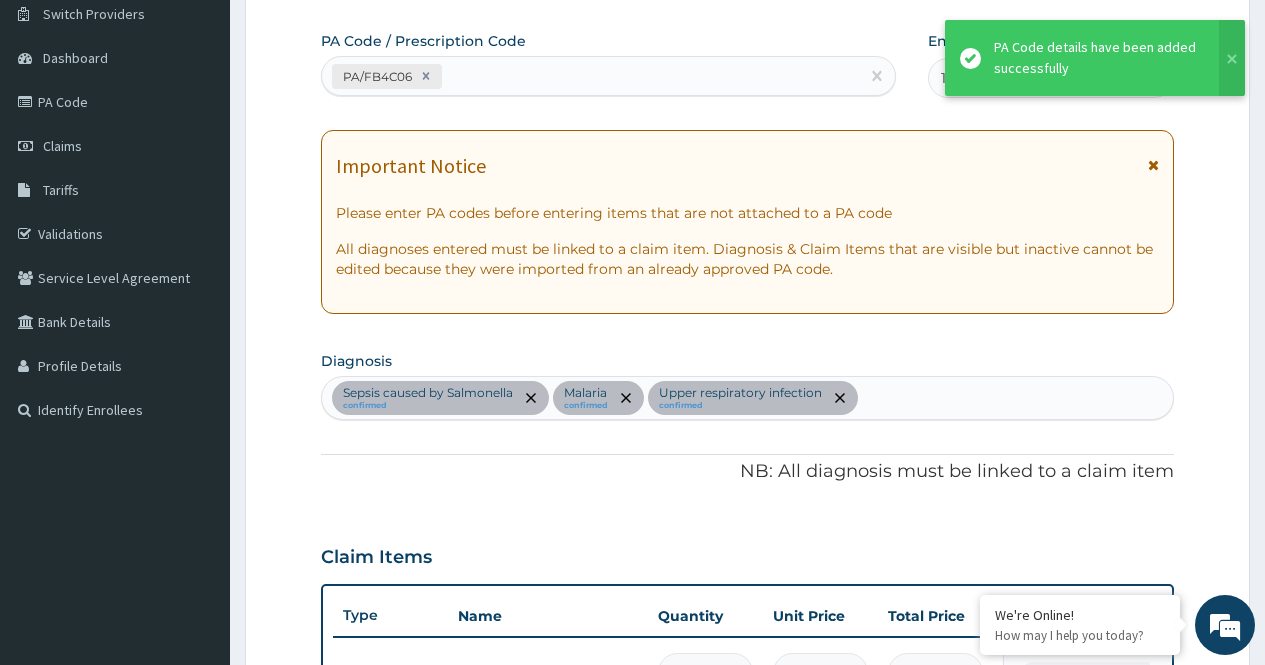 scroll, scrollTop: 1074, scrollLeft: 0, axis: vertical 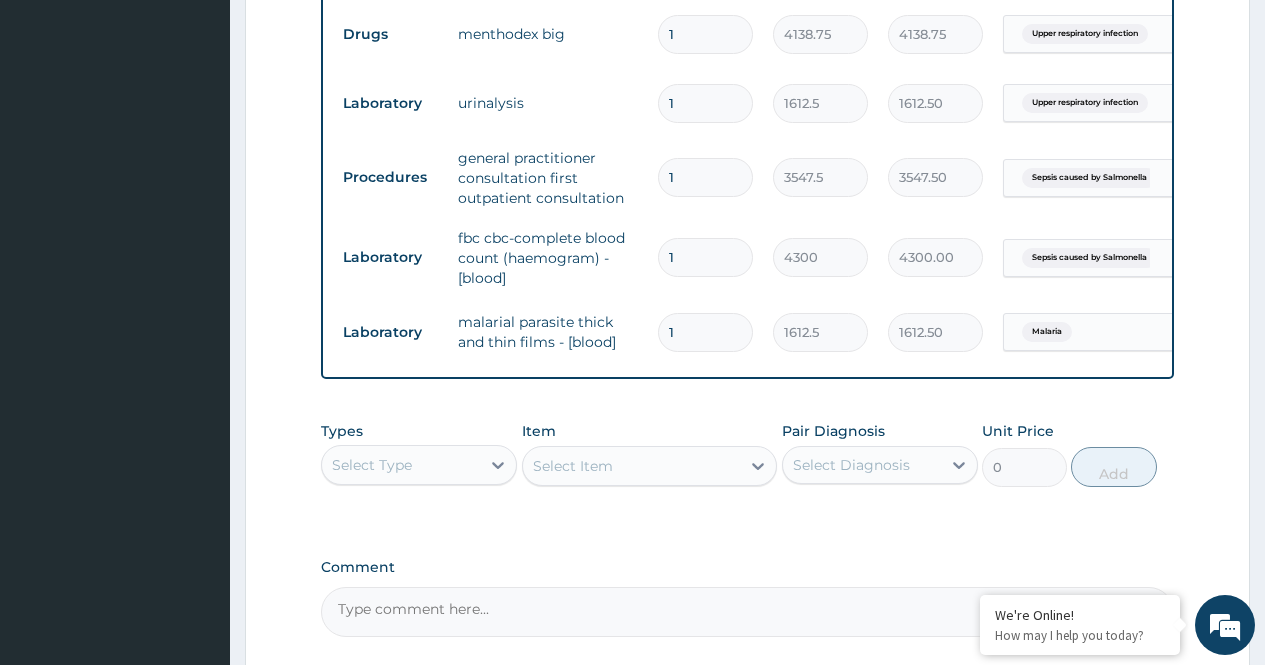 click on "PA Code / Prescription Code PA/FB4C06 Encounter Date 17-07-2025 Important Notice Please enter PA codes before entering items that are not attached to a PA code   All diagnoses entered must be linked to a claim item. Diagnosis & Claim Items that are visible but inactive cannot be edited because they were imported from an already approved PA code. Diagnosis Sepsis caused by Salmonella confirmed Malaria confirmed Upper respiratory infection confirmed NB: All diagnosis must be linked to a claim item Claim Items Type Name Quantity Unit Price Total Price Pair Diagnosis Actions Drugs amoksiklav 625mg 14 650.375 9105.25 Sepsis caused by Salmonella Delete Drugs emzor paracetamol 500mg 18 23.65 425.70 Malaria Delete Drugs coartem forte 80/480 by 6 tab 6 449.35 2696.10 Malaria Delete Drugs loratyn loratadine 10mg 10 88.6875 886.88 Upper respiratory infection Delete Drugs menthodex big 1 4138.75 4138.75 Upper respiratory infection Delete Laboratory urinalysis 1 1612.5 1612.50 Upper respiratory infection Delete Procedures" at bounding box center [747, -123] 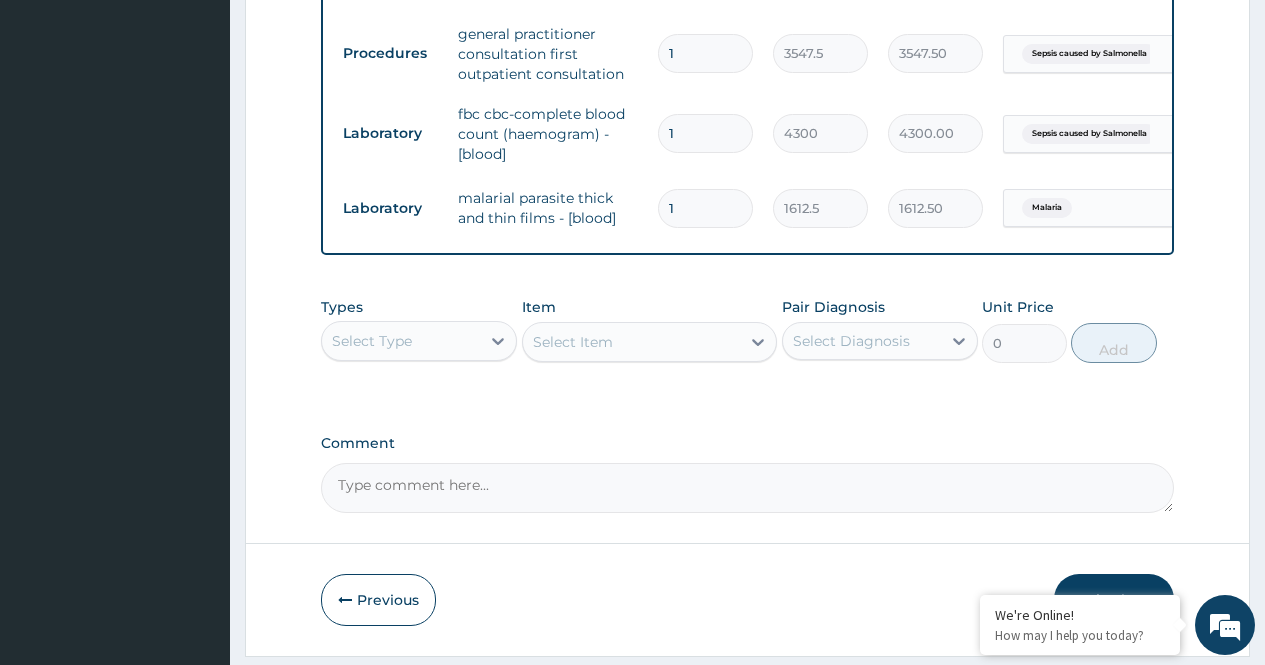 scroll, scrollTop: 1271, scrollLeft: 0, axis: vertical 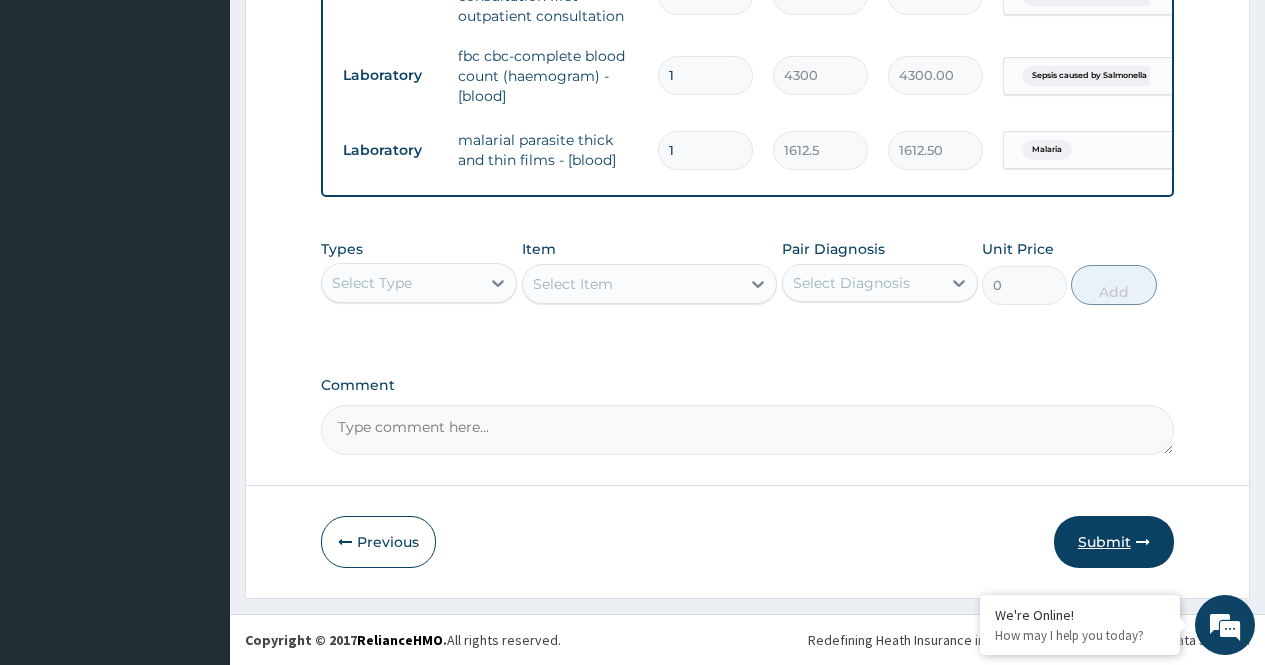 click on "Submit" at bounding box center (1114, 542) 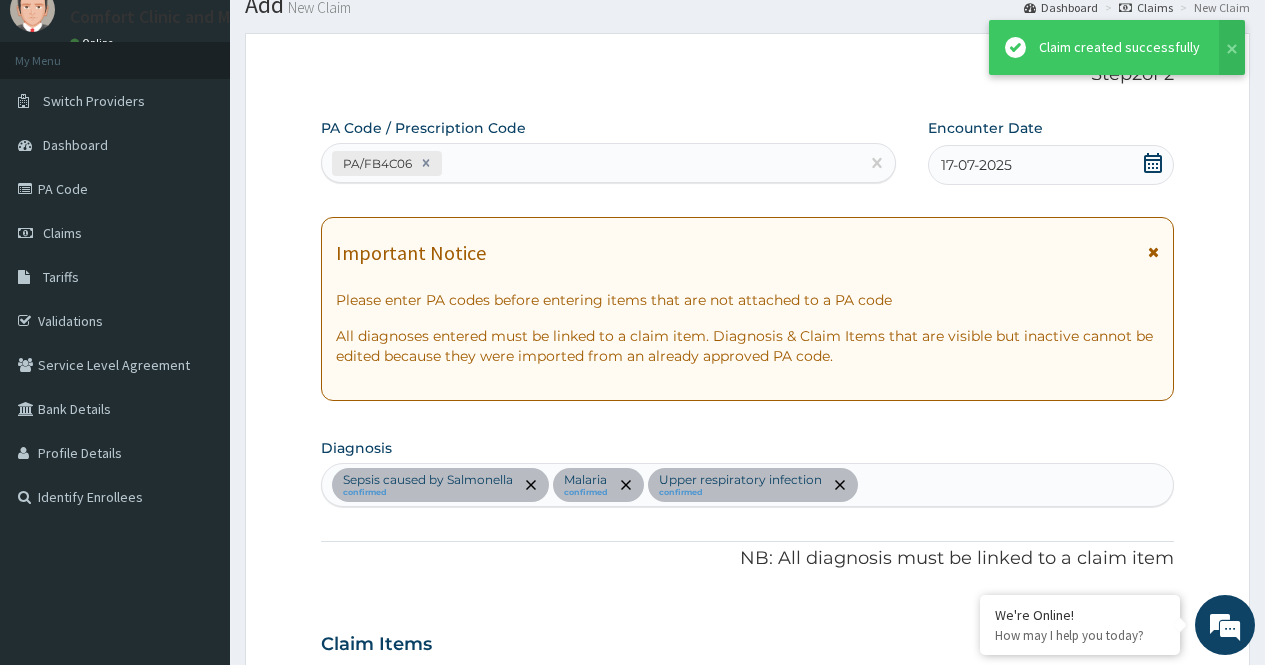 scroll, scrollTop: 1271, scrollLeft: 0, axis: vertical 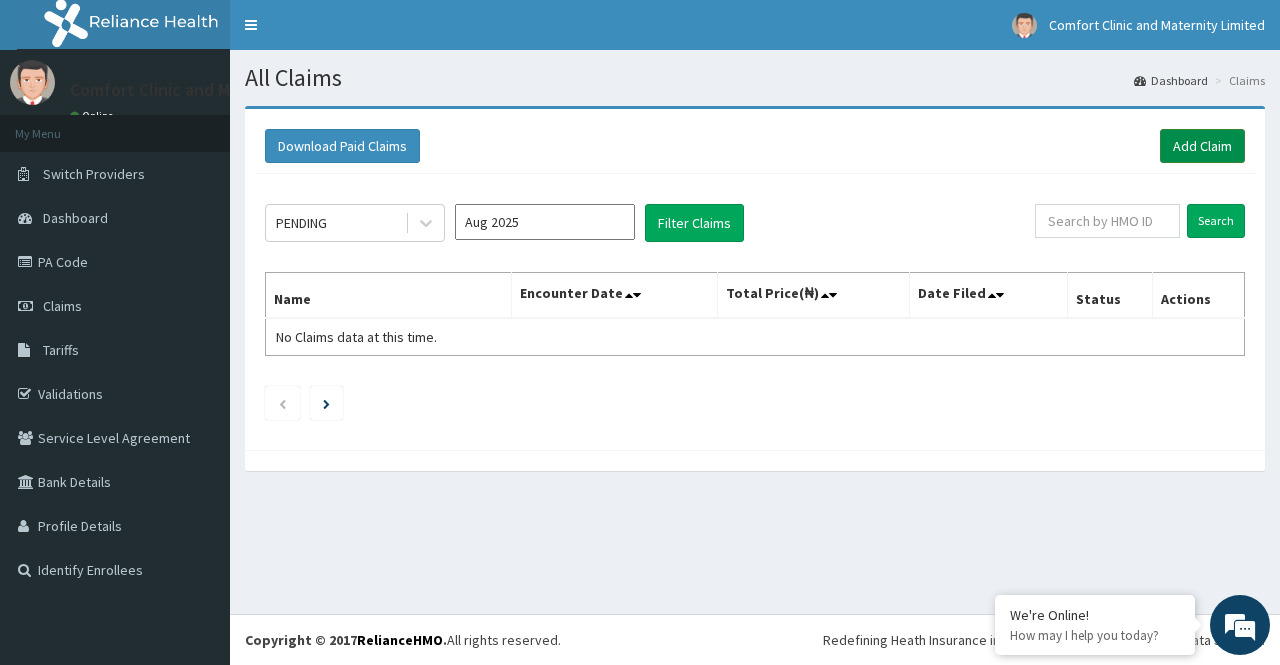 click on "Add Claim" at bounding box center [1202, 146] 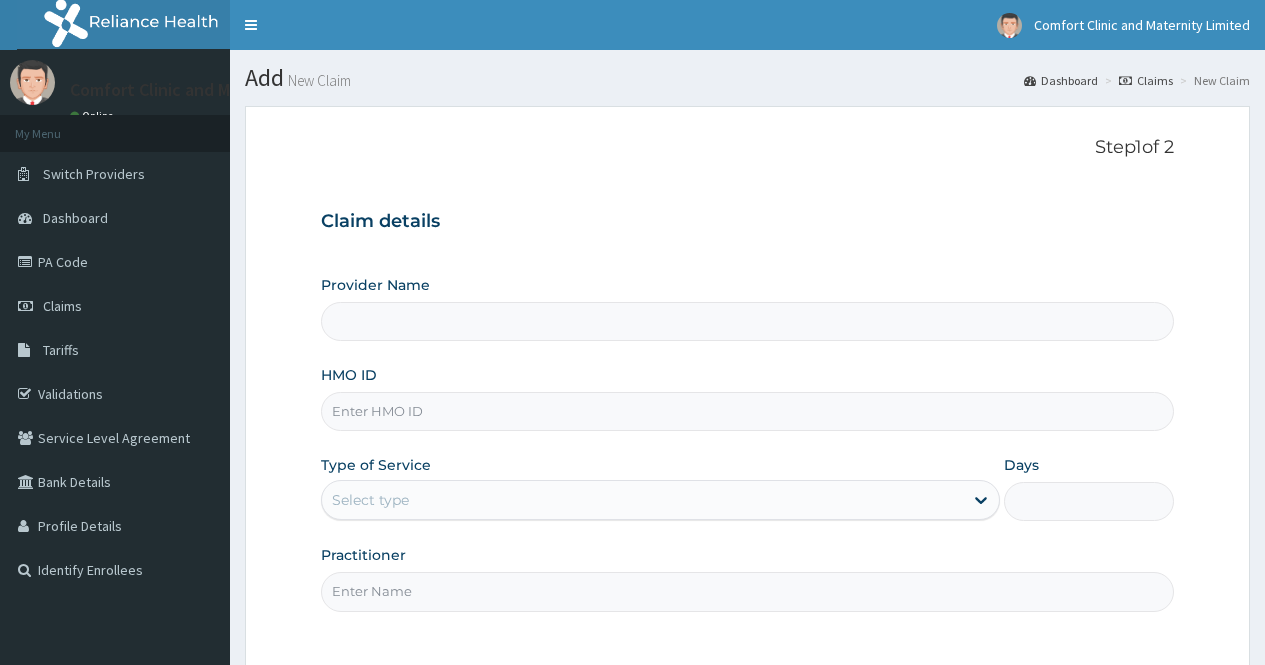scroll, scrollTop: 0, scrollLeft: 0, axis: both 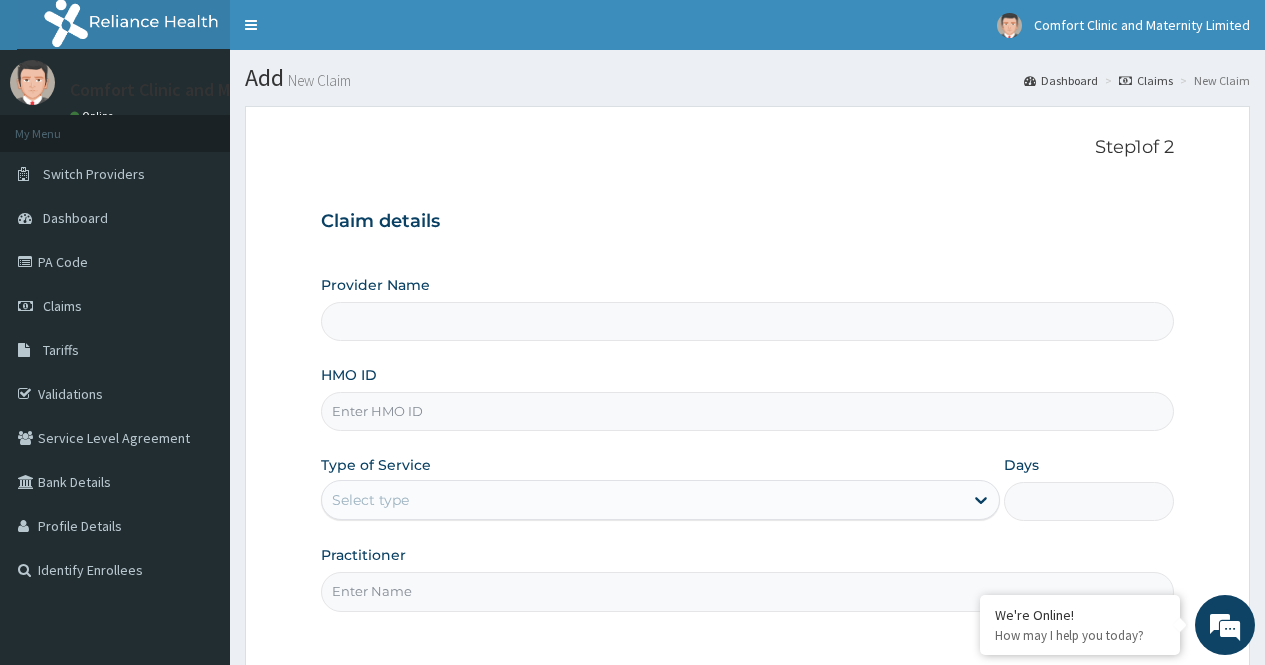type on "Comfort Clinic and Maternity" 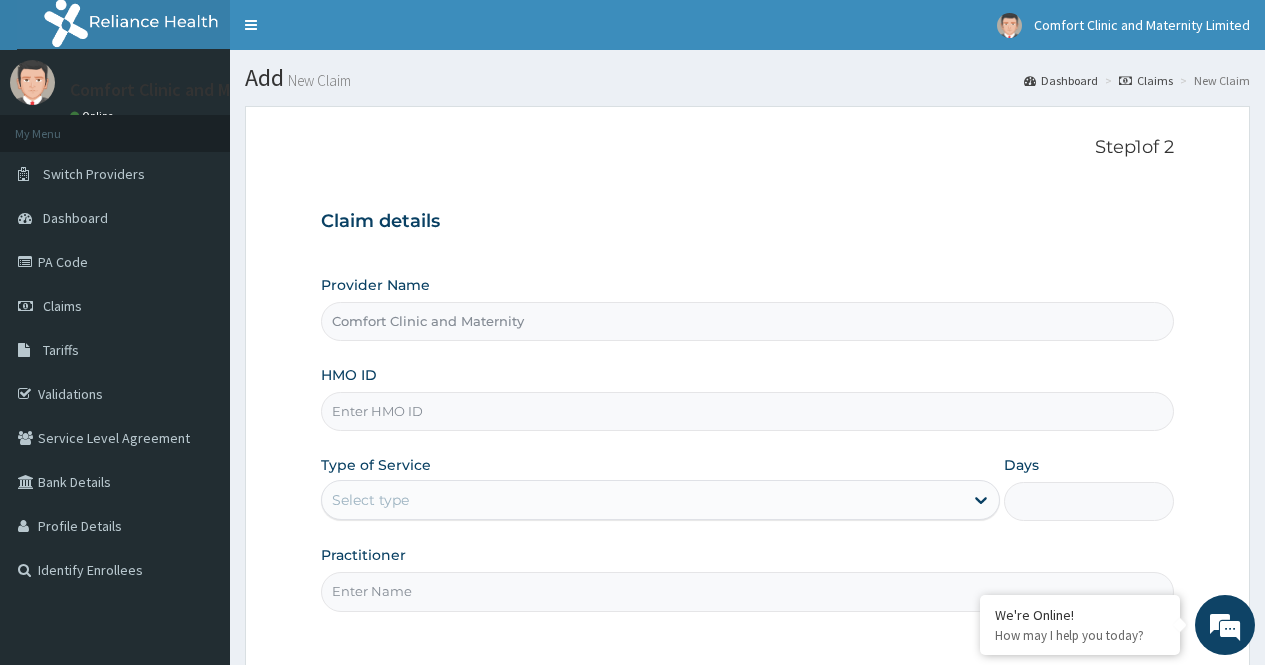 click on "HMO ID" at bounding box center (747, 411) 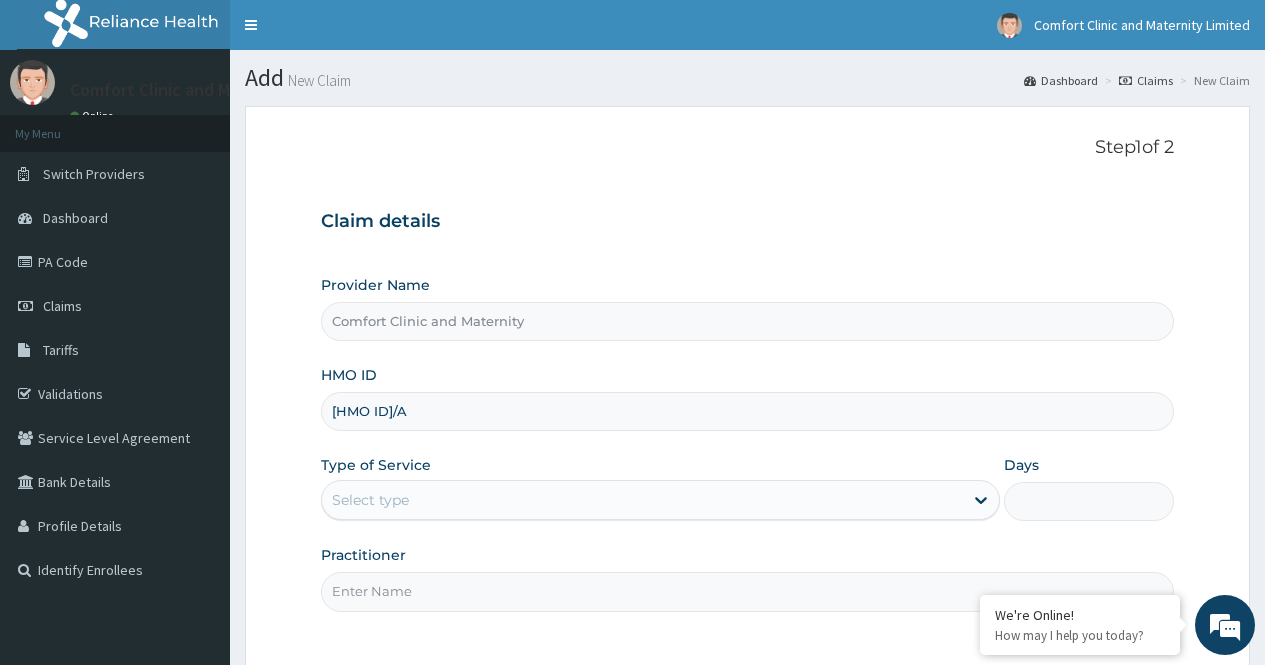 type on "[HMO ID]/A" 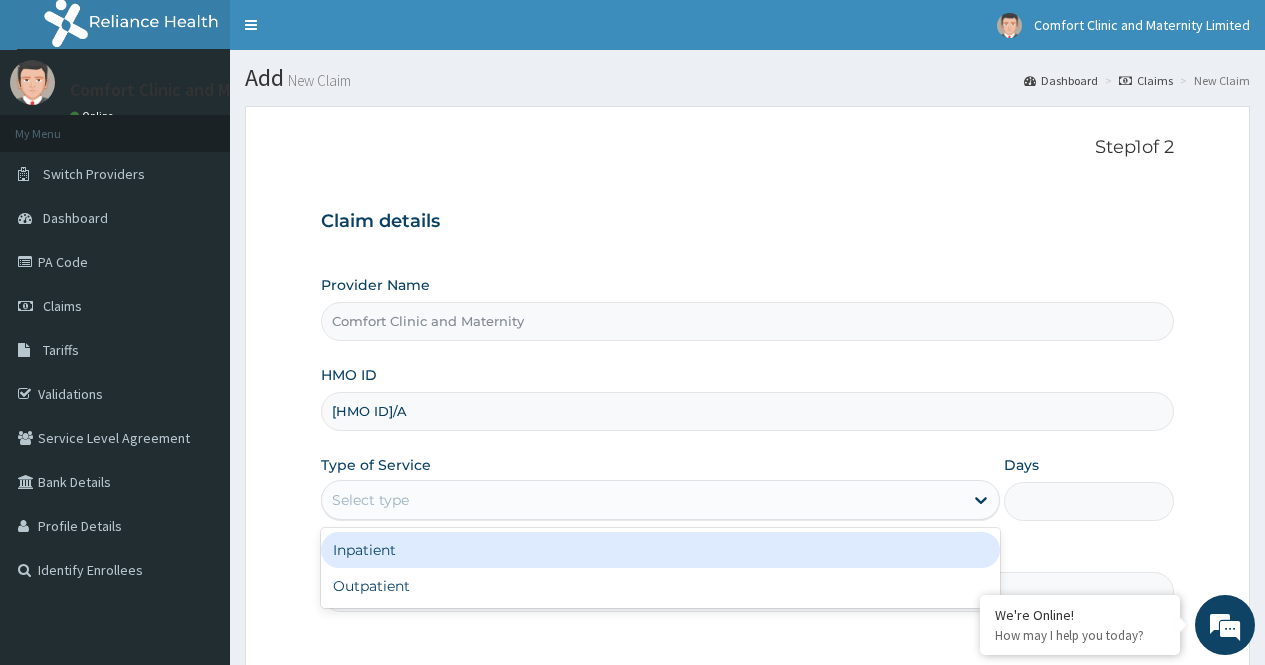 click on "Select type" at bounding box center (642, 500) 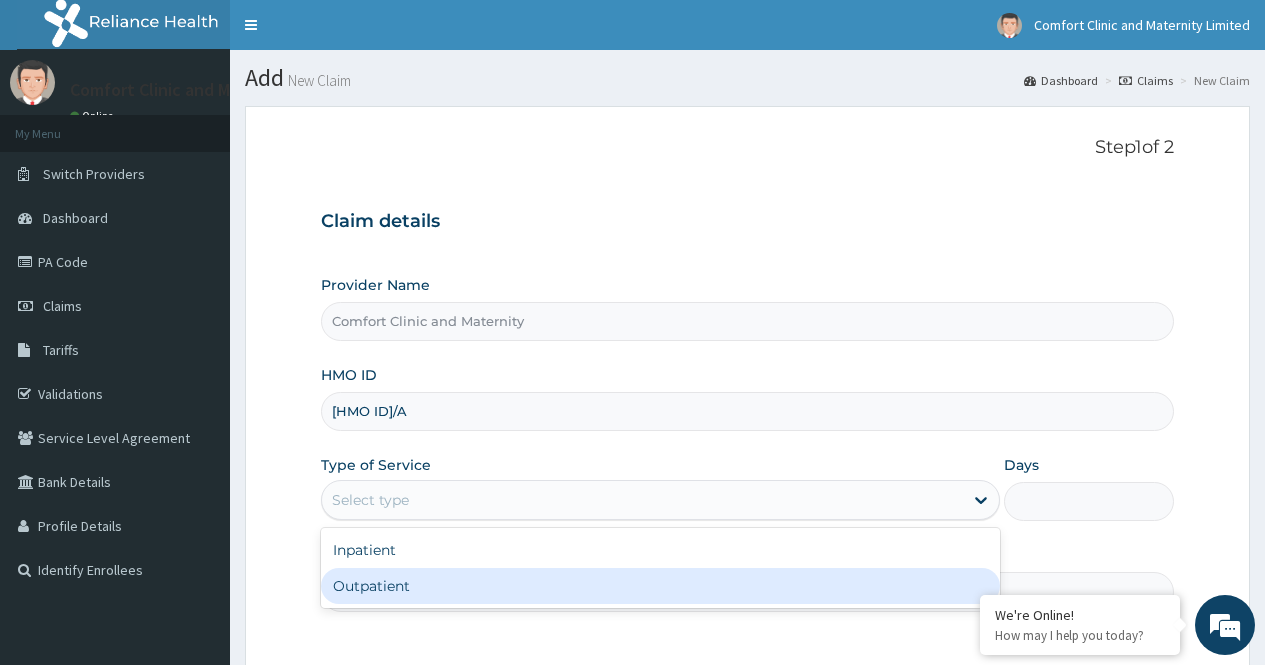 click on "Outpatient" at bounding box center [660, 586] 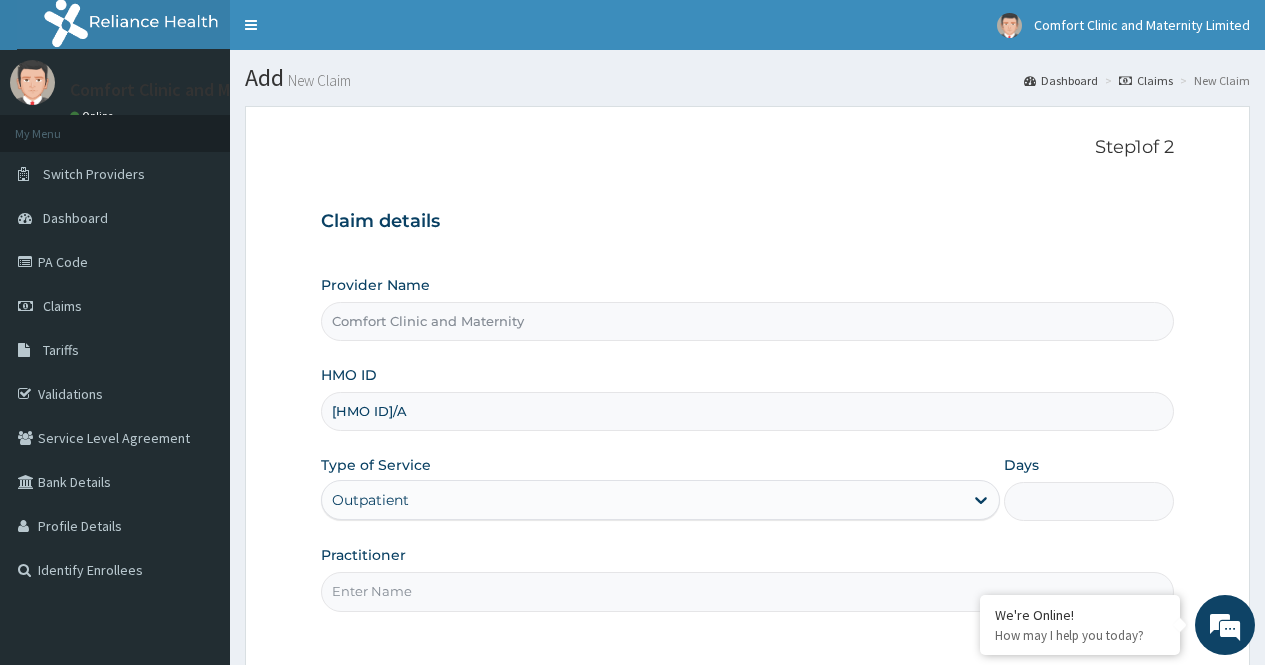 type on "1" 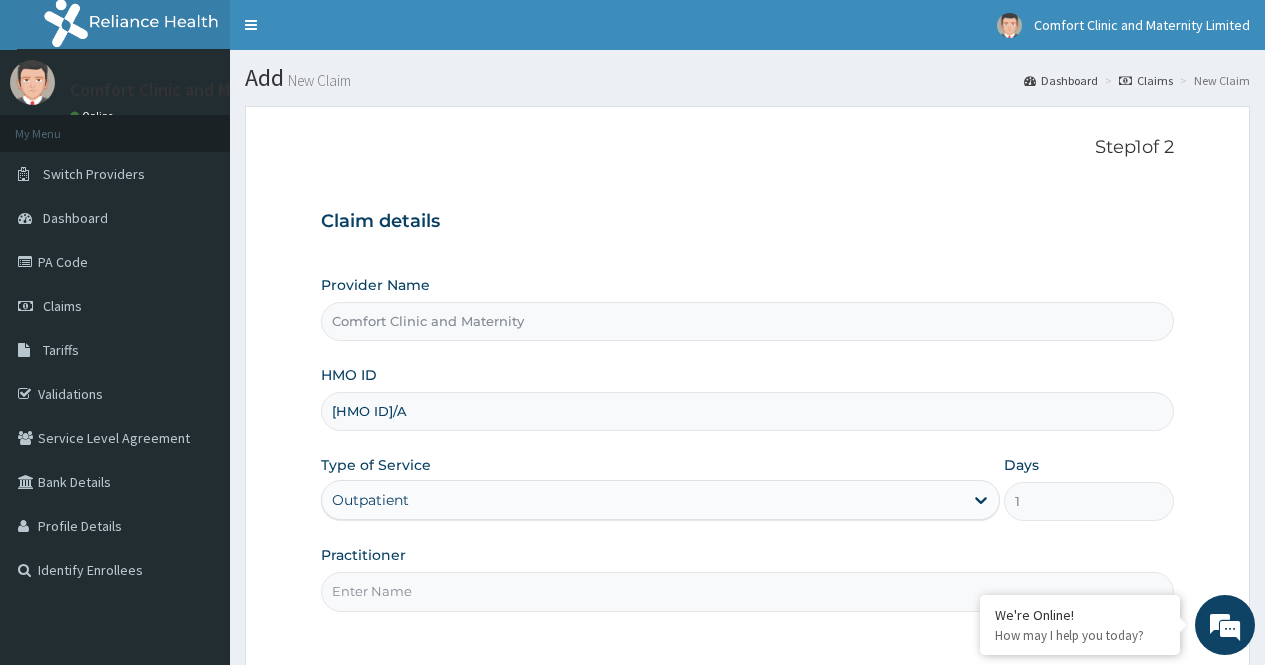 click on "Practitioner" at bounding box center (747, 591) 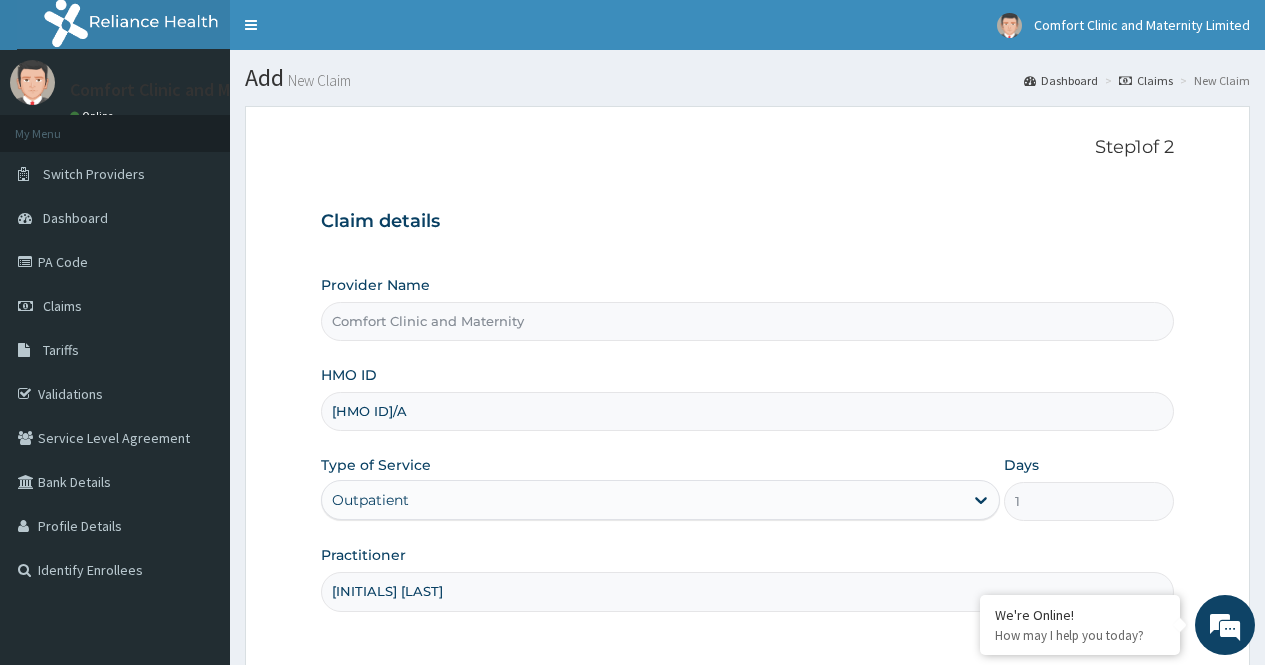 type on "R.O AJAYI" 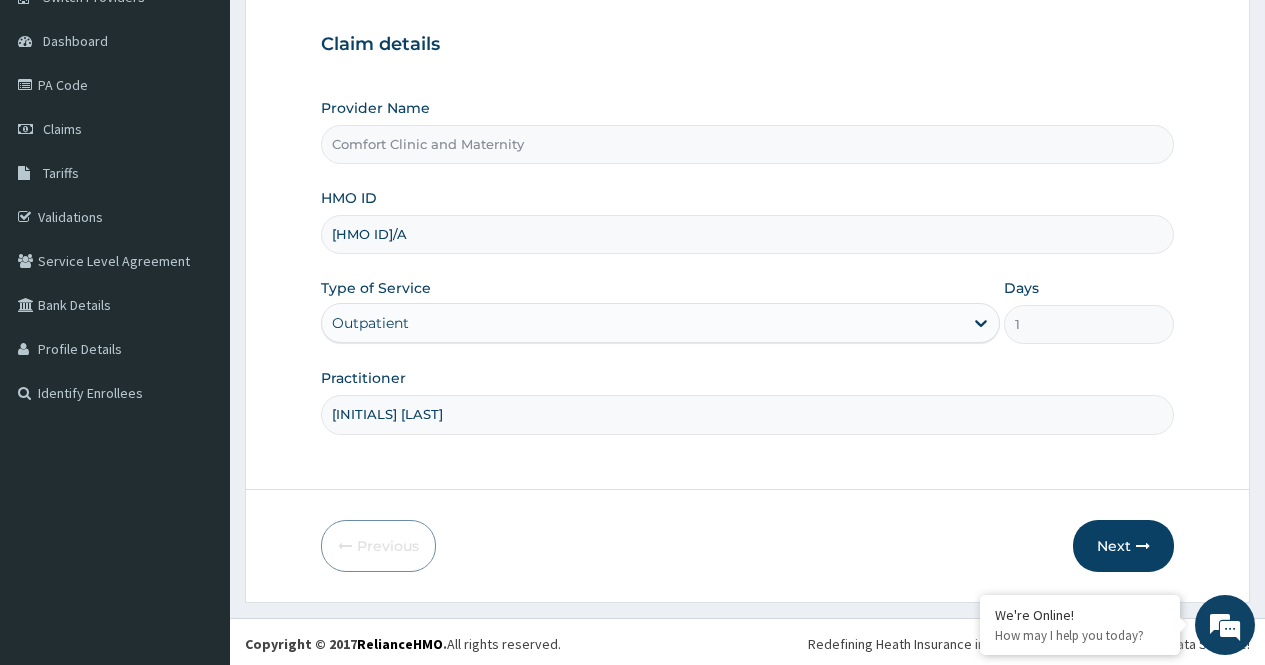 scroll, scrollTop: 181, scrollLeft: 0, axis: vertical 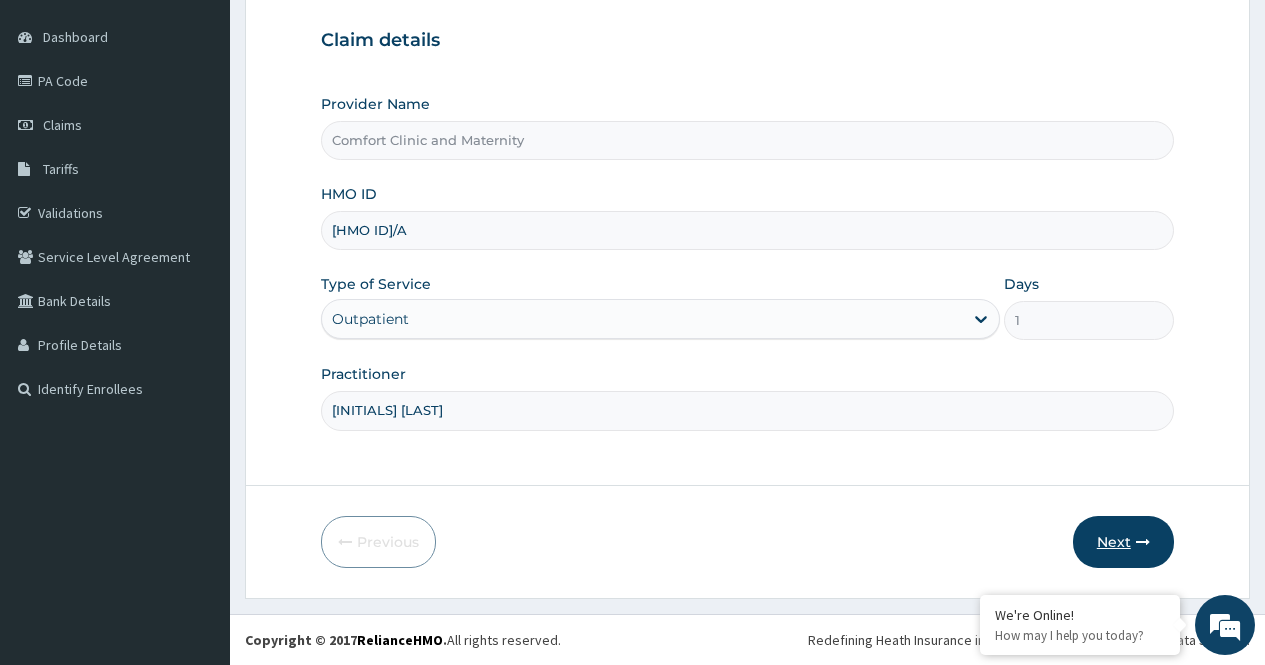 click on "Next" at bounding box center [1123, 542] 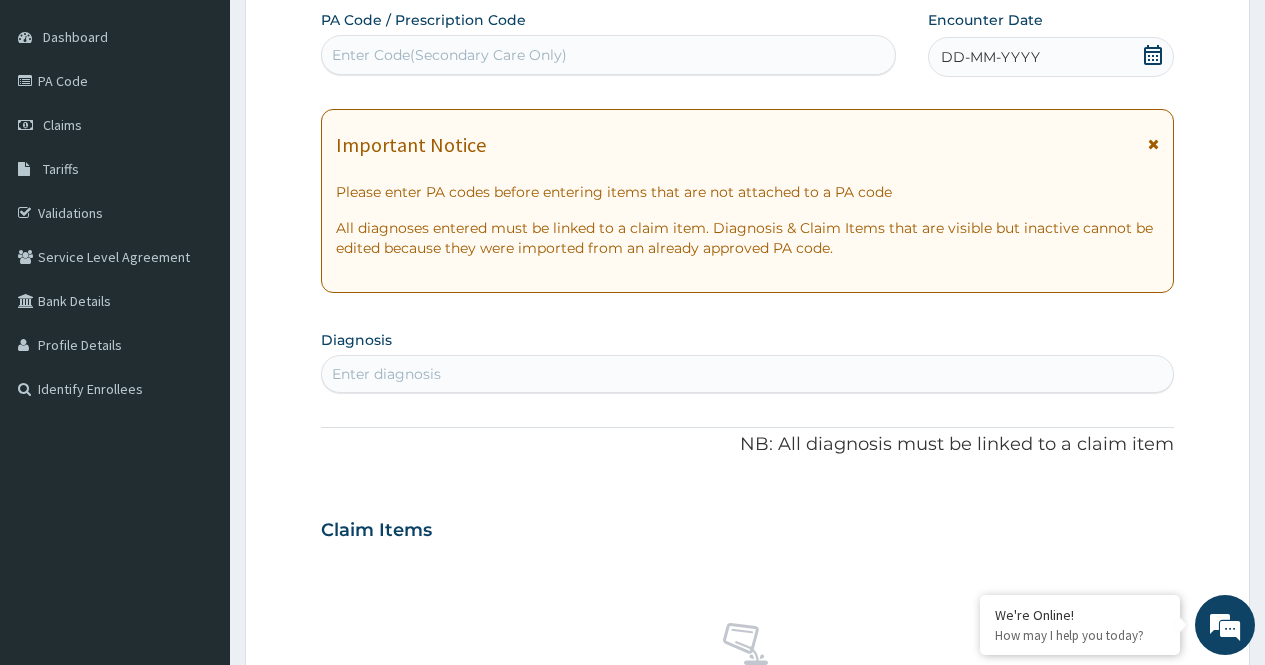click 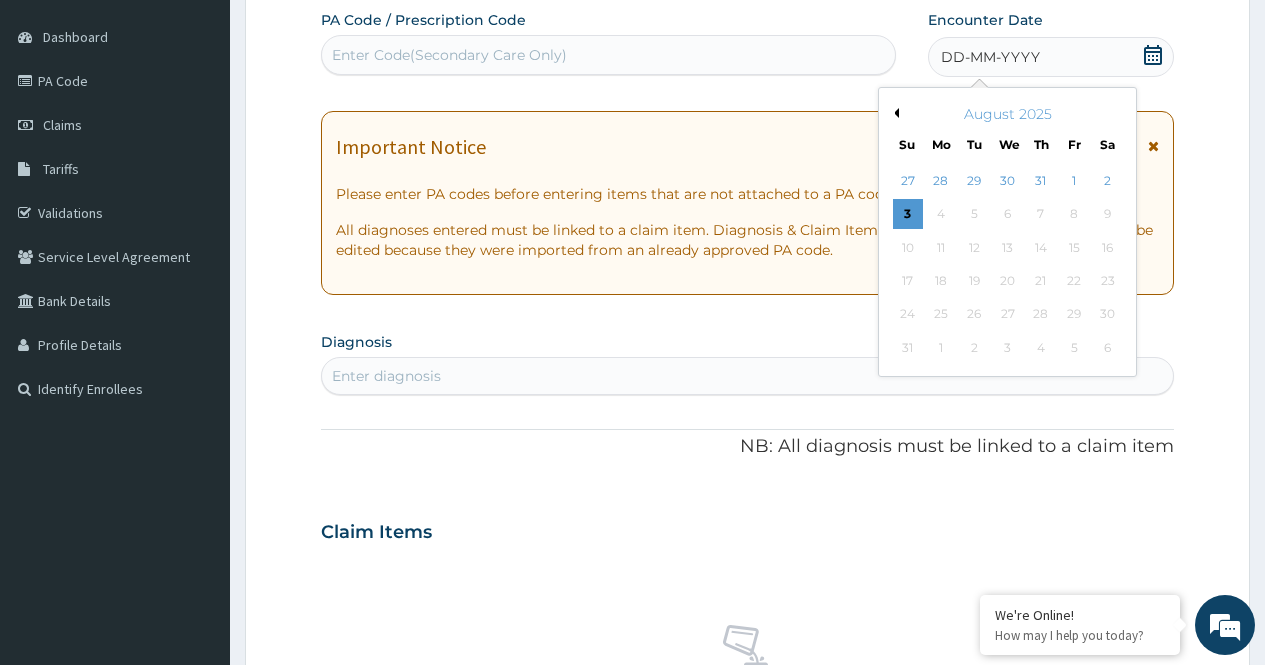 click on "Previous Month" at bounding box center [894, 113] 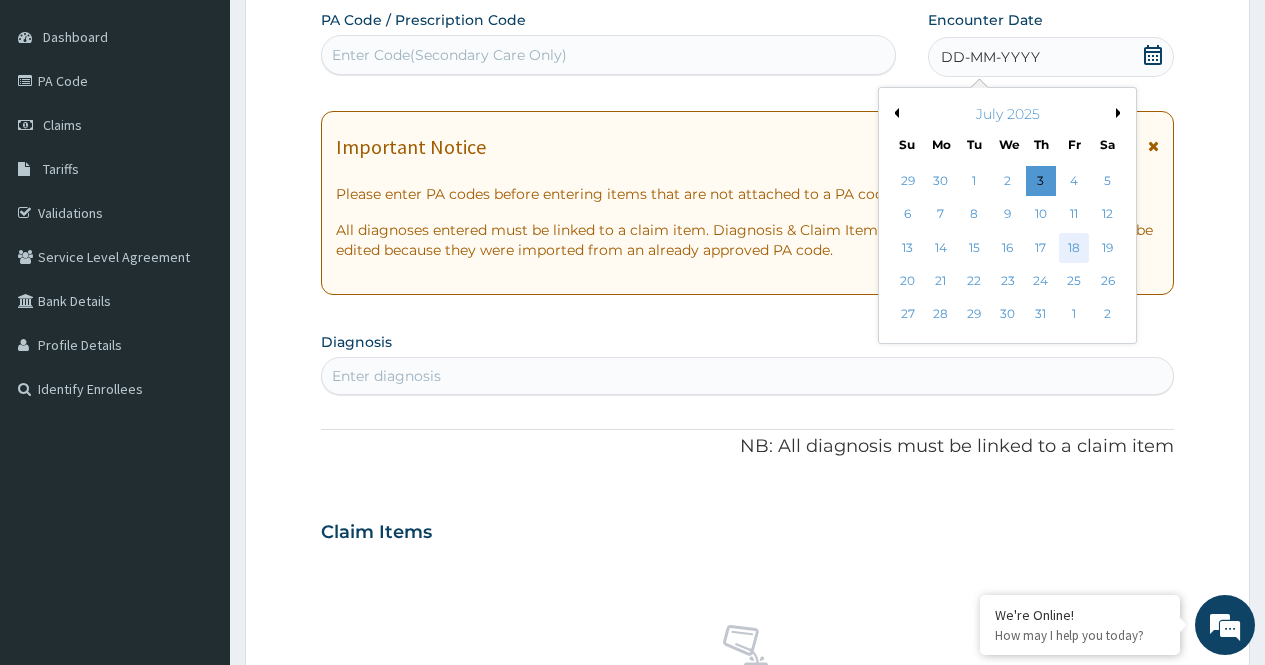 click on "18" at bounding box center [1074, 248] 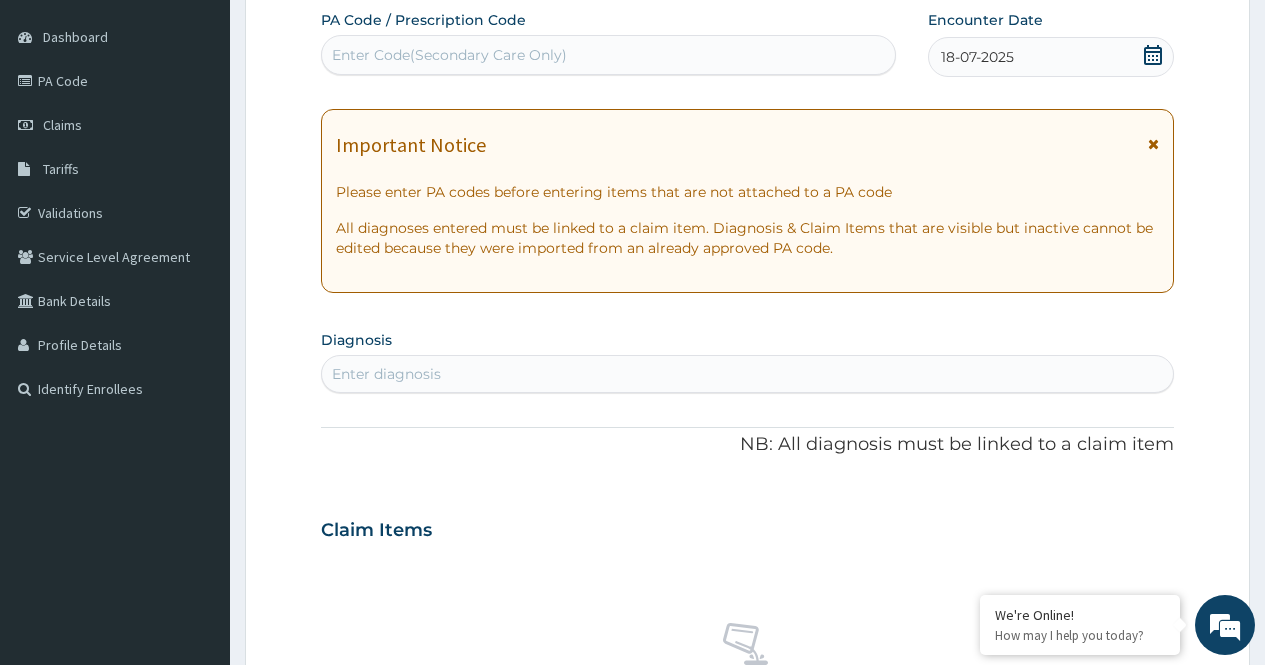 click on "PA Code / Prescription Code Enter Code(Secondary Care Only) Encounter Date 18-07-2025 Important Notice Please enter PA codes before entering items that are not attached to a PA code   All diagnoses entered must be linked to a claim item. Diagnosis & Claim Items that are visible but inactive cannot be edited because they were imported from an already approved PA code. Diagnosis Enter diagnosis NB: All diagnosis must be linked to a claim item Claim Items No claim item Types Select Type Item Select Item Pair Diagnosis Select Diagnosis Unit Price 0 Add Comment" at bounding box center [747, 527] 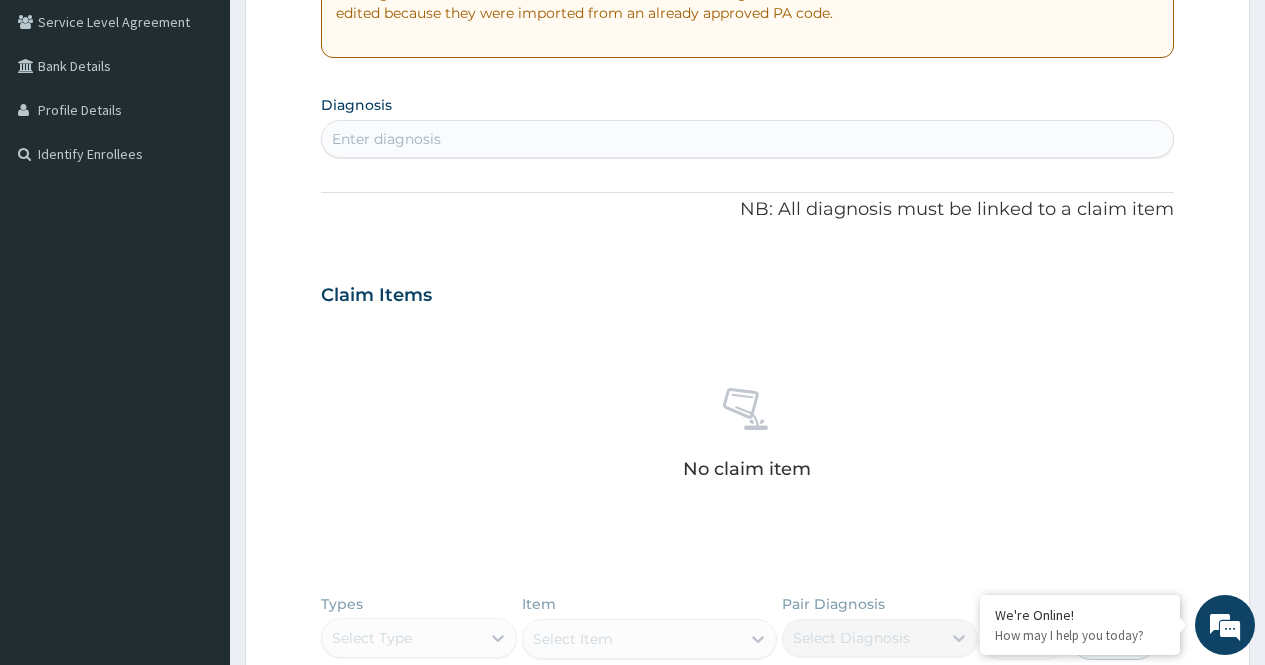 scroll, scrollTop: 421, scrollLeft: 0, axis: vertical 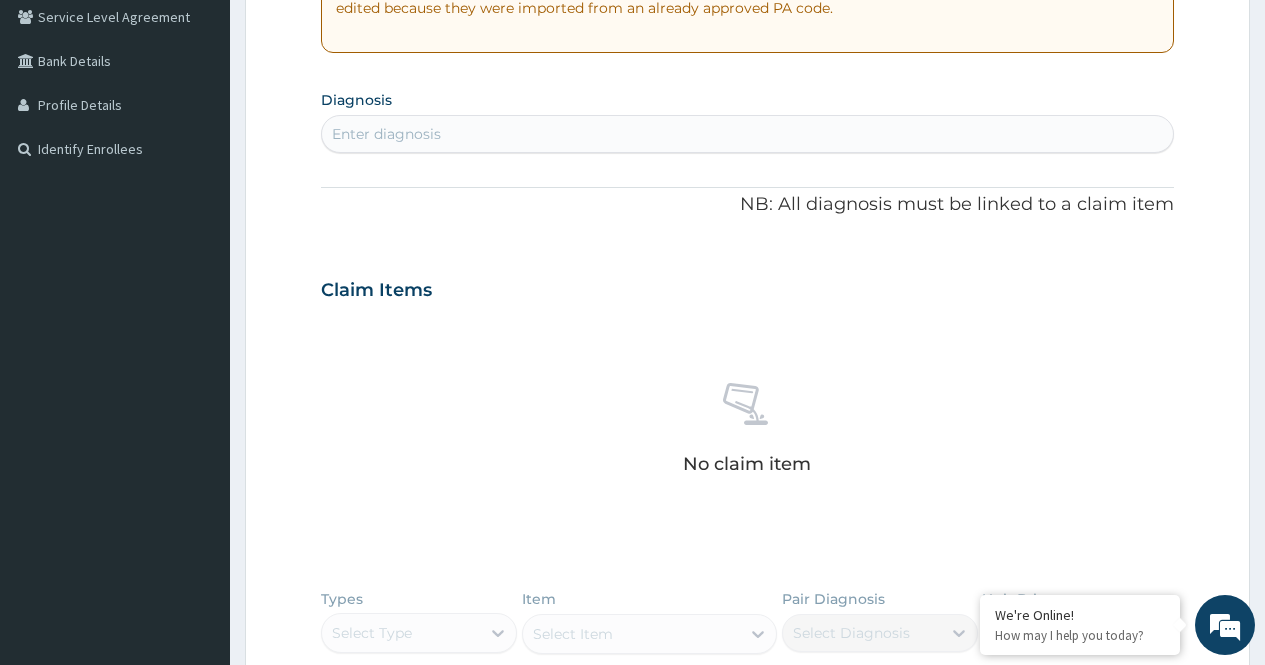 click on "Enter diagnosis" at bounding box center (747, 134) 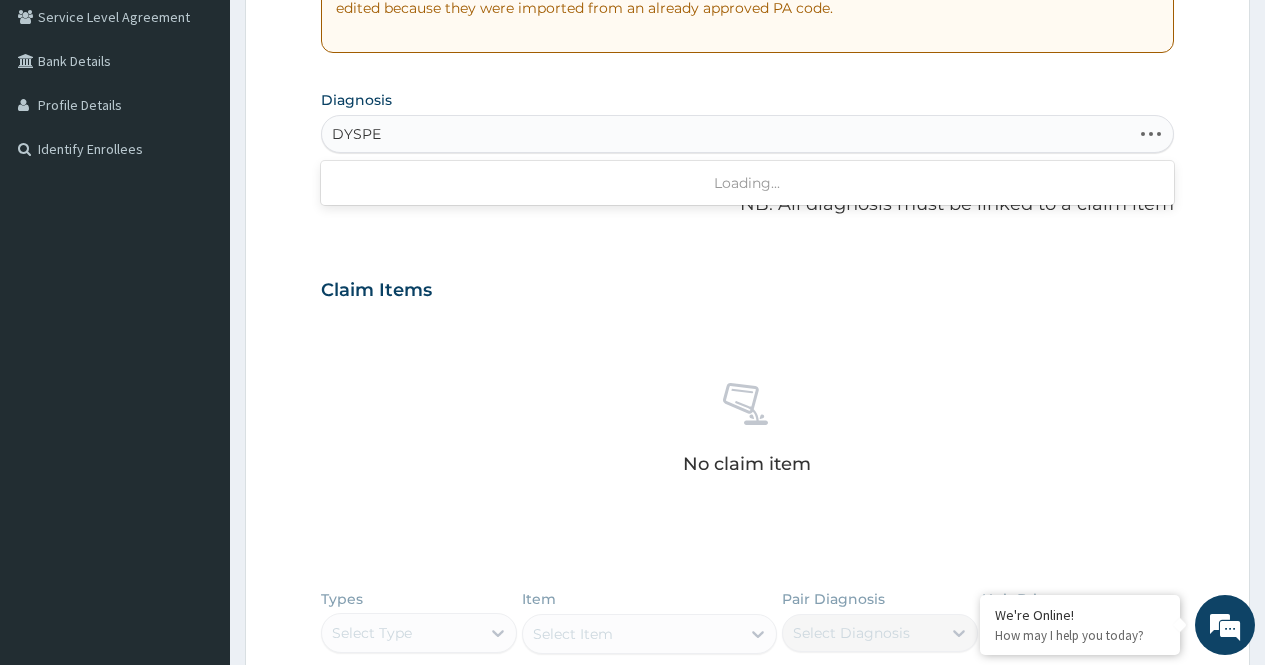 type on "DYSPEP" 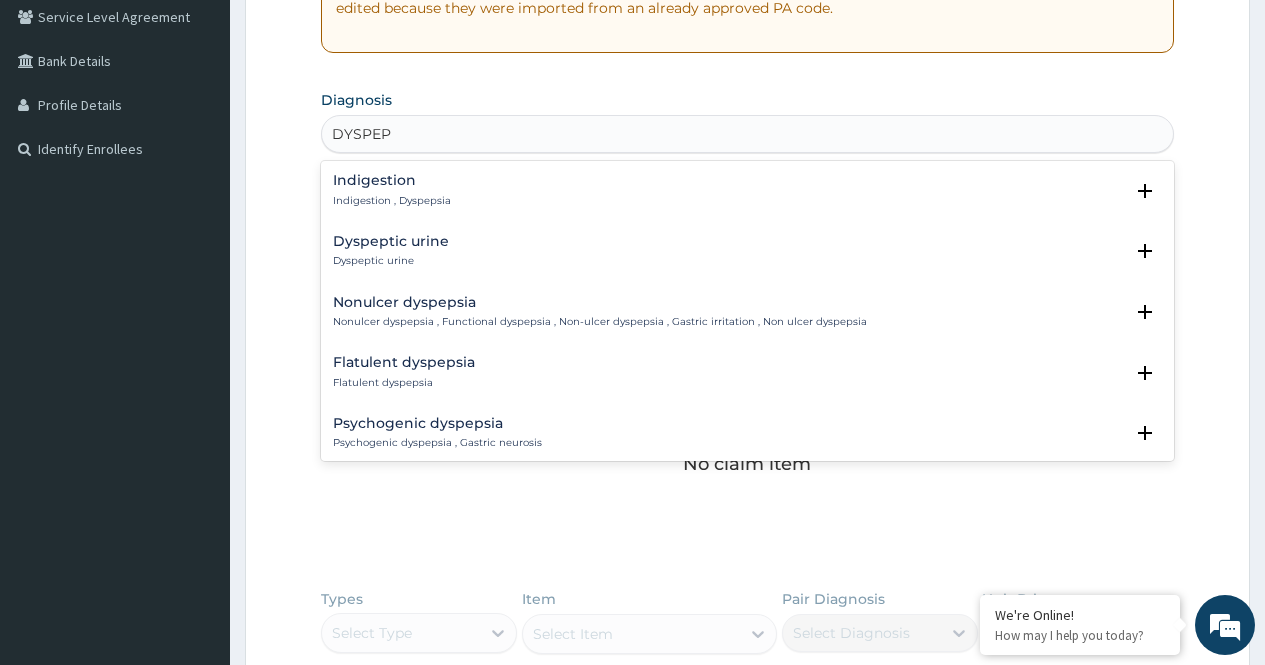 click on "Indigestion Indigestion , Dyspepsia" at bounding box center (747, 190) 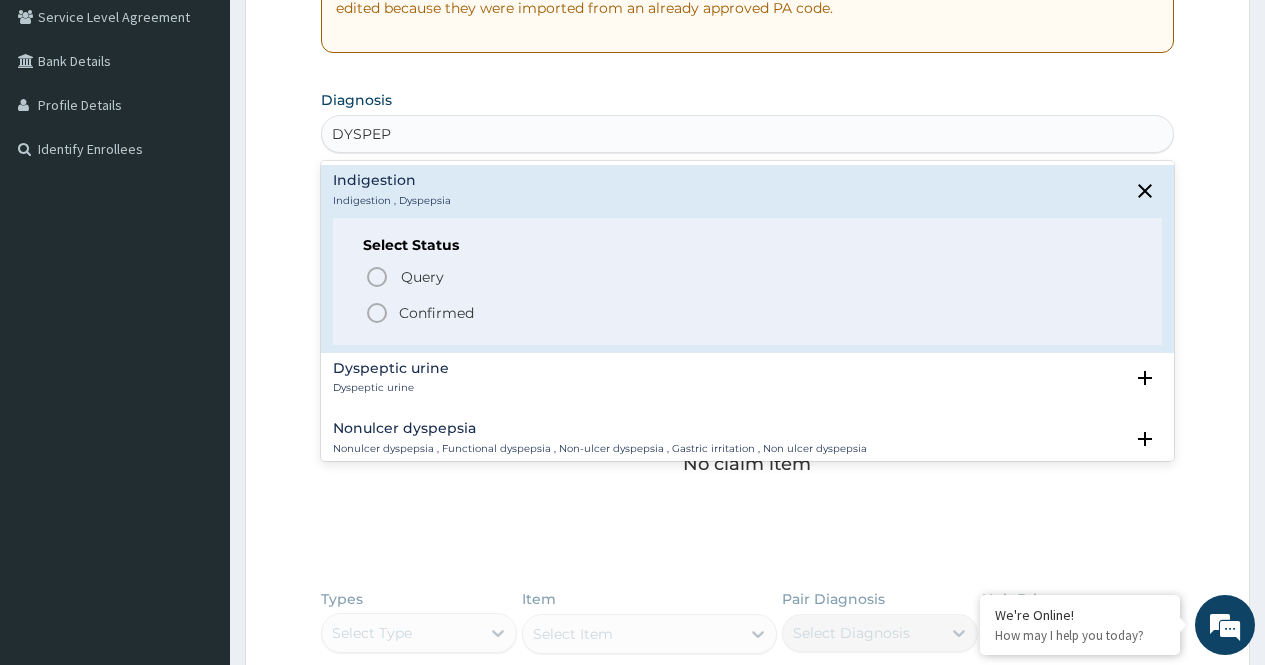 click on "Confirmed" at bounding box center (436, 313) 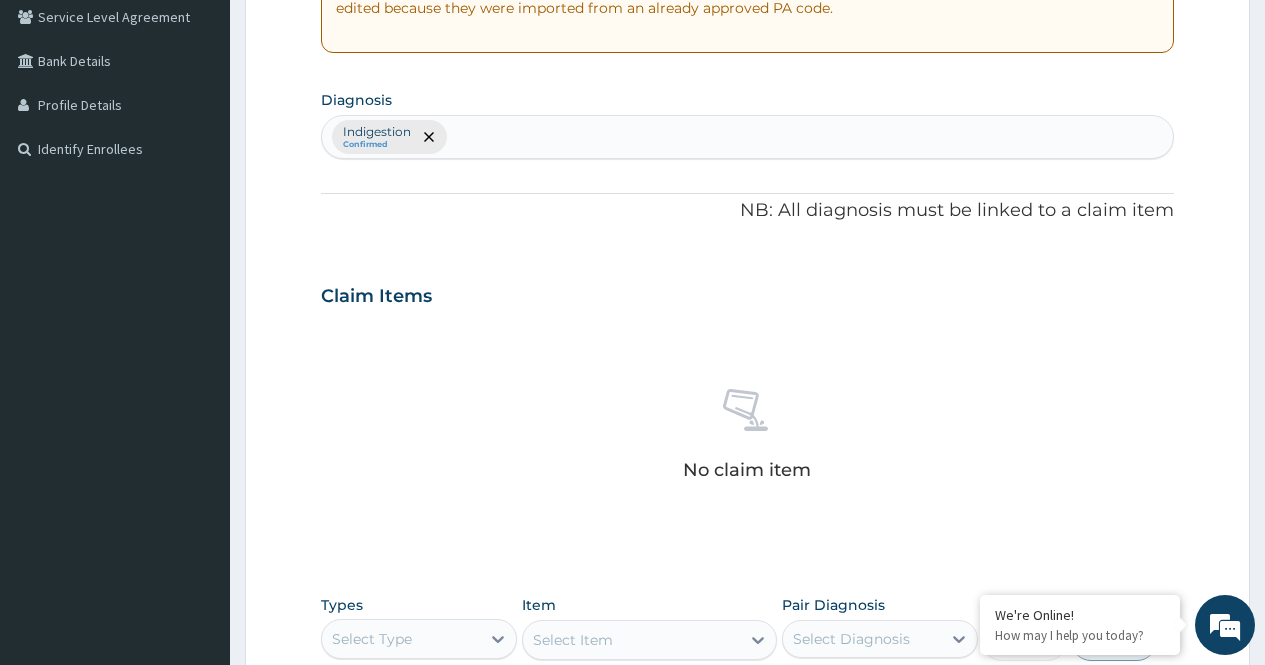 click on "Indigestion Confirmed" at bounding box center [747, 137] 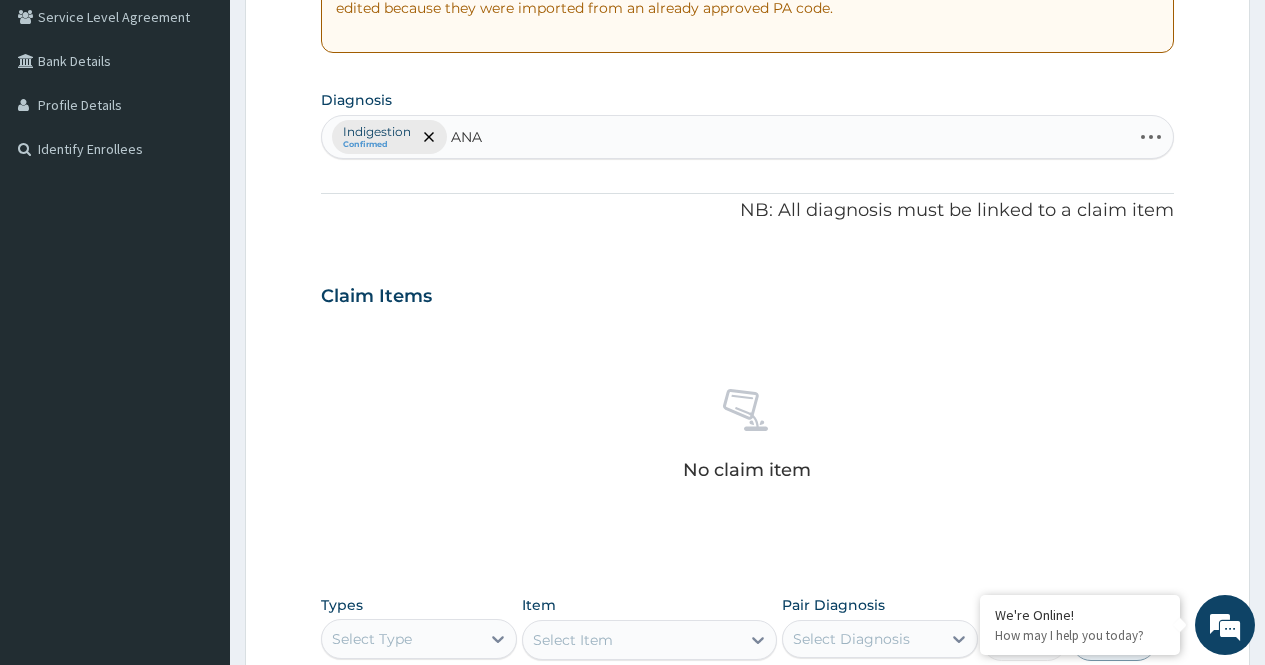 type on "ANAE" 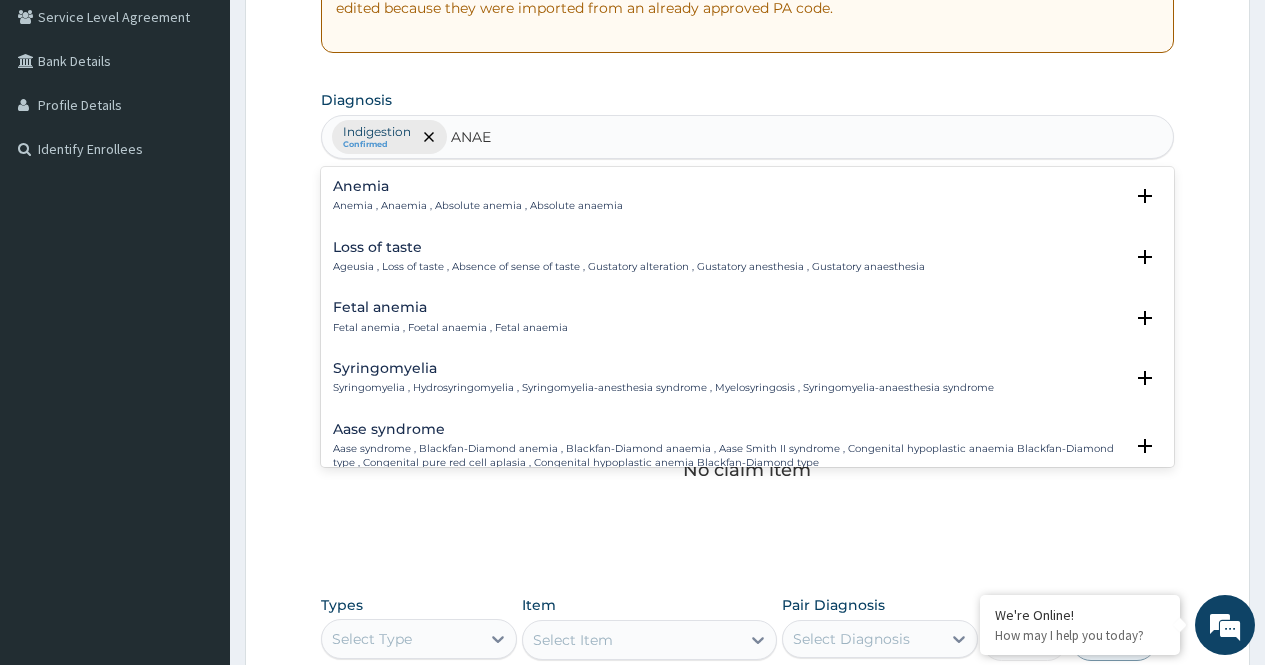click on "Anemia" at bounding box center (478, 186) 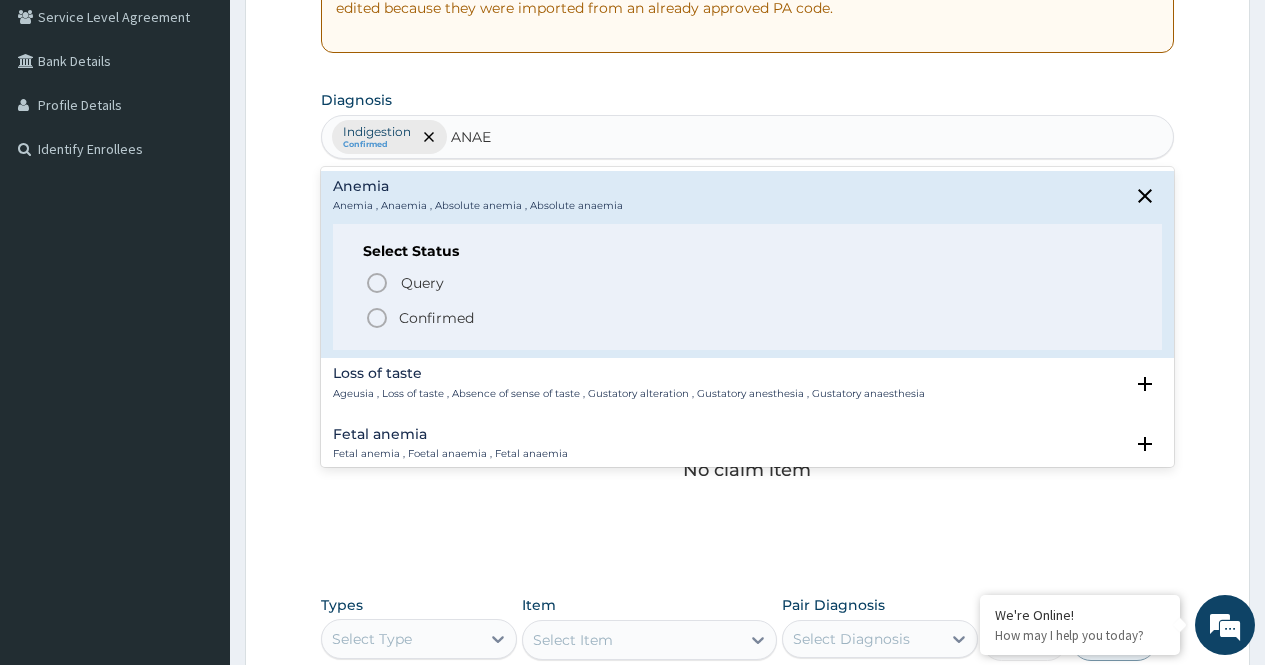 click on "Confirmed" at bounding box center [436, 318] 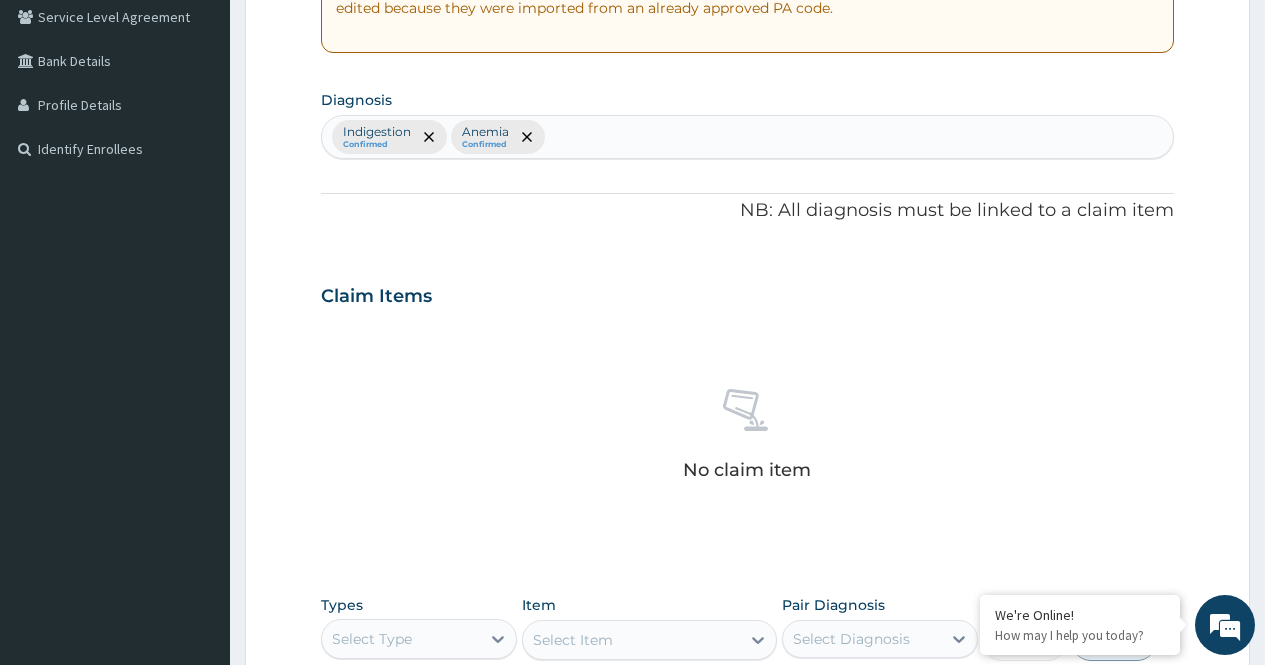 click on "Claim Items" at bounding box center (747, 292) 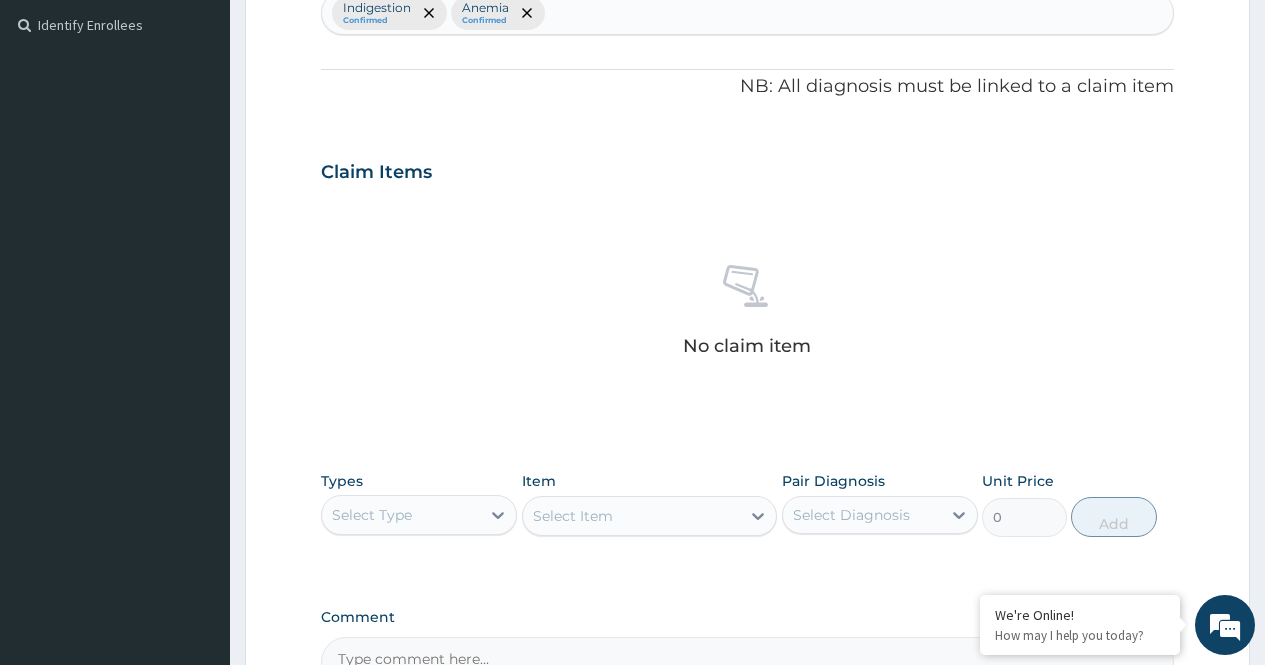 scroll, scrollTop: 777, scrollLeft: 0, axis: vertical 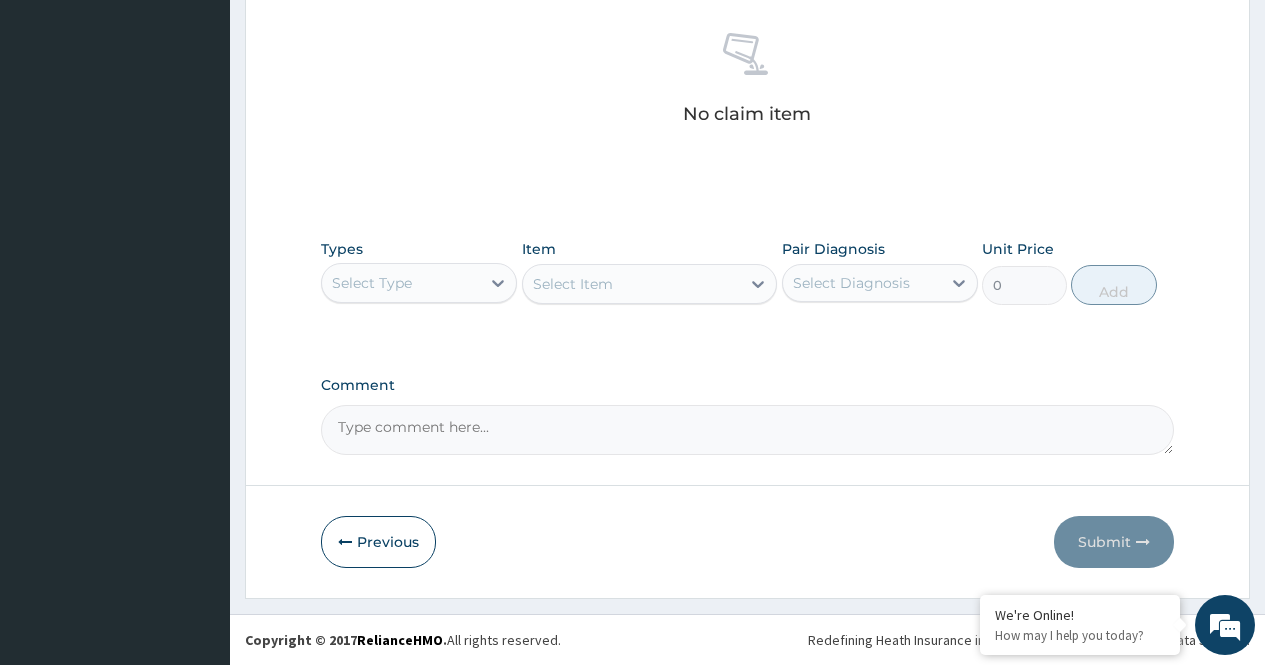 click on "Types Select Type" at bounding box center (419, 272) 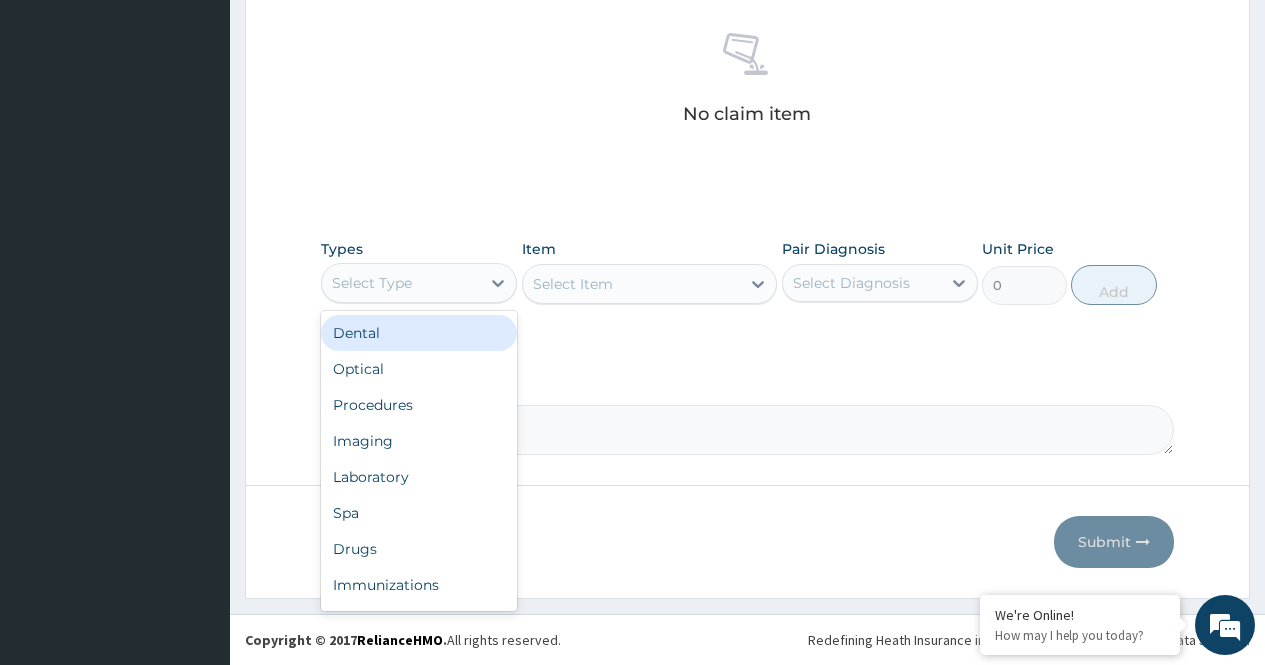click on "Select Type" at bounding box center (401, 283) 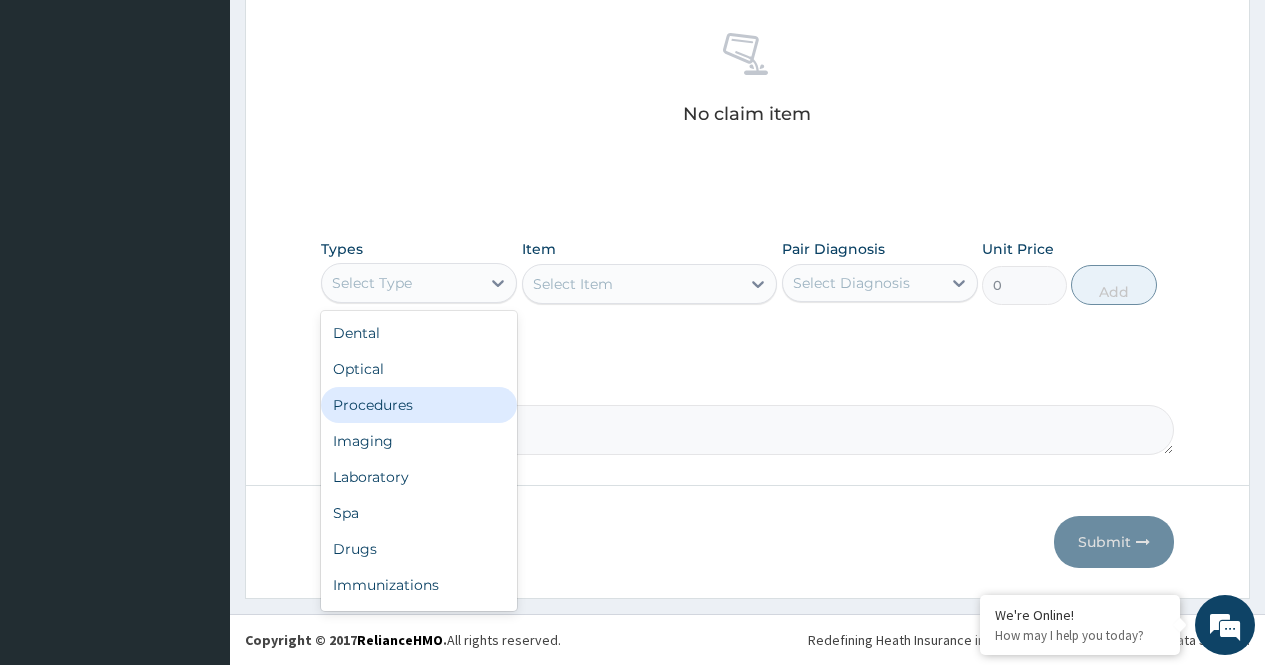click on "Procedures" at bounding box center [419, 405] 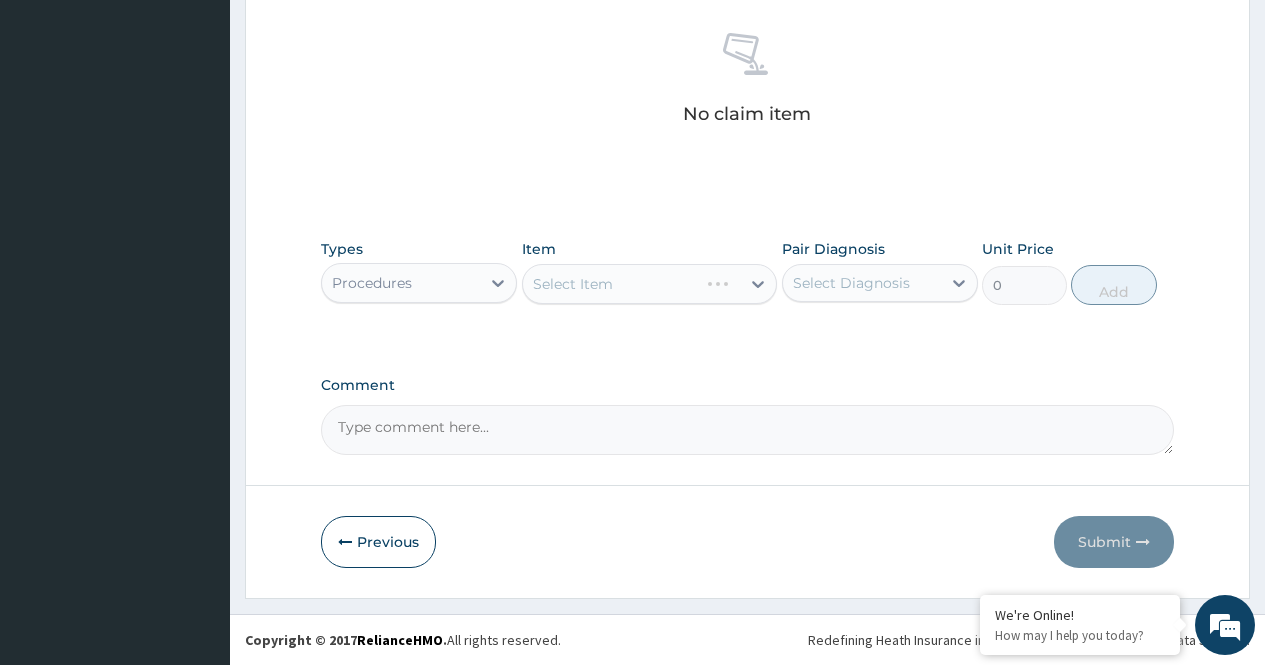 click on "Select Item" at bounding box center [650, 284] 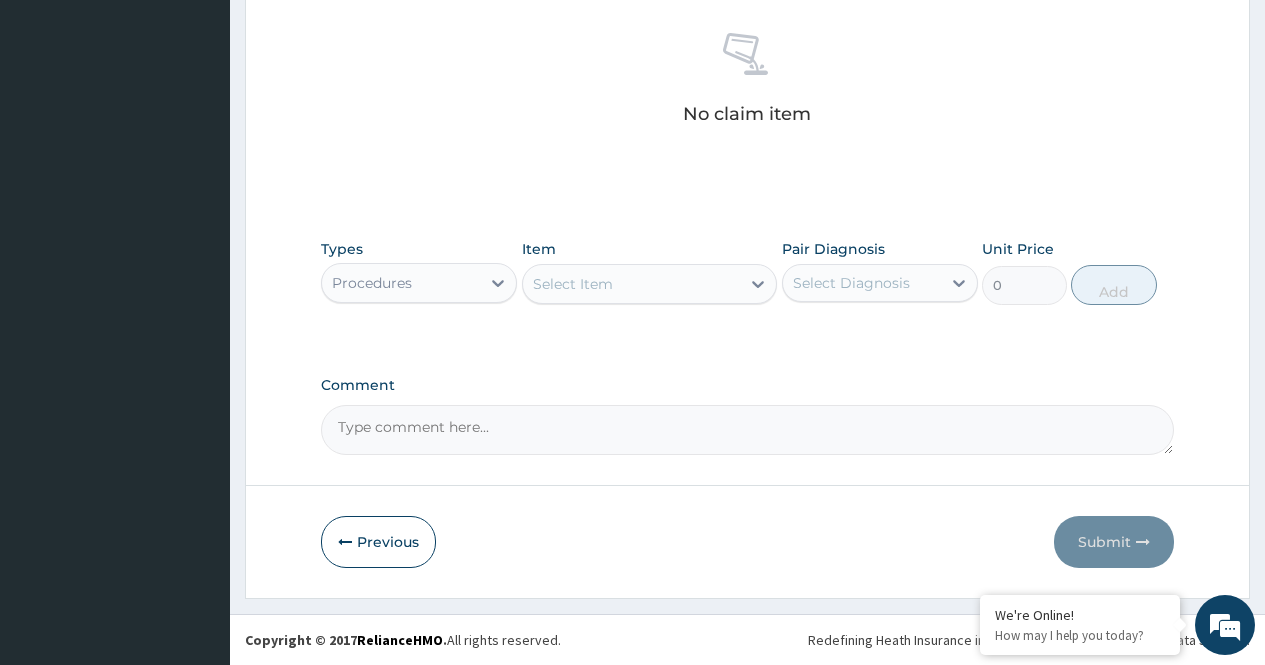 click on "Select Item" at bounding box center [650, 284] 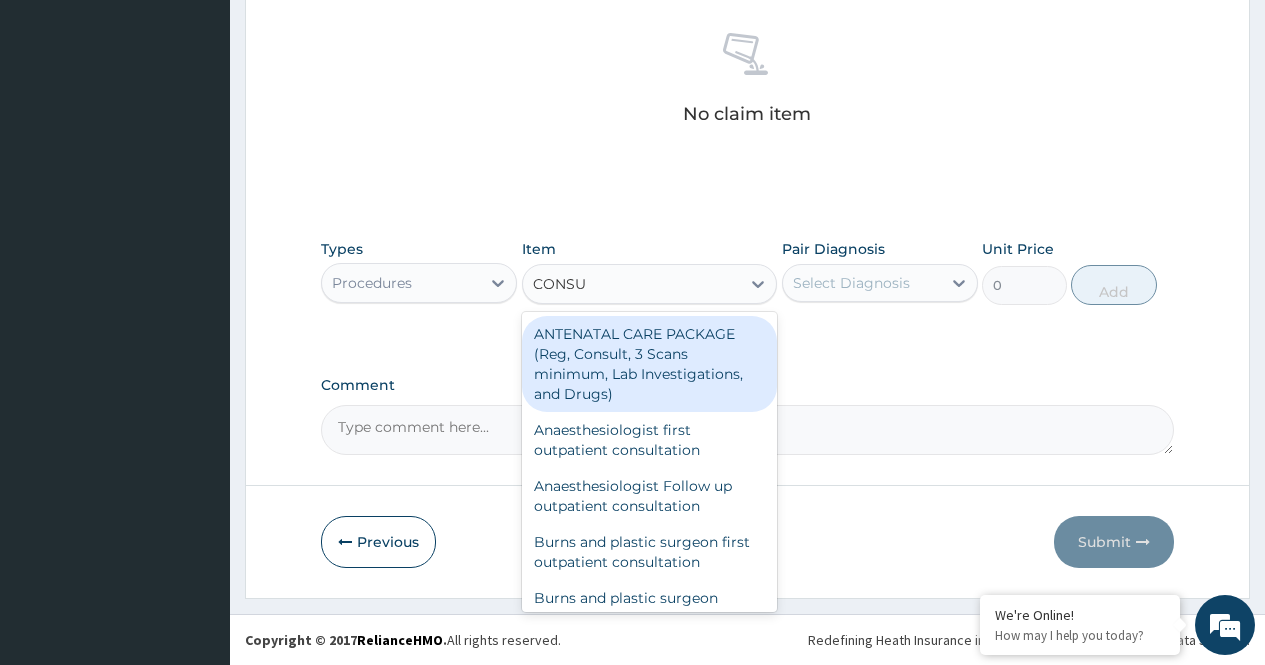 type on "CONSUL" 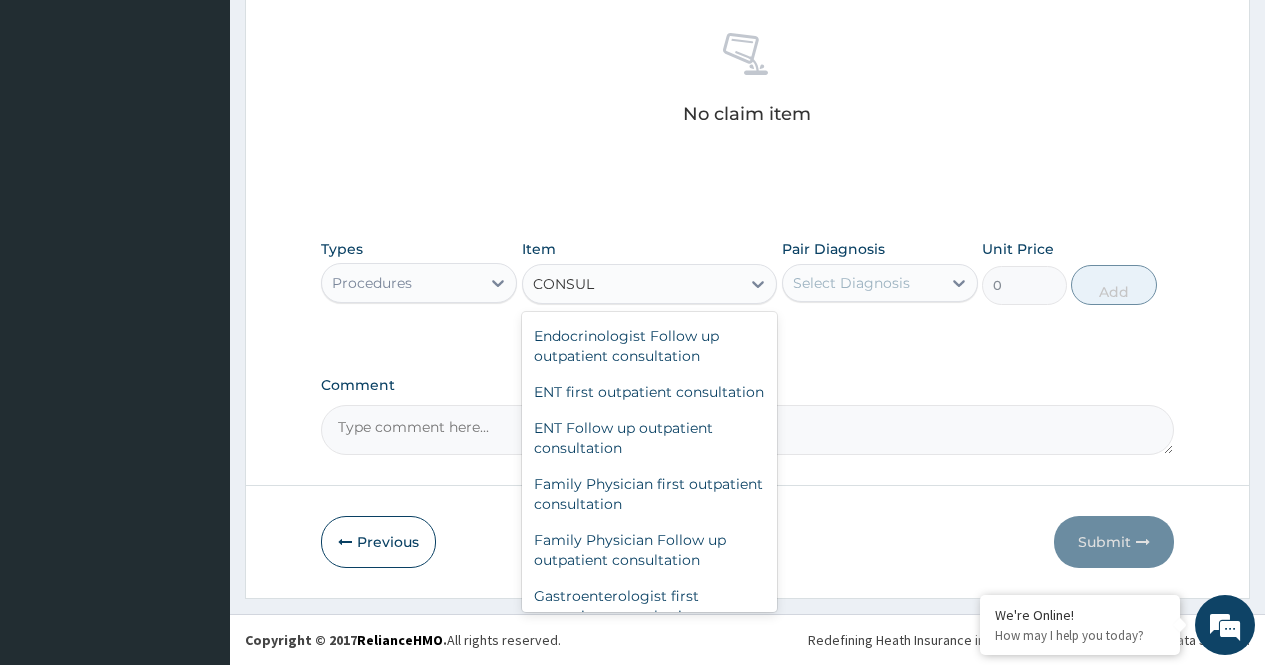 scroll, scrollTop: 1048, scrollLeft: 0, axis: vertical 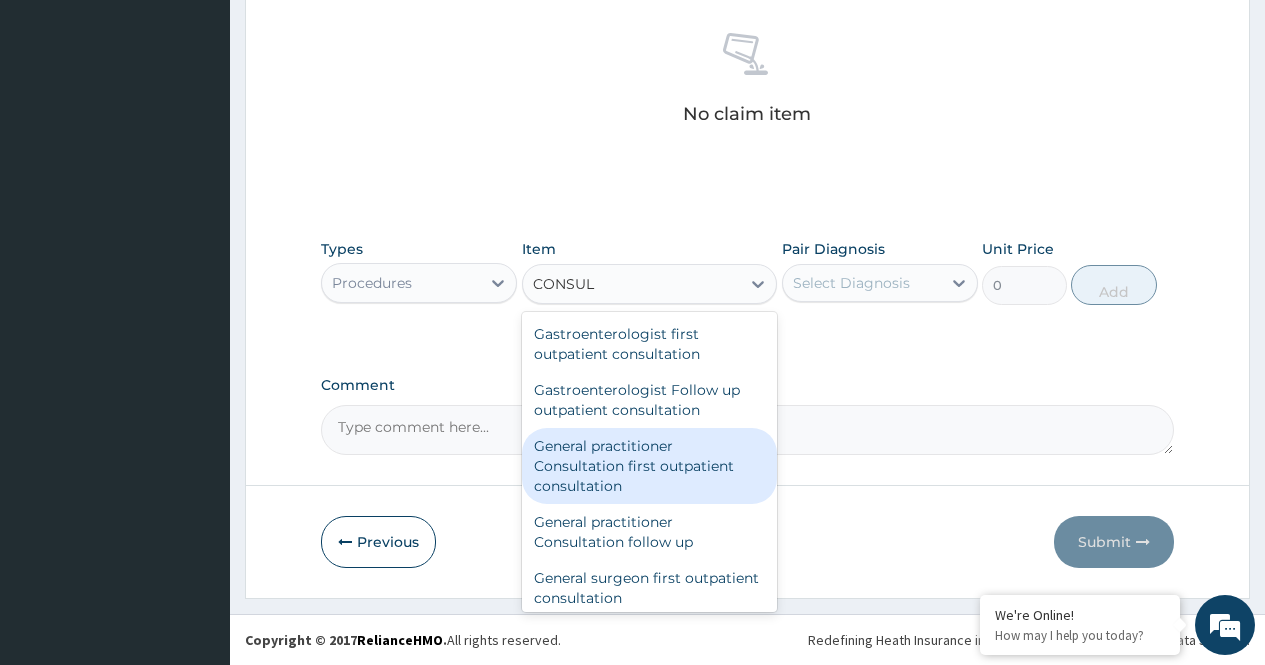 click on "General practitioner Consultation first outpatient consultation" at bounding box center (650, 466) 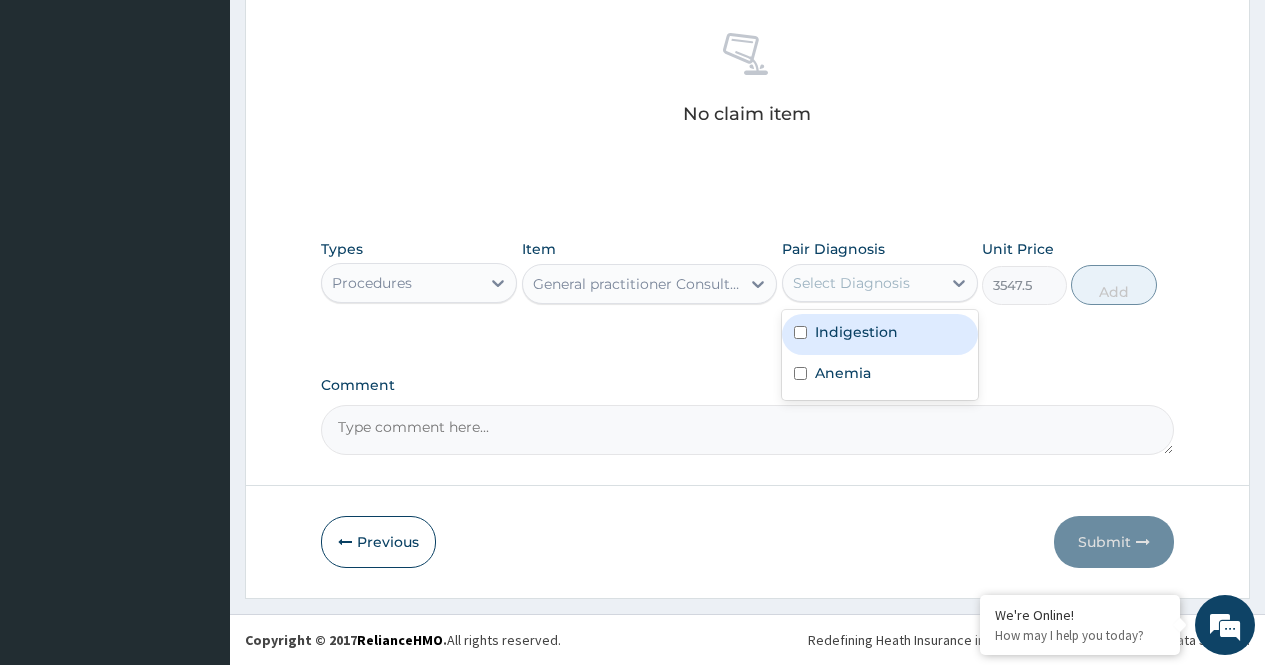click on "Select Diagnosis" at bounding box center [851, 283] 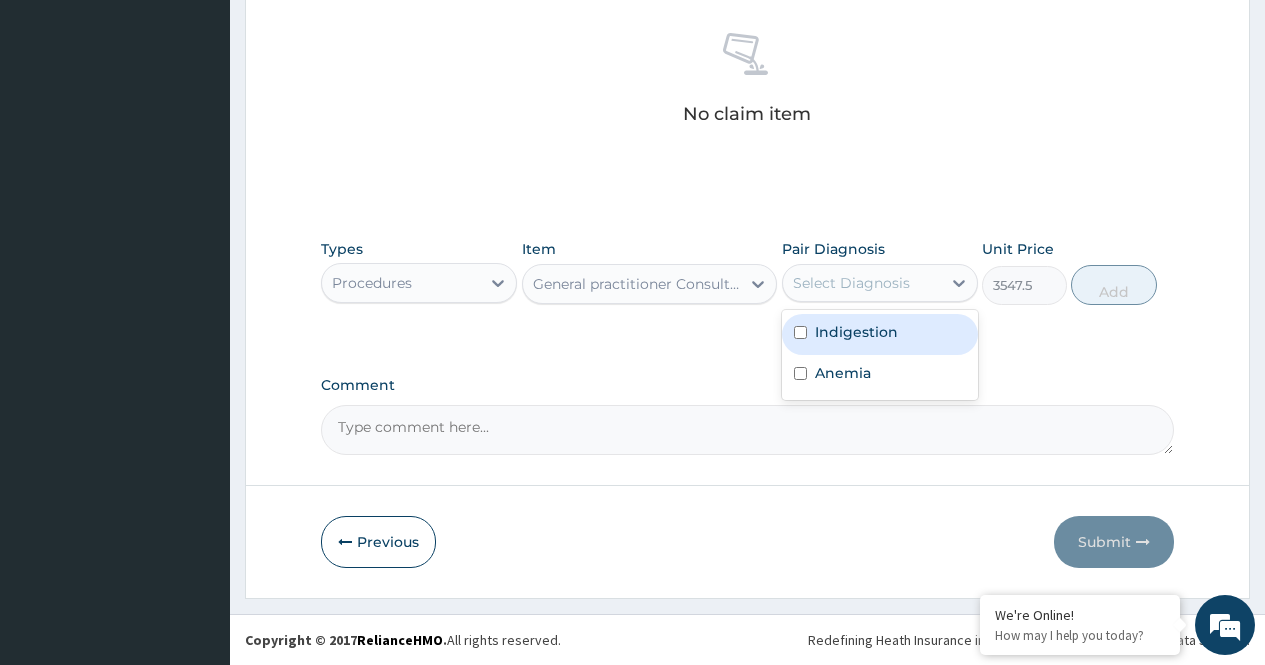click on "Indigestion" at bounding box center (880, 334) 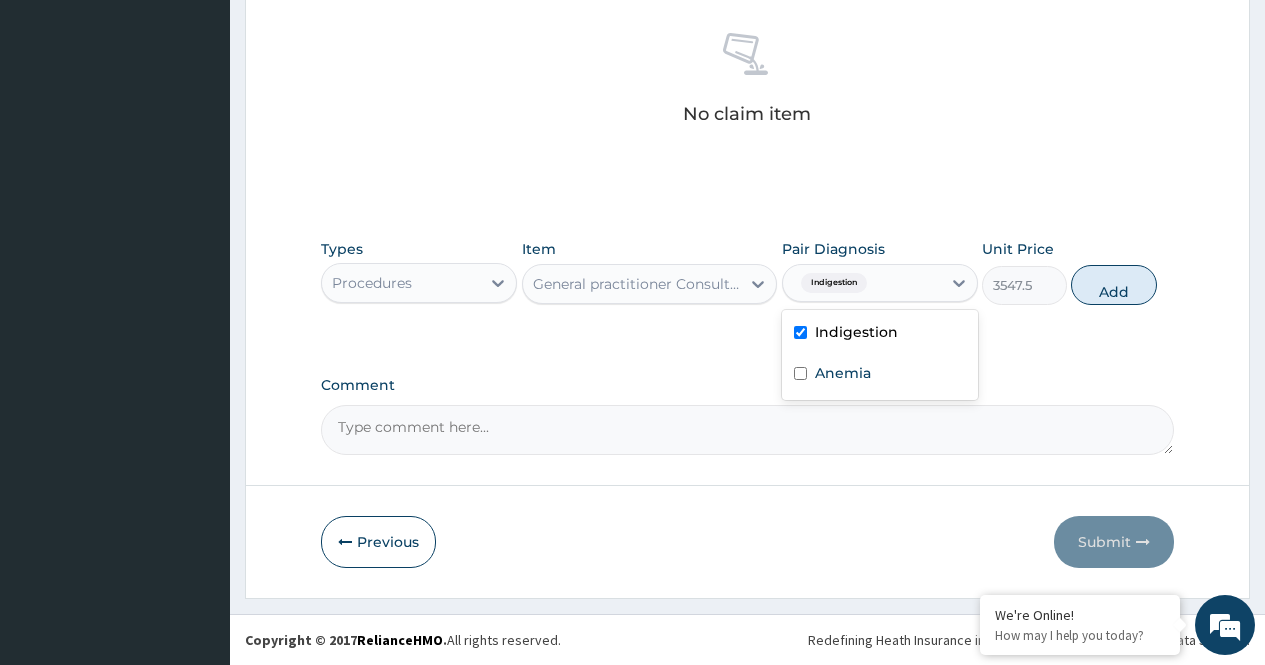 checkbox on "true" 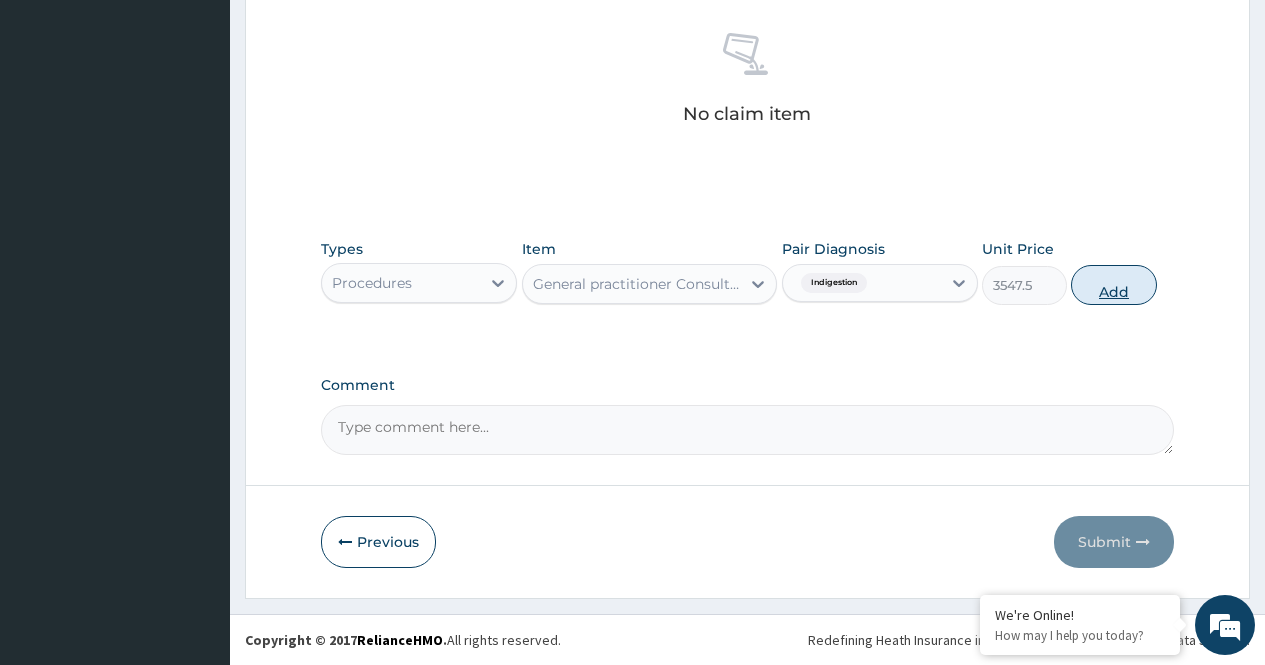 click on "Add" at bounding box center (1113, 285) 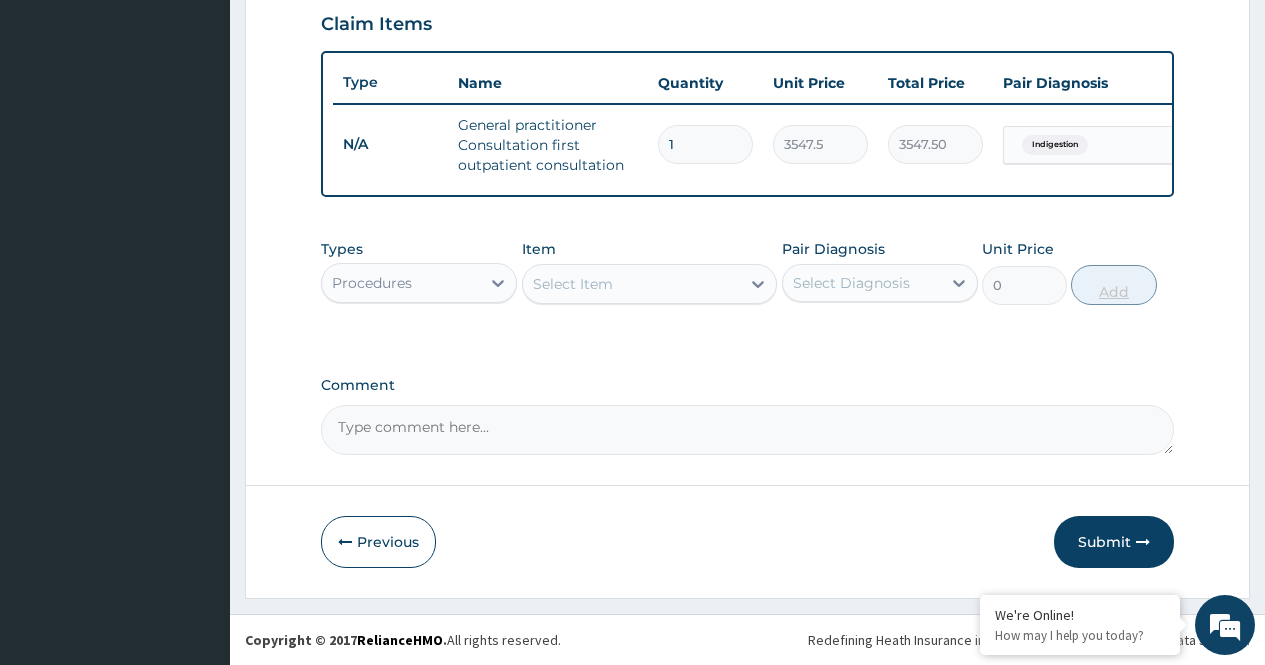 scroll, scrollTop: 708, scrollLeft: 0, axis: vertical 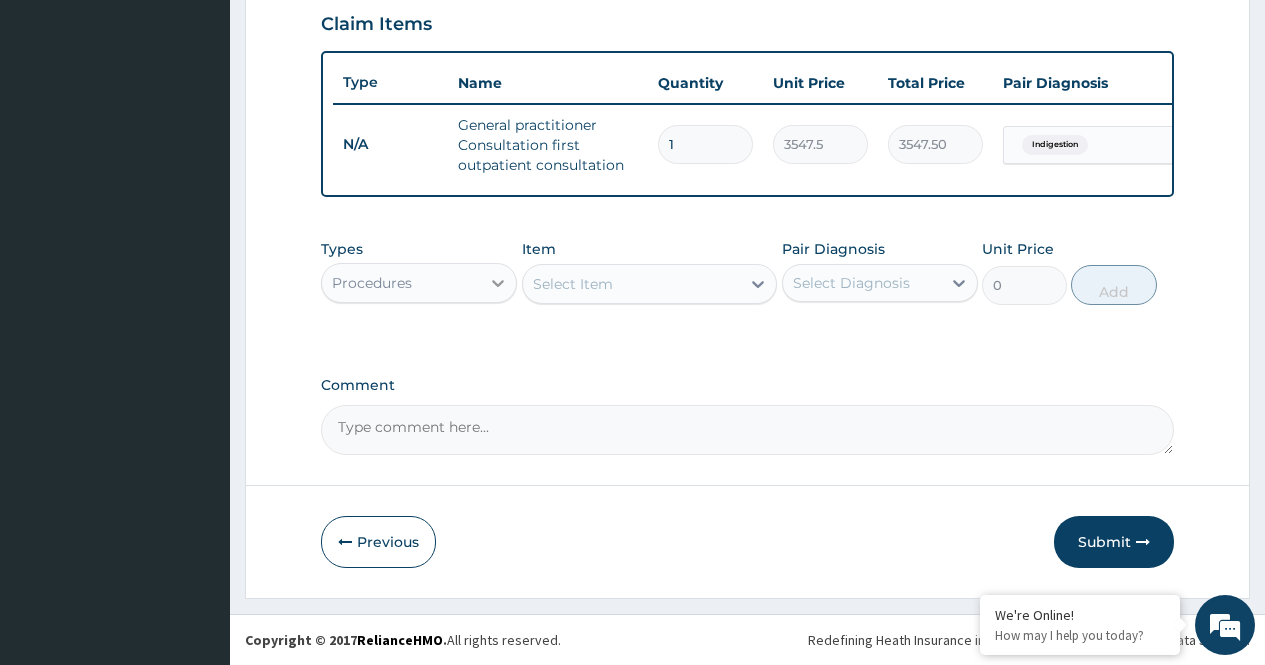 click 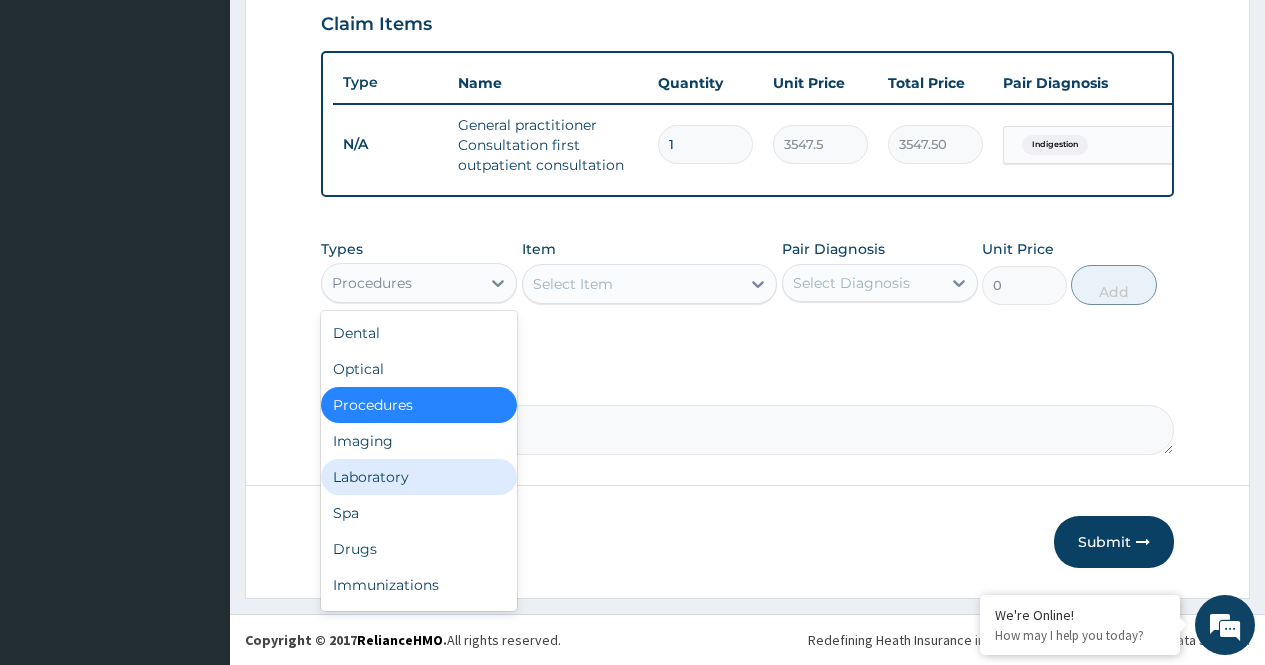 click on "Laboratory" at bounding box center (419, 477) 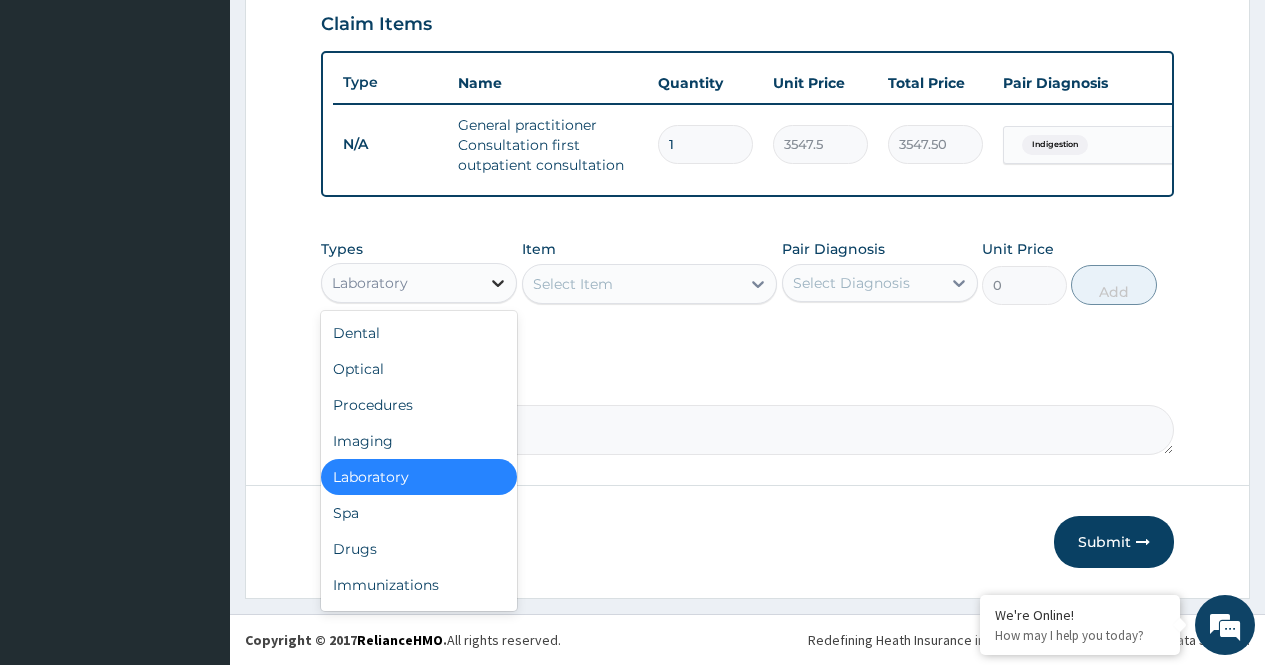 click 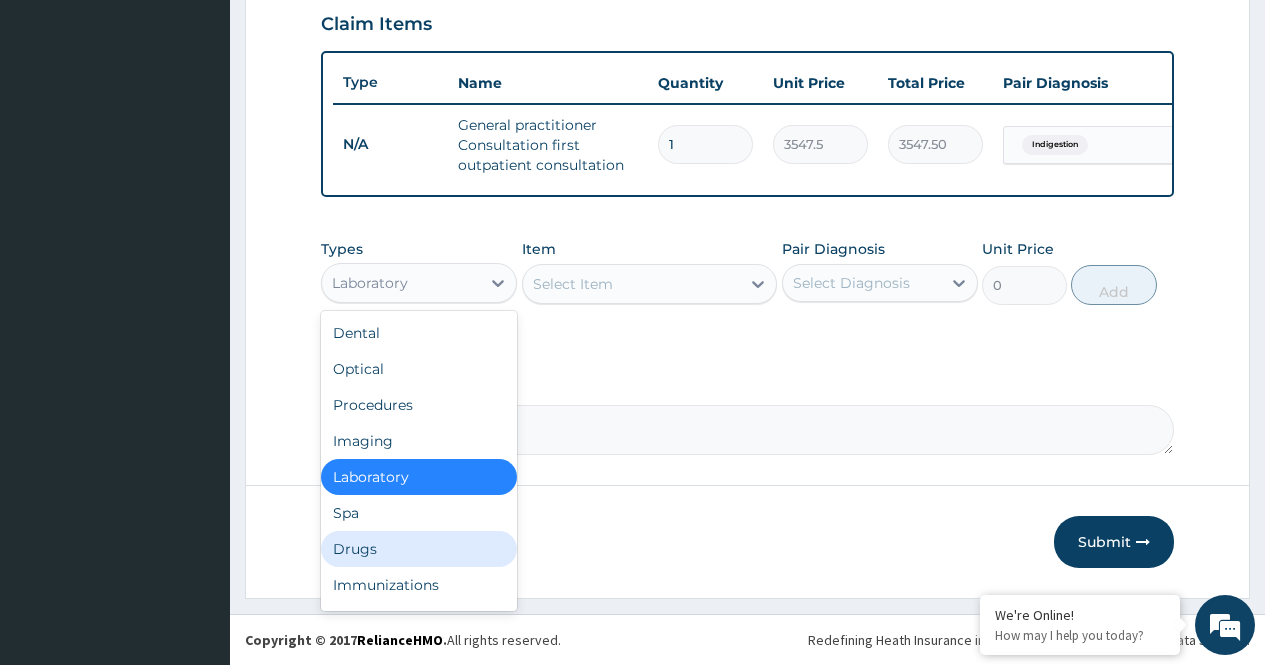 click on "Drugs" at bounding box center [419, 549] 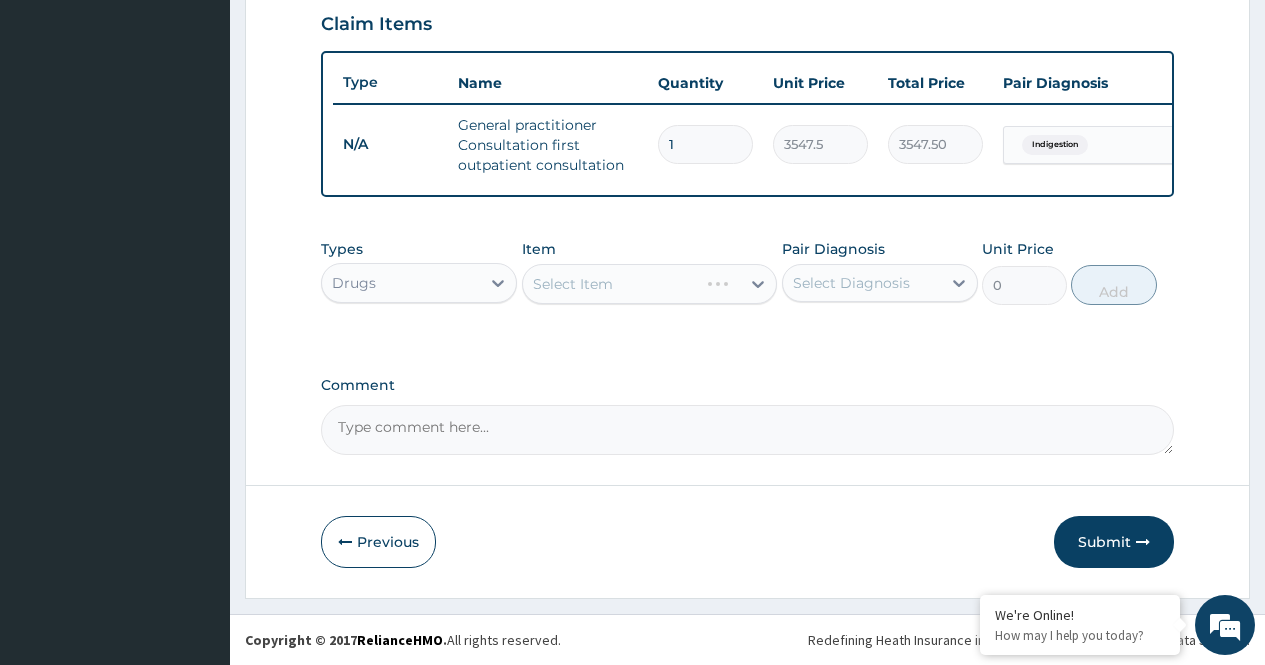 click on "Select Item" at bounding box center [611, 284] 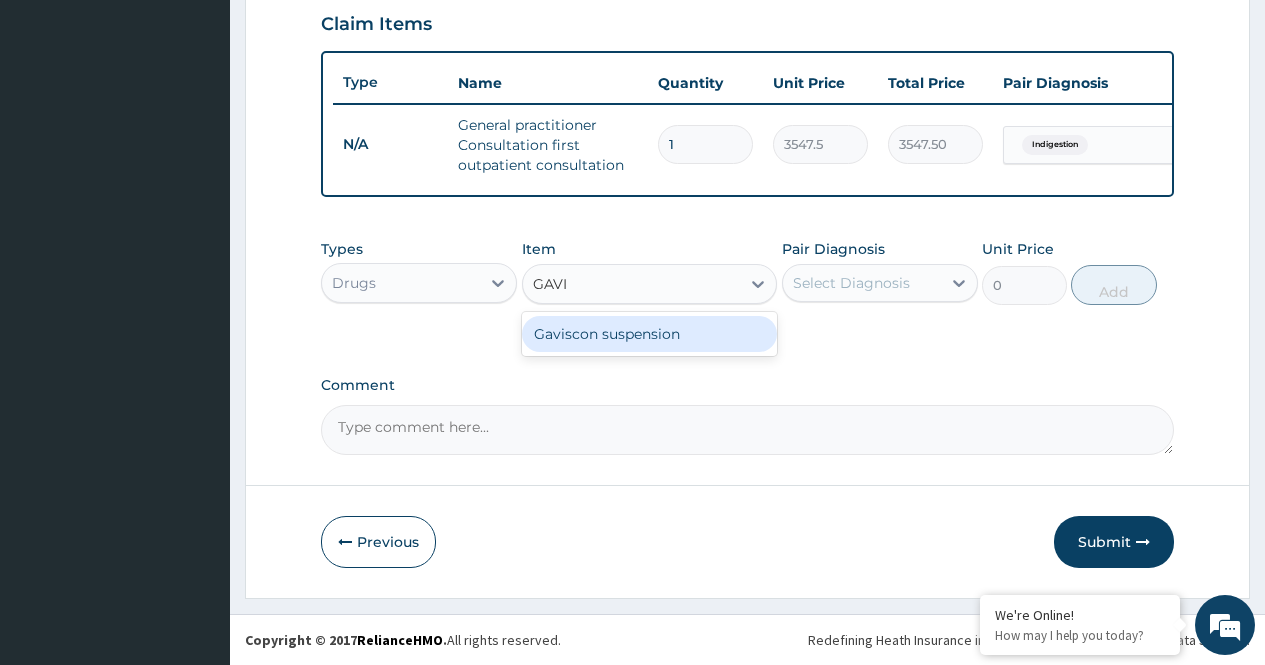 type on "GAVIS" 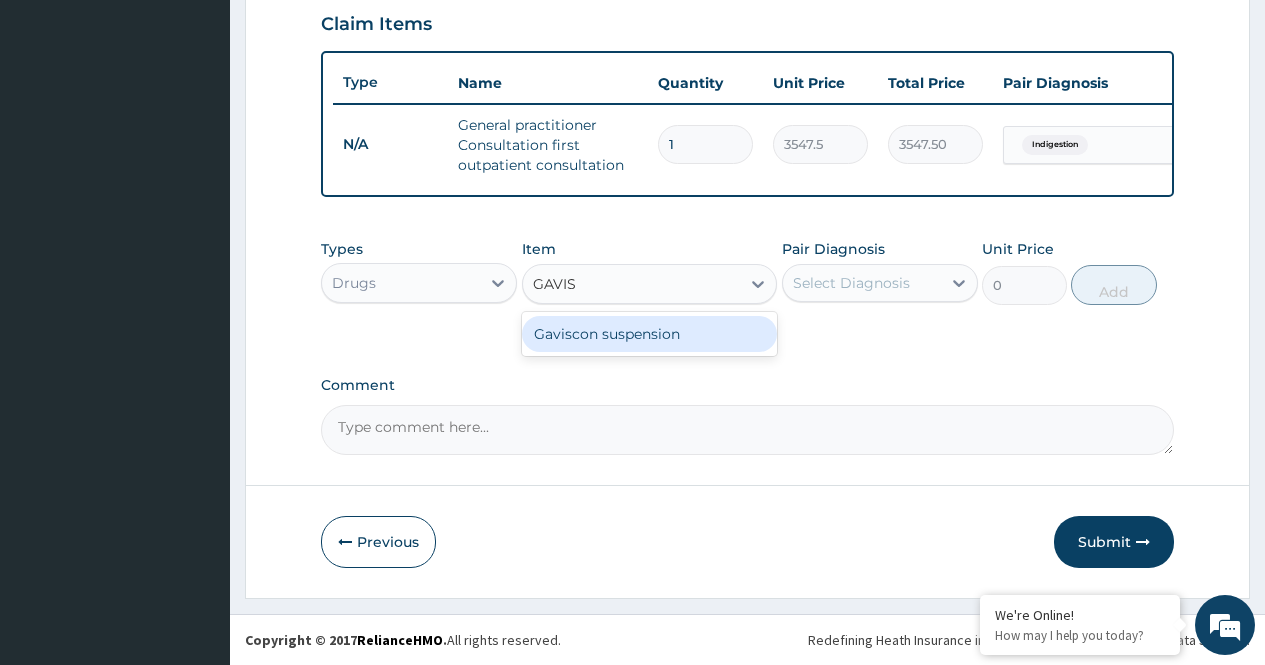 click on "Gaviscon suspension" at bounding box center [650, 334] 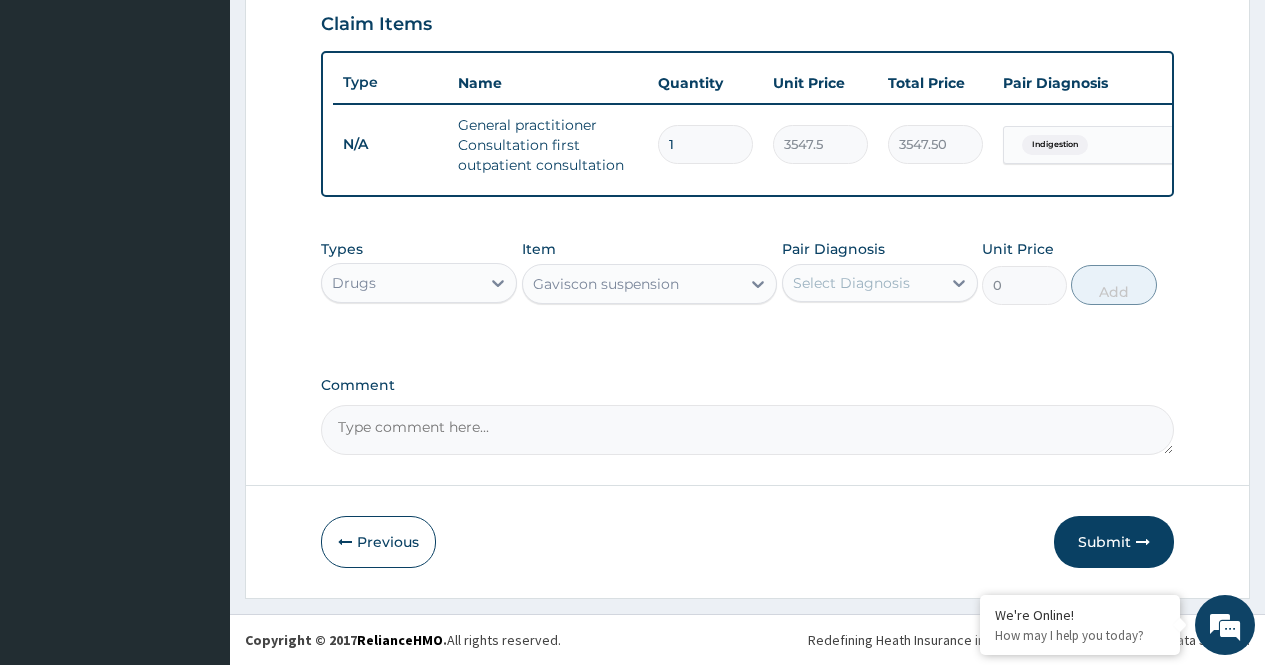 type 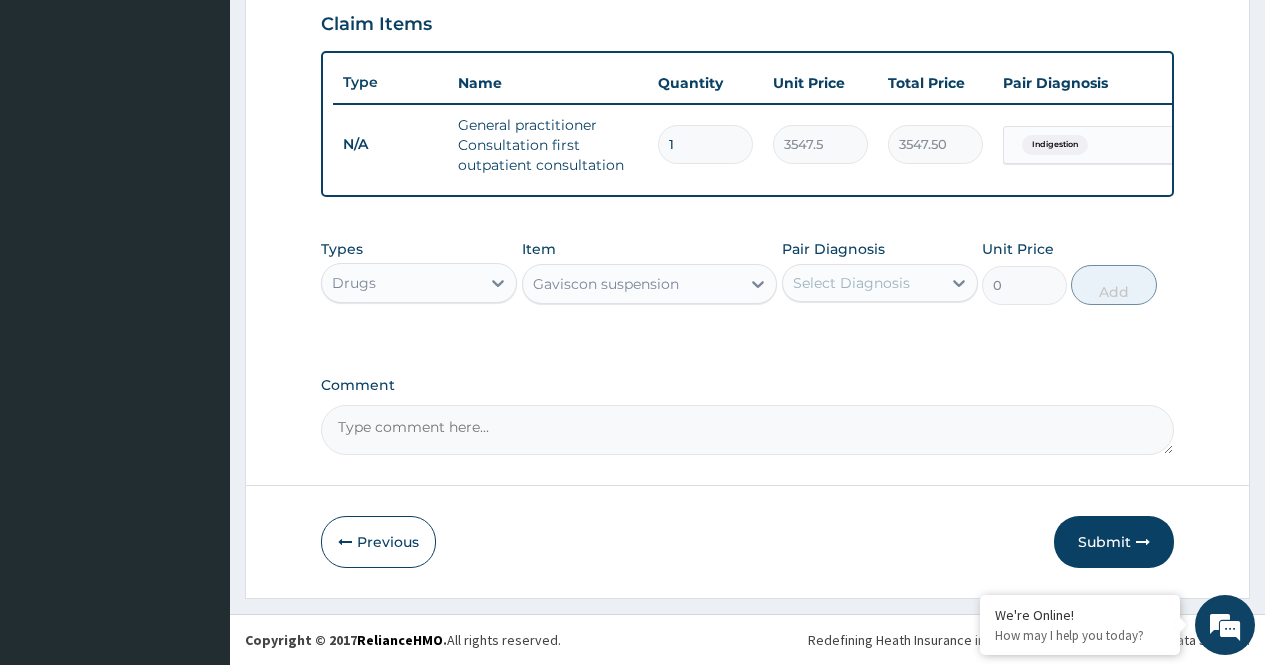 type on "8514" 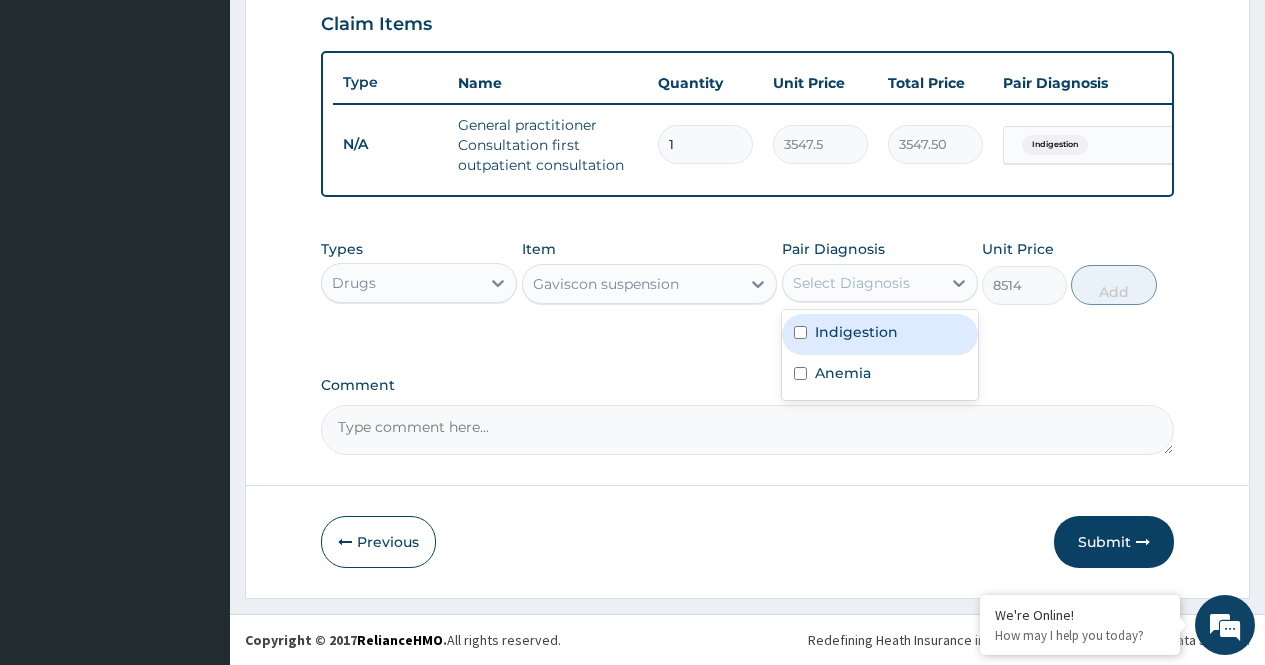 click on "Select Diagnosis" at bounding box center [862, 283] 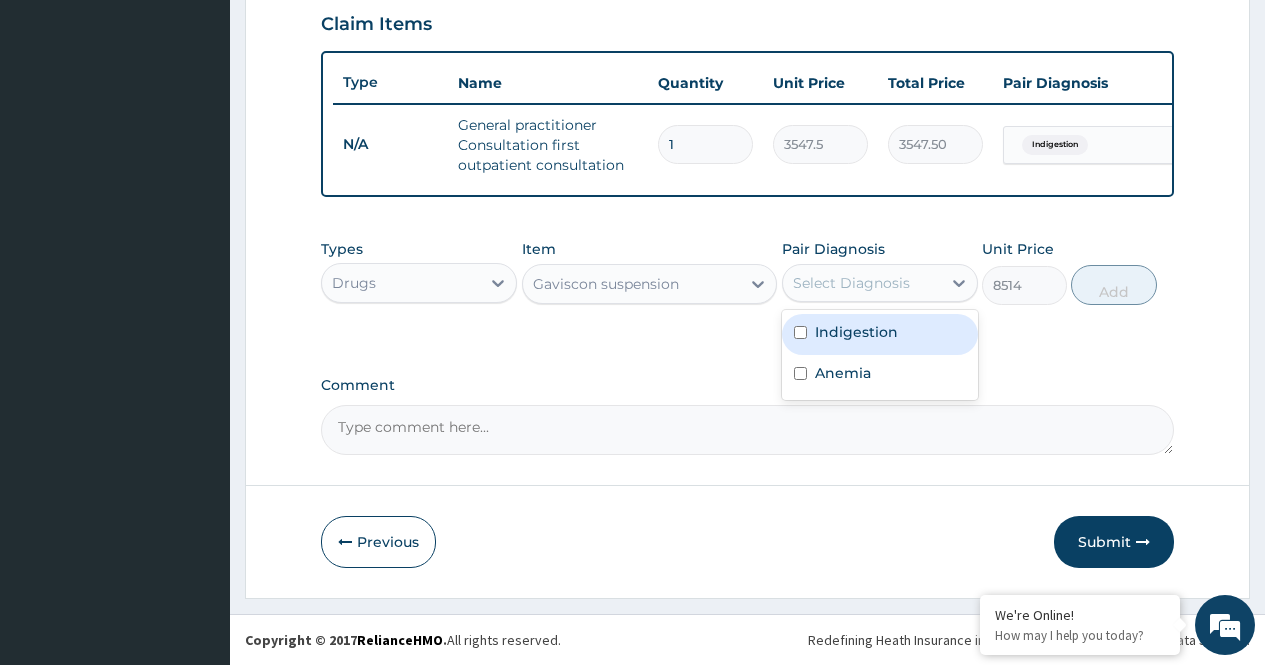 click on "Indigestion" at bounding box center [856, 332] 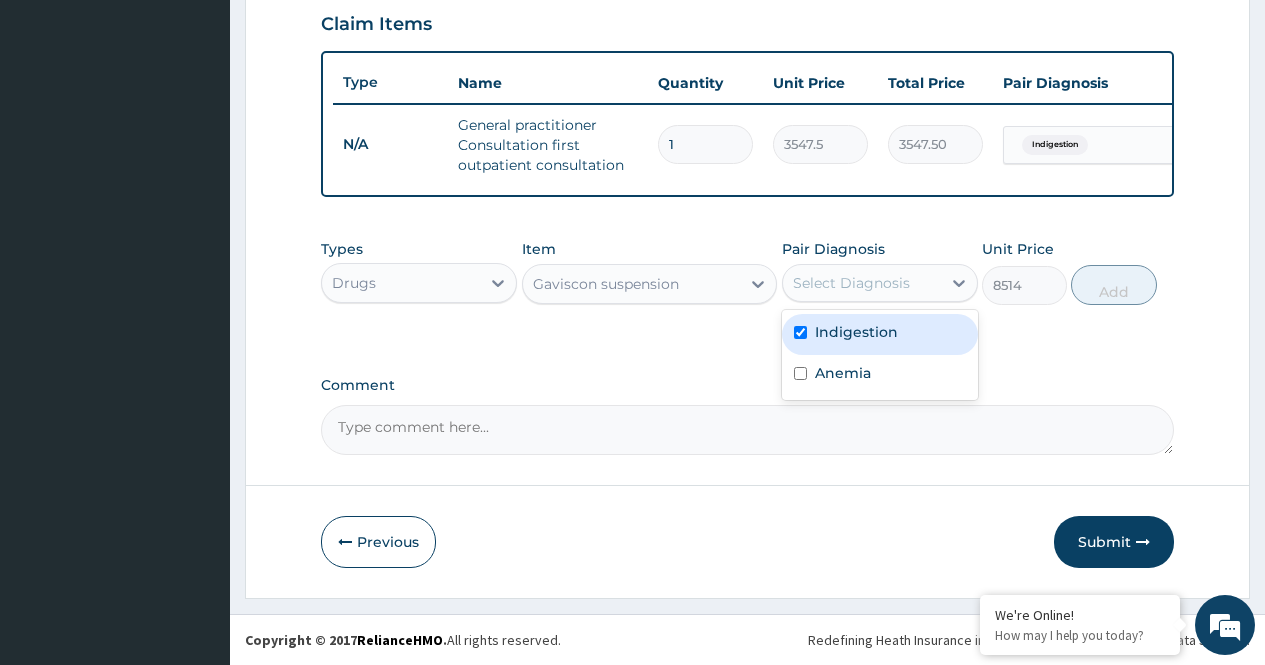 checkbox on "true" 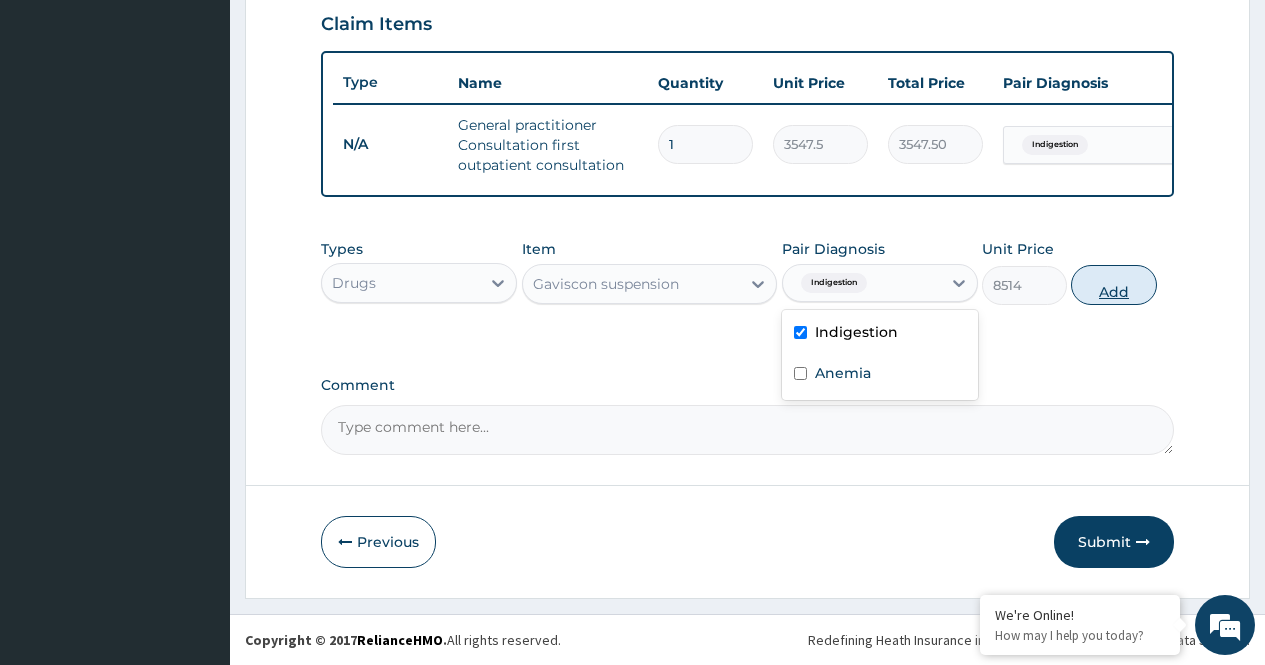 click on "Add" at bounding box center (1113, 285) 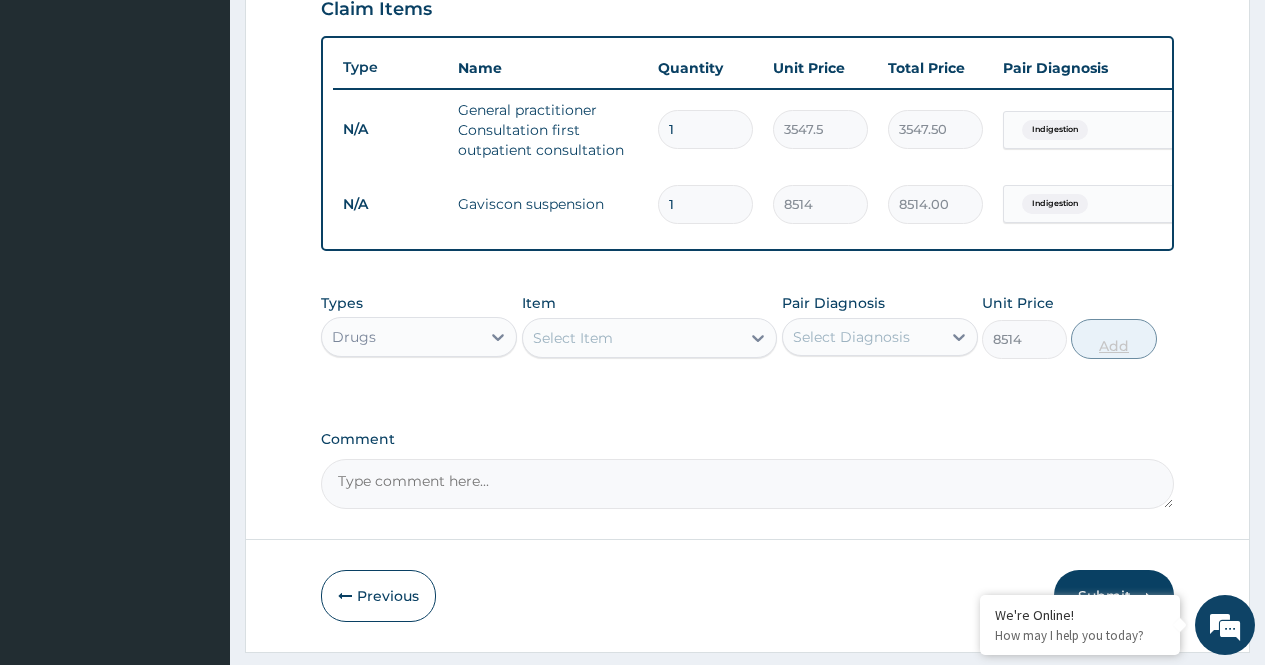 type on "0" 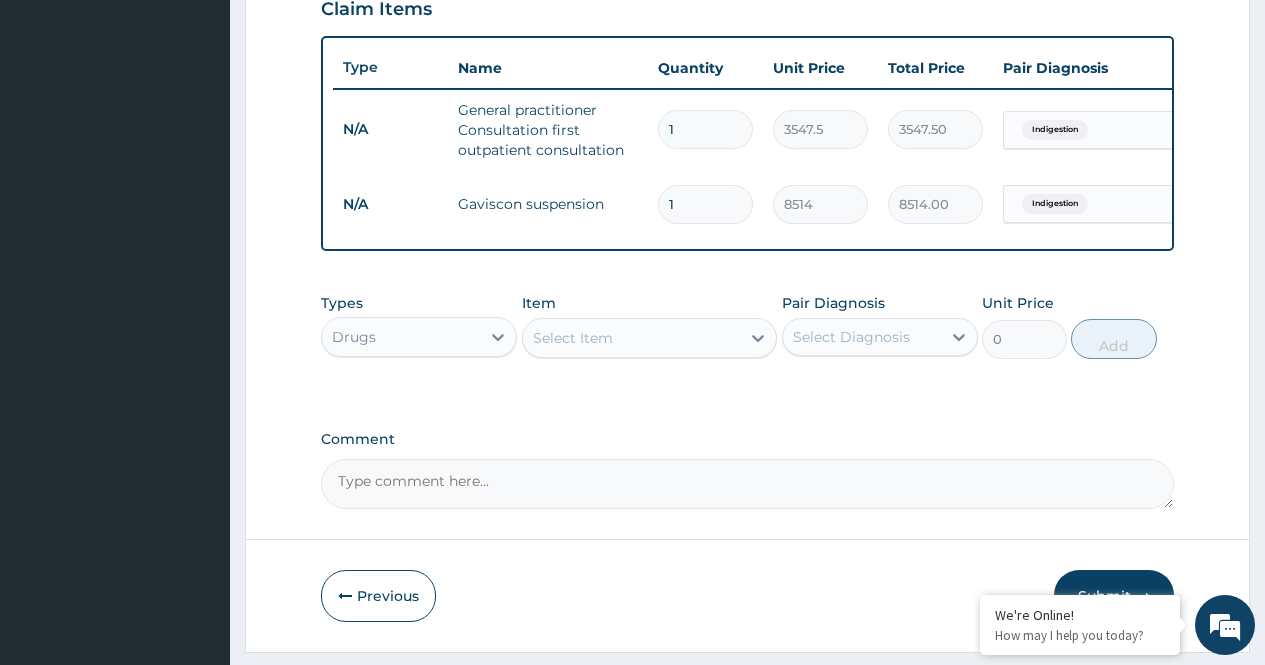 click on "Select Item" at bounding box center [632, 338] 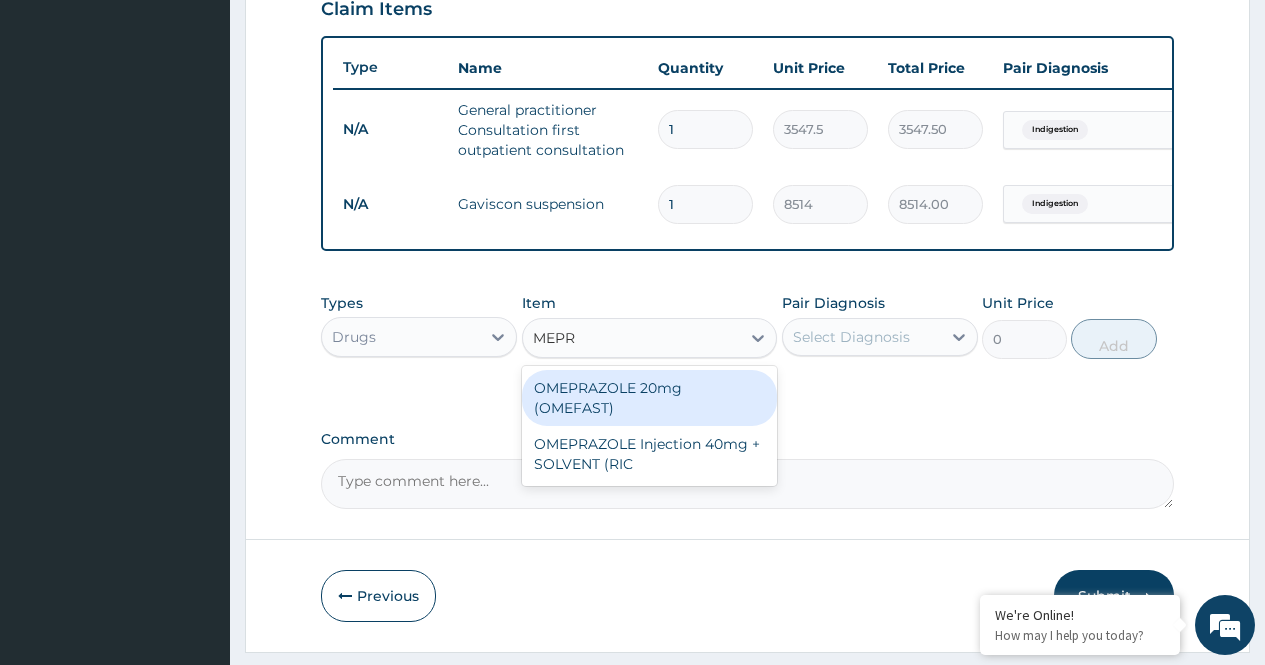 type on "MEPRA" 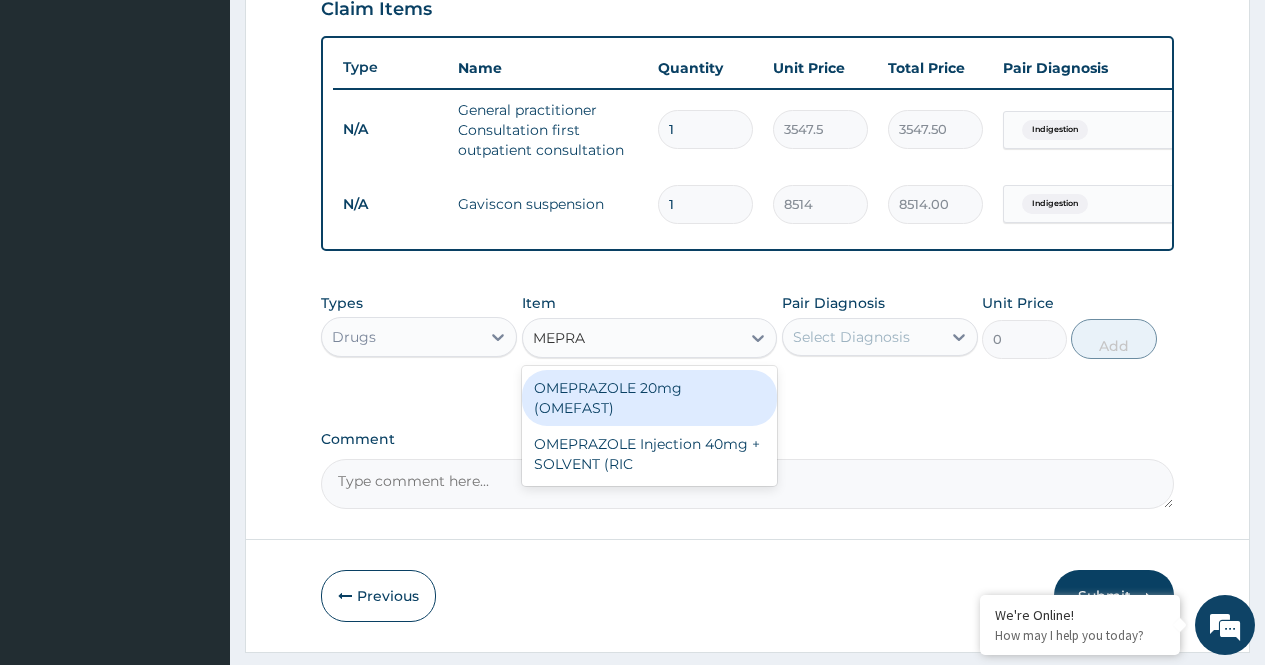 click on "OMEPRAZOLE 20mg (OMEFAST)" at bounding box center (650, 398) 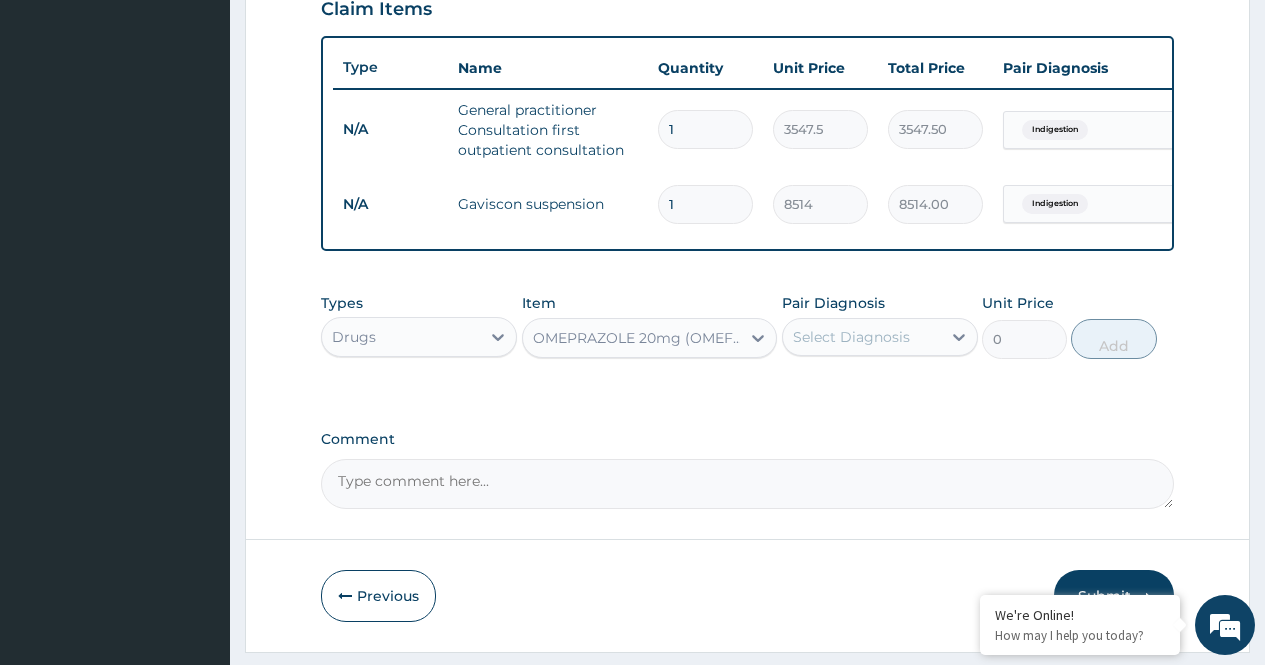 type 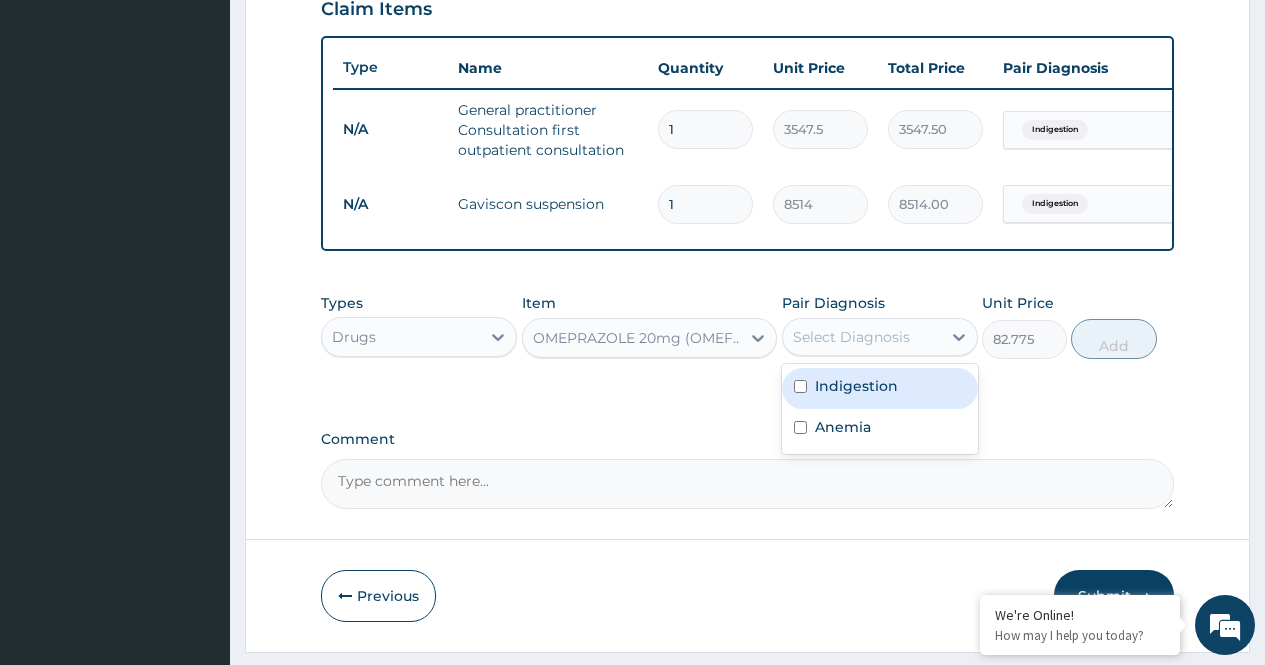 click on "Select Diagnosis" at bounding box center [851, 337] 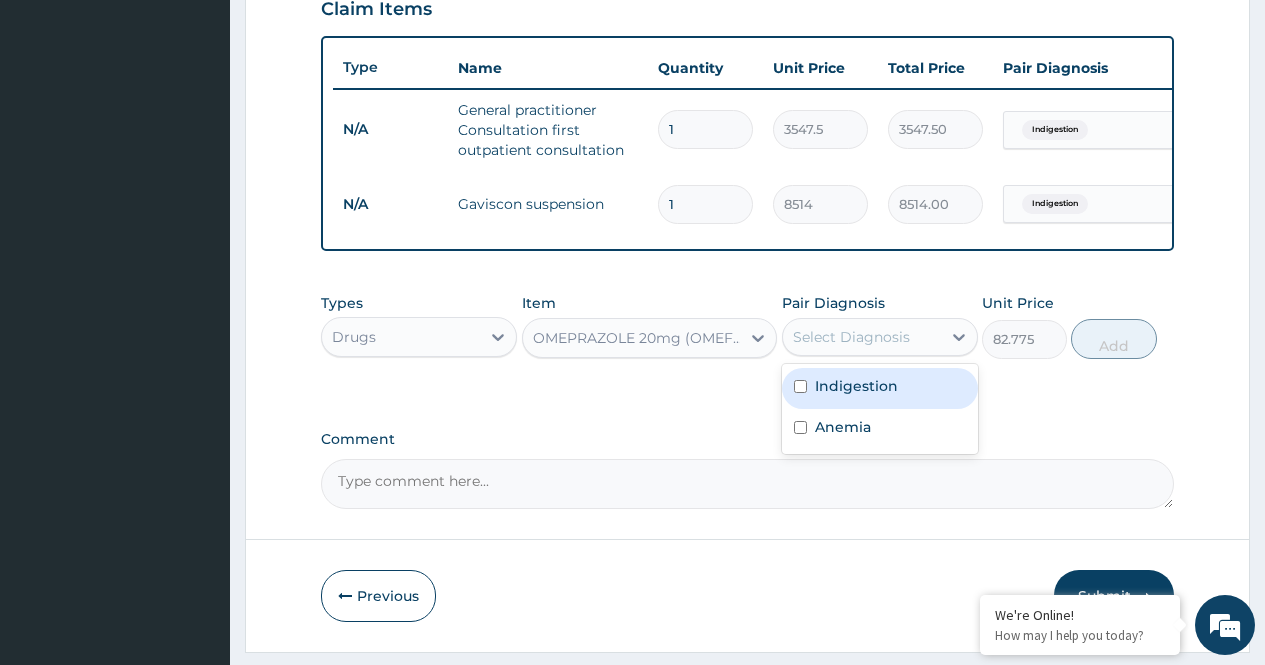 click at bounding box center [800, 386] 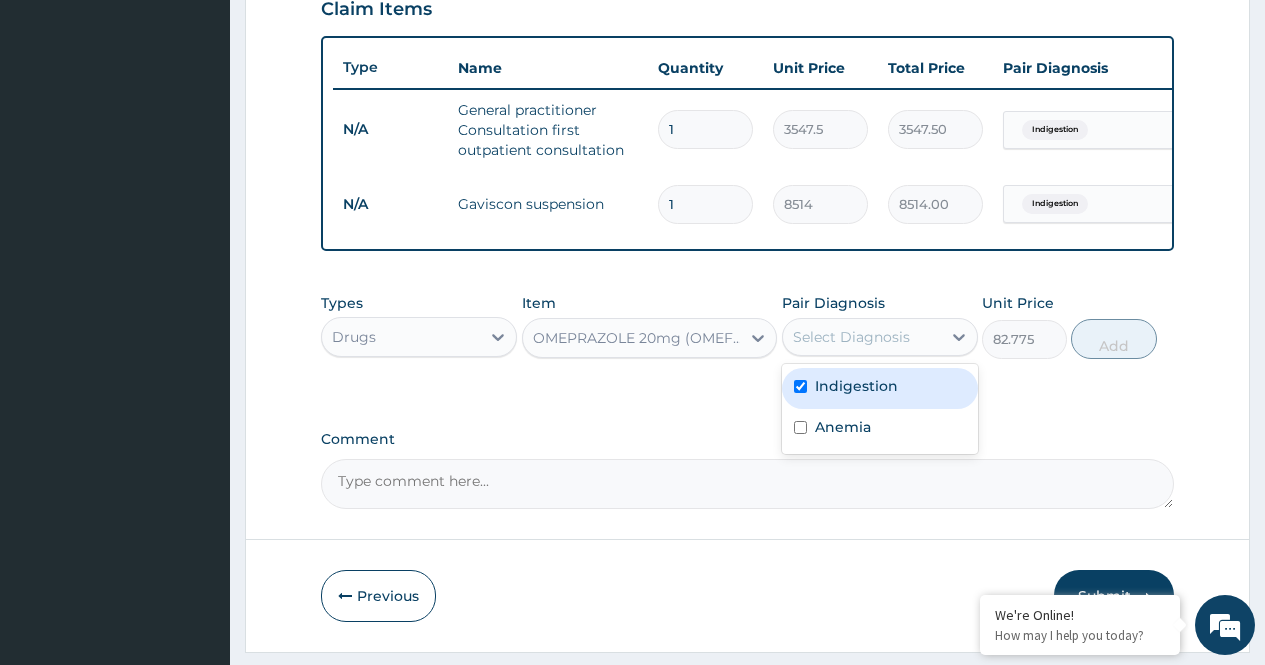 checkbox on "true" 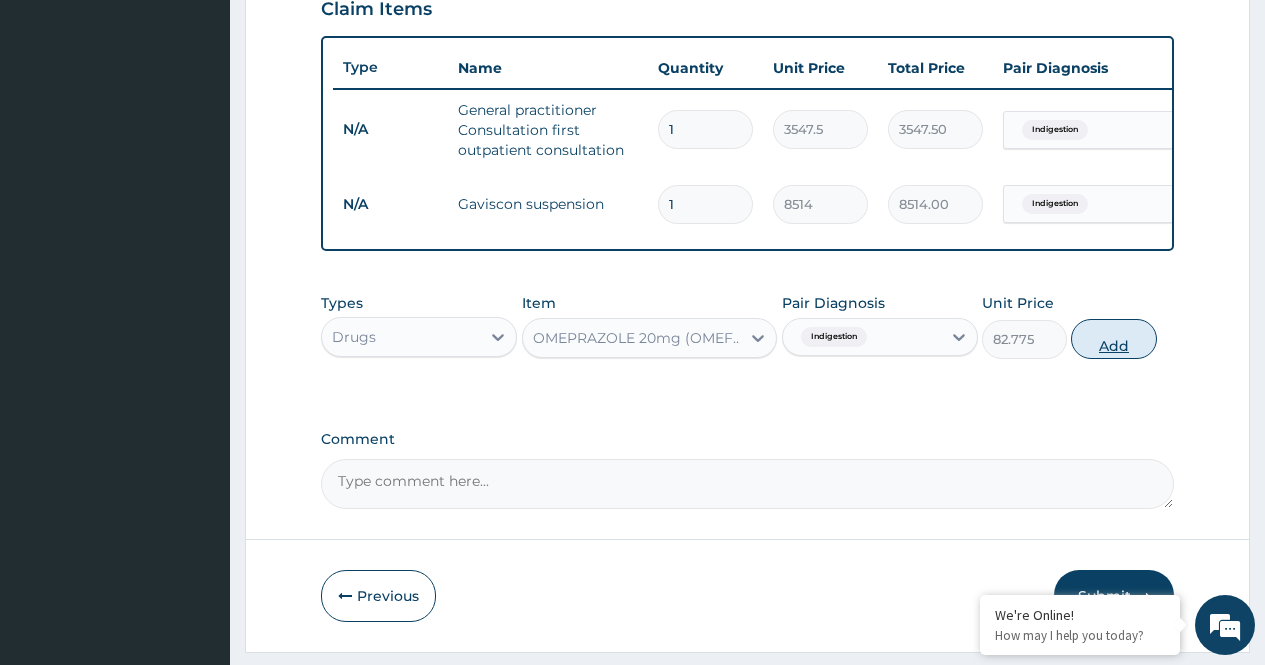 click on "Add" at bounding box center (1113, 339) 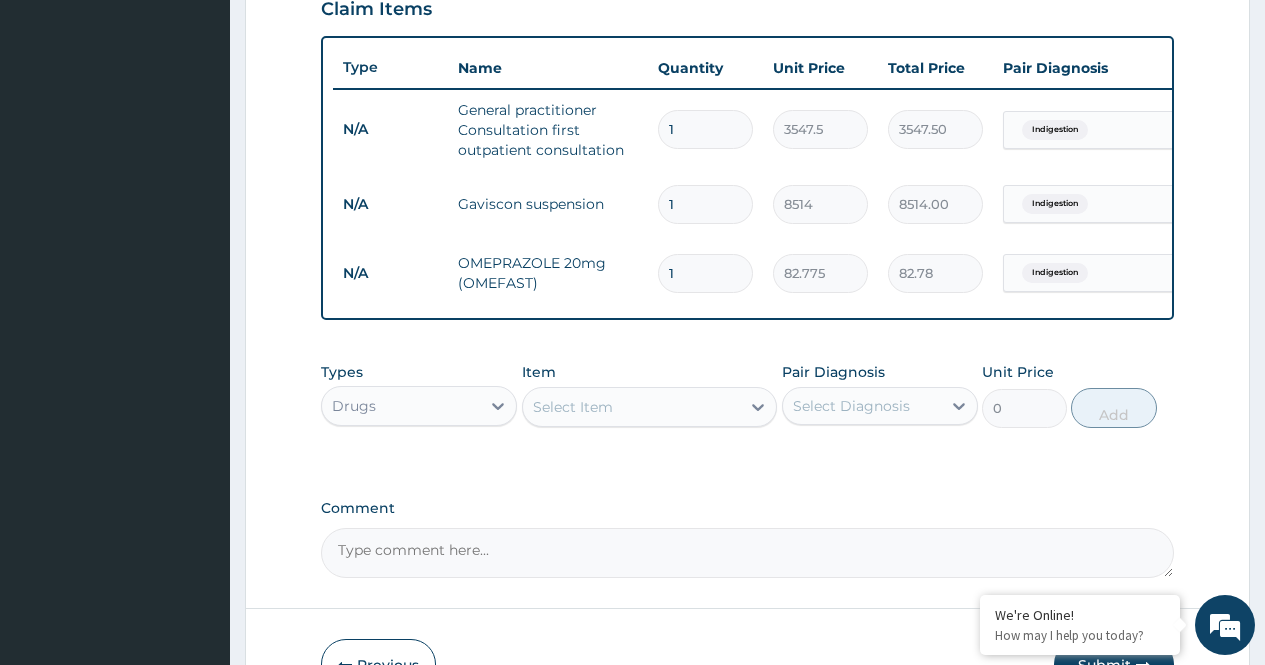 click on "Select Item" at bounding box center [632, 407] 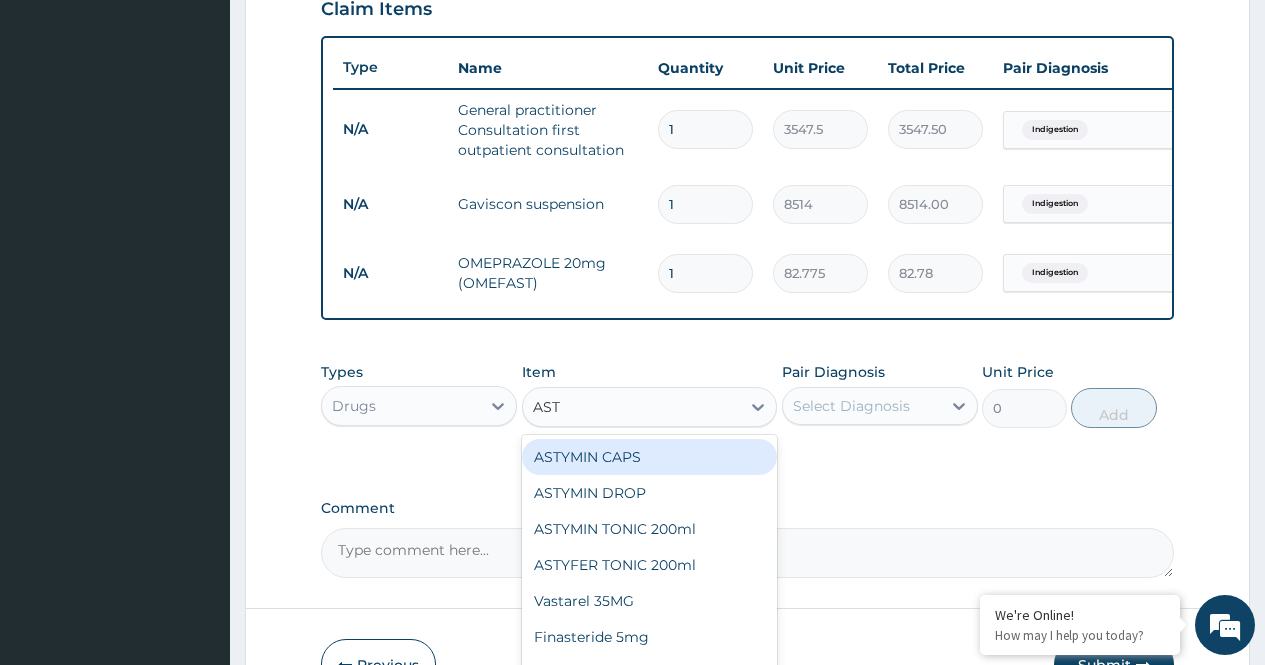 type on "ASTY" 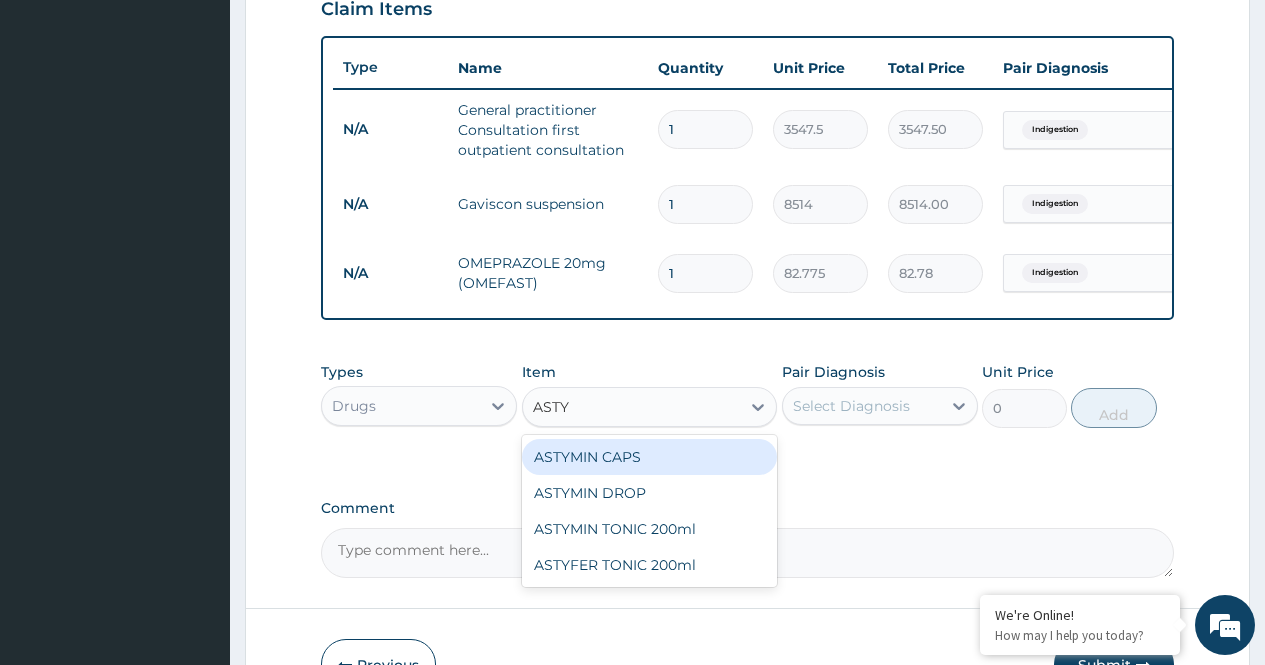 click on "ASTYMIN CAPS" at bounding box center [650, 457] 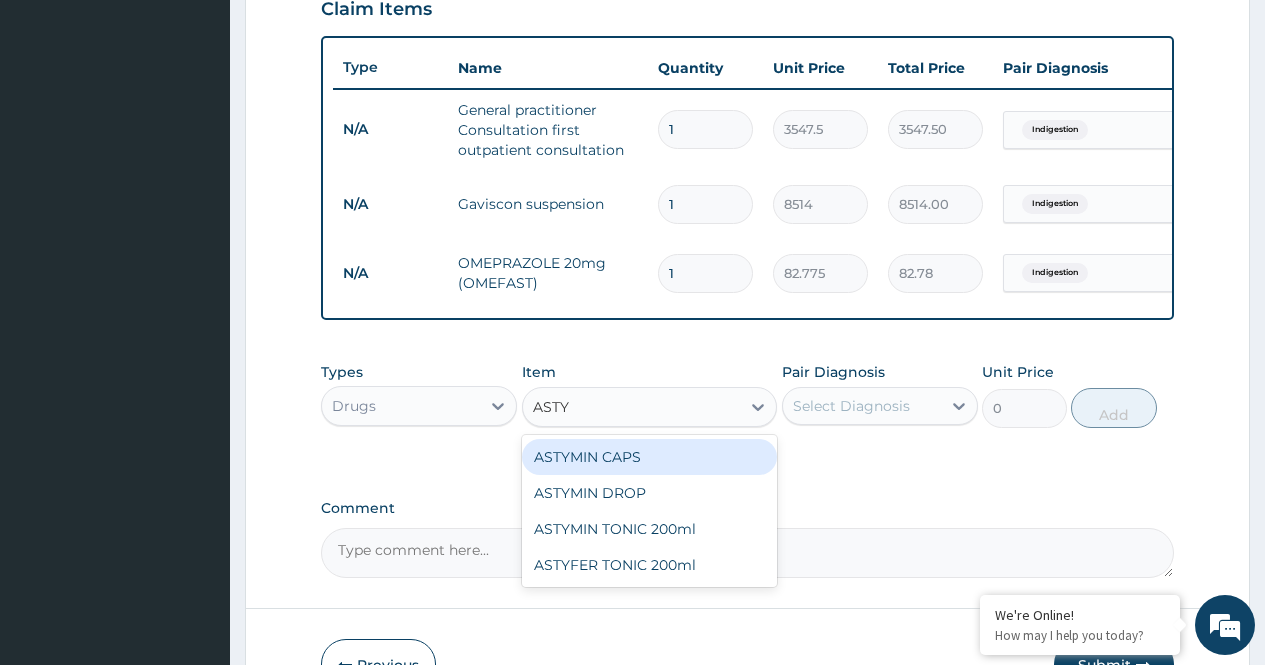 type 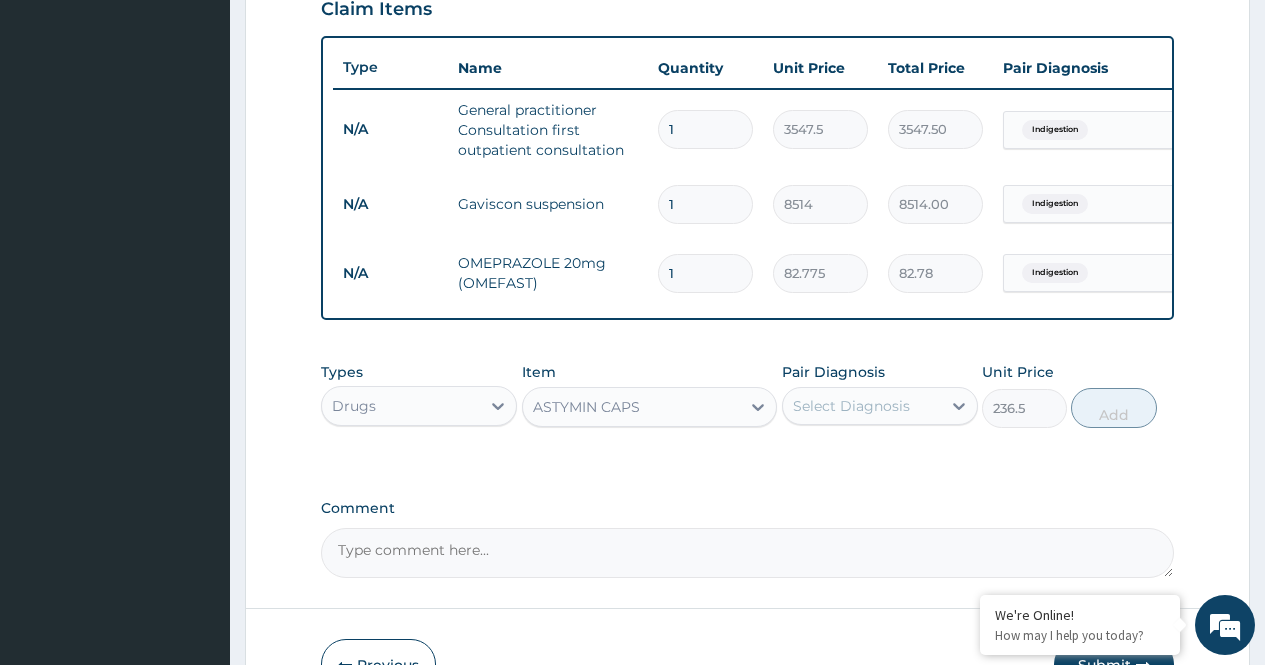 click on "ASTYMIN CAPS" at bounding box center (632, 407) 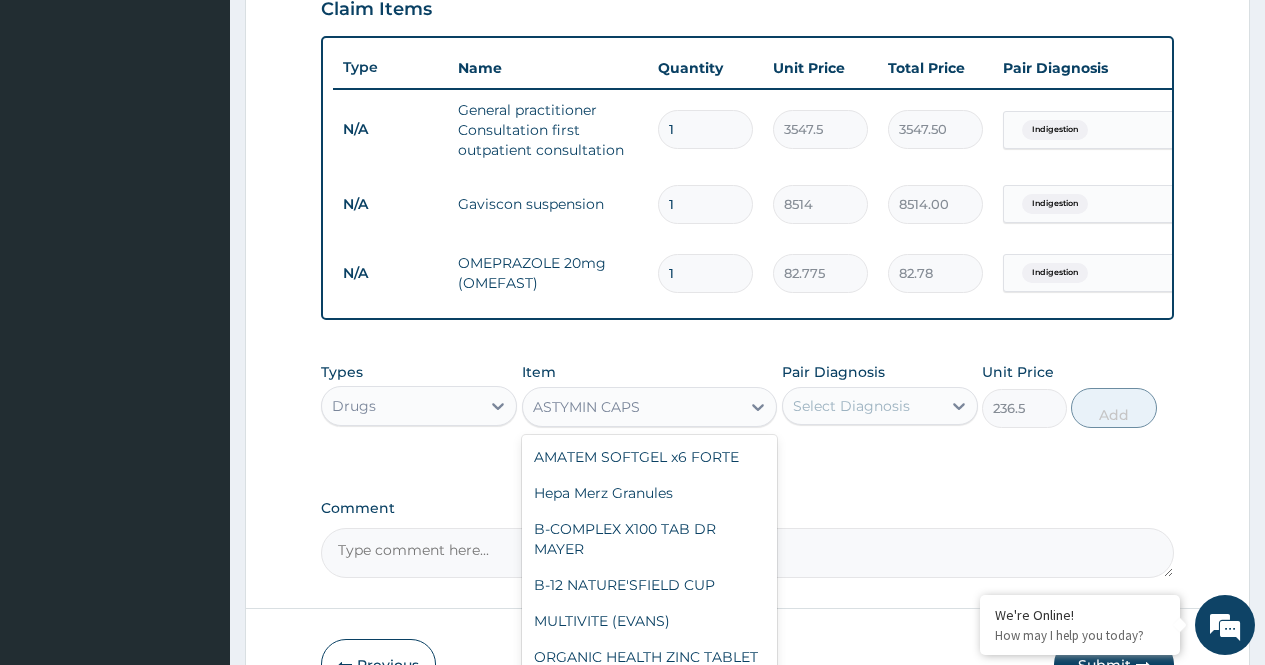 scroll, scrollTop: 352, scrollLeft: 0, axis: vertical 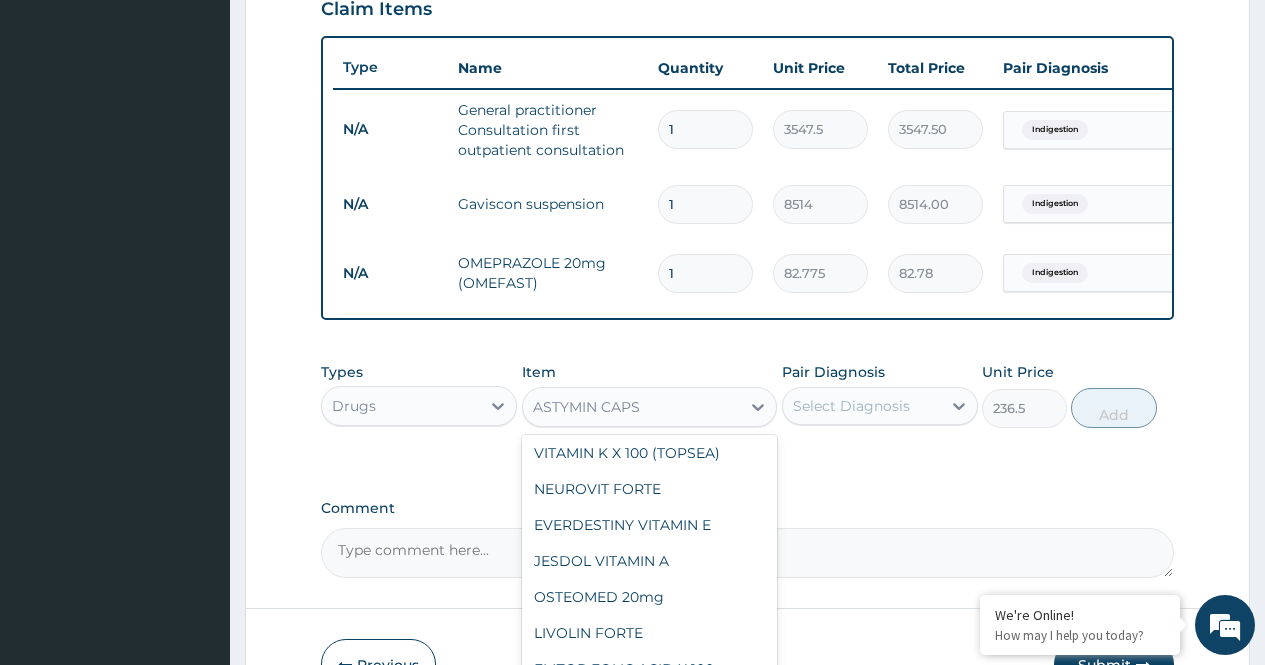 click on "Item option ASTYMIN CAPS, selected. option ASTYMIN CAPS selected, 16 of 789. 789 results available. Use Up and Down to choose options, press Enter to select the currently focused option, press Escape to exit the menu, press Tab to select the option and exit the menu. ASTYMIN CAPS AMATEM SOFTGEL x6 FORTE Hepa Merz Granules B-COMPLEX X100 TAB DR MAYER B-12 NATURE'SFIELD CUP MULTIVITE (EVANS) ORGANIC HEALTH ZINC TABLET 100mg EMZOR PAEDIATRIC ZINC SULPHATE 20g 10x10 VITAMIN K1 Injection VITAMIN K X 100 (TOPSEA) NEUROVIT FORTE EVERDESTINY VITAMIN E JESDOL VITAMIN A OSTEOMED 20mg LIVOLIN FORTE EMZOR FOLIC ACID X 100 ASTYMIN CAPS TOT'HEMA ORAL SOLUTION RIBORICH B2 Vitamin B complex injection FESULF X 100 FERRODAN PLUS CAPS FERROLAB -12 VITAMIN C Injection LABOPLEX VITAMIN B-COMPLEX Injection. EMVITE DROPS GLORON CAPSULE BIG CITRAMIN DROPS CALCITAB CALCIUM SUPPLEMENT CAL D3 ASCOBION C300 VIT-C Syrup 100ml MULTIVITE MULTIVITAMIN Syrup 100ml FOLIMOP FOLIC ACID Syrup 100ml THIOCAL 12 100ml Syrup 100ml ASCOMED X100 Gauze" at bounding box center [650, 395] 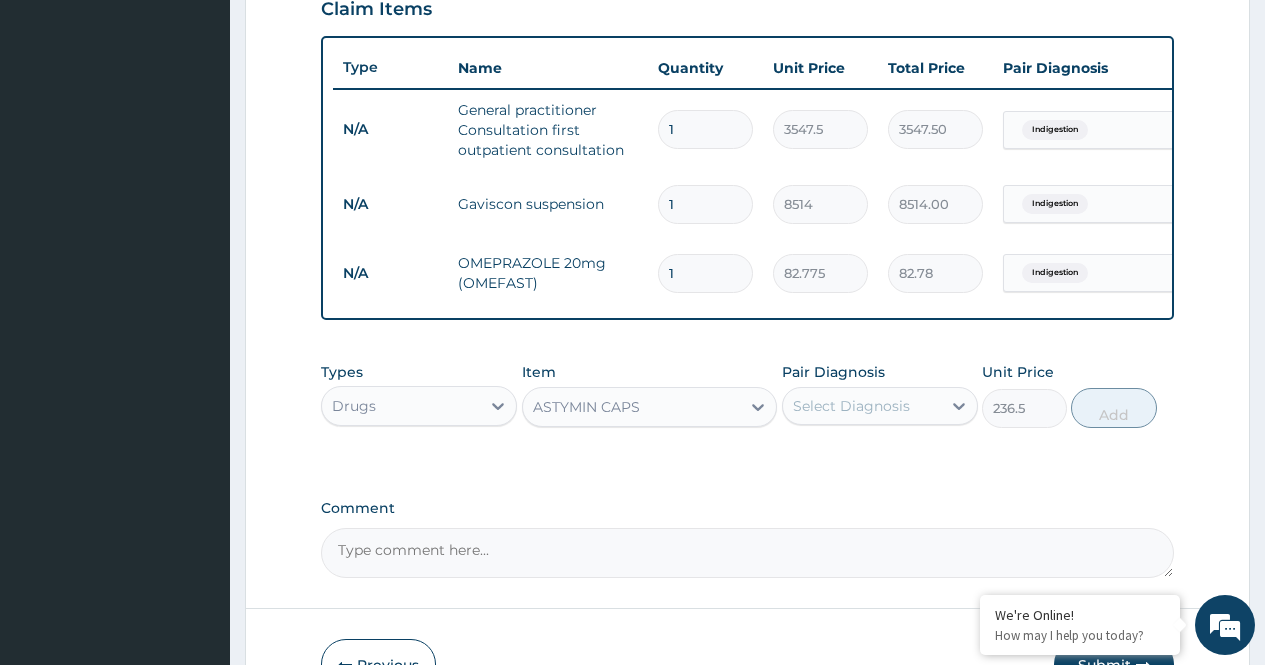 click on "Select Diagnosis" at bounding box center [851, 406] 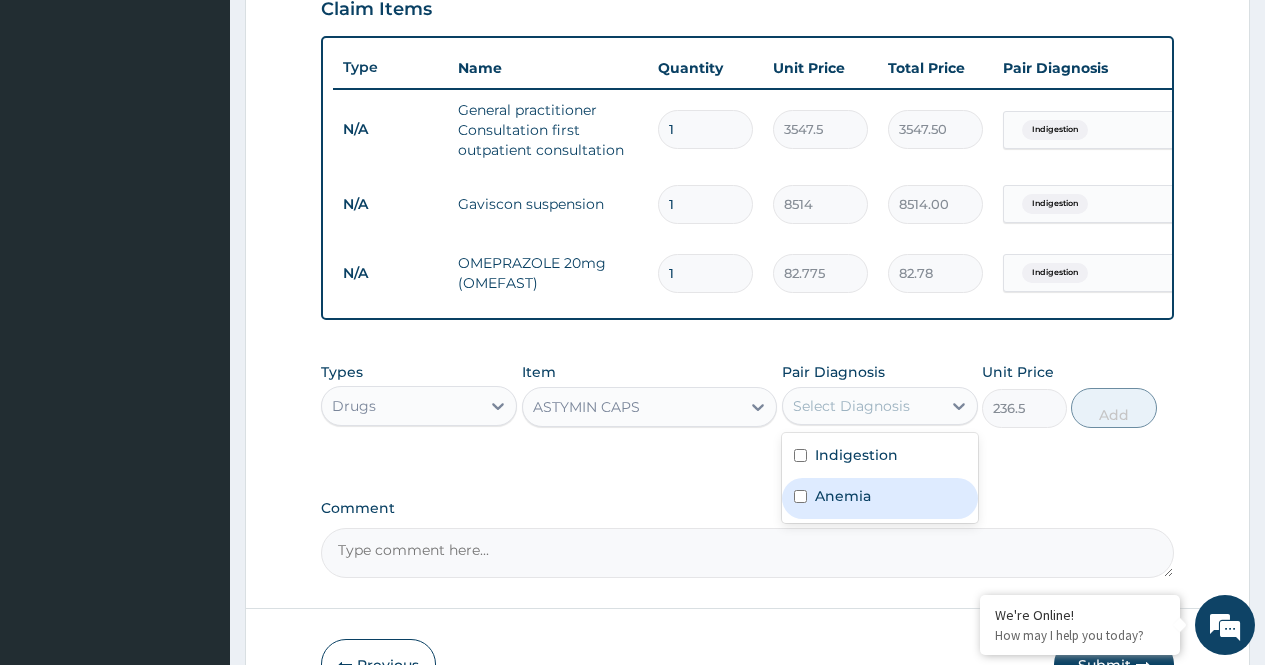 click on "Anemia" at bounding box center [843, 496] 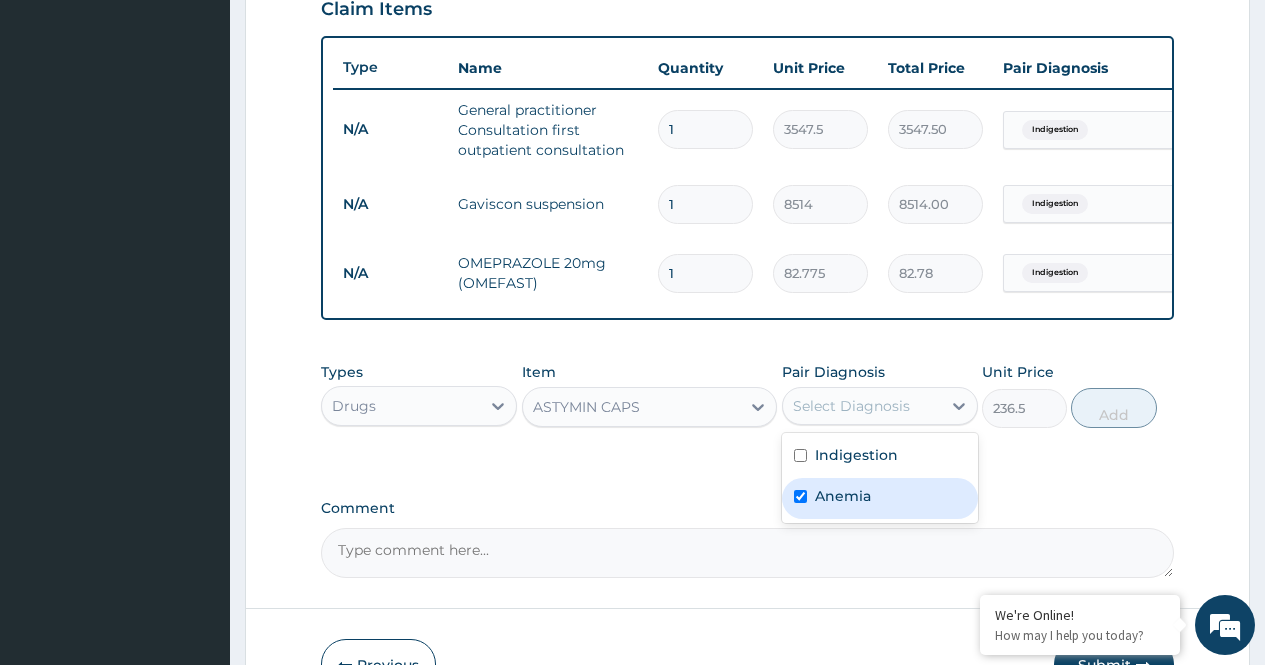 checkbox on "true" 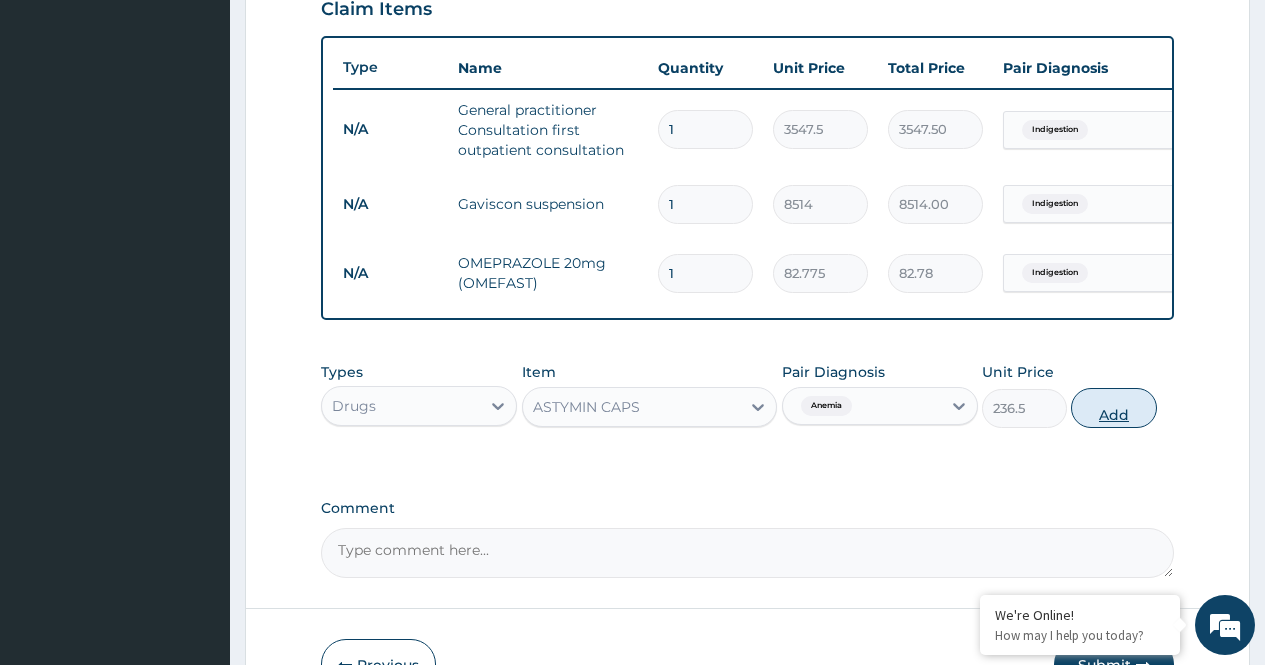 click on "Add" at bounding box center [1113, 408] 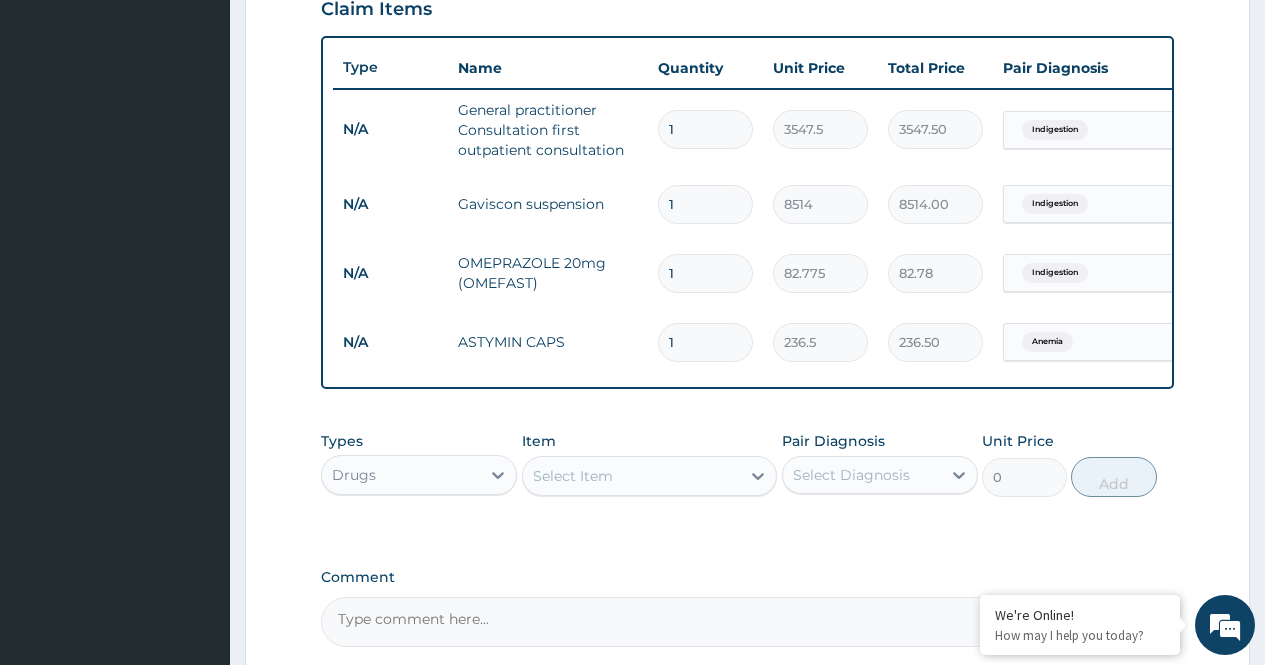 click on "Select Item" at bounding box center [632, 476] 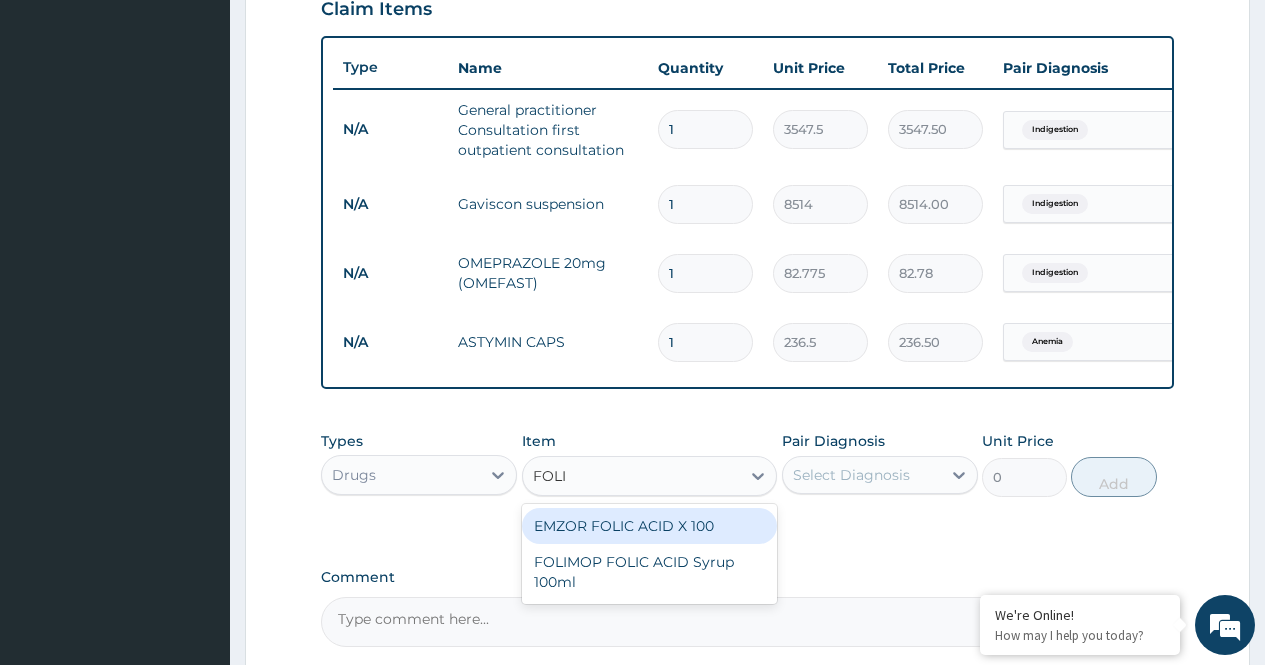 type on "FOLIC" 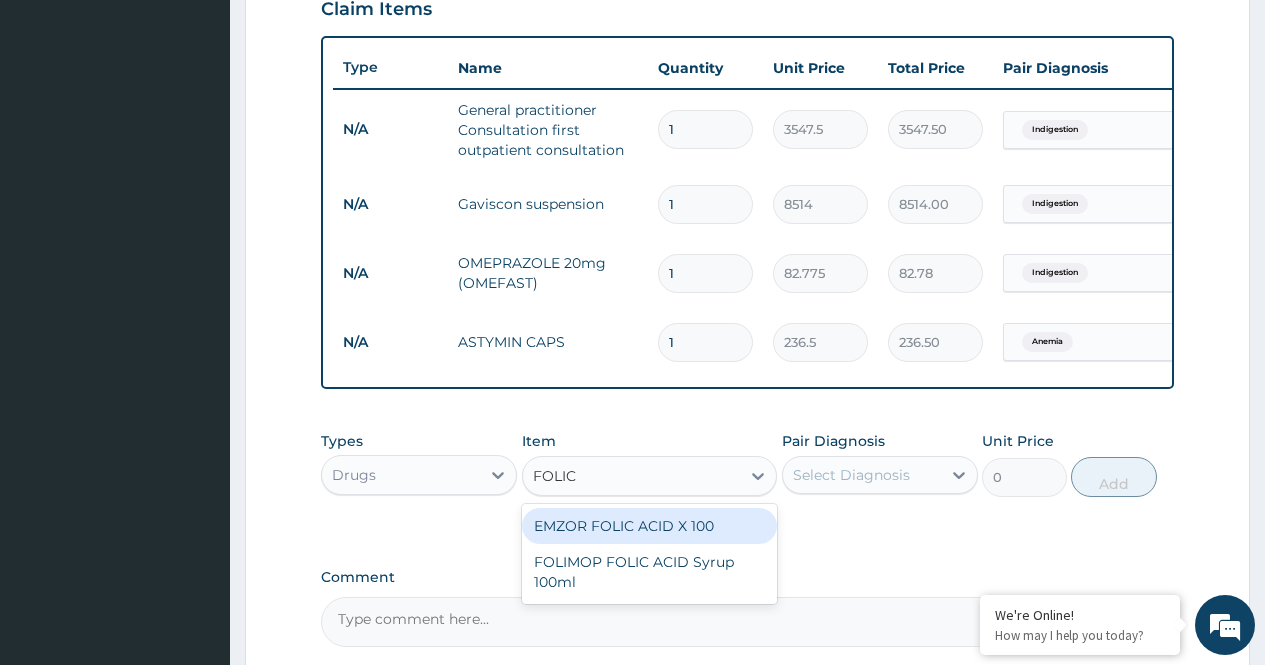 click on "EMZOR FOLIC ACID X 100" at bounding box center [650, 526] 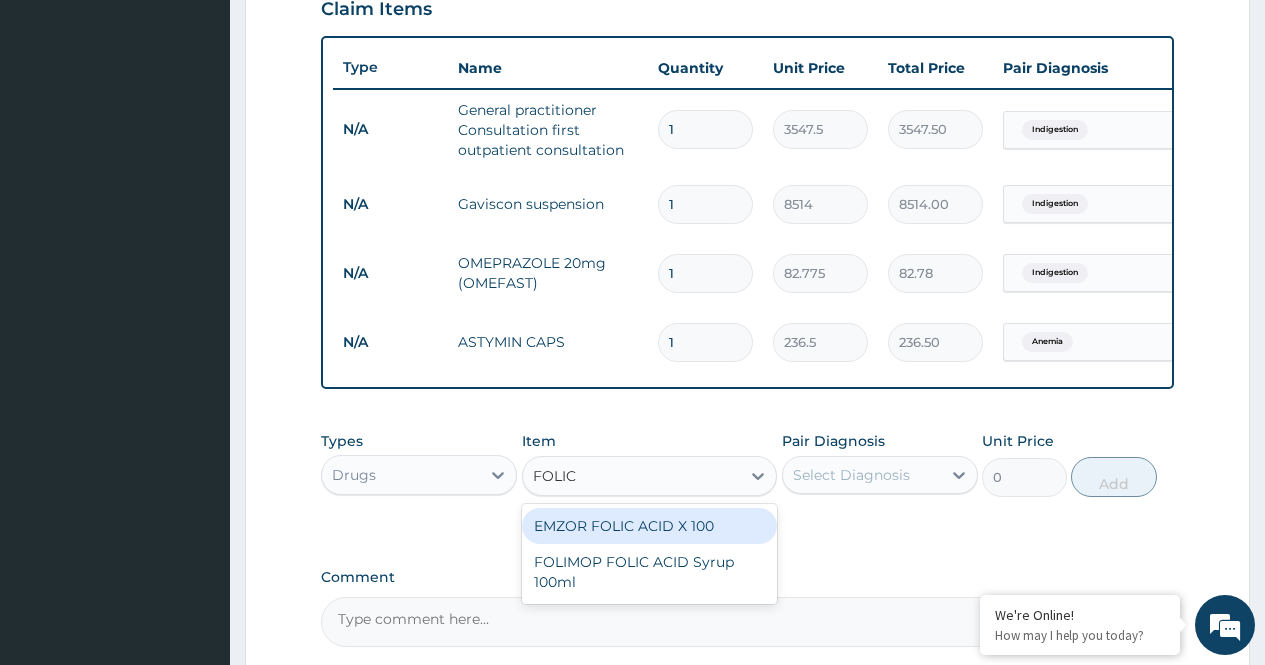type 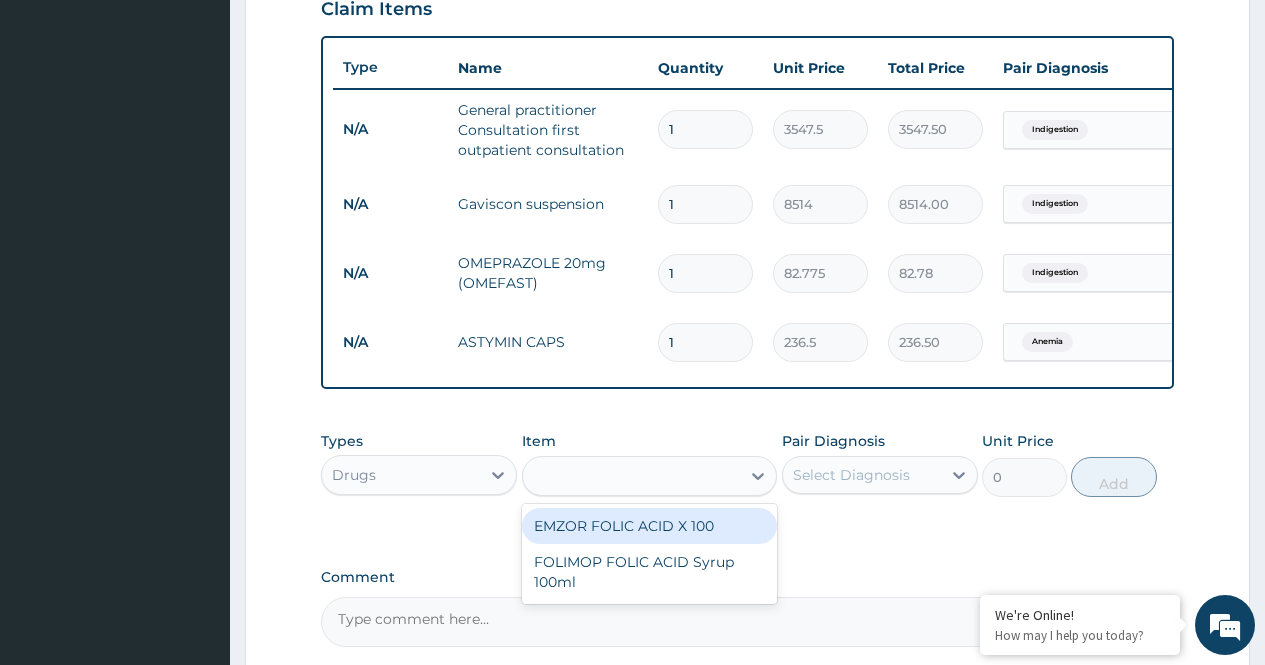 type on "23.65" 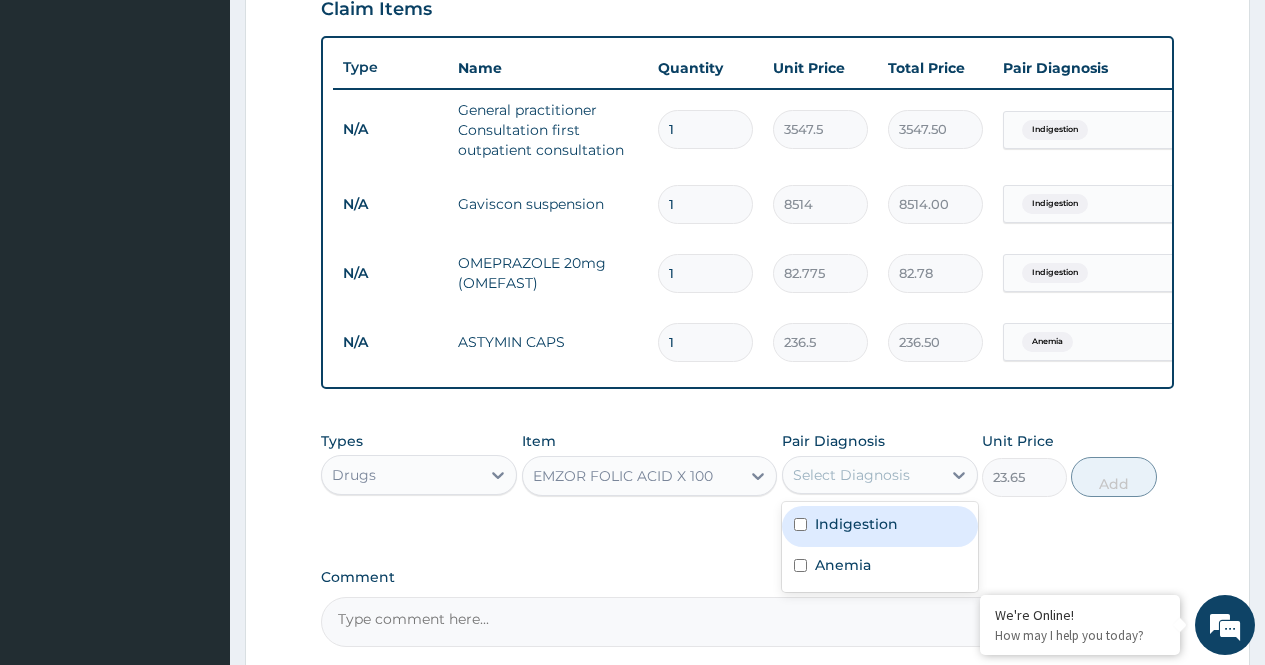 click on "Select Diagnosis" at bounding box center (851, 475) 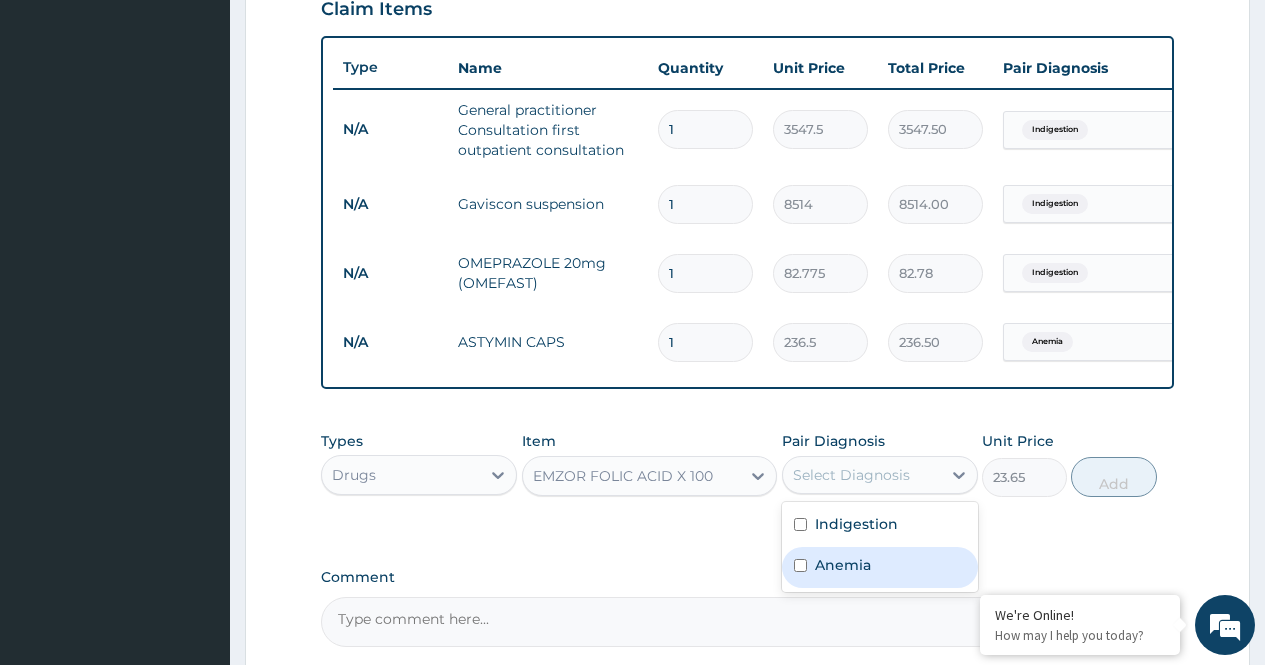 click on "Anemia" at bounding box center [880, 567] 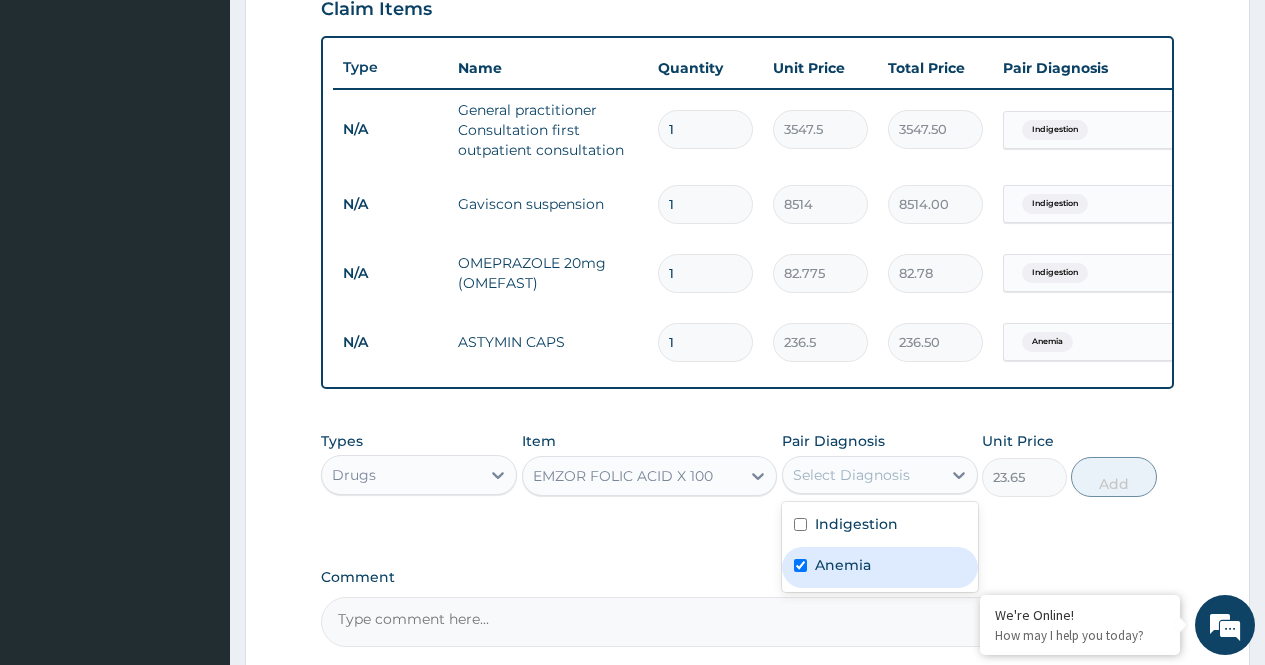 checkbox on "true" 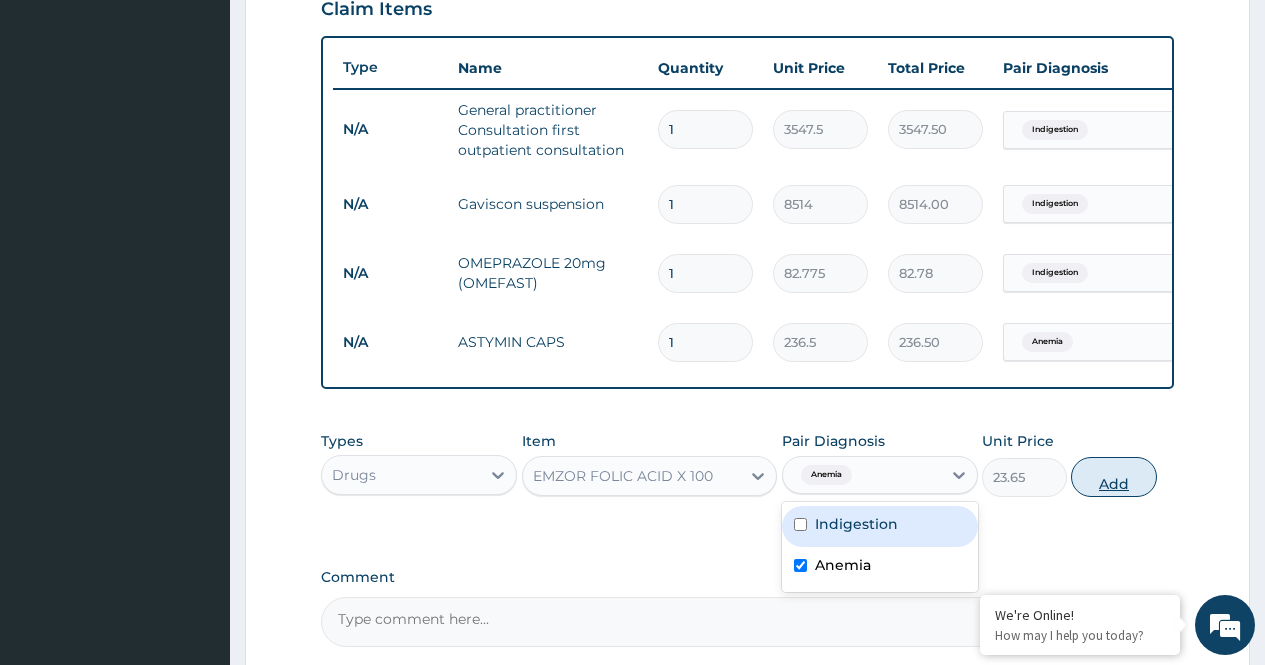click on "Add" at bounding box center (1113, 477) 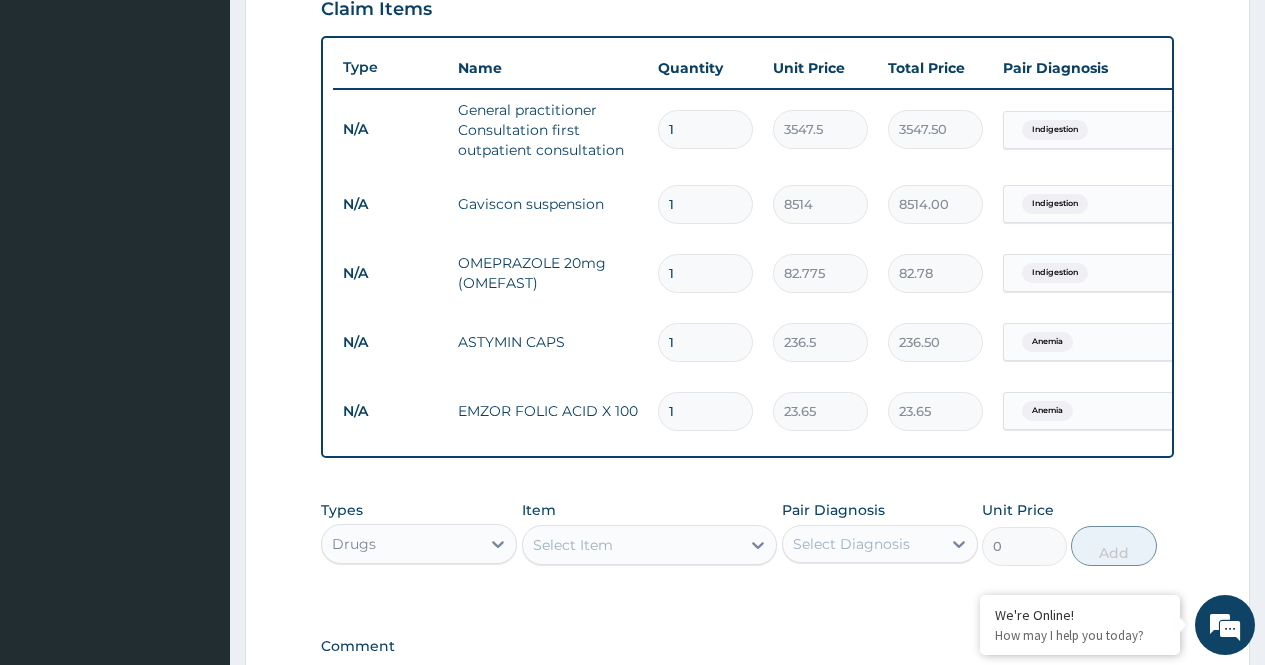 click on "Select Item" at bounding box center (573, 545) 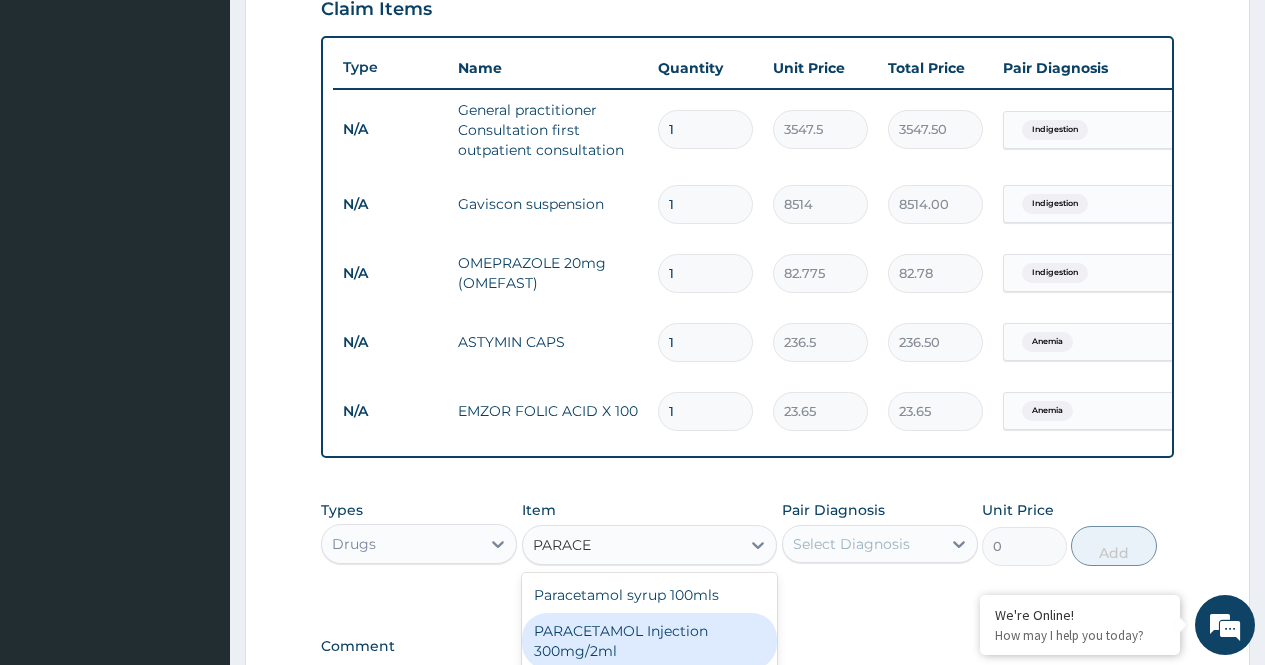 type on "PARACE" 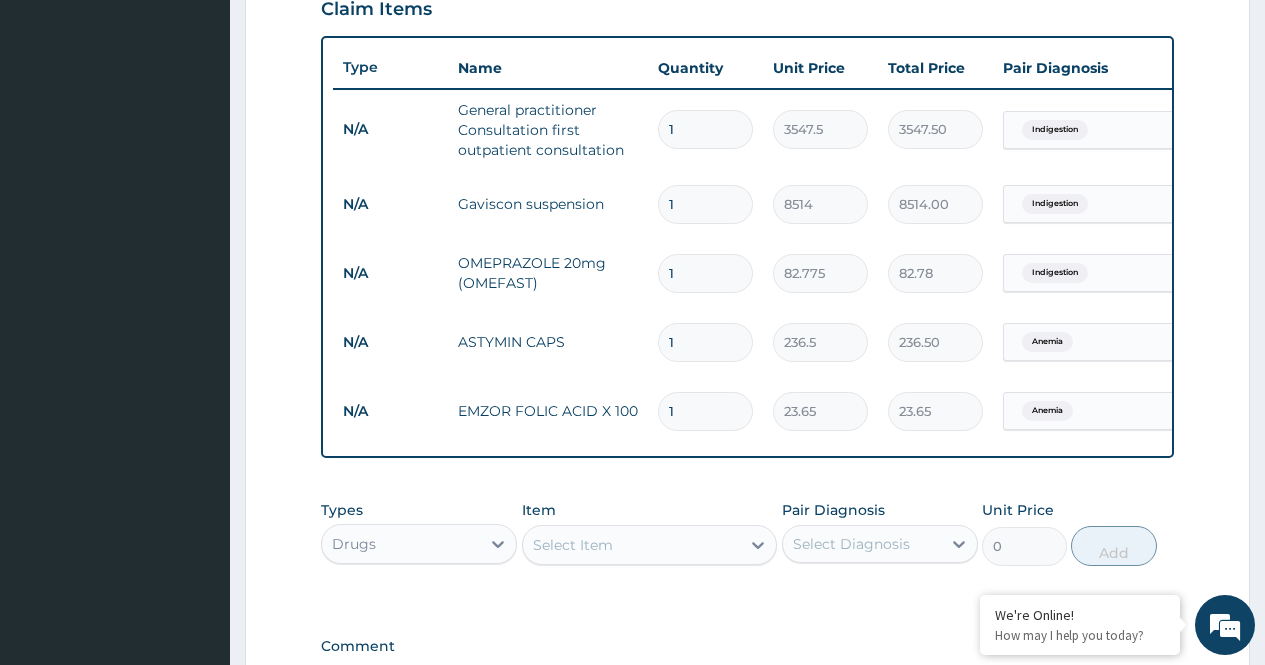 click on "Types Drugs Item Select Item Pair Diagnosis Select Diagnosis Unit Price 0 Add" at bounding box center (747, 548) 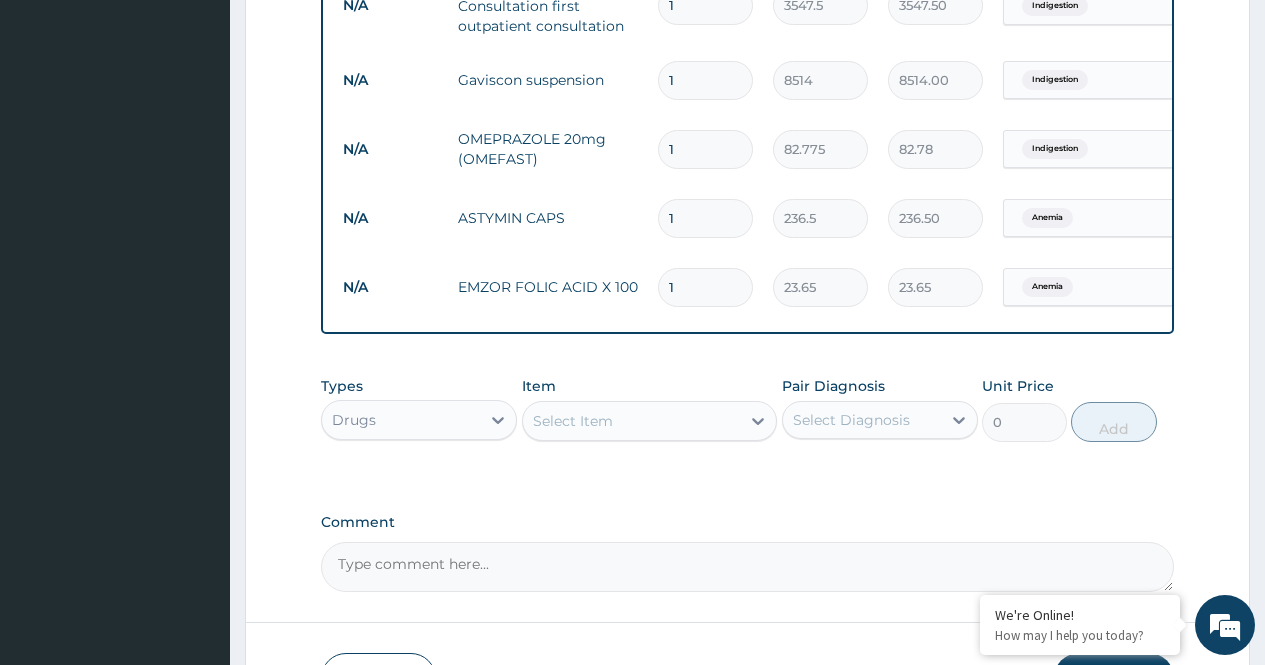 scroll, scrollTop: 948, scrollLeft: 0, axis: vertical 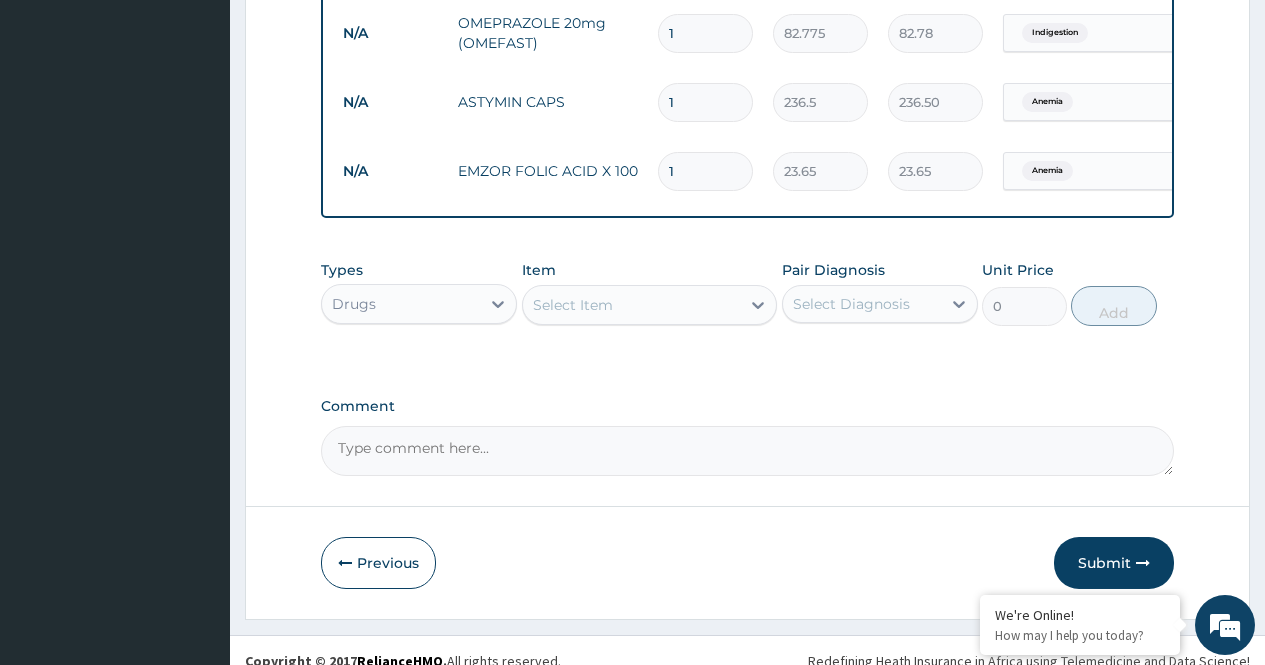 click on "Select Item" at bounding box center (632, 305) 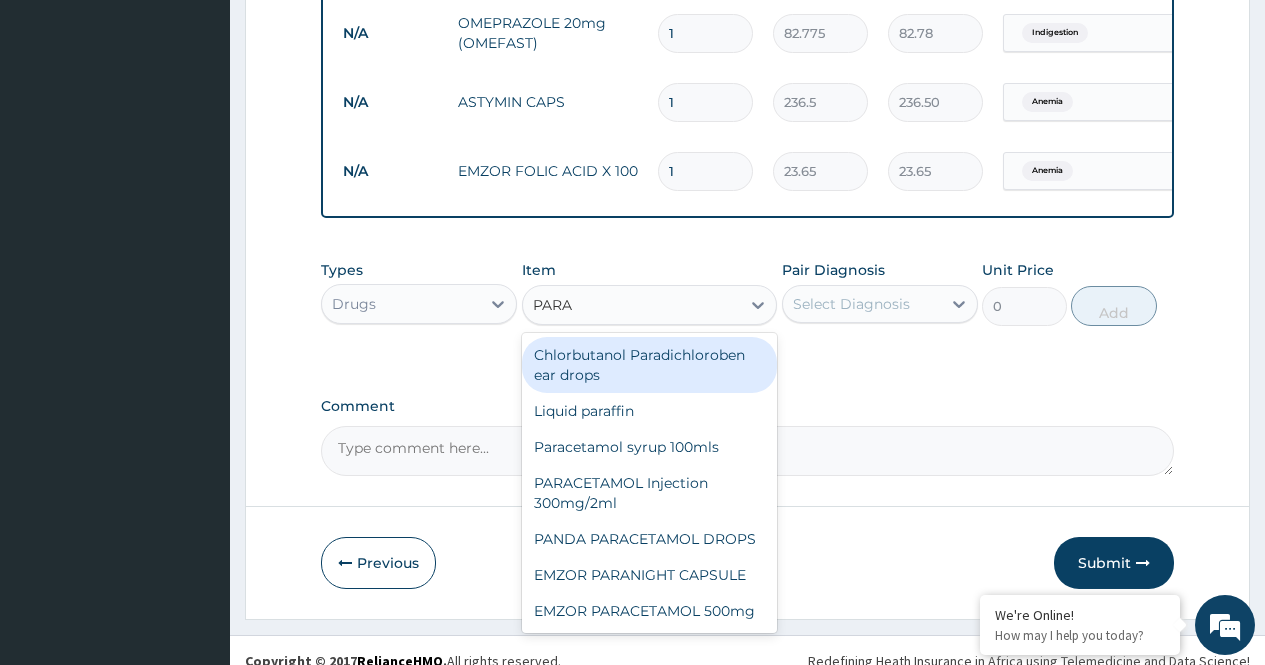 type on "PARAC" 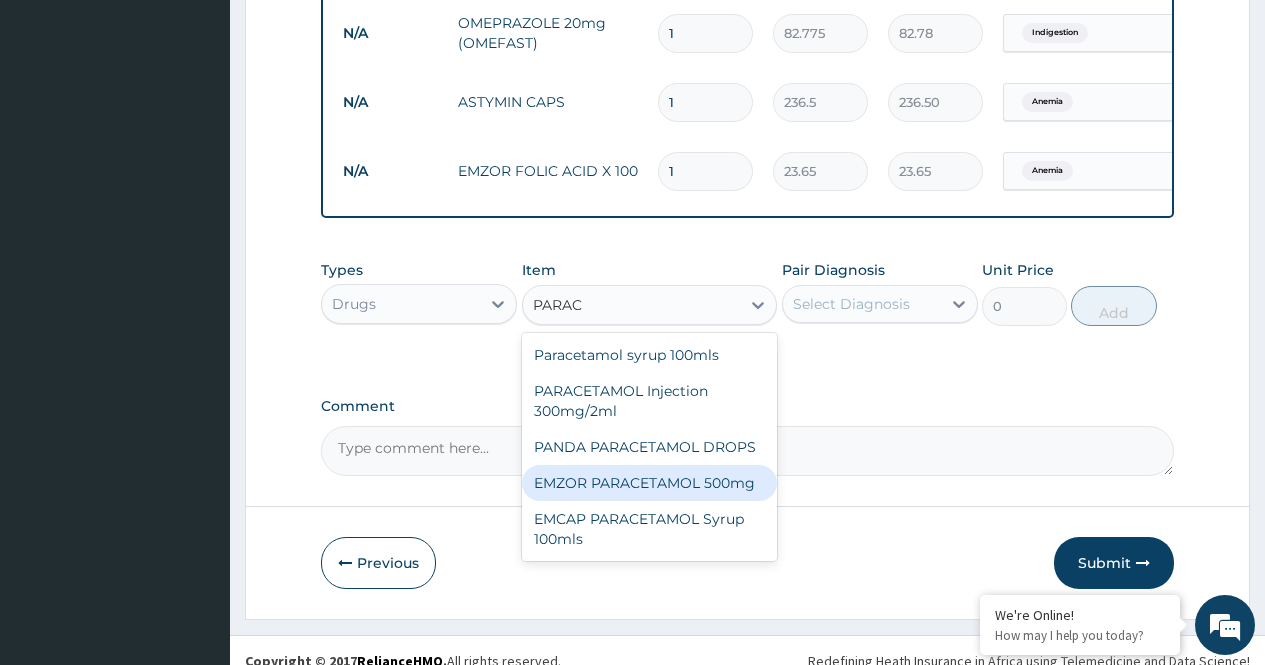 click on "EMZOR PARACETAMOL 500mg" at bounding box center (650, 483) 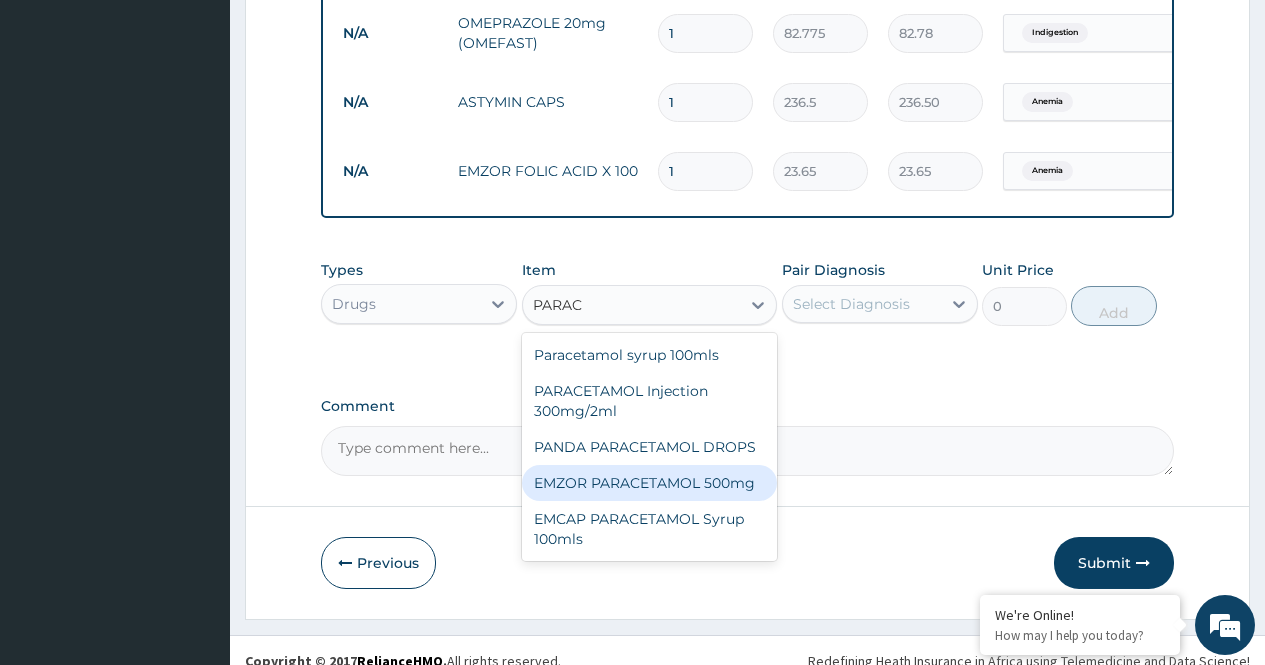 type 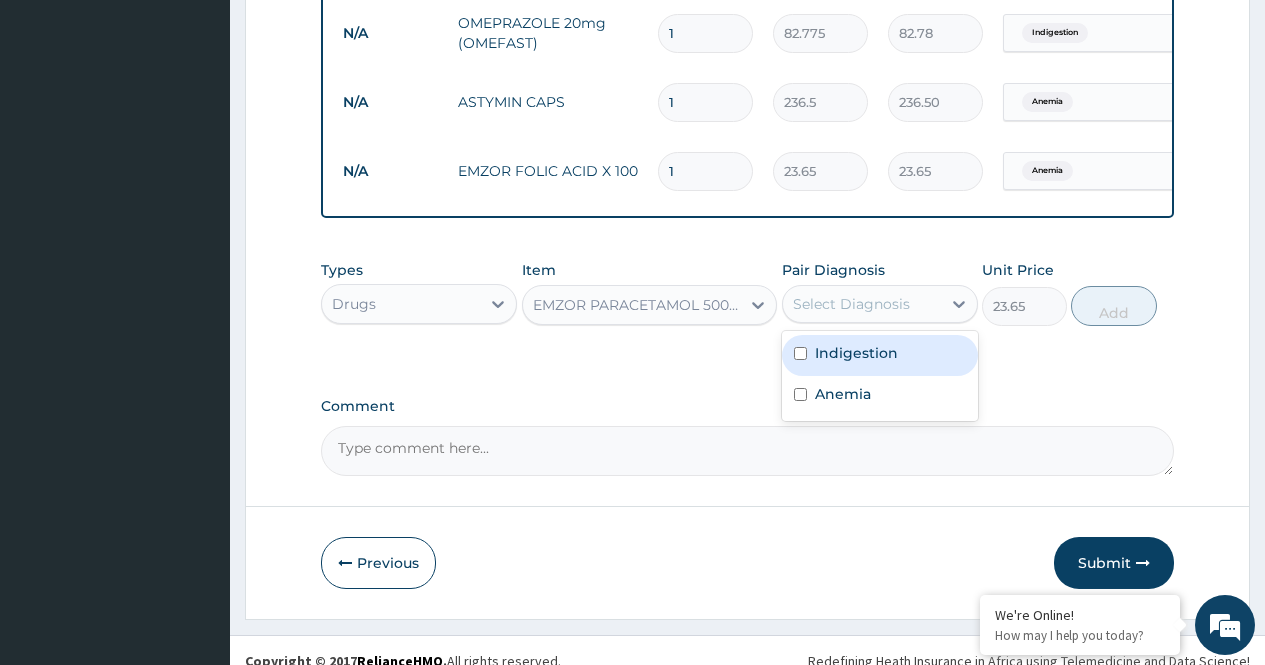 click on "Select Diagnosis" at bounding box center (851, 304) 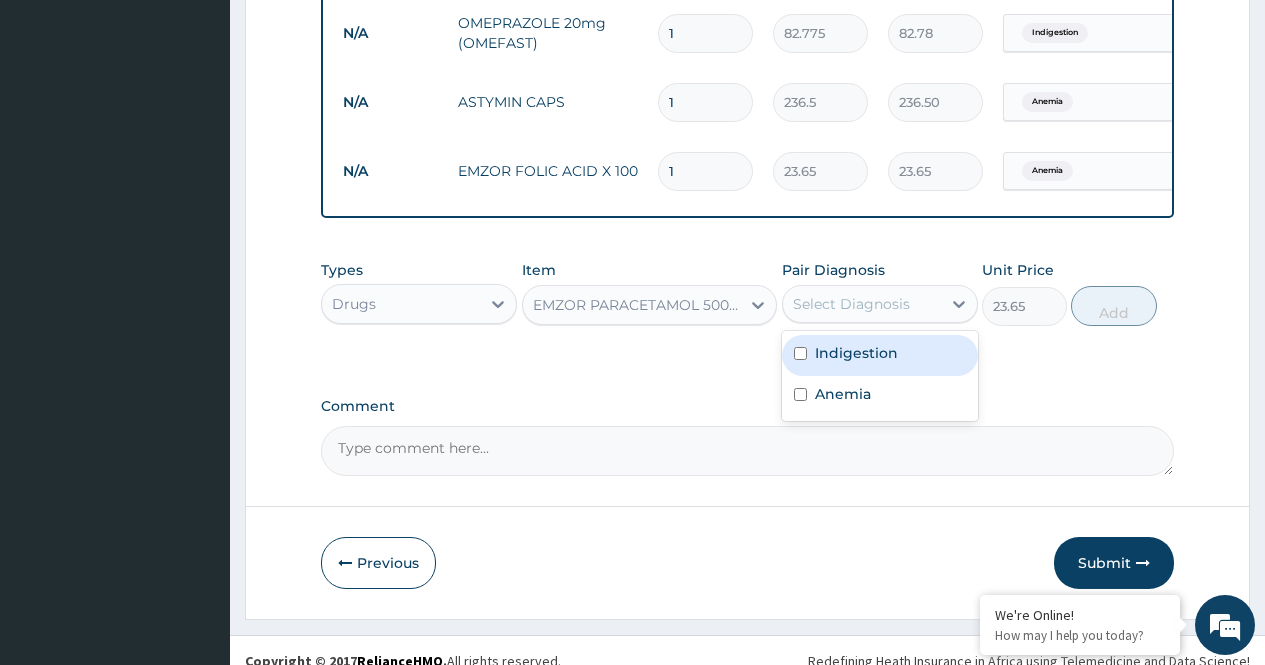 click on "Indigestion" at bounding box center (856, 353) 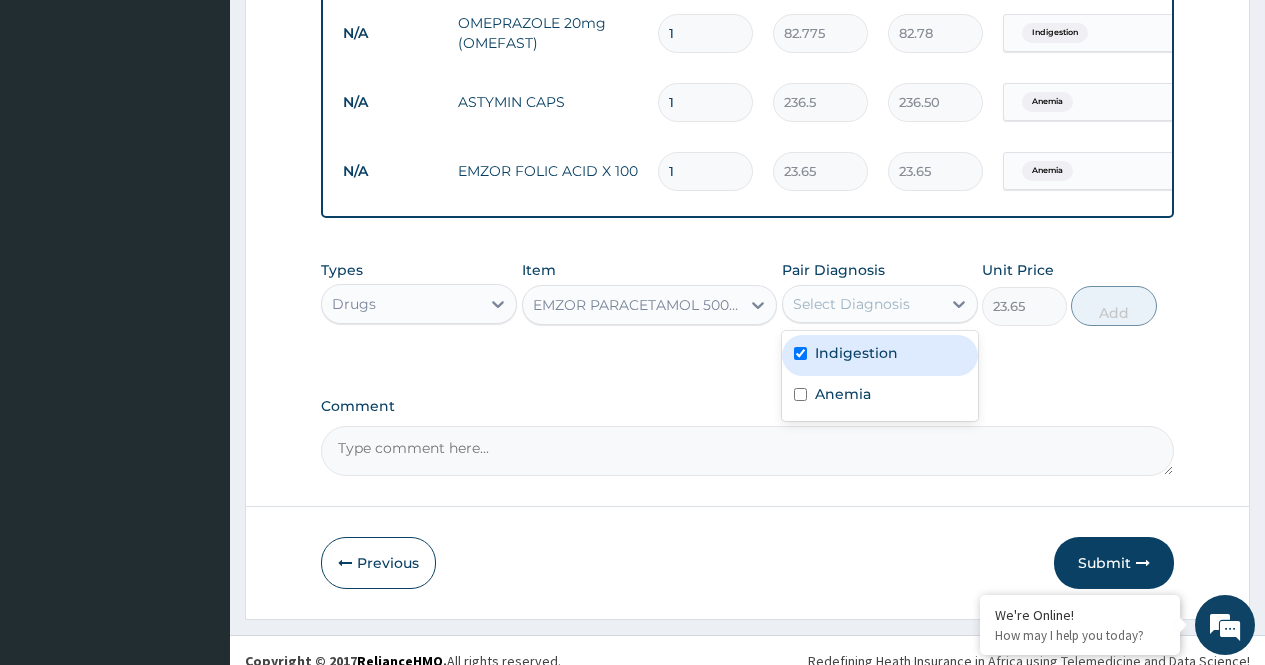 checkbox on "true" 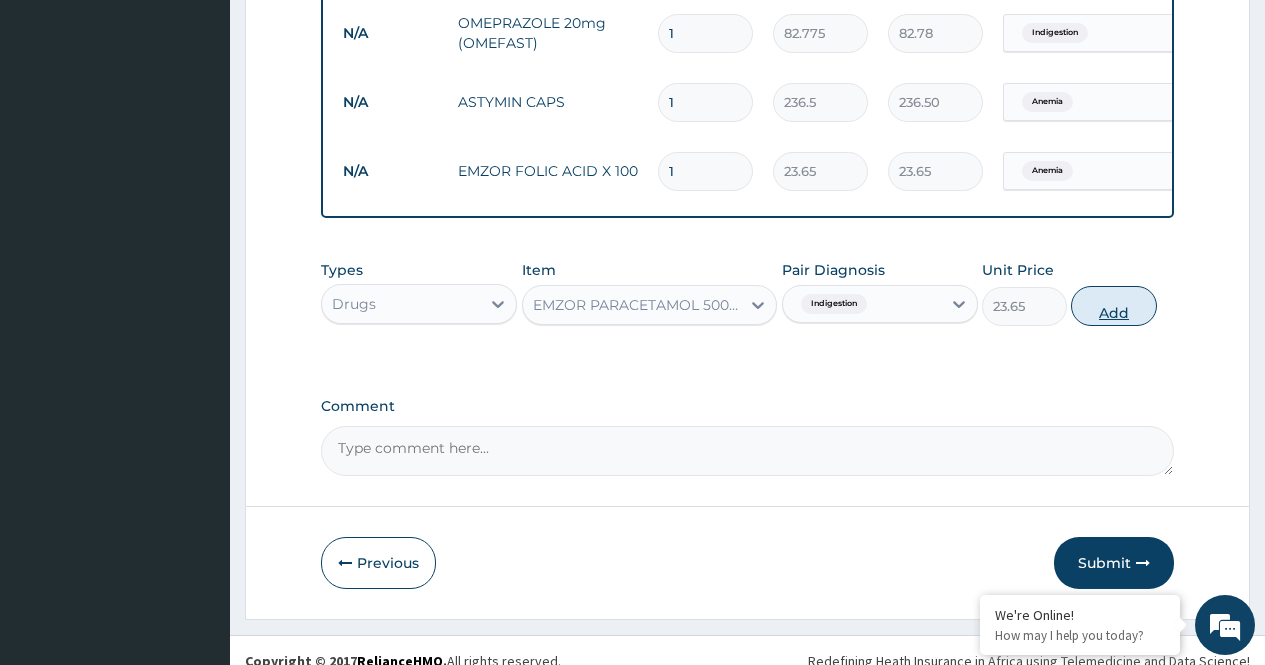 click on "Add" at bounding box center [1113, 306] 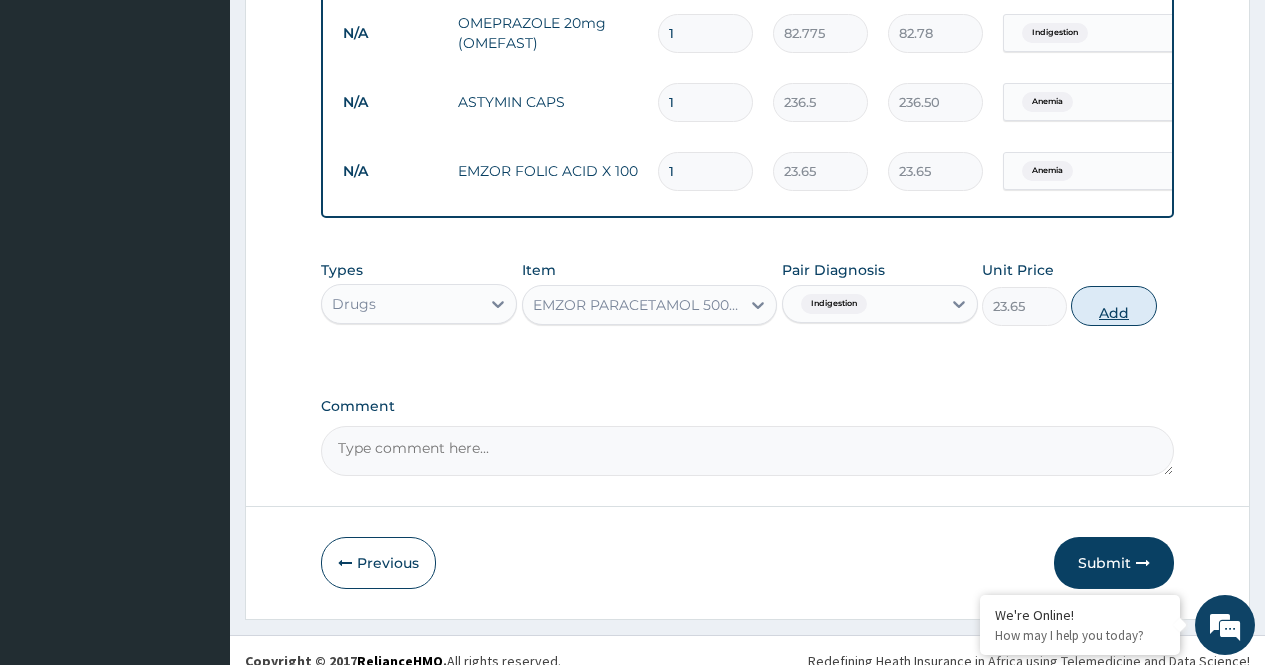 type on "0" 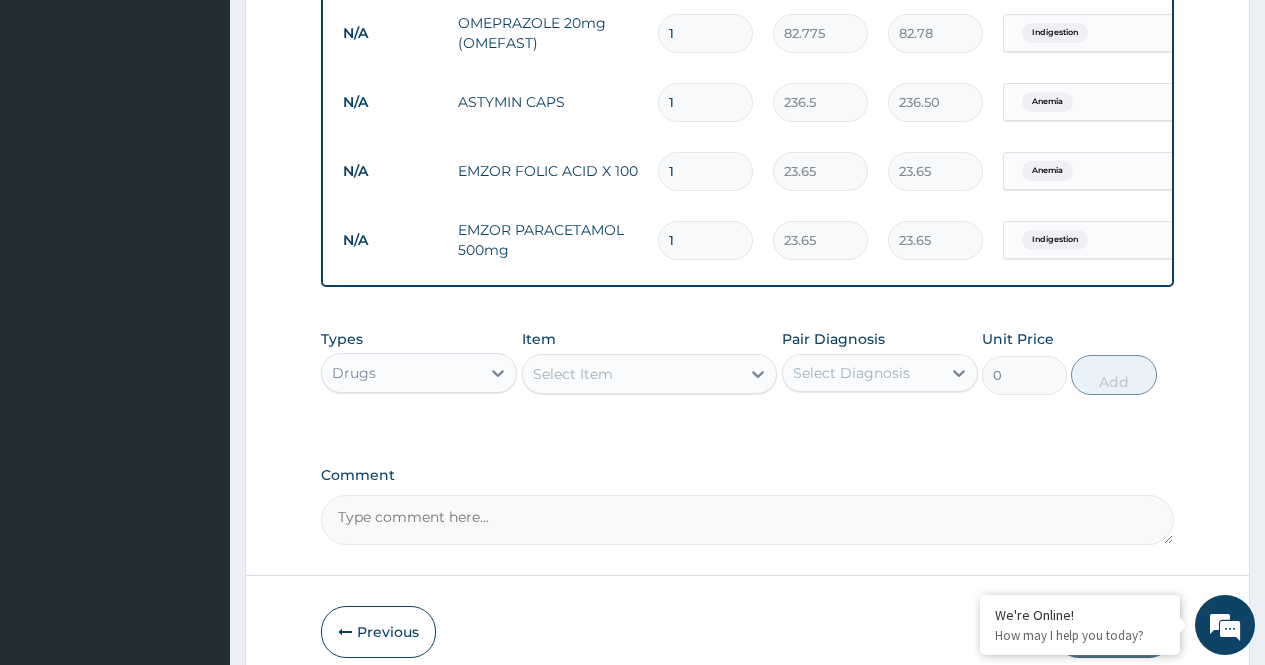 click on "1" at bounding box center [705, 240] 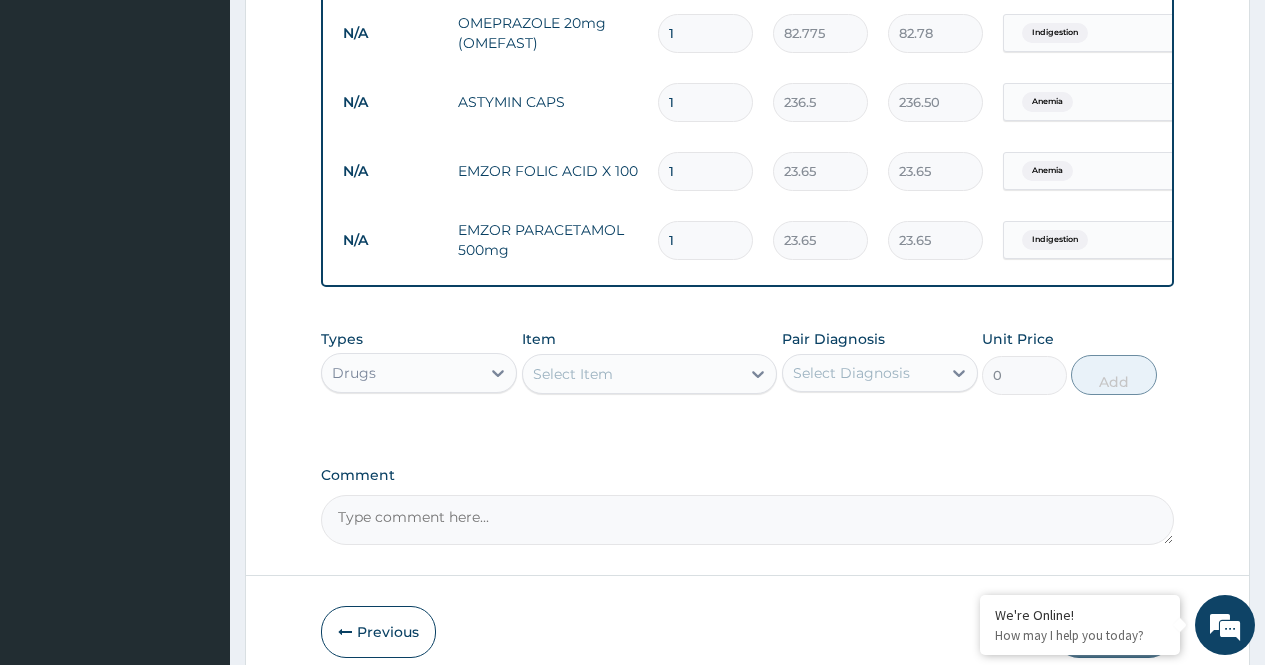 type on "18" 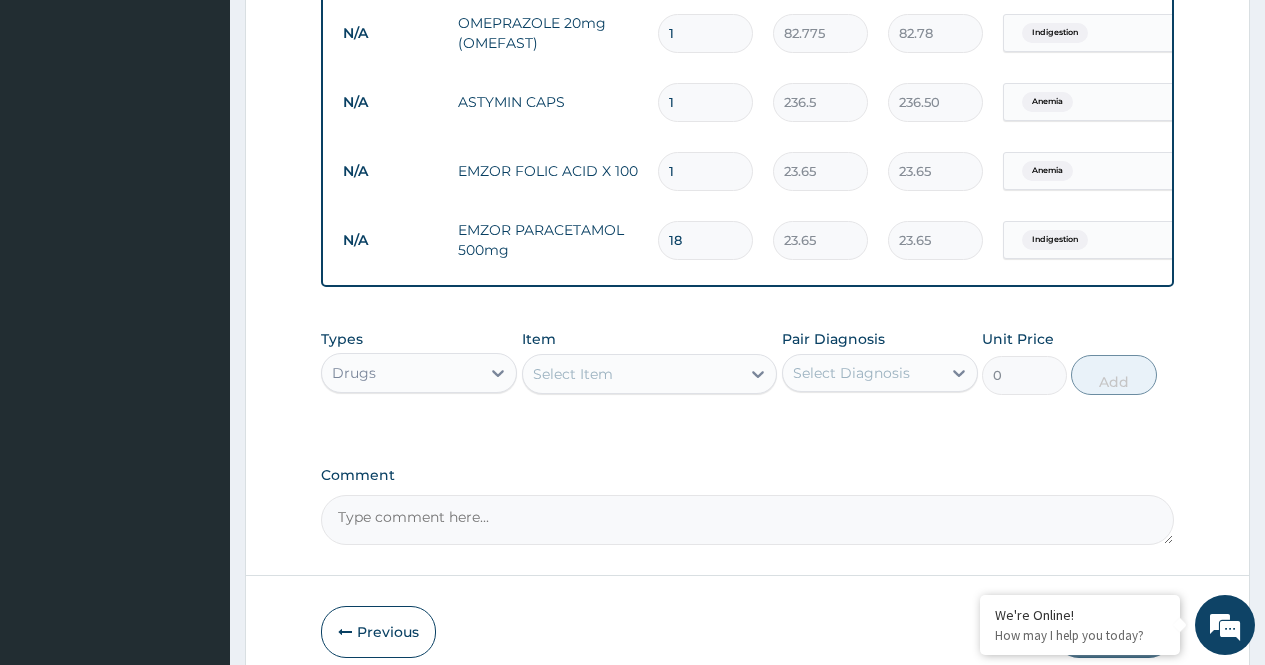 type on "425.70" 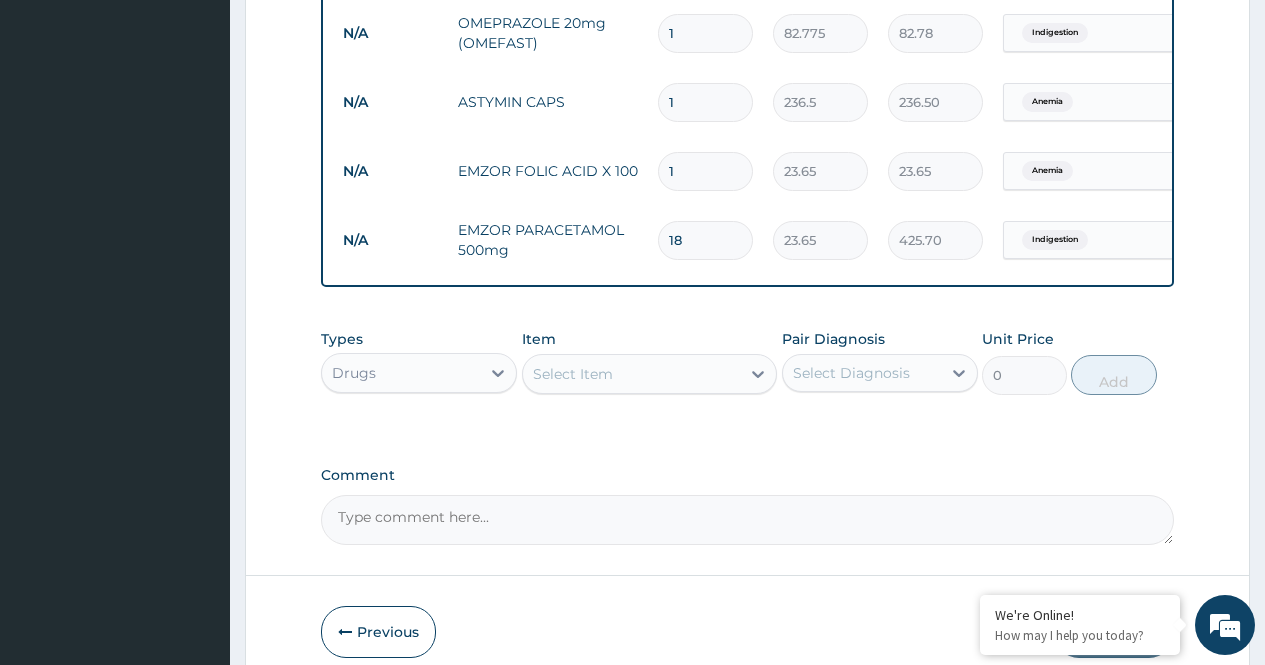 type on "18" 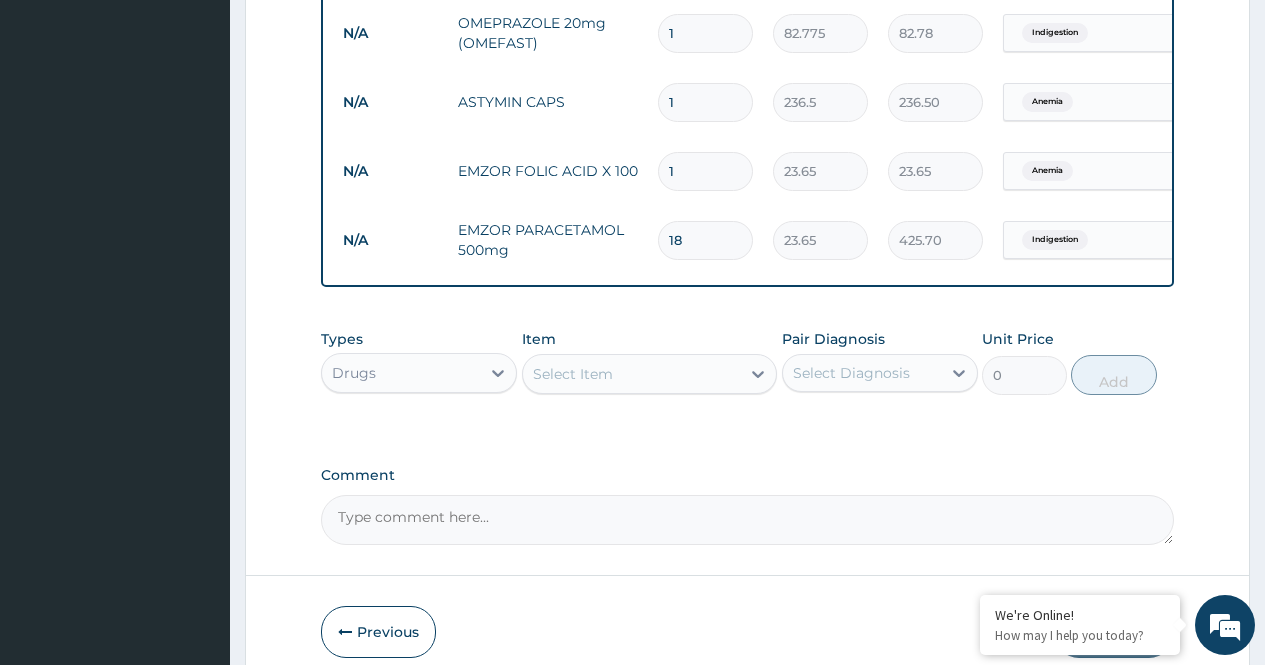 click on "1" at bounding box center [705, 171] 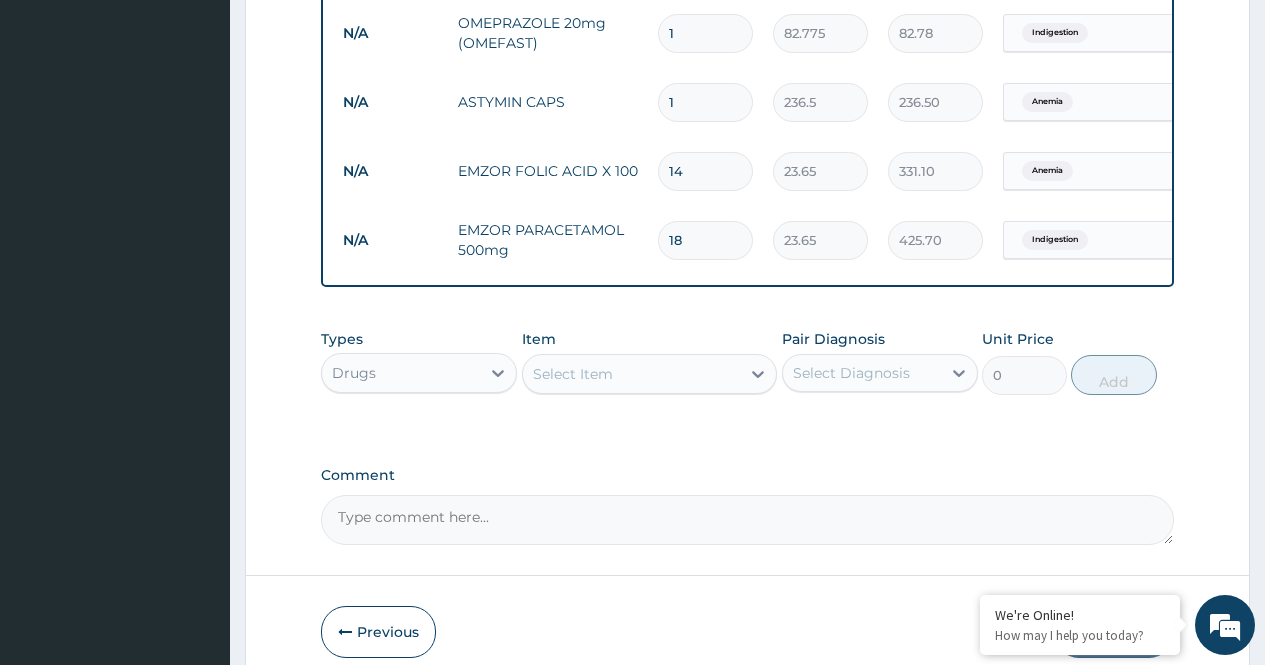 type on "14" 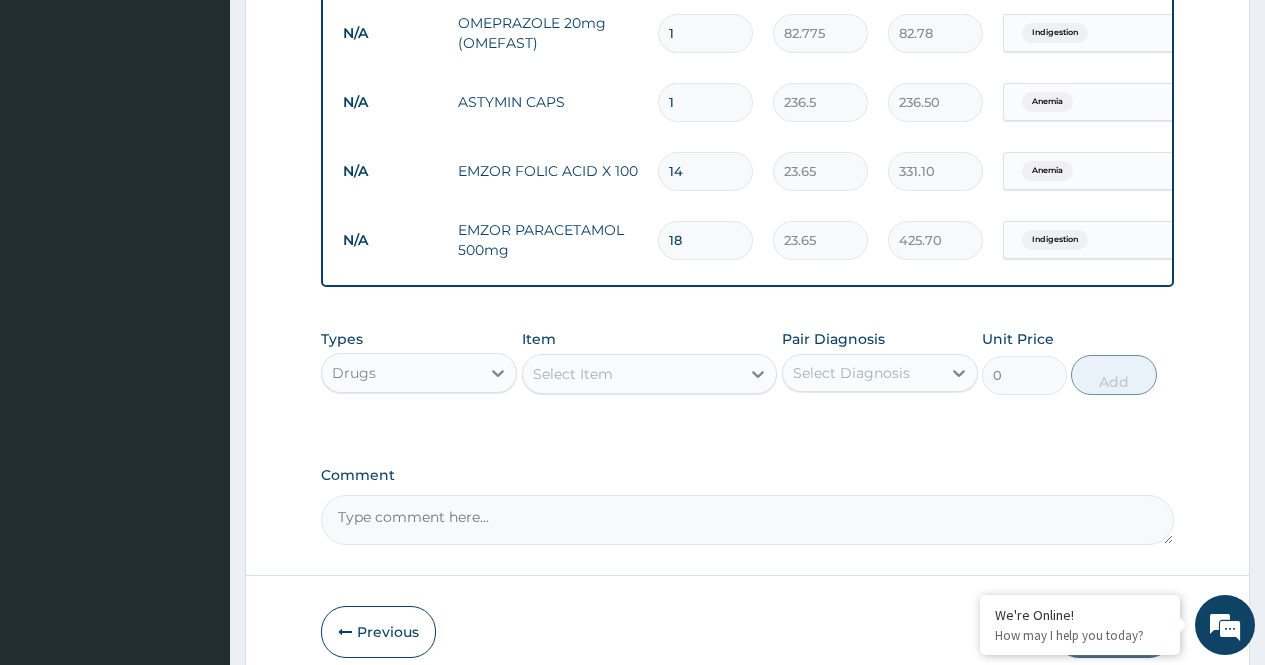 click on "1" at bounding box center [705, 102] 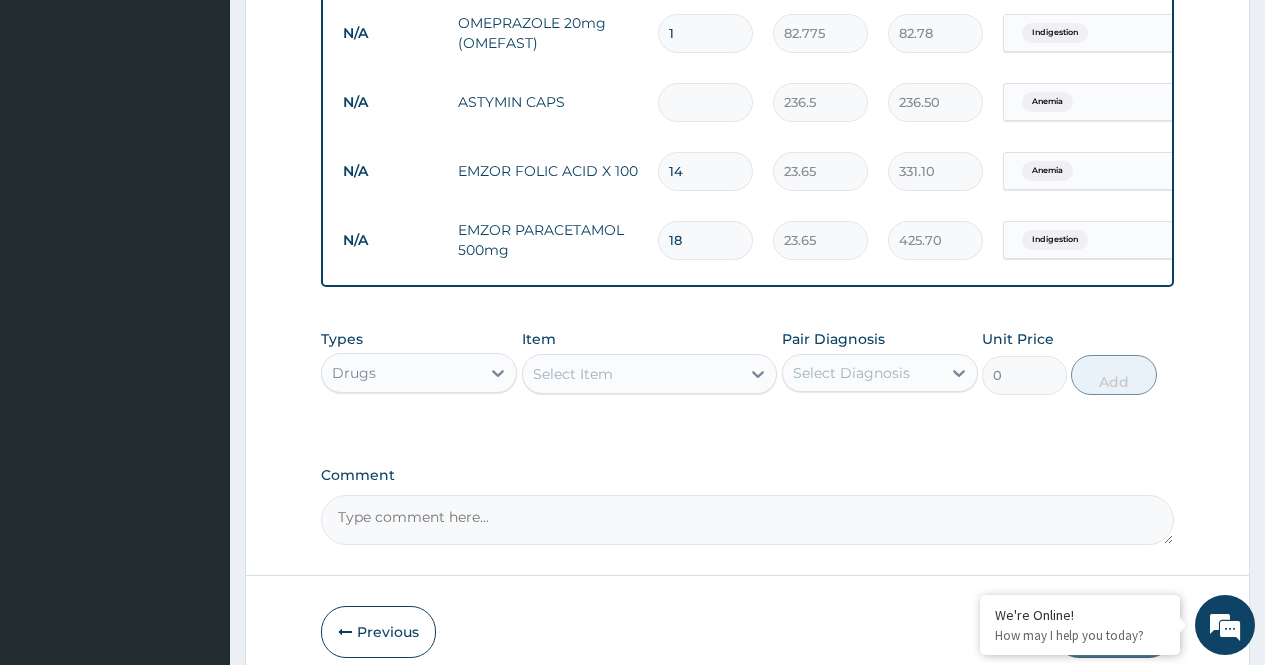 type on "0.00" 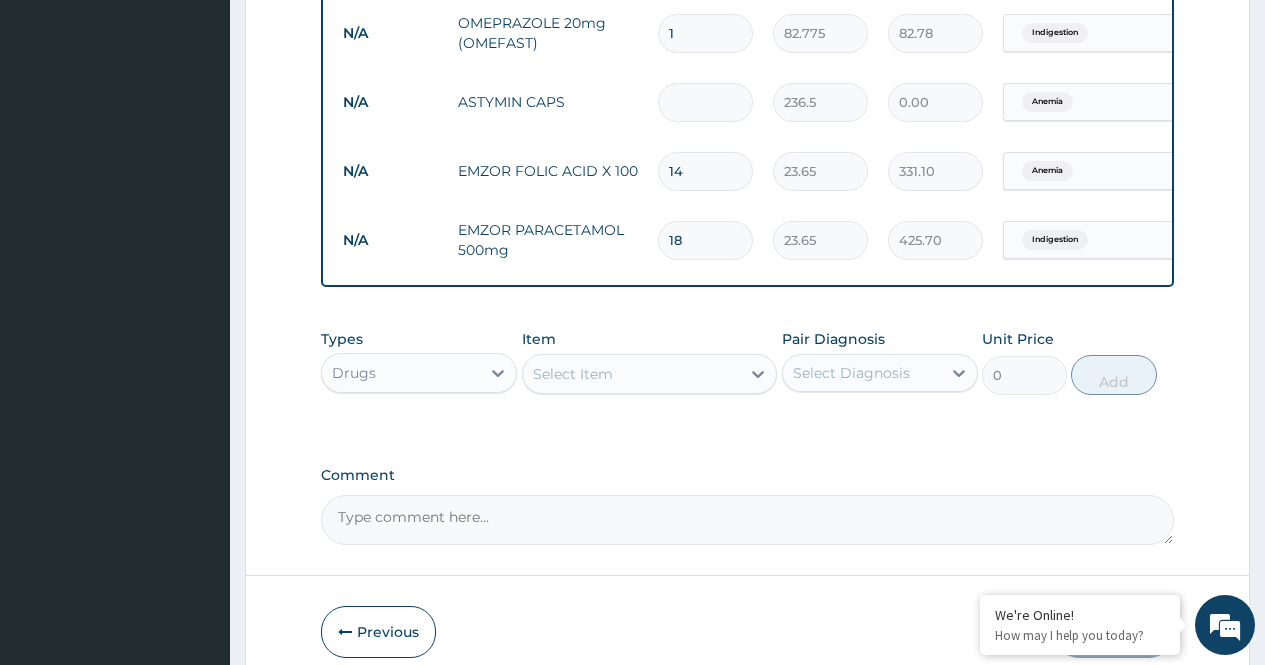 type on "3" 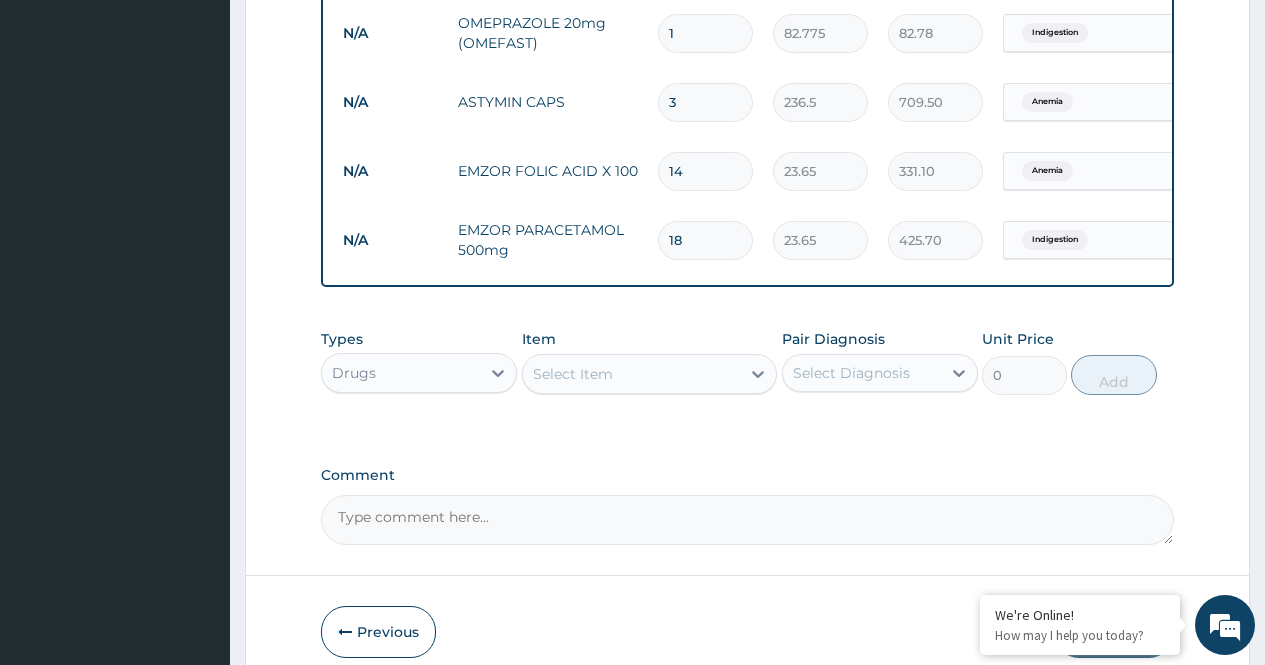 type on "30" 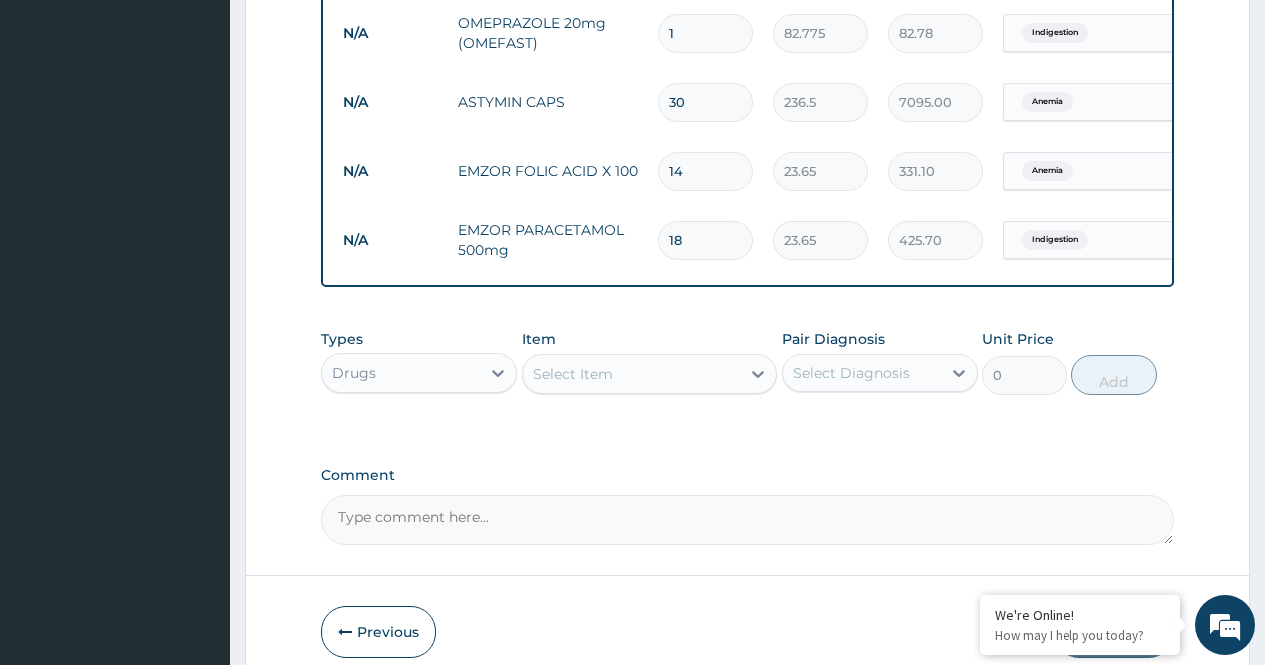 type on "30" 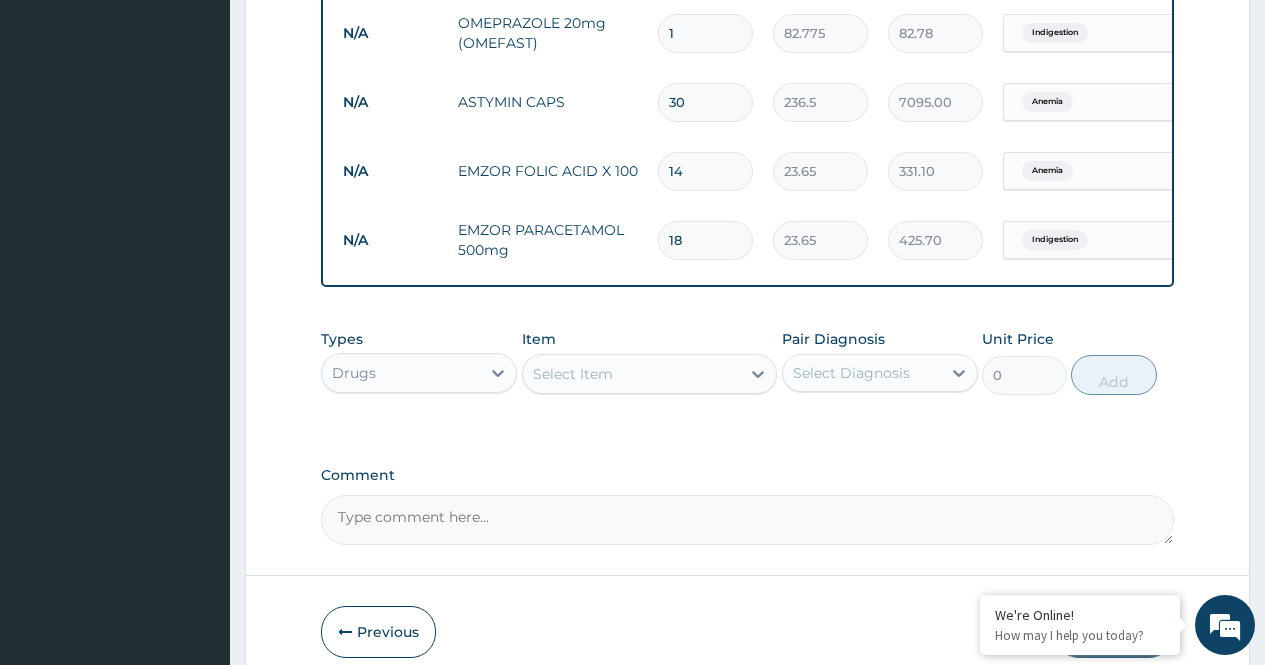 click on "1" at bounding box center (705, 33) 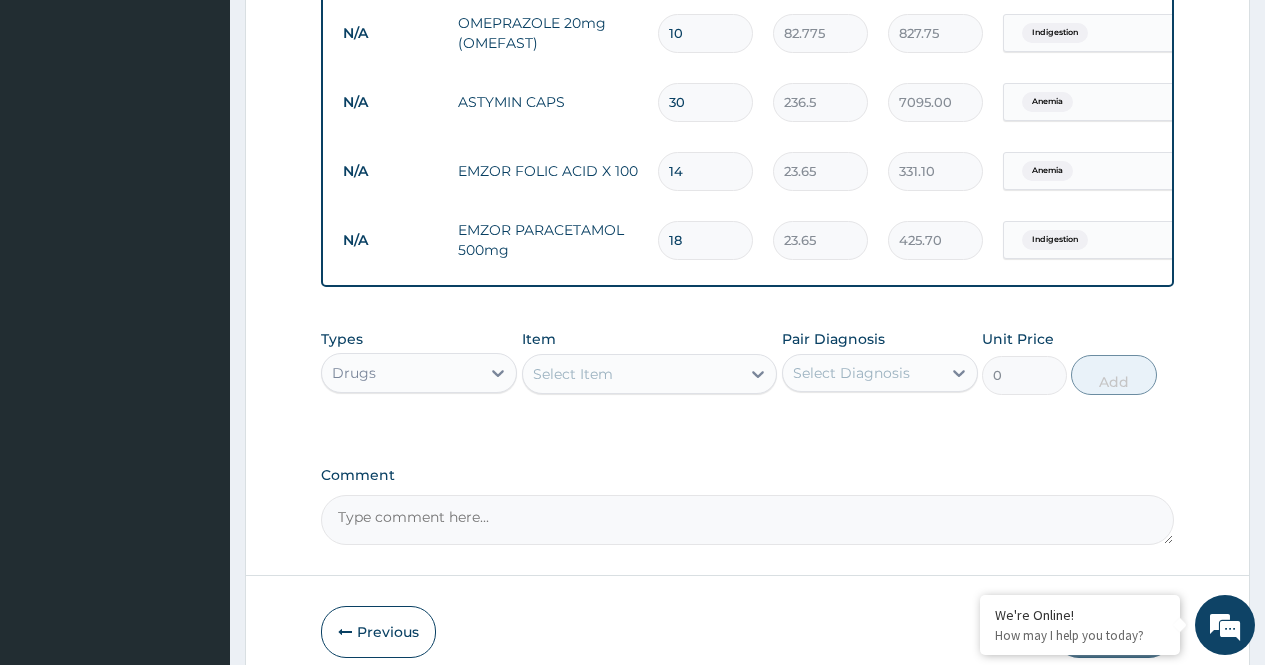 type on "10" 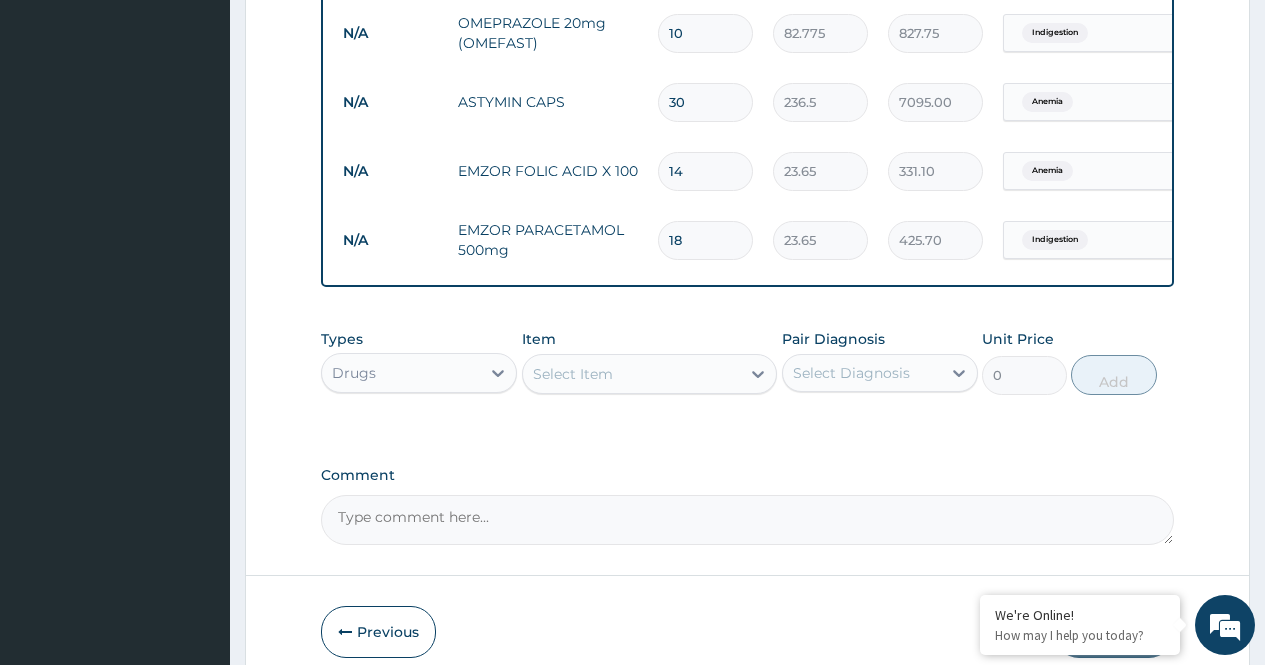click on "N/A ASTYMIN CAPS 30 236.5 7095.00 Anemia Delete" at bounding box center [823, 102] 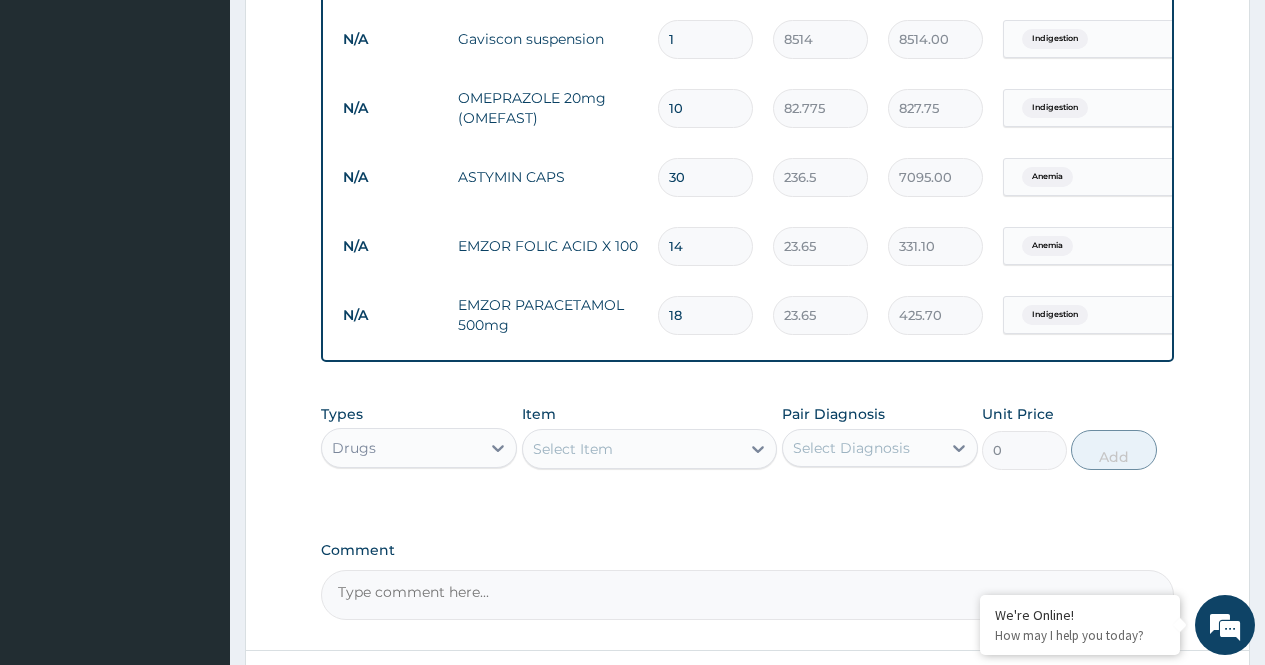 scroll, scrollTop: 1053, scrollLeft: 0, axis: vertical 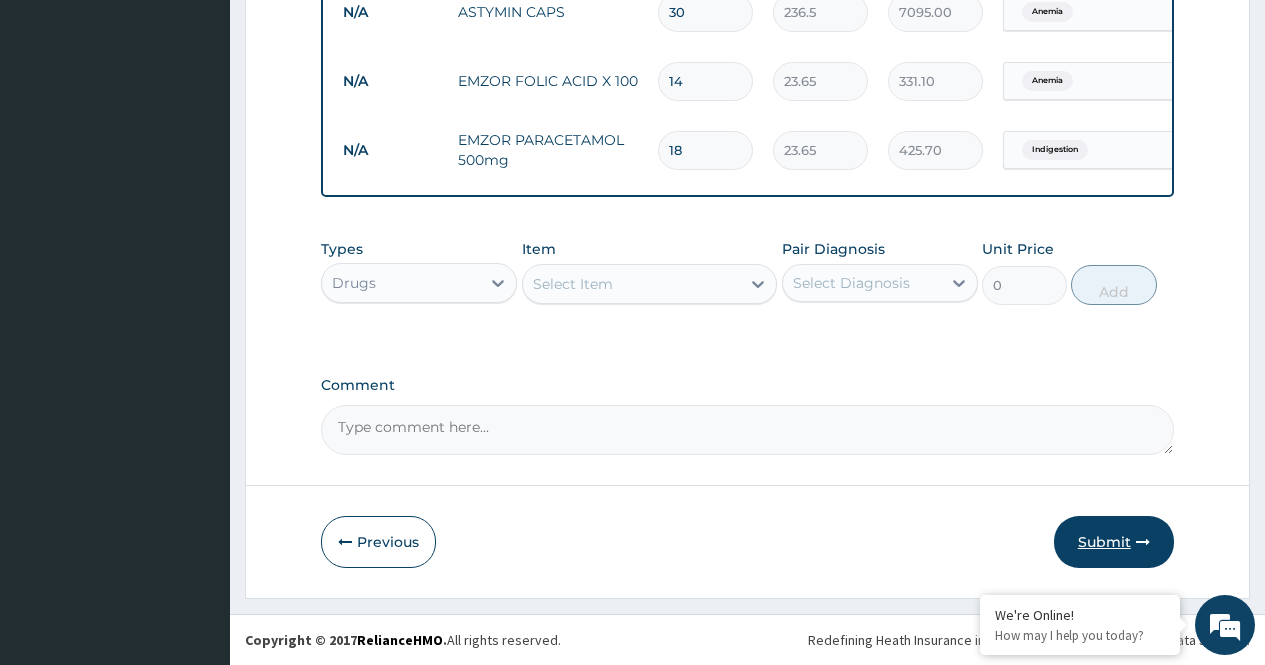 click on "Submit" at bounding box center (1114, 542) 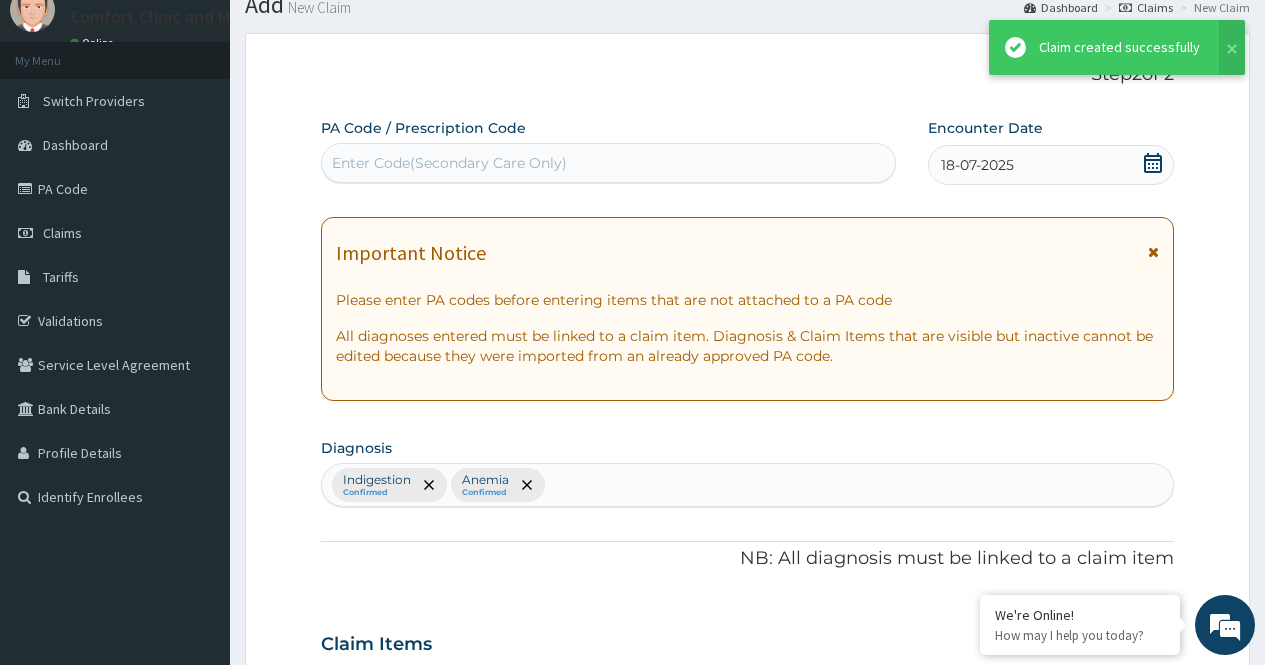 scroll, scrollTop: 1053, scrollLeft: 0, axis: vertical 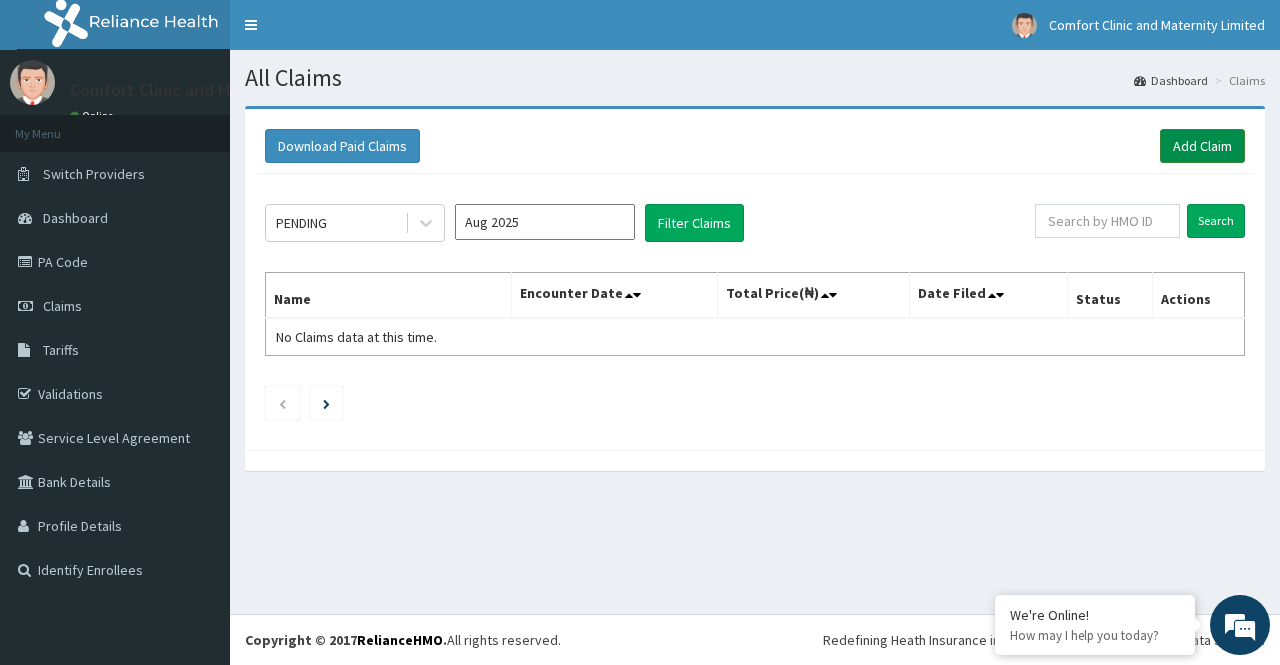click on "Add Claim" at bounding box center (1202, 146) 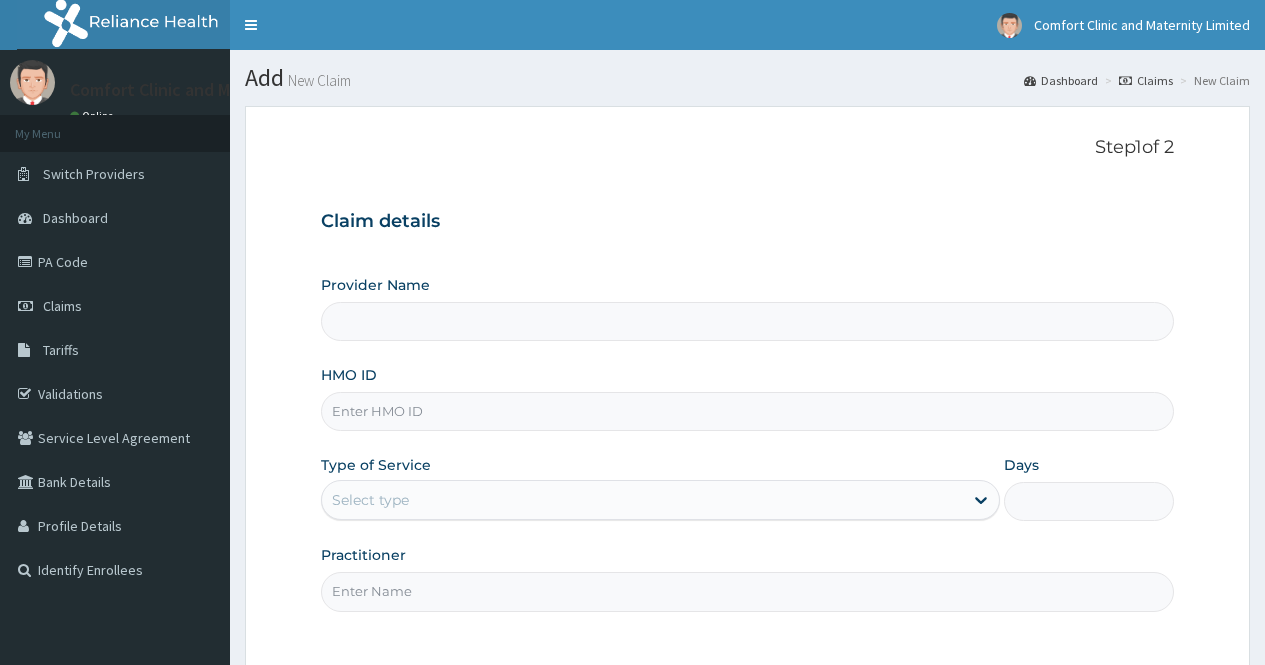 scroll, scrollTop: 0, scrollLeft: 0, axis: both 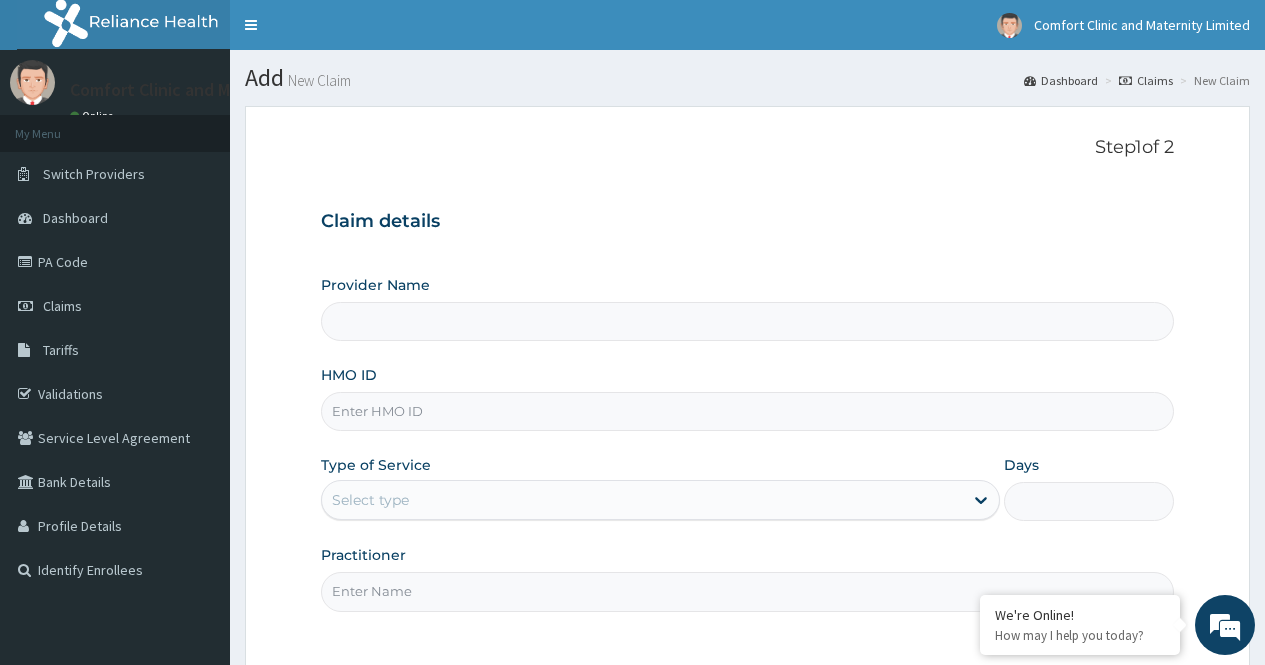 type on "Comfort Clinic and Maternity" 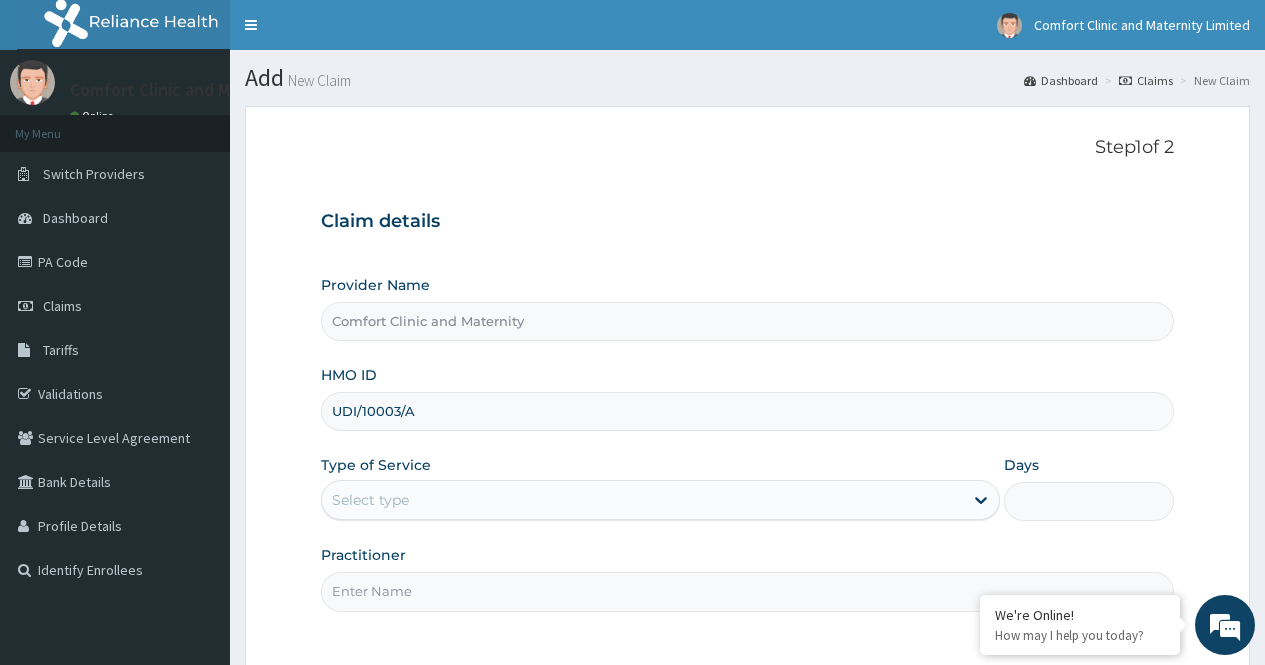 scroll, scrollTop: 0, scrollLeft: 0, axis: both 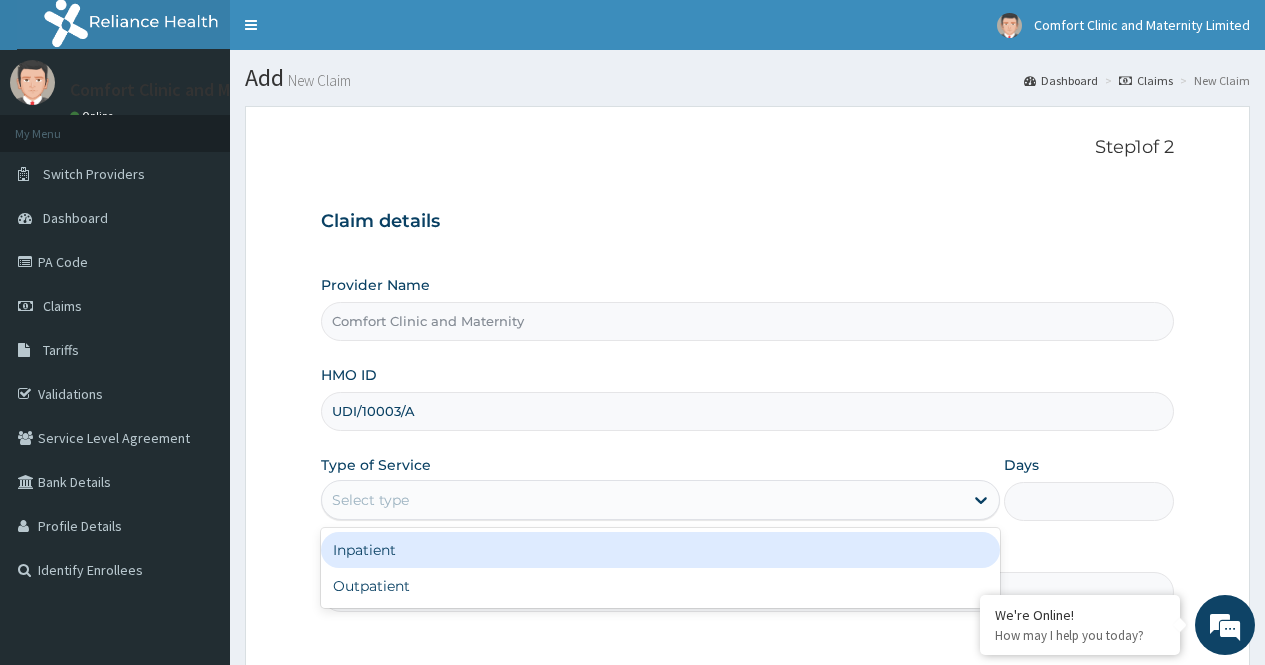click on "Select type" at bounding box center (660, 500) 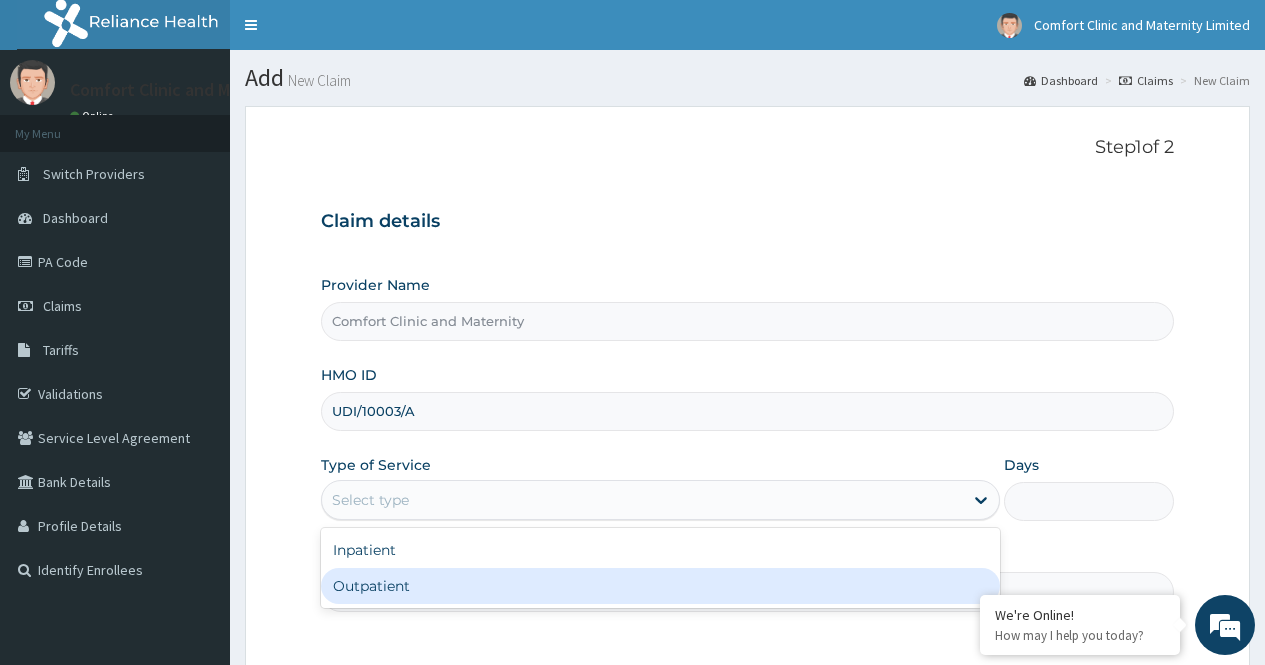 click on "Outpatient" at bounding box center (660, 586) 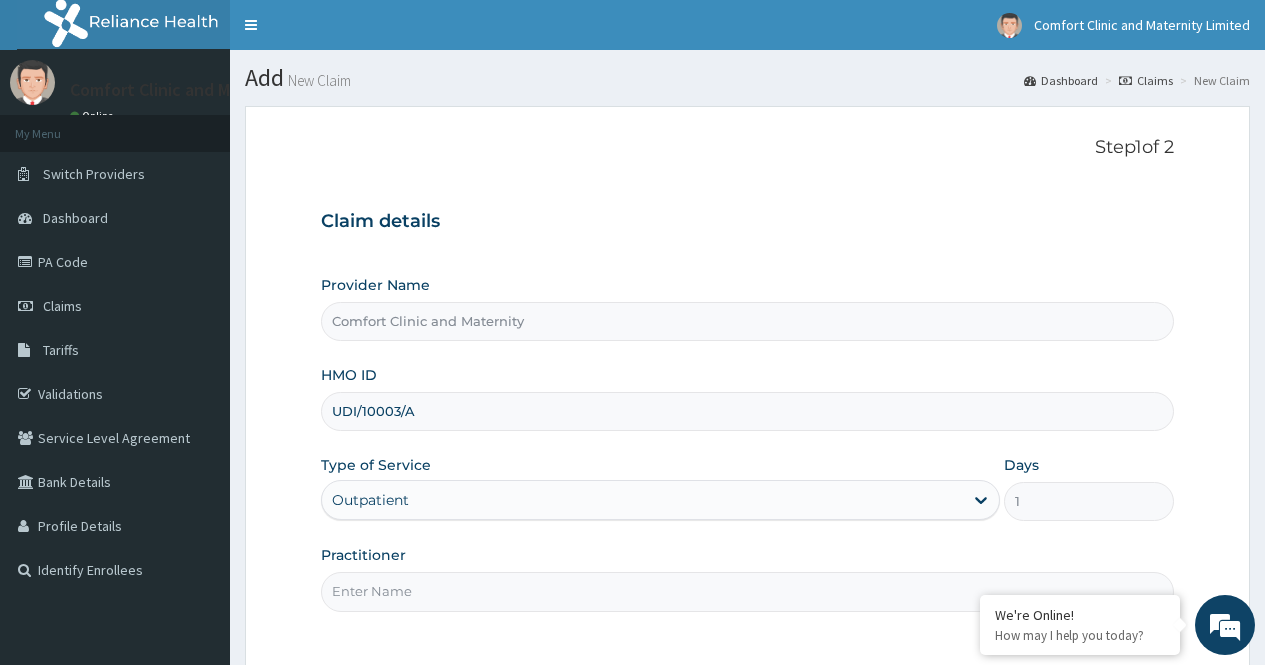 click on "Practitioner" at bounding box center [747, 591] 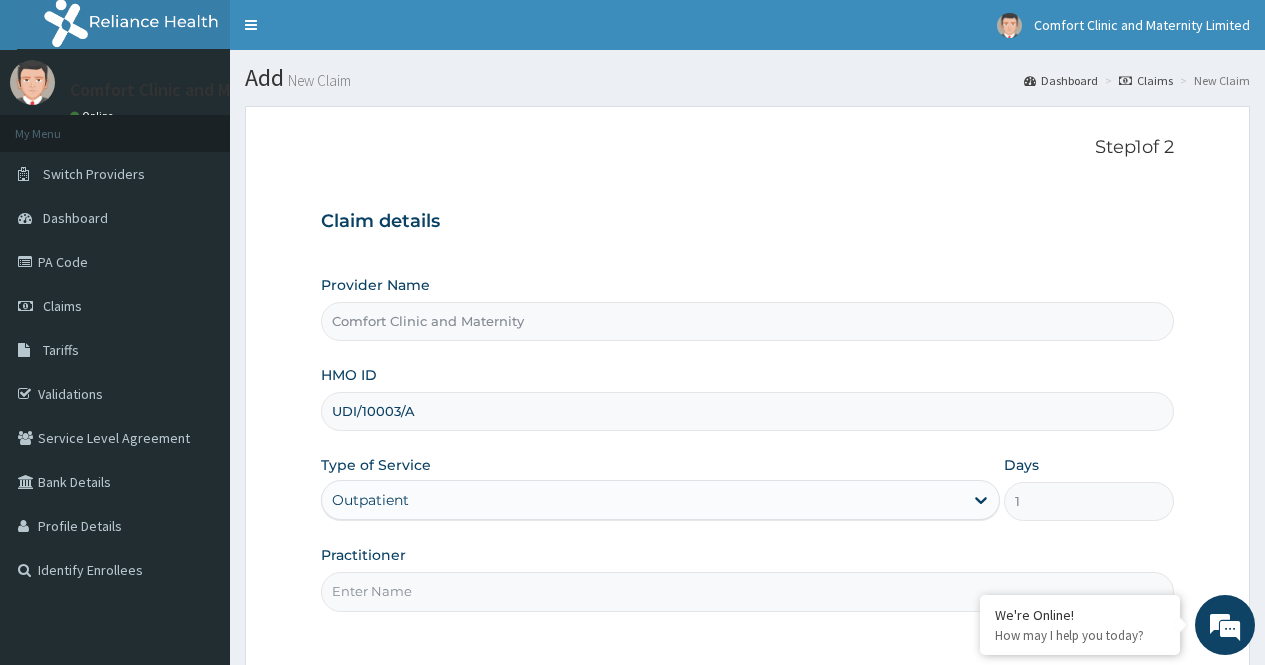 type on "[NAME]" 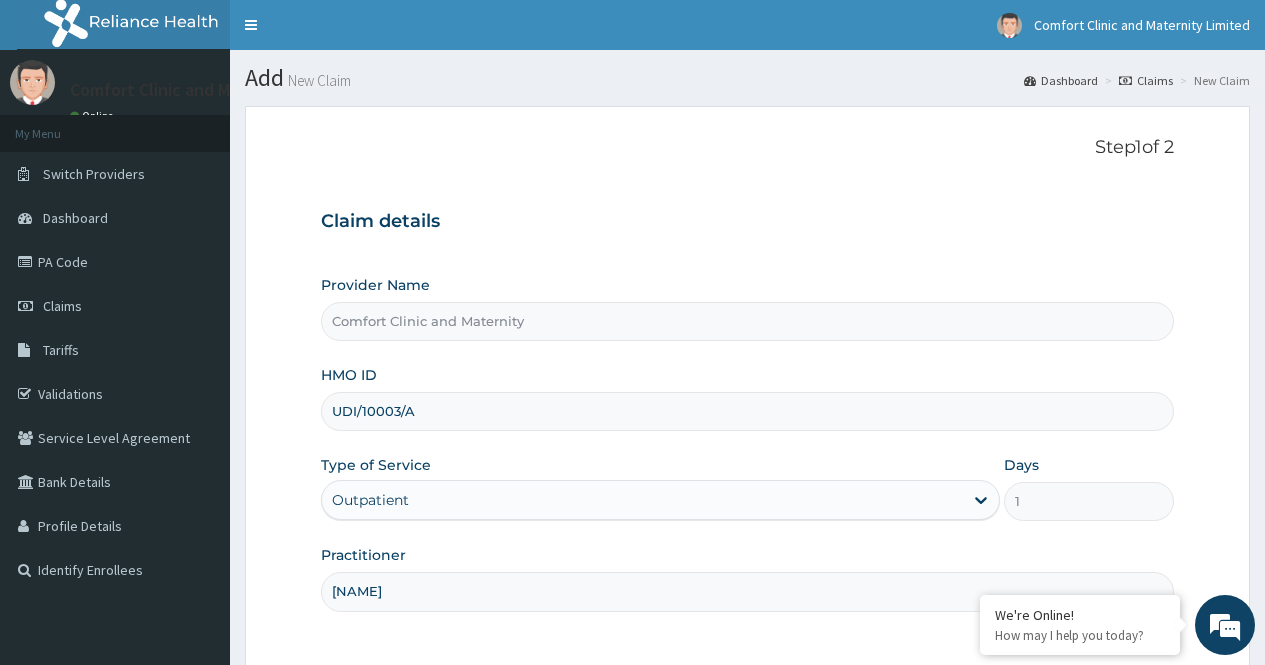 click on "Step  1  of 2 Claim details Provider Name [BRAND] and Maternity HMO ID UDI/10003/A Type of Service Outpatient Days 1 Practitioner [NAME]     Previous   Next" at bounding box center [747, 443] 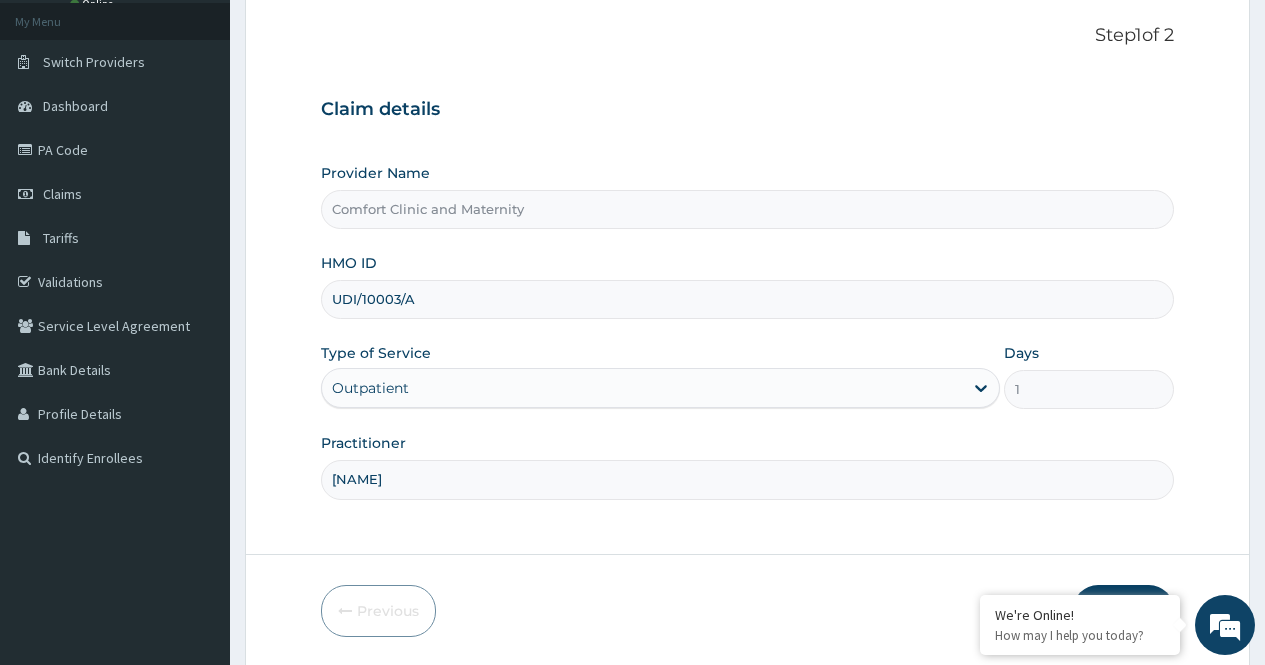 scroll, scrollTop: 181, scrollLeft: 0, axis: vertical 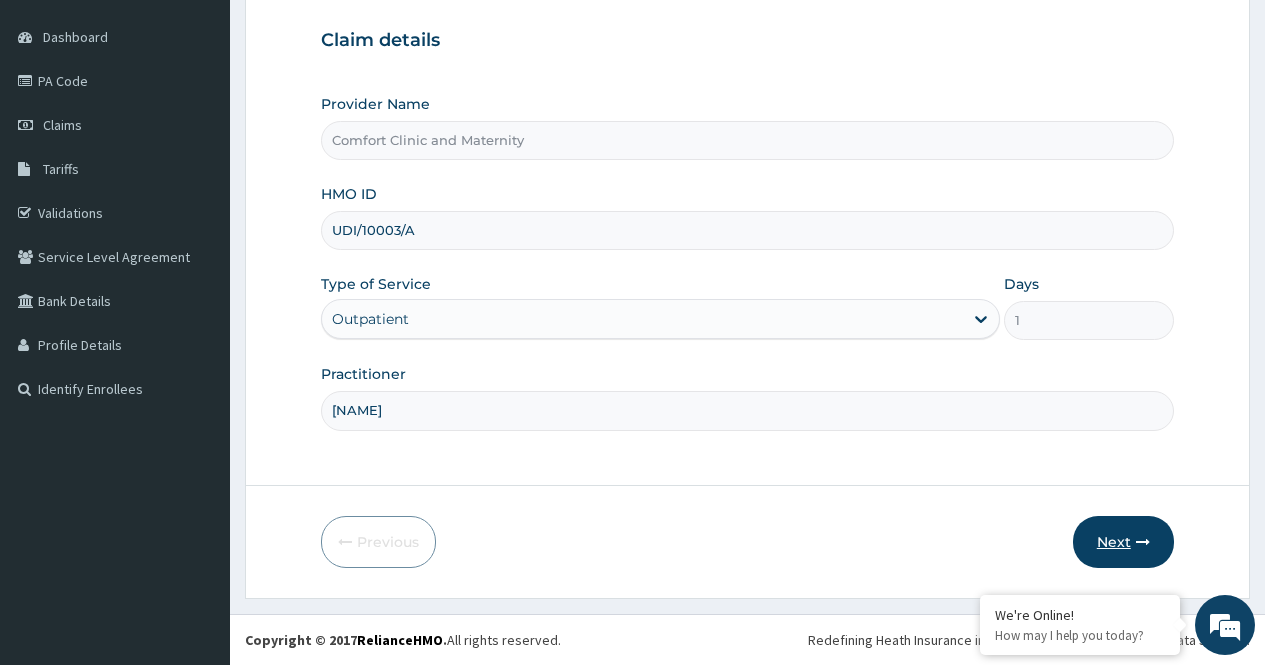 click on "Next" at bounding box center [1123, 542] 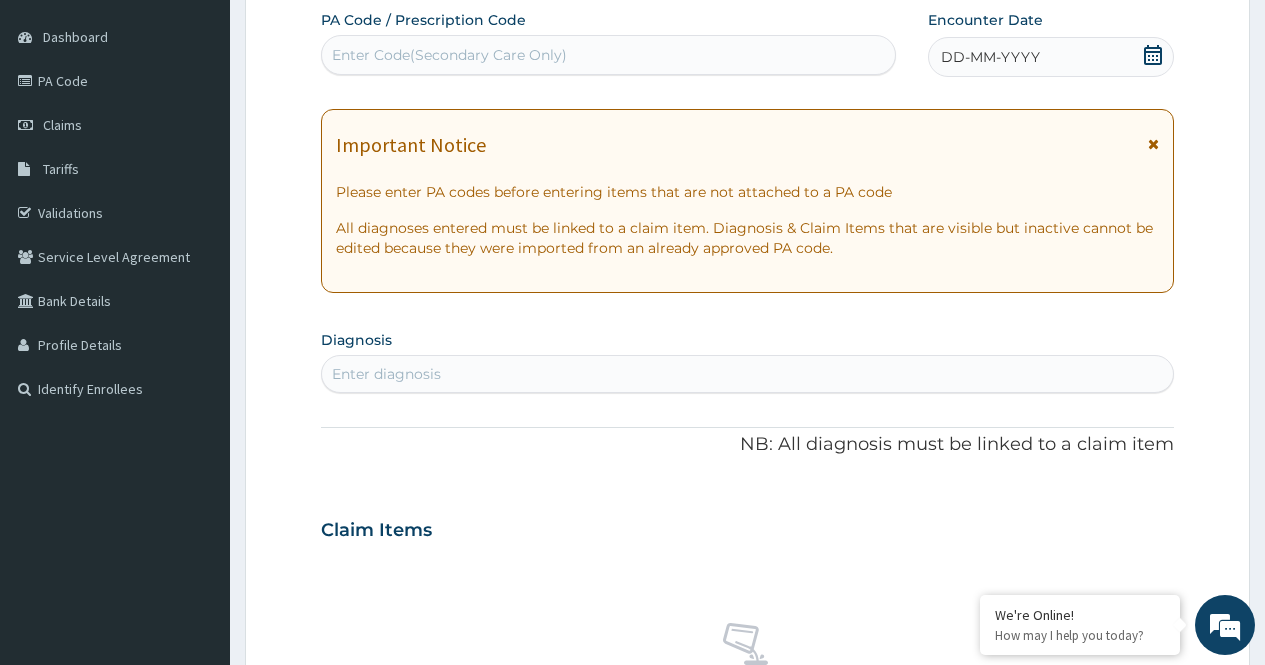 click 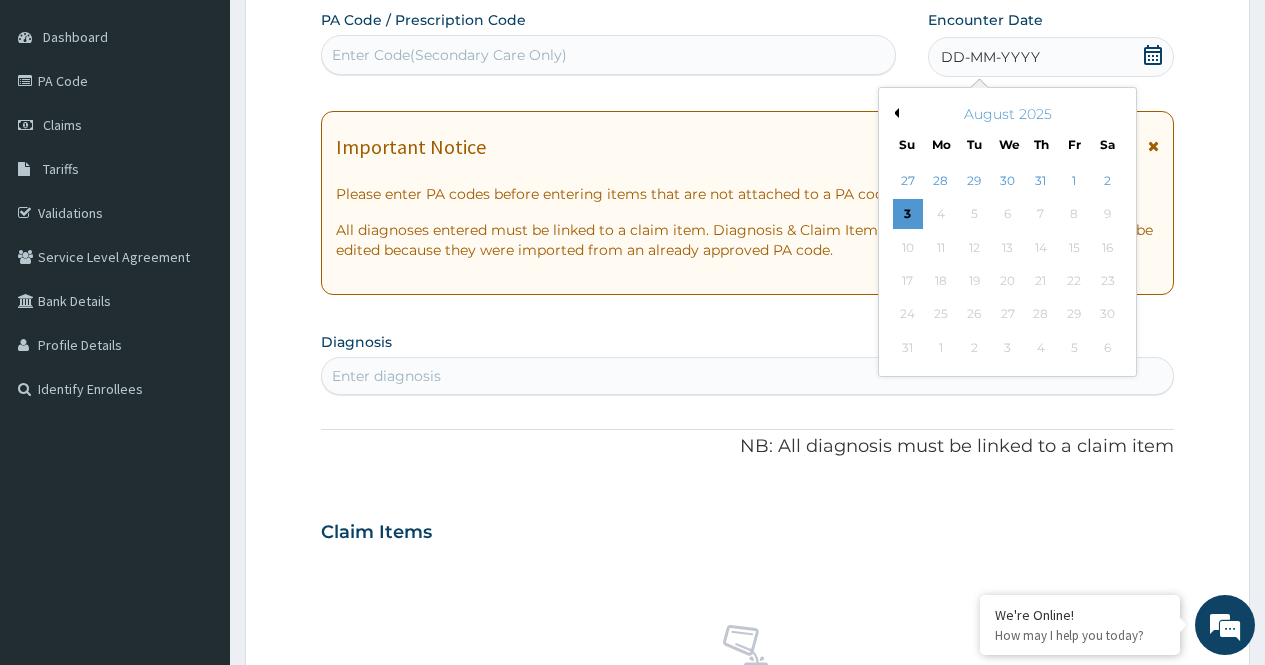click on "Previous Month" at bounding box center (894, 113) 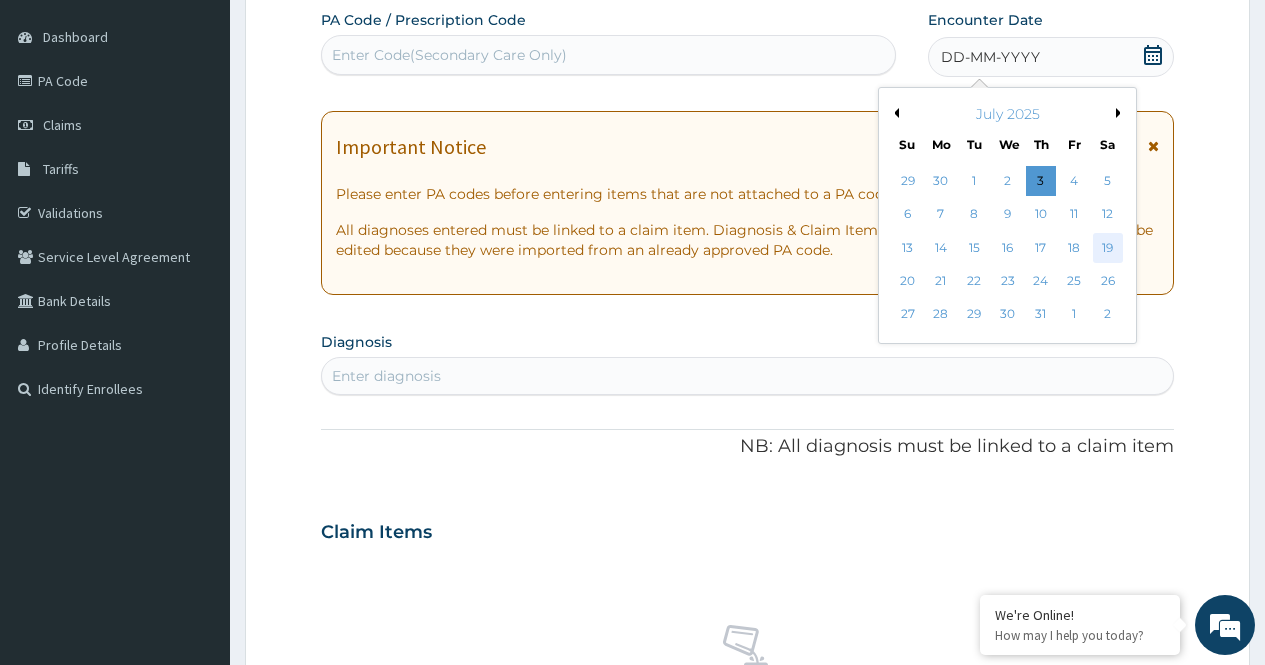 click on "19" at bounding box center (1107, 248) 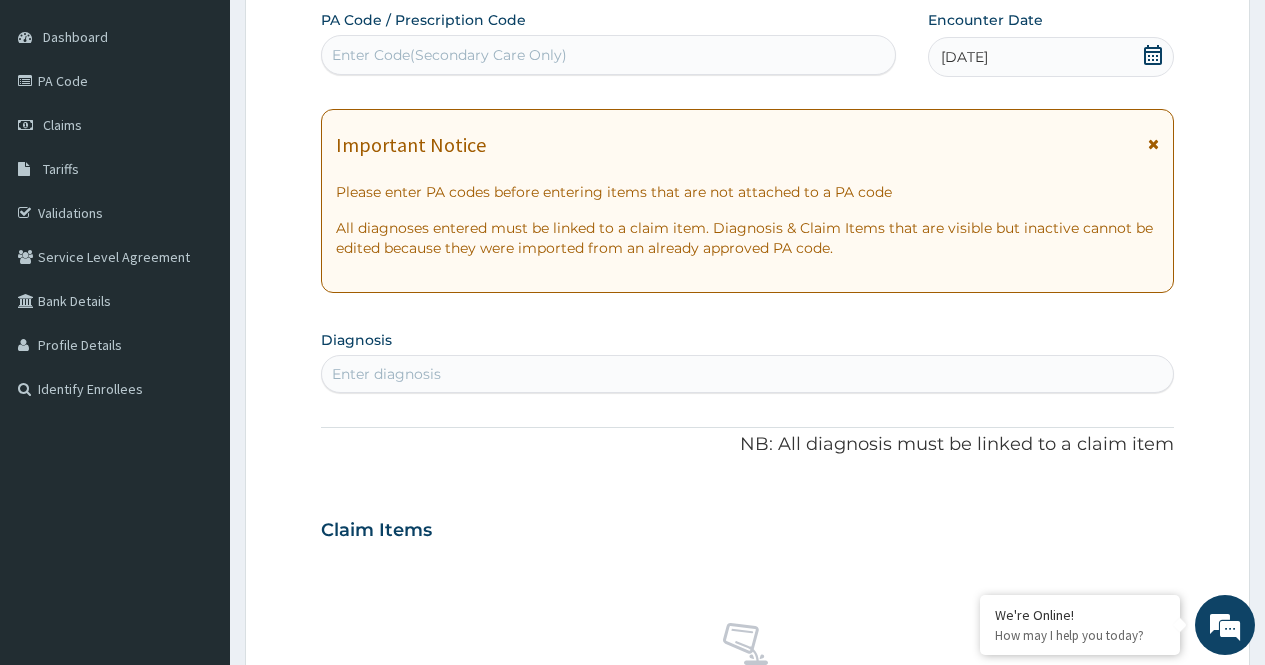 click on "Enter diagnosis" at bounding box center [747, 374] 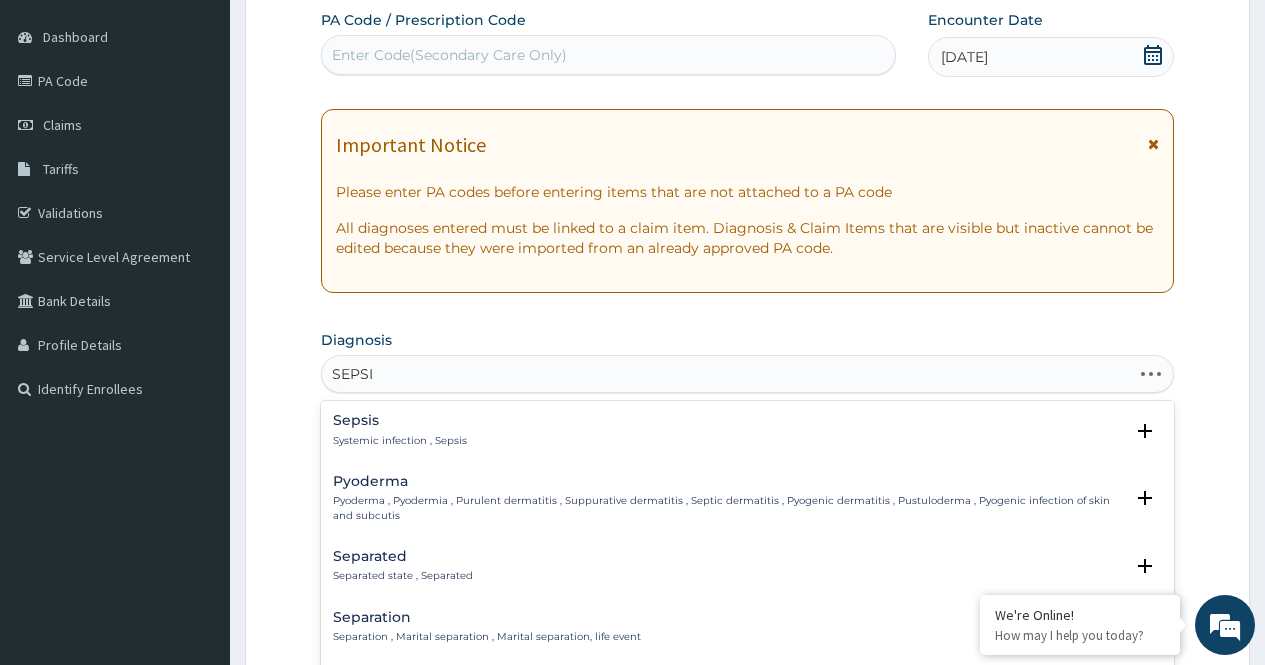 type on "SEPSIS" 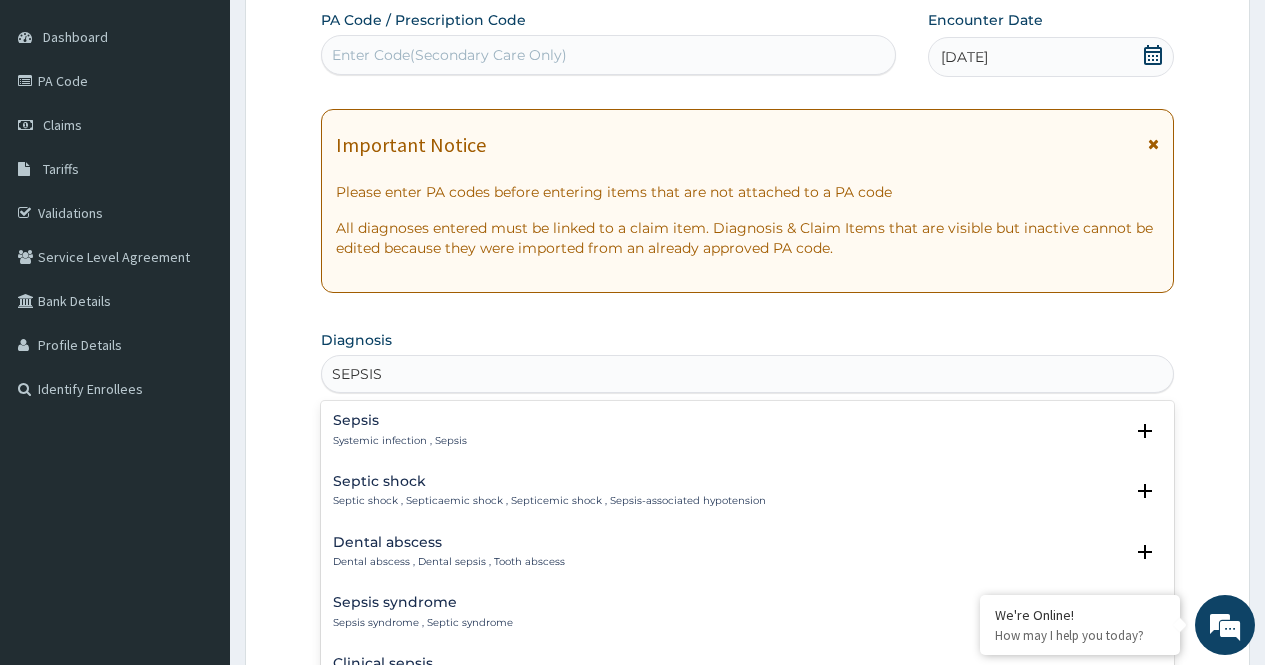 scroll, scrollTop: 262, scrollLeft: 0, axis: vertical 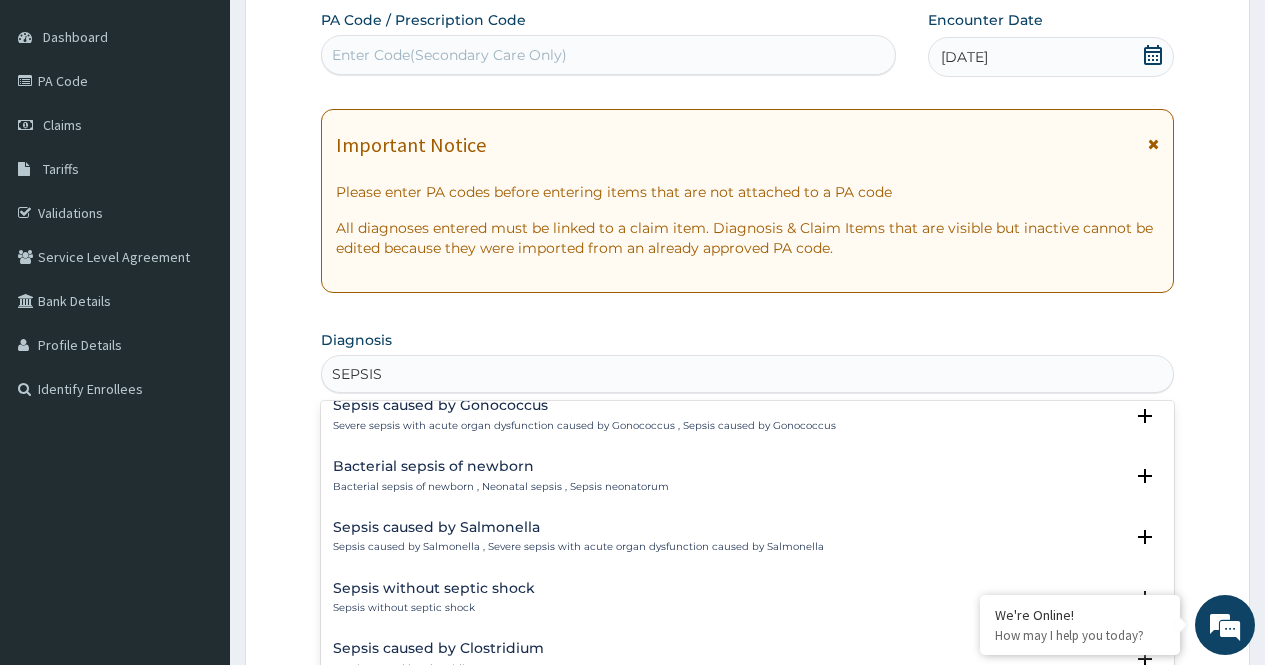 click on "Sepsis caused by Salmonella Sepsis caused by Salmonella , Severe sepsis with acute organ dysfunction caused by Salmonella" at bounding box center (747, 537) 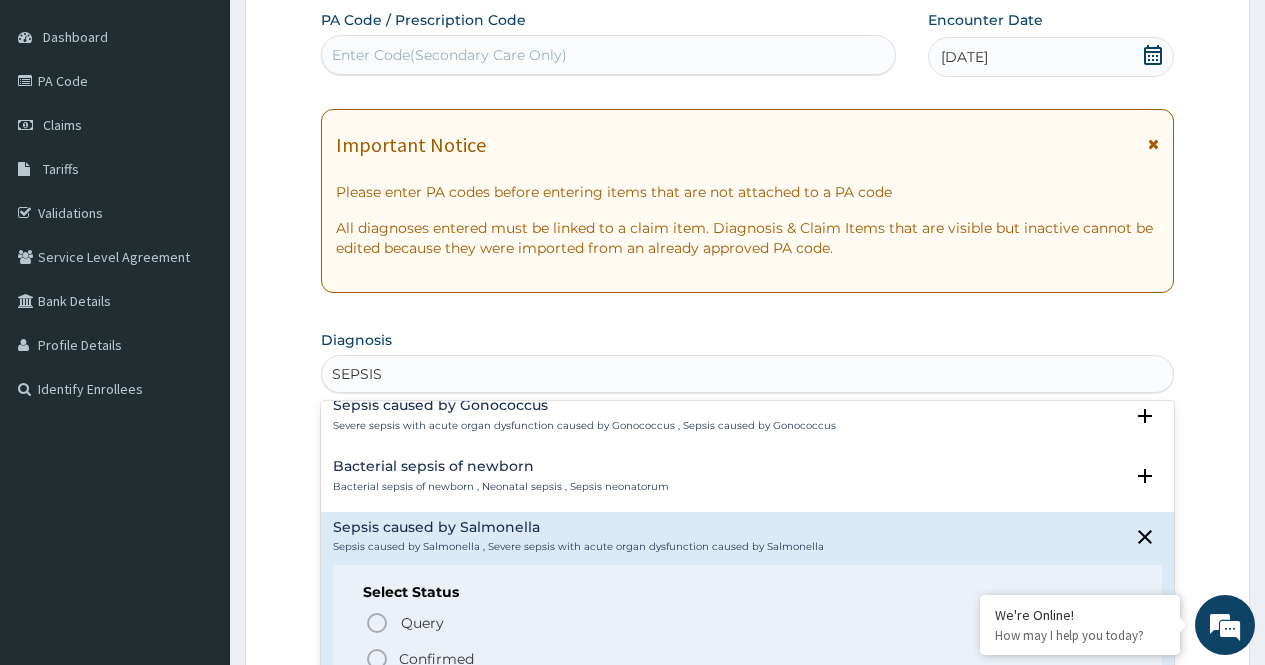 click on "Confirmed" at bounding box center [748, 659] 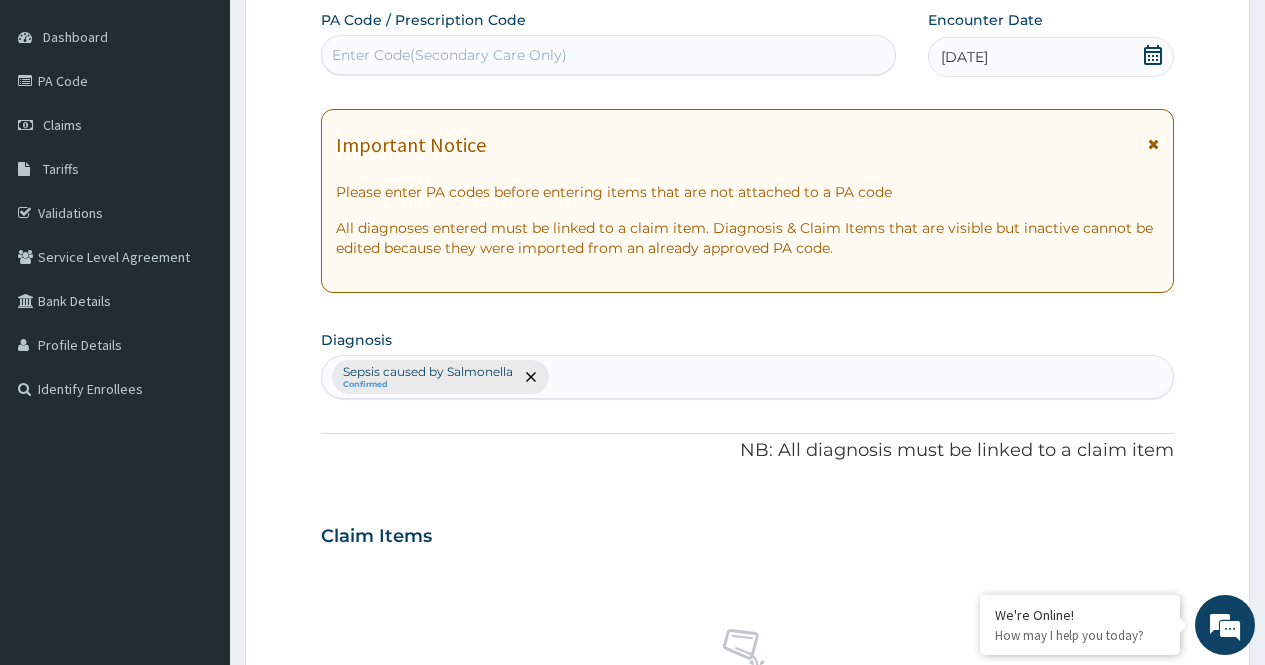click on "Sepsis caused by Salmonella Confirmed" at bounding box center [747, 377] 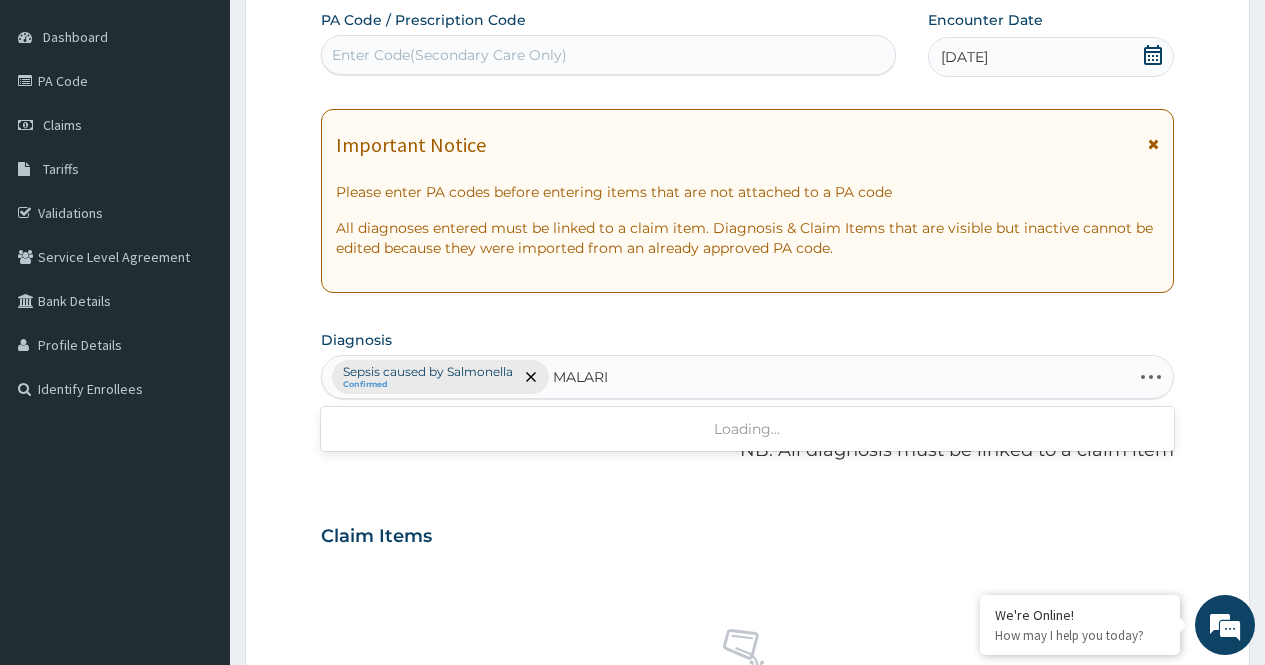 type on "MALARIA" 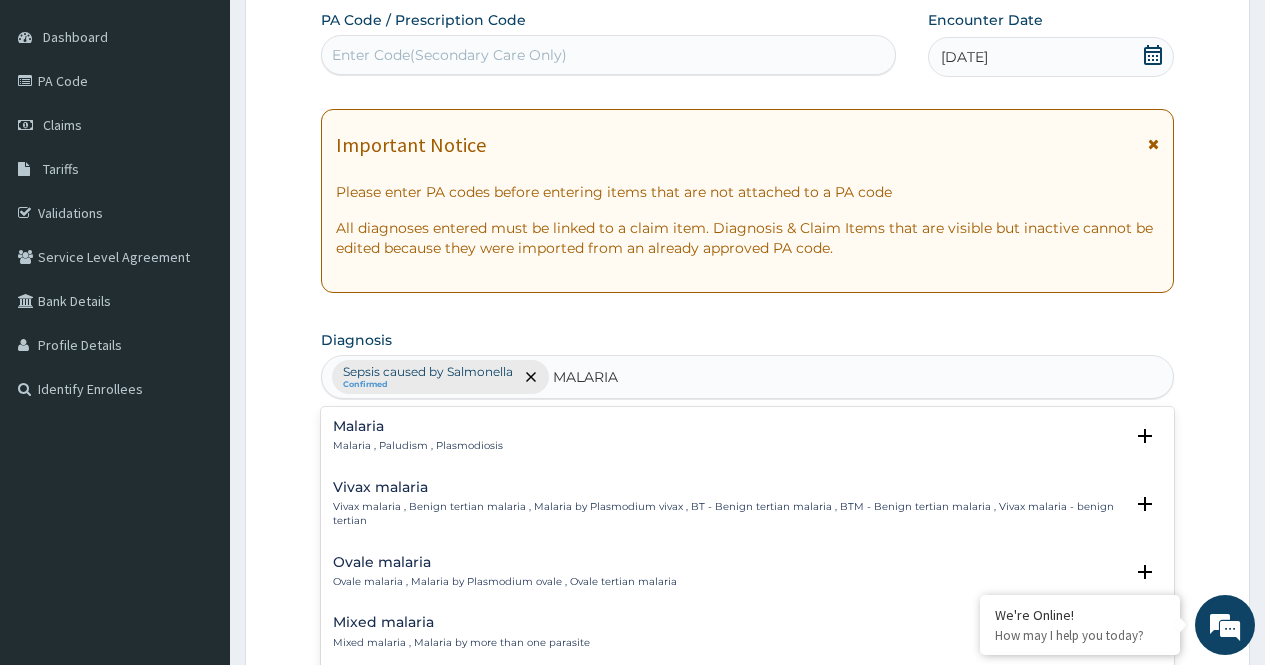 click on "Malaria" at bounding box center [418, 426] 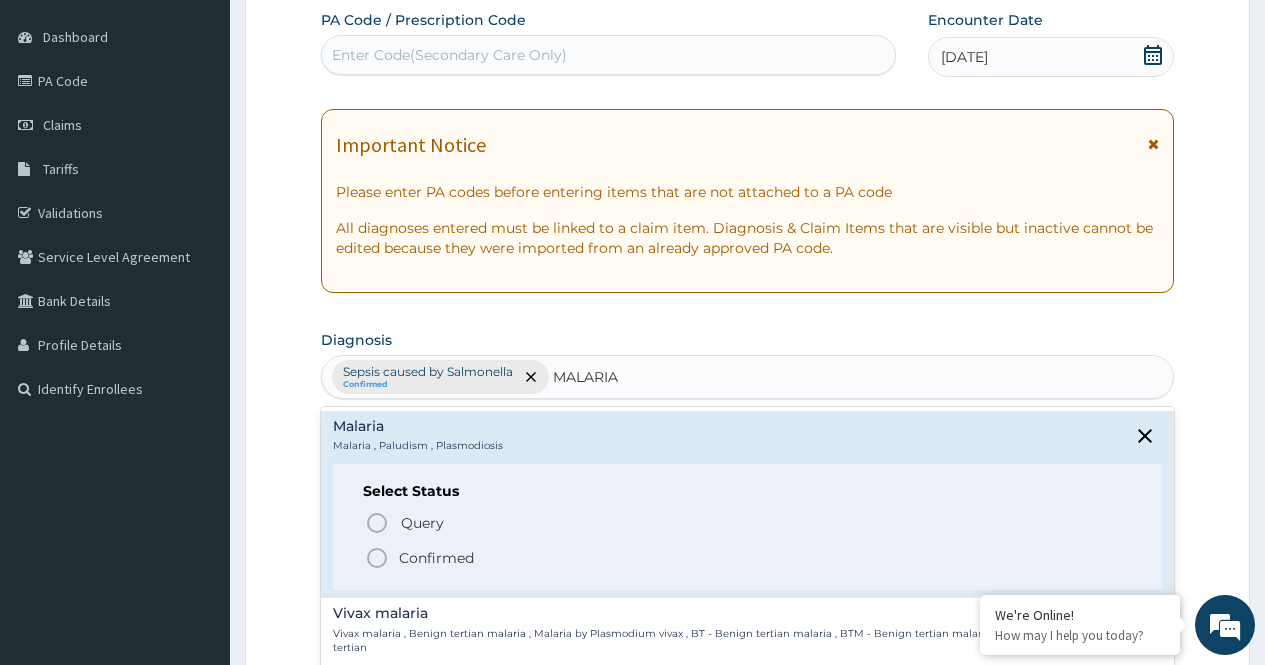 click 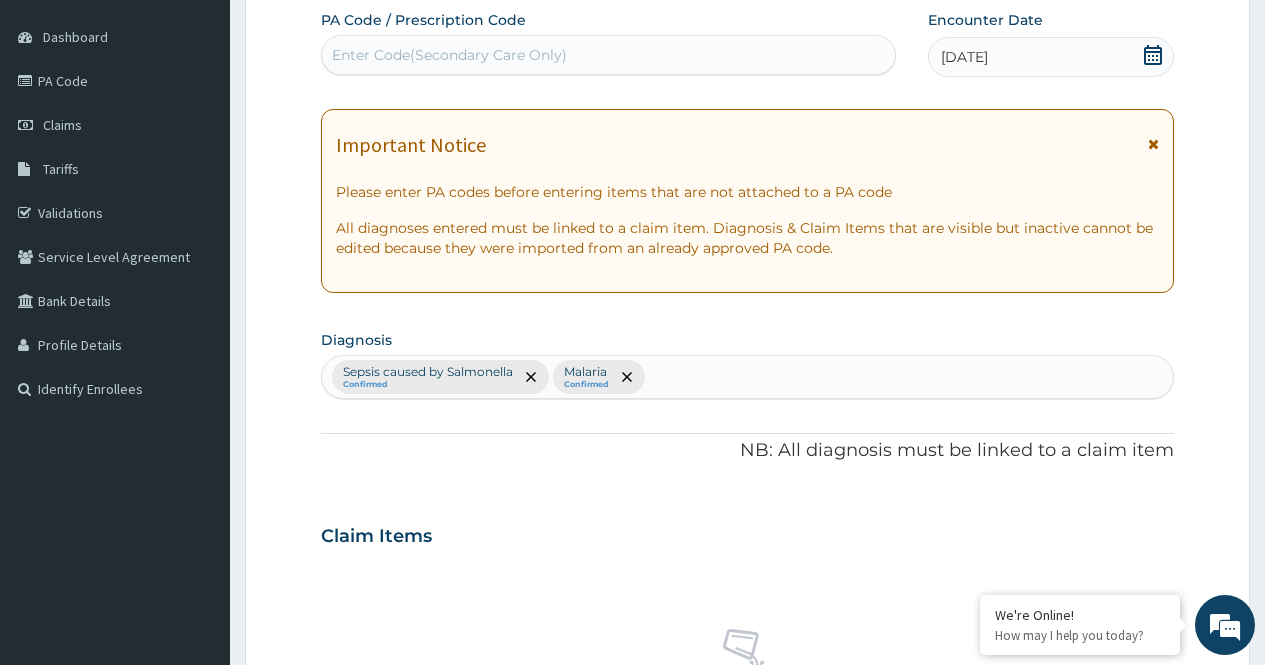 click on "Sepsis caused by Salmonella Confirmed Malaria Confirmed" at bounding box center [747, 377] 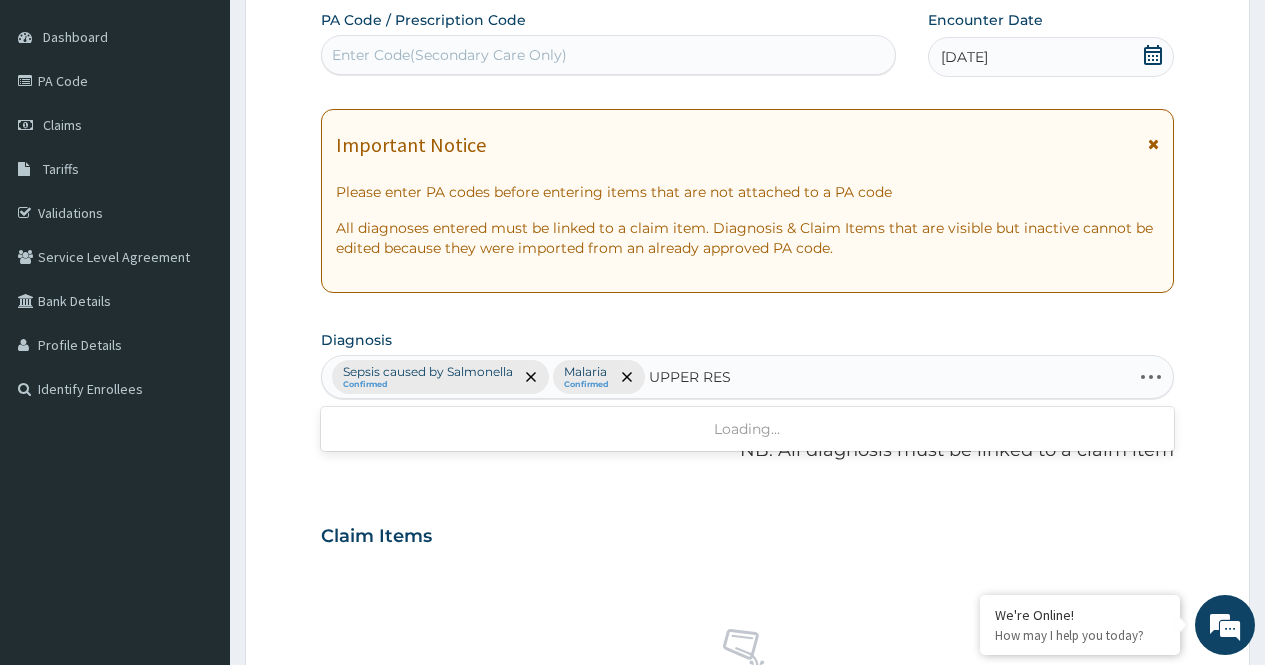 type on "UPPER RESP" 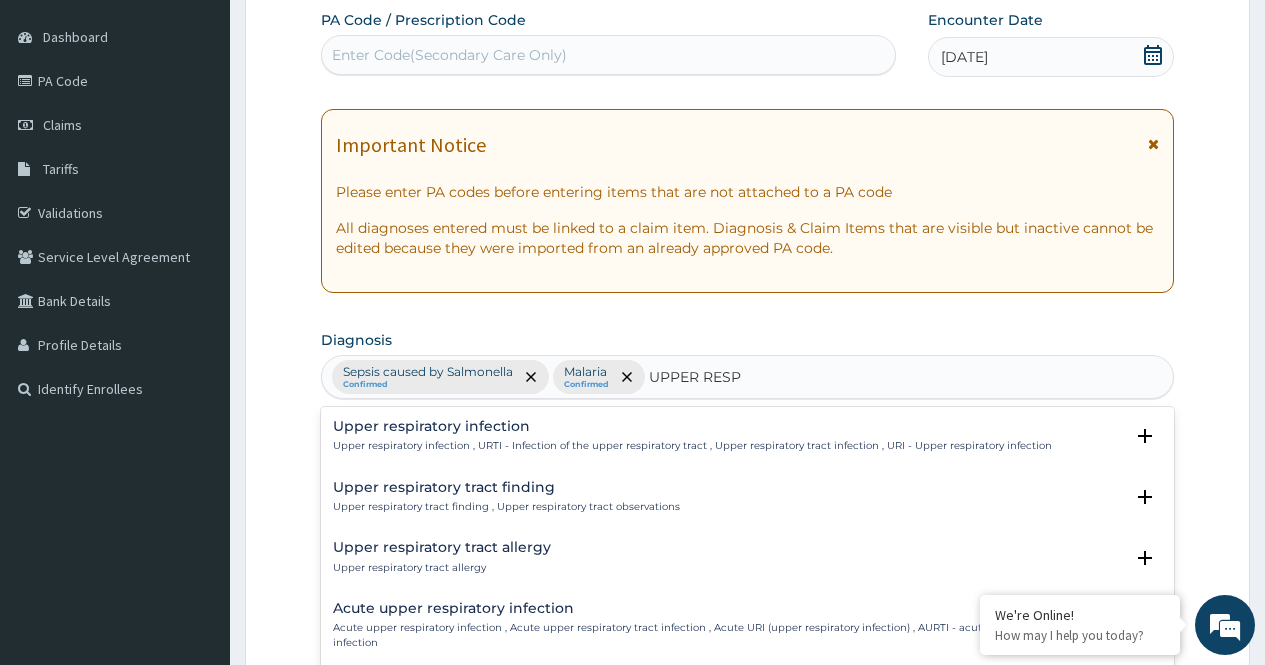 click on "Upper respiratory infection" at bounding box center (692, 426) 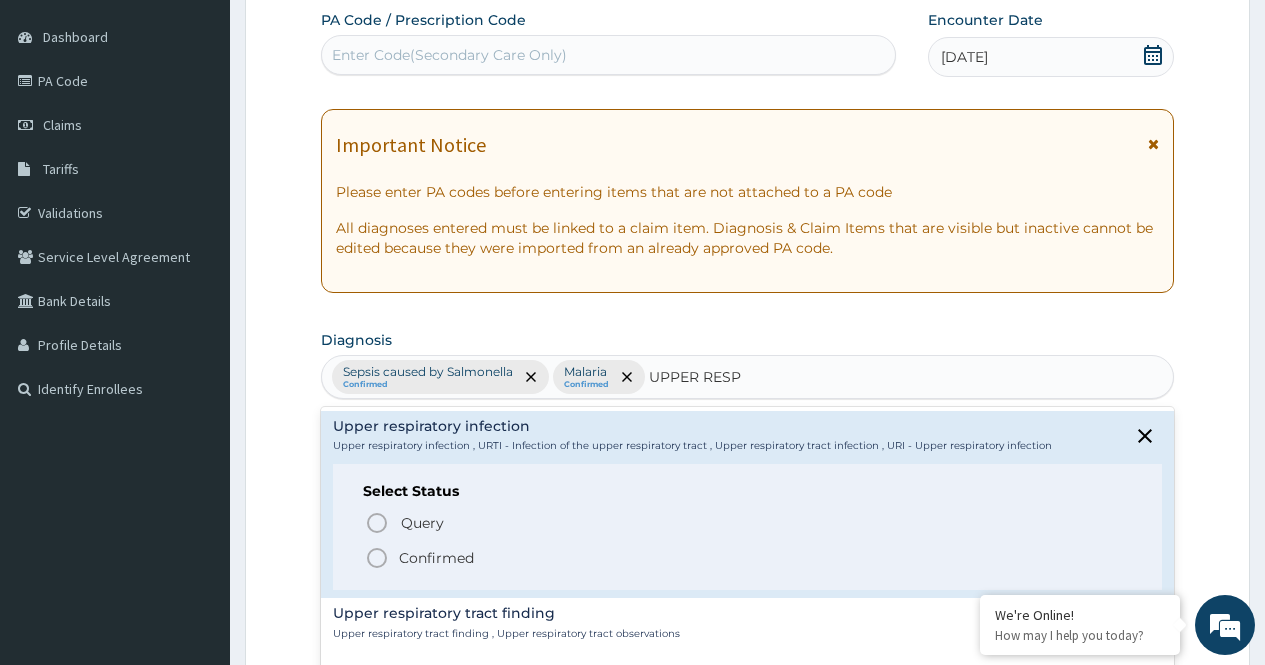 click on "Confirmed" at bounding box center (436, 558) 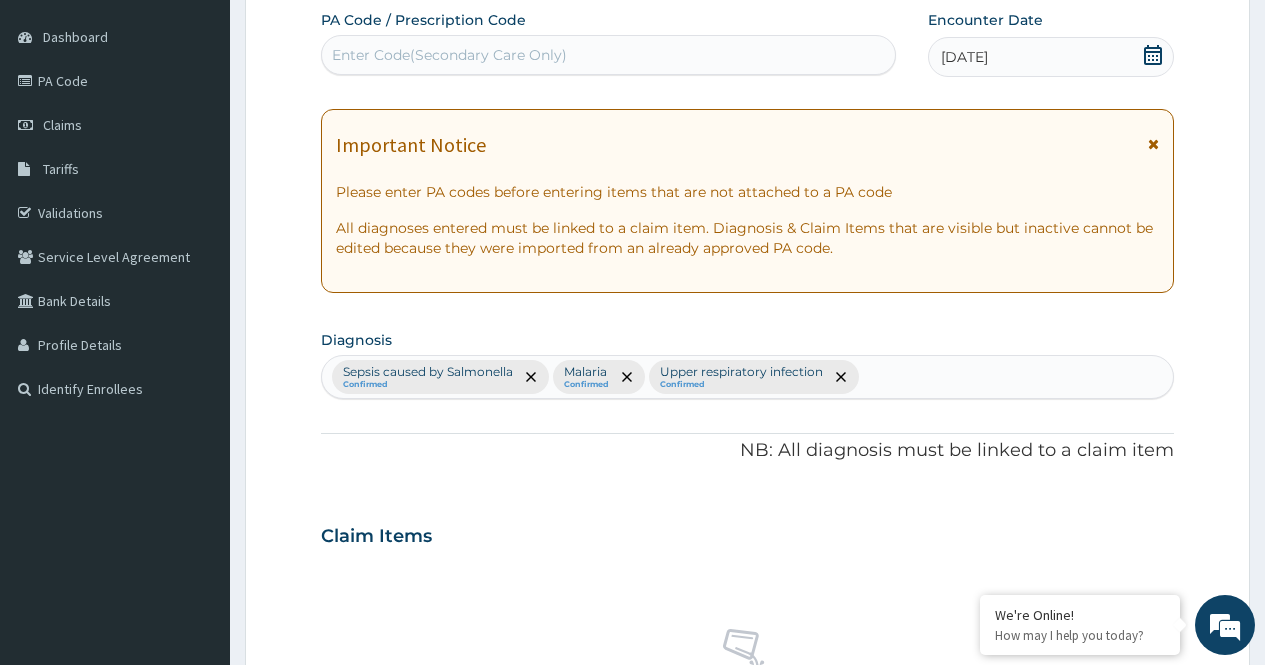 click on "PA Code / Prescription Code Enter Code(Secondary Care Only) Encounter Date 19-07-2025 Important Notice Please enter PA codes before entering items that are not attached to a PA code   All diagnoses entered must be linked to a claim item. Diagnosis & Claim Items that are visible but inactive cannot be edited because they were imported from an already approved PA code. Diagnosis Sepsis caused by Salmonella Confirmed Malaria Confirmed Upper respiratory infection Confirmed NB: All diagnosis must be linked to a claim item Claim Items No claim item Types Select Type Item Select Item Pair Diagnosis Select Diagnosis Unit Price 0 Add Comment" at bounding box center [747, 530] 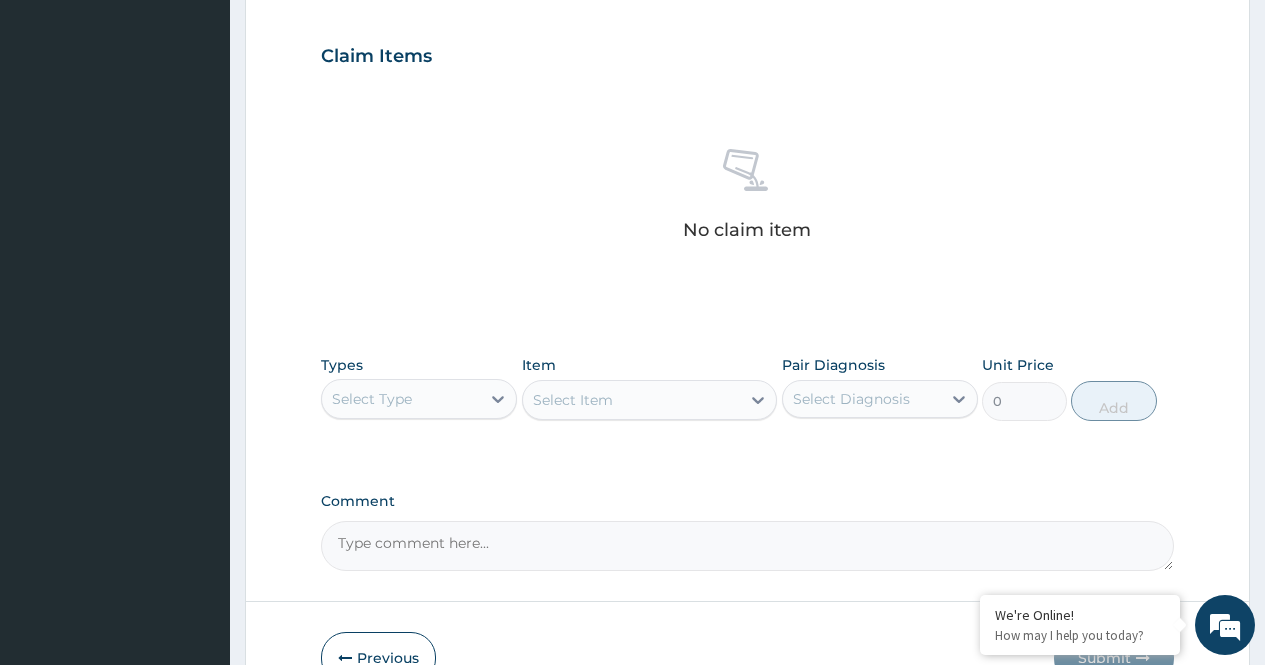 scroll, scrollTop: 777, scrollLeft: 0, axis: vertical 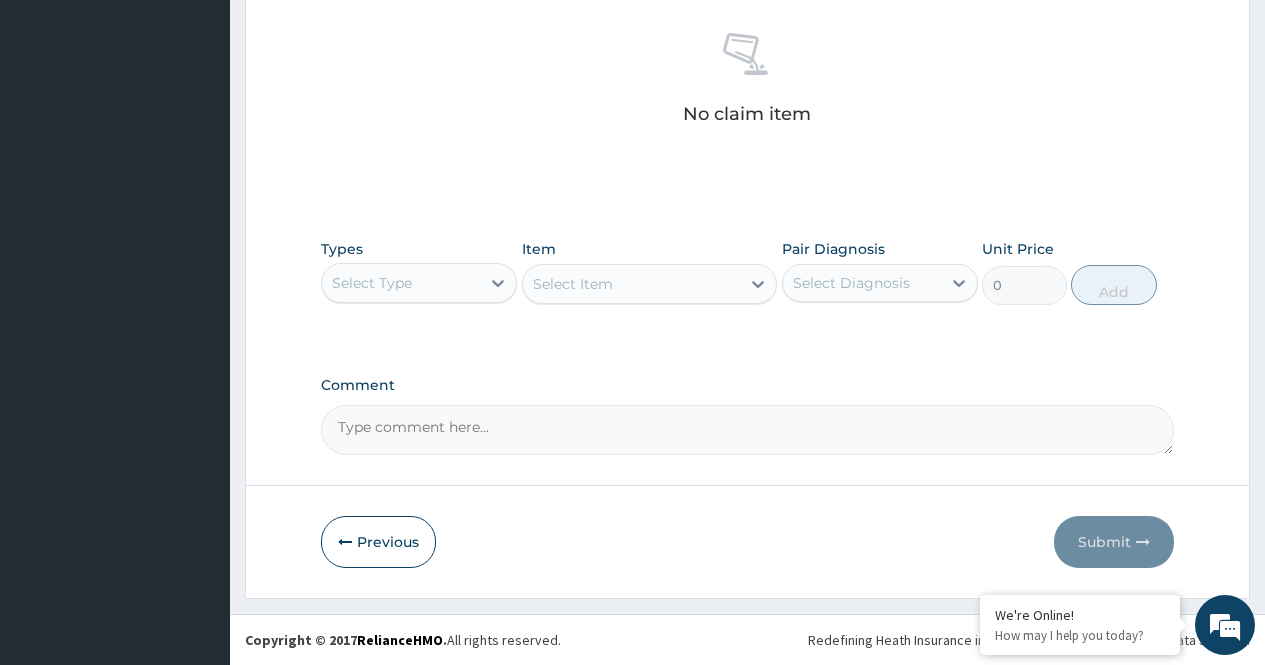 click on "Select Type" at bounding box center (401, 283) 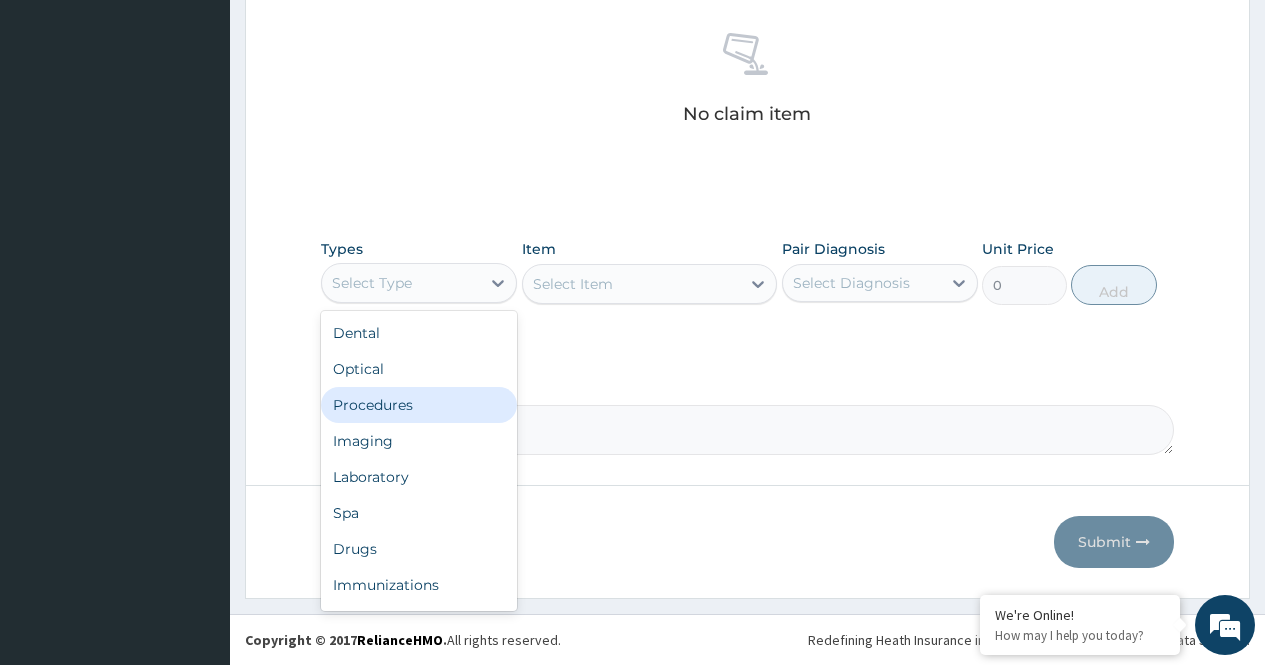 click on "Procedures" at bounding box center [419, 405] 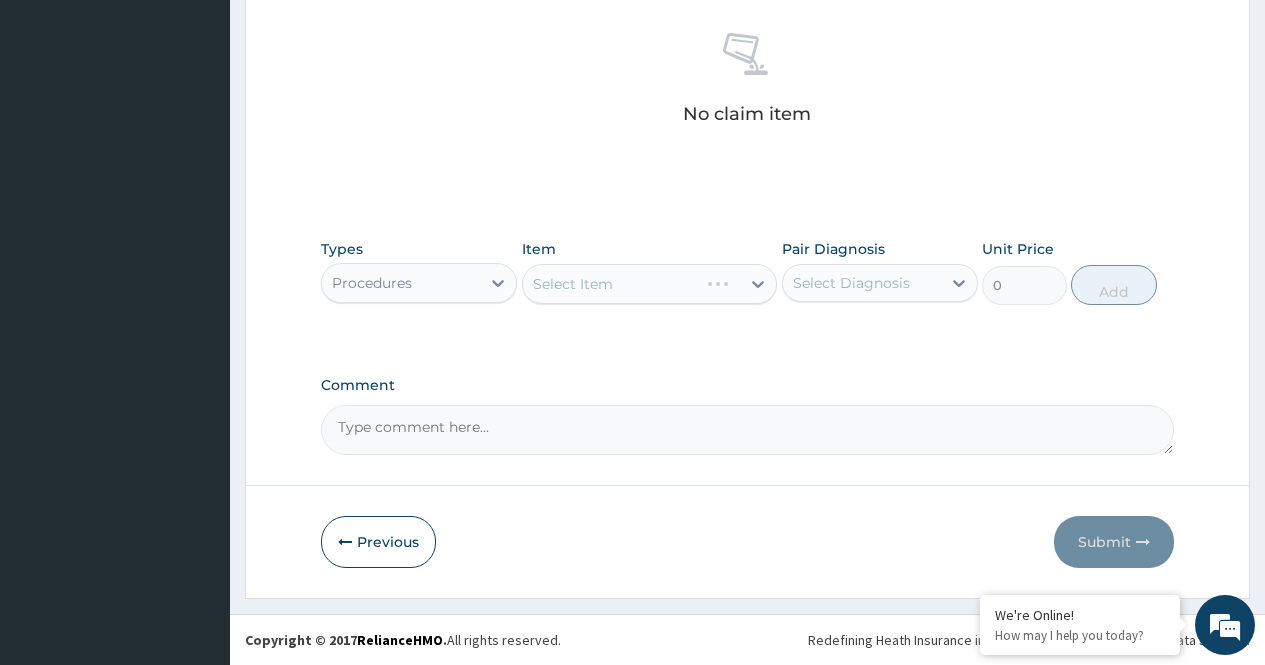 click on "Select Item" at bounding box center (650, 284) 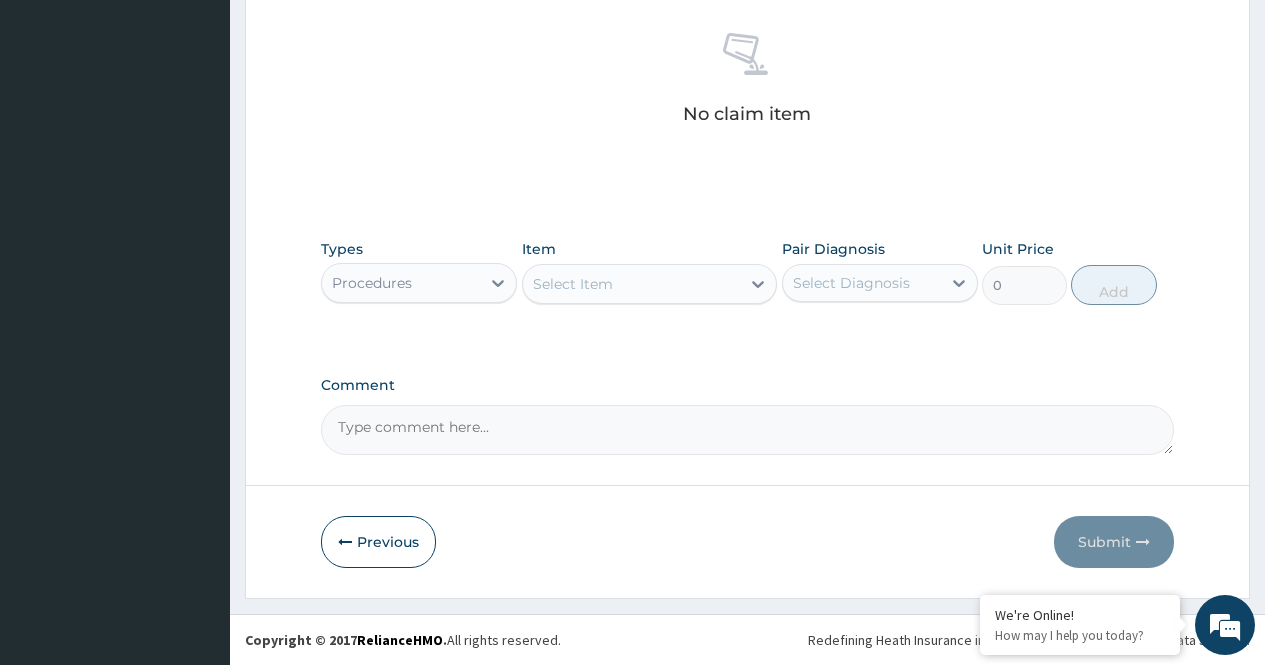 click on "Select Item" at bounding box center (632, 284) 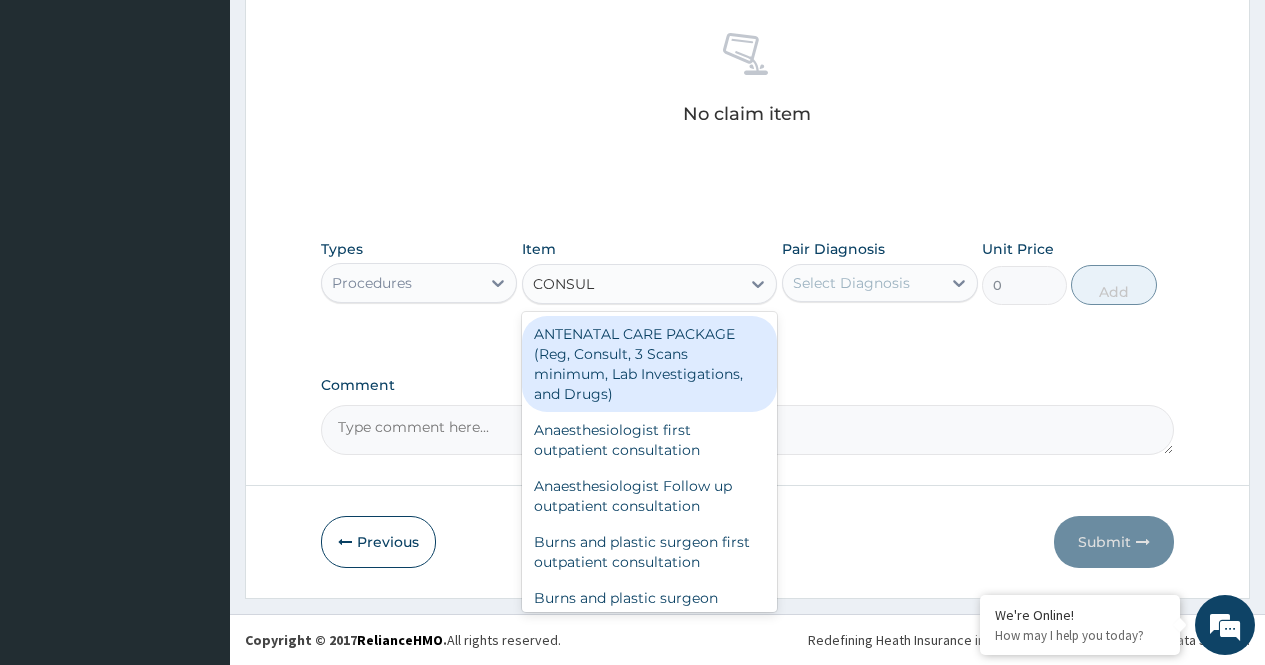 type on "CONSULT" 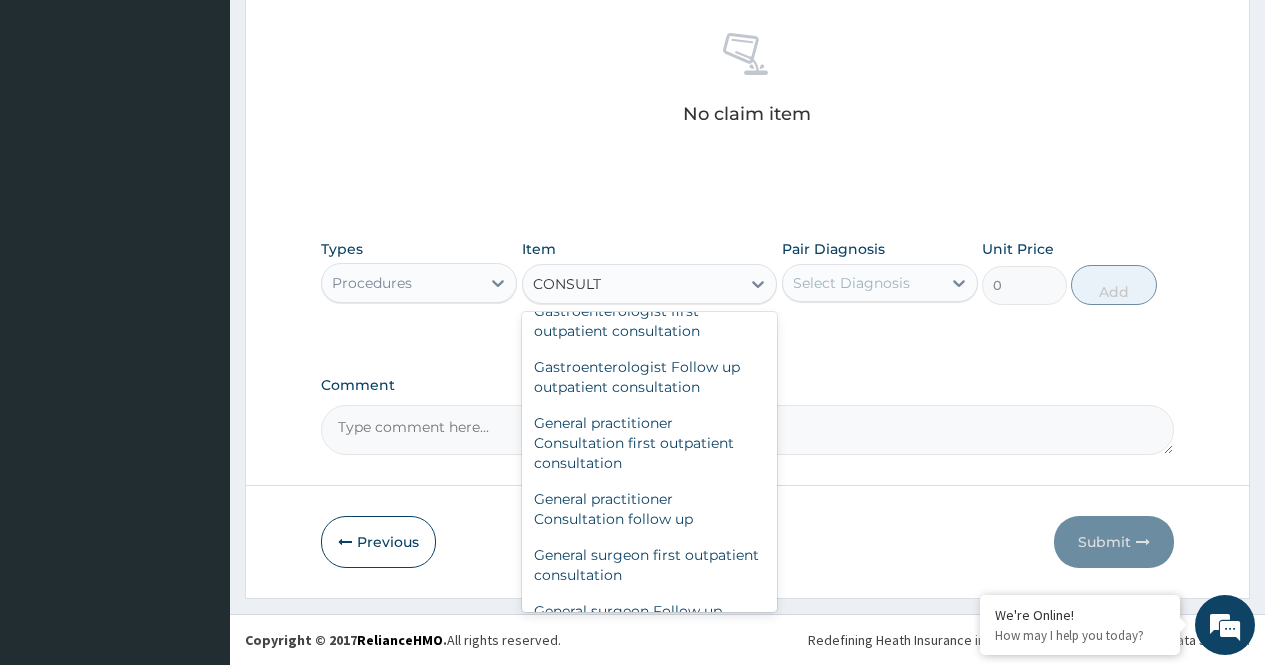 scroll, scrollTop: 1048, scrollLeft: 0, axis: vertical 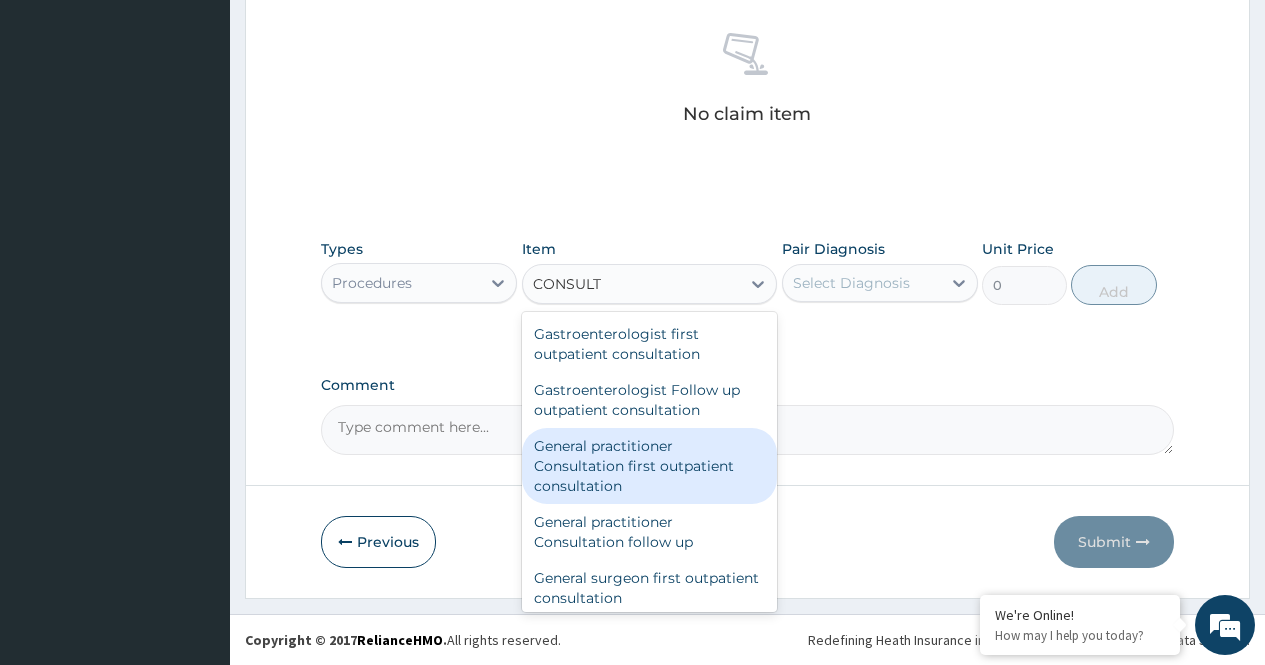 click on "General practitioner Consultation first outpatient consultation" at bounding box center [650, 466] 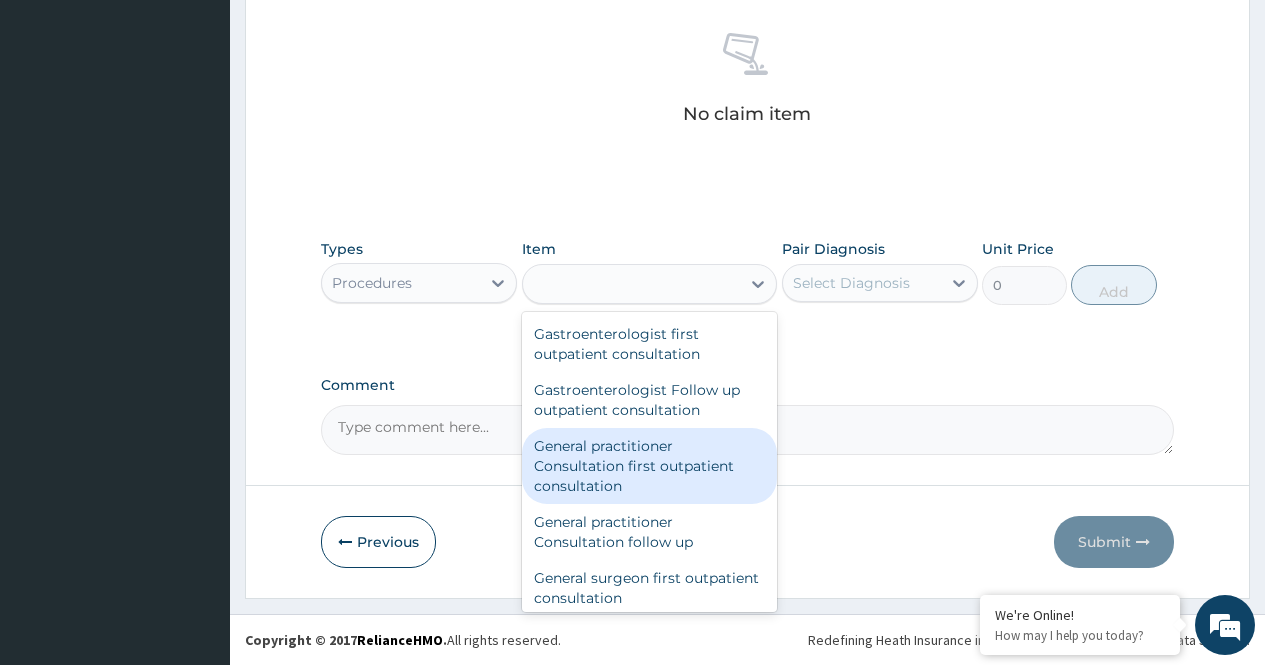type on "3547.5" 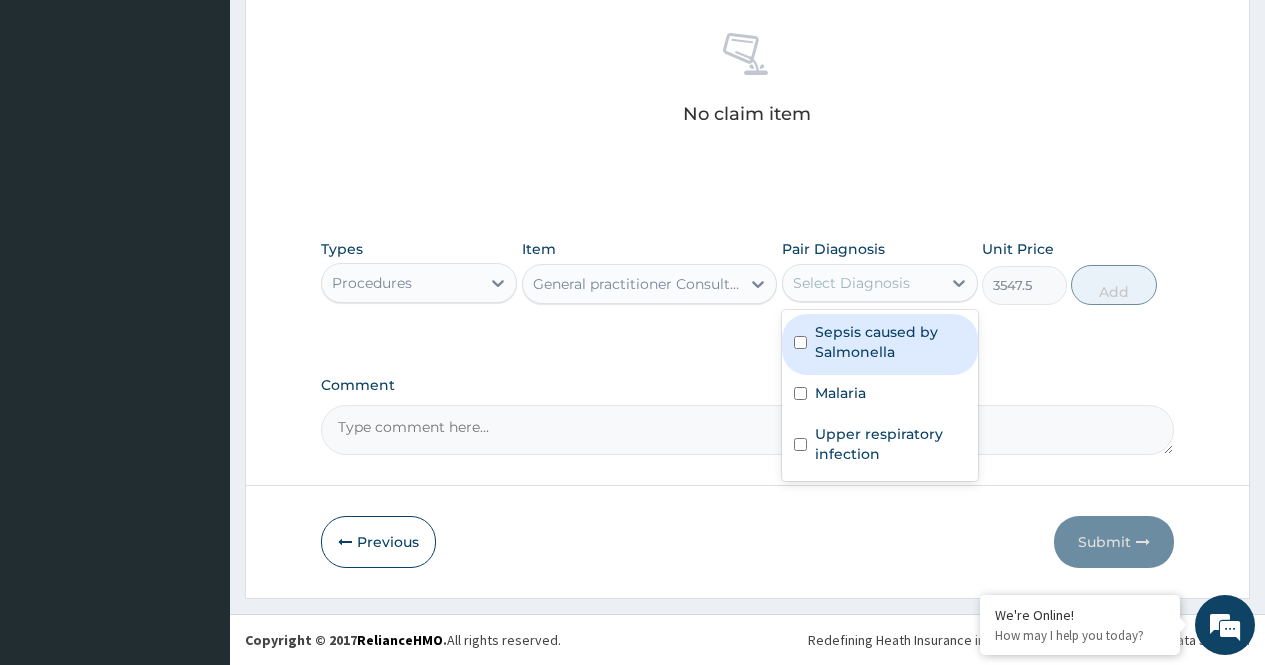 click on "Select Diagnosis" at bounding box center (851, 283) 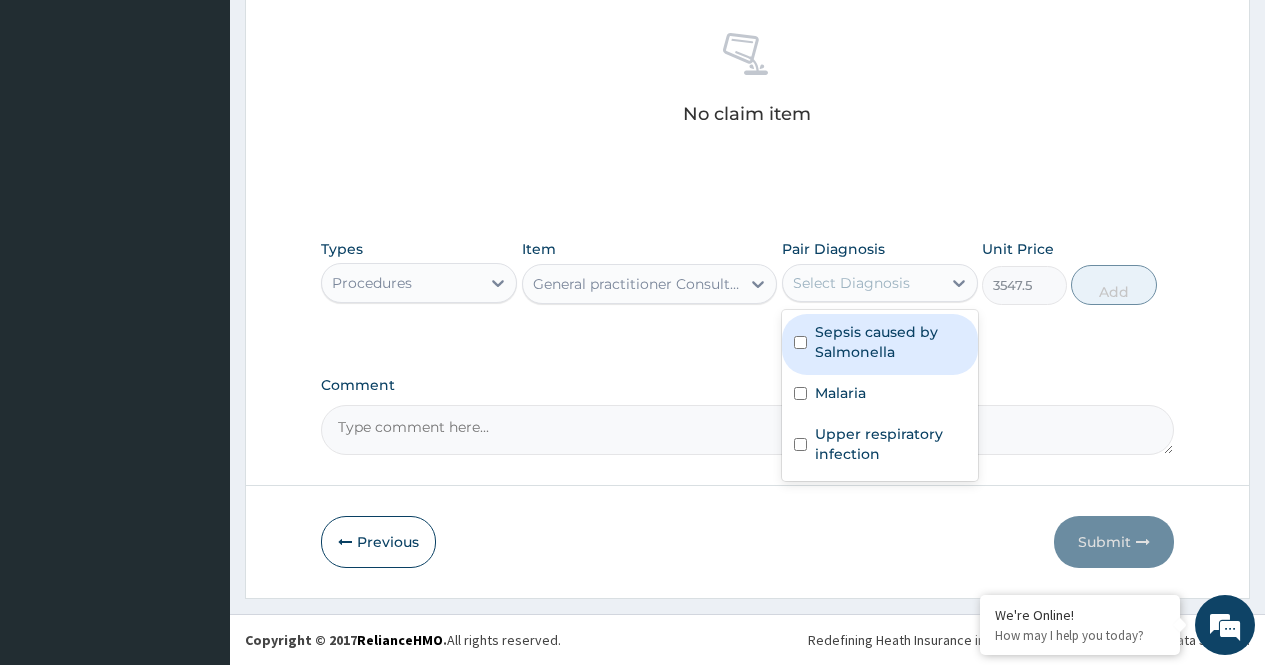 click on "Sepsis caused by Salmonella" at bounding box center (890, 342) 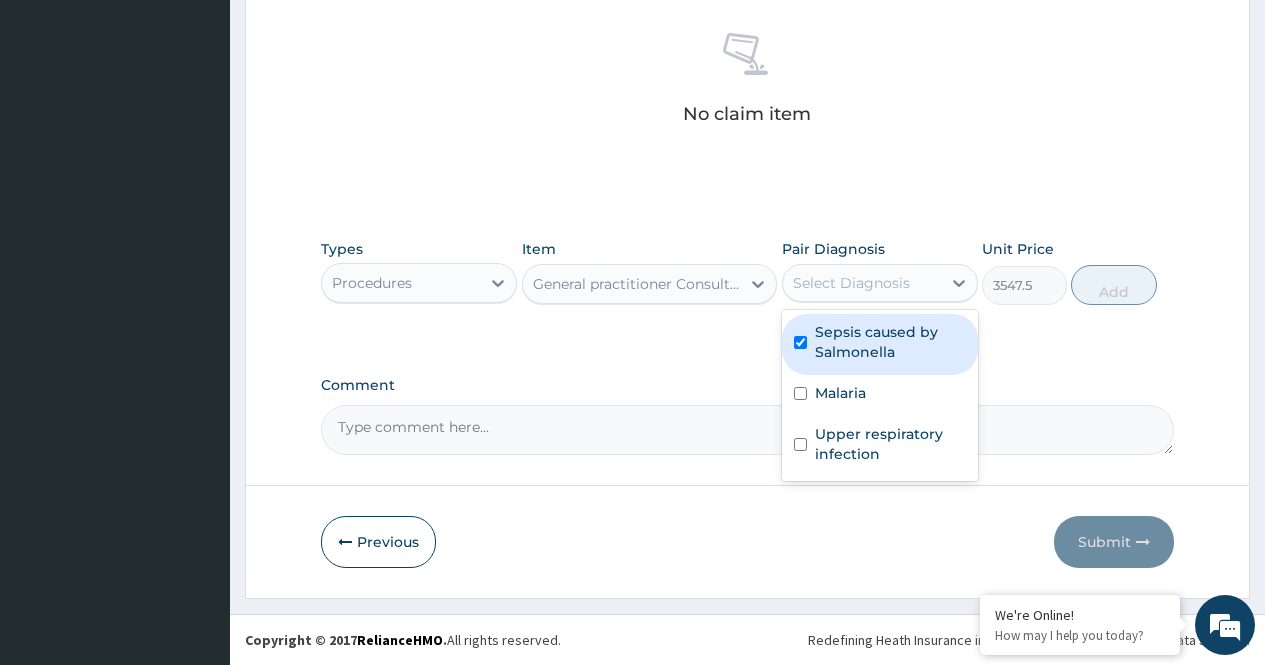 checkbox on "true" 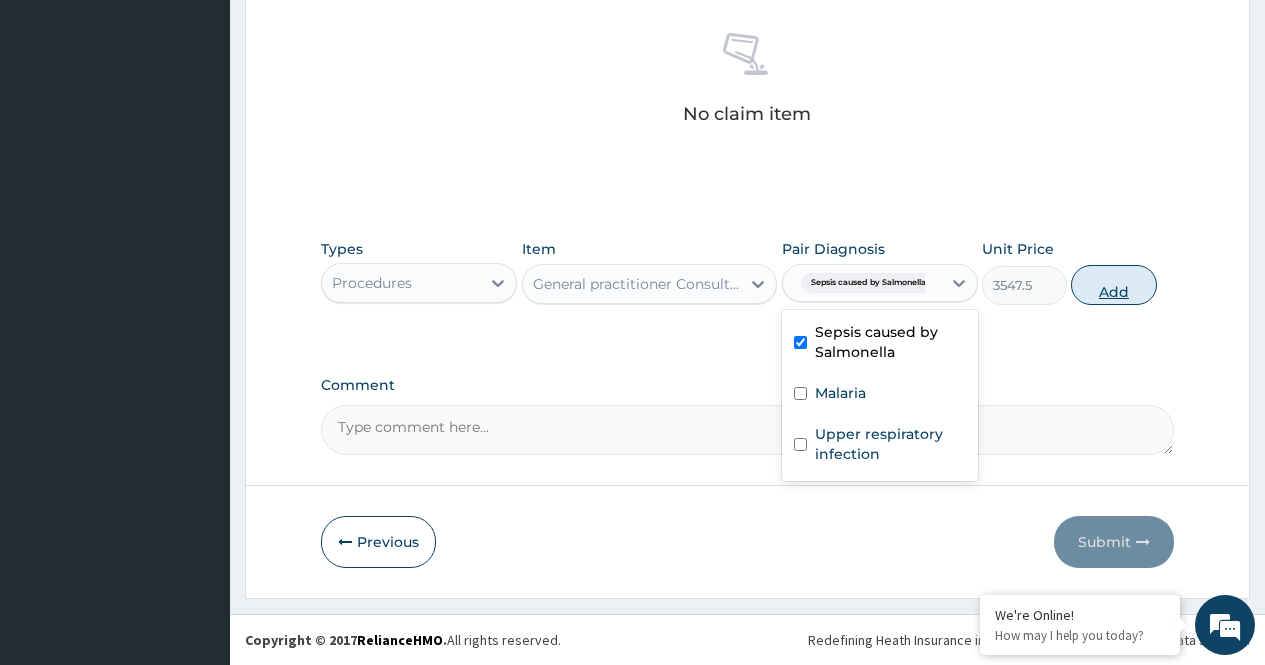 click on "Add" at bounding box center [1113, 285] 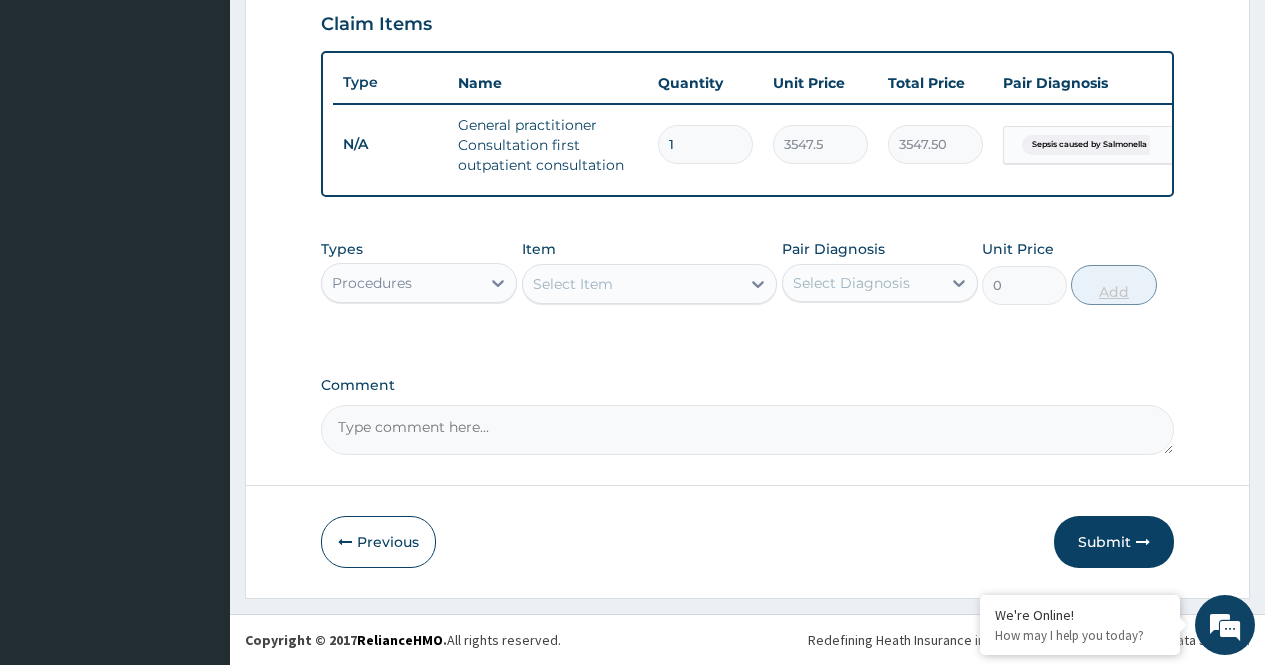 scroll, scrollTop: 708, scrollLeft: 0, axis: vertical 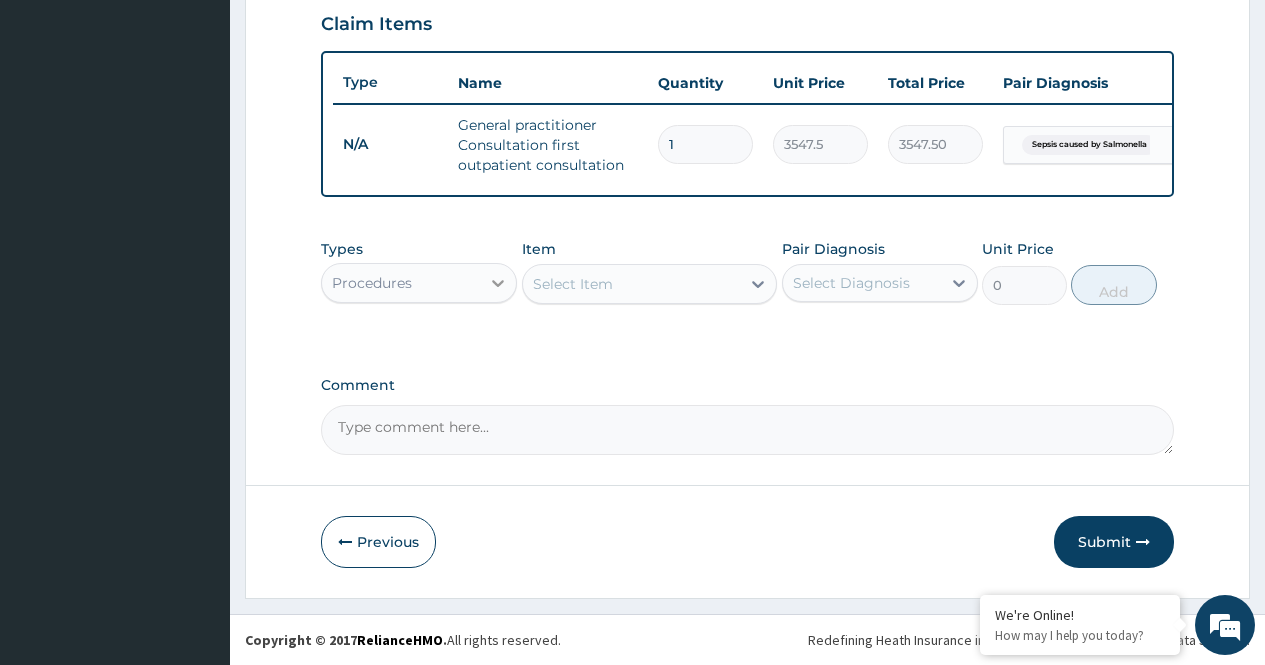 click at bounding box center (498, 283) 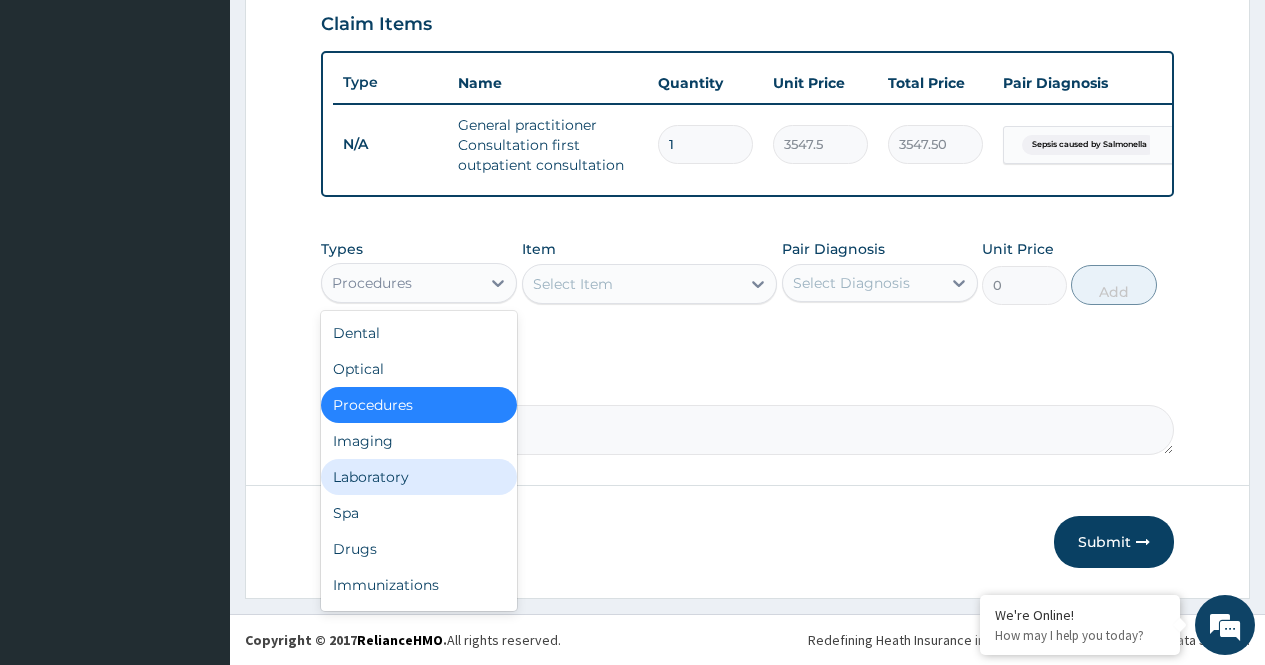 click on "Laboratory" at bounding box center (419, 477) 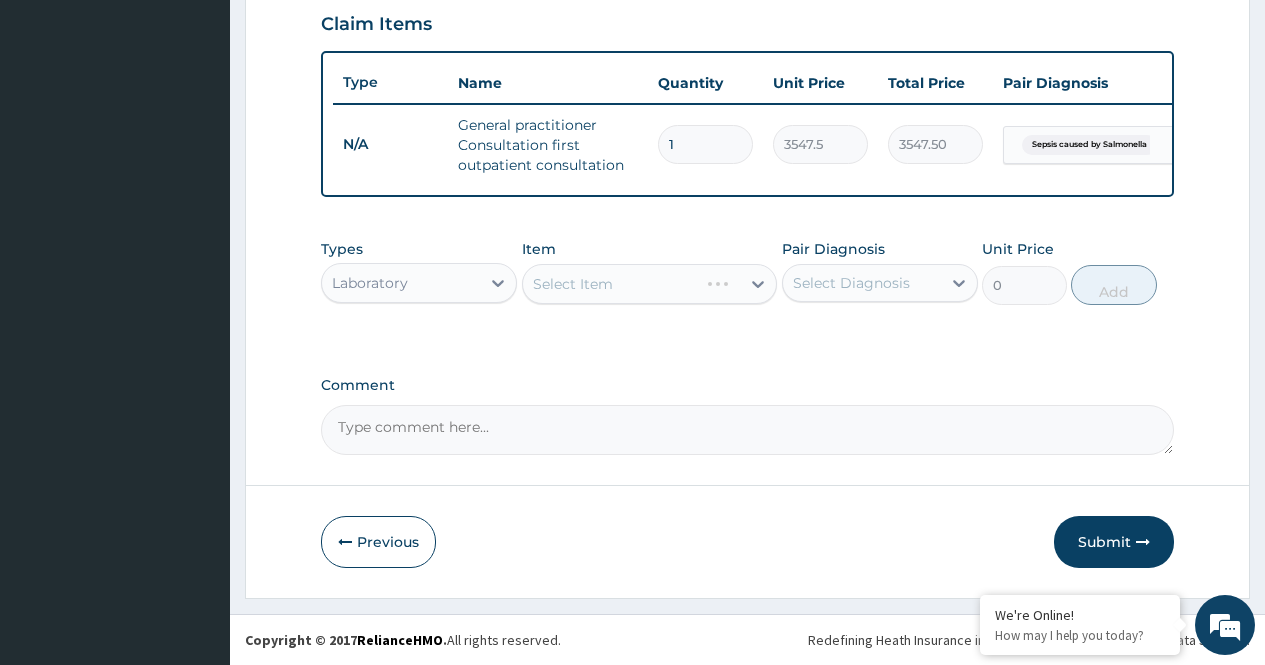 click on "Select Item" at bounding box center (650, 284) 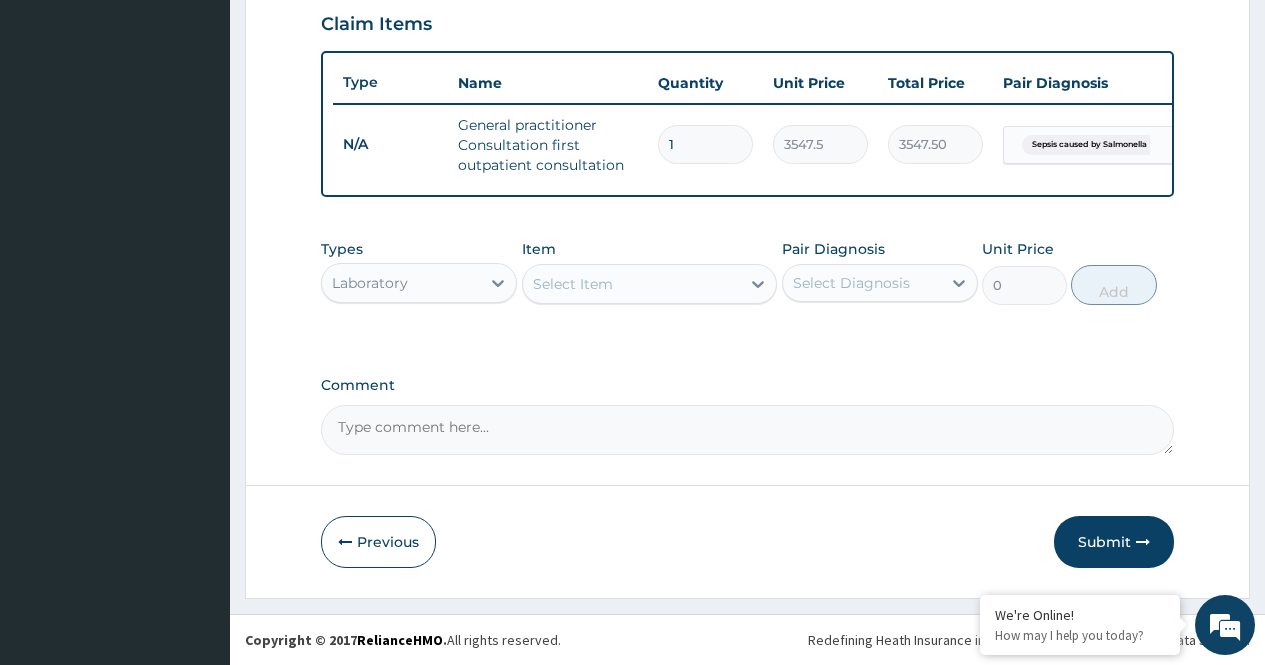 click on "Select Item" at bounding box center [632, 284] 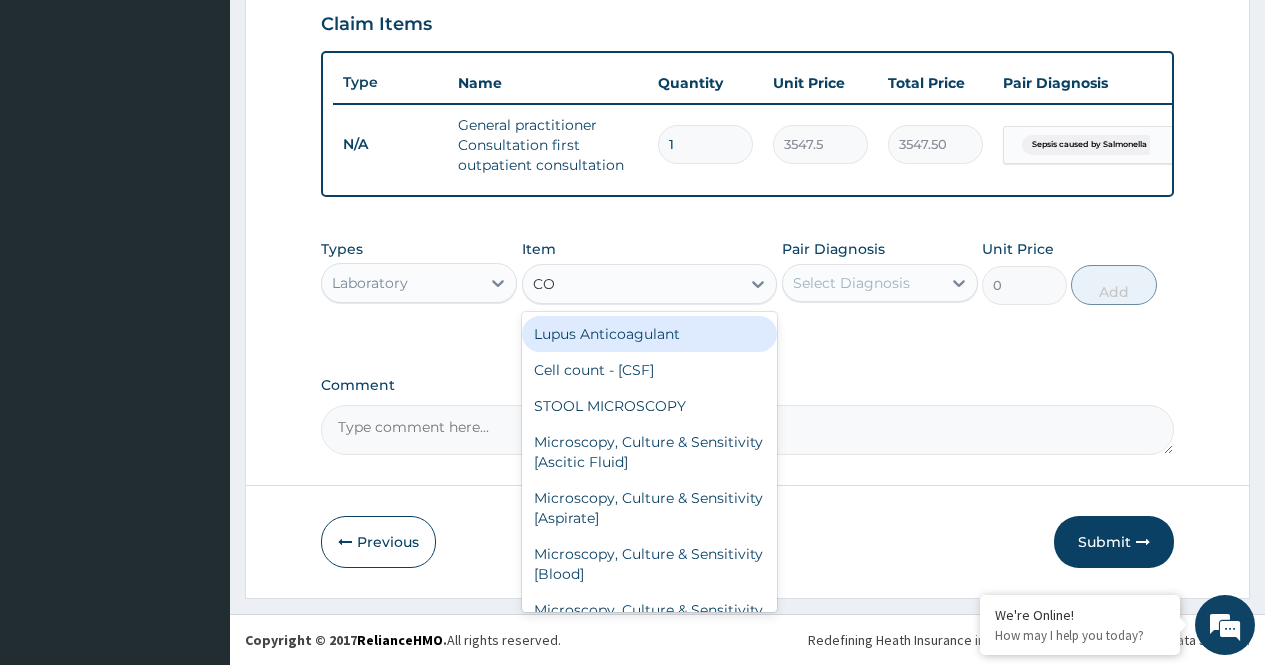 type on "C" 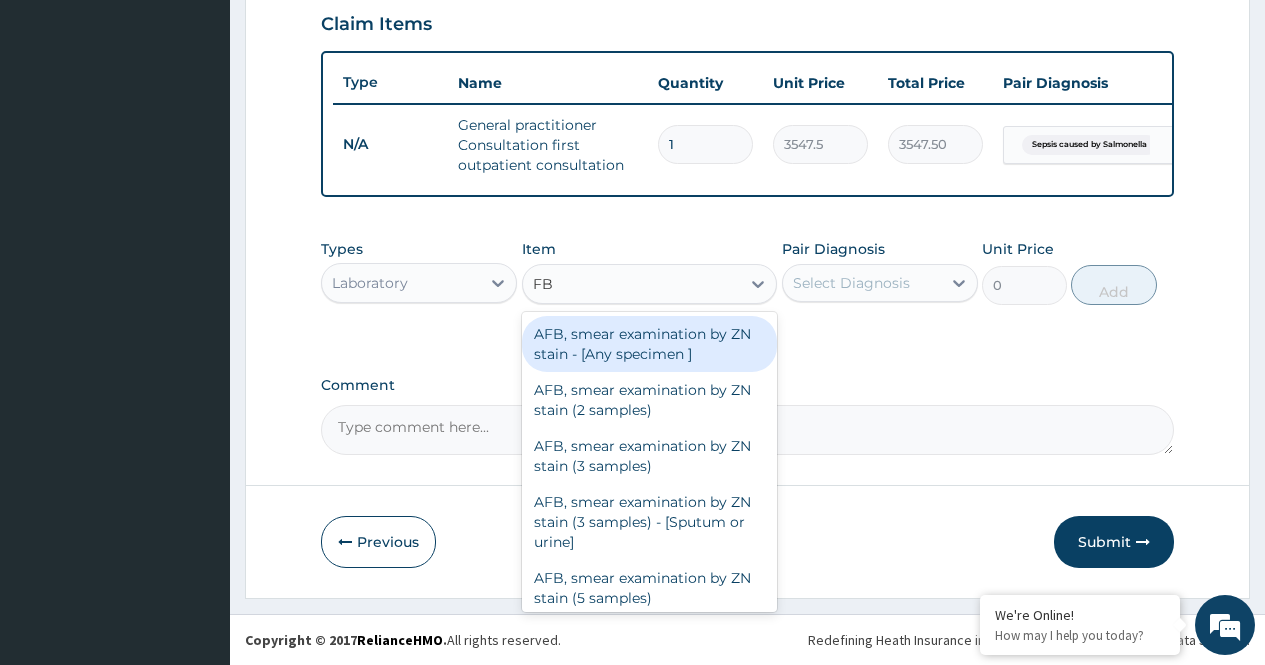 type on "FBC" 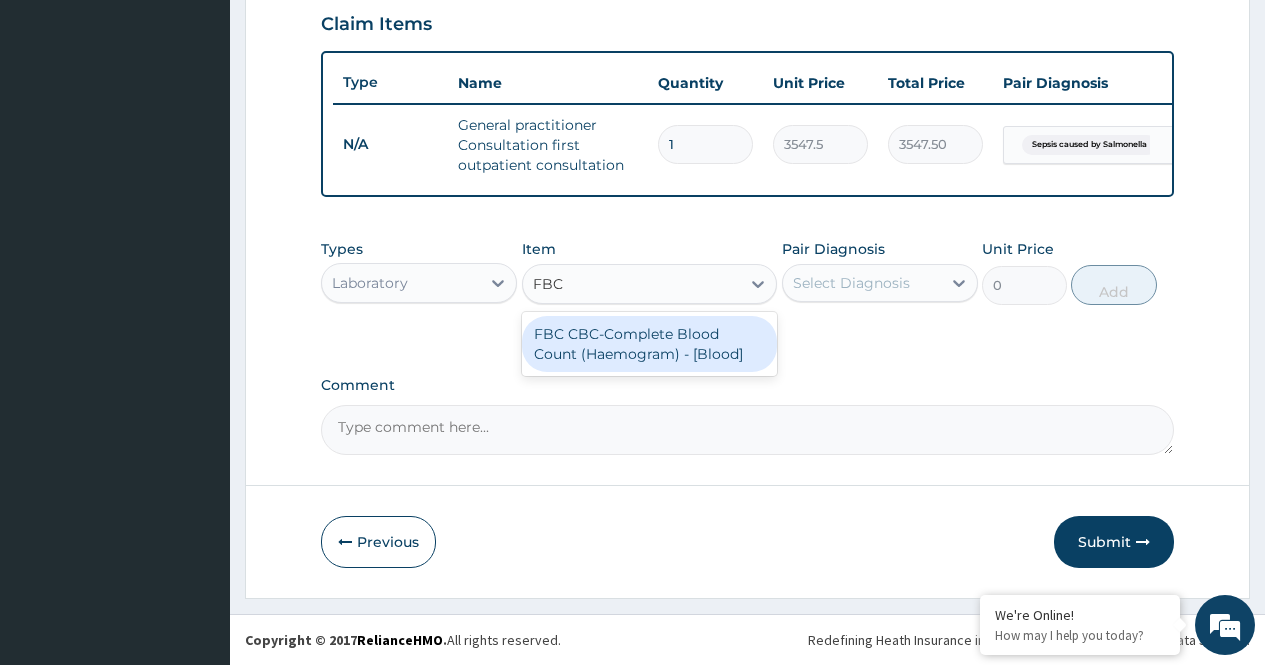 click on "FBC CBC-Complete Blood Count (Haemogram) - [Blood]" at bounding box center (650, 344) 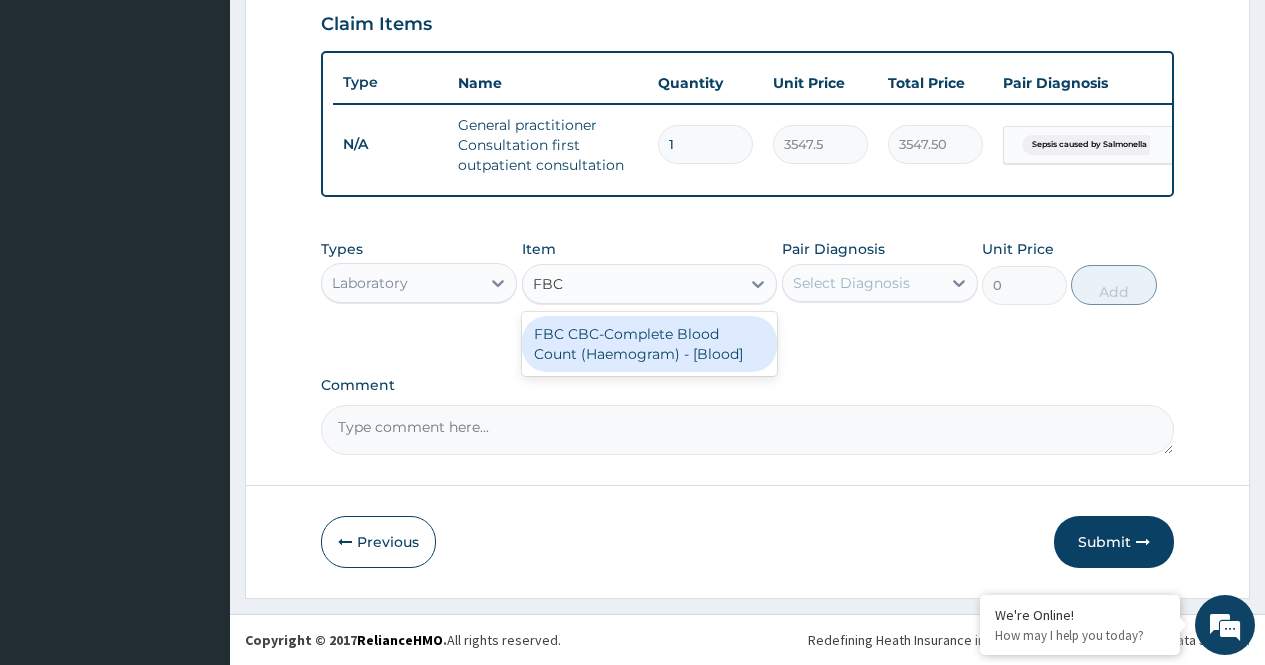 type 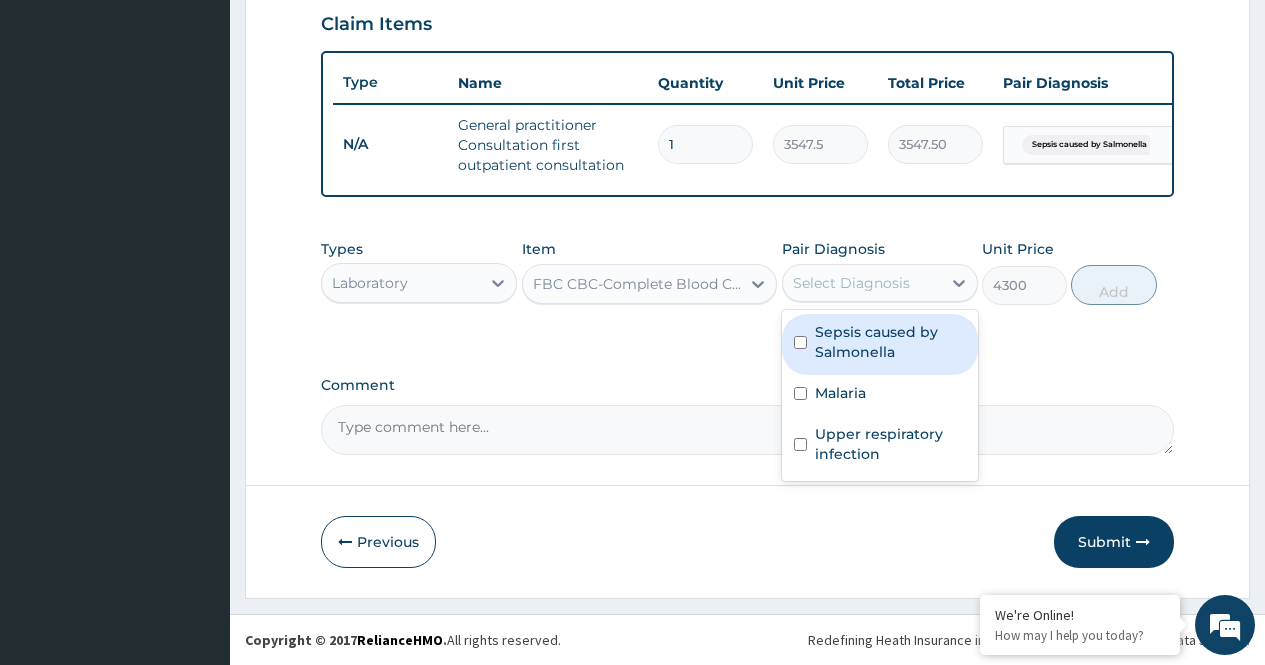 click on "Select Diagnosis" at bounding box center (851, 283) 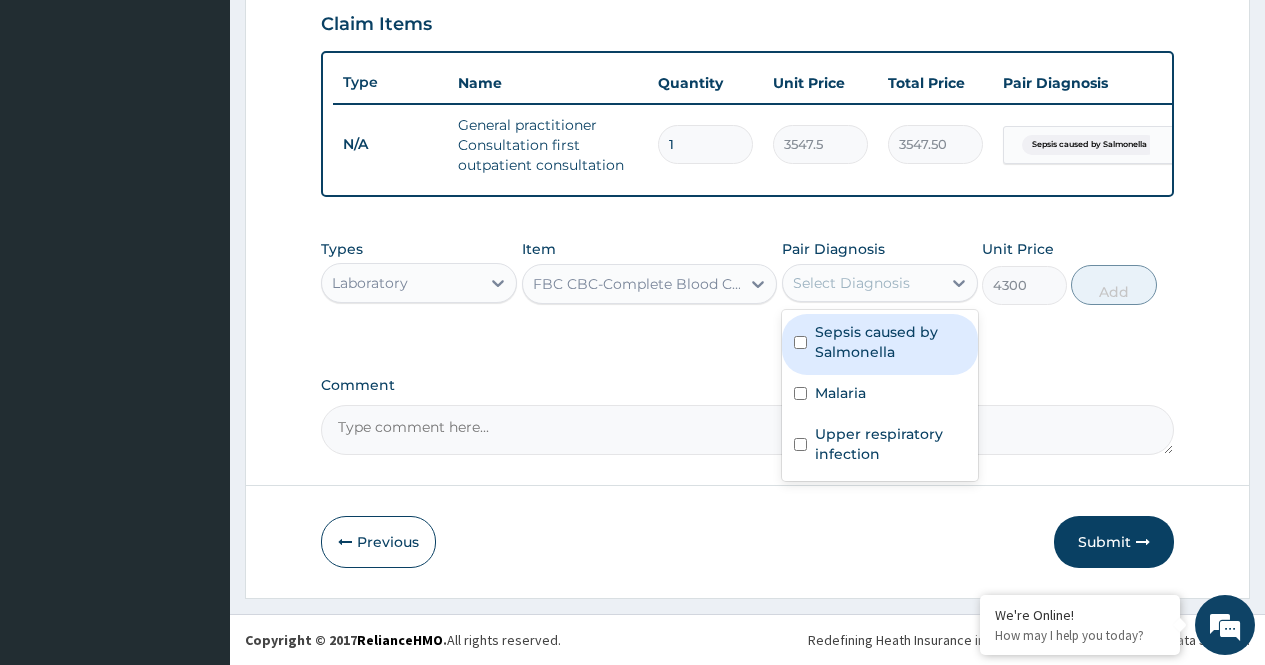 click at bounding box center [800, 342] 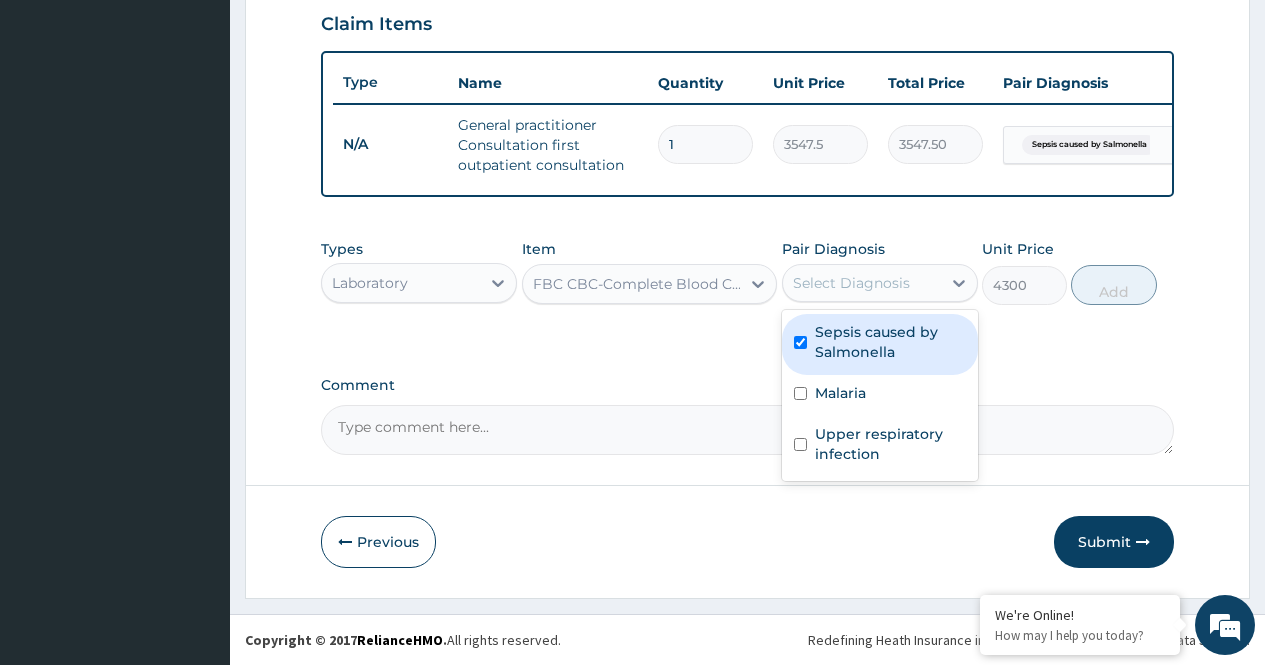 checkbox on "true" 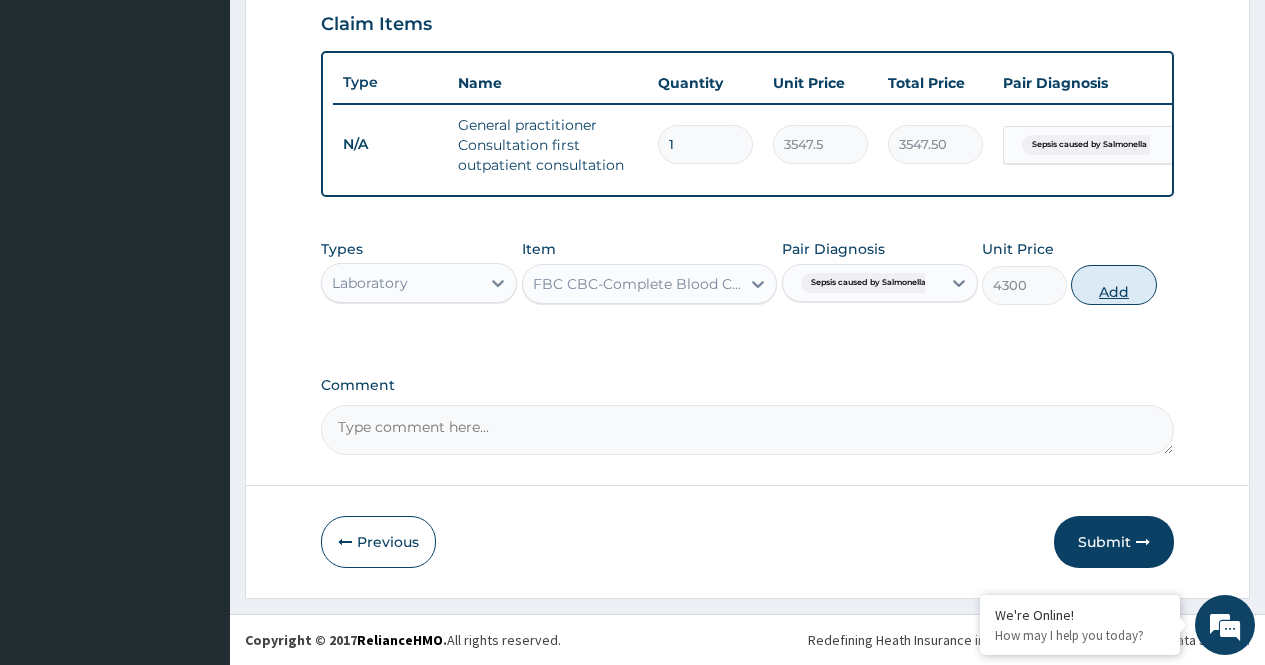 click on "Add" at bounding box center [1113, 285] 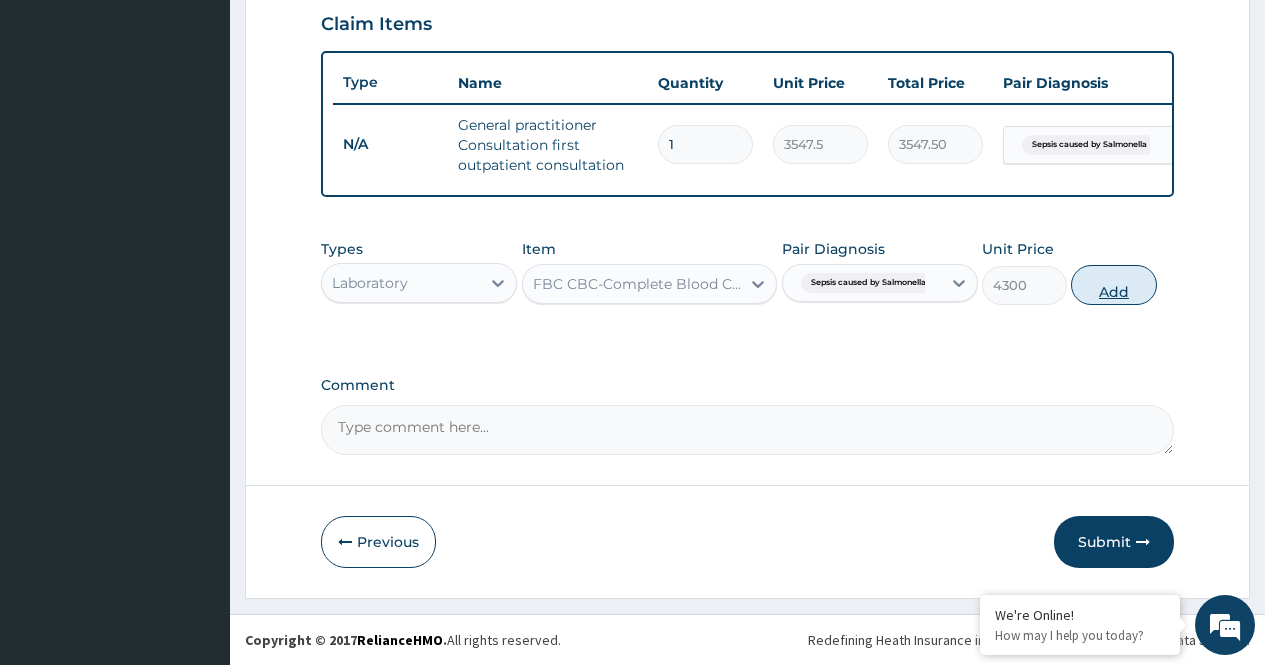 type on "0" 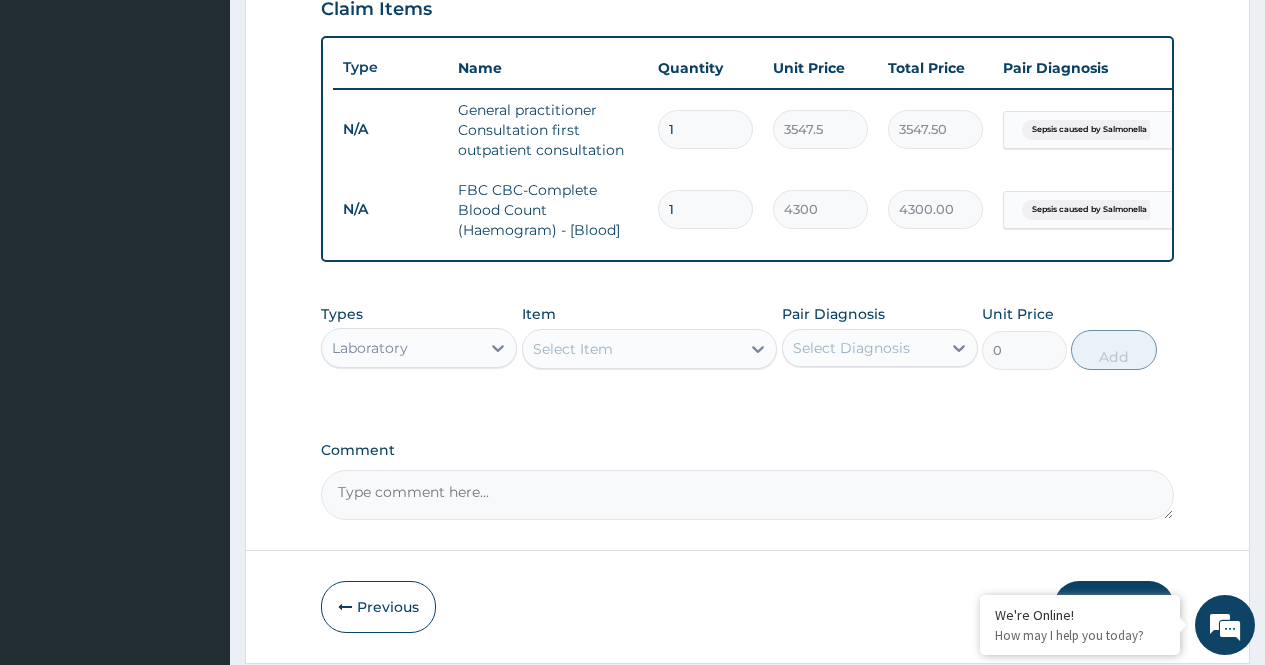 click on "Select Item" at bounding box center (632, 349) 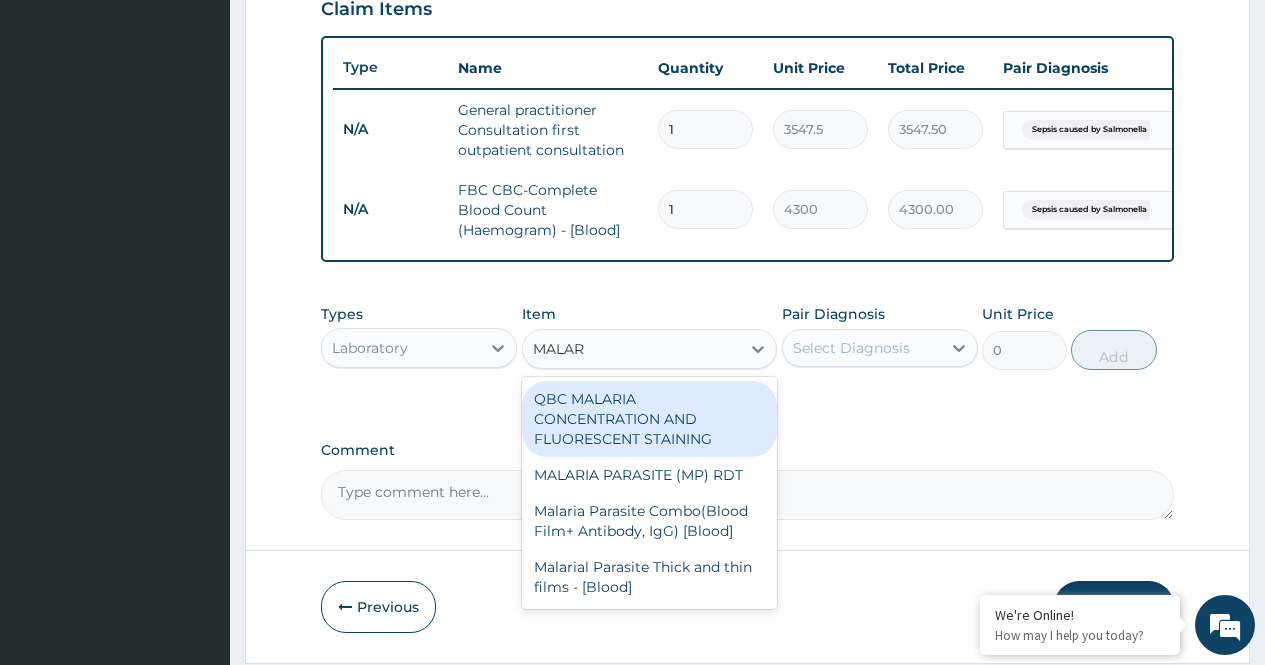 type on "MALARI" 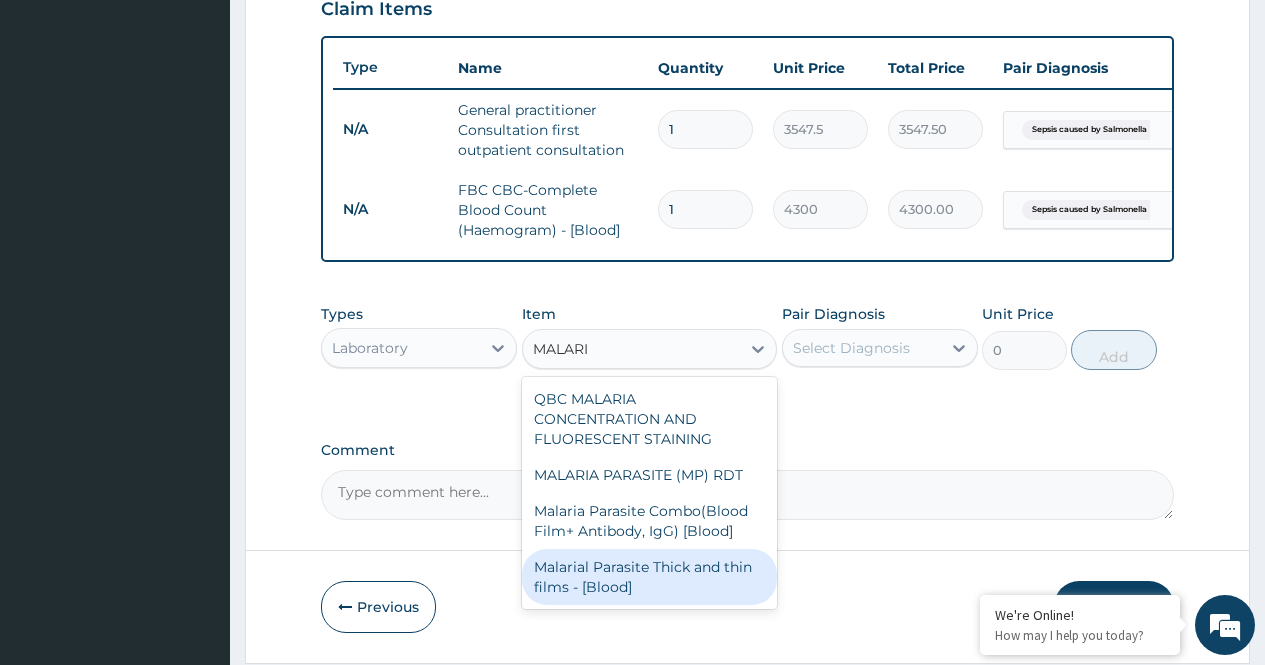 click on "Malarial Parasite Thick and thin films - [Blood]" at bounding box center (650, 577) 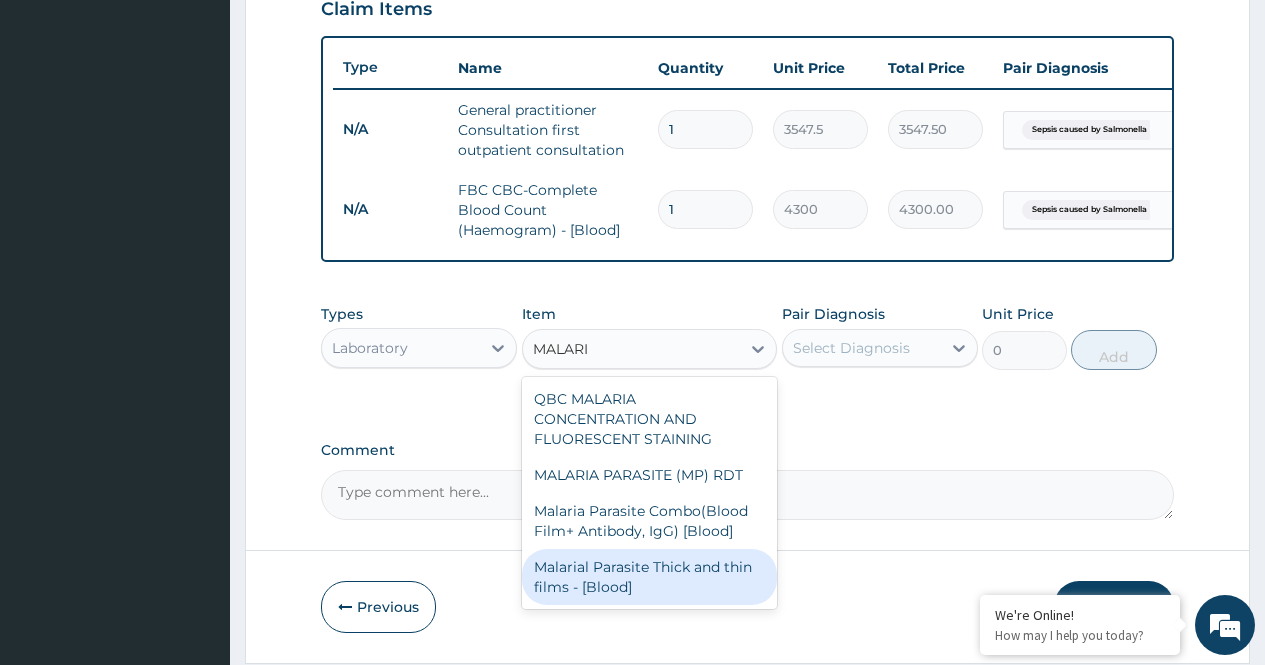 type 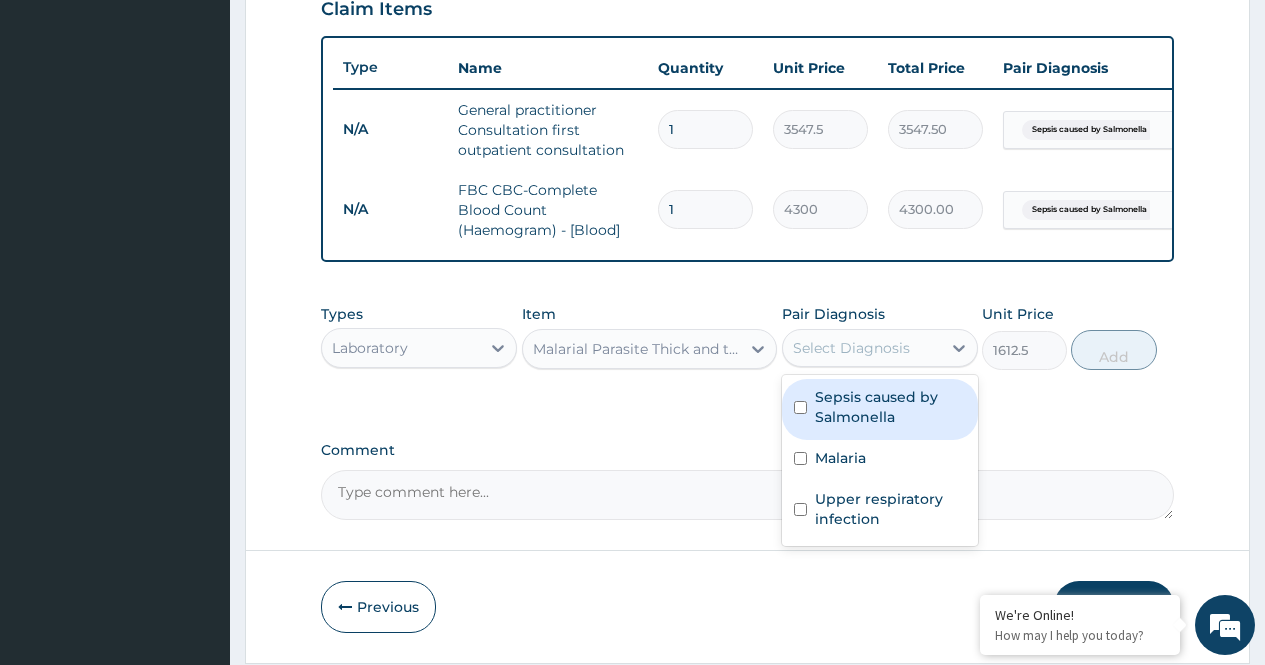 click on "Select Diagnosis" at bounding box center [862, 348] 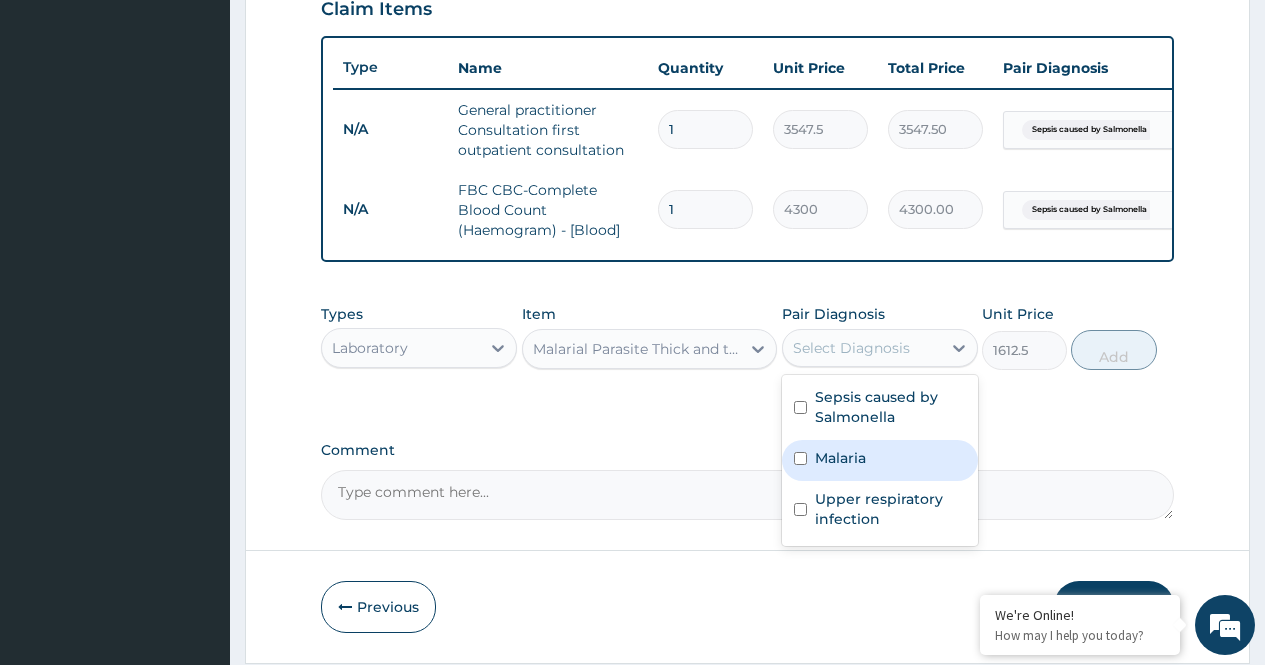 click on "Malaria" at bounding box center [840, 458] 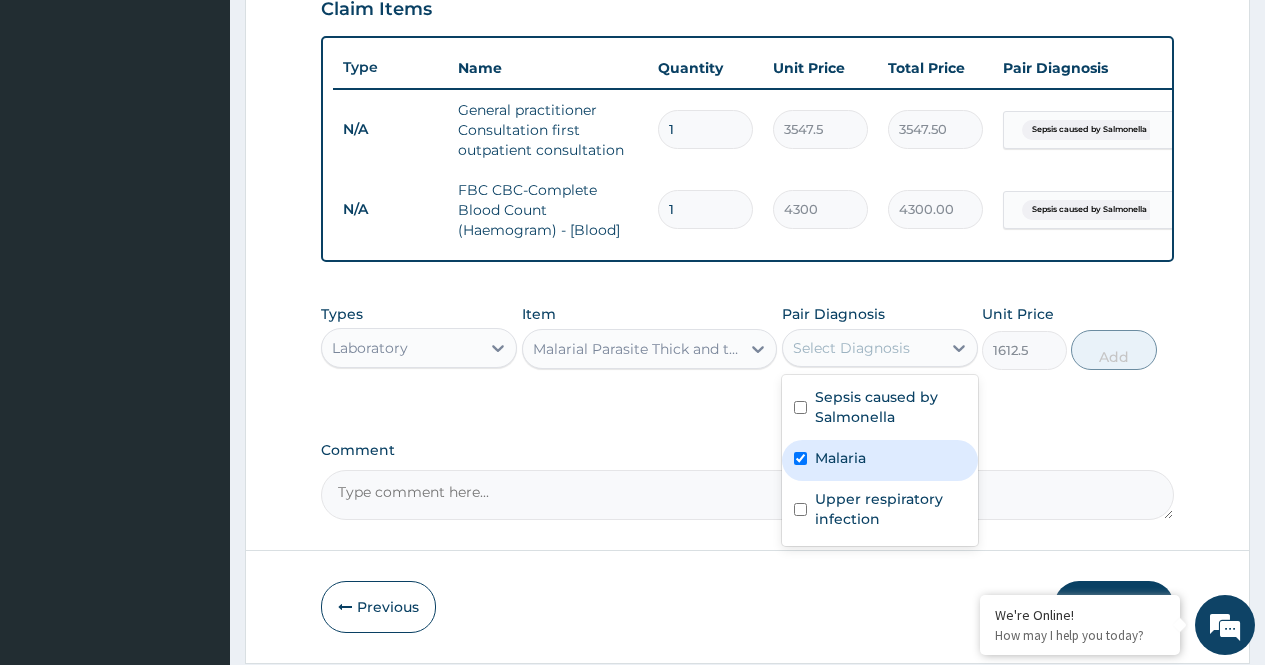 checkbox on "true" 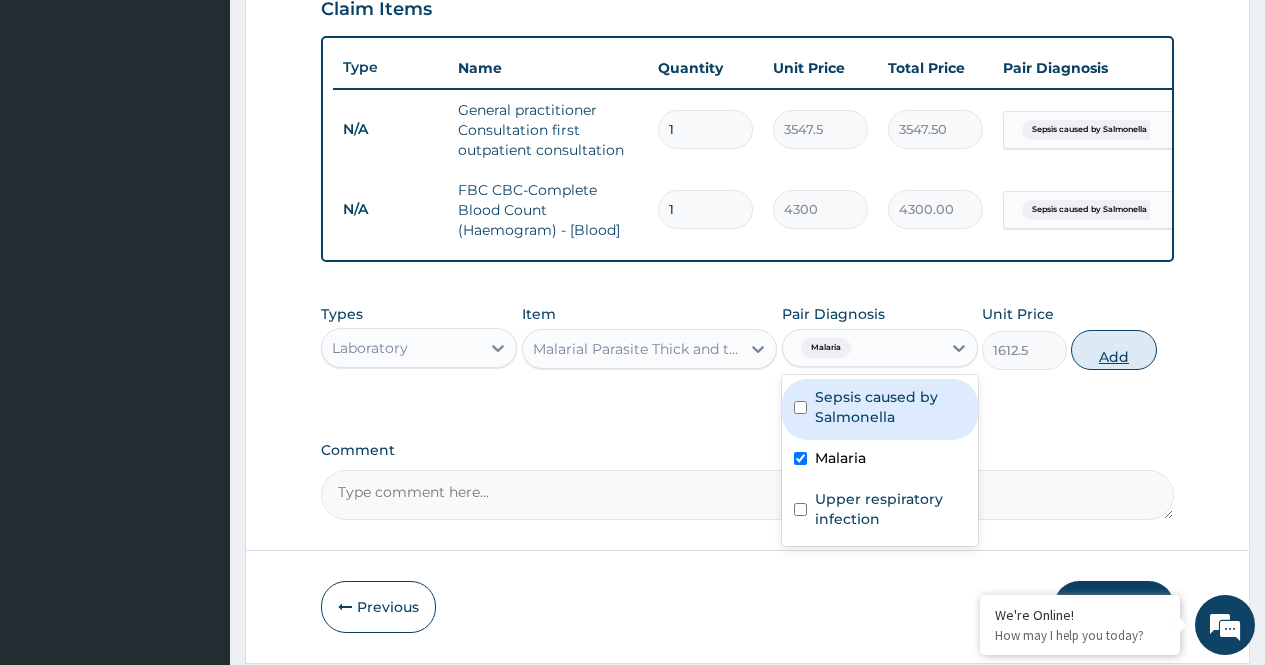 click on "Add" at bounding box center (1113, 350) 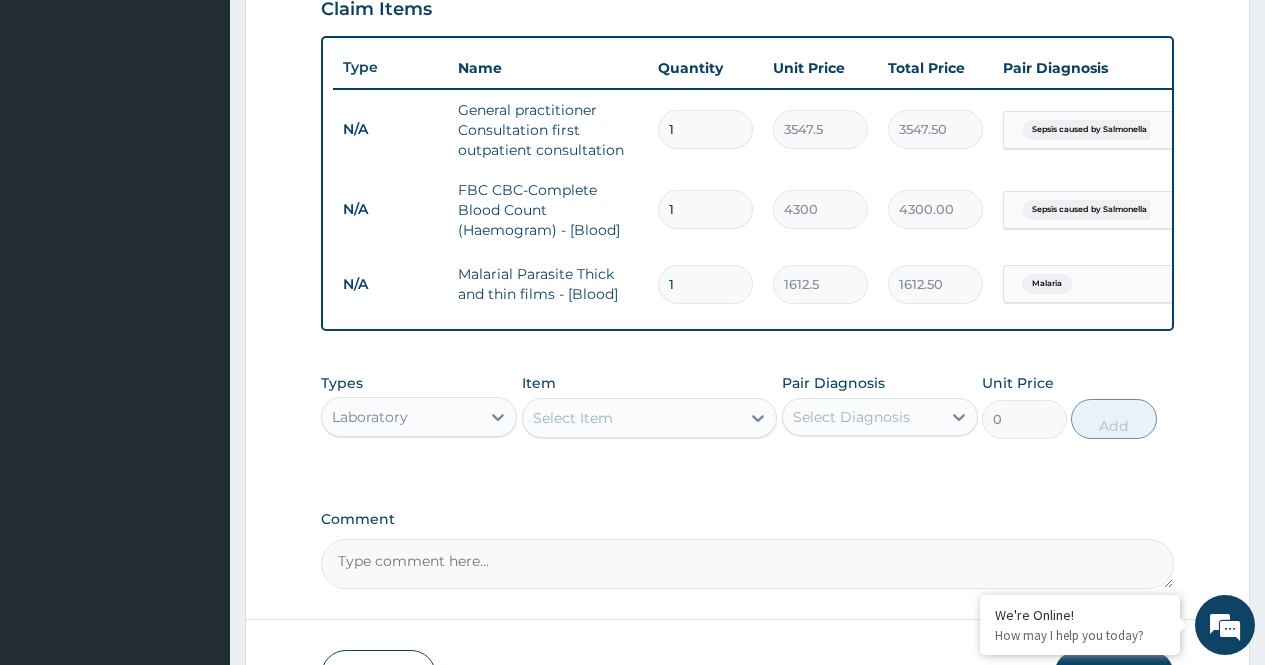click on "Select Item" at bounding box center [573, 418] 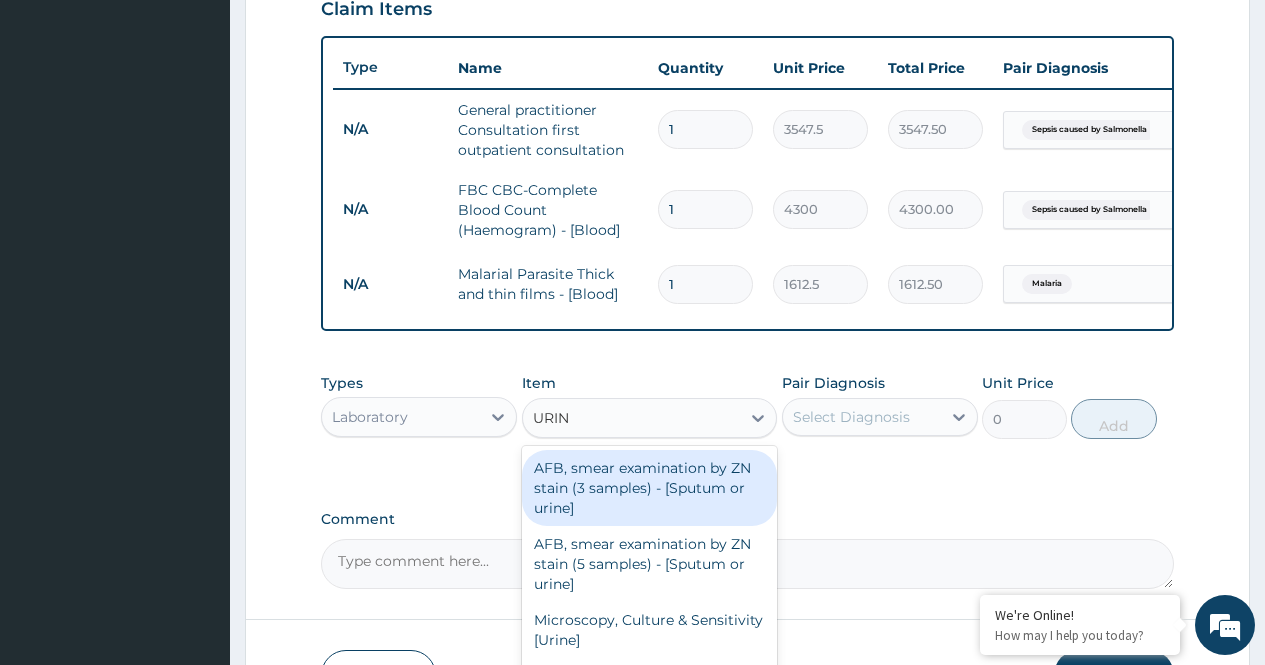type on "URINA" 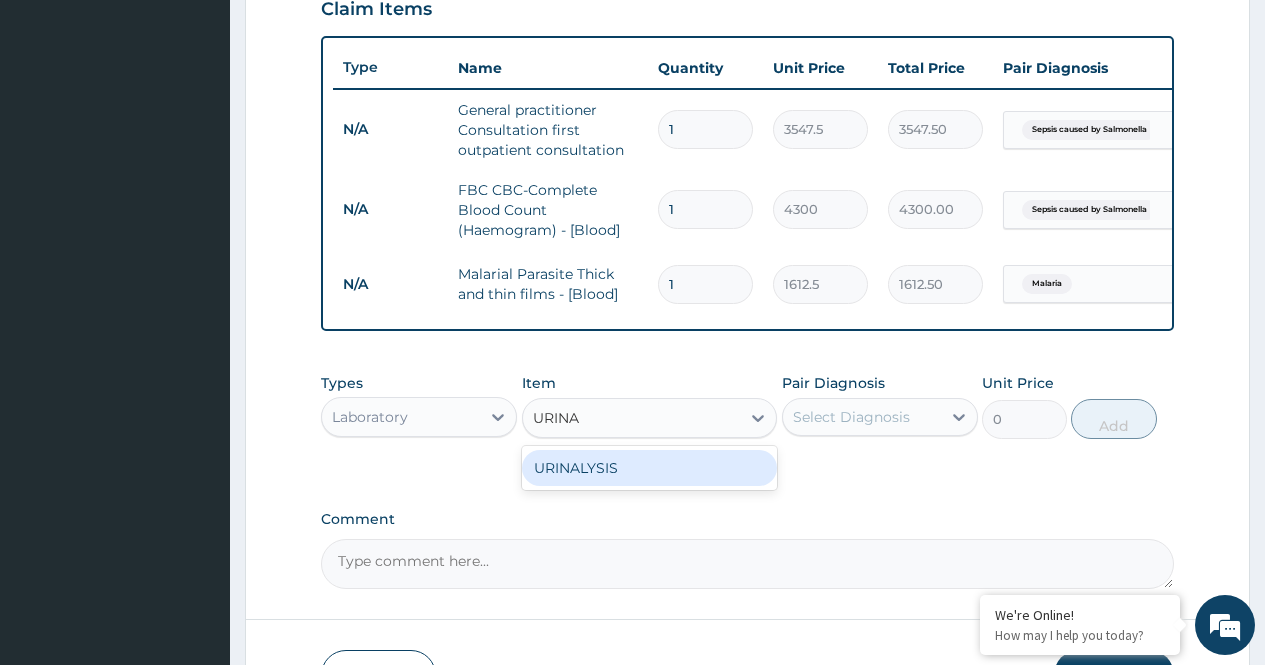 click on "URINALYSIS" at bounding box center [650, 468] 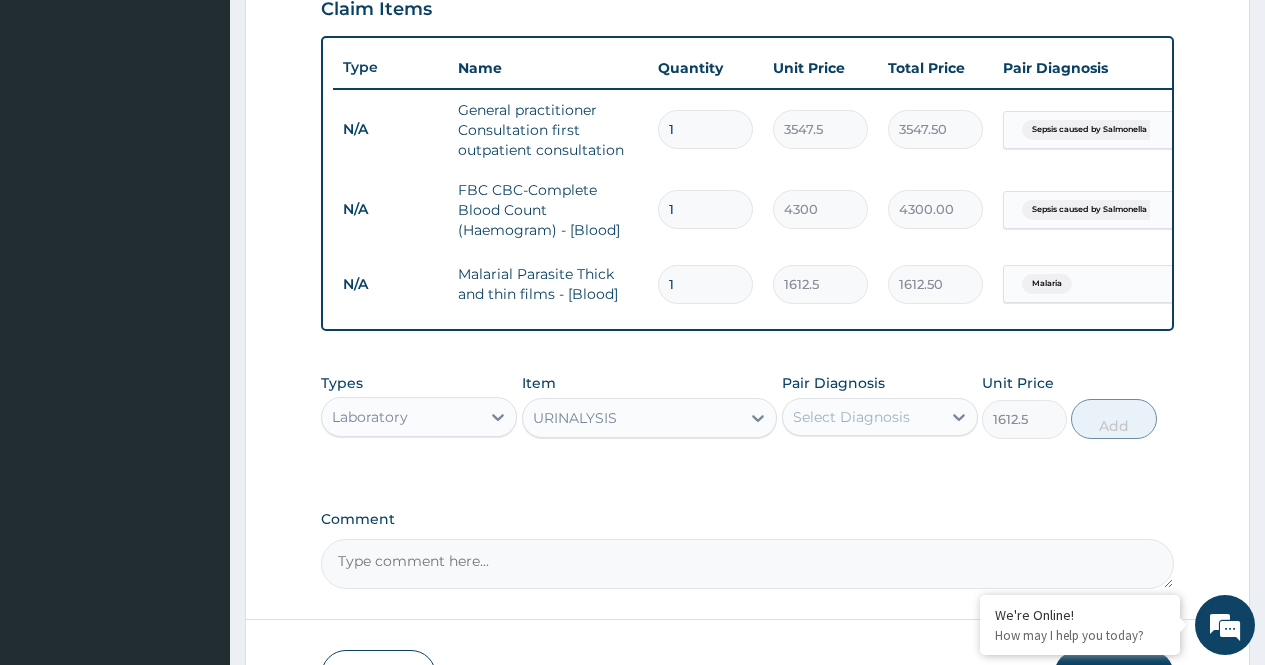 click on "Select Diagnosis" at bounding box center [851, 417] 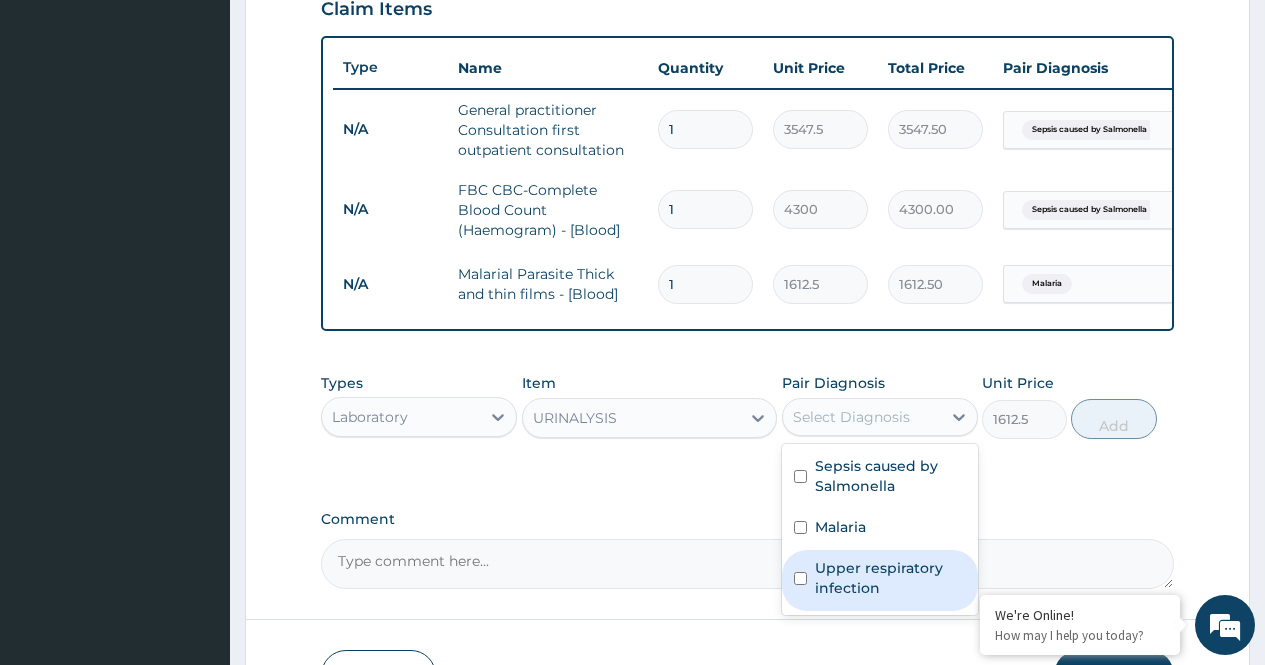 click on "Upper respiratory infection" at bounding box center [890, 578] 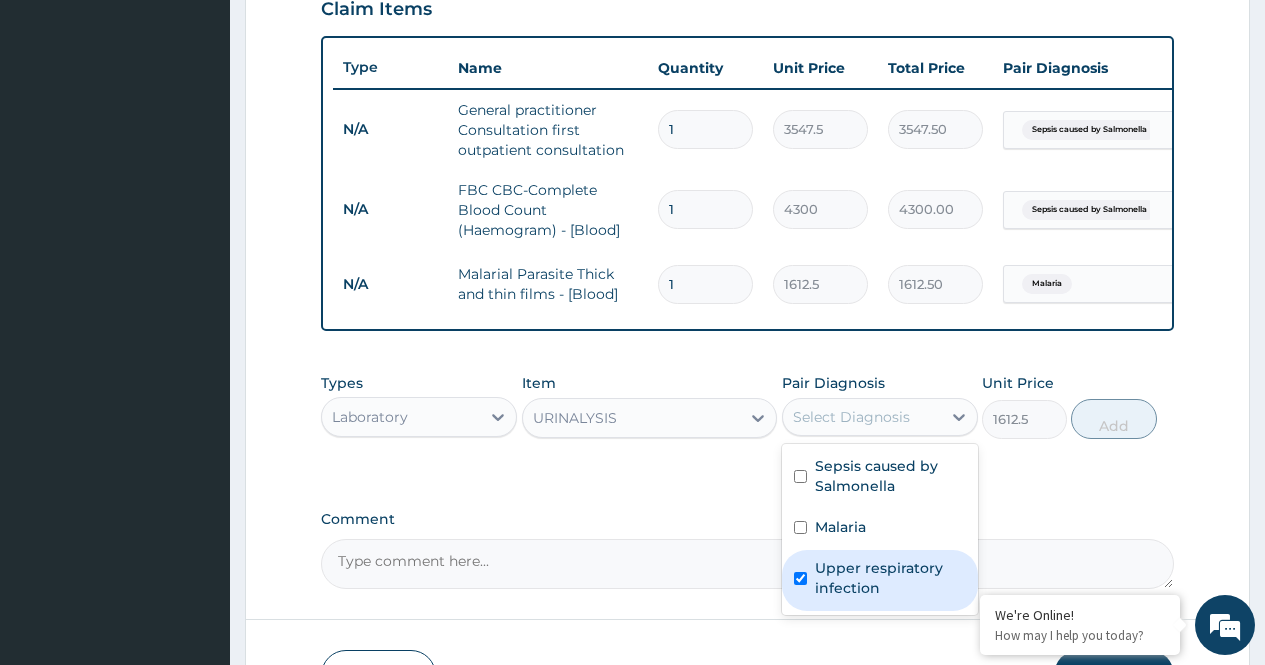 checkbox on "true" 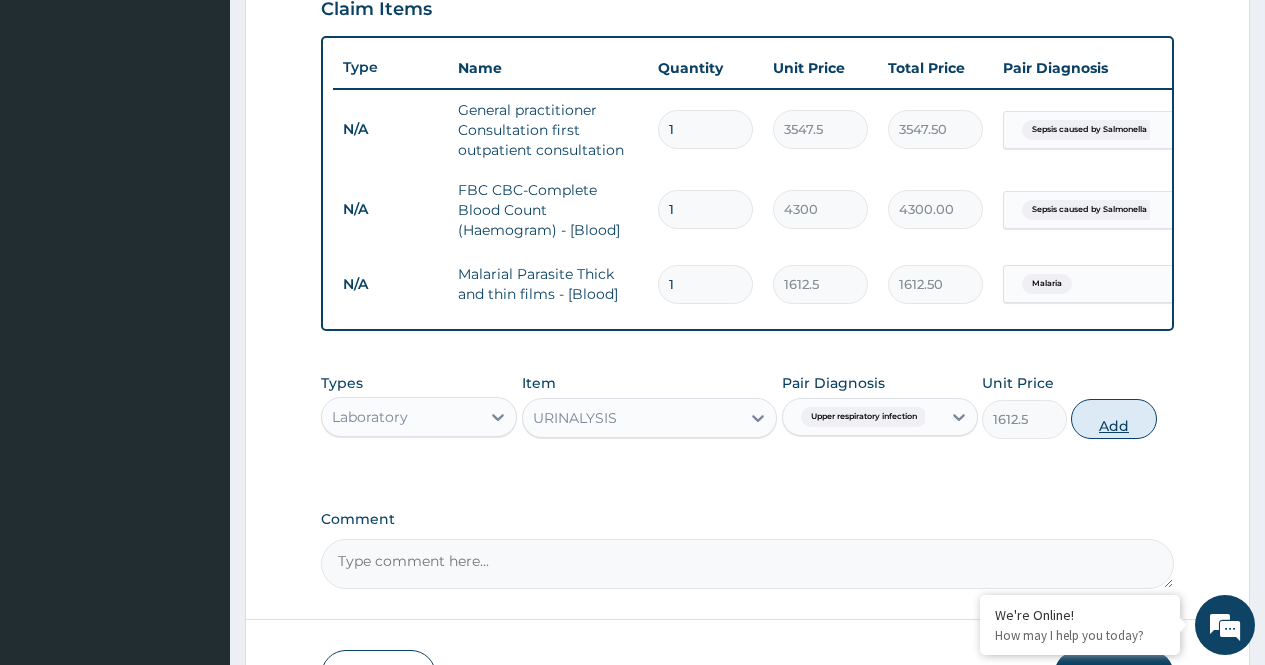 click on "Add" at bounding box center [1113, 419] 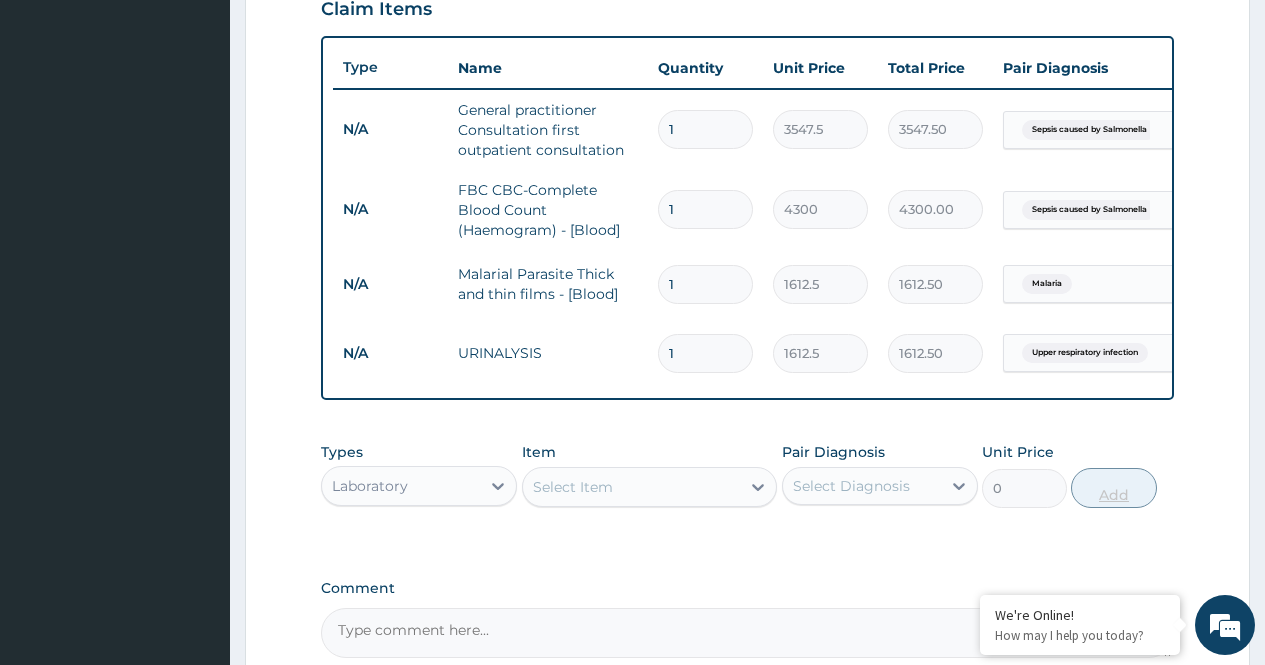 click on "PA Code / Prescription Code Enter Code(Secondary Care Only) Encounter Date 19-07-2025 Important Notice Please enter PA codes before entering items that are not attached to a PA code   All diagnoses entered must be linked to a claim item. Diagnosis & Claim Items that are visible but inactive cannot be edited because they were imported from an already approved PA code. Diagnosis Sepsis caused by Salmonella Confirmed Malaria Confirmed Upper respiratory infection Confirmed NB: All diagnosis must be linked to a claim item Claim Items Type Name Quantity Unit Price Total Price Pair Diagnosis Actions N/A General practitioner Consultation first outpatient consultation 1 3547.5 3547.50 Sepsis caused by Salmonella Delete N/A FBC CBC-Complete Blood Count (Haemogram) - [Blood] 1 4300 4300.00 Sepsis caused by Salmonella Delete N/A Malarial Parasite Thick and thin films - [Blood] 1 1612.5 1612.50 Malaria Delete N/A URINALYSIS 1 1612.5 1612.50 Upper respiratory infection Delete Types Laboratory Item Select Item Unit Price 0" at bounding box center [747, 70] 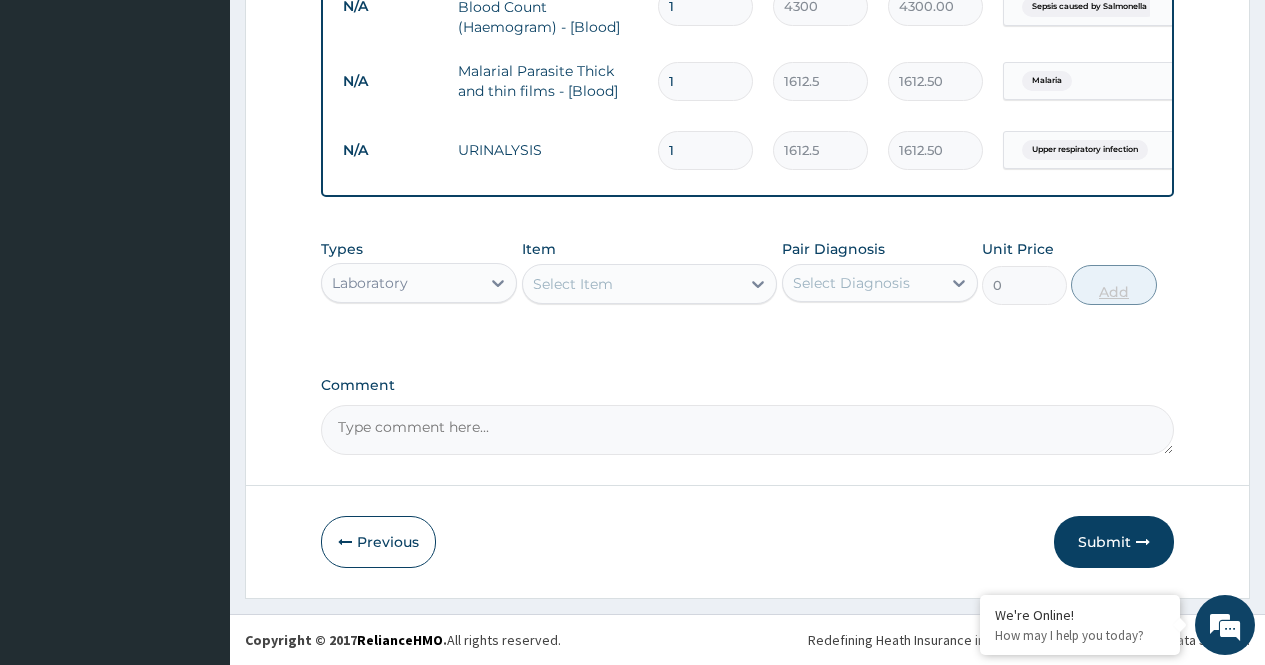scroll, scrollTop: 926, scrollLeft: 0, axis: vertical 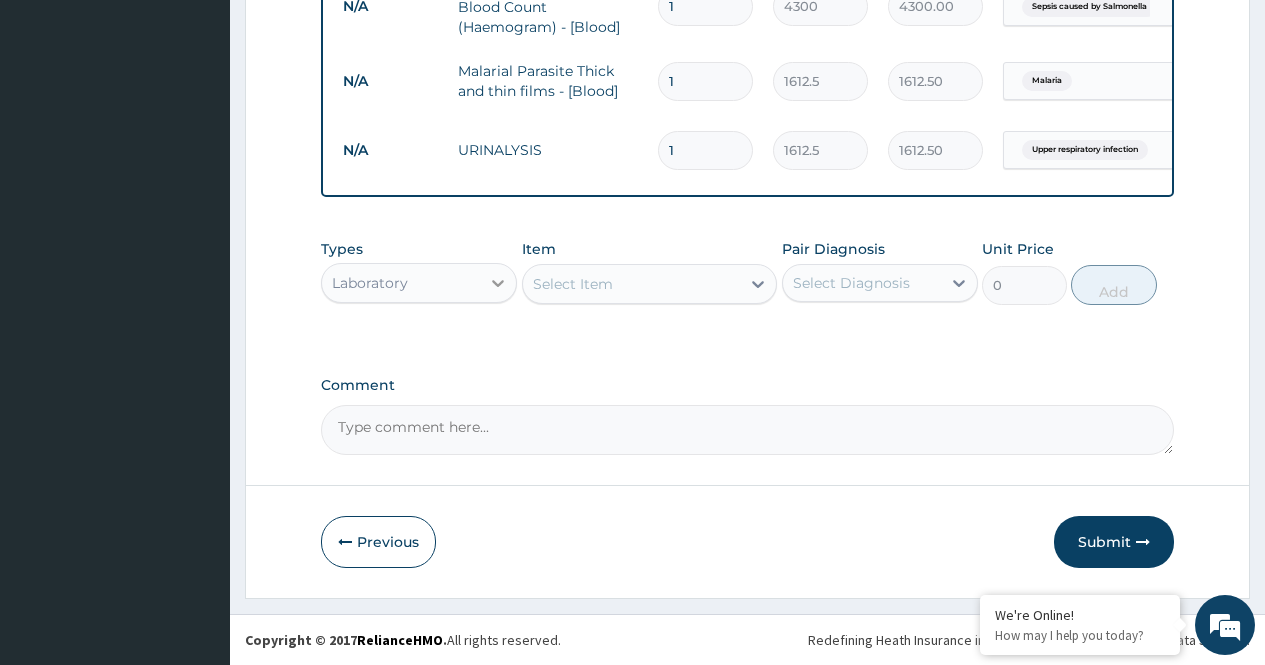 click at bounding box center [498, 283] 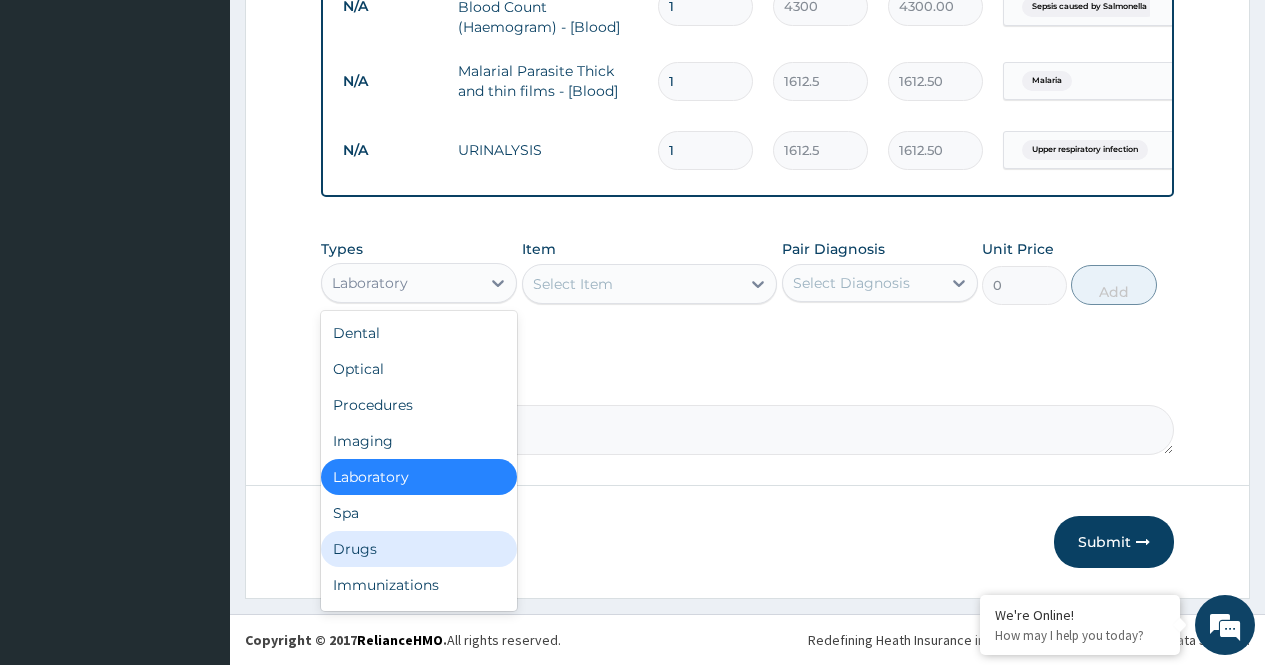 click on "Drugs" at bounding box center [419, 549] 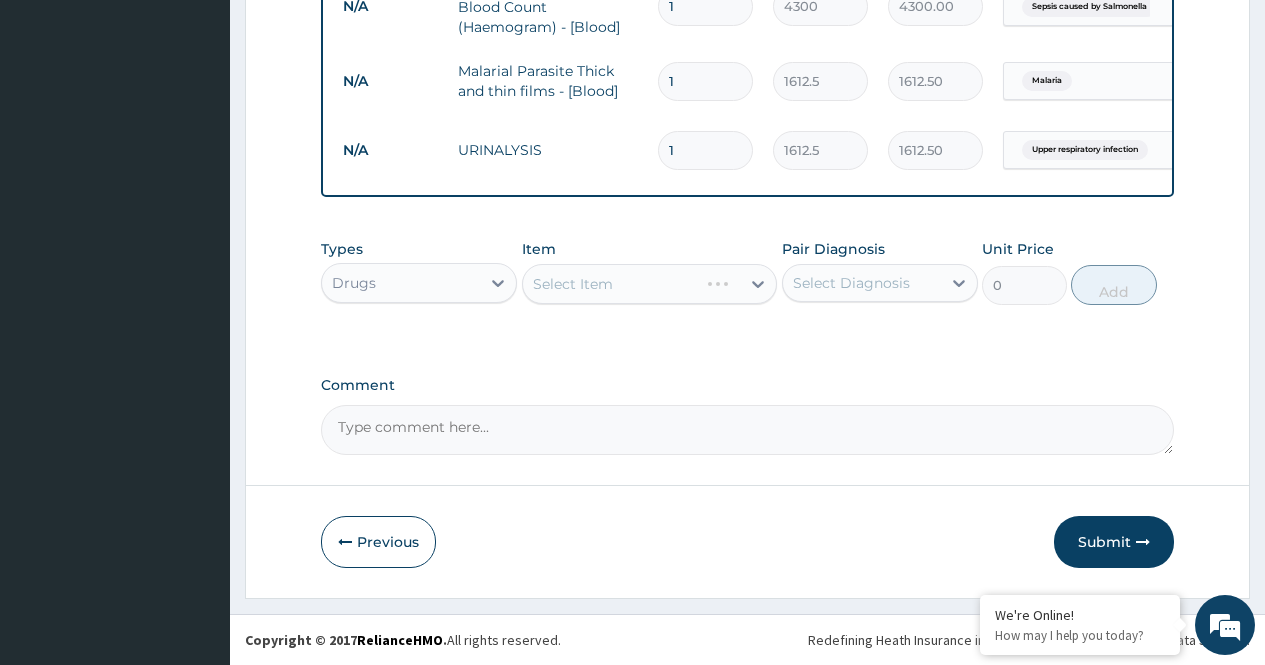 click on "Select Item" at bounding box center [650, 284] 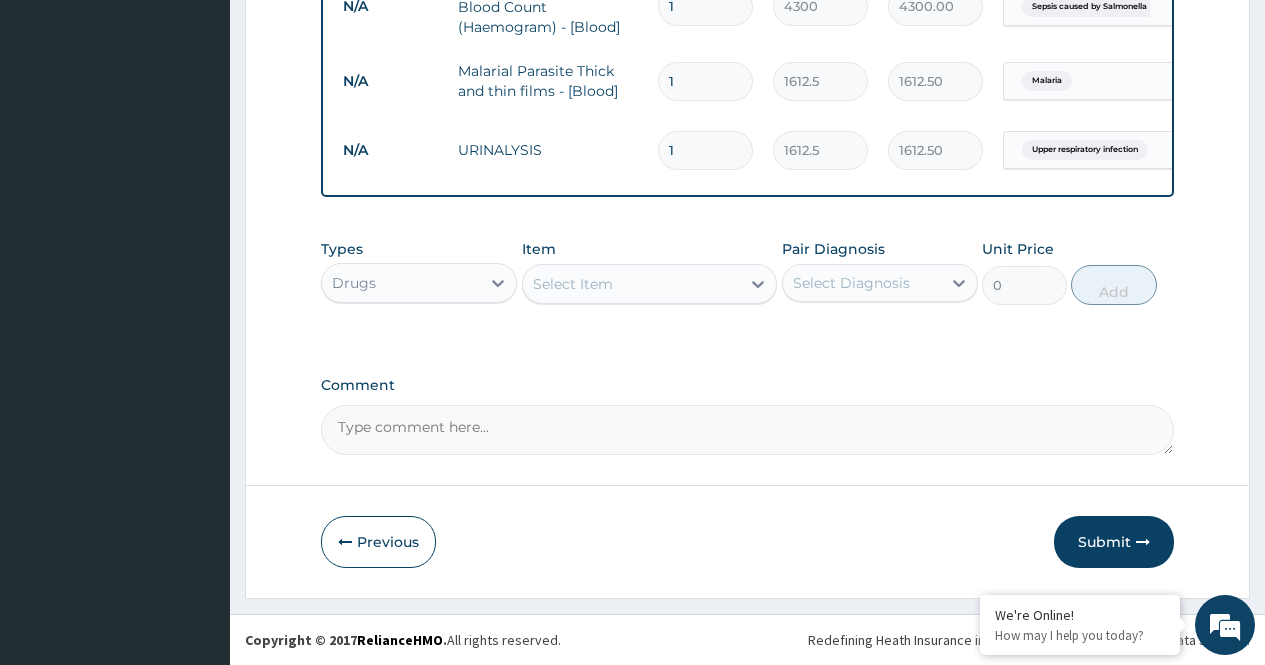 click on "Select Item" at bounding box center (632, 284) 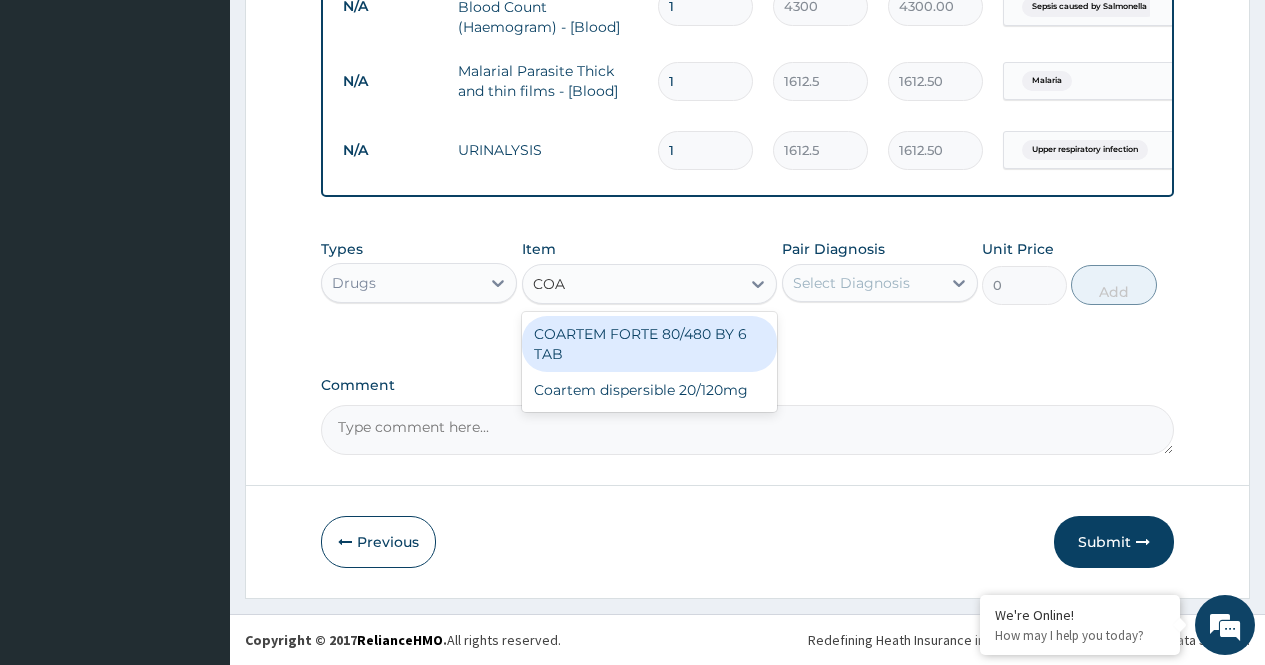 type on "COAR" 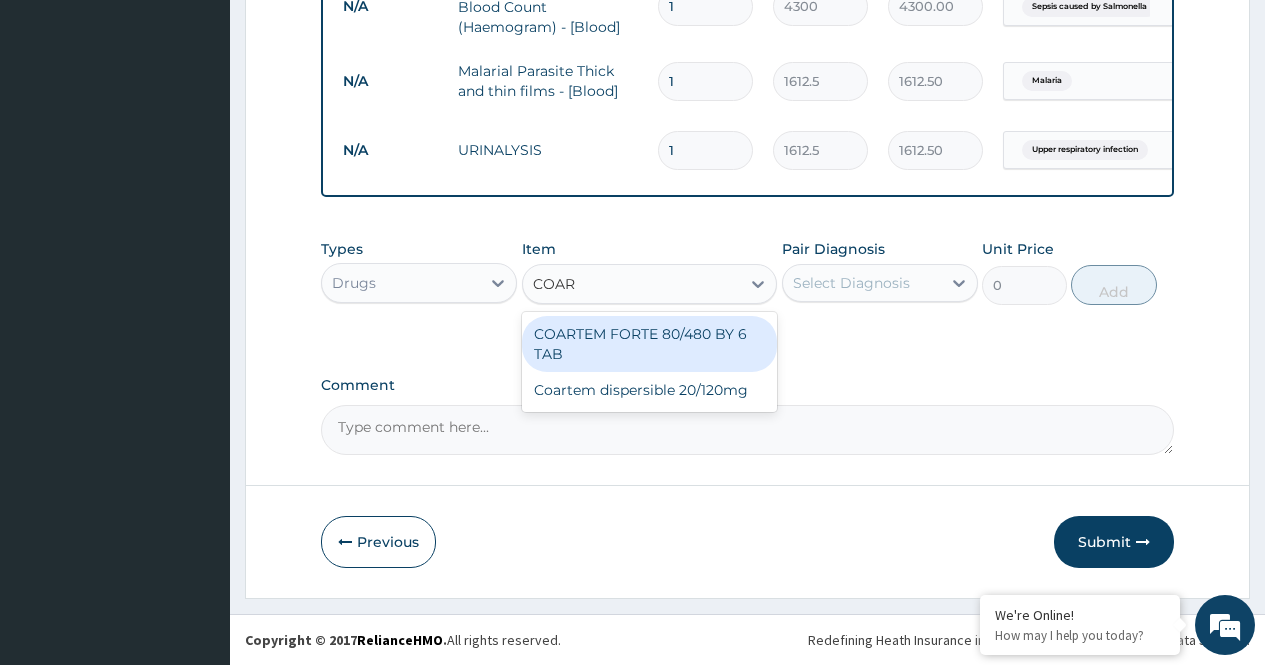click on "COARTEM FORTE 80/480 BY 6 TAB" at bounding box center (650, 344) 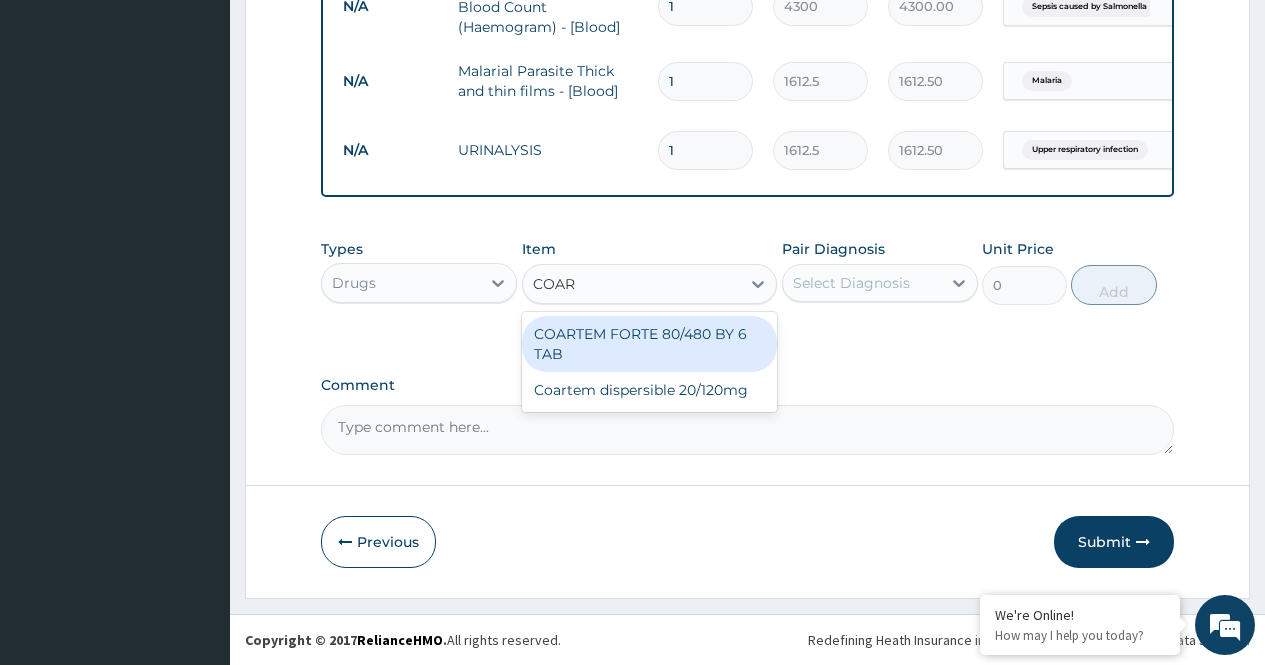 type 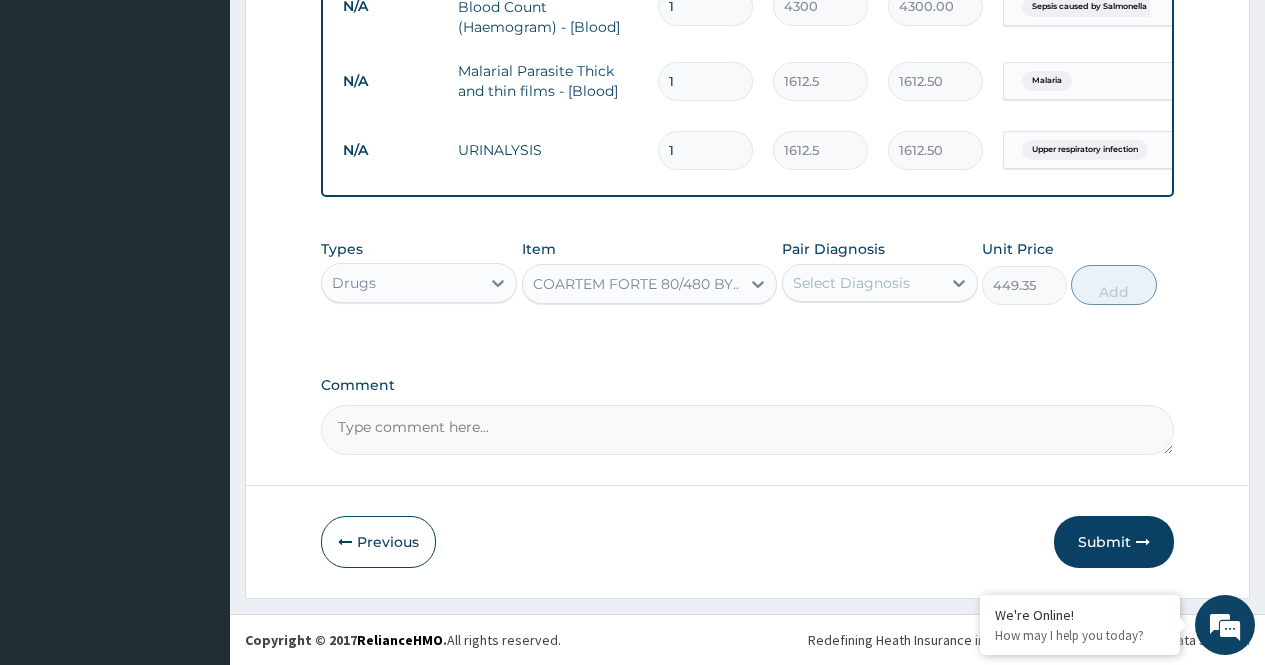 click on "Select Diagnosis" at bounding box center [851, 283] 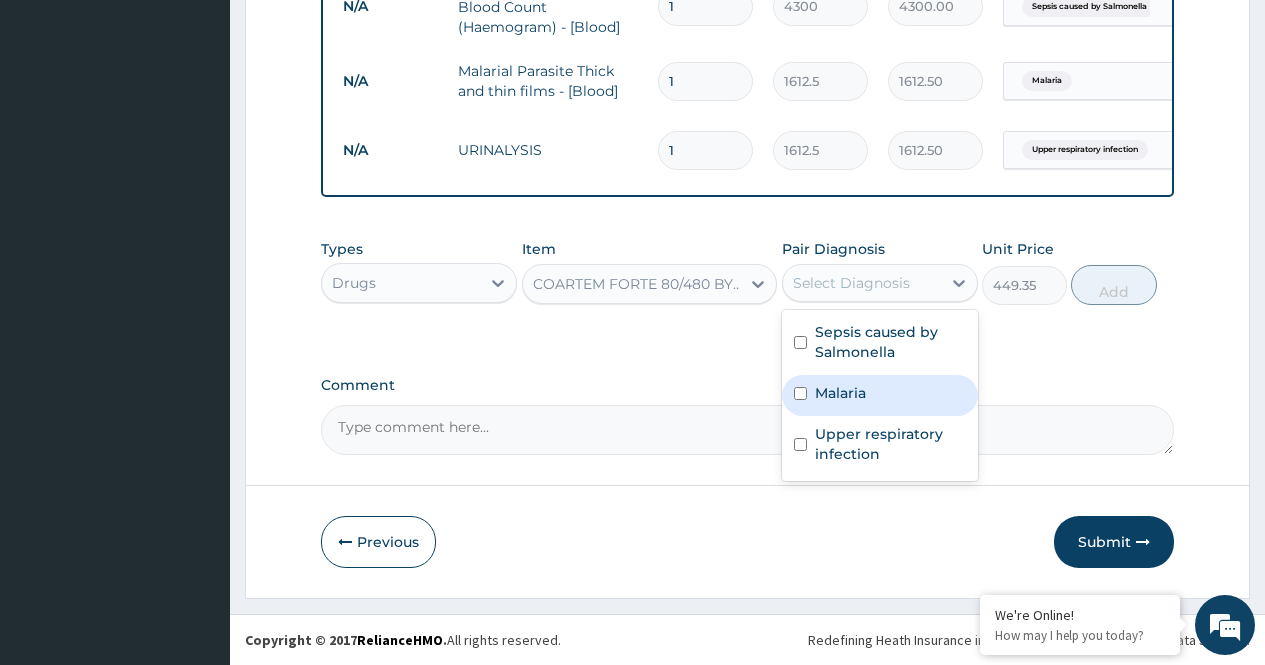 click on "Malaria" at bounding box center (840, 393) 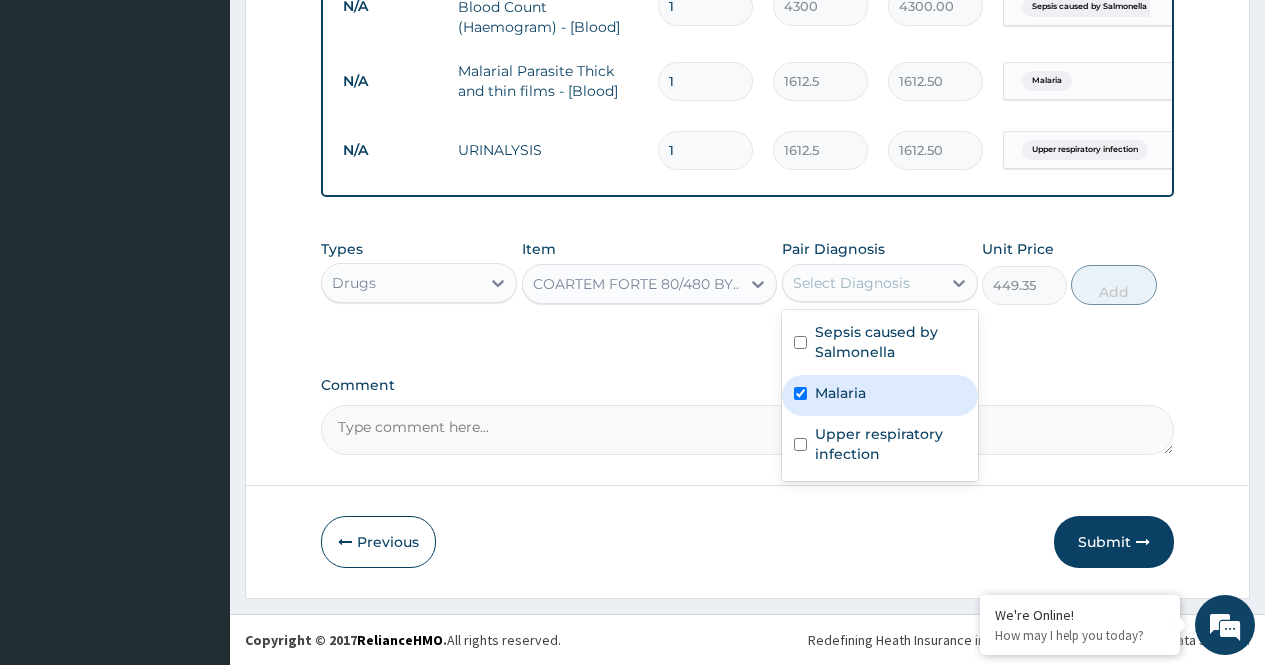 checkbox on "true" 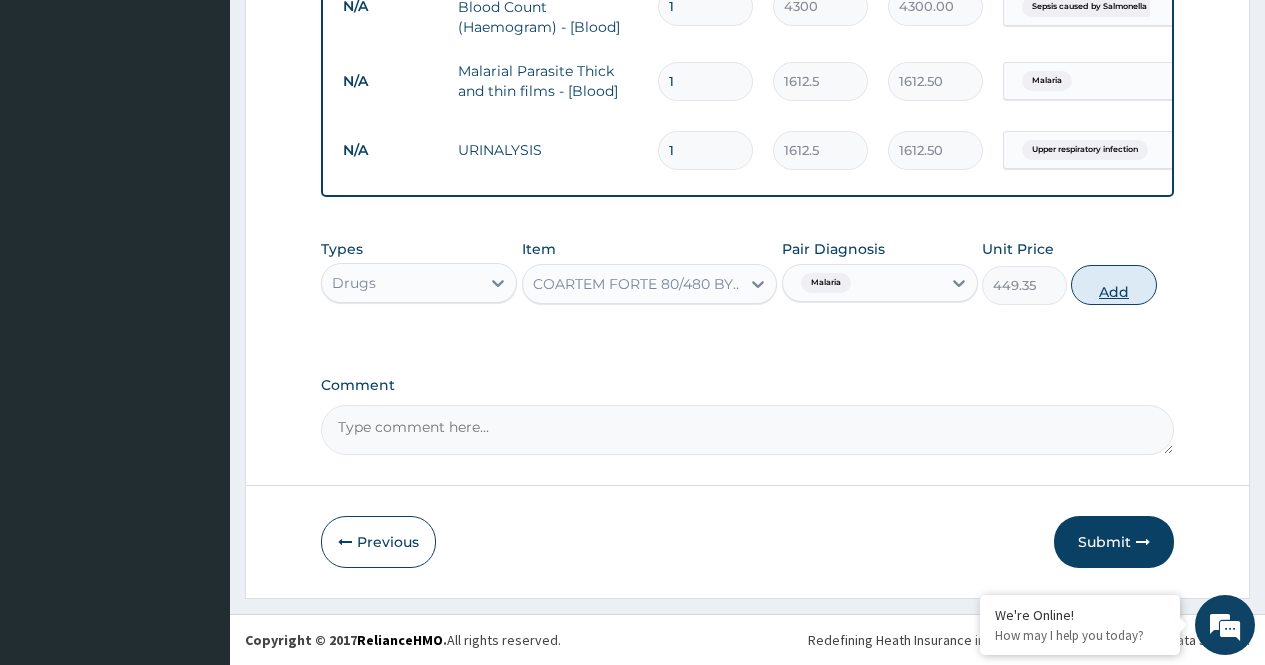 click on "Add" at bounding box center [1113, 285] 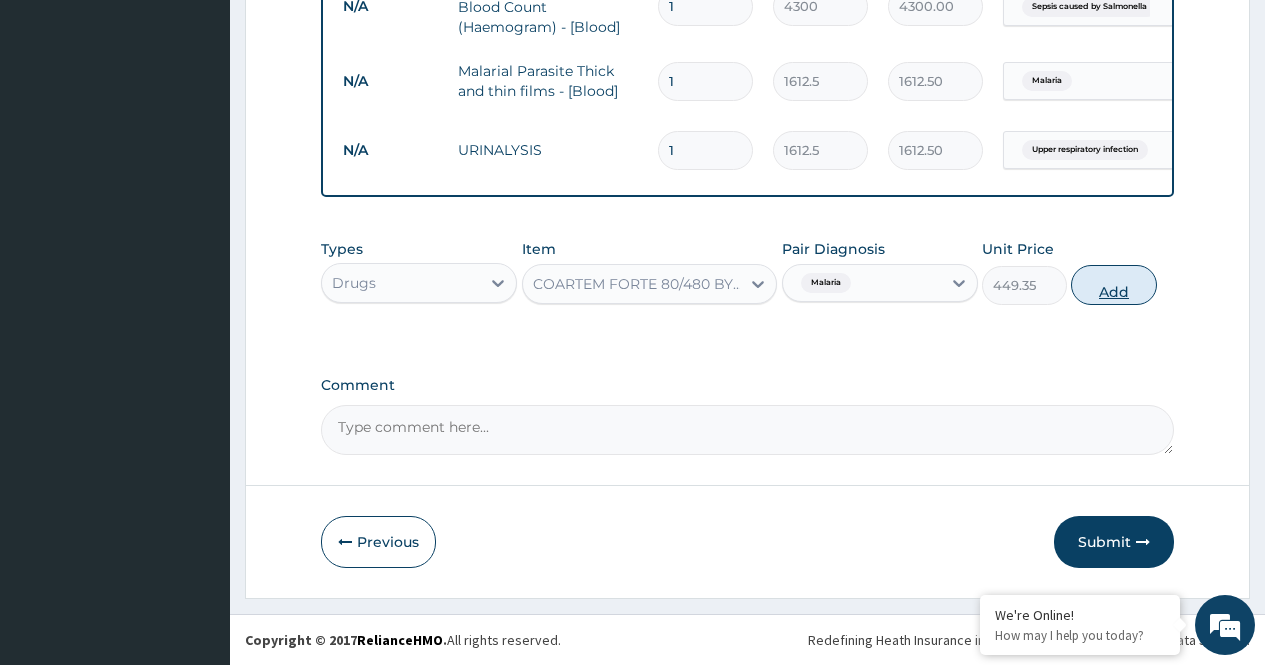 type on "0" 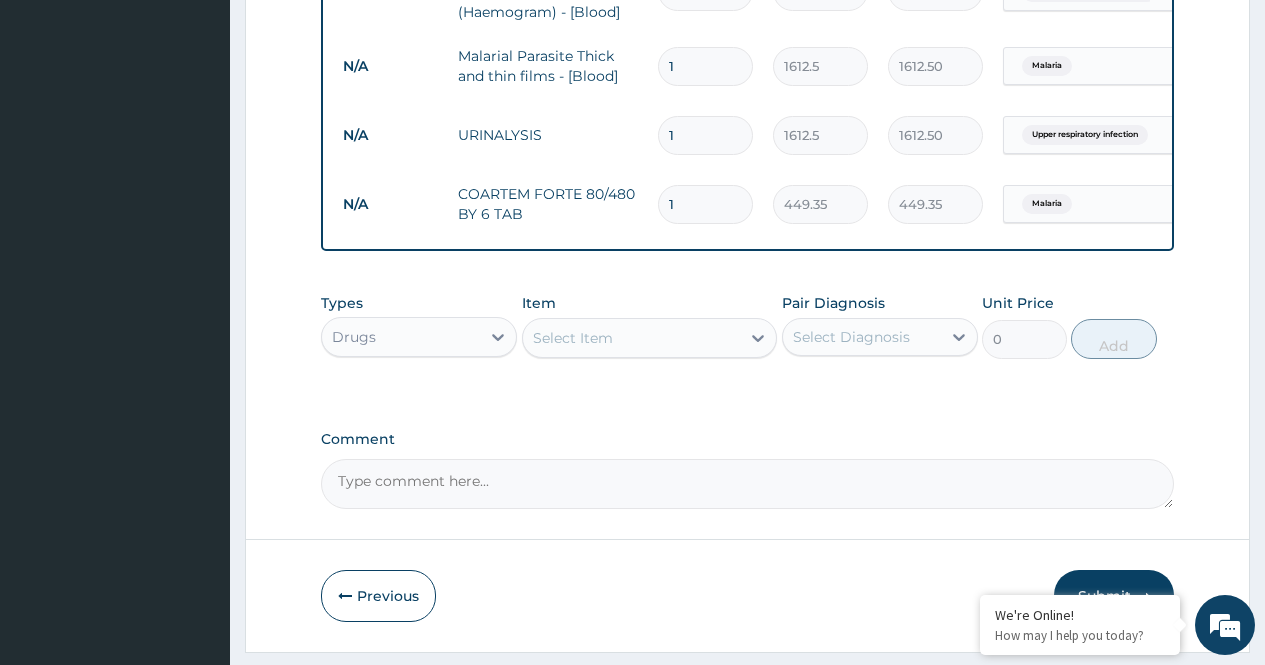 click on "Select Item" at bounding box center (632, 338) 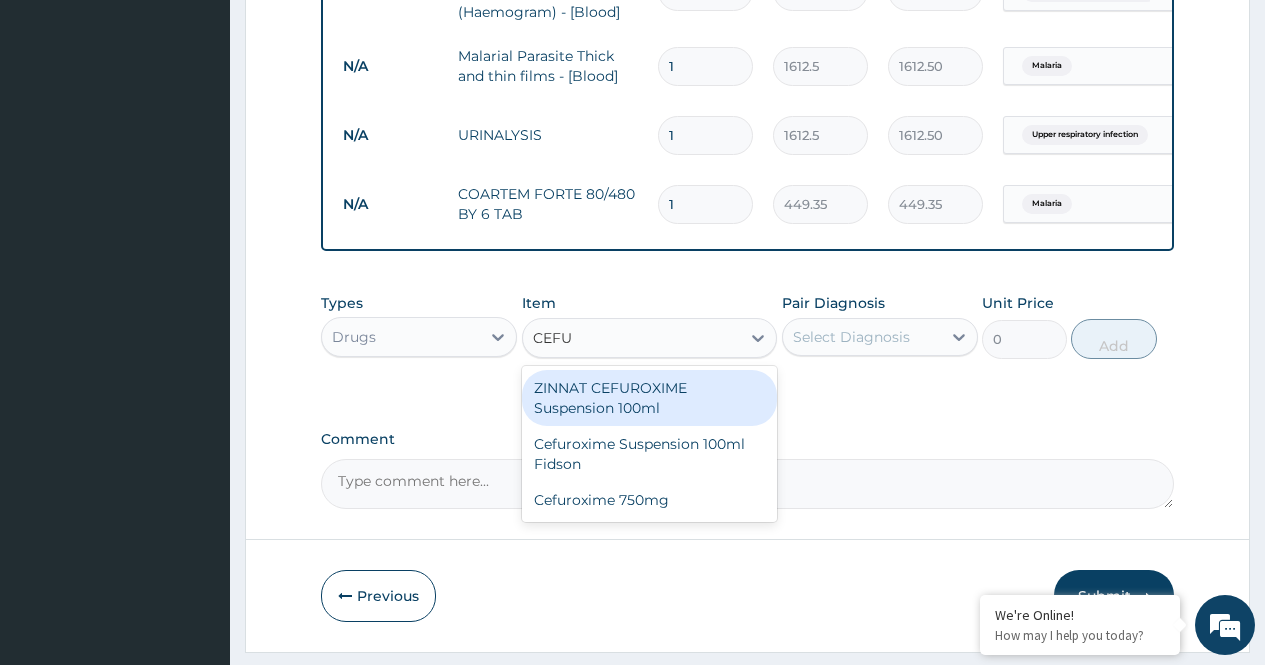 type on "CEFUR" 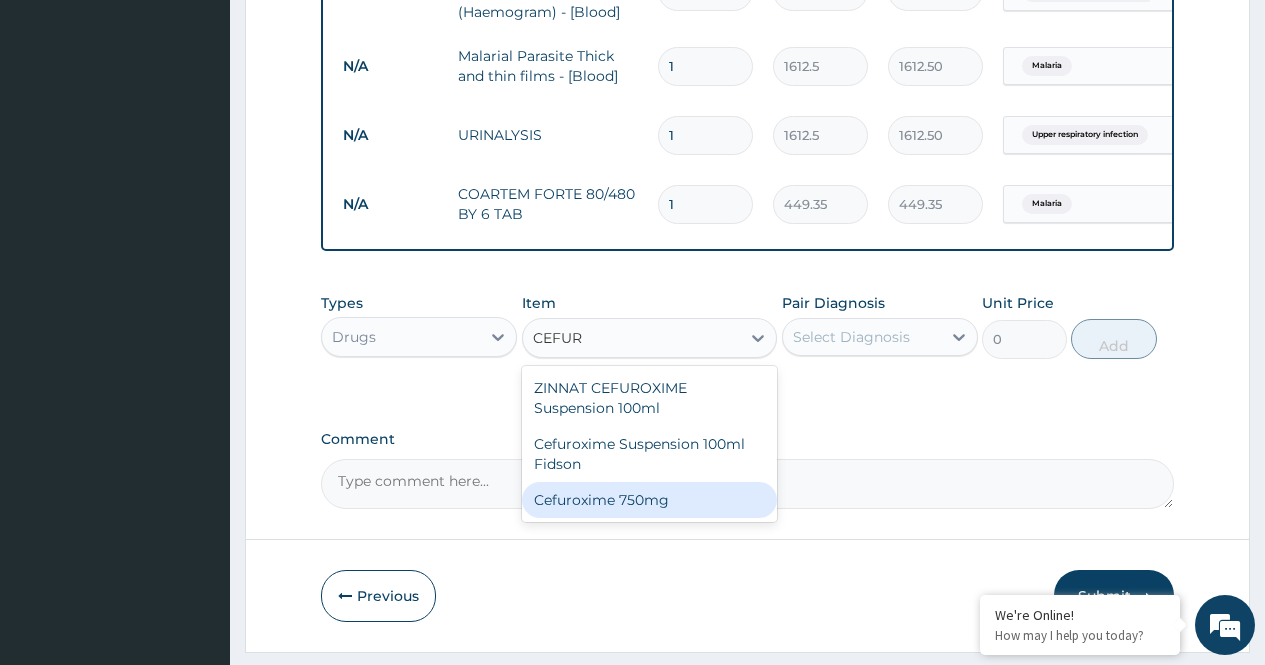 click on "Cefuroxime 750mg" at bounding box center [650, 500] 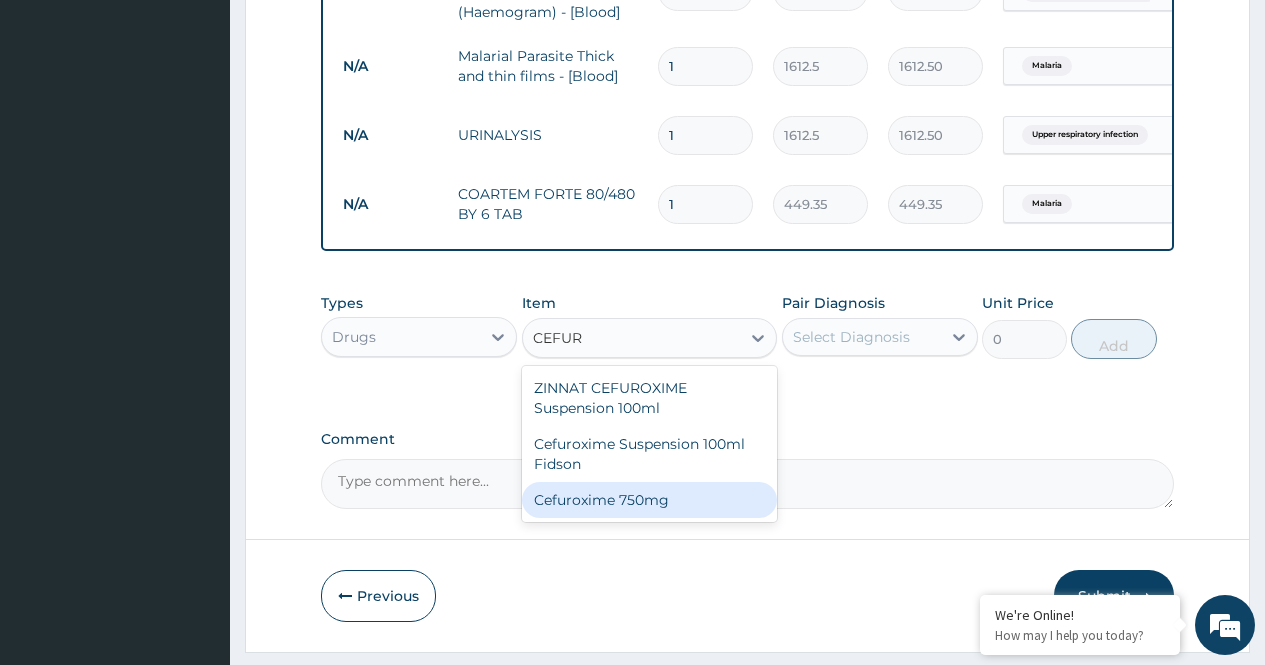 type 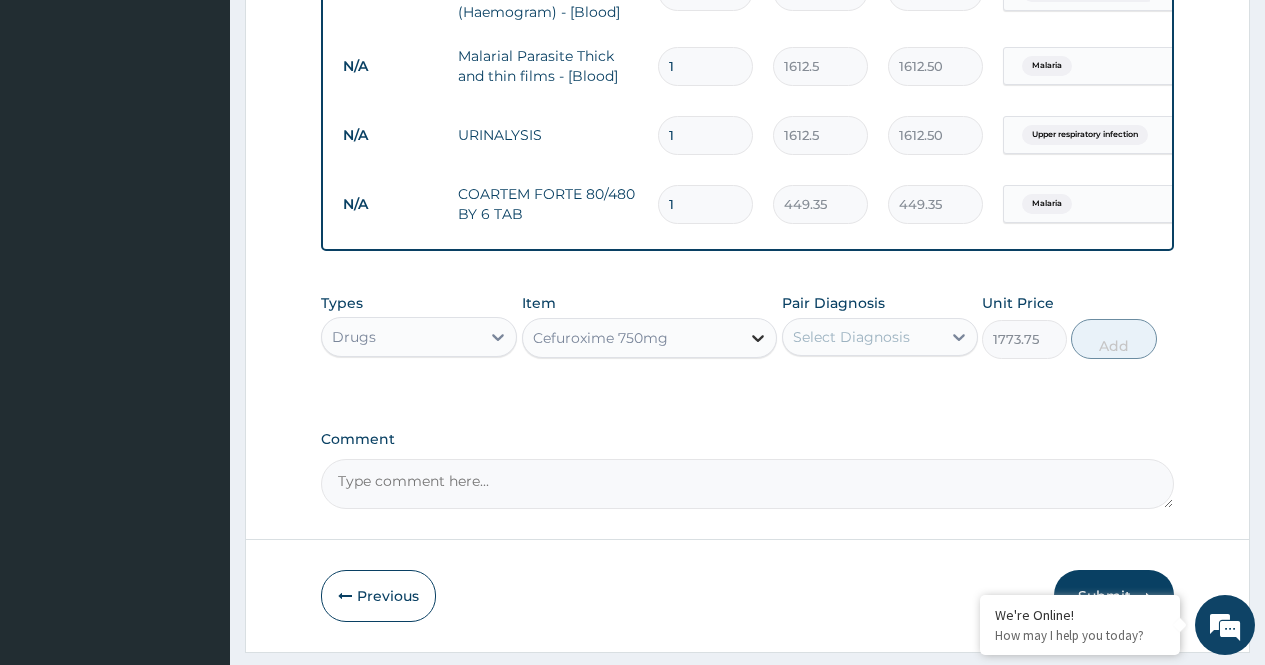 click 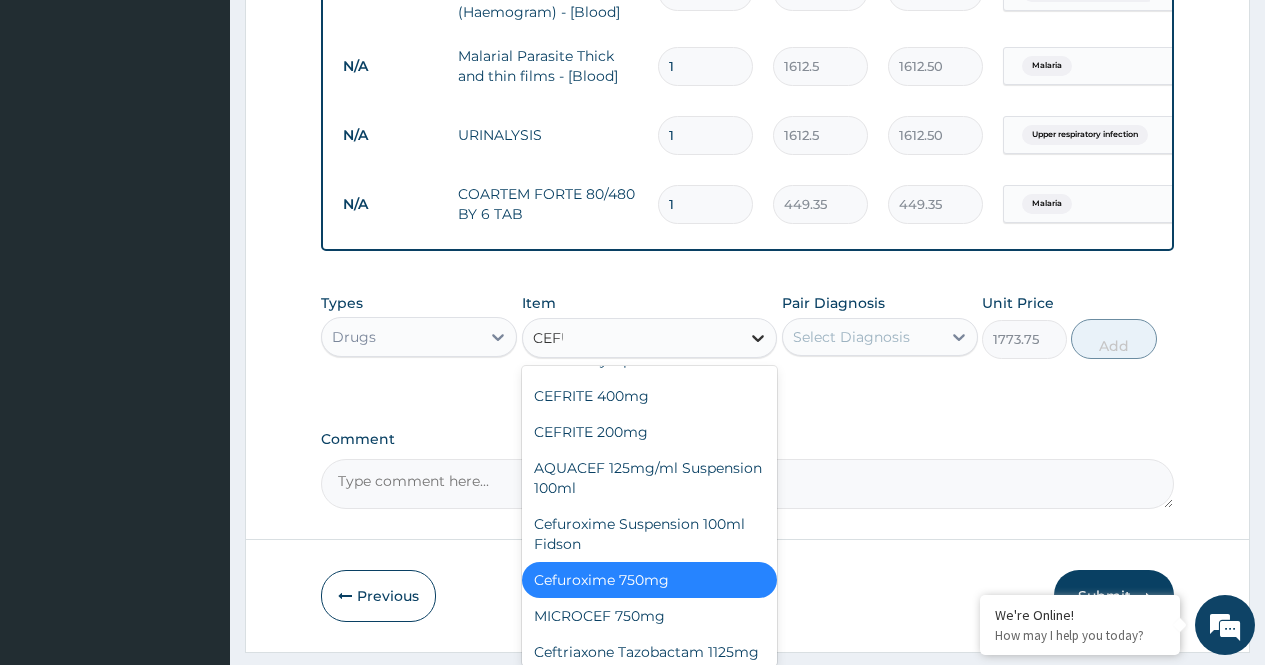 scroll, scrollTop: 0, scrollLeft: 0, axis: both 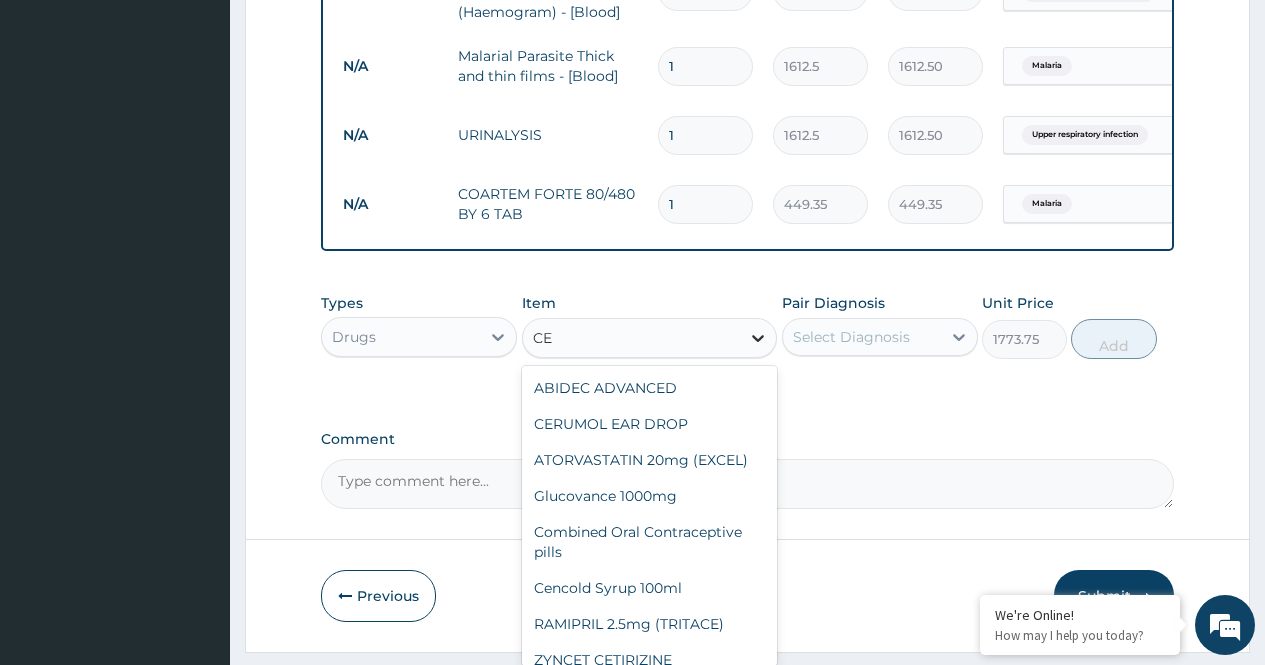 type on "C" 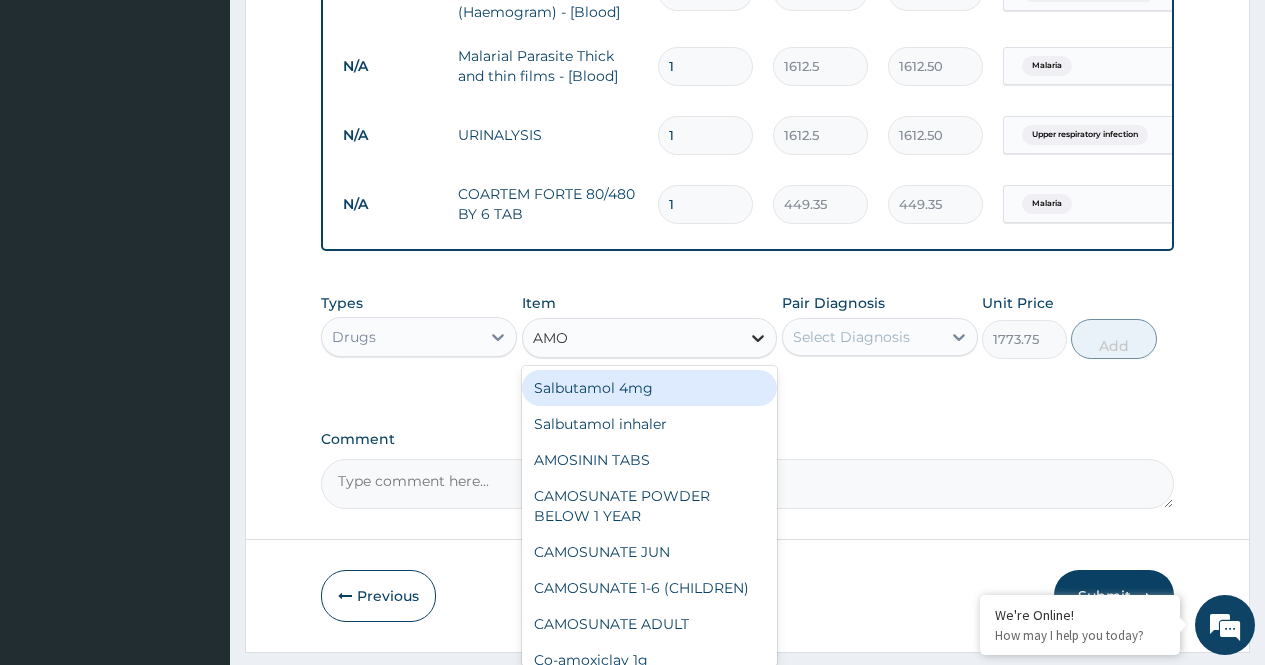 type on "AMOK" 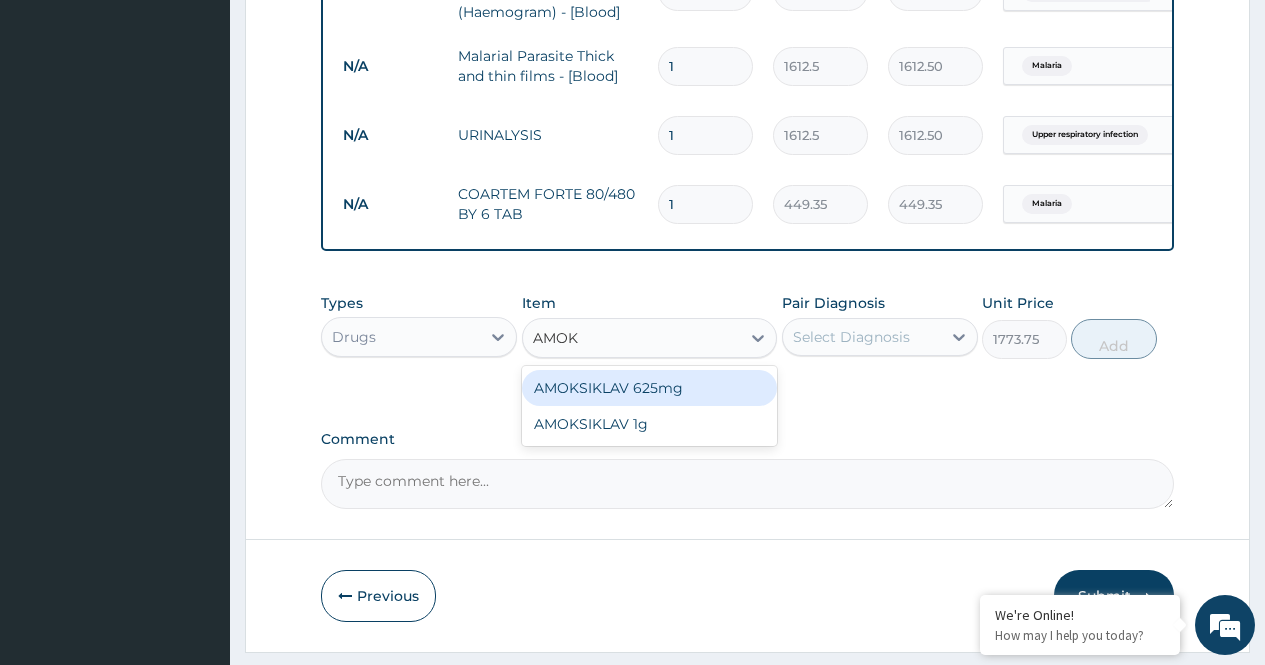 click on "AMOKSIKLAV 625mg" at bounding box center [650, 388] 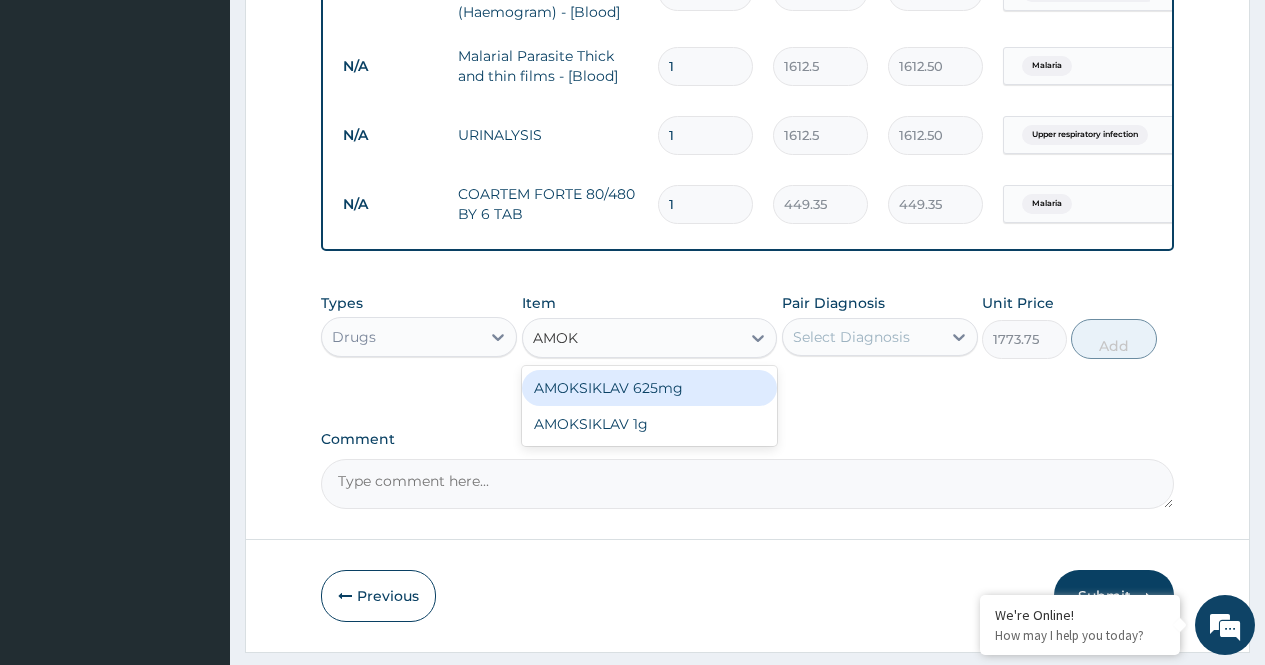 type 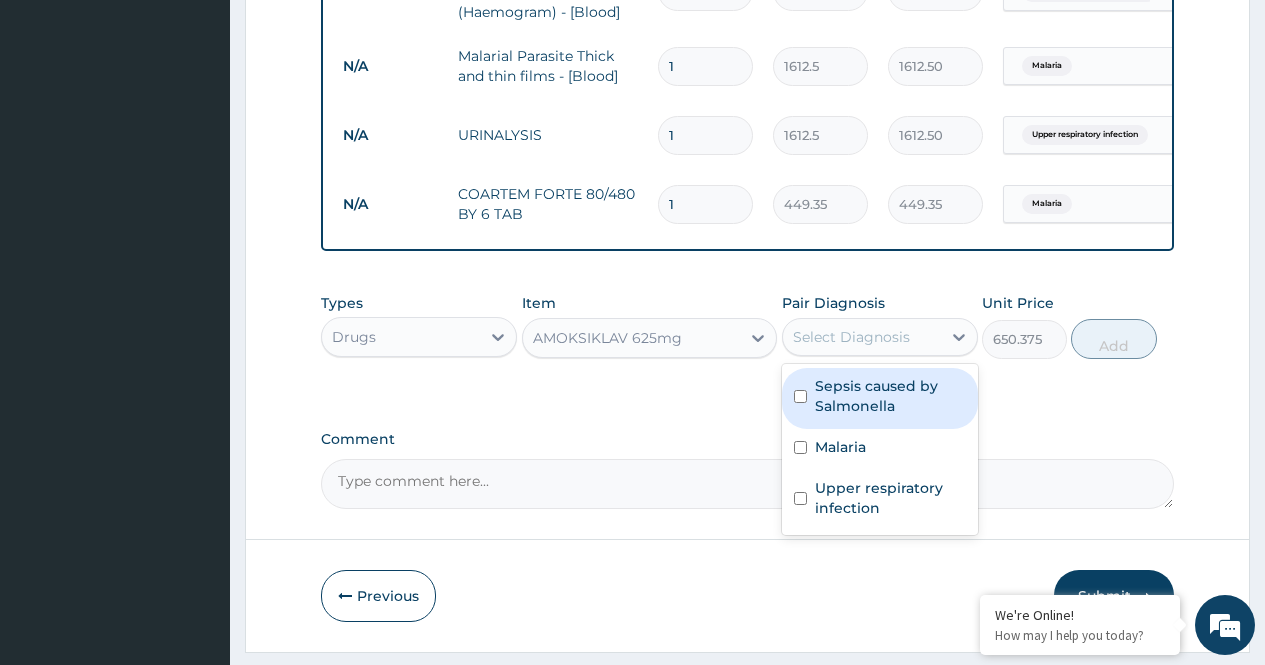 click on "Select Diagnosis" at bounding box center [851, 337] 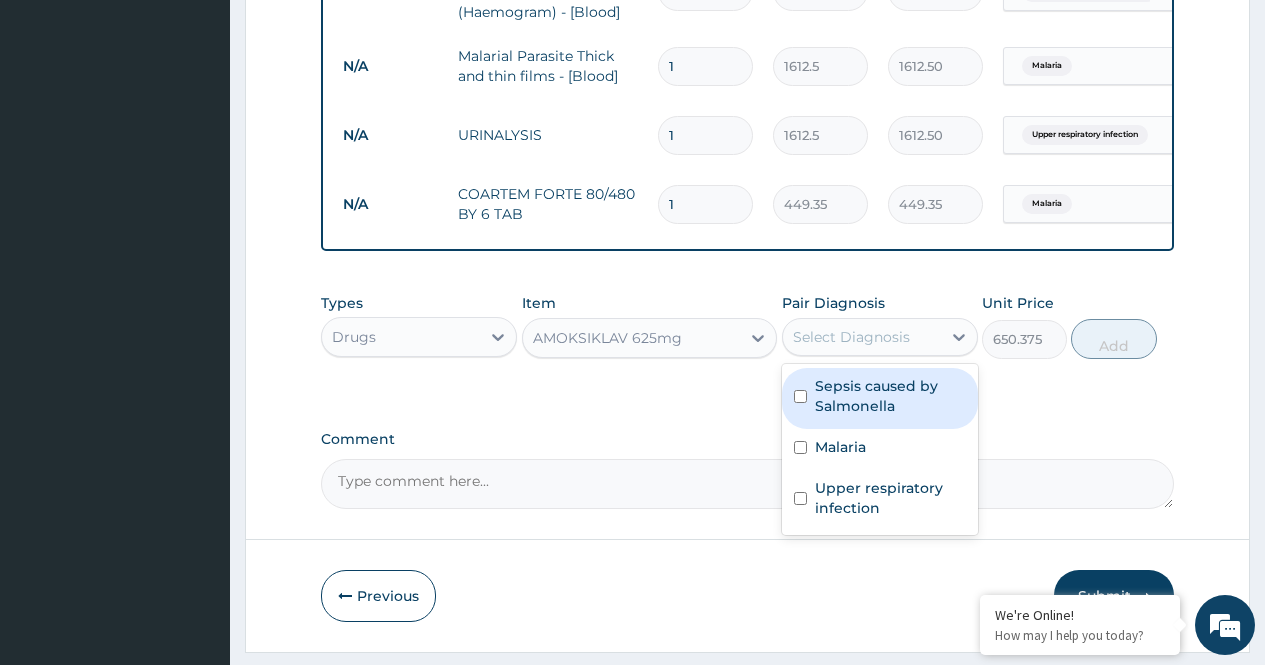 click on "Sepsis caused by Salmonella" at bounding box center [890, 396] 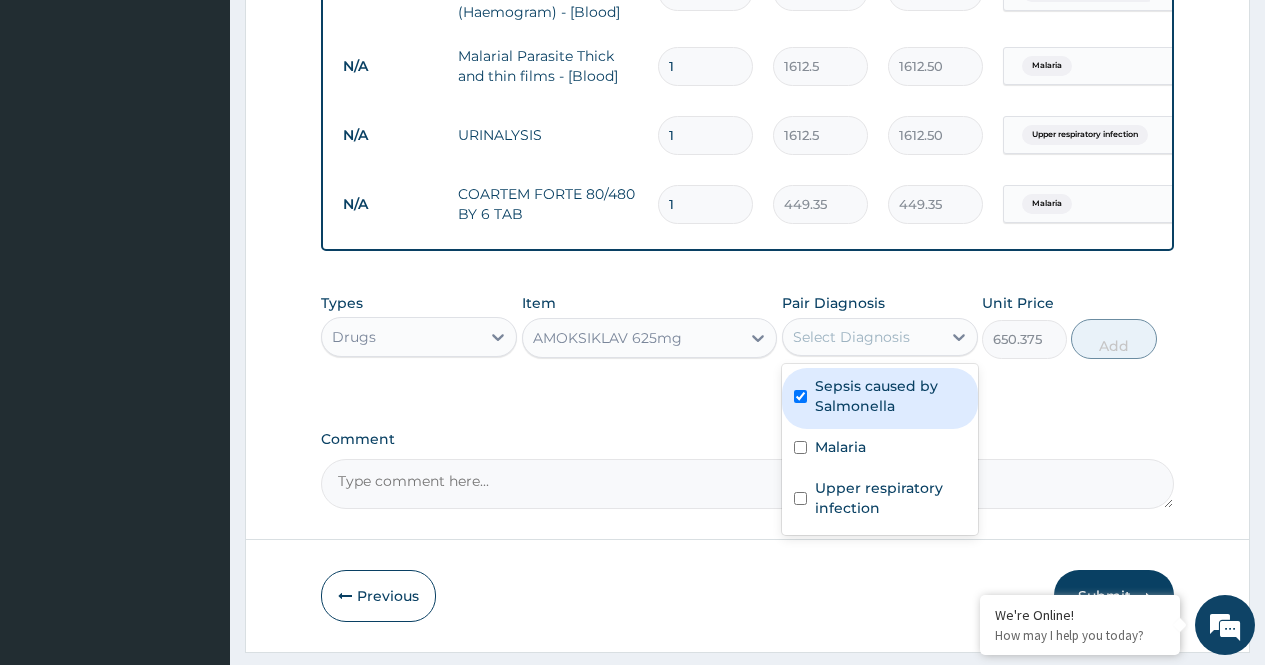 checkbox on "true" 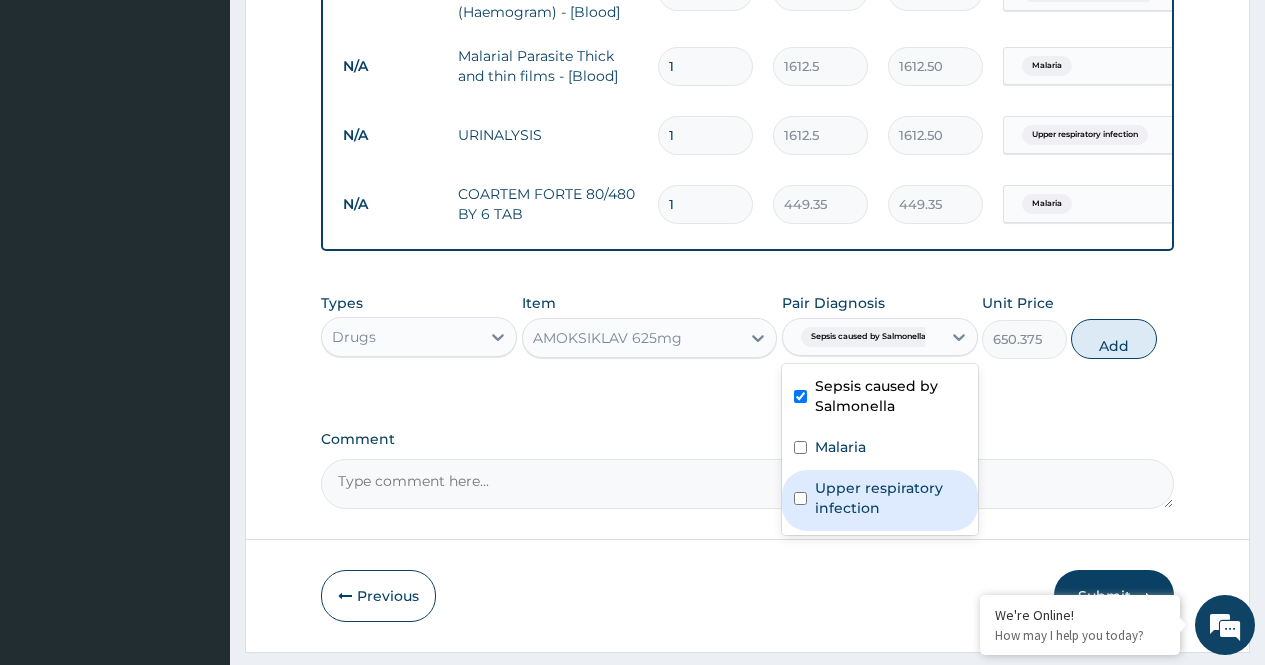 click on "Upper respiratory infection" at bounding box center [890, 498] 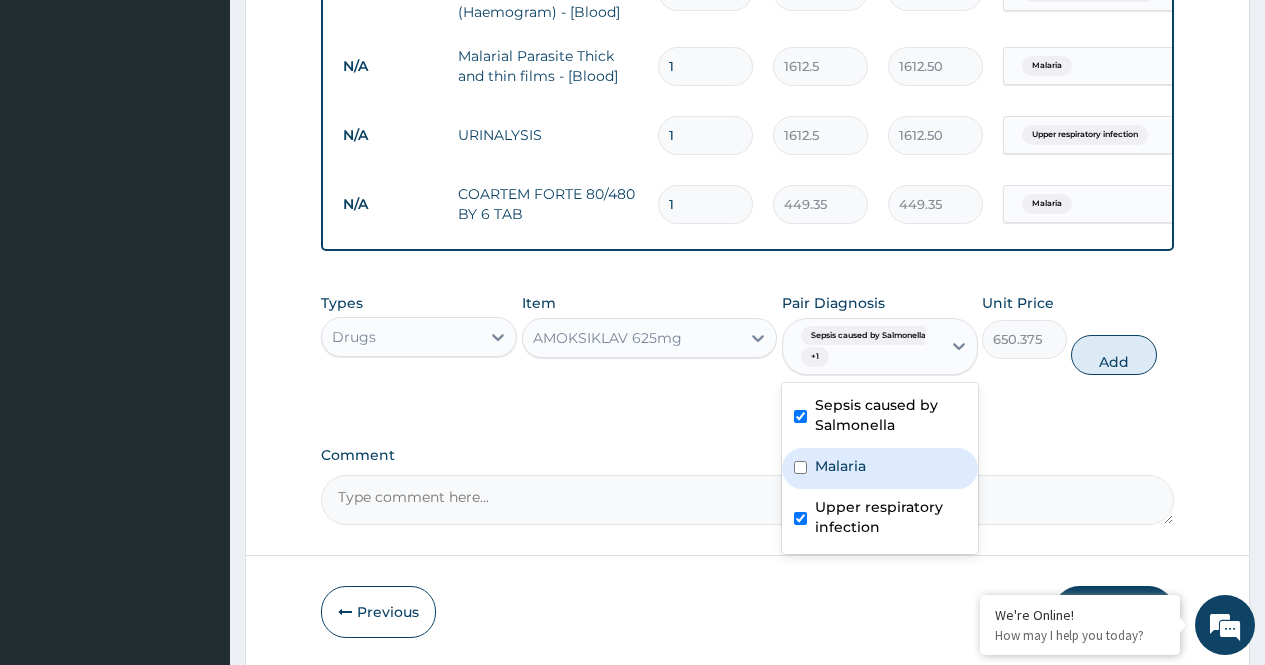 checkbox on "true" 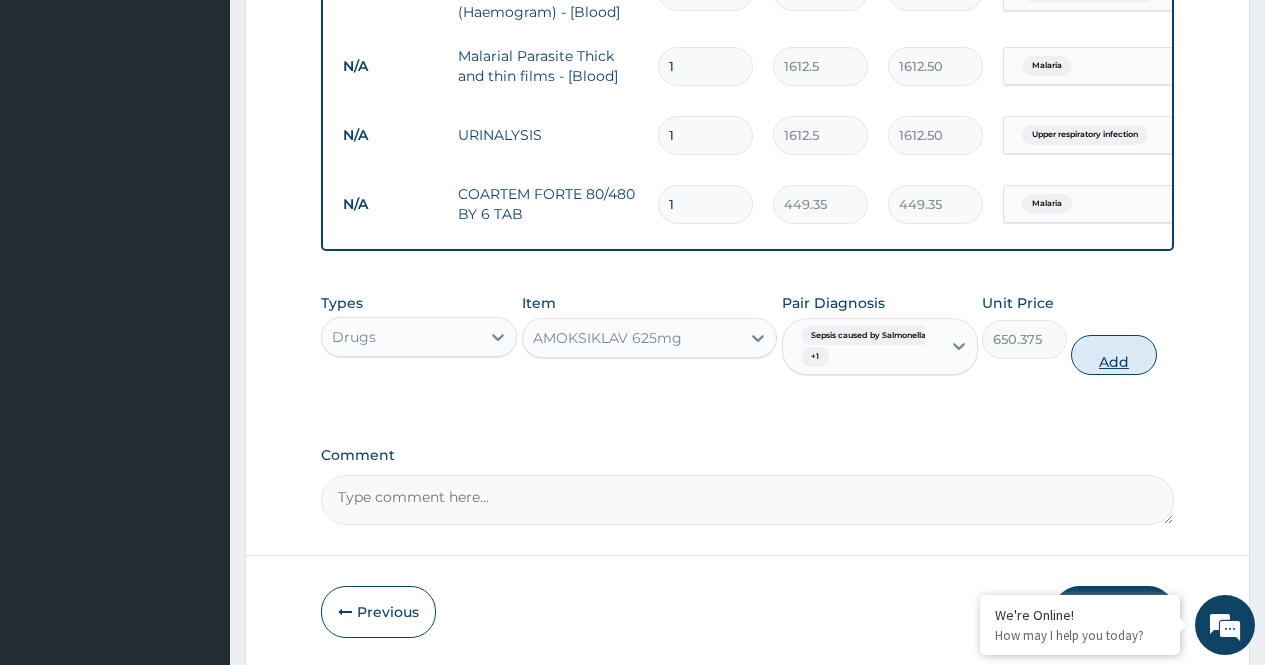 click on "Add" at bounding box center (1113, 355) 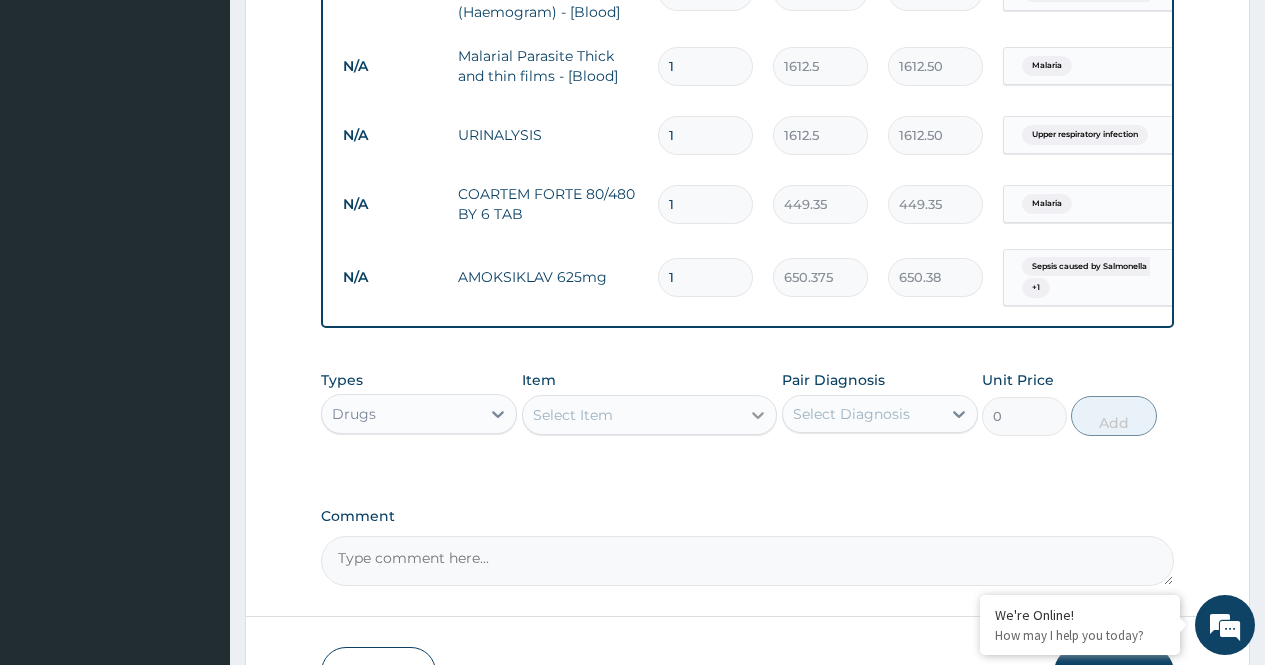 click at bounding box center [758, 415] 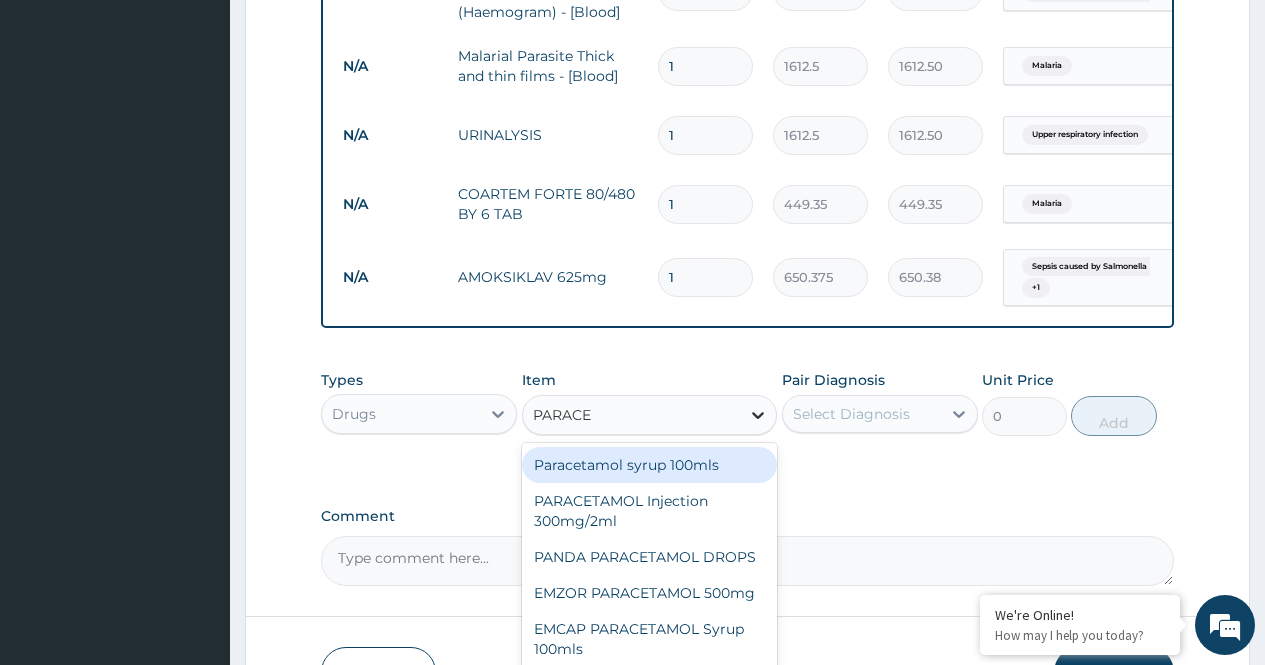 type on "PARACET" 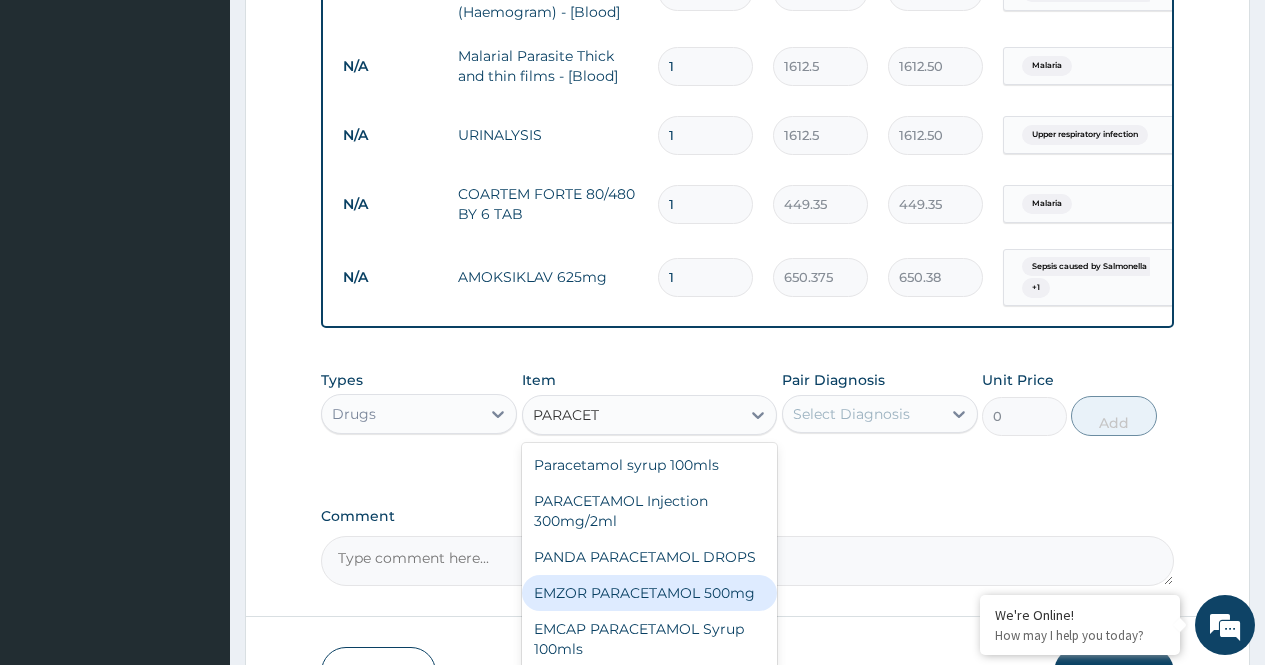 click on "EMZOR PARACETAMOL 500mg" at bounding box center (650, 593) 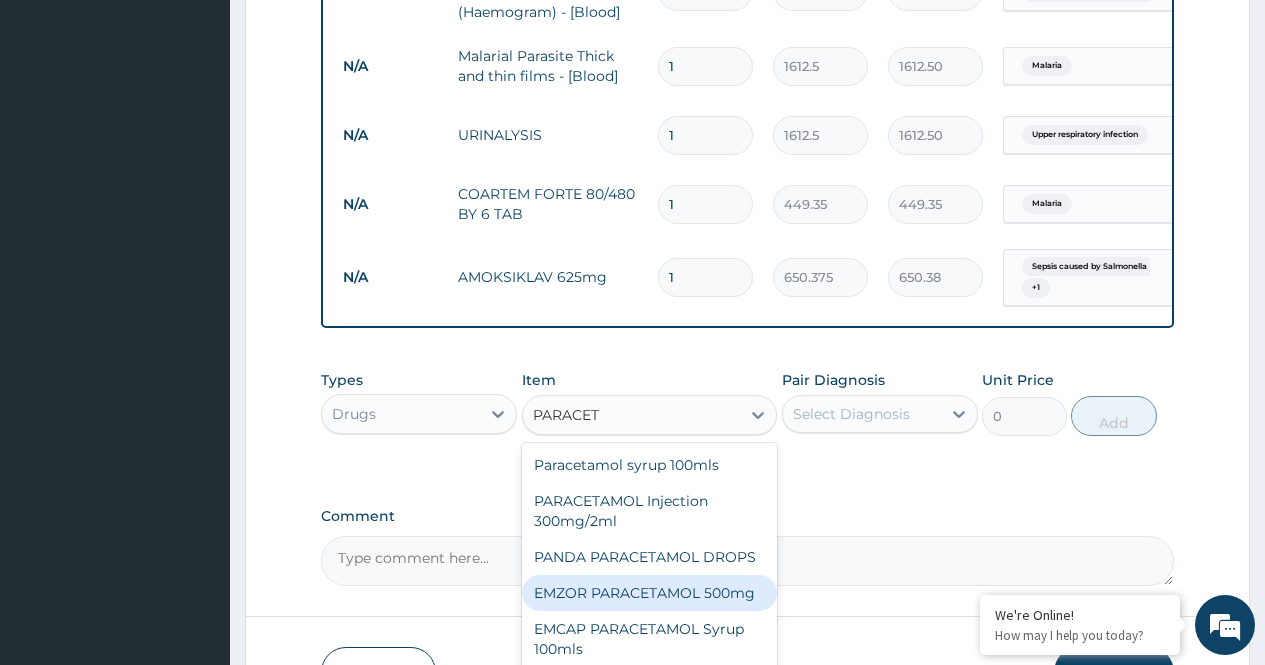 type 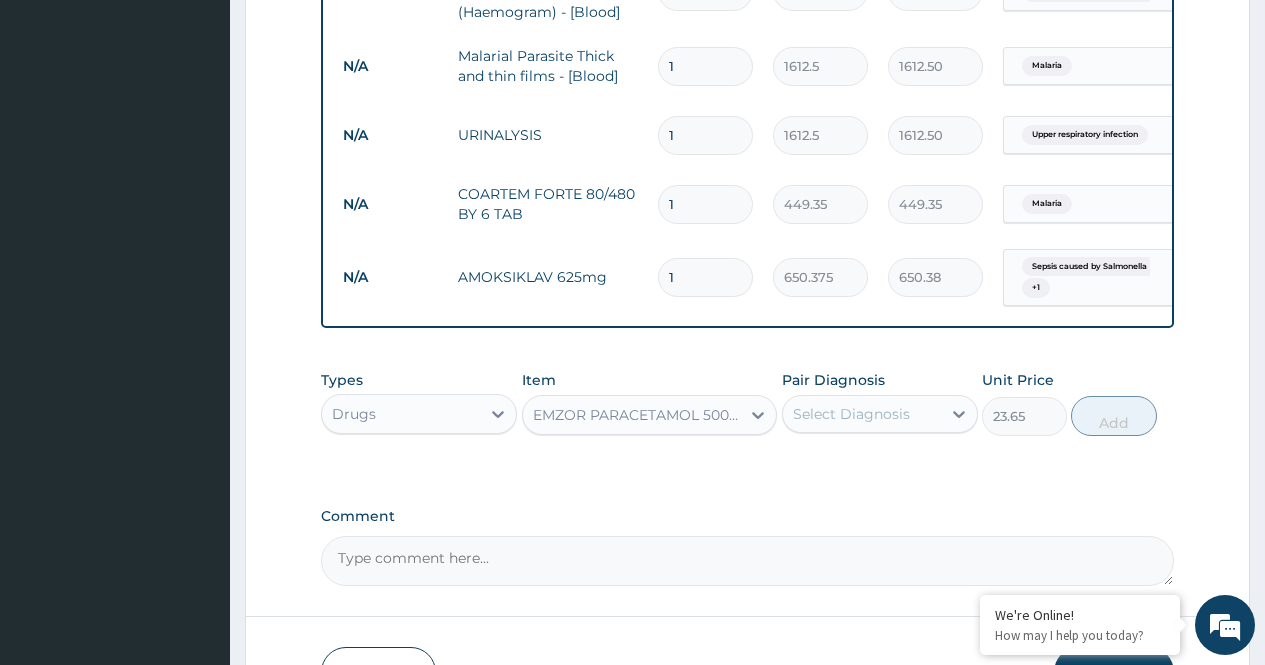 click on "Select Diagnosis" at bounding box center (851, 414) 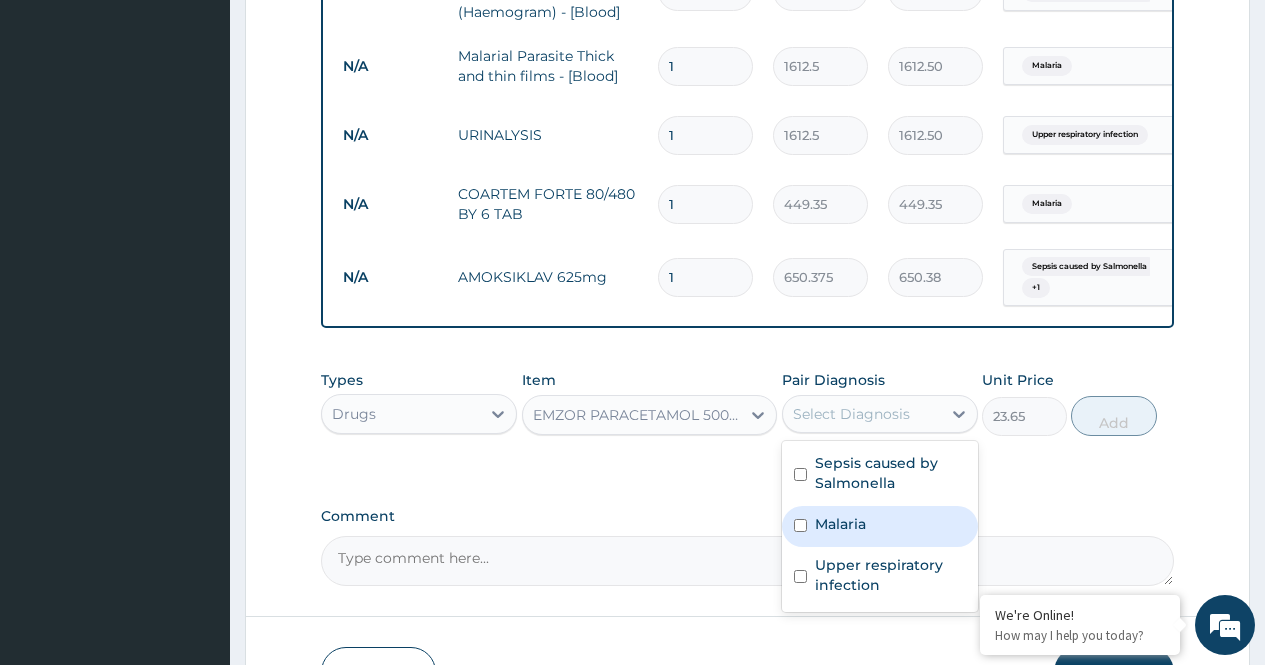 click on "Malaria" at bounding box center (840, 524) 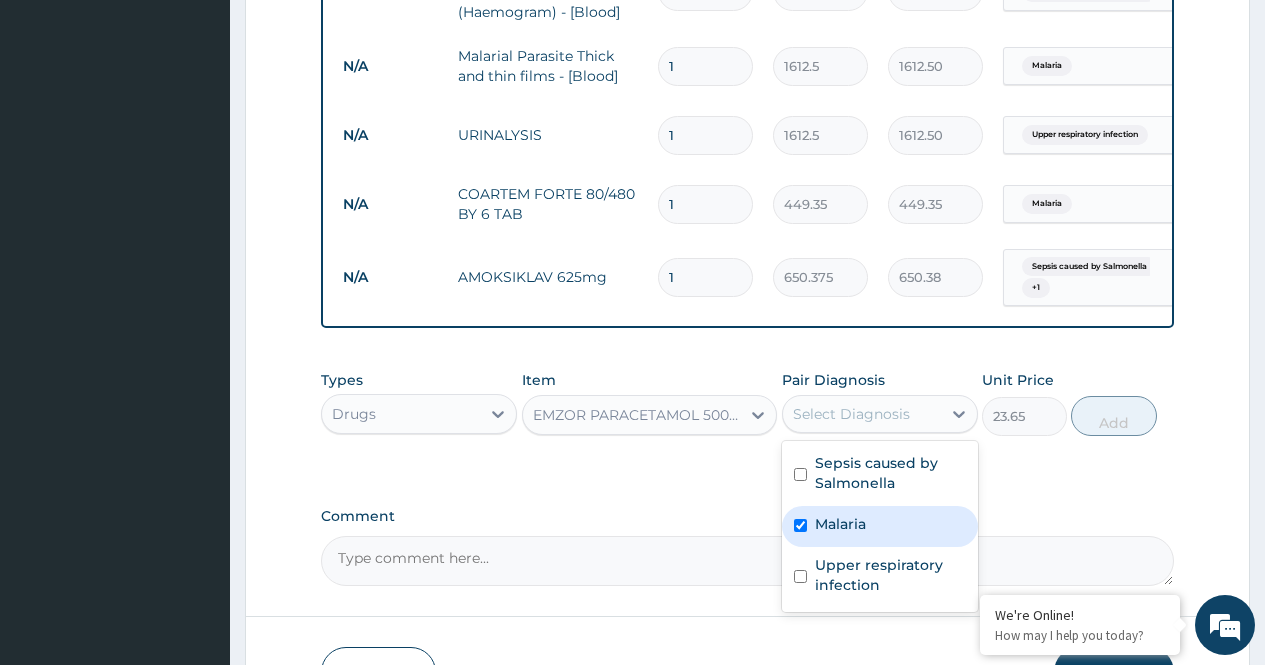 checkbox on "true" 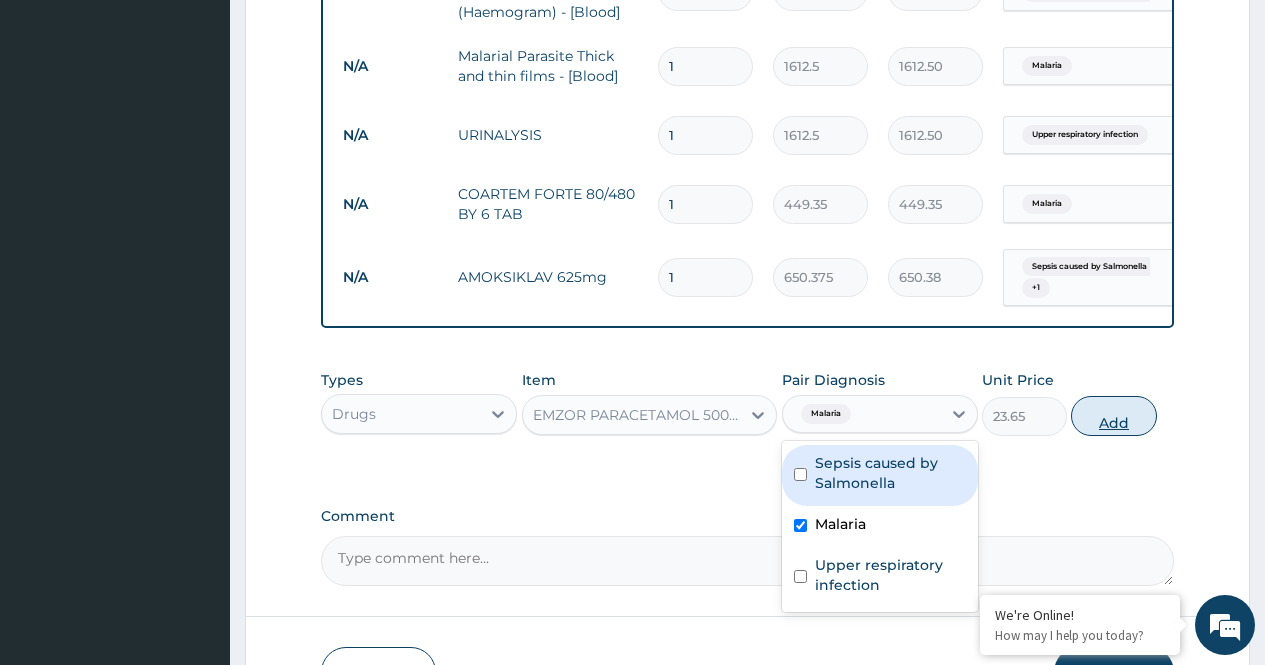click on "Add" at bounding box center (1113, 416) 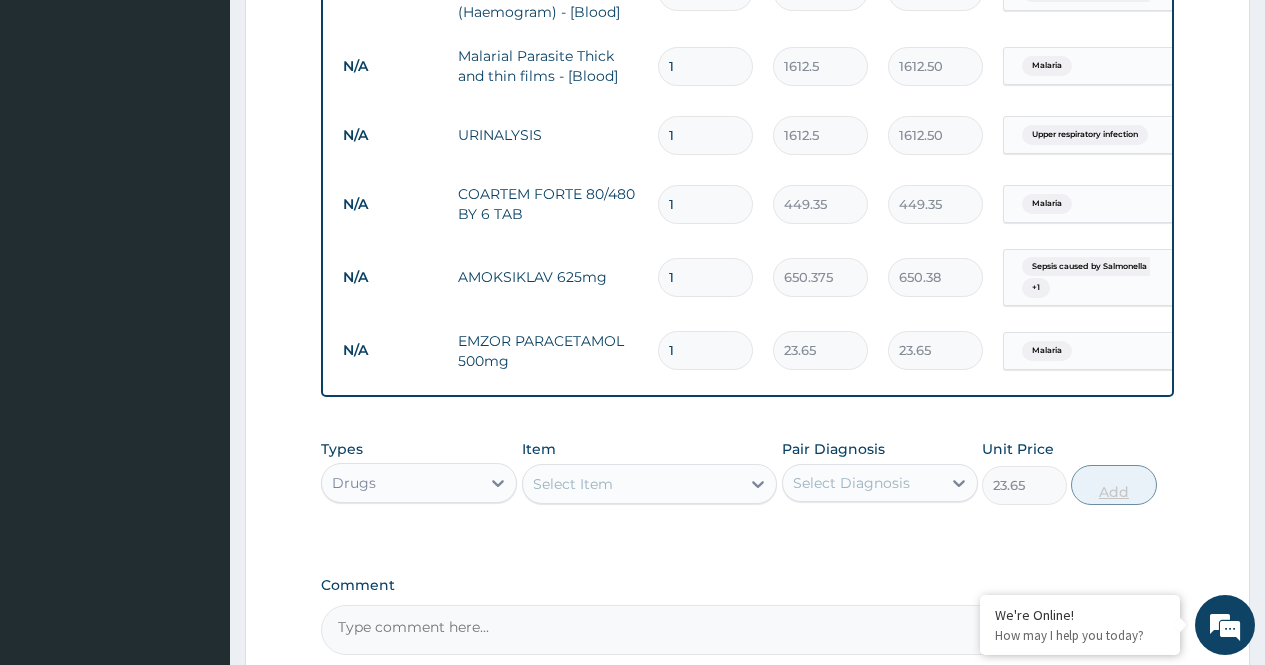type on "0" 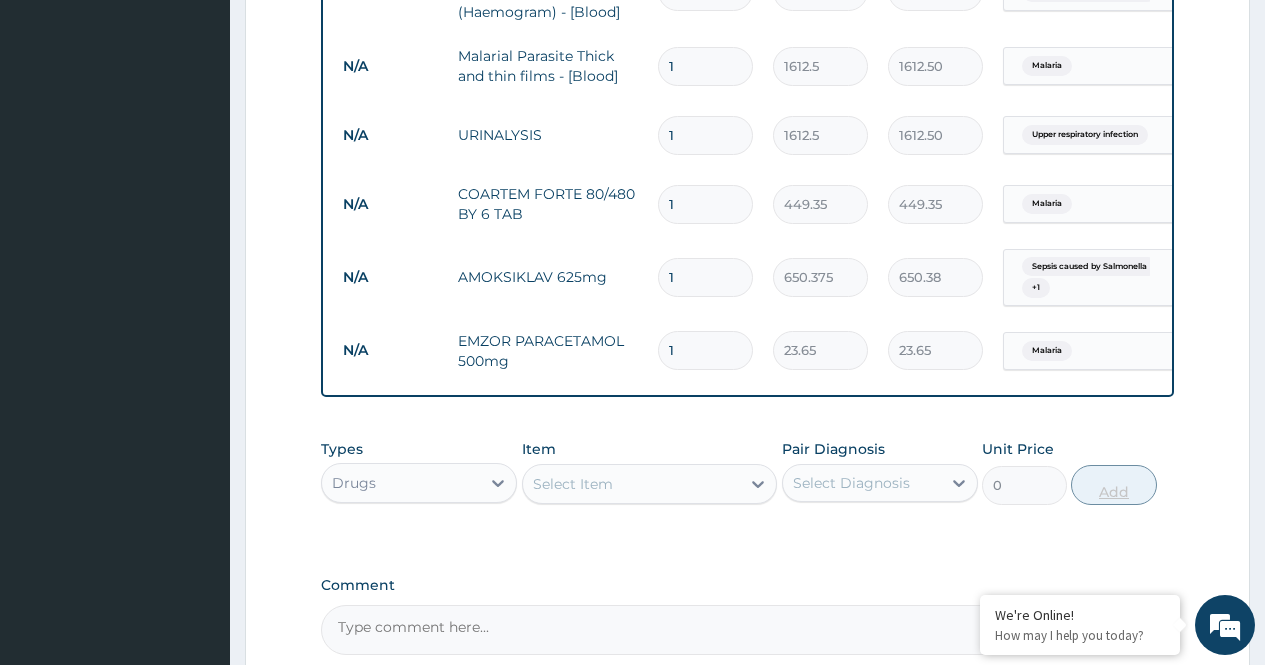 click on "PA Code / Prescription Code Enter Code(Secondary Care Only) Encounter Date 19-07-2025 Important Notice Please enter PA codes before entering items that are not attached to a PA code   All diagnoses entered must be linked to a claim item. Diagnosis & Claim Items that are visible but inactive cannot be edited because they were imported from an already approved PA code. Diagnosis Sepsis caused by Salmonella Confirmed Malaria Confirmed Upper respiratory infection Confirmed NB: All diagnosis must be linked to a claim item Claim Items Type Name Quantity Unit Price Total Price Pair Diagnosis Actions N/A General practitioner Consultation first outpatient consultation 1 3547.5 3547.50 Sepsis caused by Salmonella Delete N/A FBC CBC-Complete Blood Count (Haemogram) - [Blood] 1 4300 4300.00 Sepsis caused by Salmonella Delete N/A Malarial Parasite Thick and thin films - [Blood] 1 1612.5 1612.50 Malaria Delete N/A URINALYSIS 1 1612.5 1612.50 Upper respiratory infection Delete N/A COARTEM FORTE 80/480 BY 6 TAB 1 449.35 N/A" at bounding box center (747, -40) 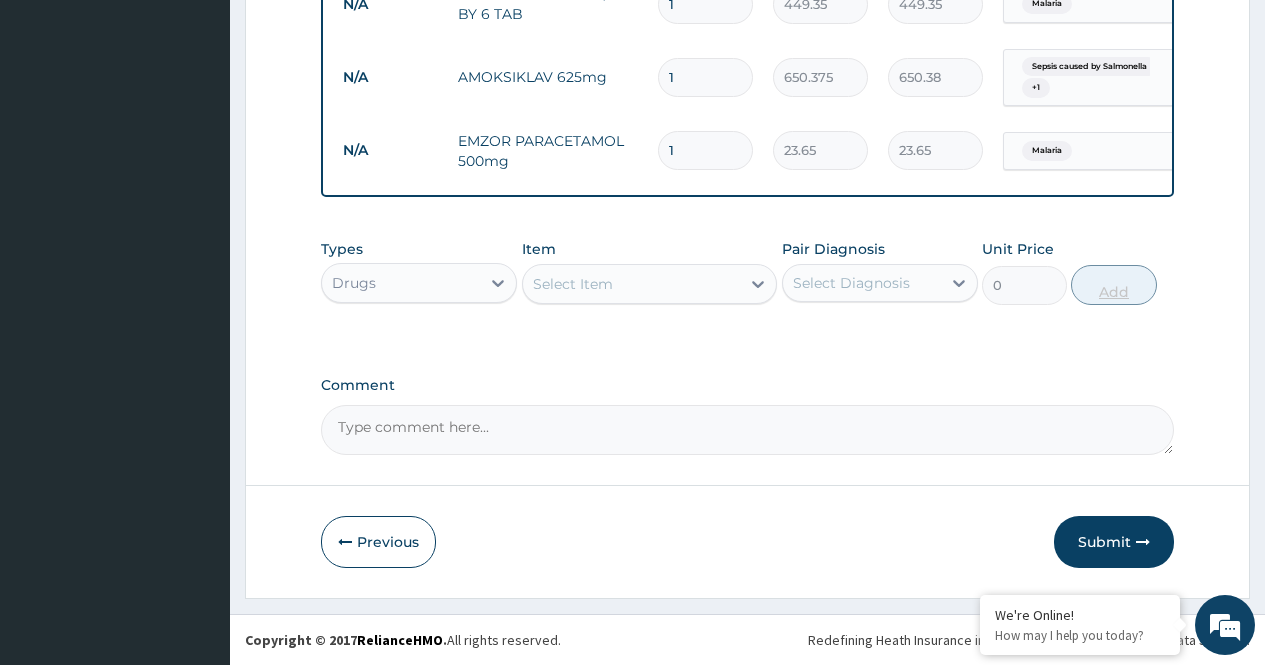 scroll, scrollTop: 1141, scrollLeft: 0, axis: vertical 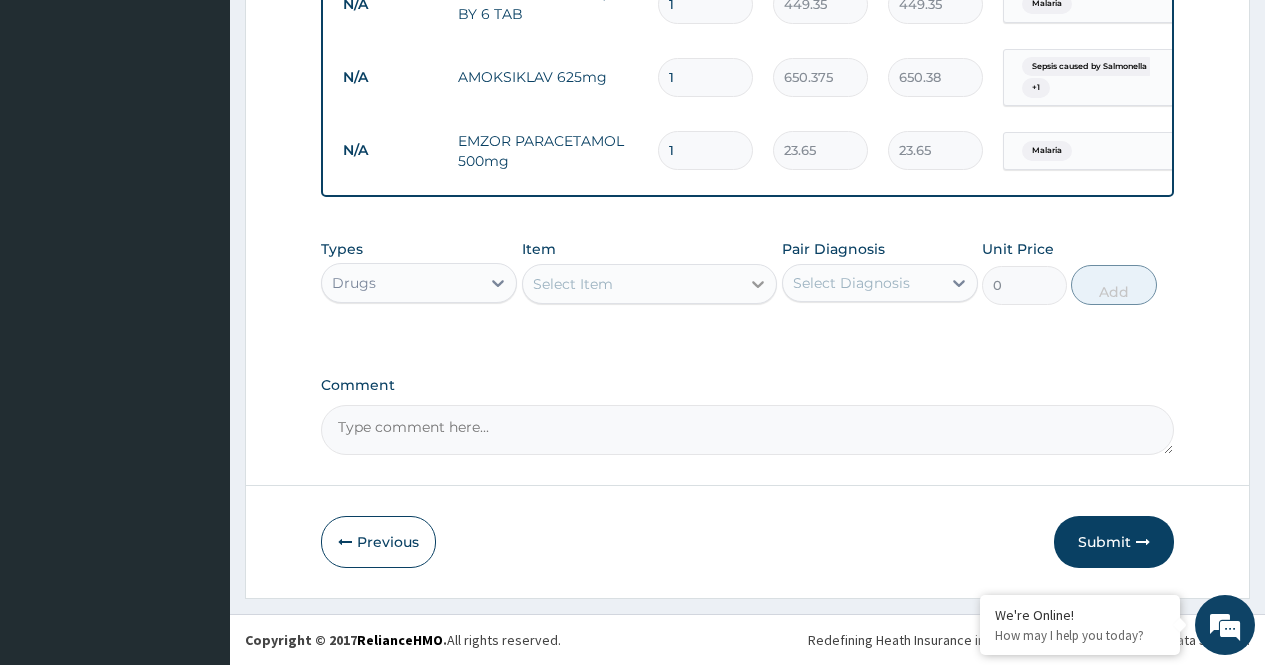 click 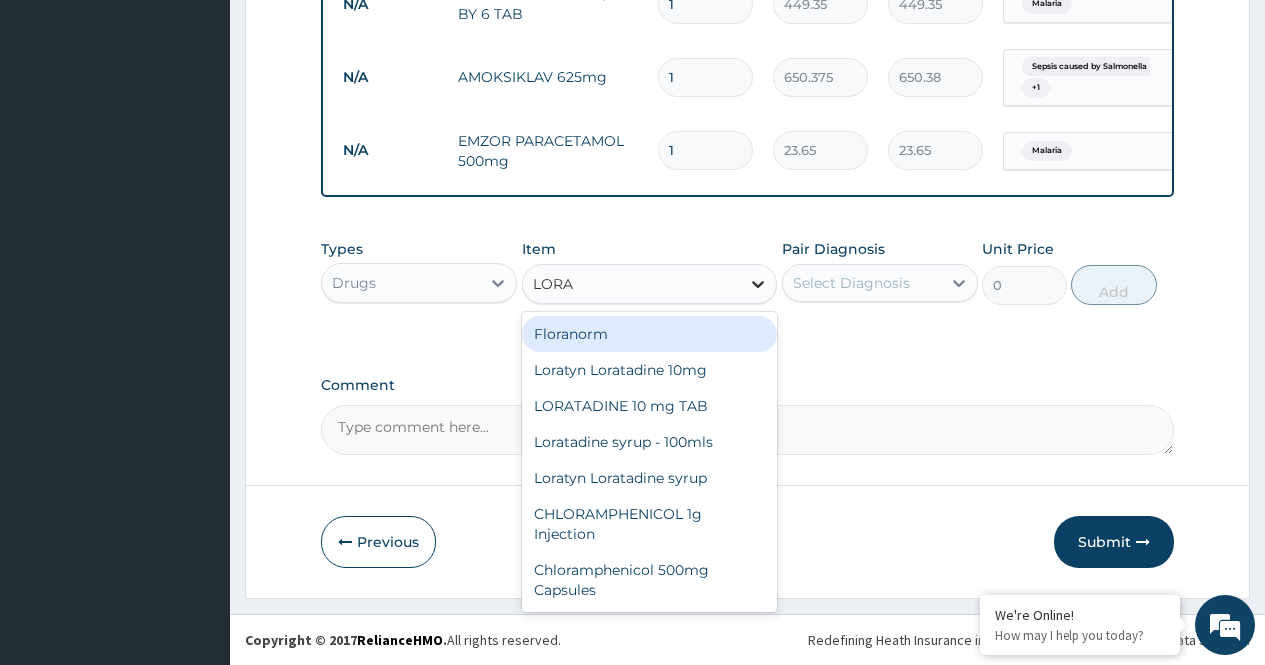 type on "LORAT" 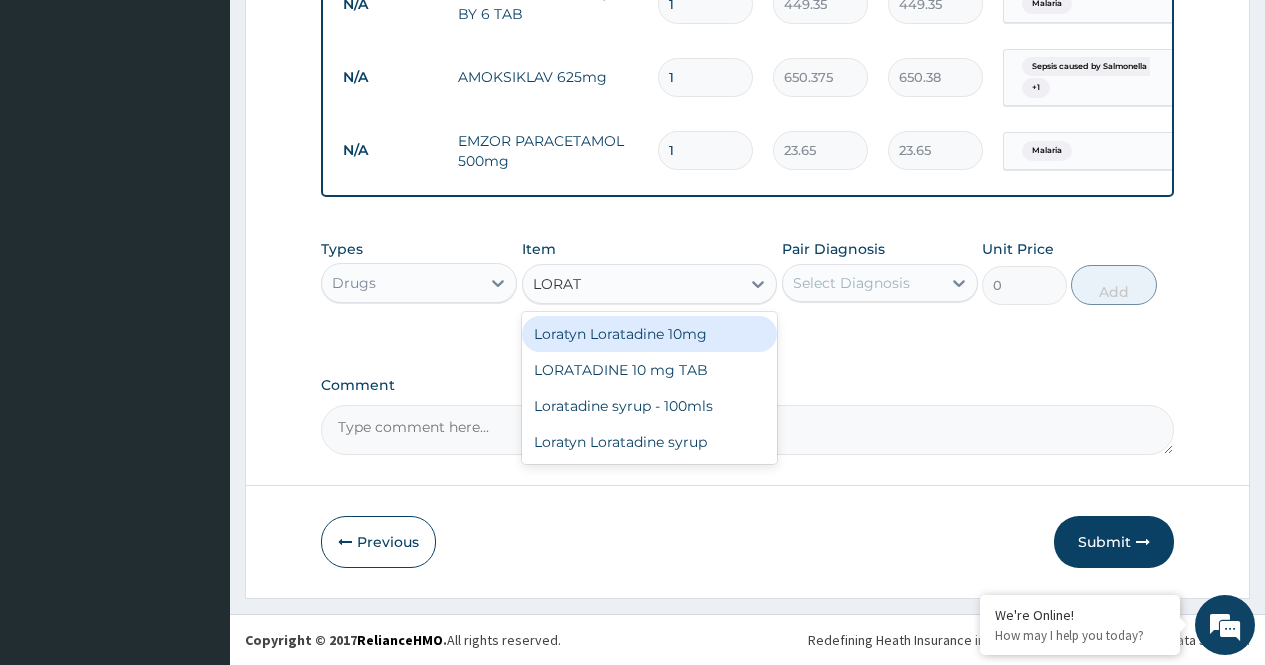 click on "Loratyn Loratadine 10mg" at bounding box center [650, 334] 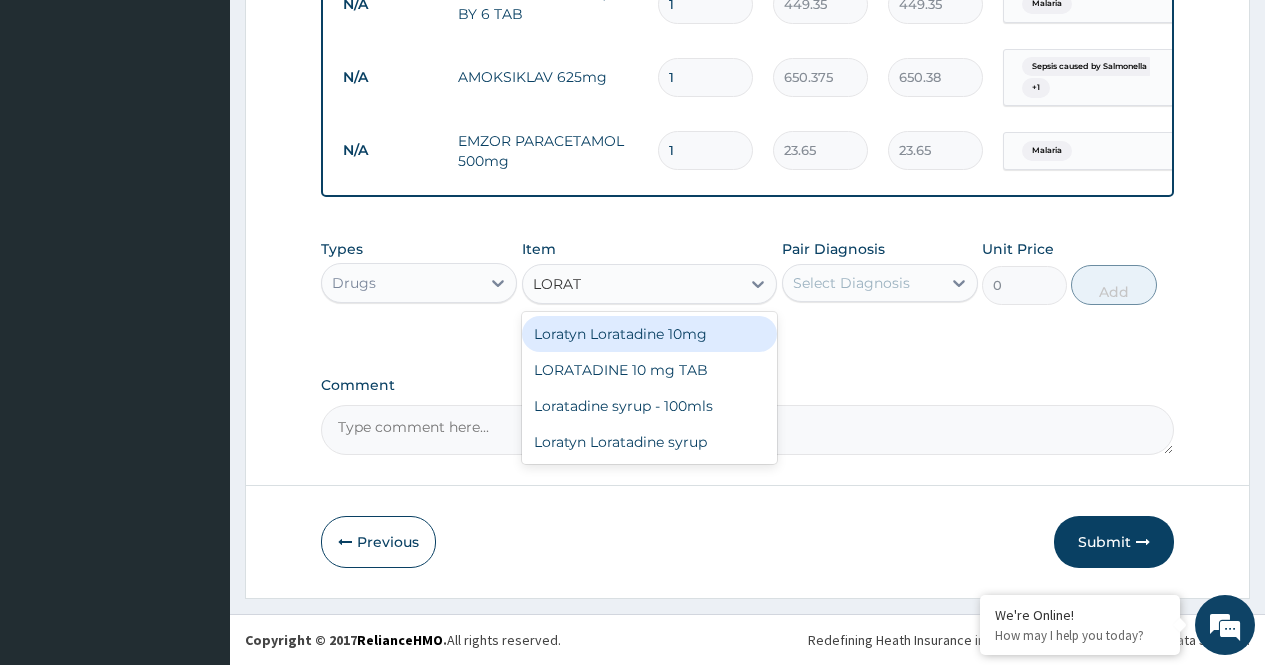 type 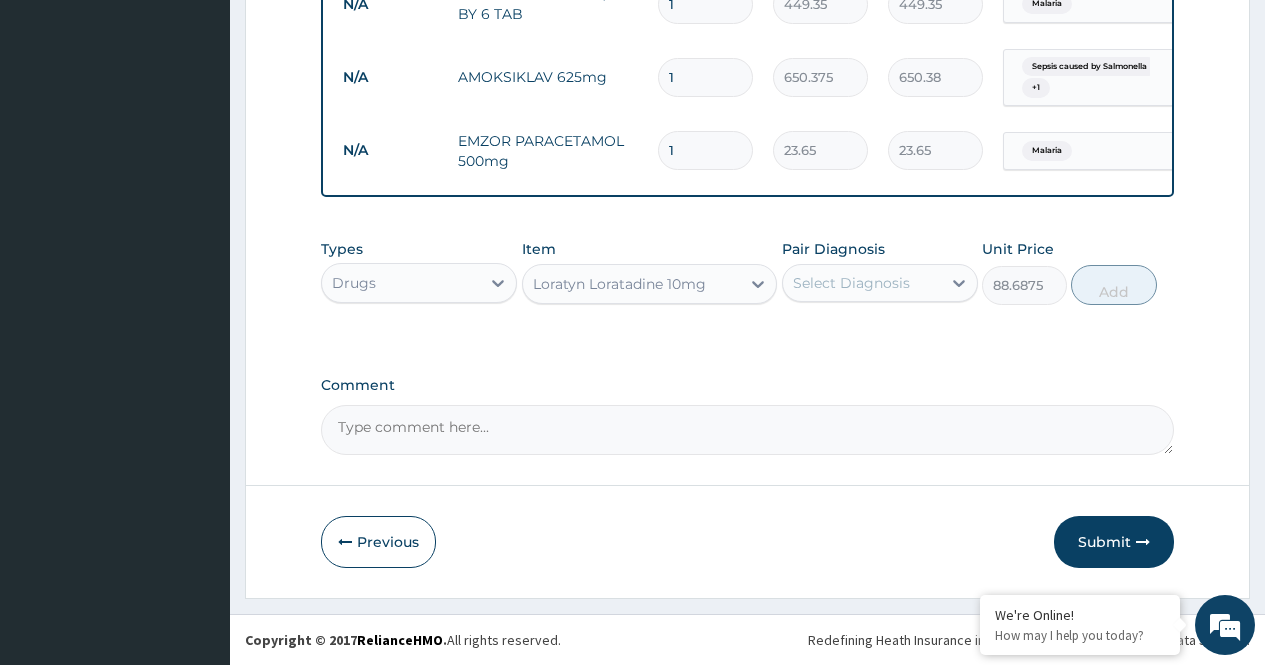 click on "Select Diagnosis" at bounding box center [851, 283] 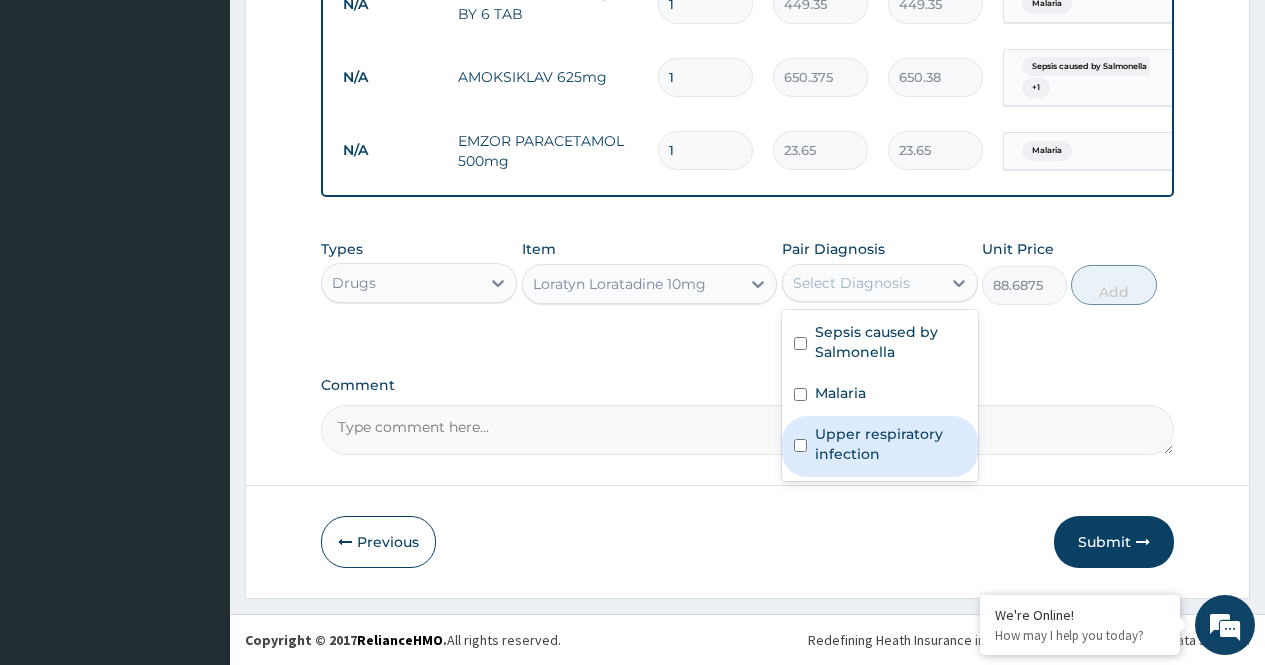 click on "Upper respiratory infection" at bounding box center [890, 444] 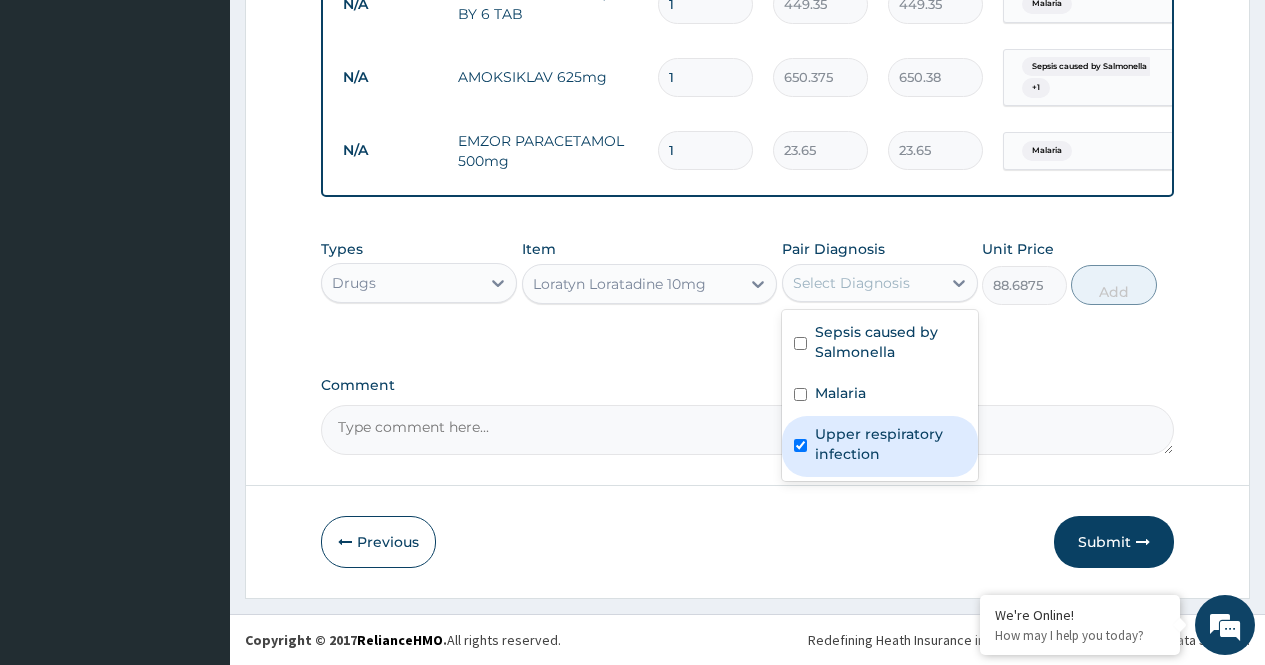 checkbox on "true" 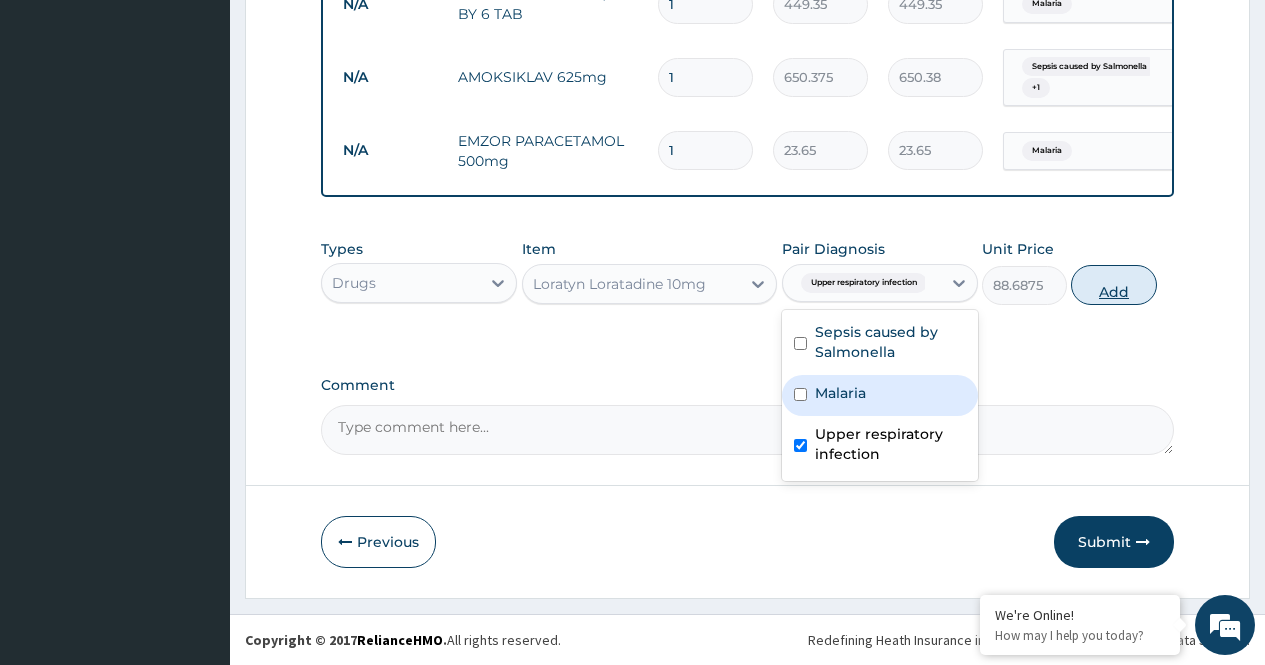 click on "Add" at bounding box center [1113, 285] 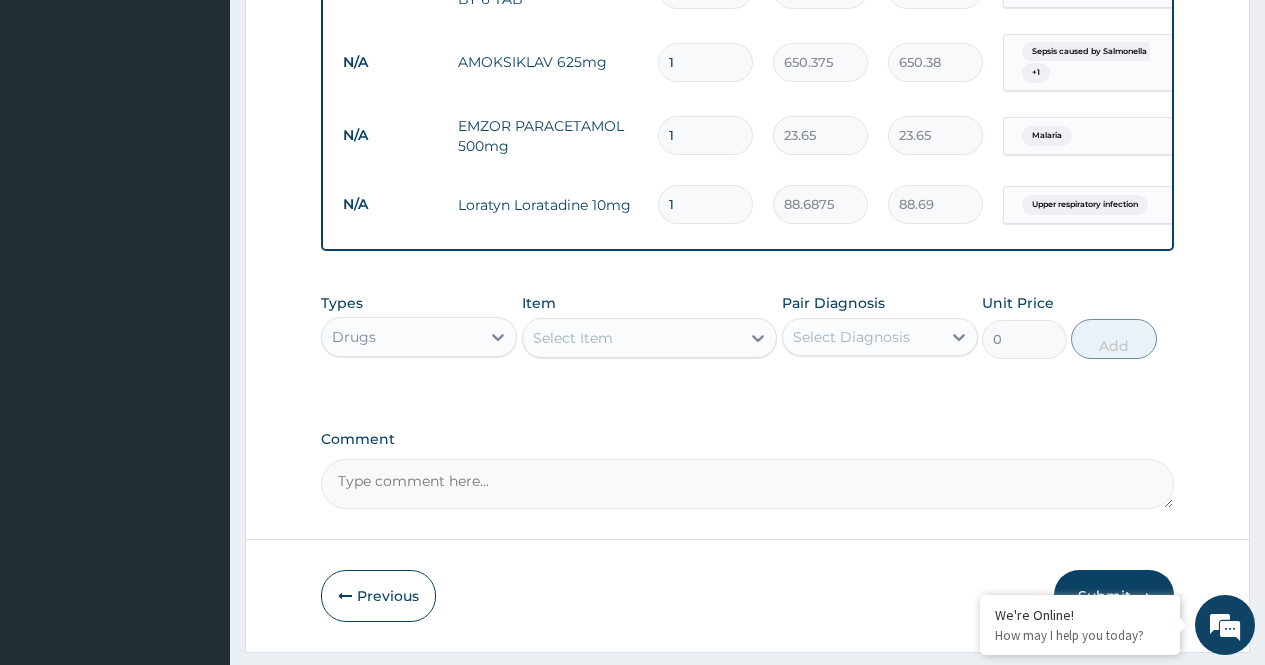 click on "1" at bounding box center [705, 204] 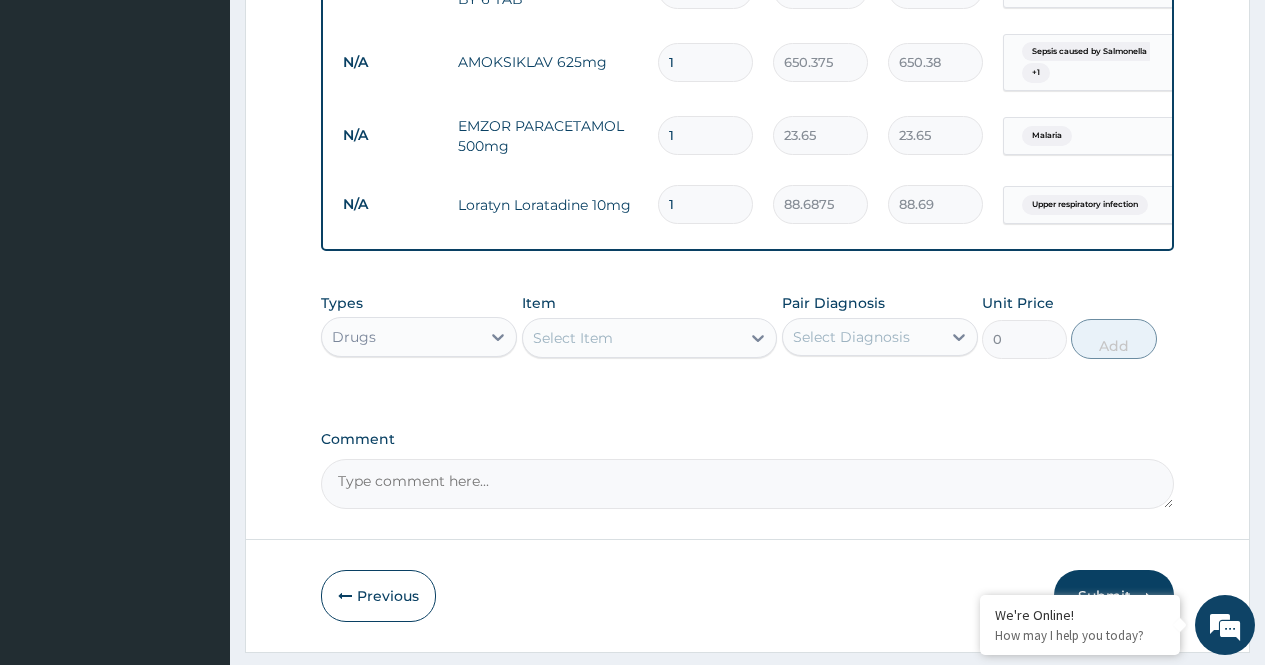 type on "10" 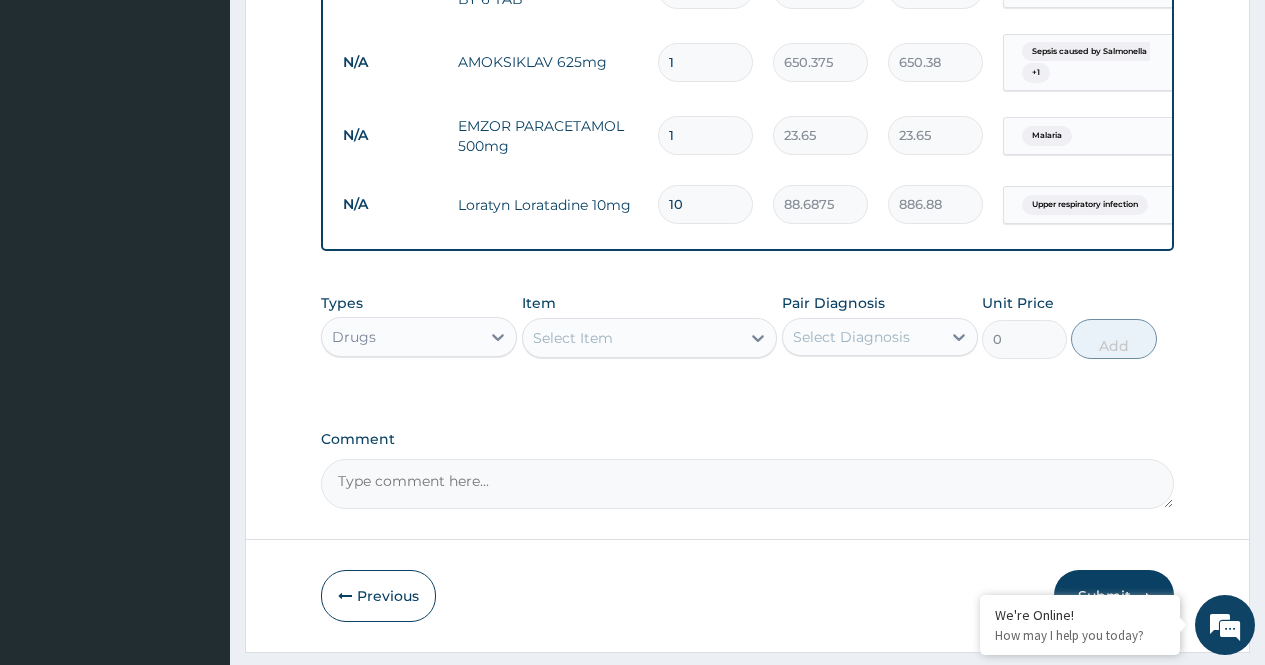 type on "10" 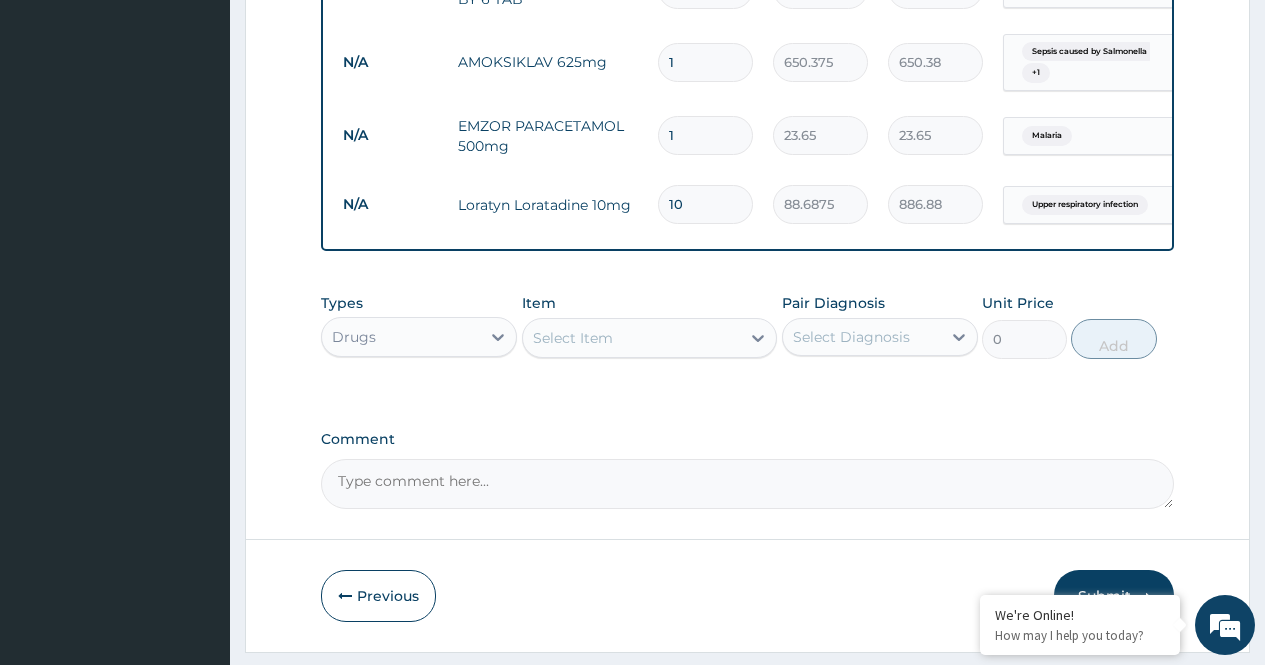 click on "1" at bounding box center (705, 135) 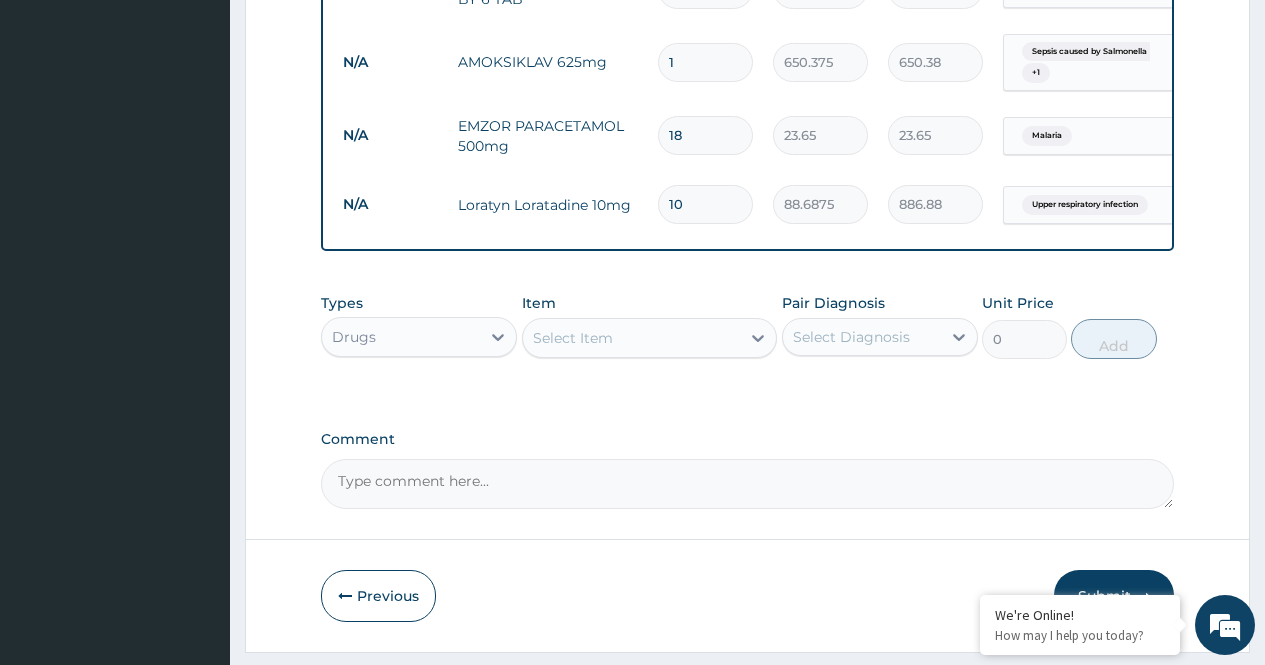 type on "425.70" 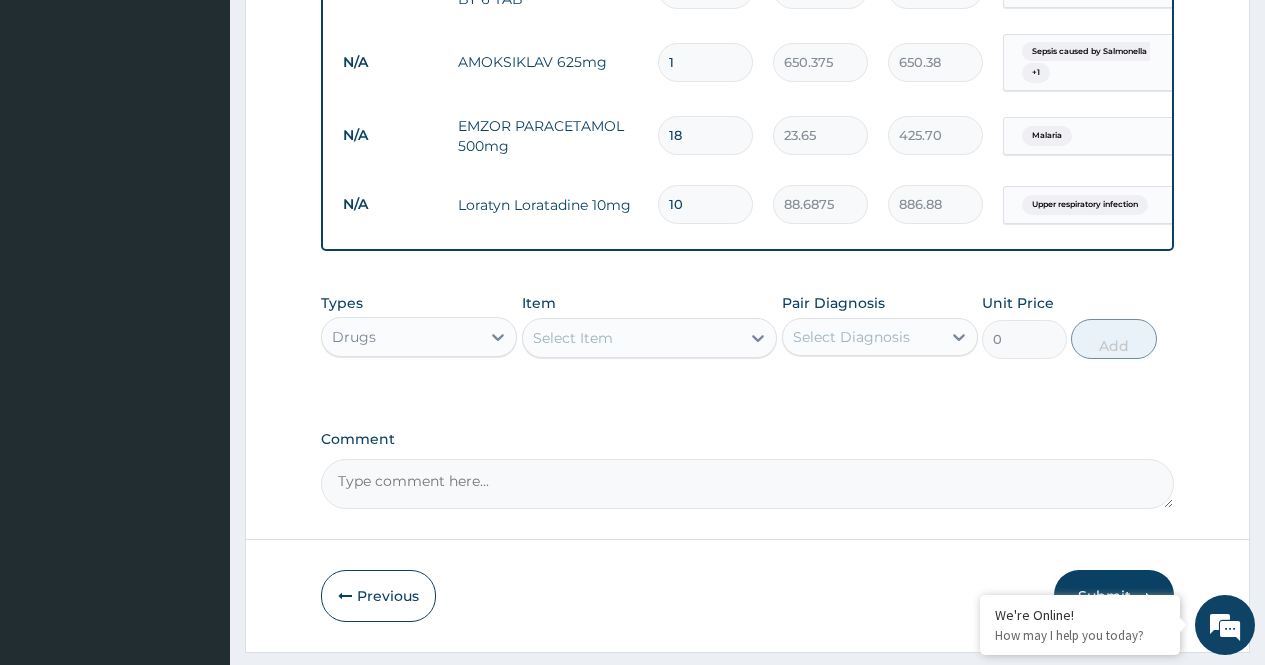 type on "18" 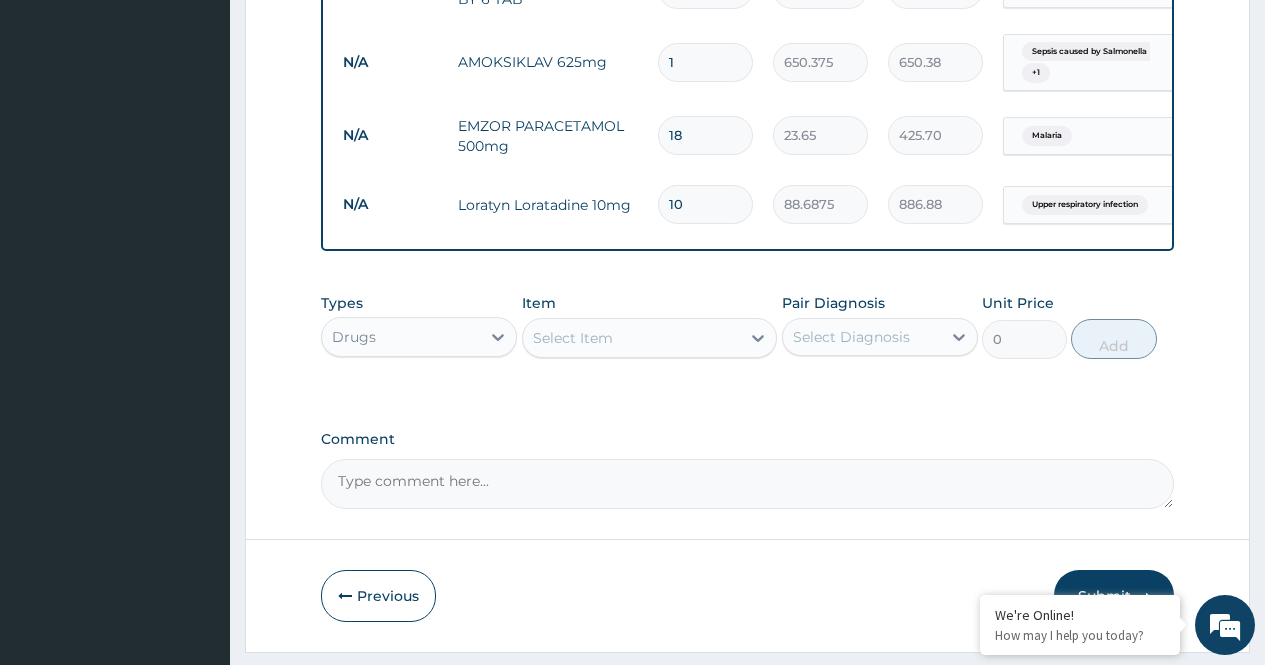 click on "1" at bounding box center [705, 62] 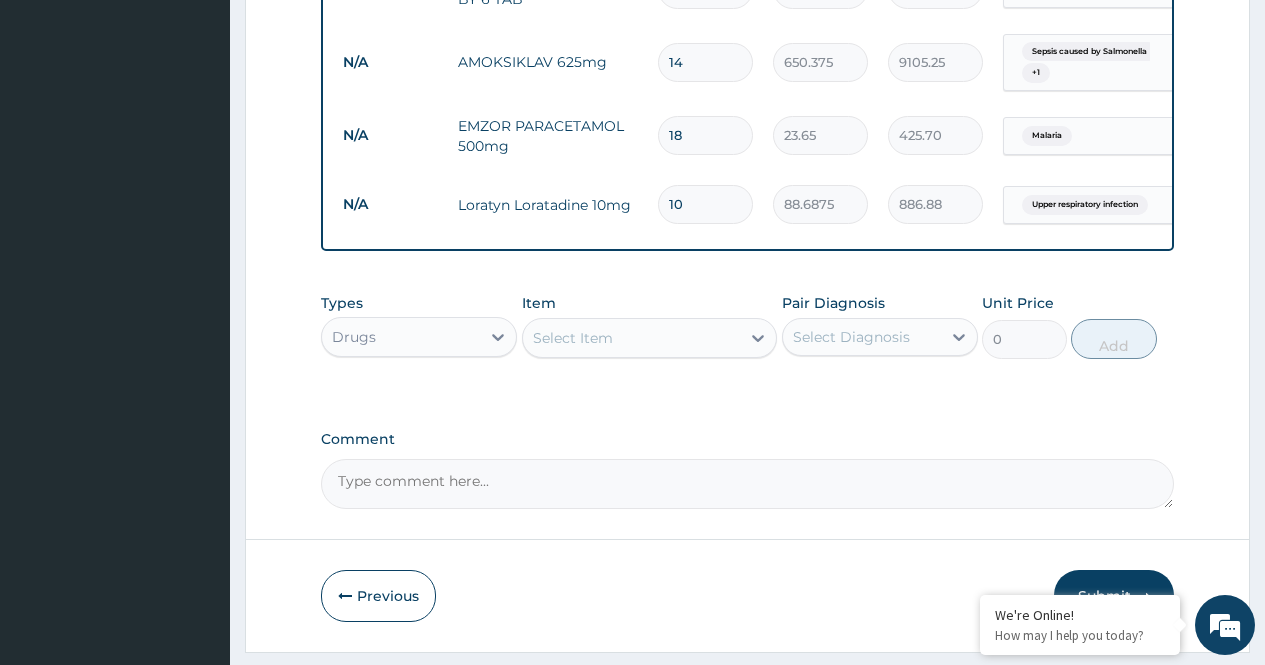 type on "14" 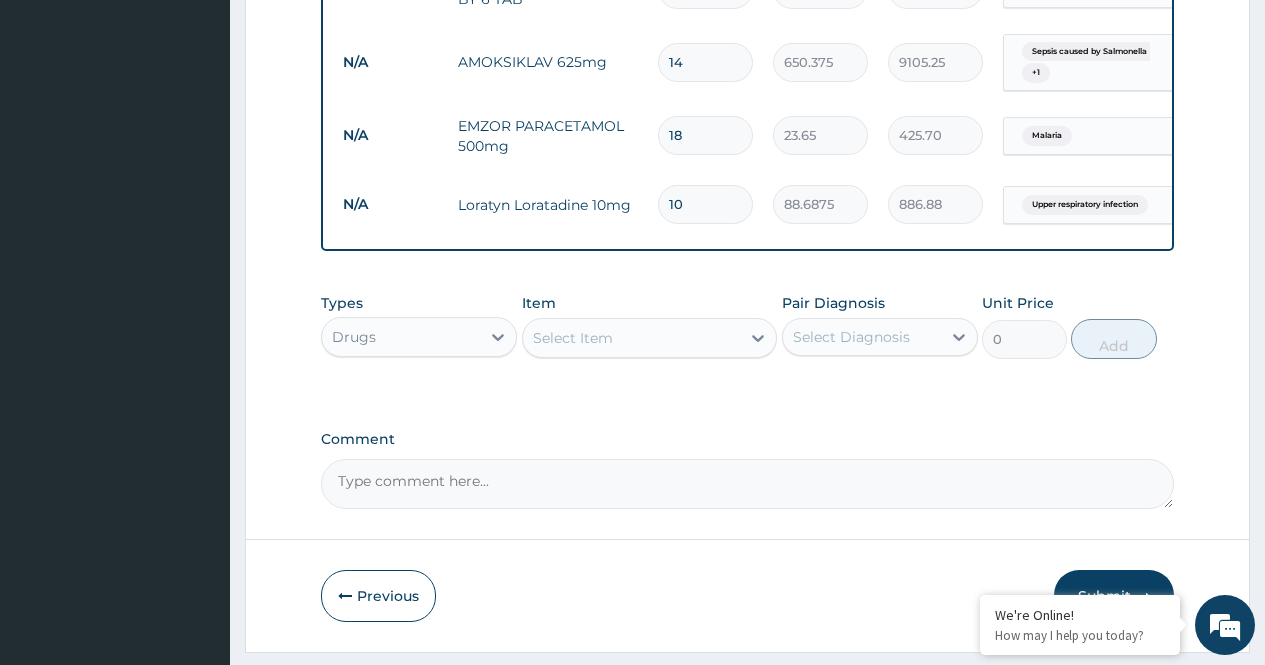 click on "N/A AMOKSIKLAV 625mg 14 650.375 9105.25 Sepsis caused by Salmonella  + 1 Delete" at bounding box center [823, 63] 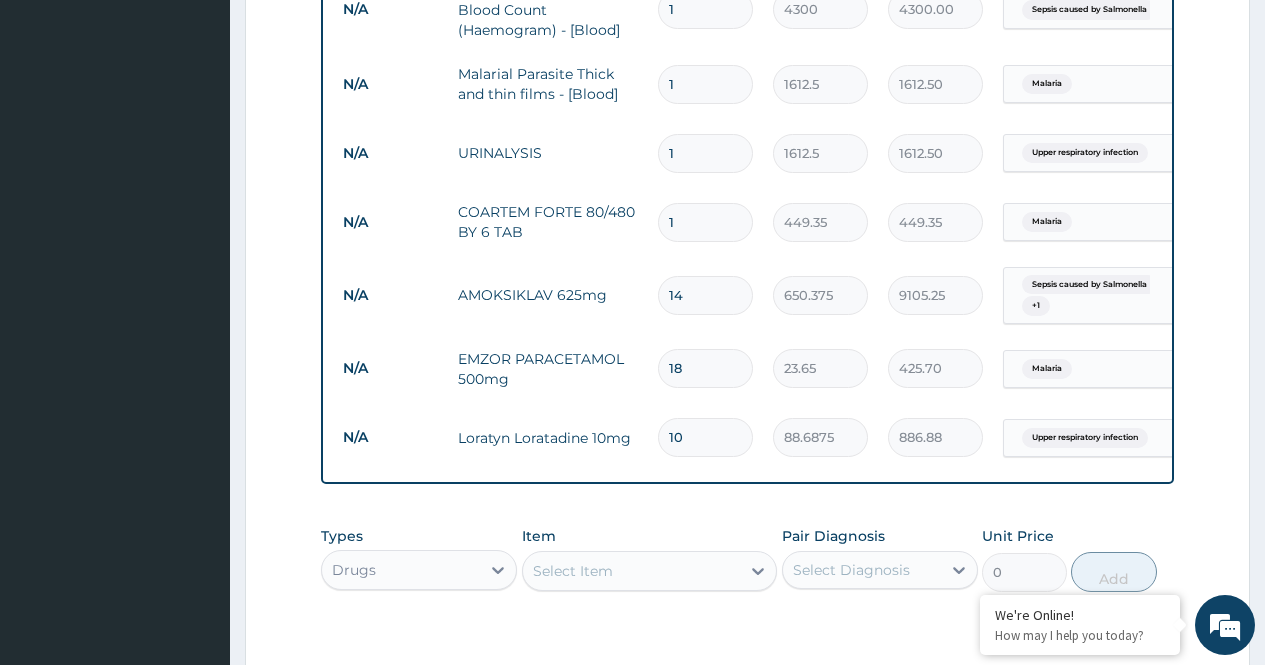 scroll, scrollTop: 901, scrollLeft: 0, axis: vertical 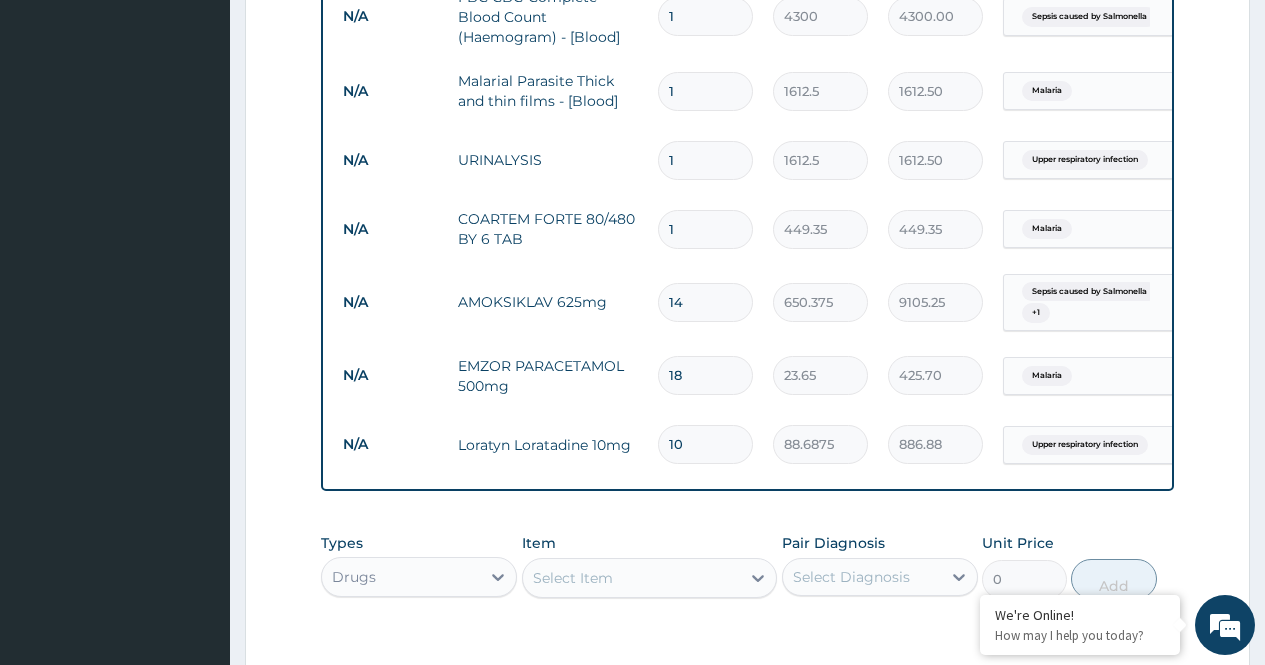click on "1" at bounding box center [705, 229] 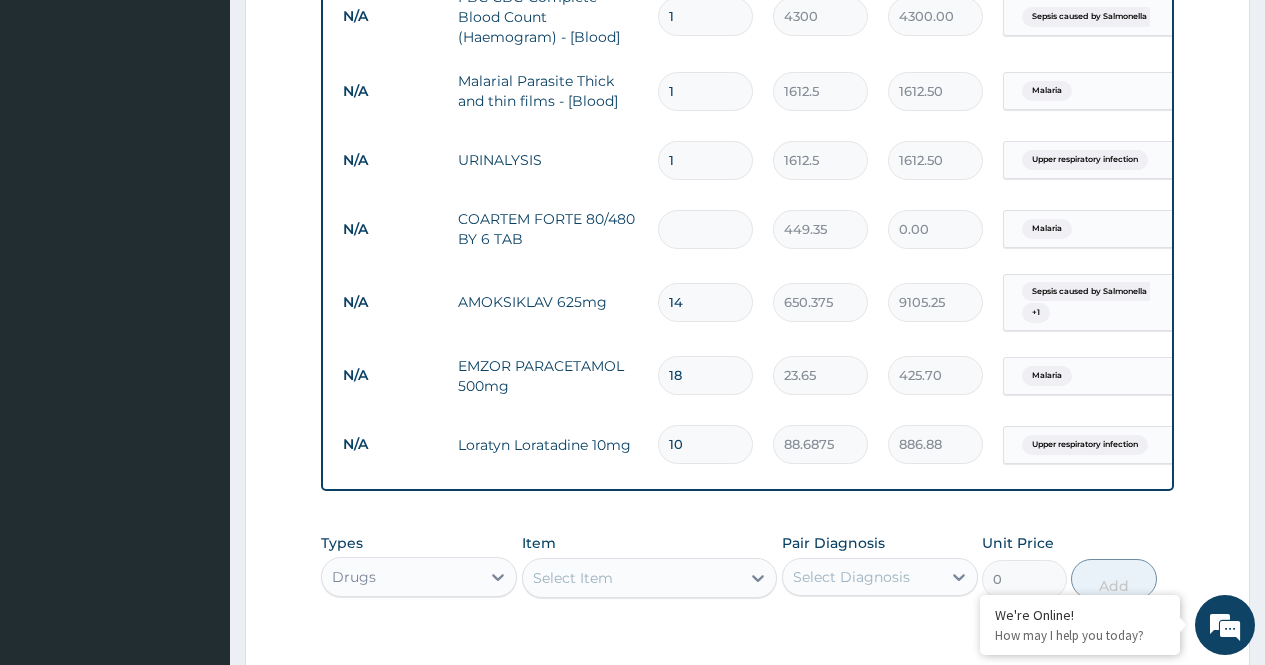 type on "6" 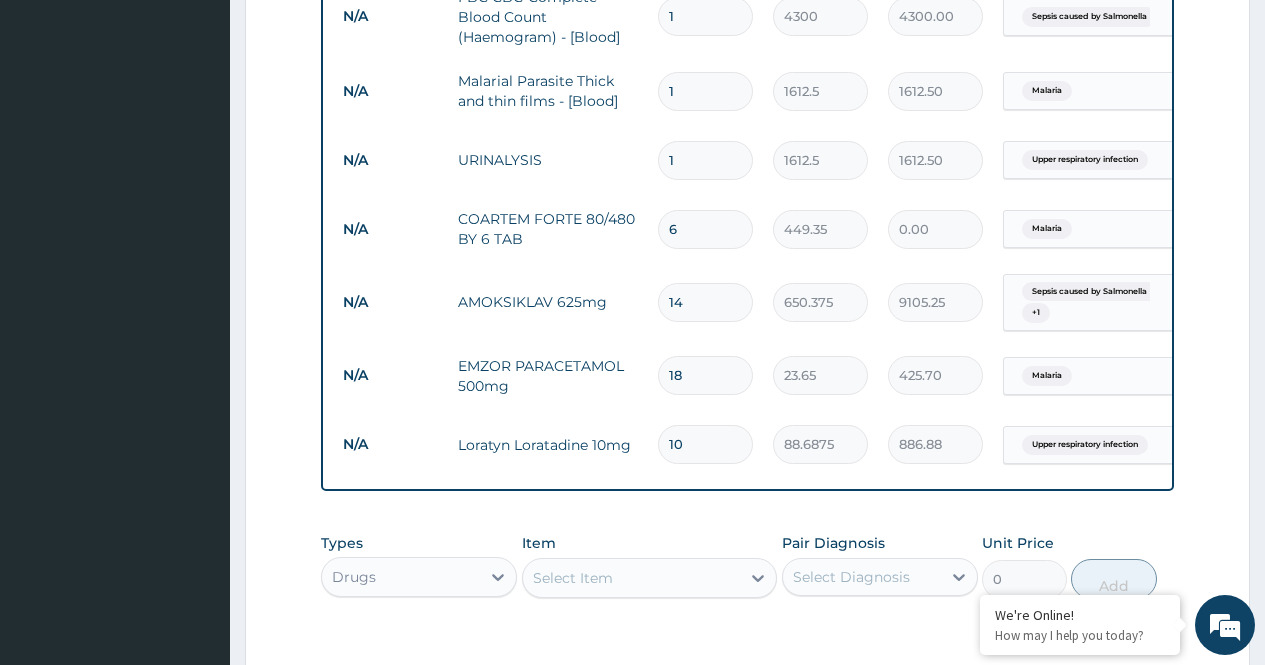 type on "2696.10" 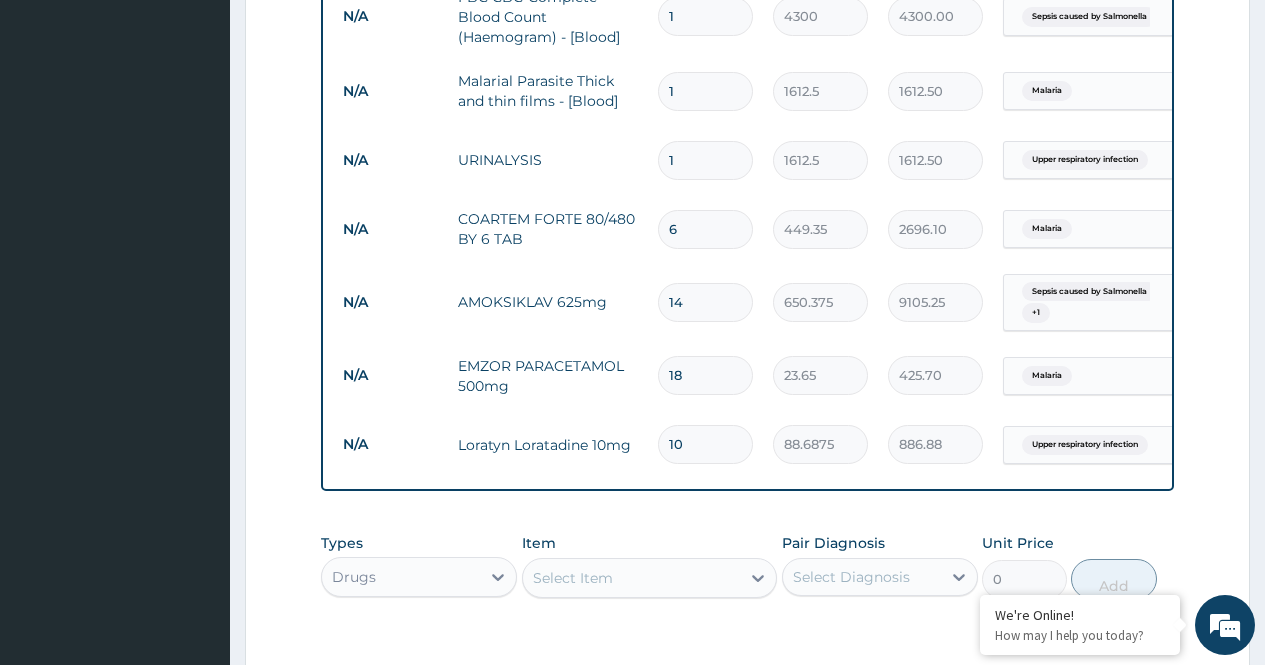 type on "6" 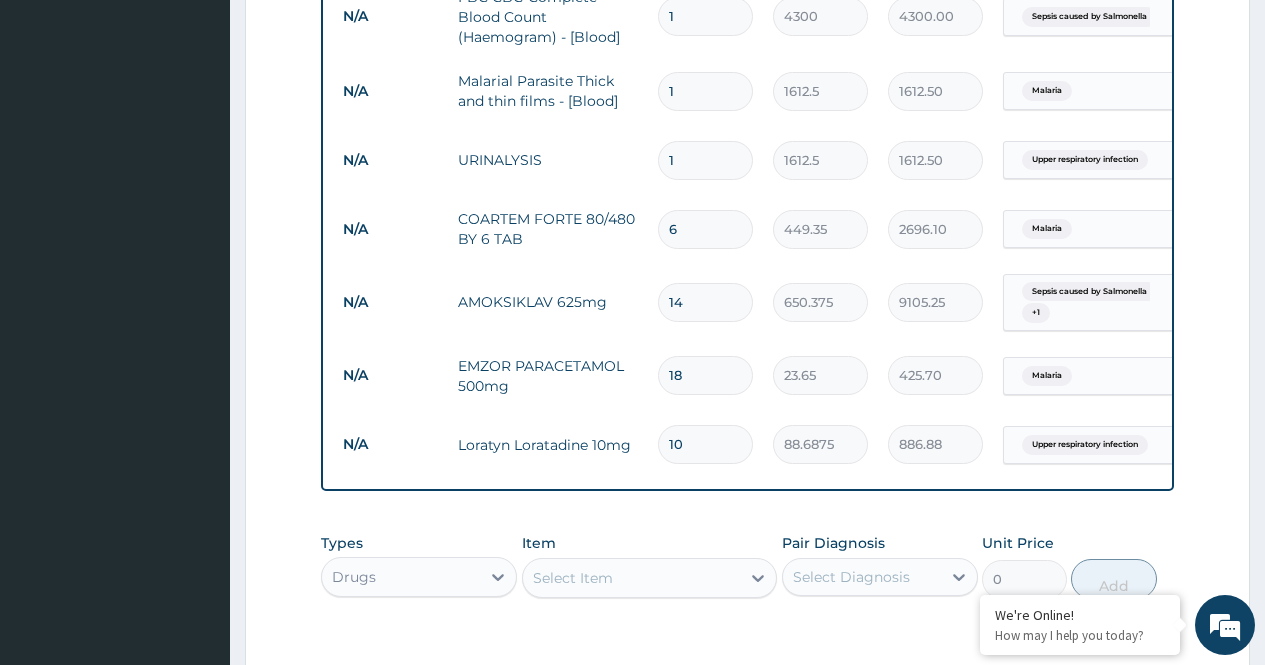 click on "PA Code / Prescription Code Enter Code(Secondary Care Only) Encounter Date 19-07-2025 Important Notice Please enter PA codes before entering items that are not attached to a PA code   All diagnoses entered must be linked to a claim item. Diagnosis & Claim Items that are visible but inactive cannot be edited because they were imported from an already approved PA code. Diagnosis Sepsis caused by Salmonella Confirmed Malaria Confirmed Upper respiratory infection Confirmed NB: All diagnosis must be linked to a claim item Claim Items Type Name Quantity Unit Price Total Price Pair Diagnosis Actions N/A General practitioner Consultation first outpatient consultation 1 3547.5 3547.50 Sepsis caused by Salmonella Delete N/A FBC CBC-Complete Blood Count (Haemogram) - [Blood] 1 4300 4300.00 Sepsis caused by Salmonella Delete N/A Malarial Parasite Thick and thin films - [Blood] 1 1612.5 1612.50 Malaria Delete N/A URINALYSIS 1 1612.5 1612.50 Upper respiratory infection Delete N/A COARTEM FORTE 80/480 BY 6 TAB 6 449.35 N/A" at bounding box center [747, 19] 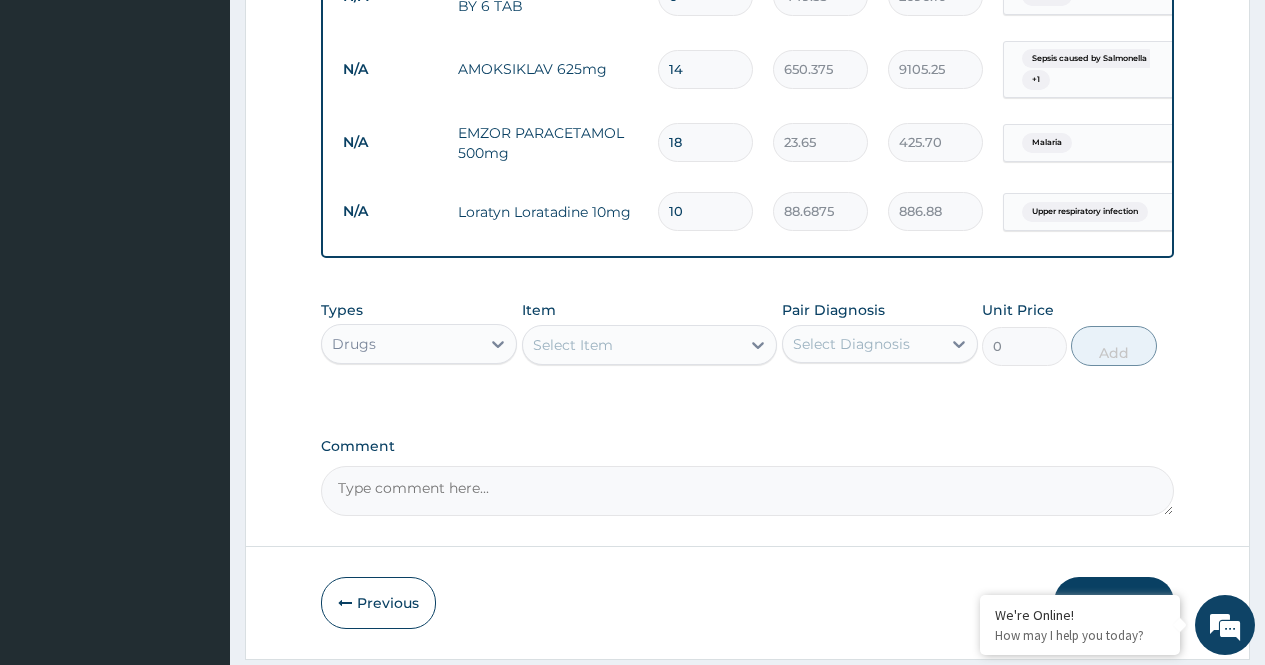 scroll, scrollTop: 1210, scrollLeft: 0, axis: vertical 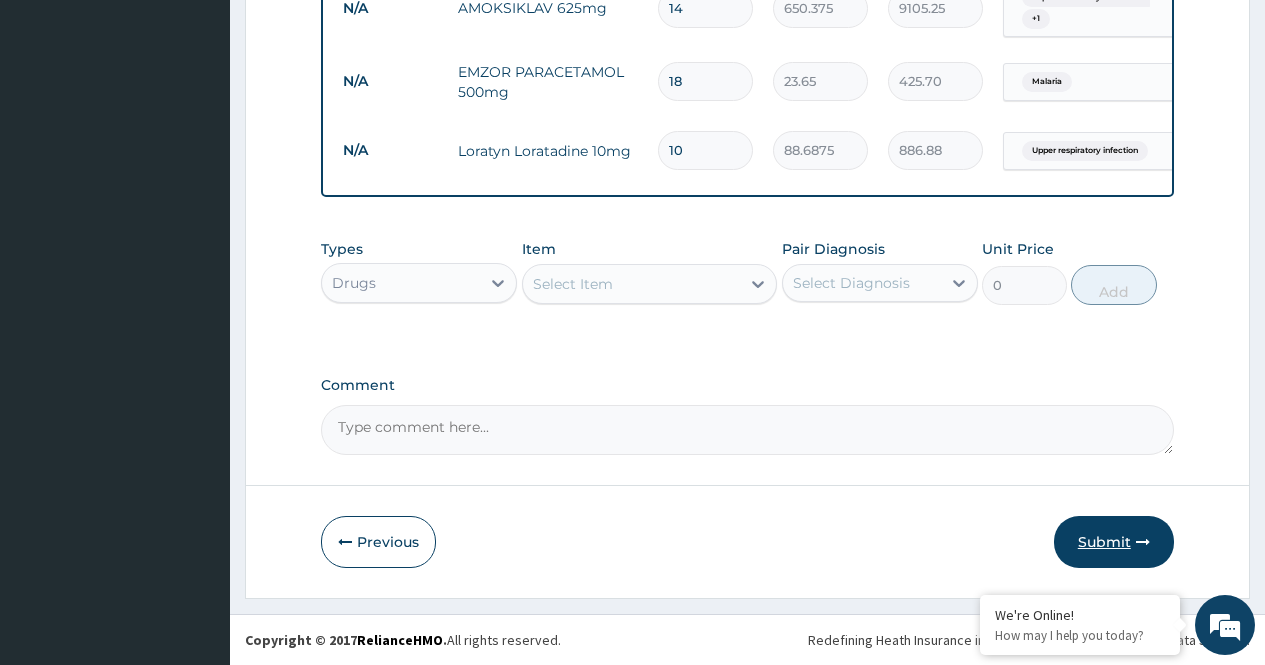 click on "Submit" at bounding box center (1114, 542) 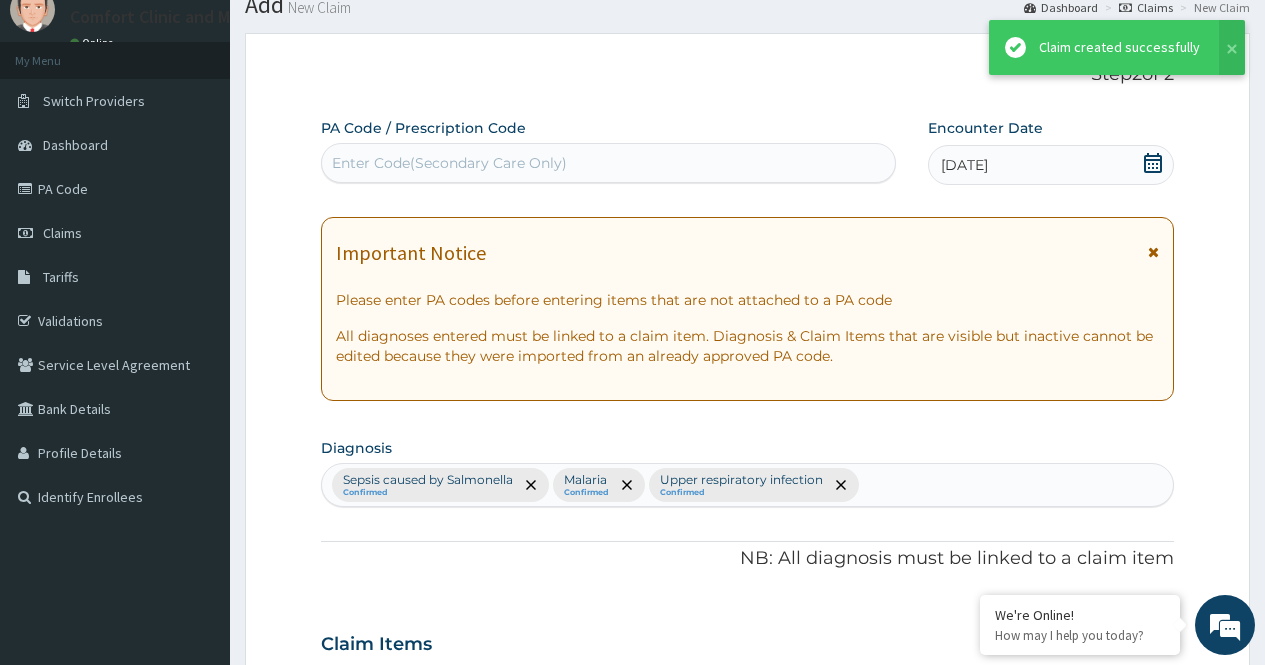 scroll, scrollTop: 1210, scrollLeft: 0, axis: vertical 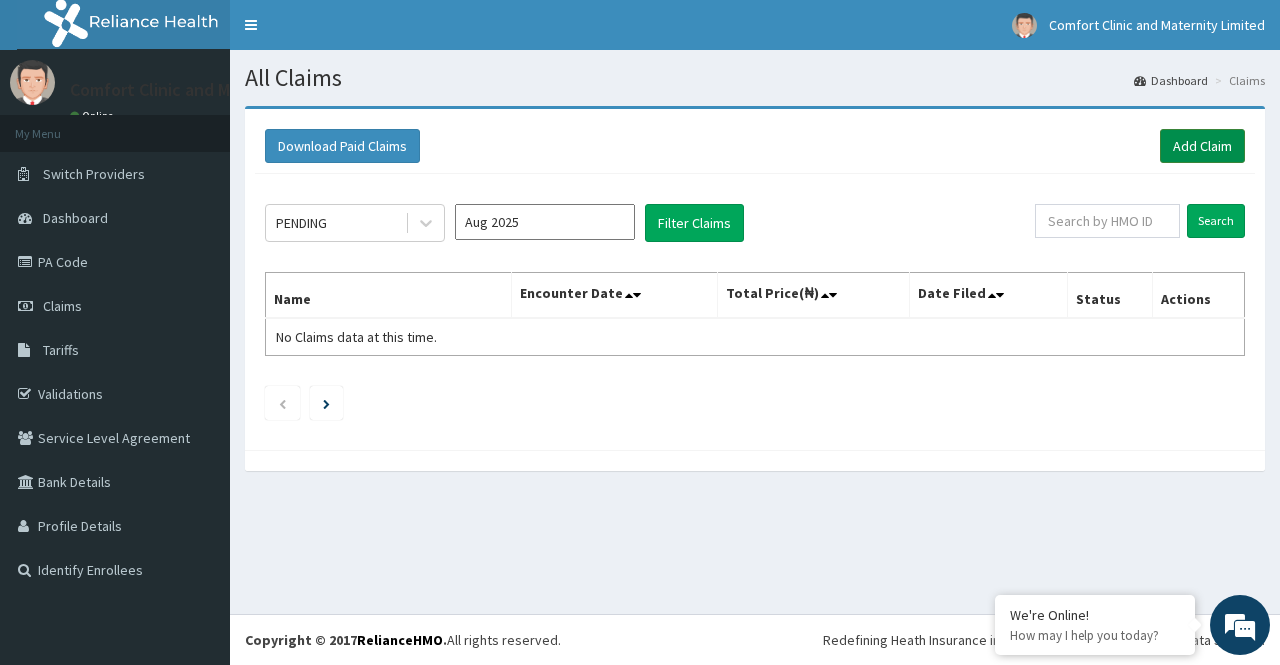 click on "Add Claim" at bounding box center (1202, 146) 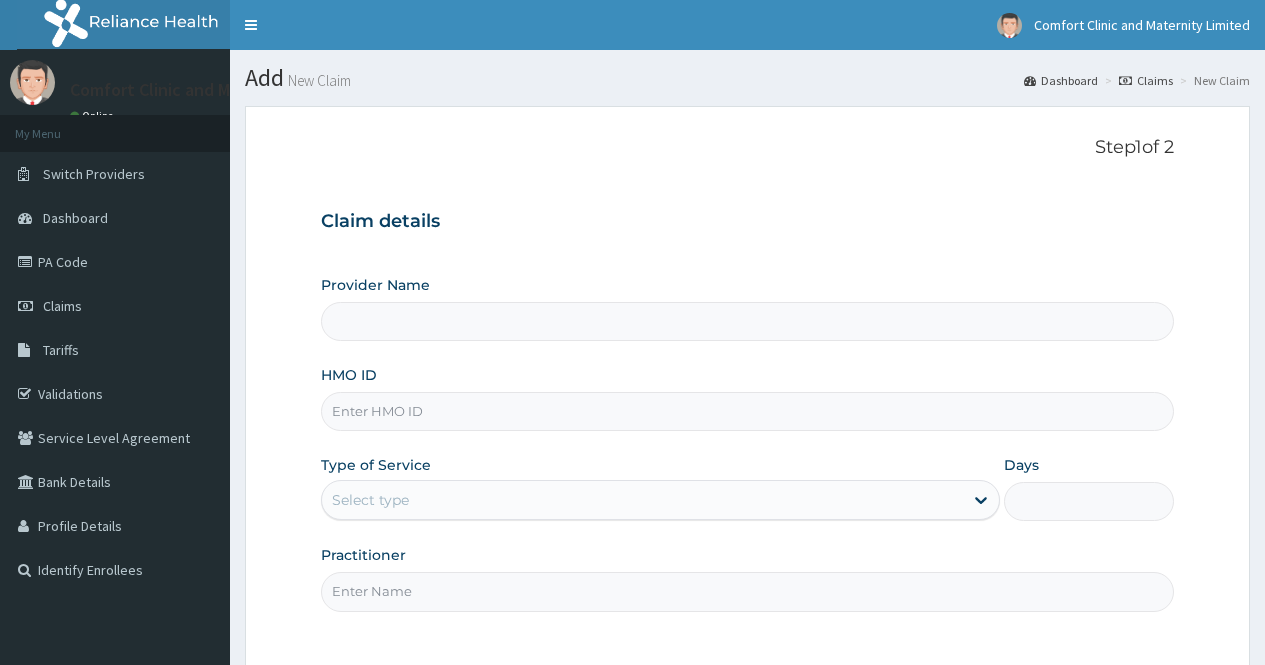 scroll, scrollTop: 0, scrollLeft: 0, axis: both 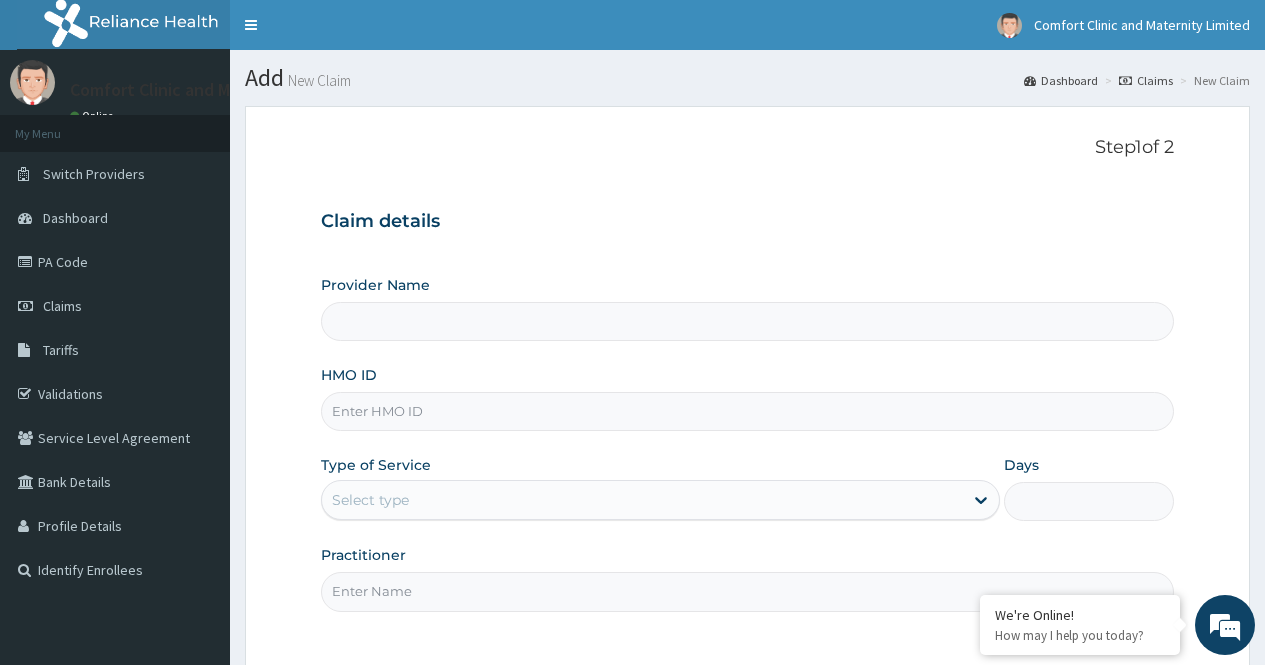 type on "Comfort Clinic and Maternity" 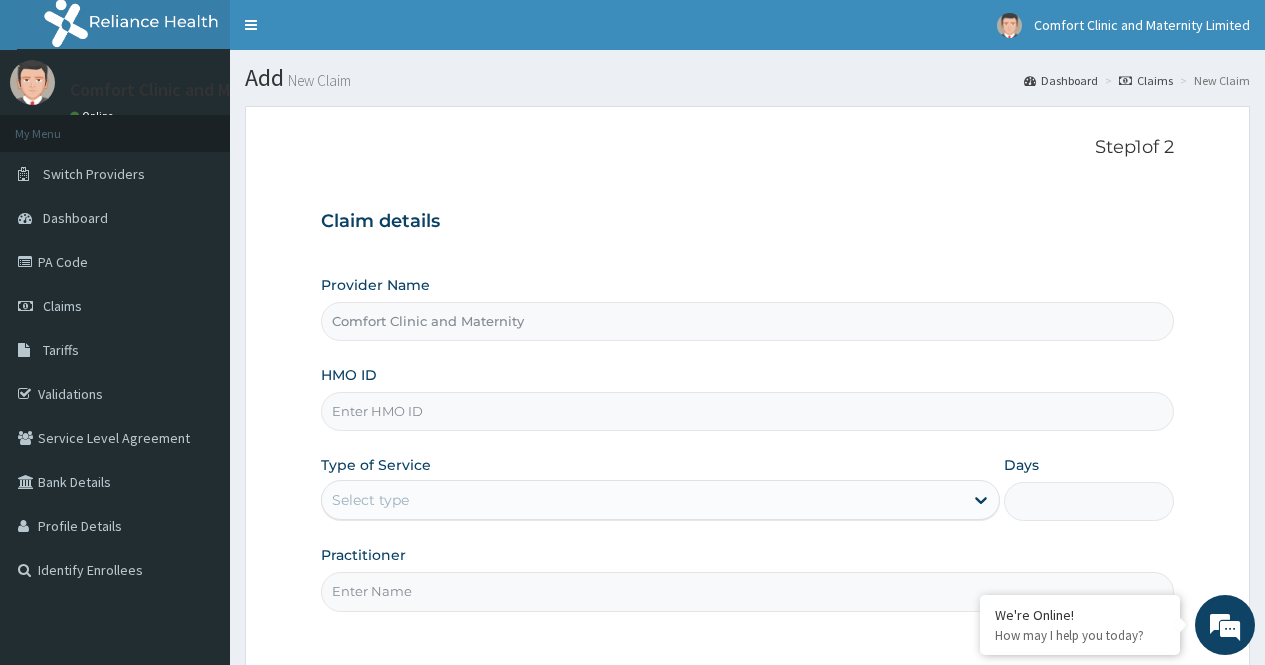 scroll, scrollTop: 0, scrollLeft: 0, axis: both 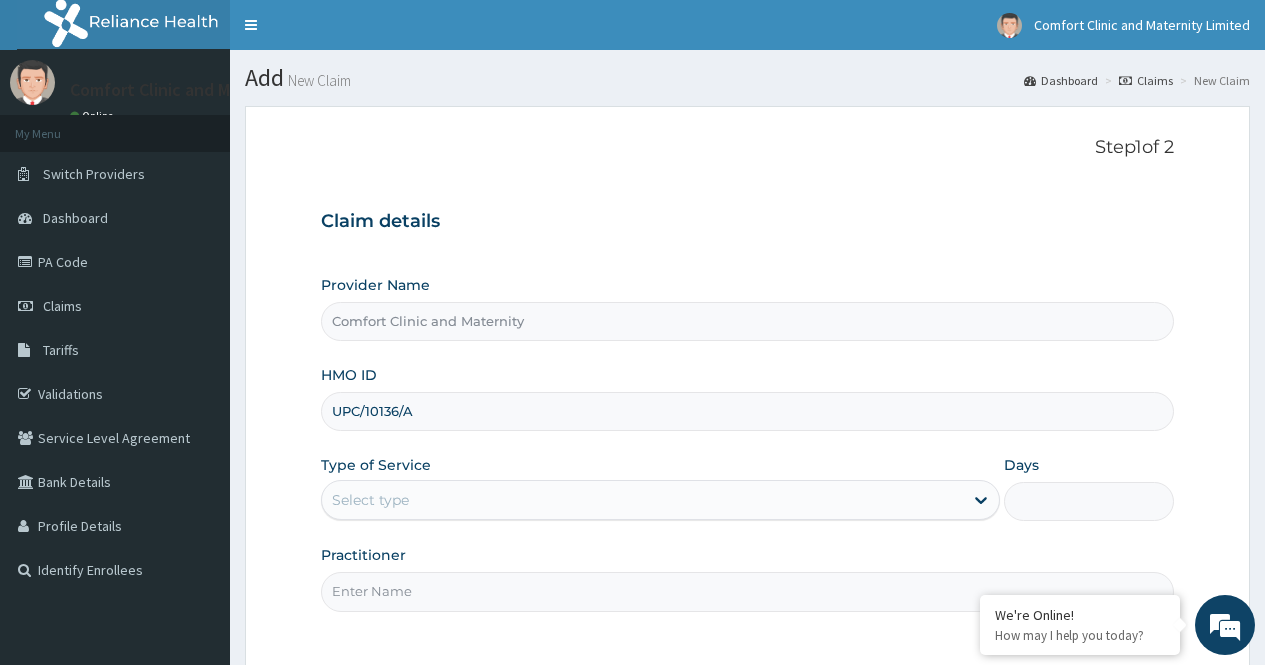 type on "UPC/10136/A" 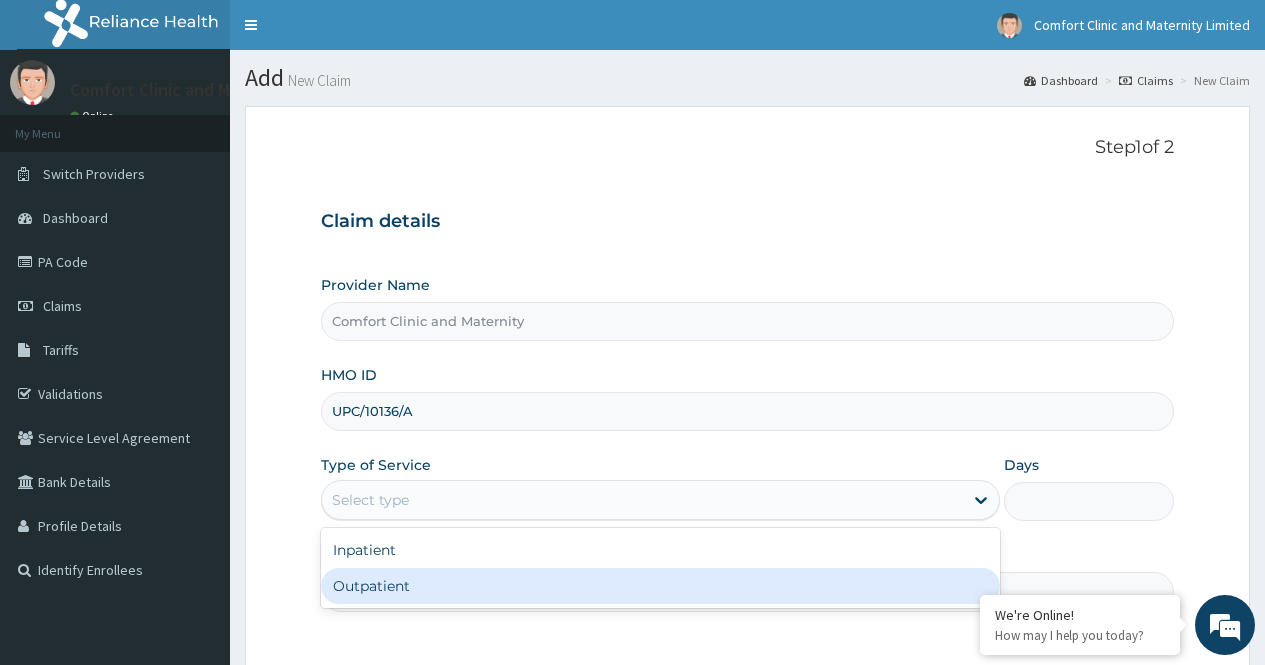 click on "Outpatient" at bounding box center (660, 586) 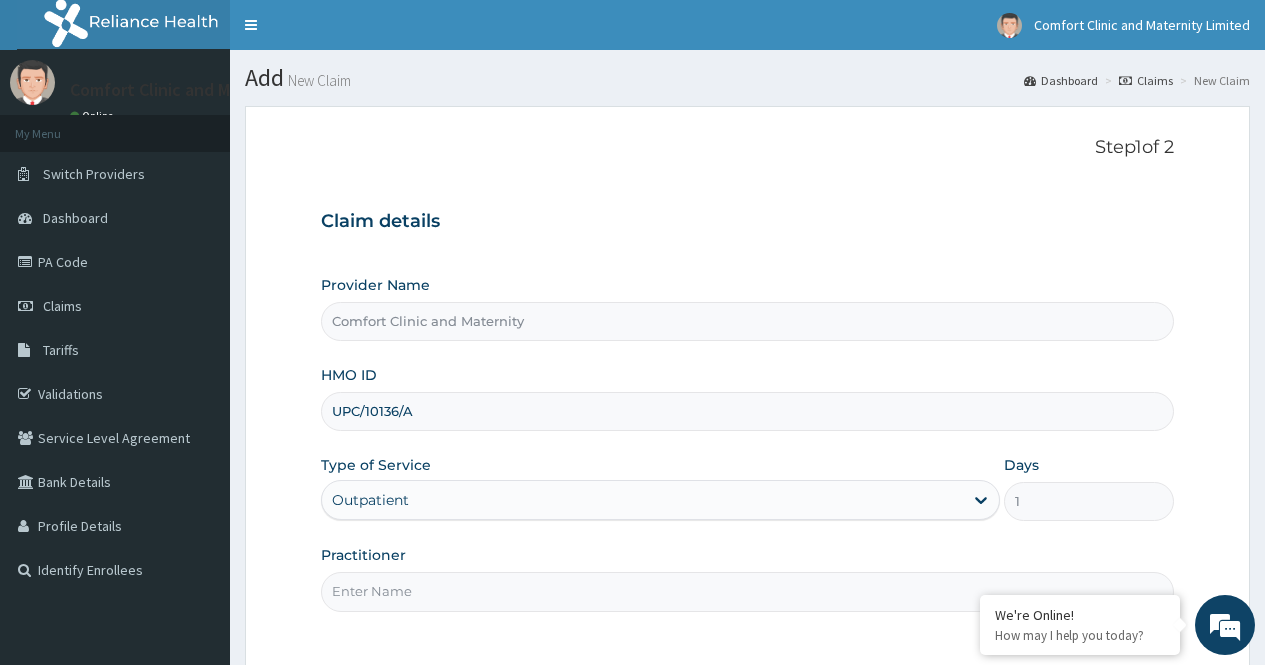 click on "Practitioner" at bounding box center (747, 591) 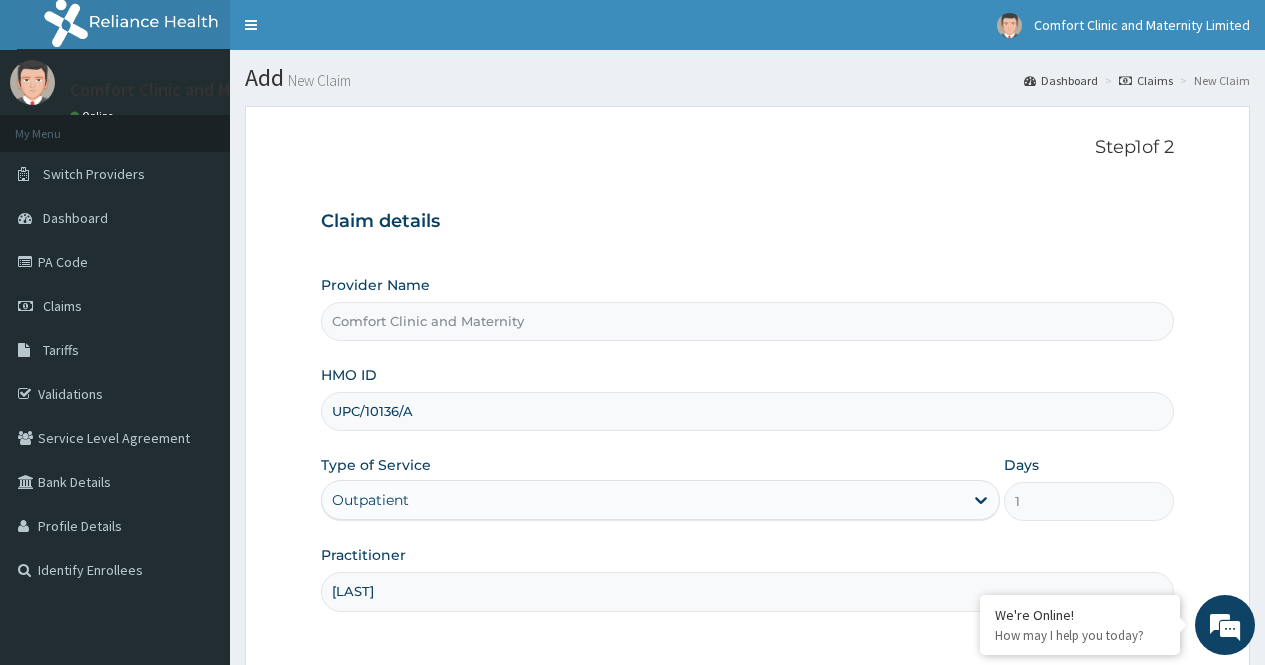 click on "Step  1  of 2 Claim details Provider Name Comfort Clinic and Maternity HMO ID UPC/10136/A Type of Service Outpatient Days 1 Practitioner dr afonne     Previous   Next" at bounding box center (747, 443) 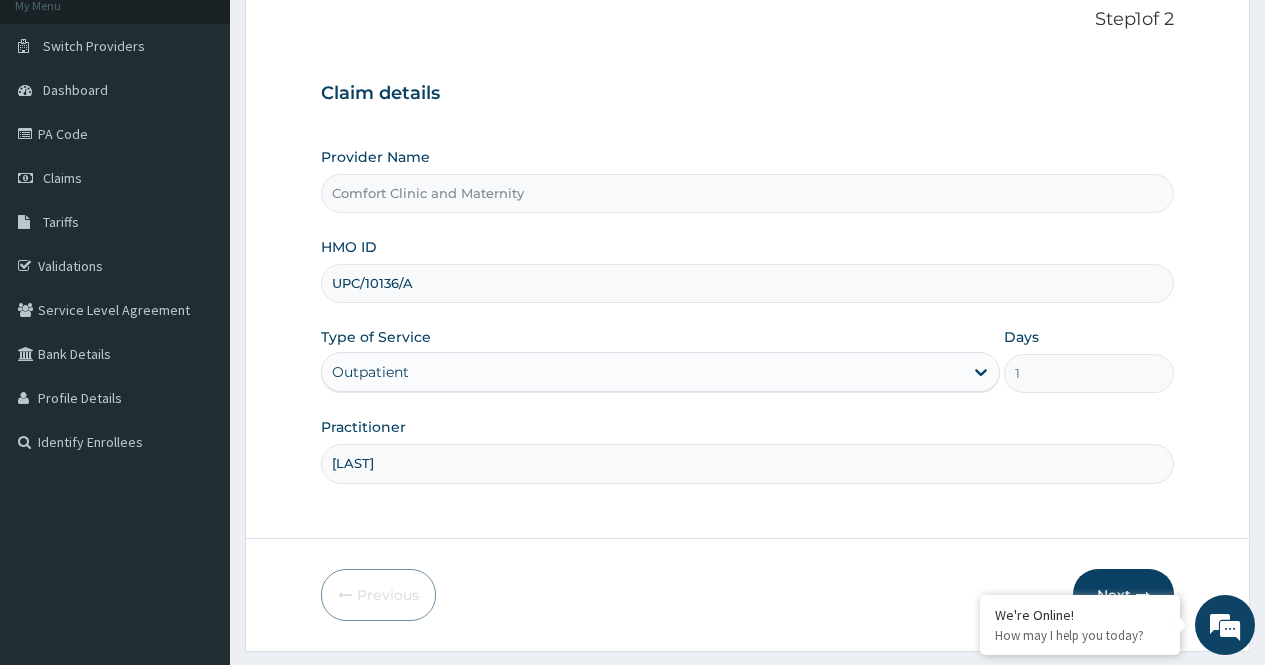 scroll, scrollTop: 181, scrollLeft: 0, axis: vertical 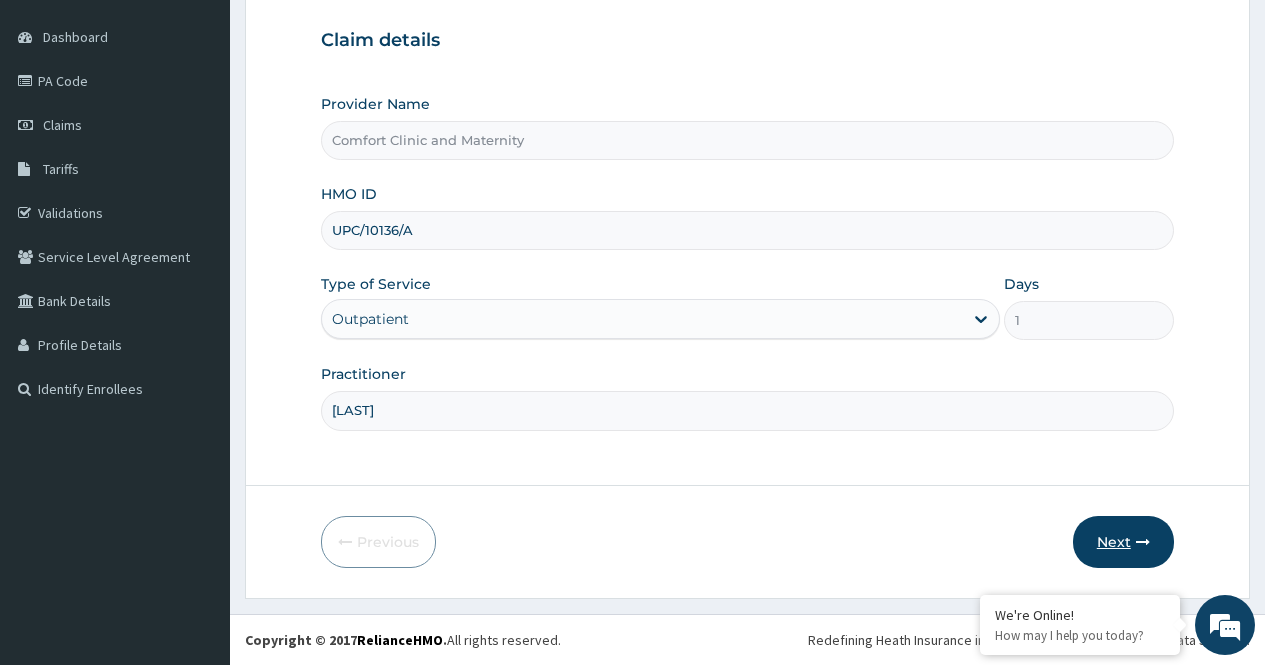 click on "Next" at bounding box center (1123, 542) 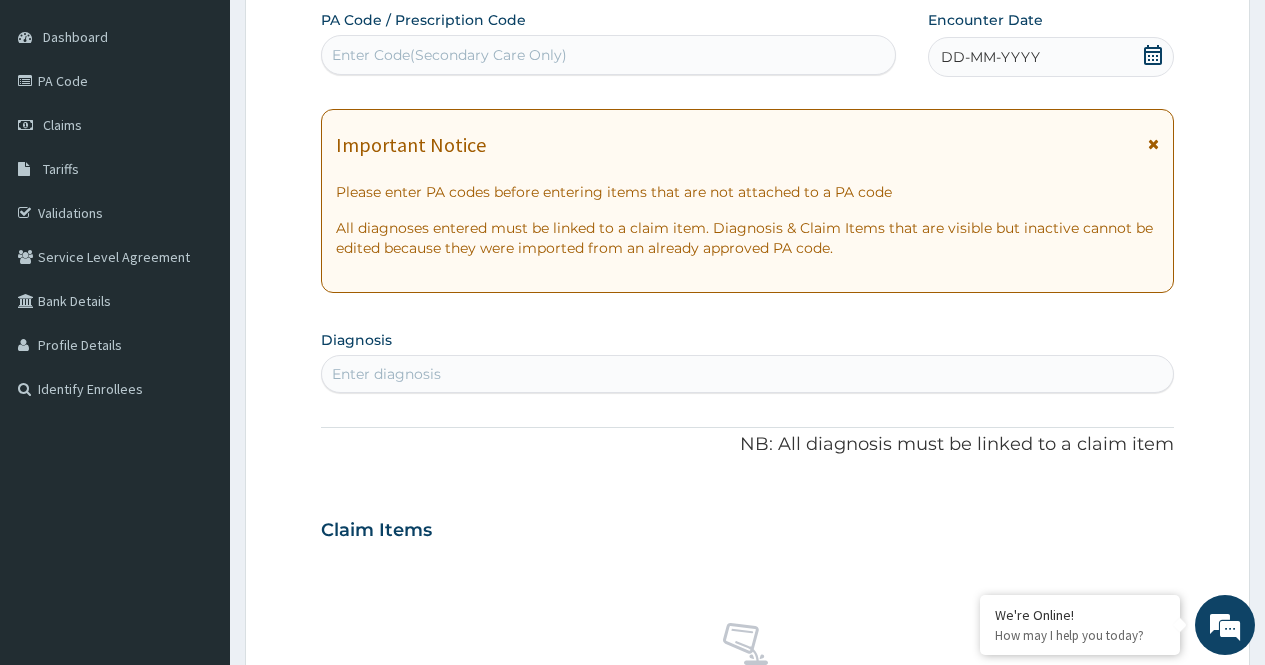 click on "Enter Code(Secondary Care Only)" at bounding box center [608, 55] 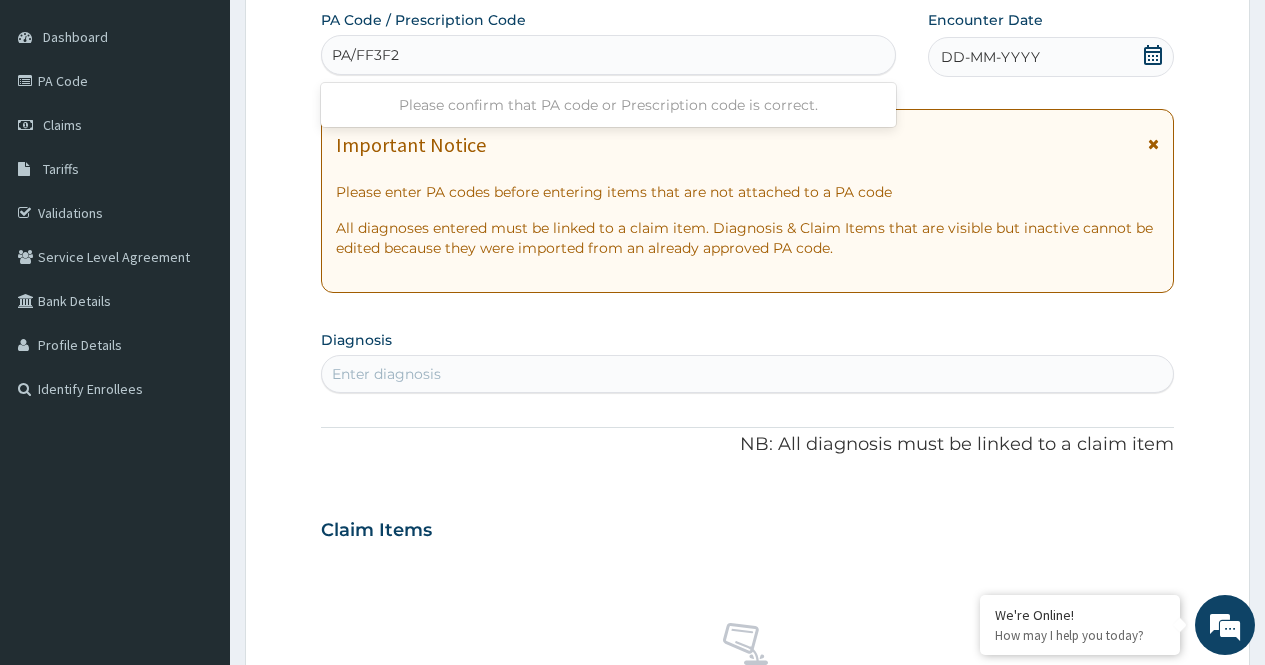type on "PA/FF3F26" 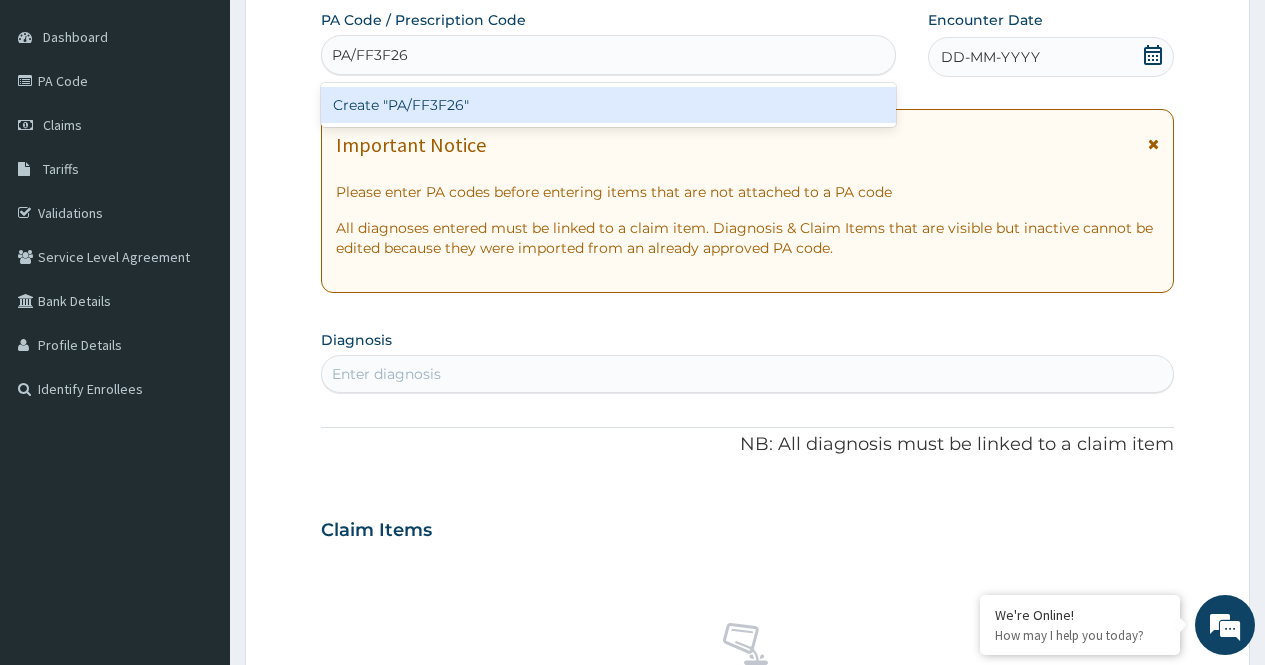click on "Create "PA/FF3F26"" at bounding box center [608, 105] 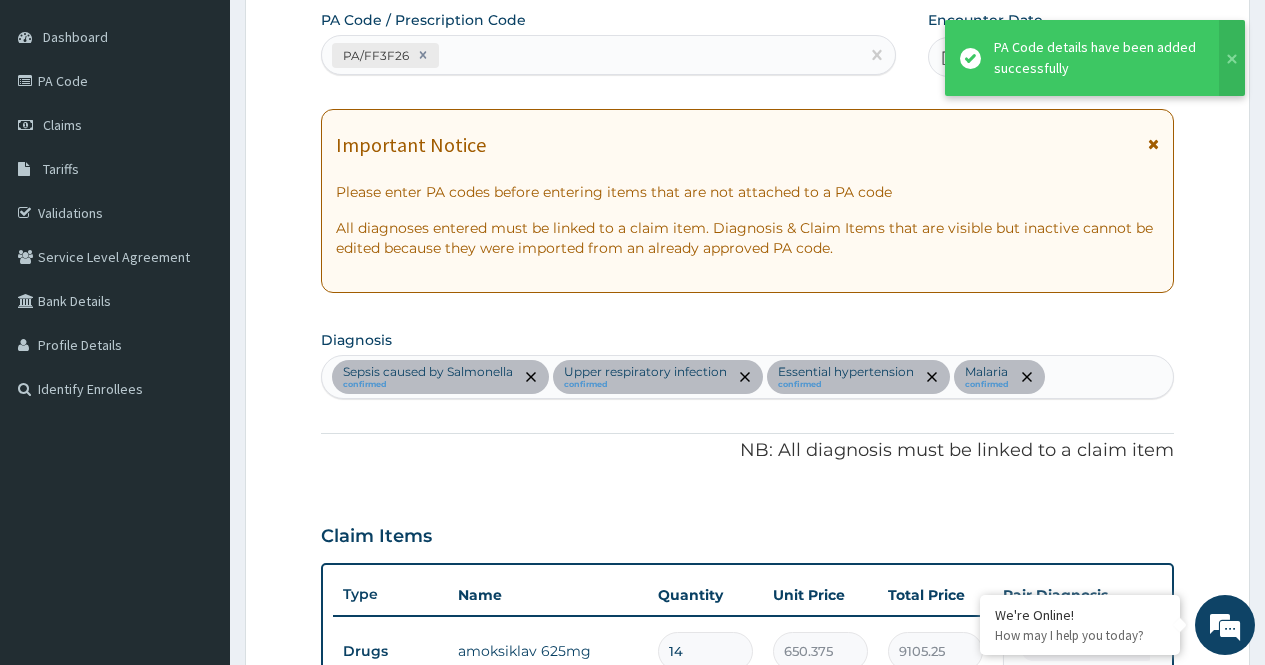 scroll, scrollTop: 1212, scrollLeft: 0, axis: vertical 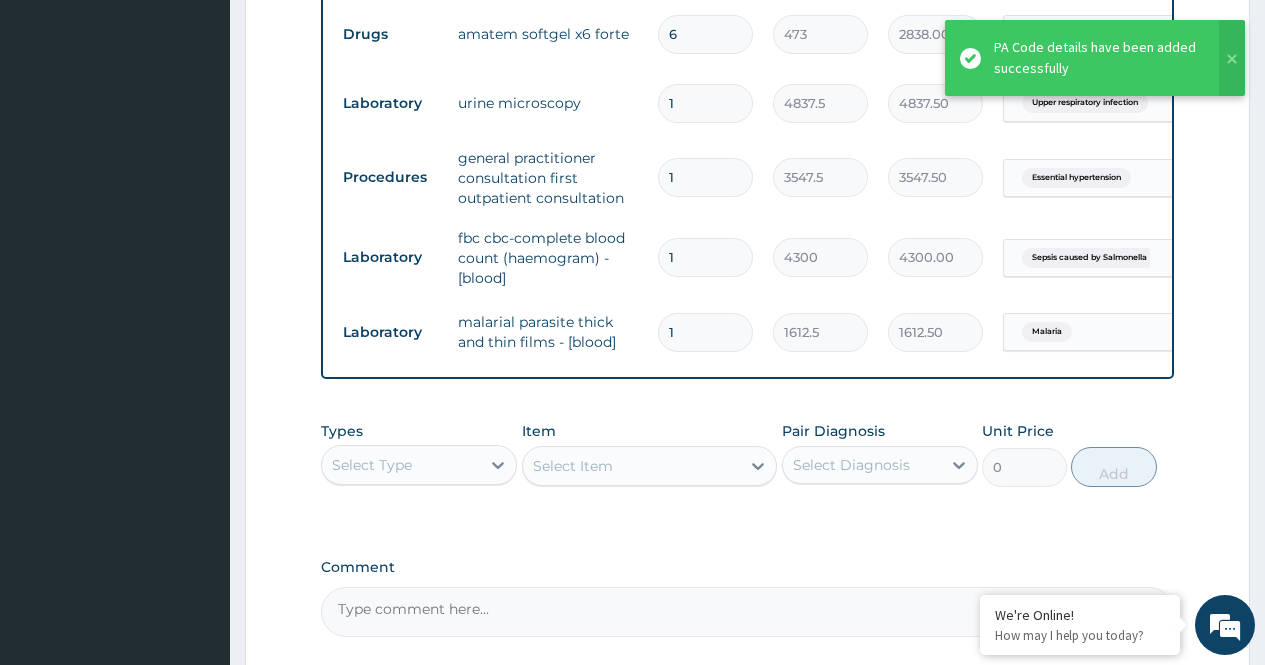 click on "general practitioner consultation first outpatient consultation" at bounding box center [548, 178] 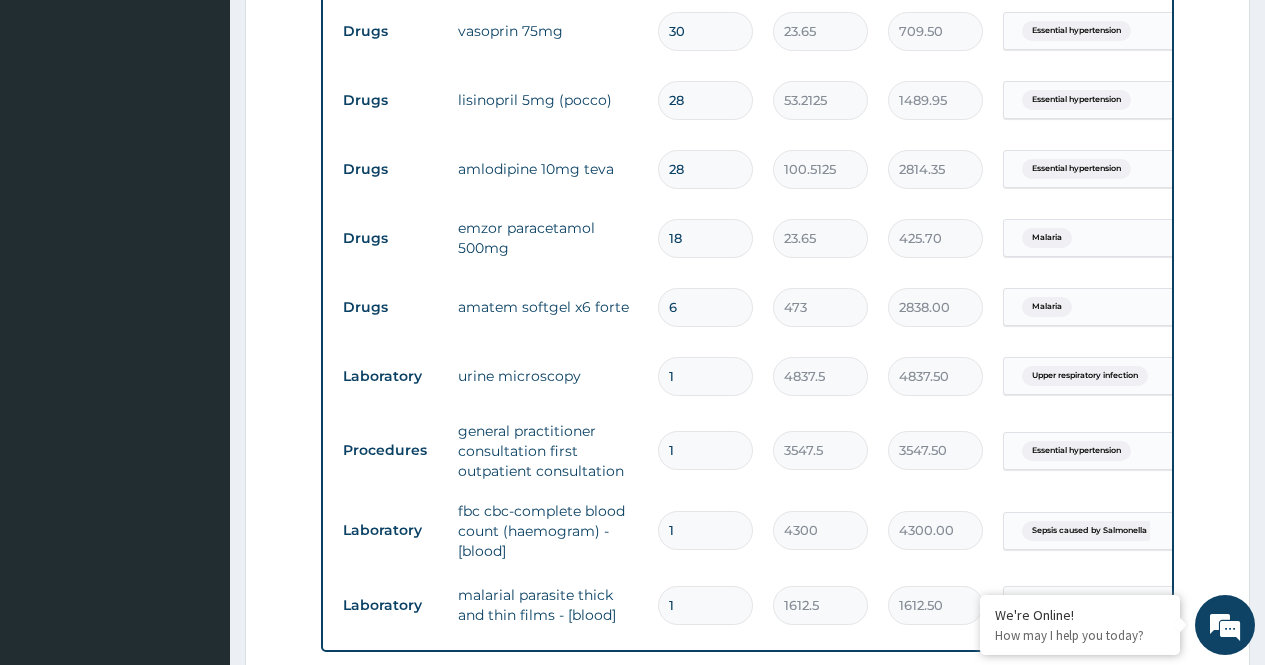 scroll, scrollTop: 932, scrollLeft: 0, axis: vertical 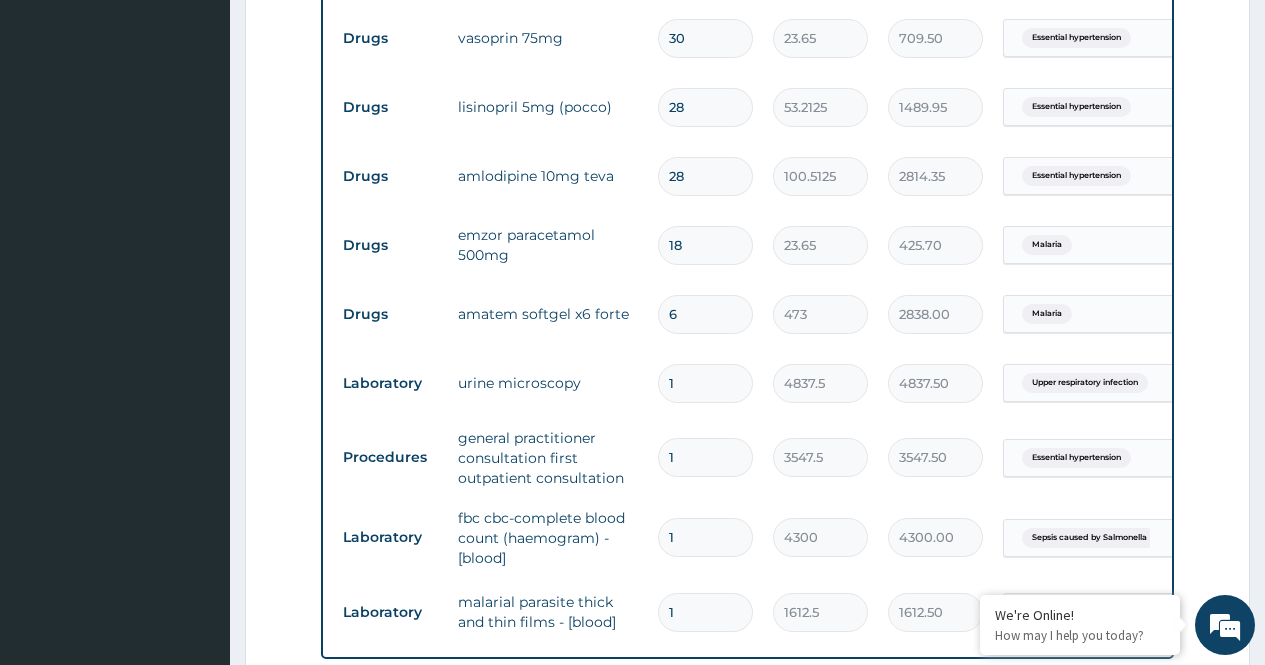 click on "28" at bounding box center [705, 107] 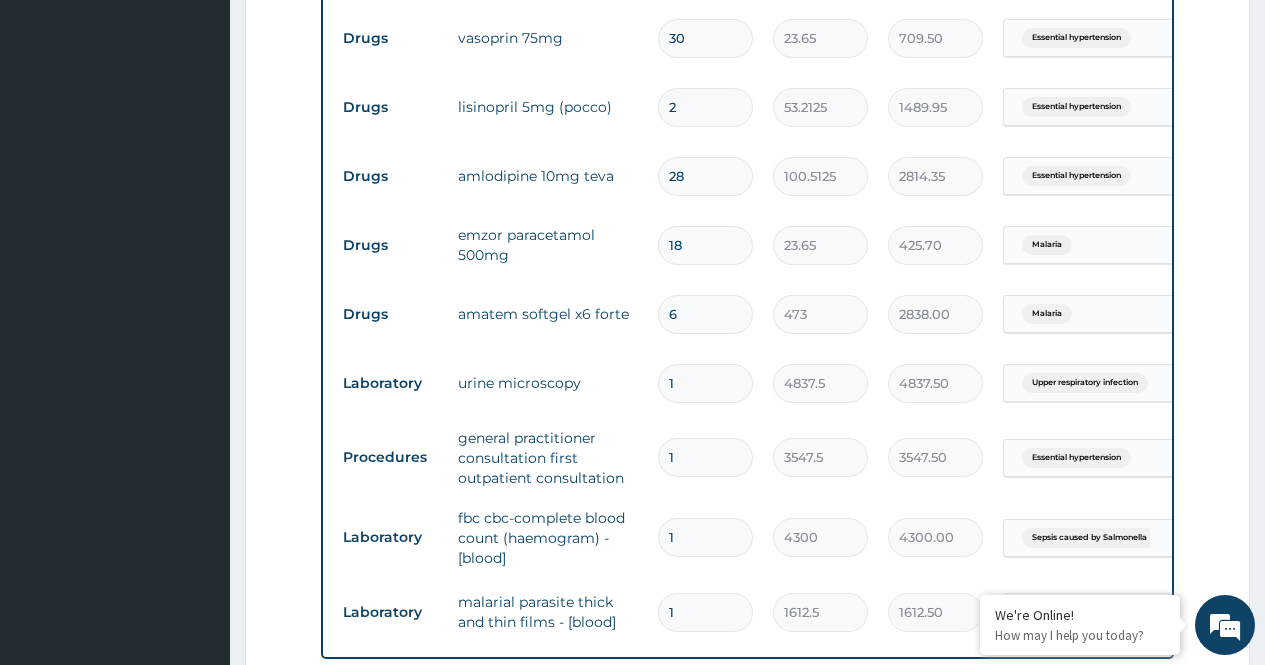 type on "106.42" 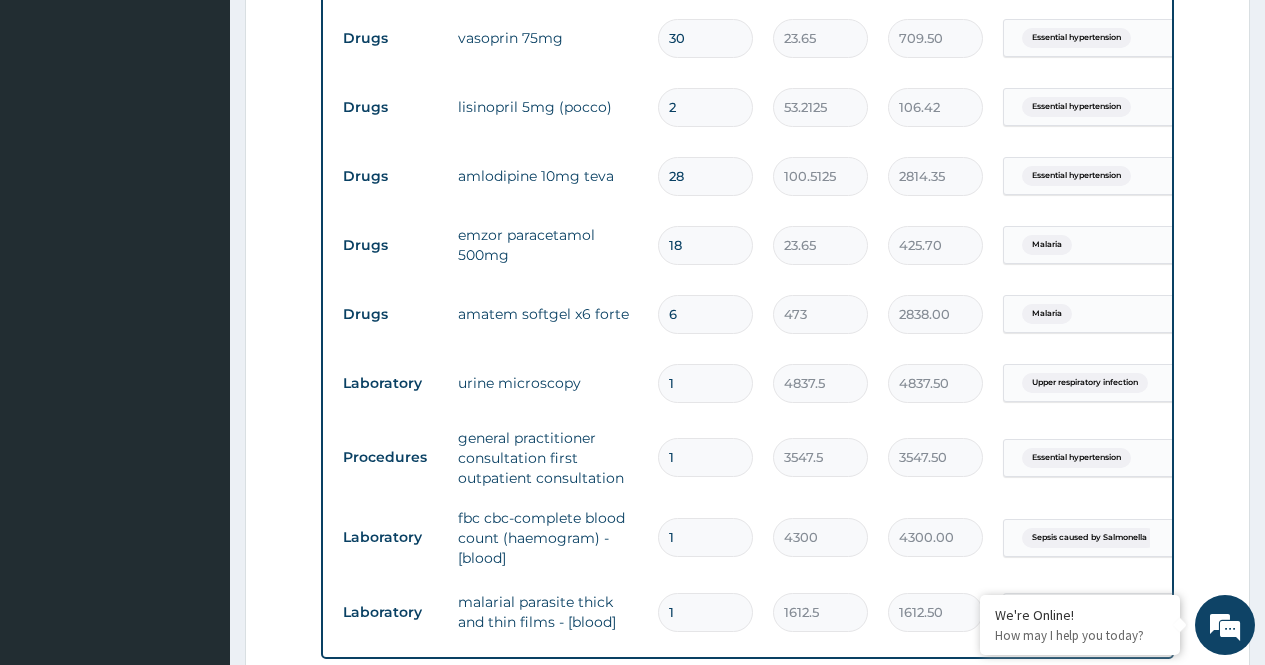 type on "21" 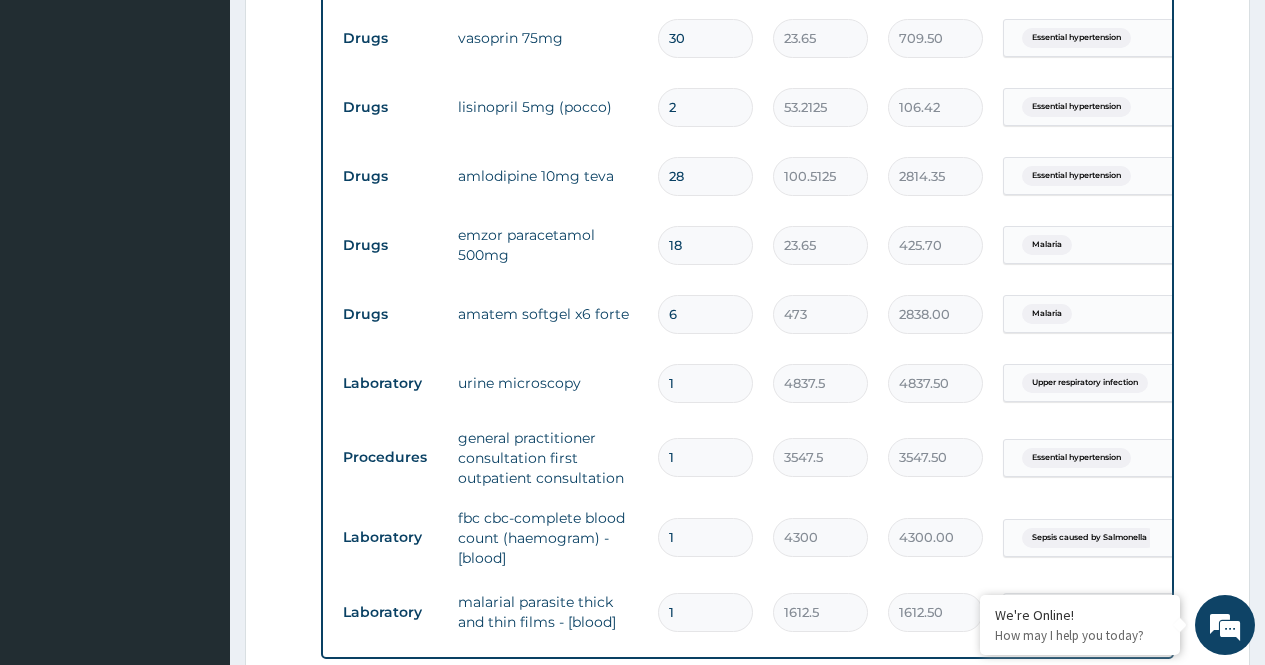 type on "1117.46" 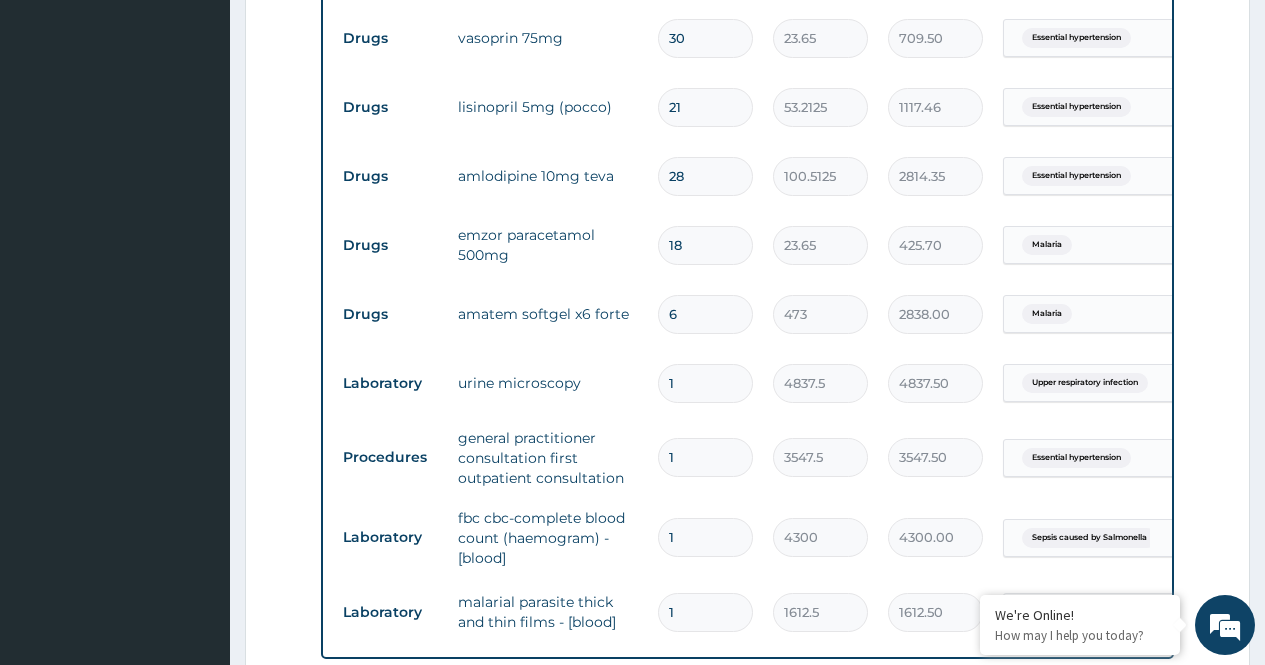 type on "214" 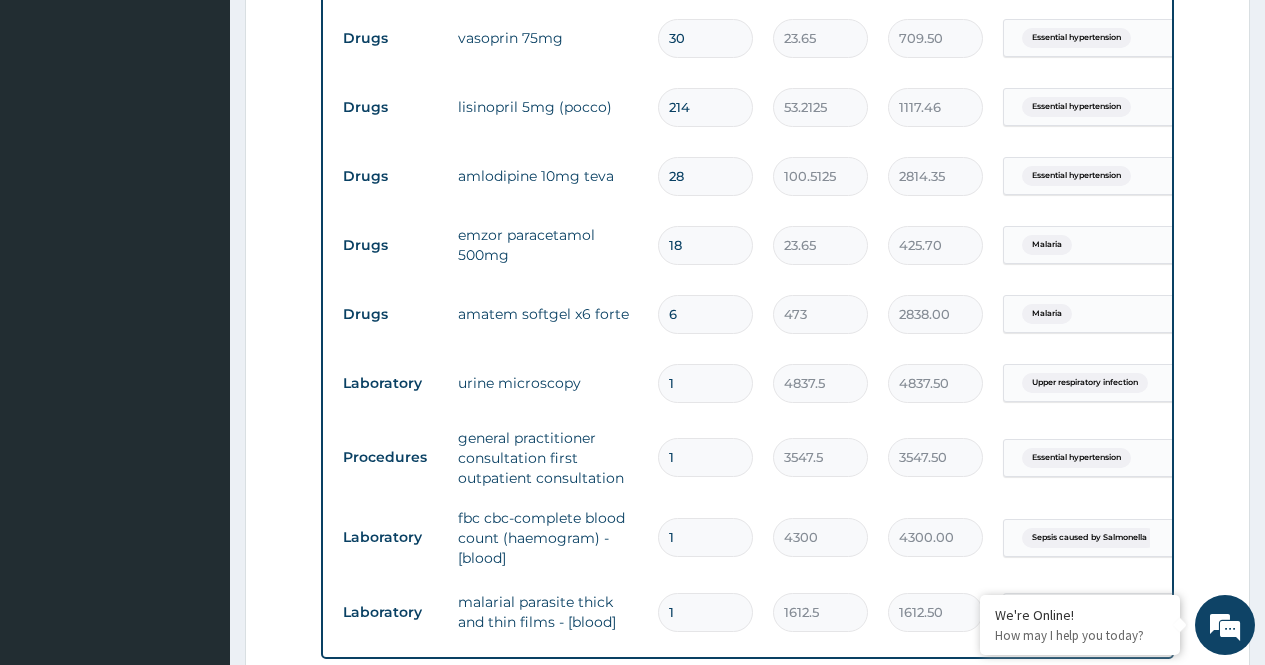 type on "11387.48" 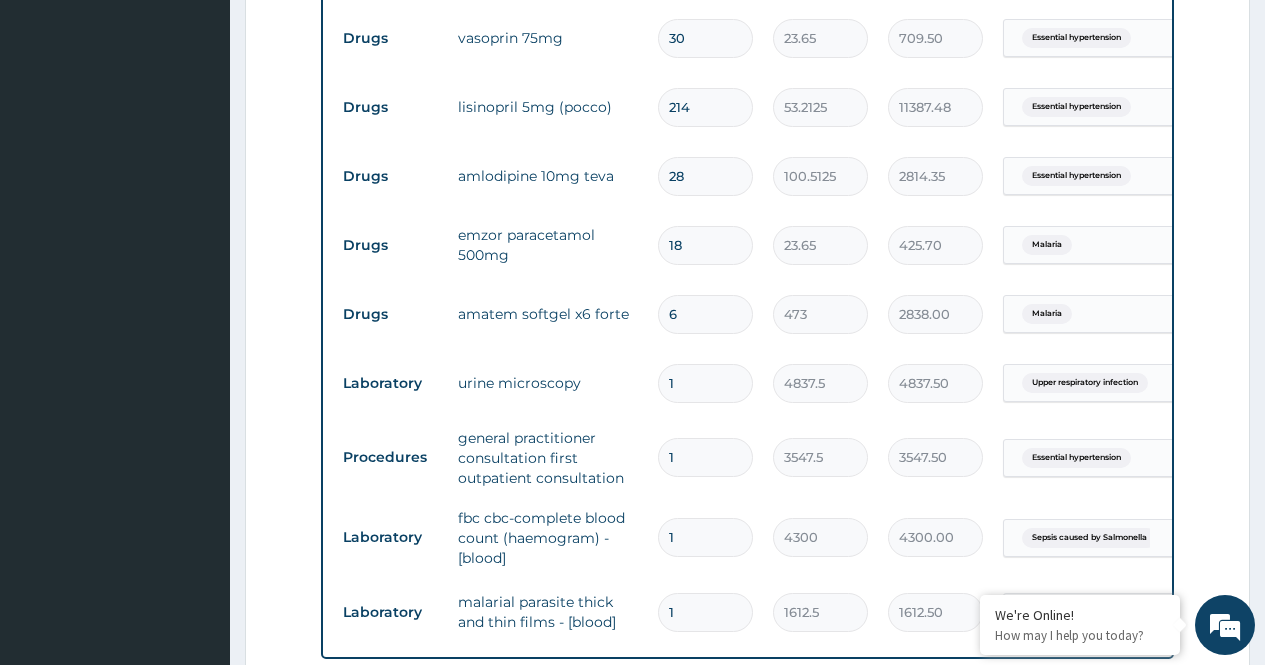 type on "21" 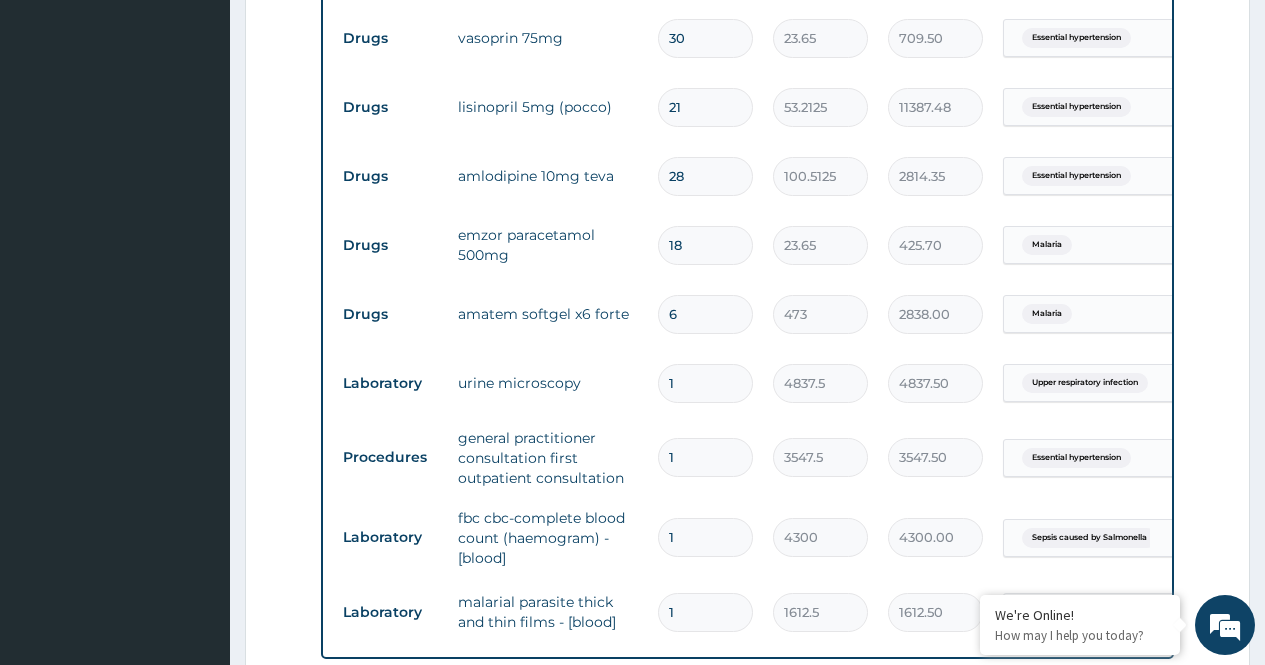 type on "1117.46" 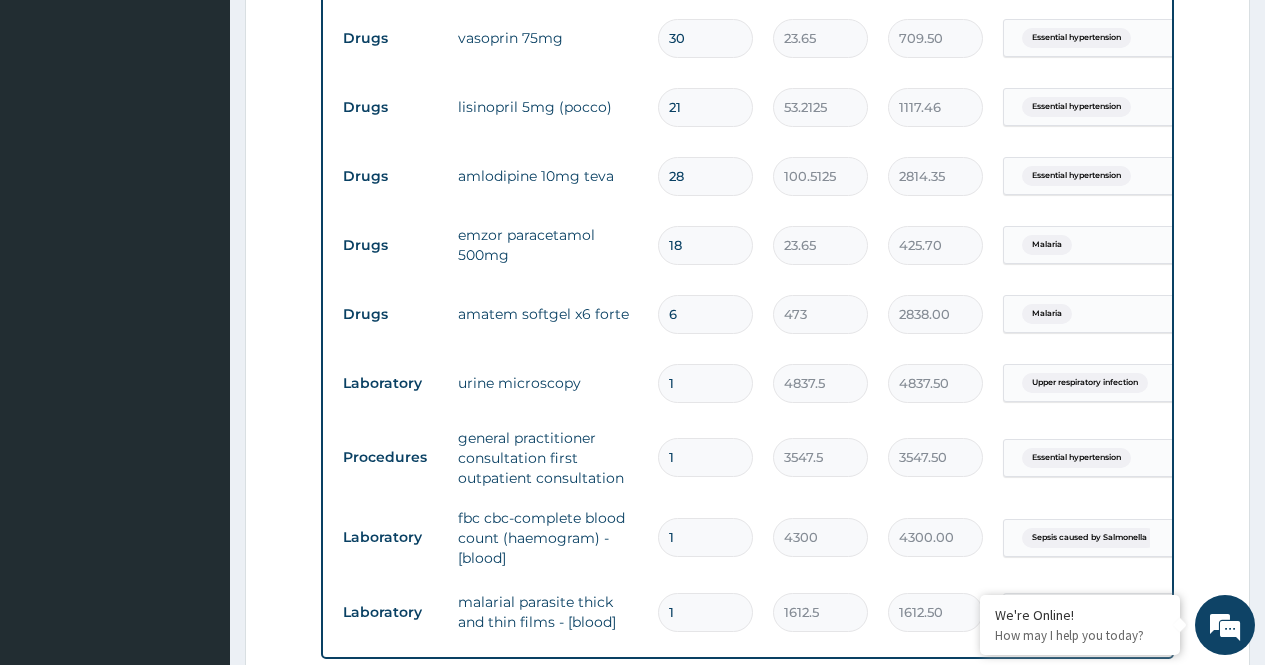 type on "2" 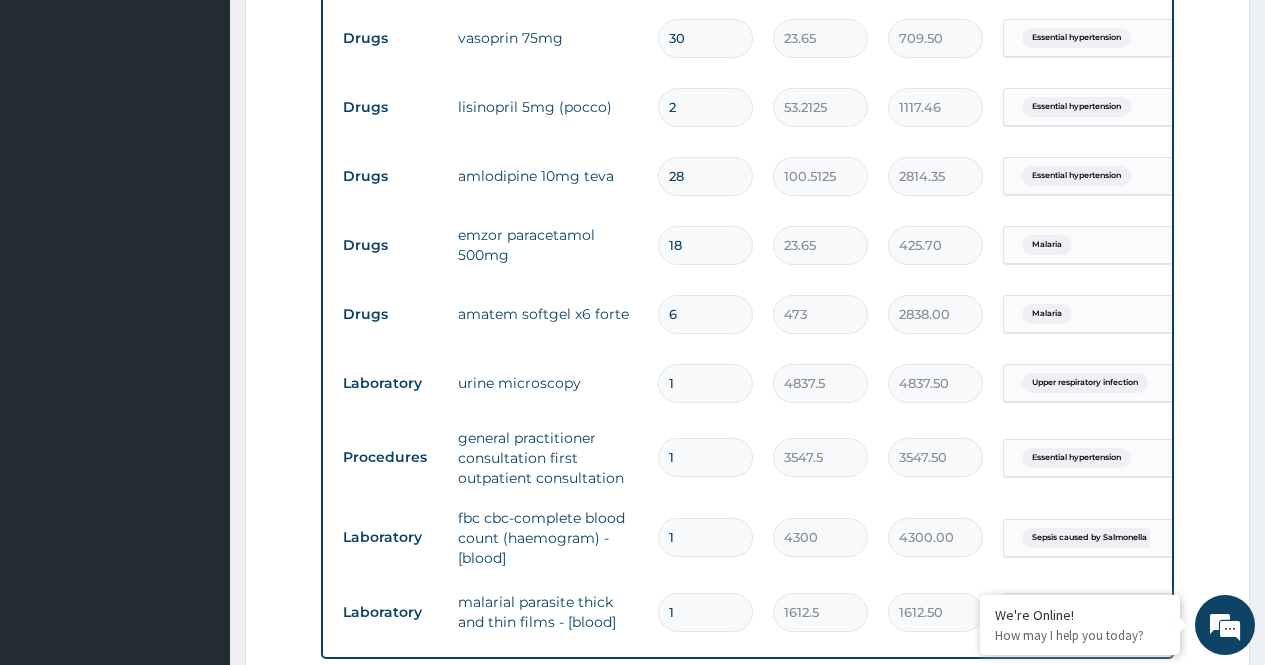 type on "106.42" 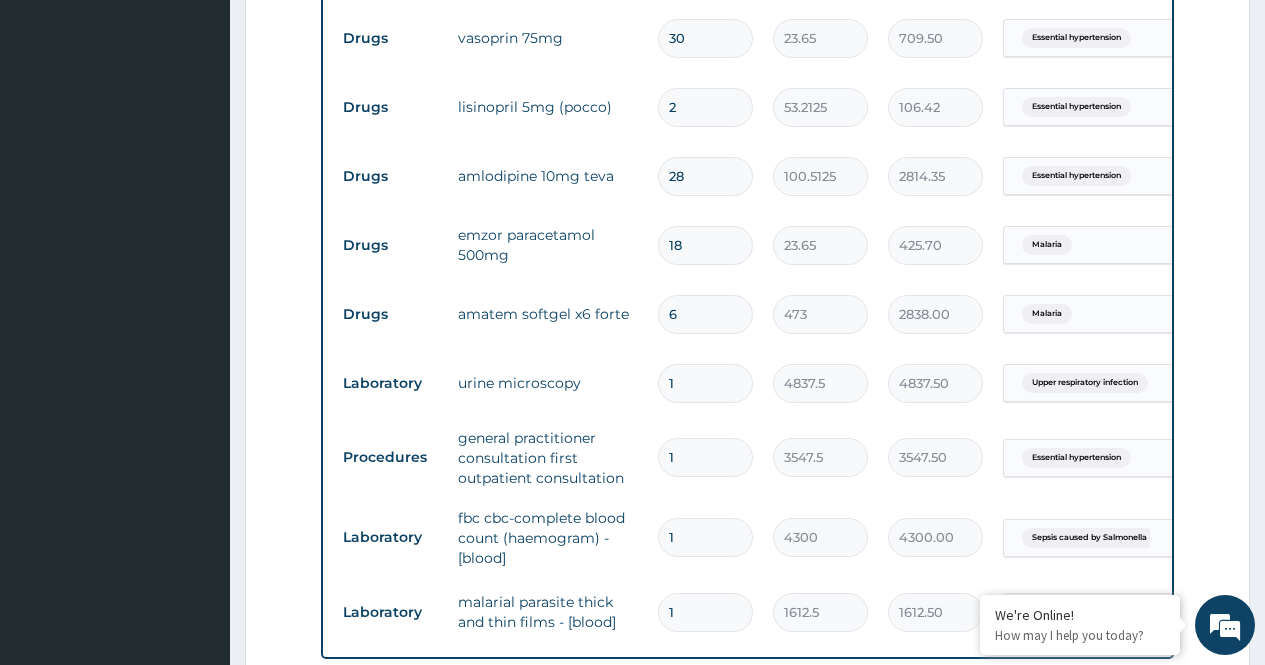 type 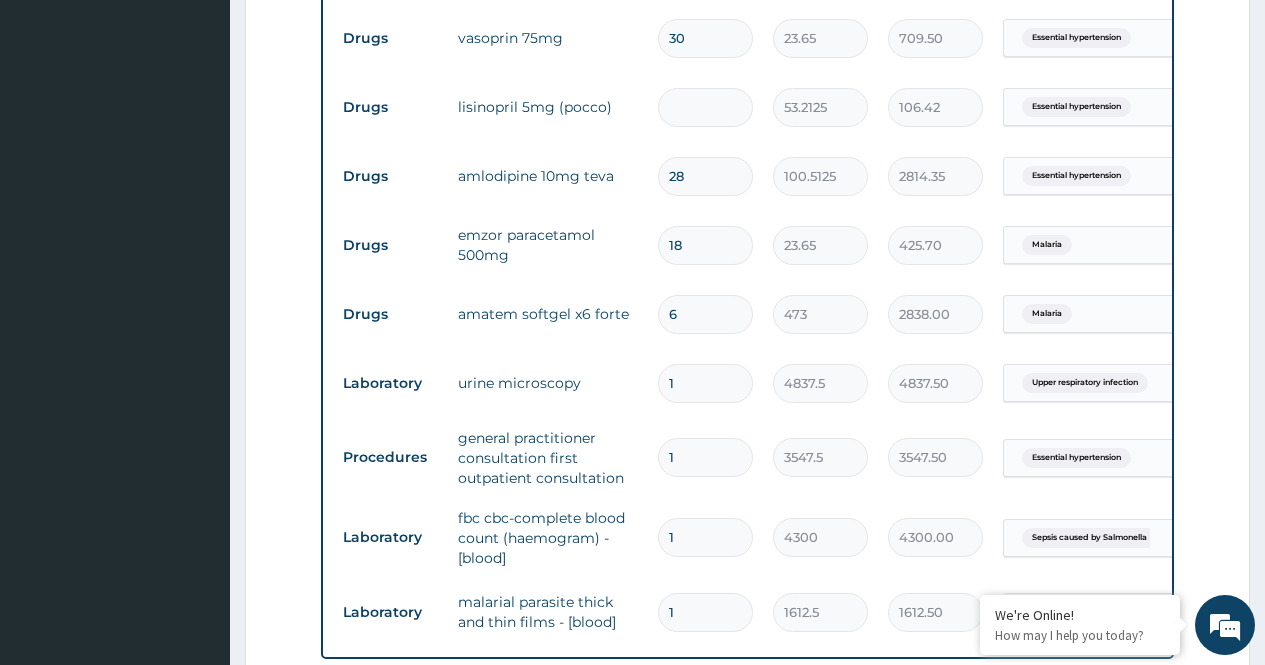 type on "0.00" 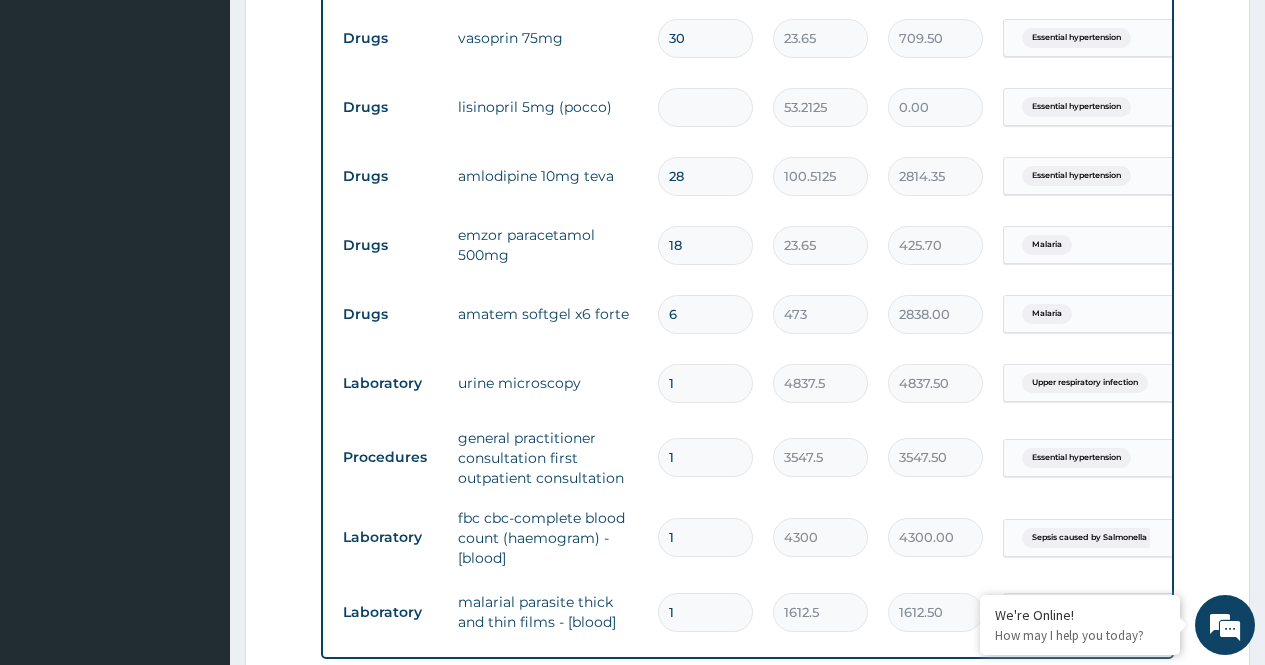 type on "1" 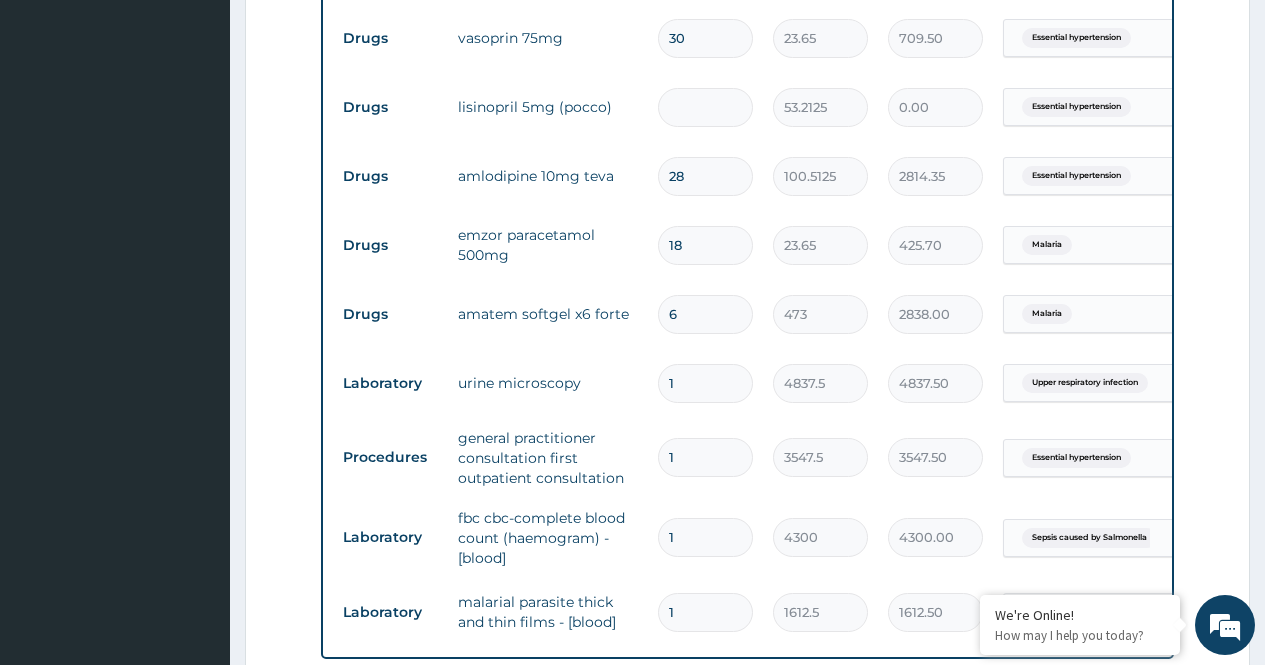 type on "53.21" 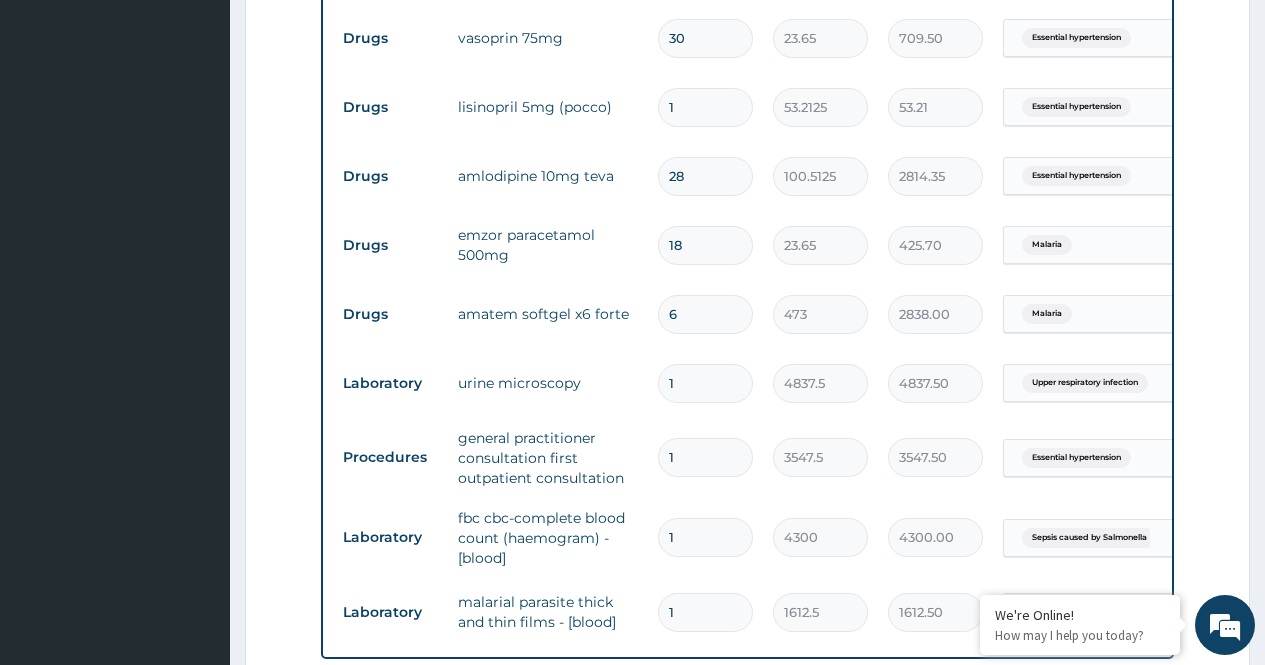 type on "14" 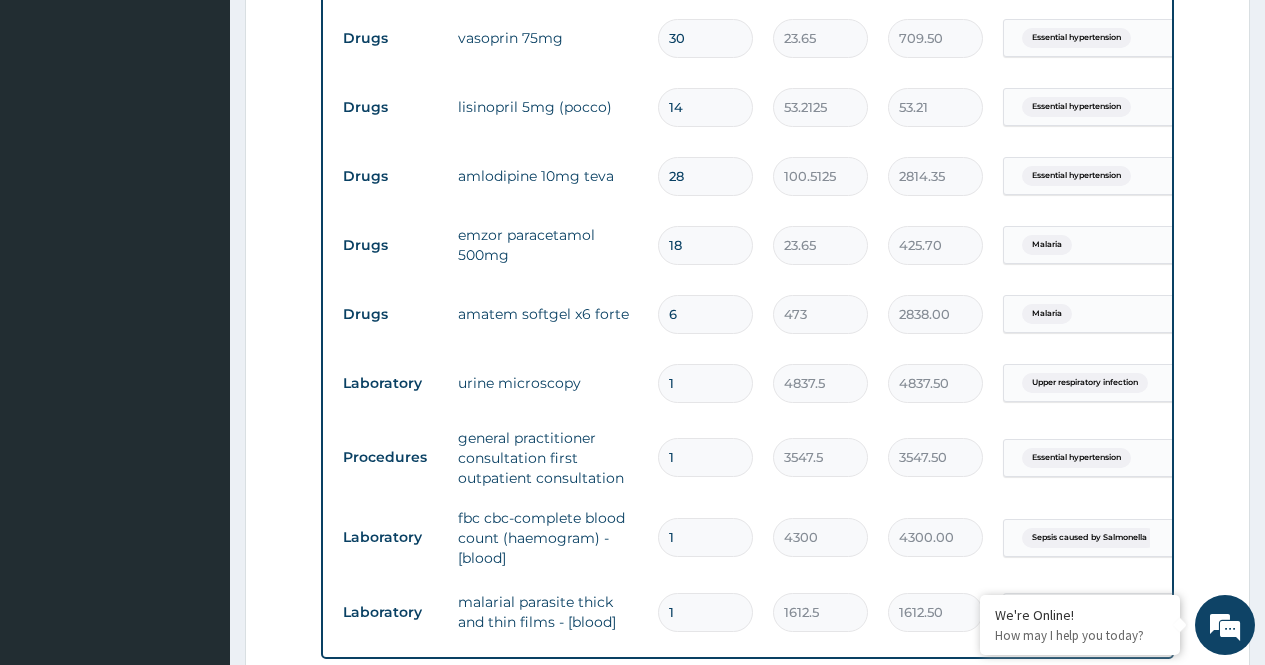 type on "744.98" 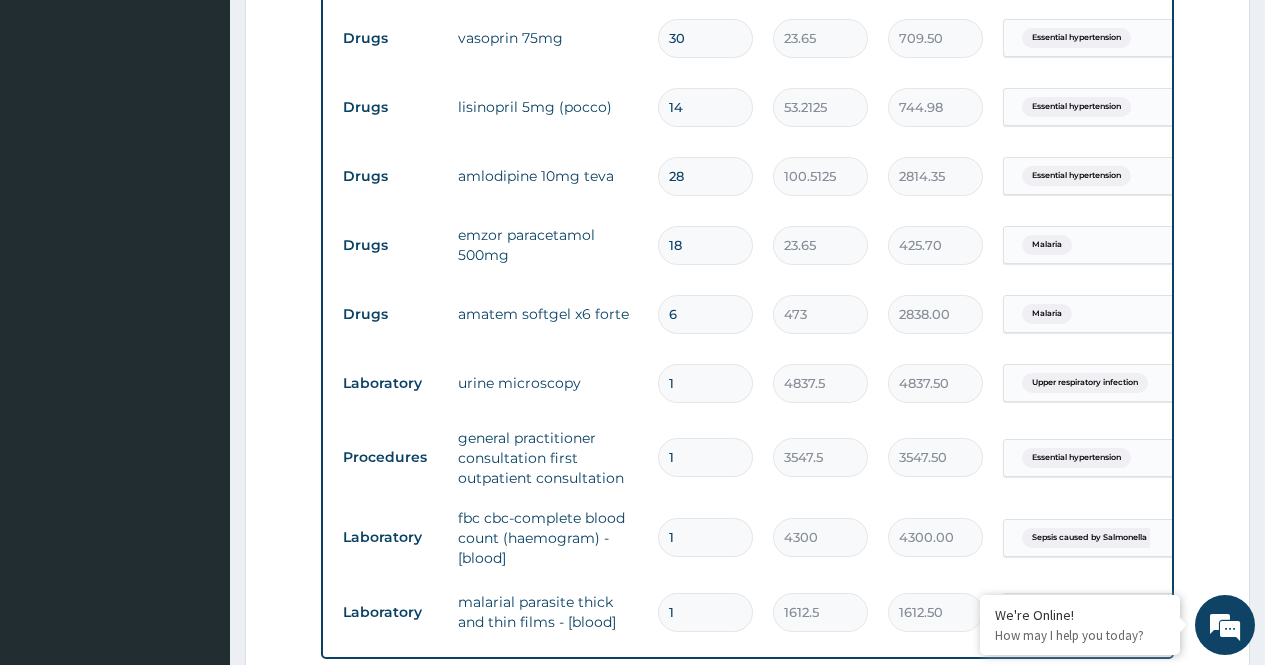 type on "14" 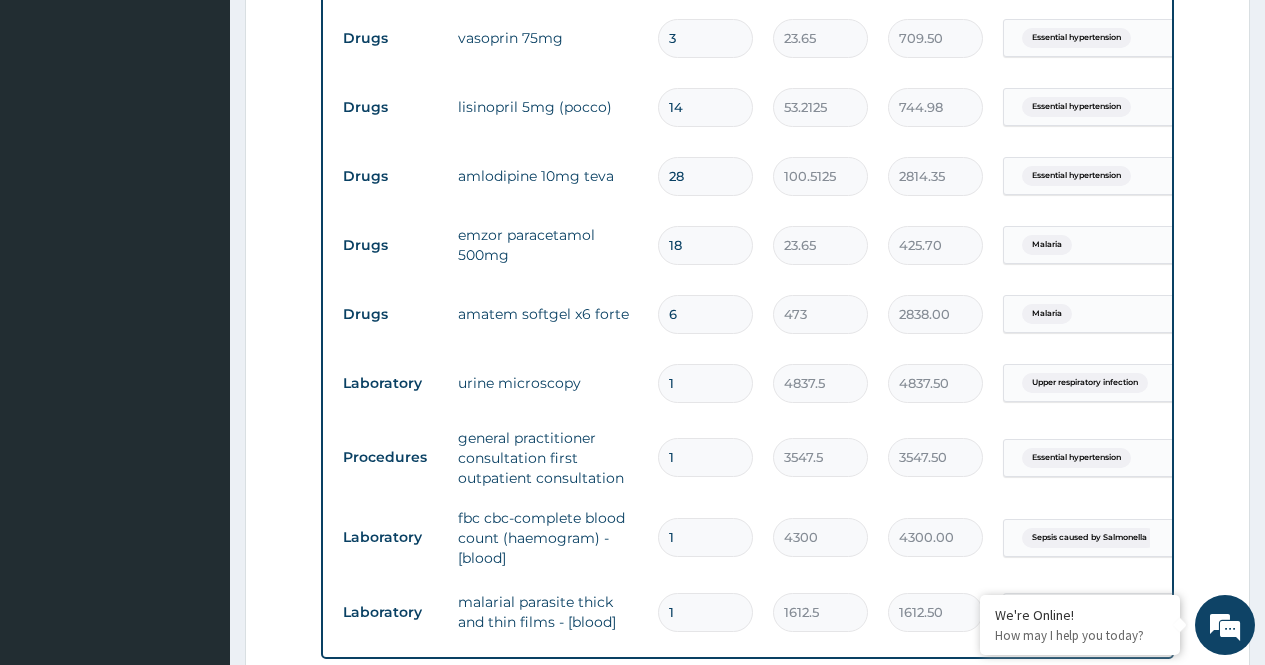 type on "70.95" 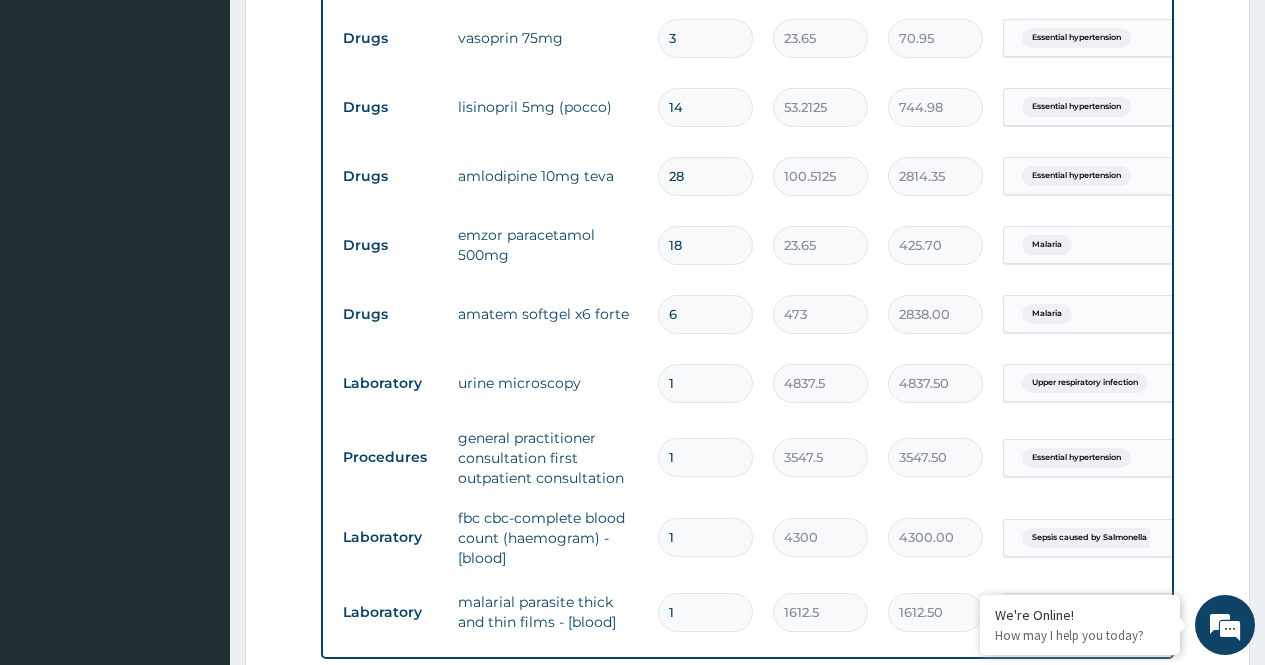 type 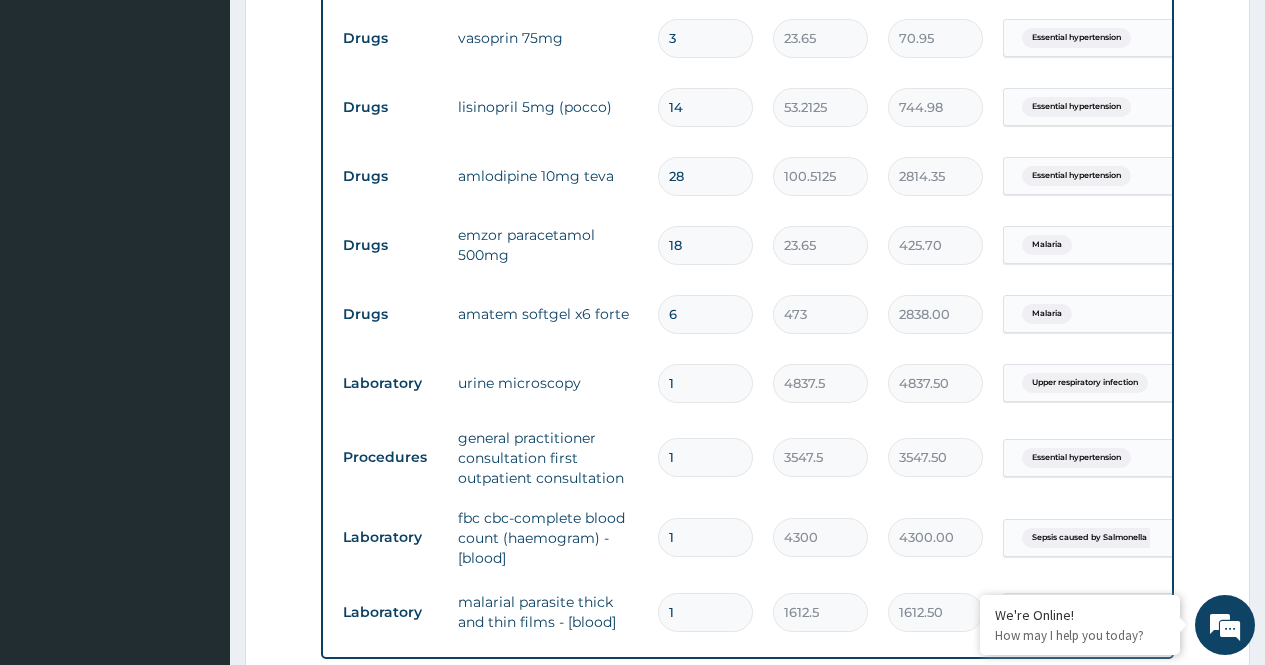 type on "0.00" 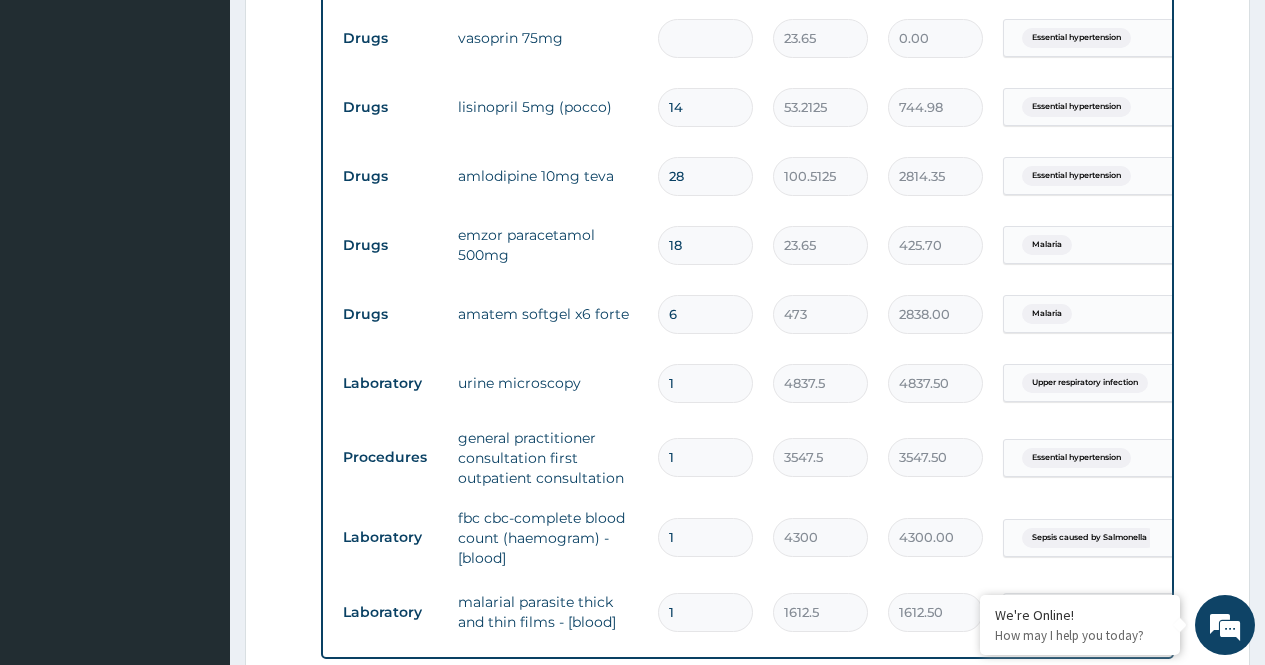 type on "1" 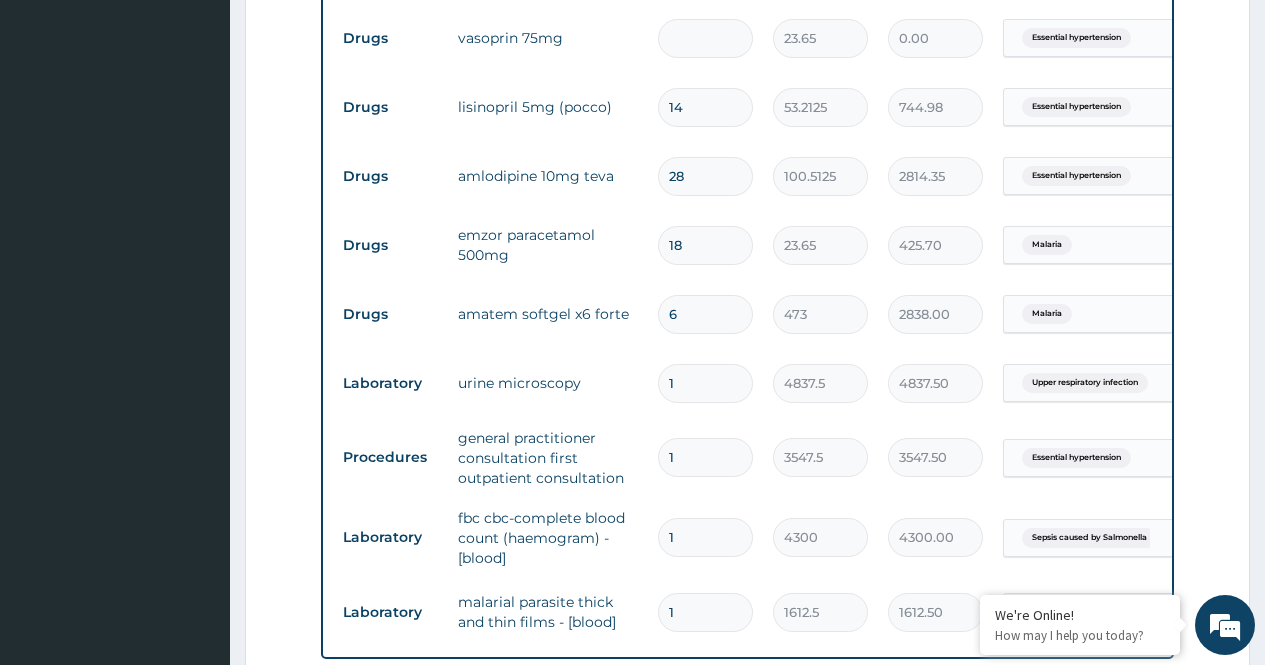 type on "23.65" 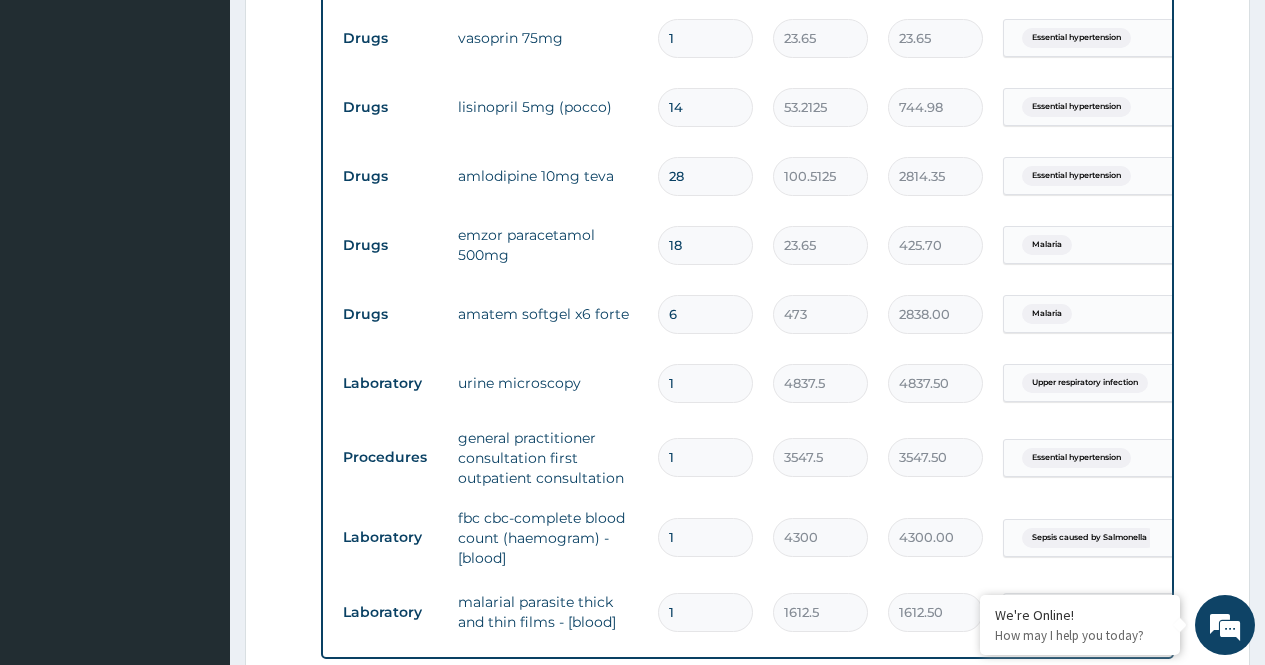 type on "15" 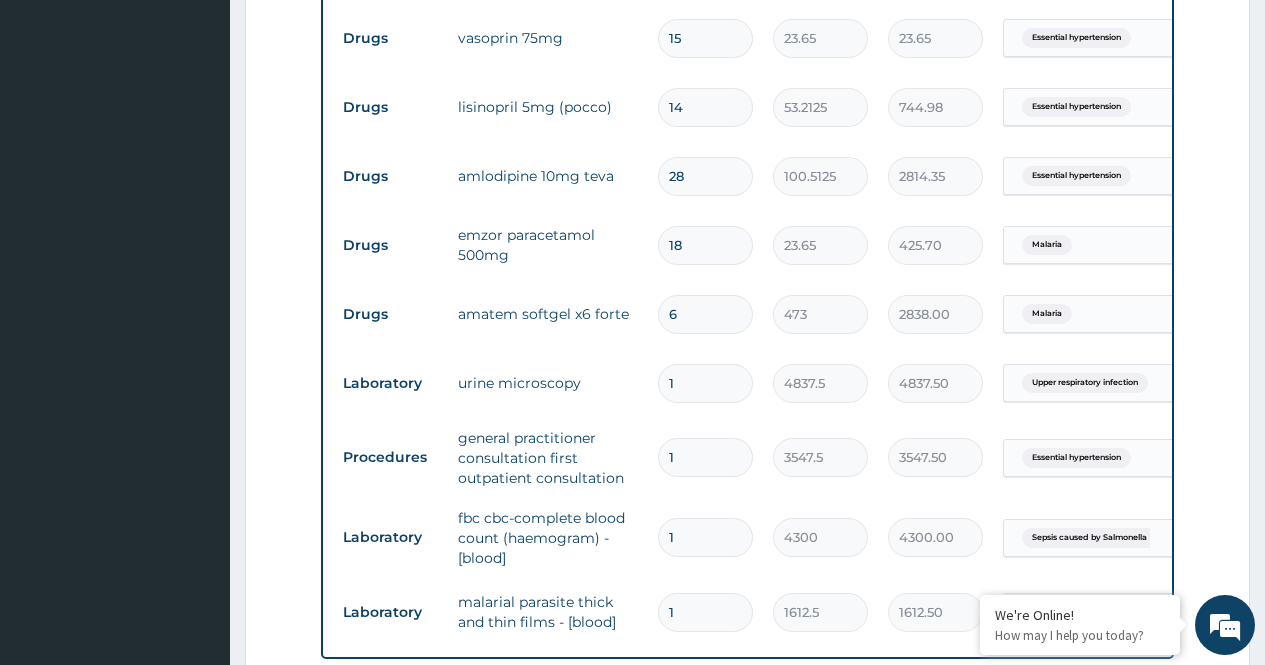 type on "354.75" 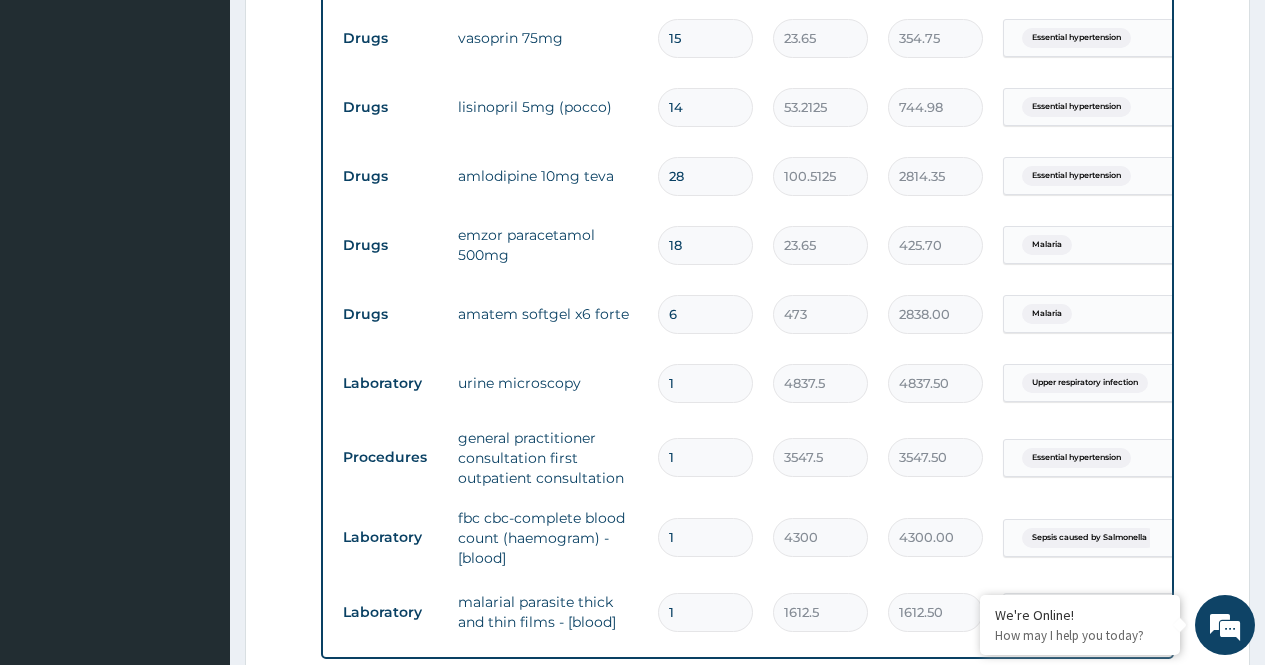 type on "1" 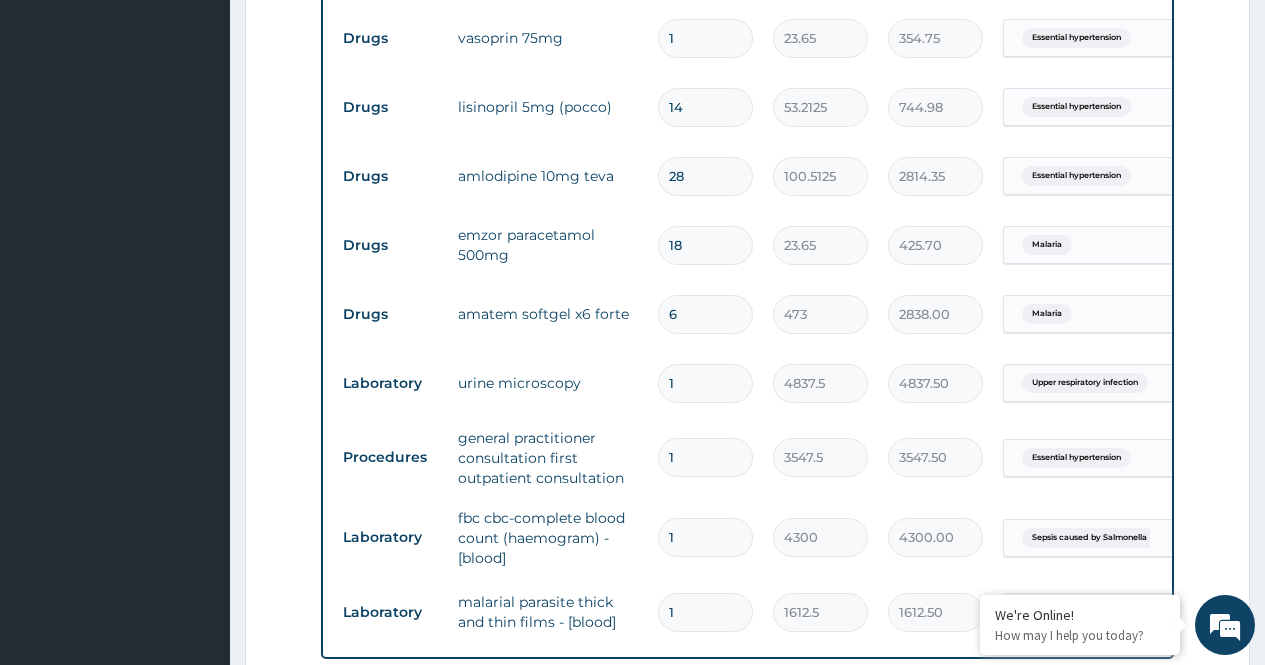 type on "23.65" 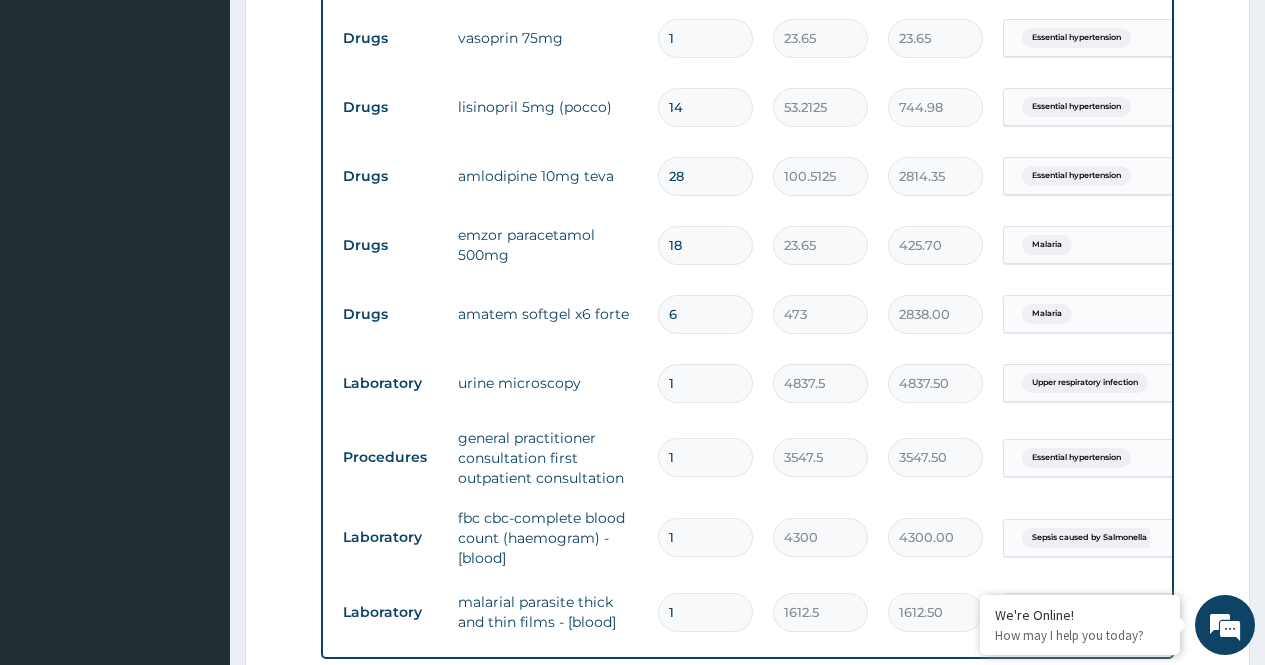 type on "14" 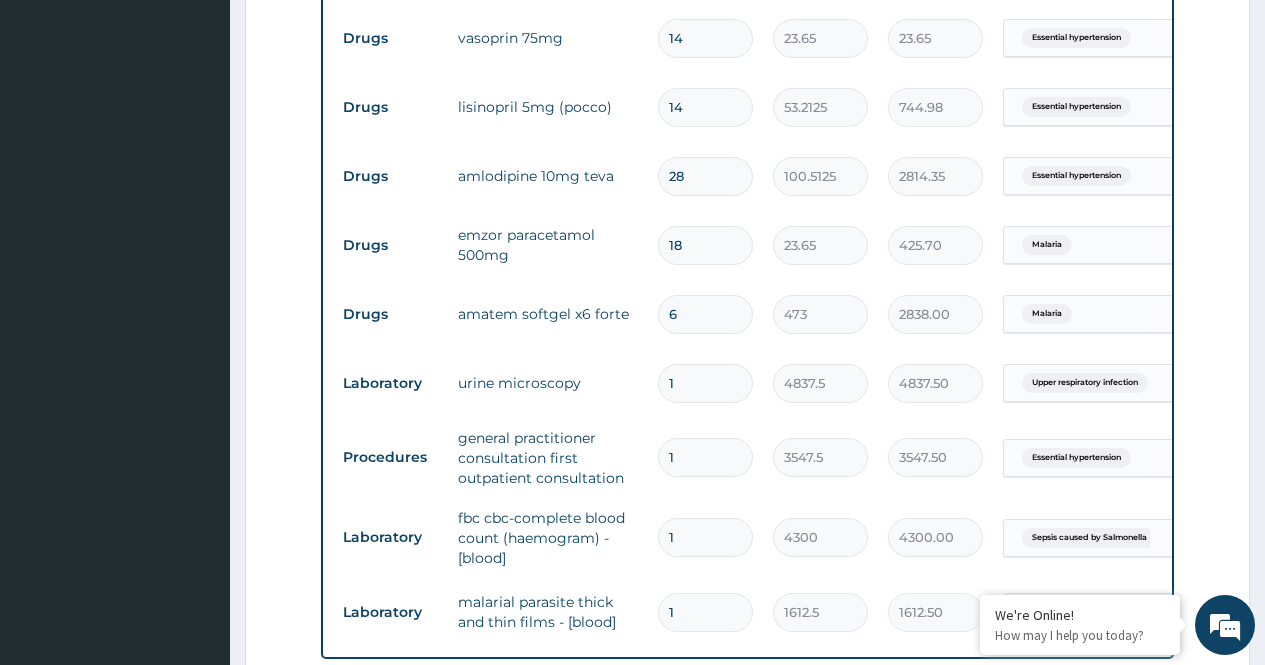 type on "331.10" 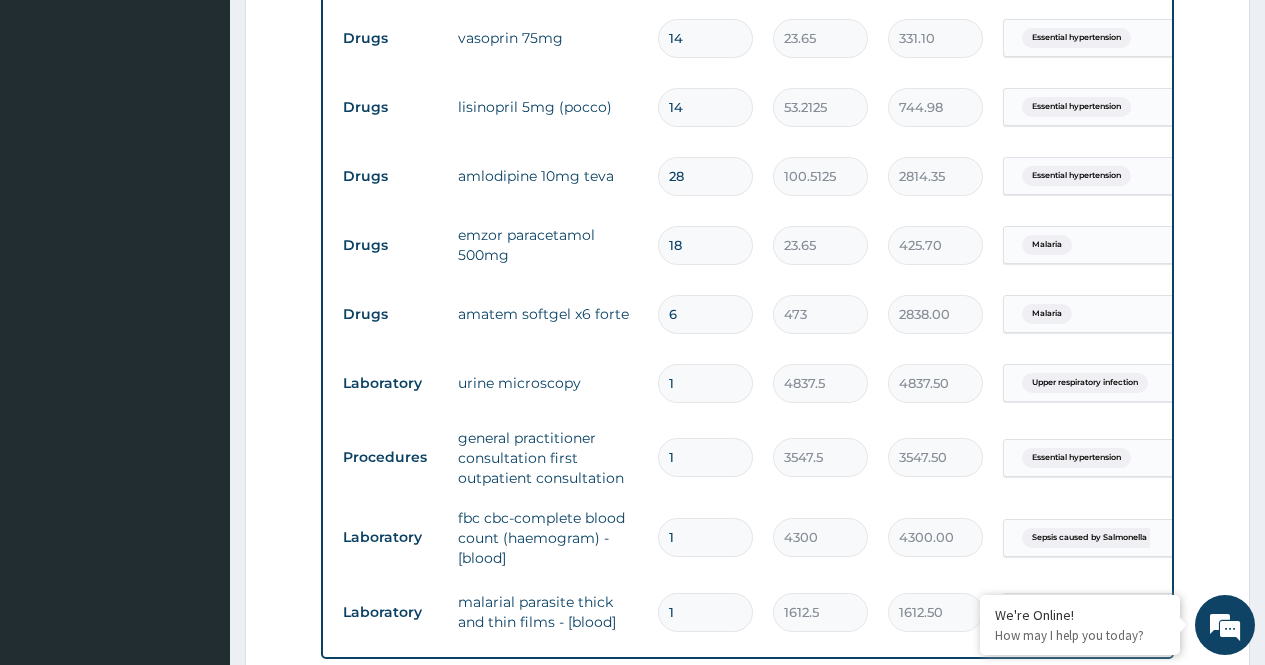 type on "14" 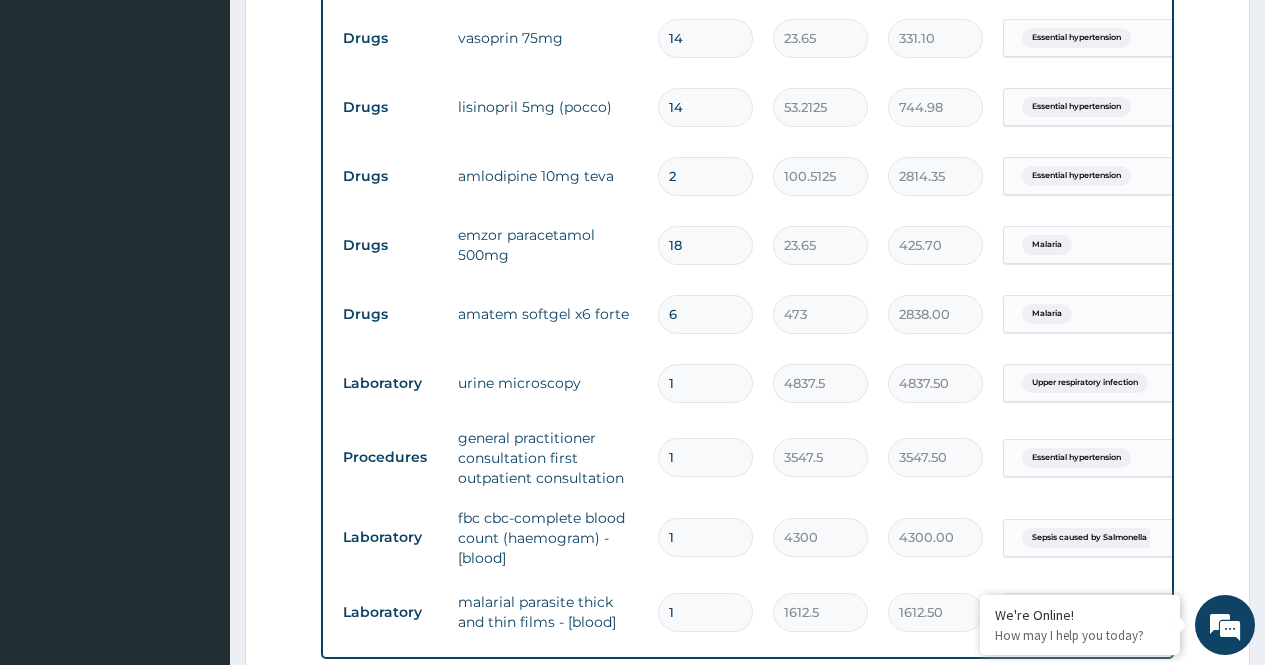 type on "201.03" 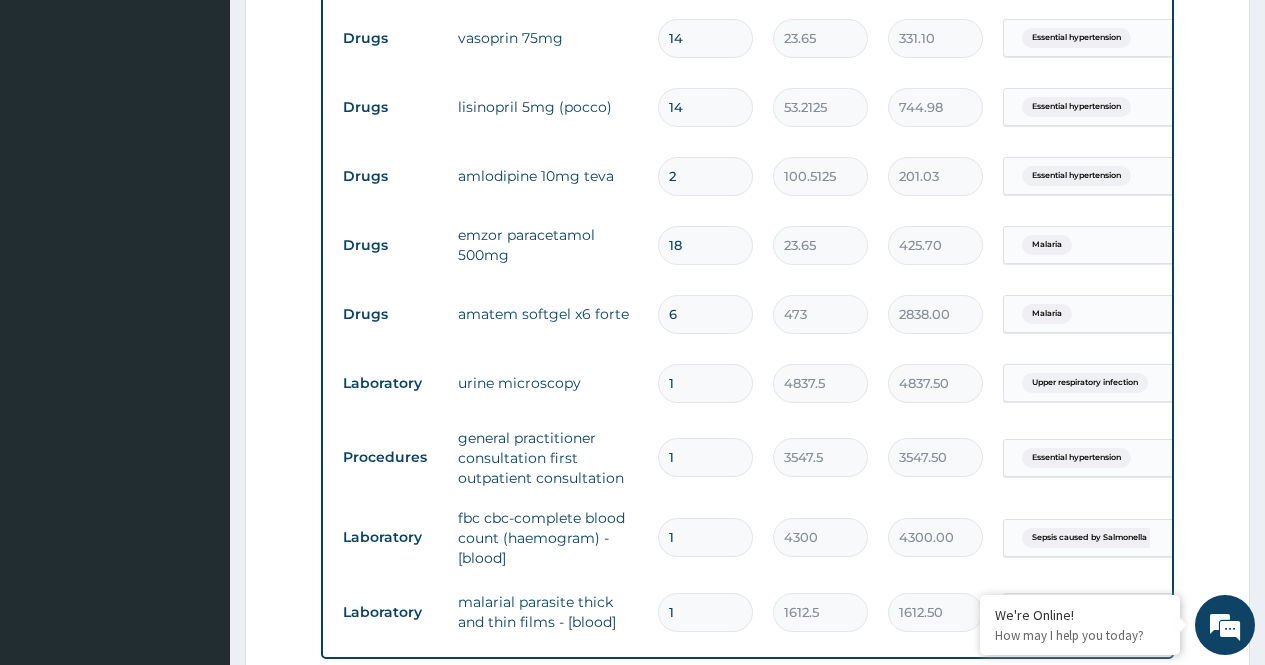 type 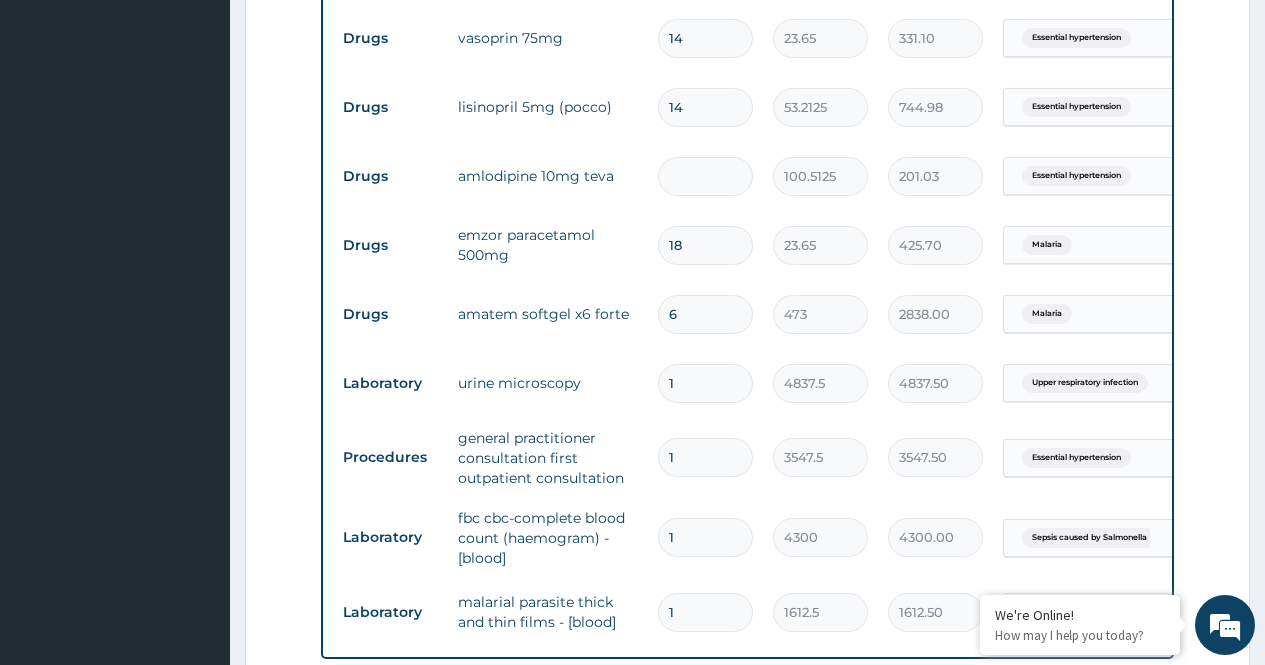 type on "0.00" 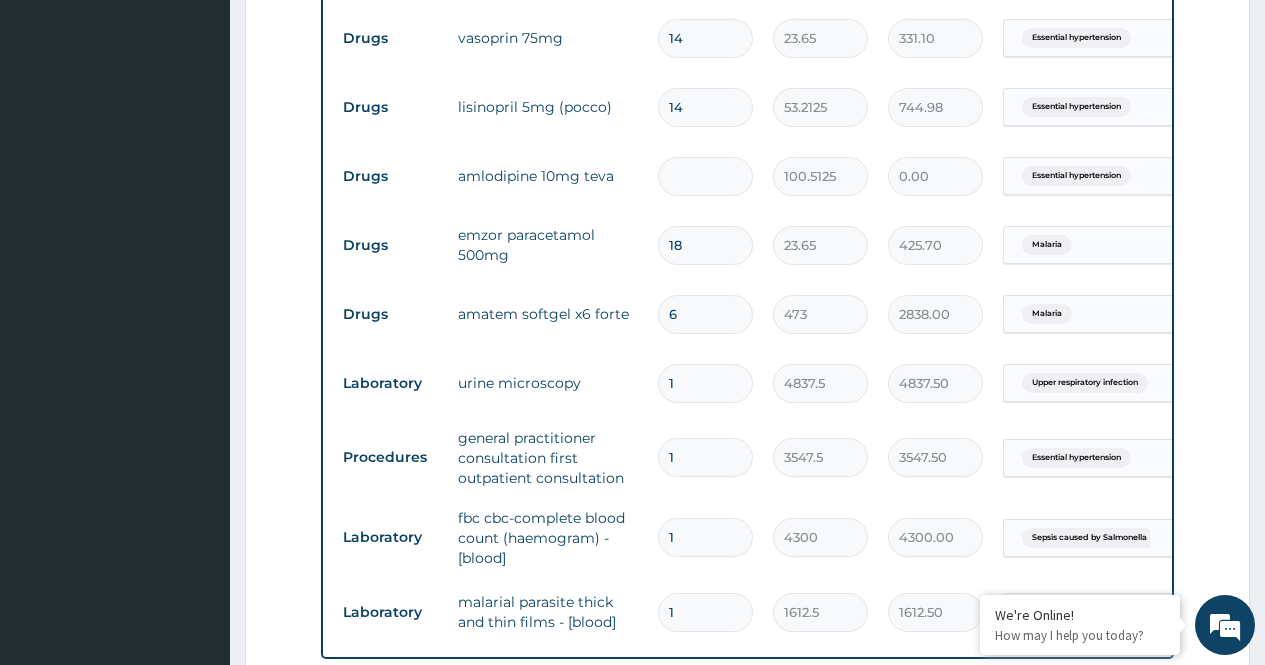 type on "1" 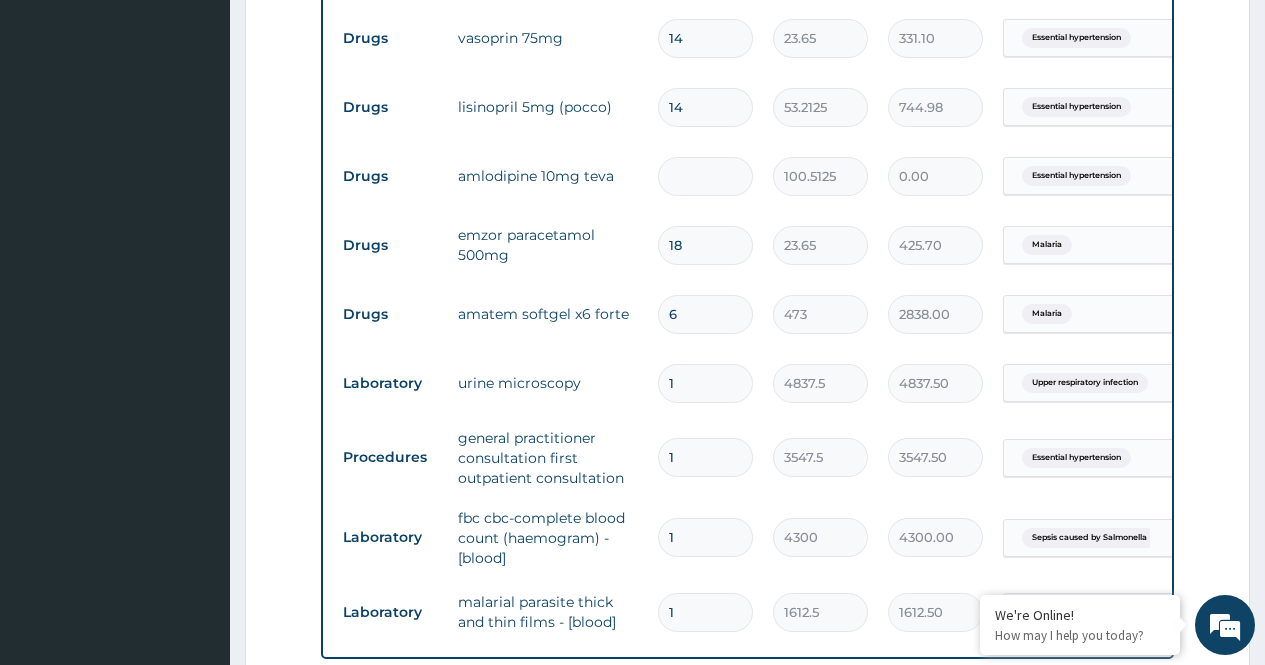 type on "100.51" 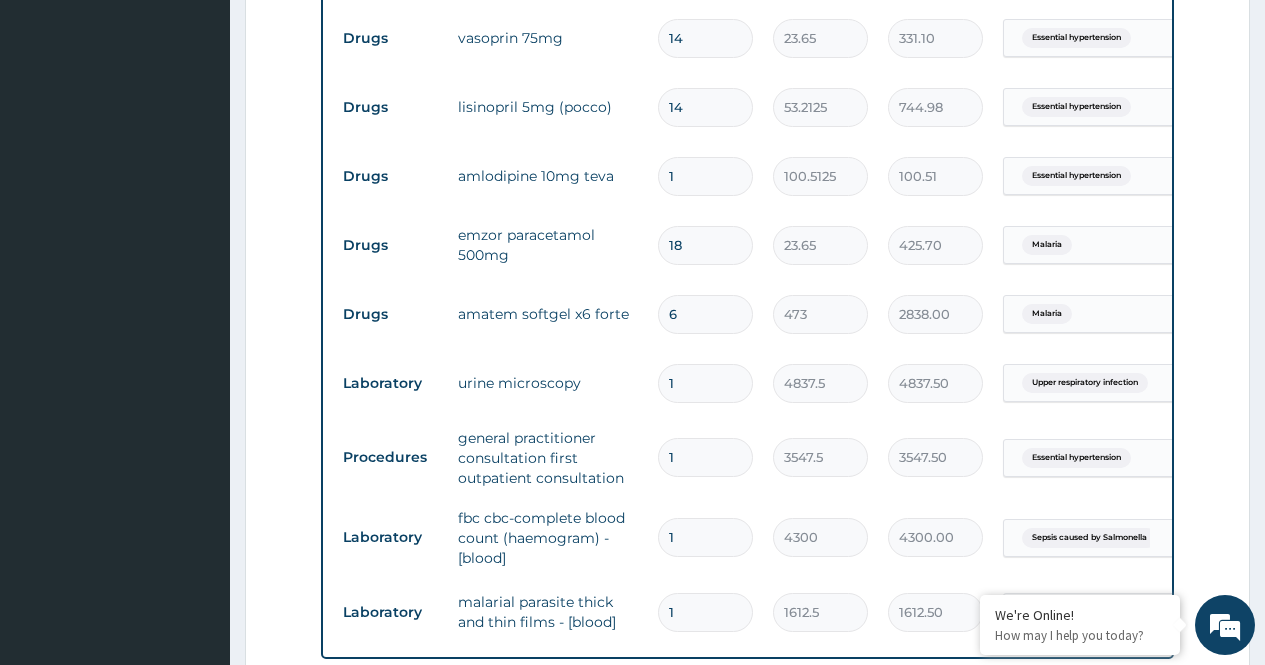 type on "14" 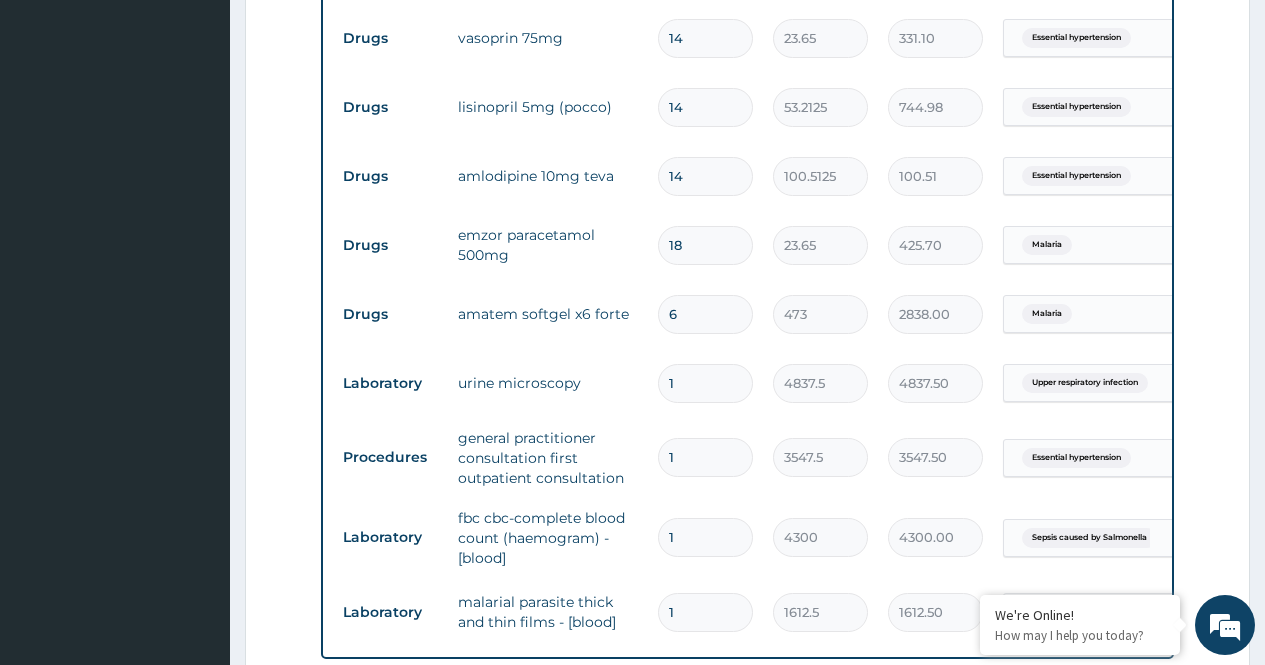 type on "1407.17" 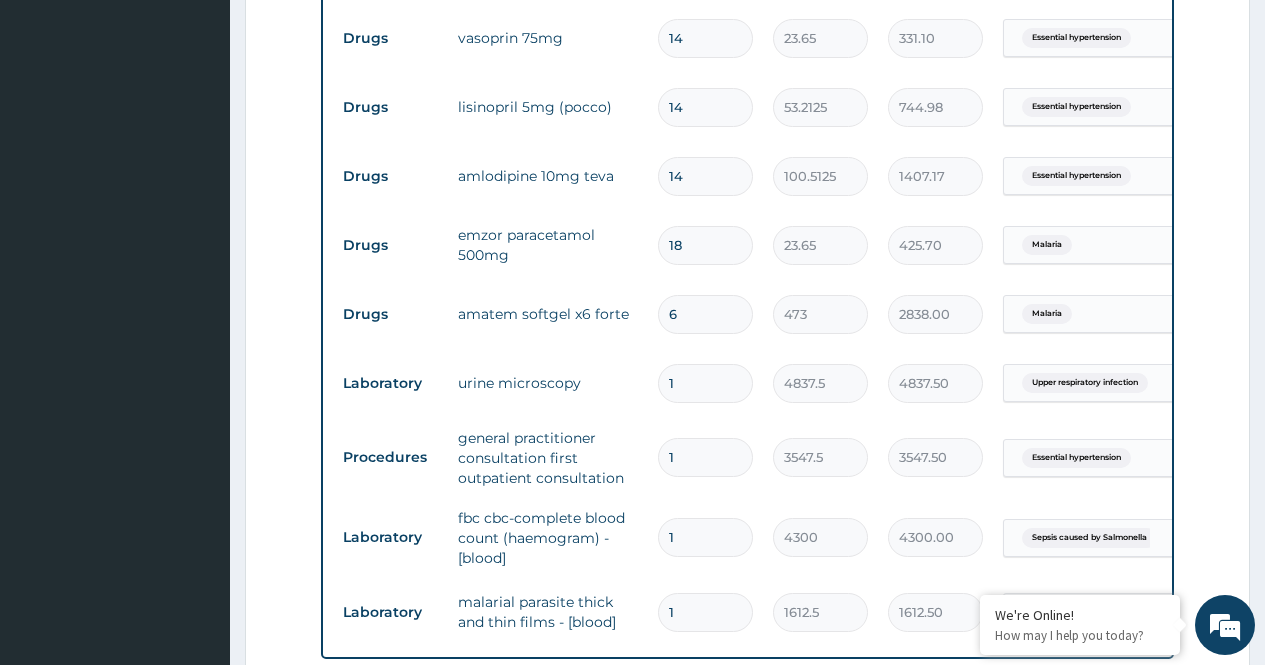 type on "14" 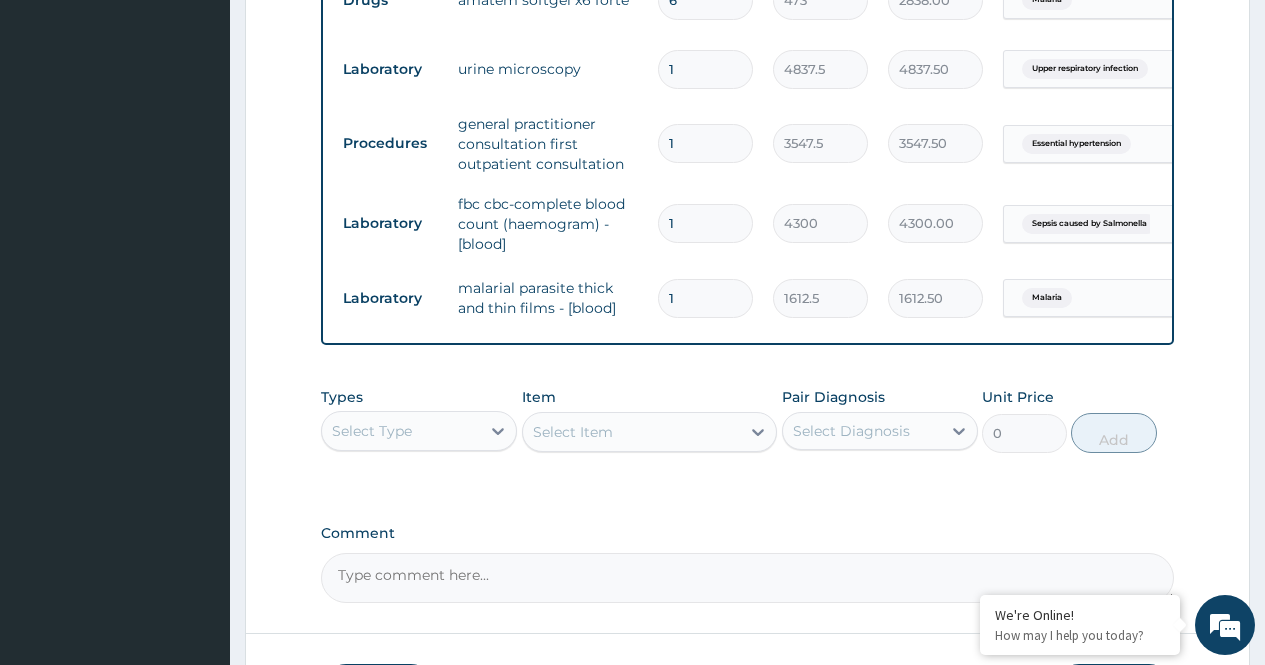 scroll, scrollTop: 1409, scrollLeft: 0, axis: vertical 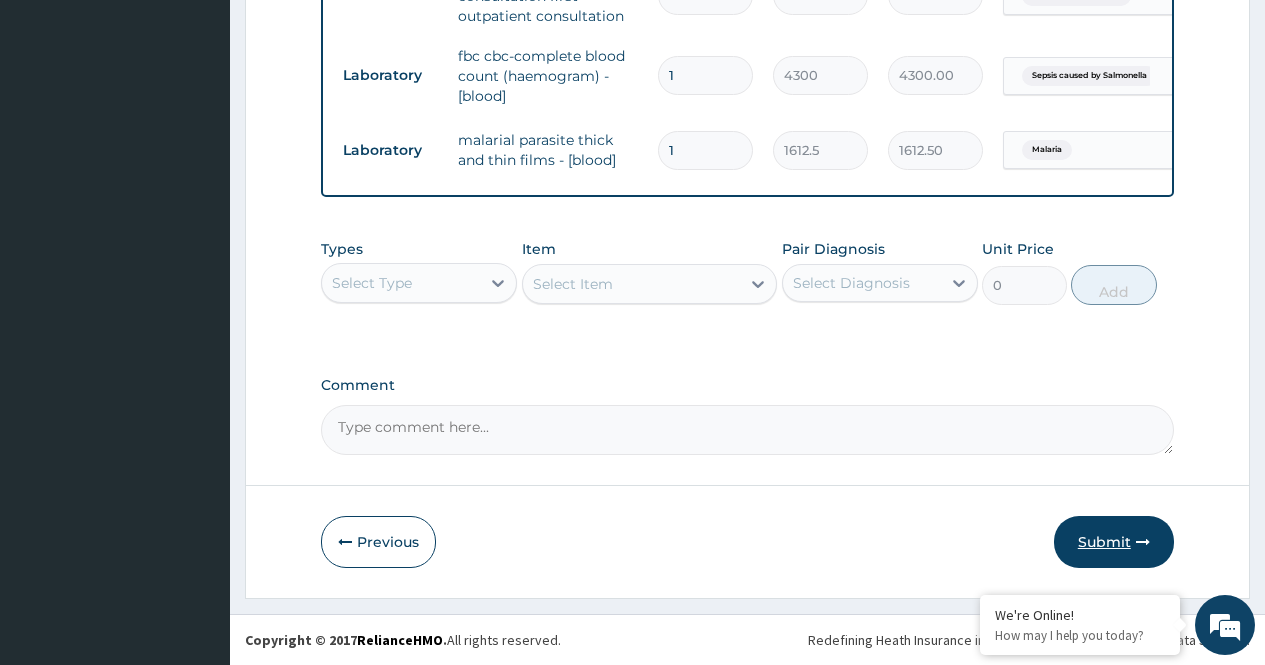 click on "Submit" at bounding box center [1114, 542] 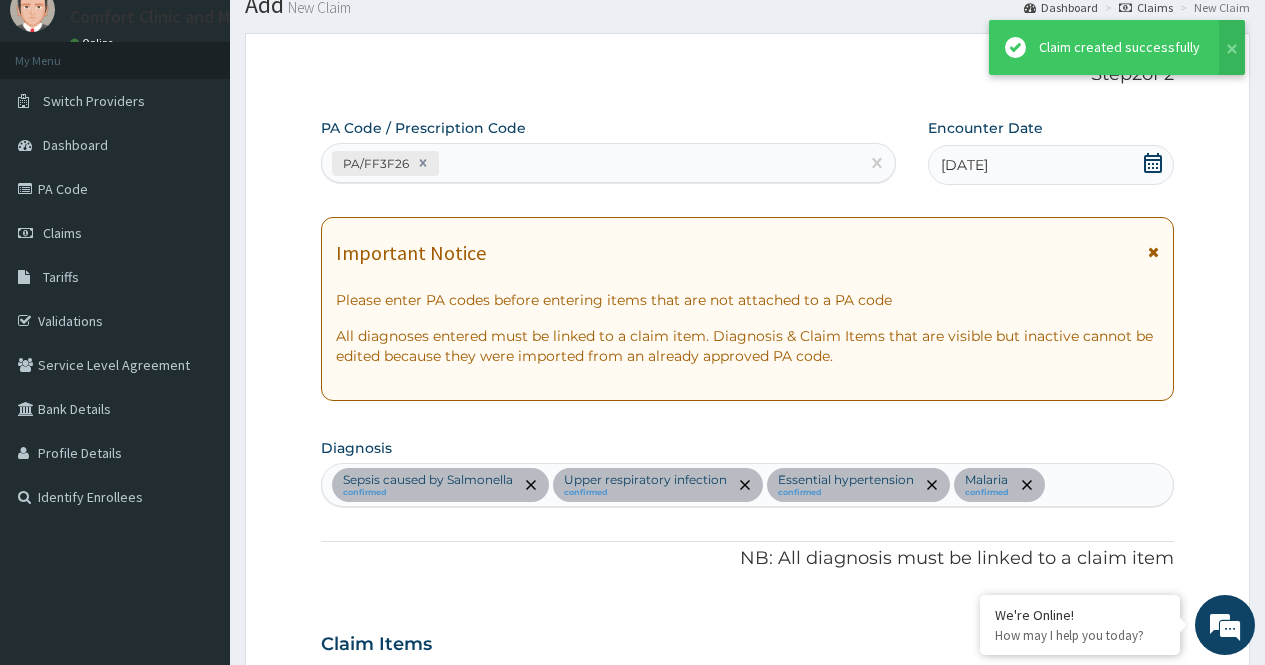 scroll, scrollTop: 1409, scrollLeft: 0, axis: vertical 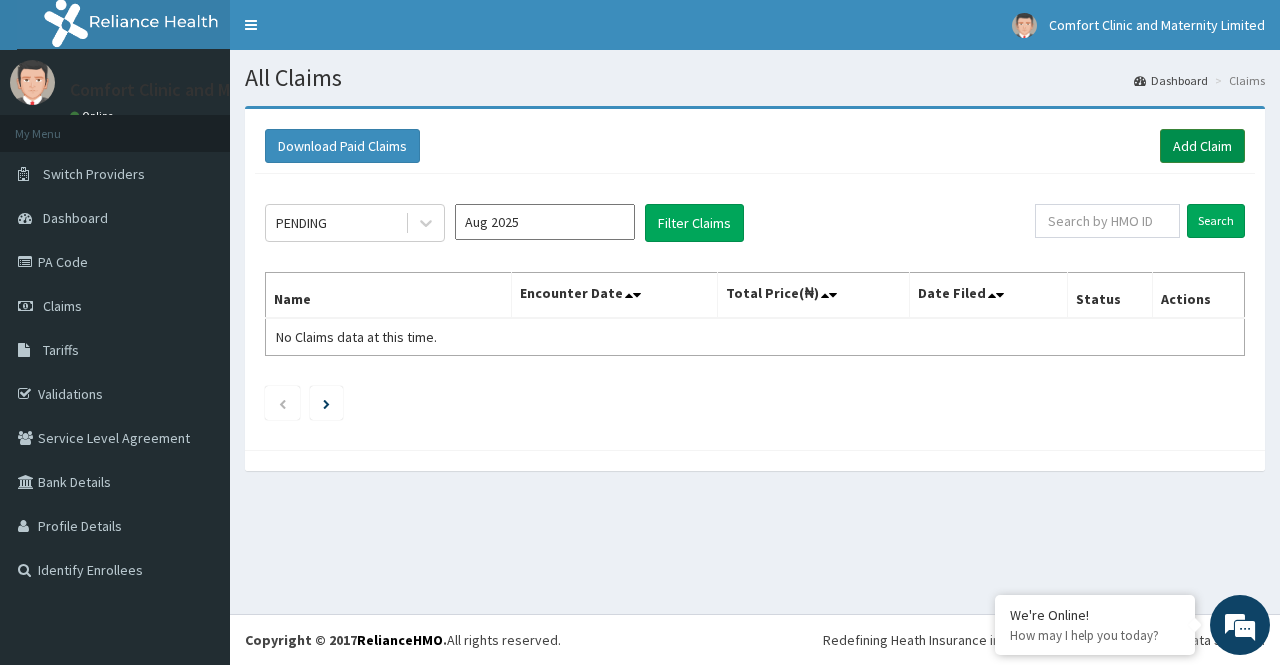 click on "Add Claim" at bounding box center [1202, 146] 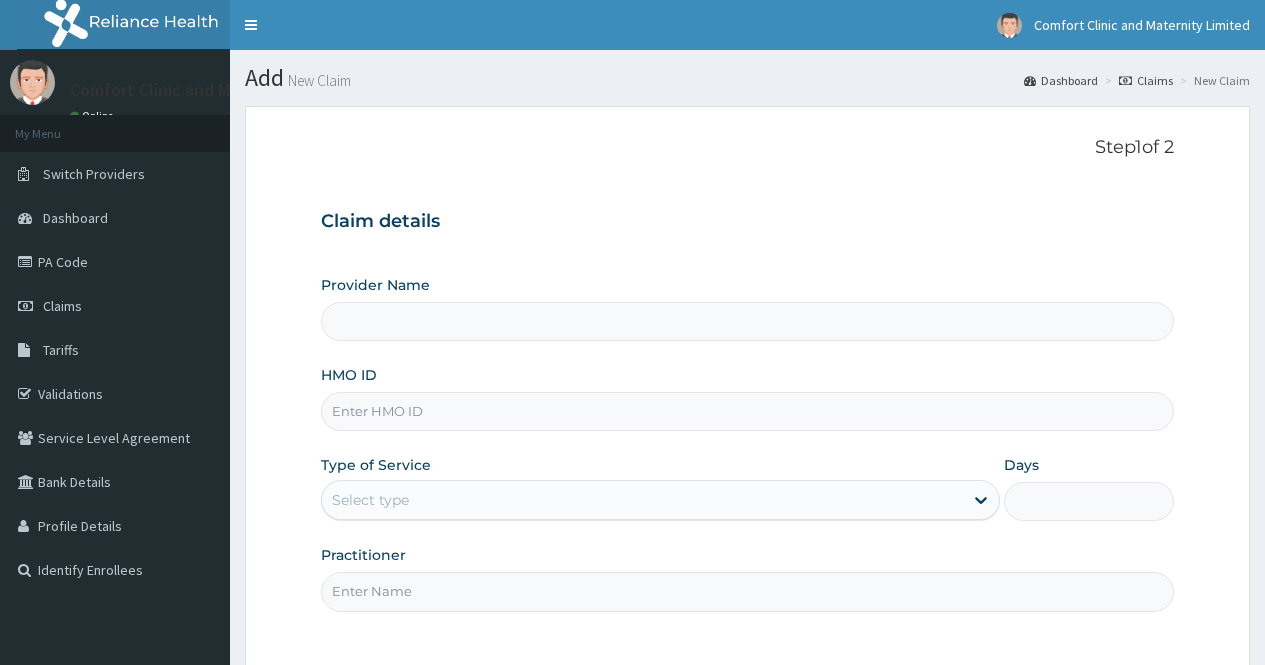 scroll, scrollTop: 0, scrollLeft: 0, axis: both 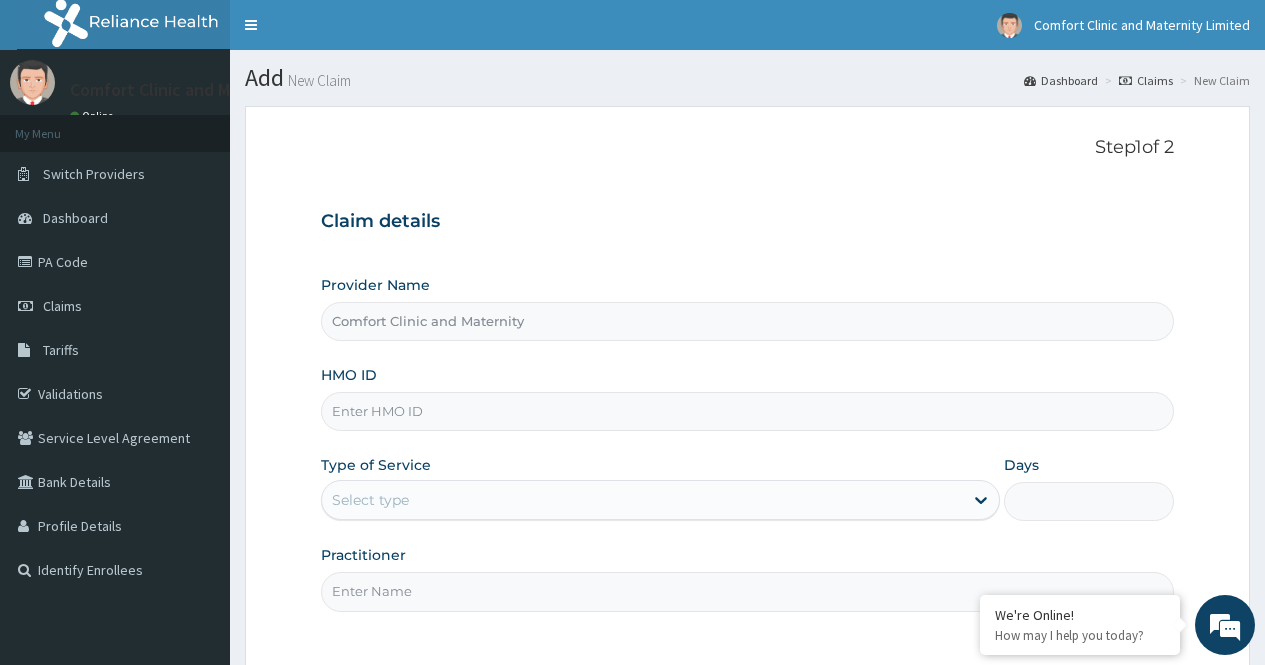 click on "HMO ID" at bounding box center (747, 411) 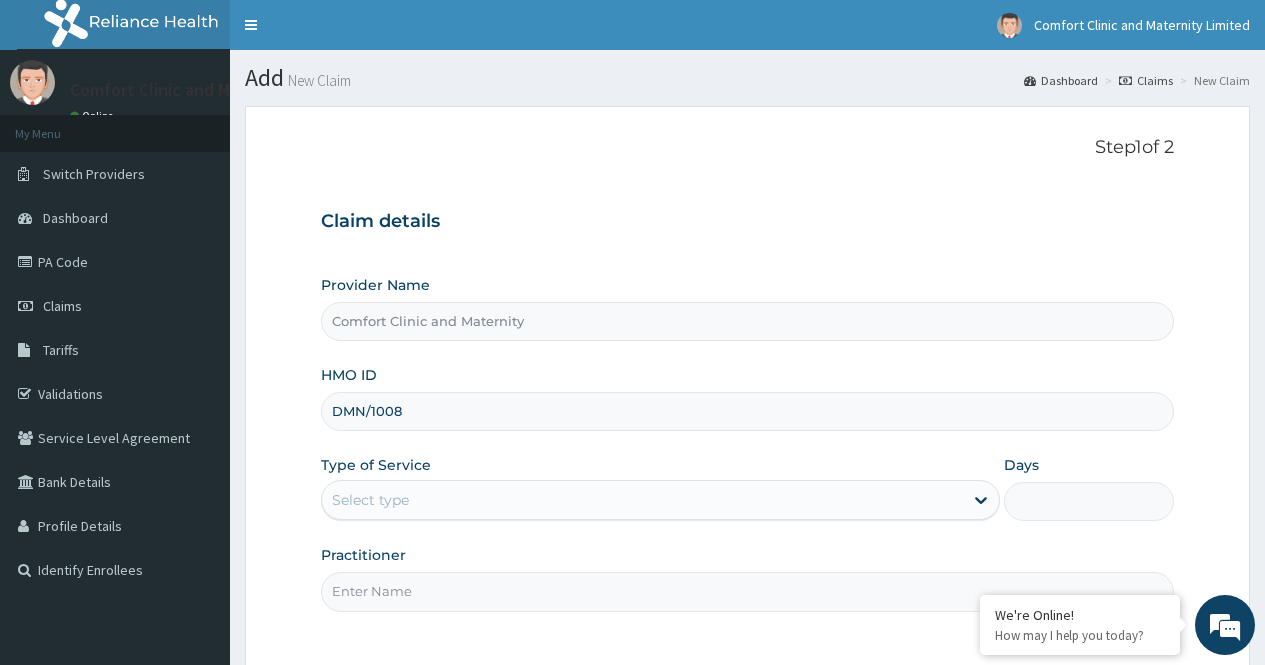 scroll, scrollTop: 0, scrollLeft: 0, axis: both 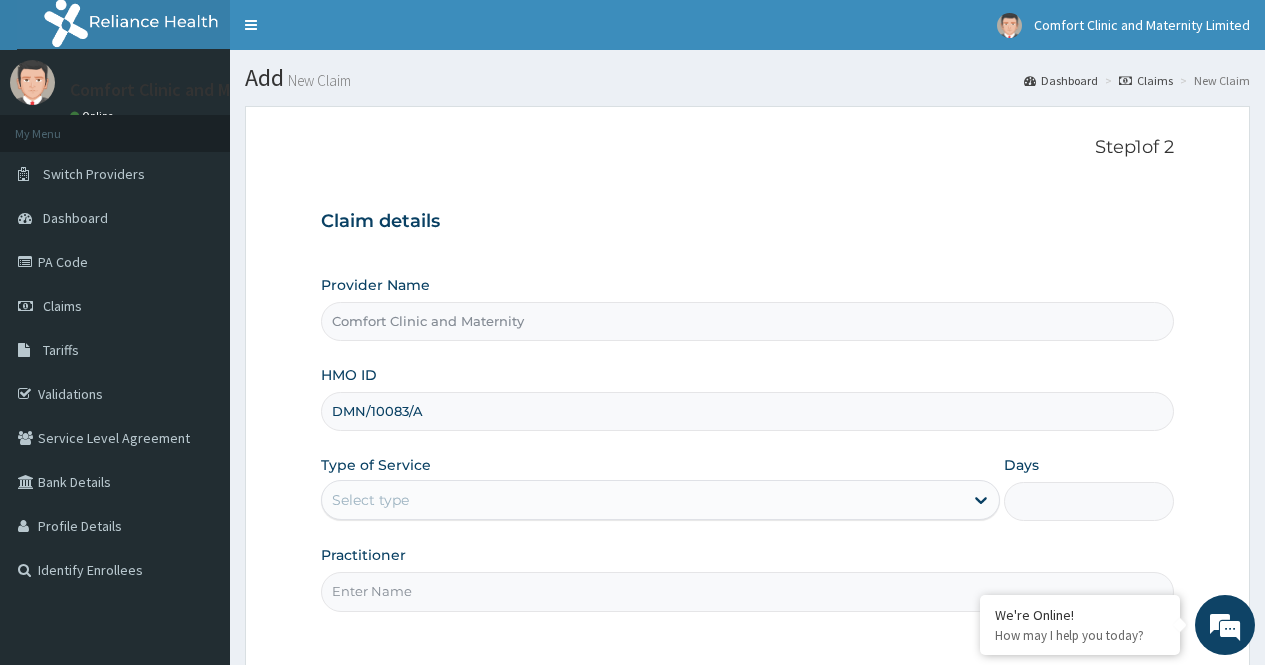 type on "DMN/10083/A" 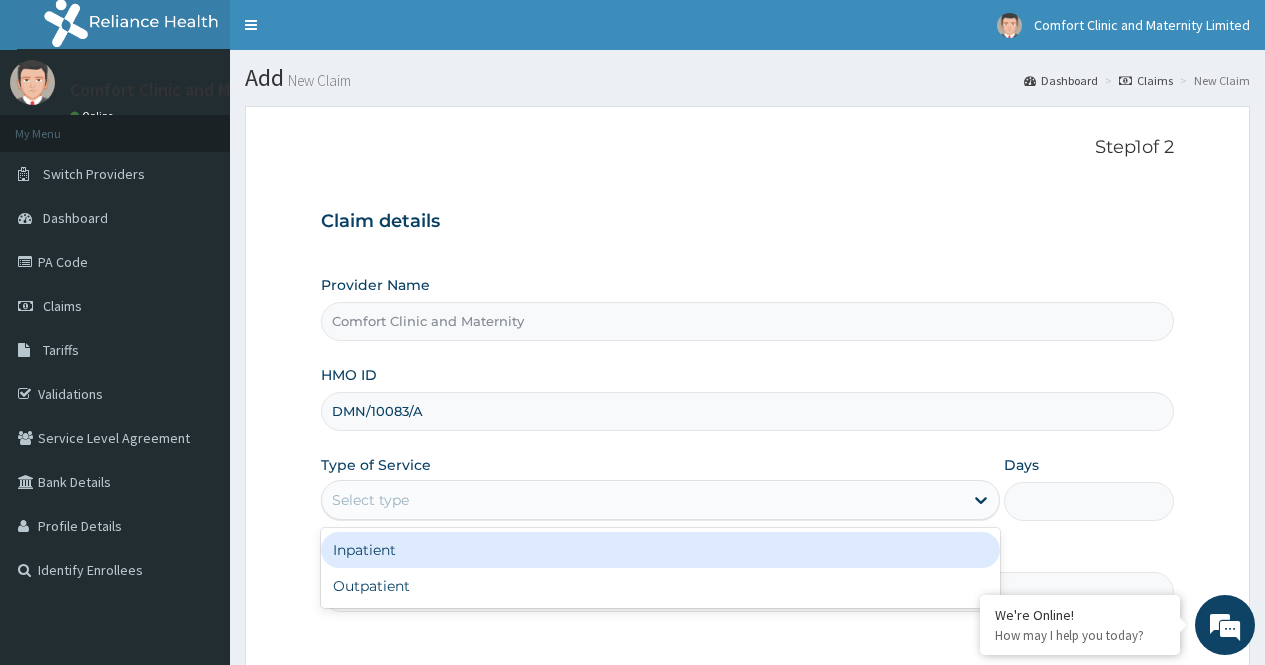click on "Select type" at bounding box center (642, 500) 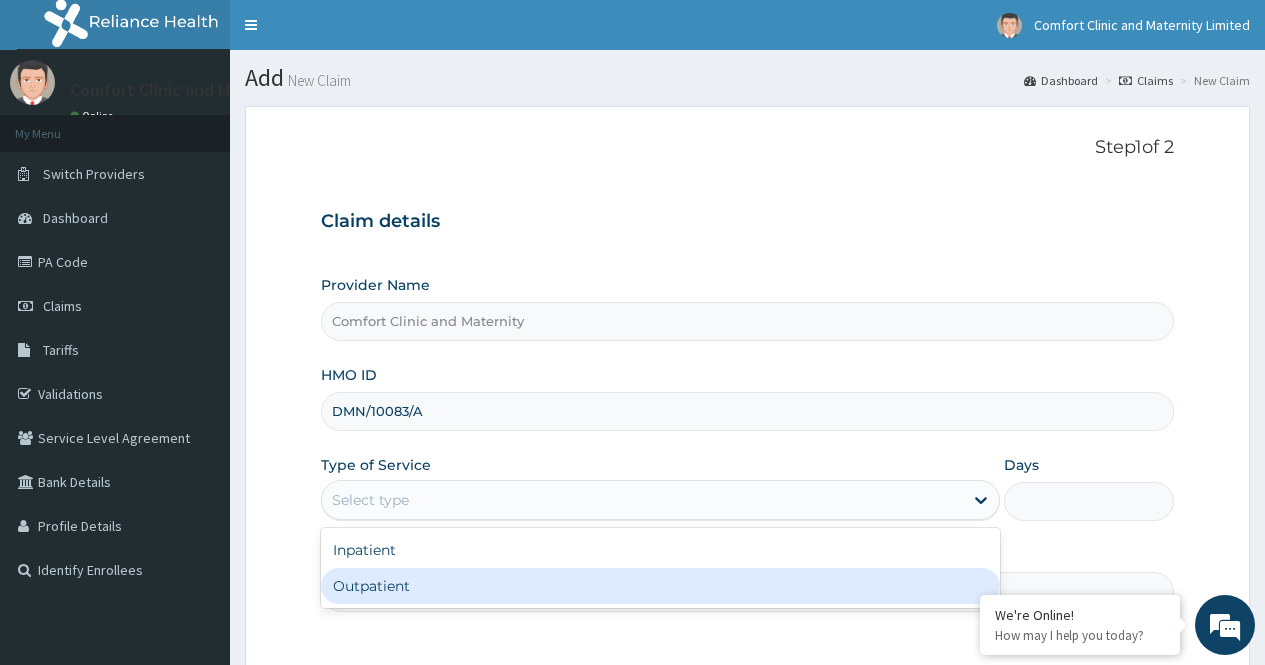 click on "Outpatient" at bounding box center (660, 586) 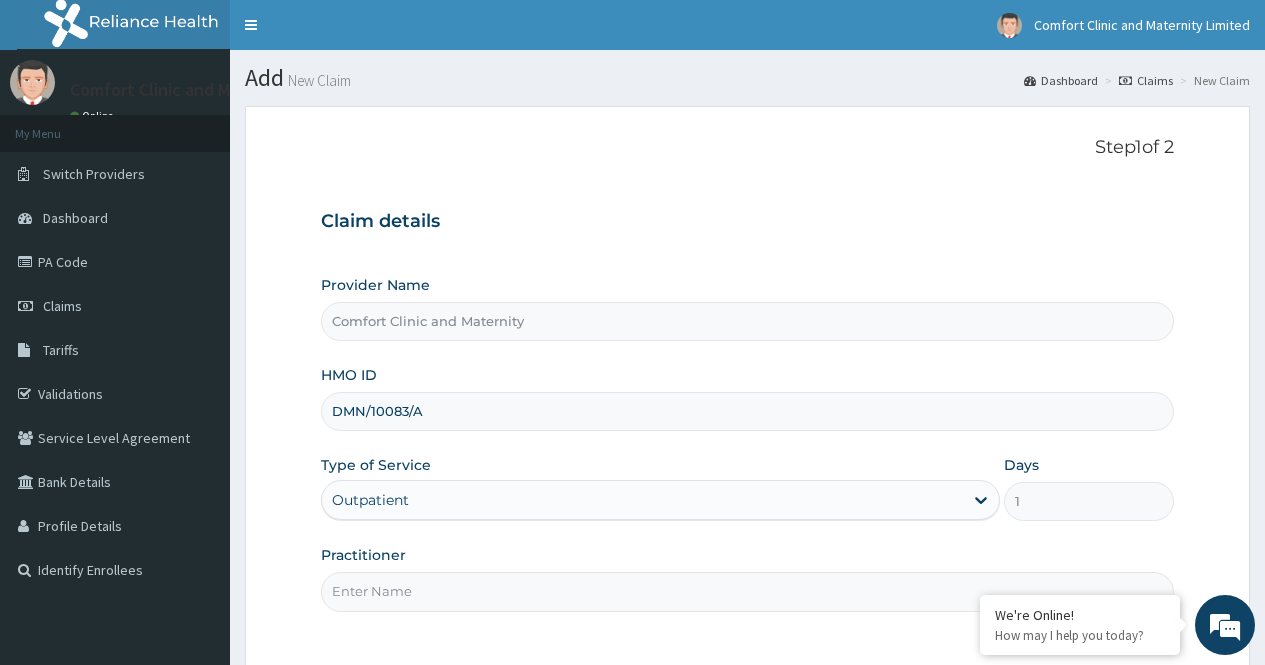 click on "Practitioner" at bounding box center (747, 591) 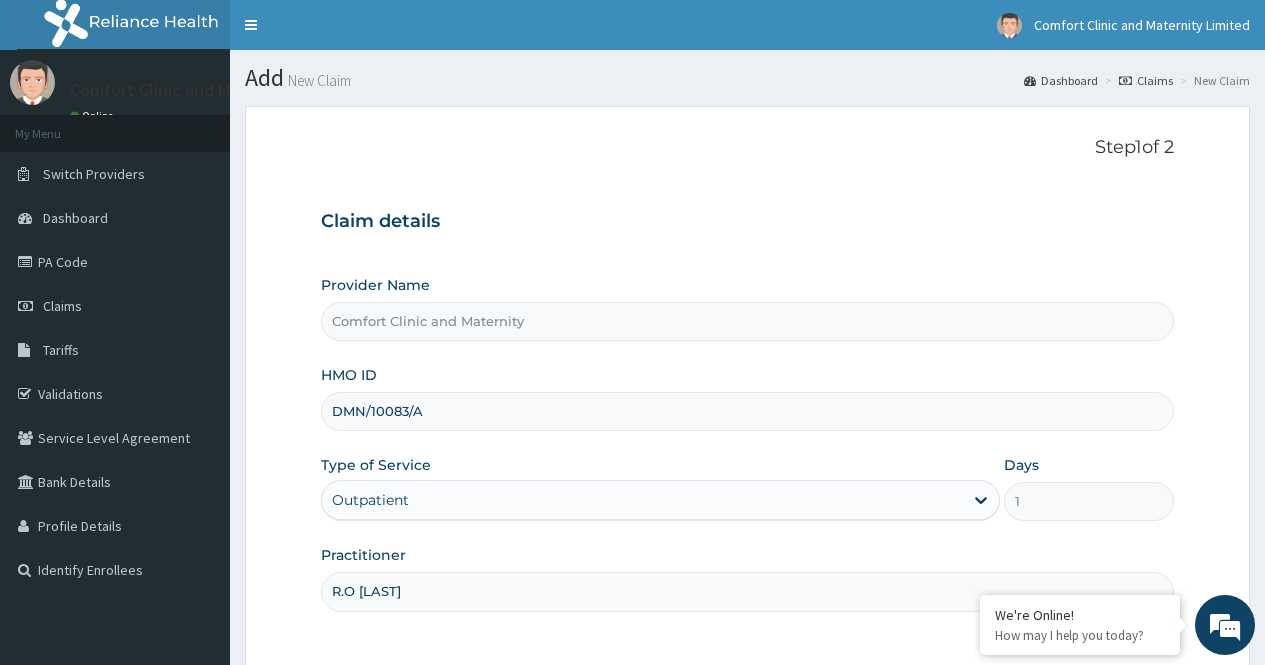 type on "R.O AJAYI" 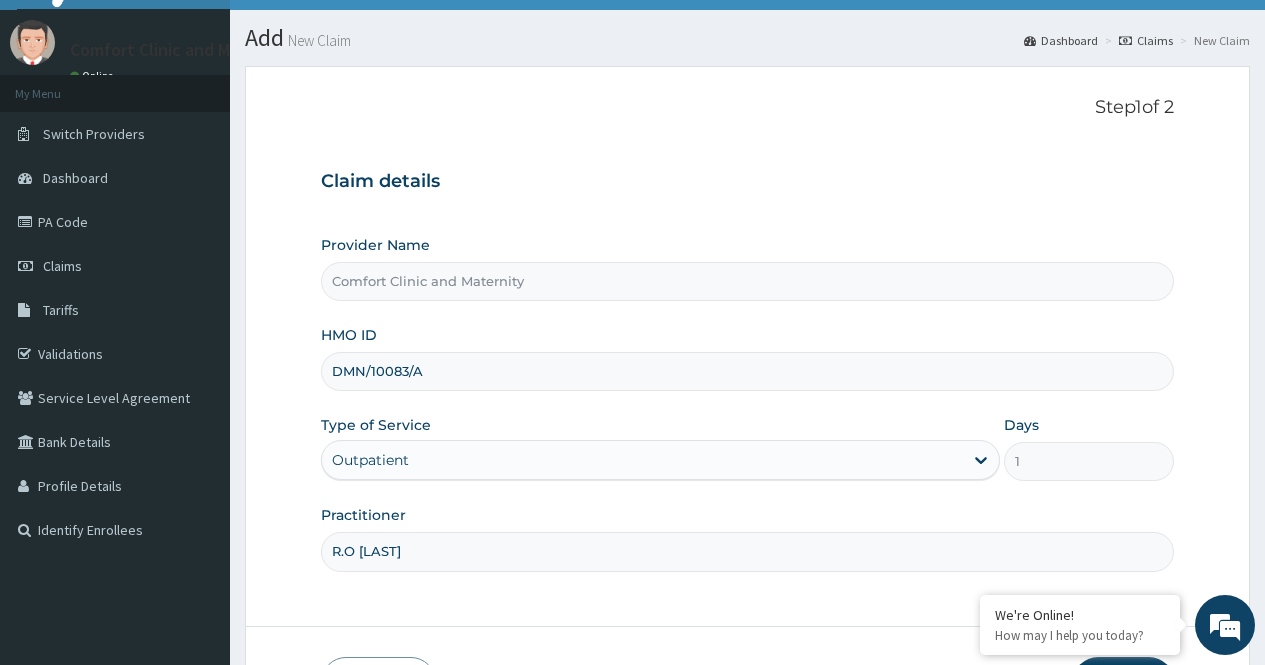 scroll, scrollTop: 181, scrollLeft: 0, axis: vertical 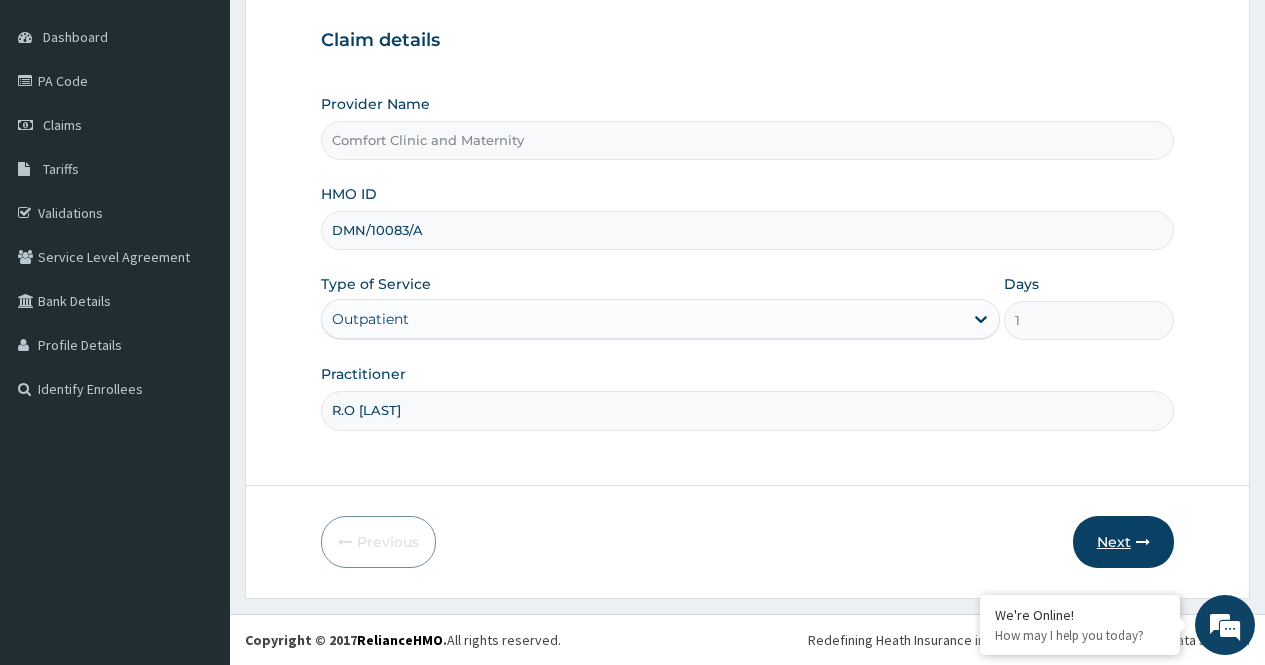 click on "Next" at bounding box center [1123, 542] 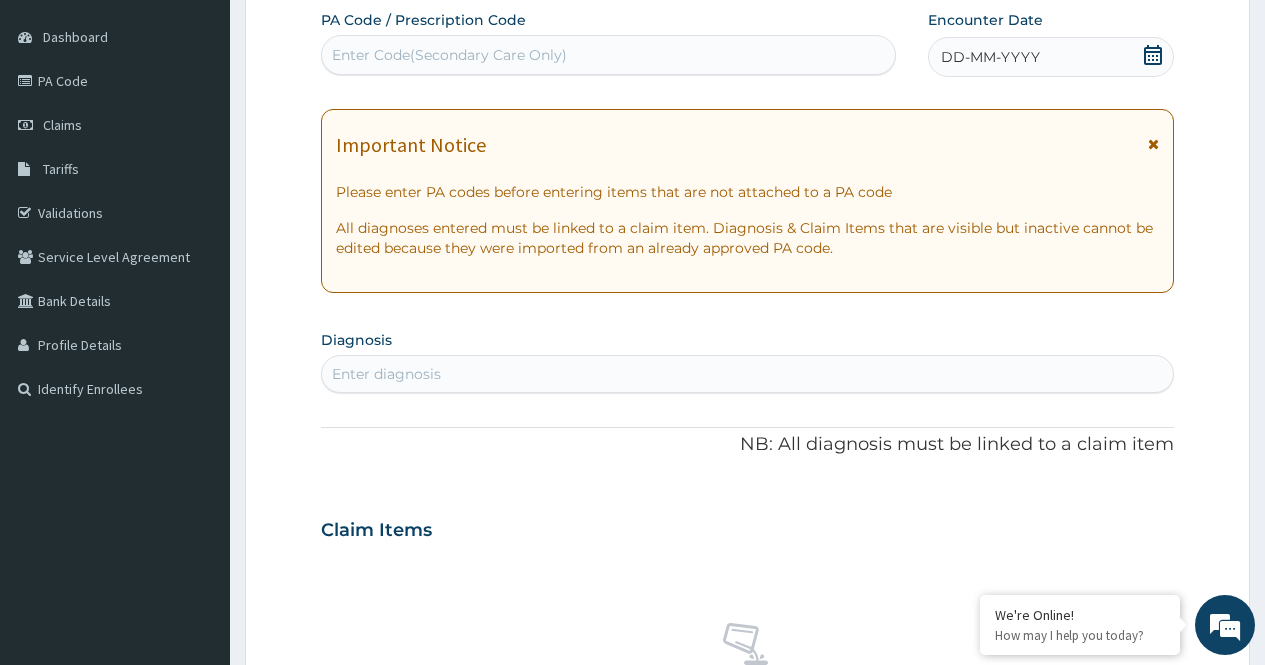 click on "Enter Code(Secondary Care Only)" at bounding box center [608, 55] 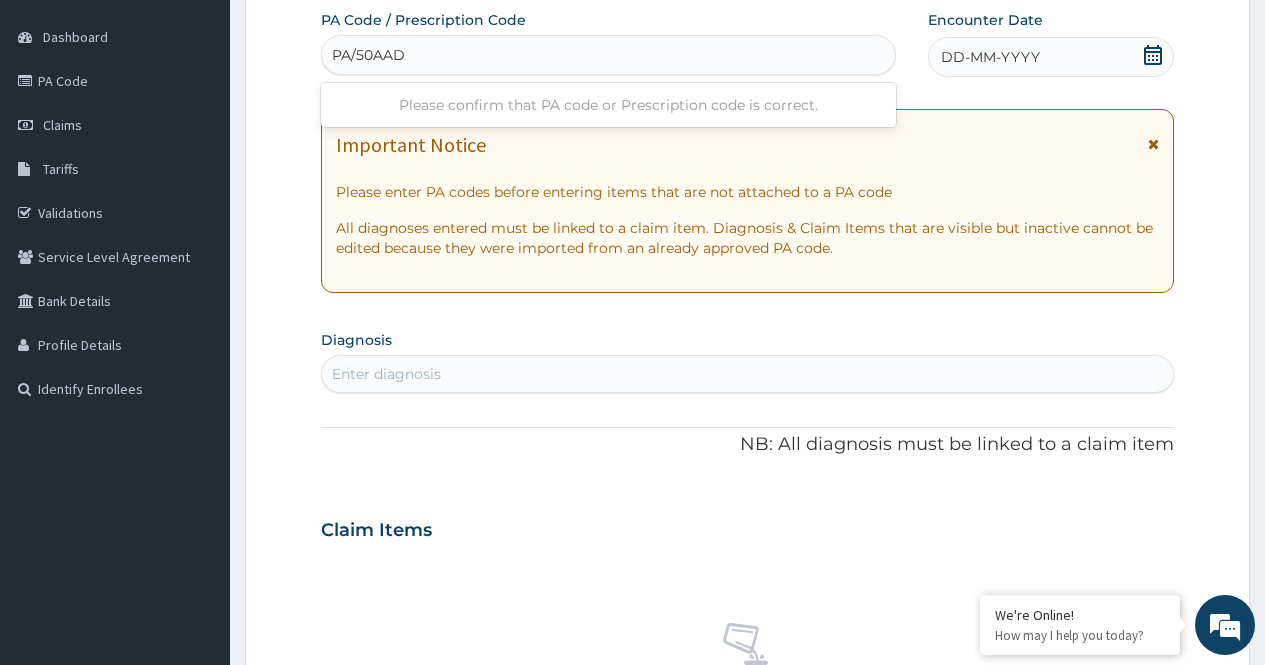 type on "PA/50AADC" 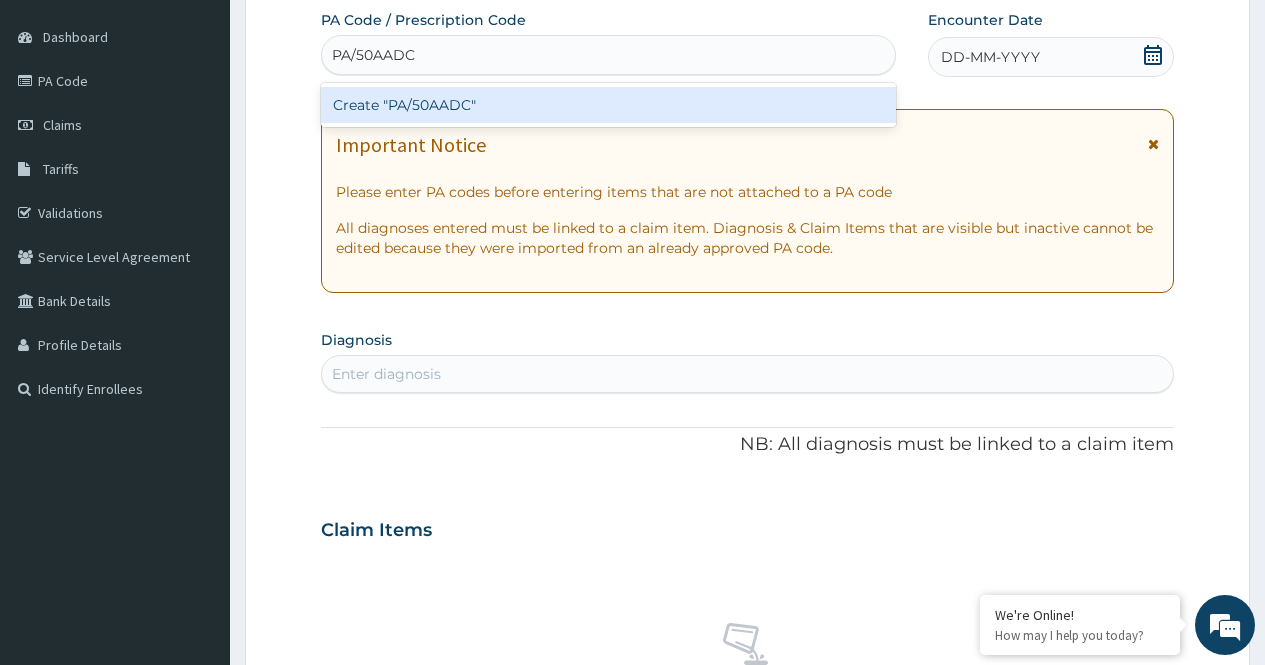 click on "Create "PA/50AADC"" at bounding box center [608, 105] 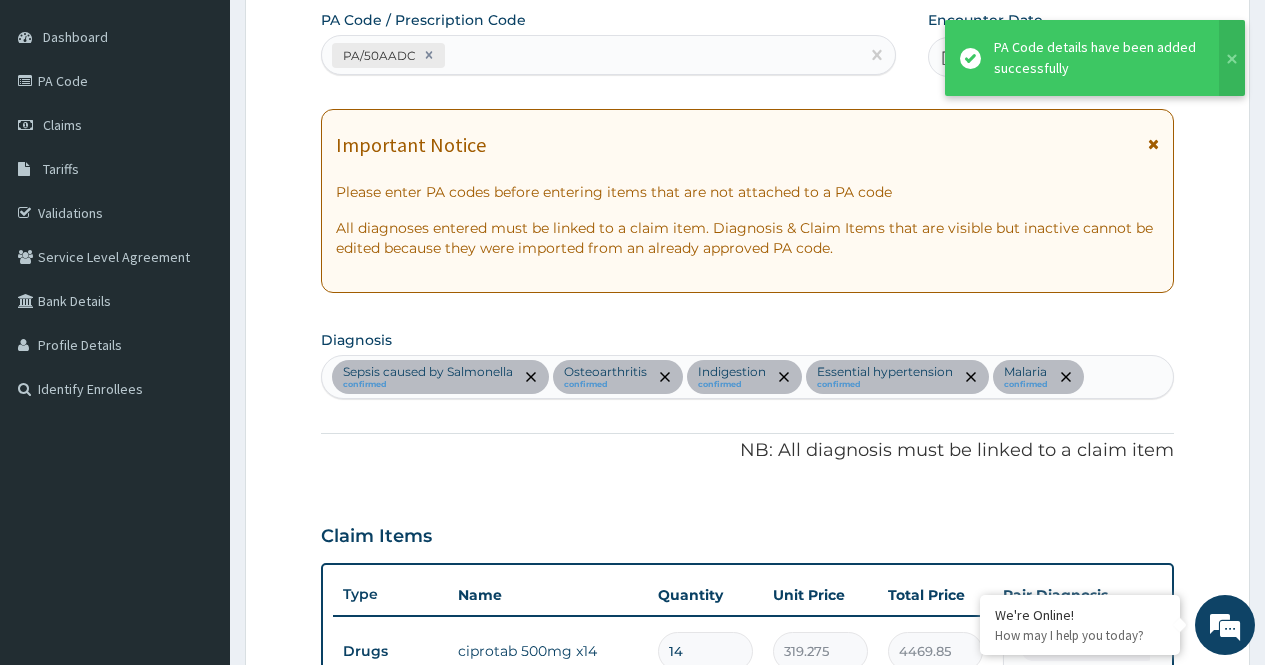 scroll, scrollTop: 1488, scrollLeft: 0, axis: vertical 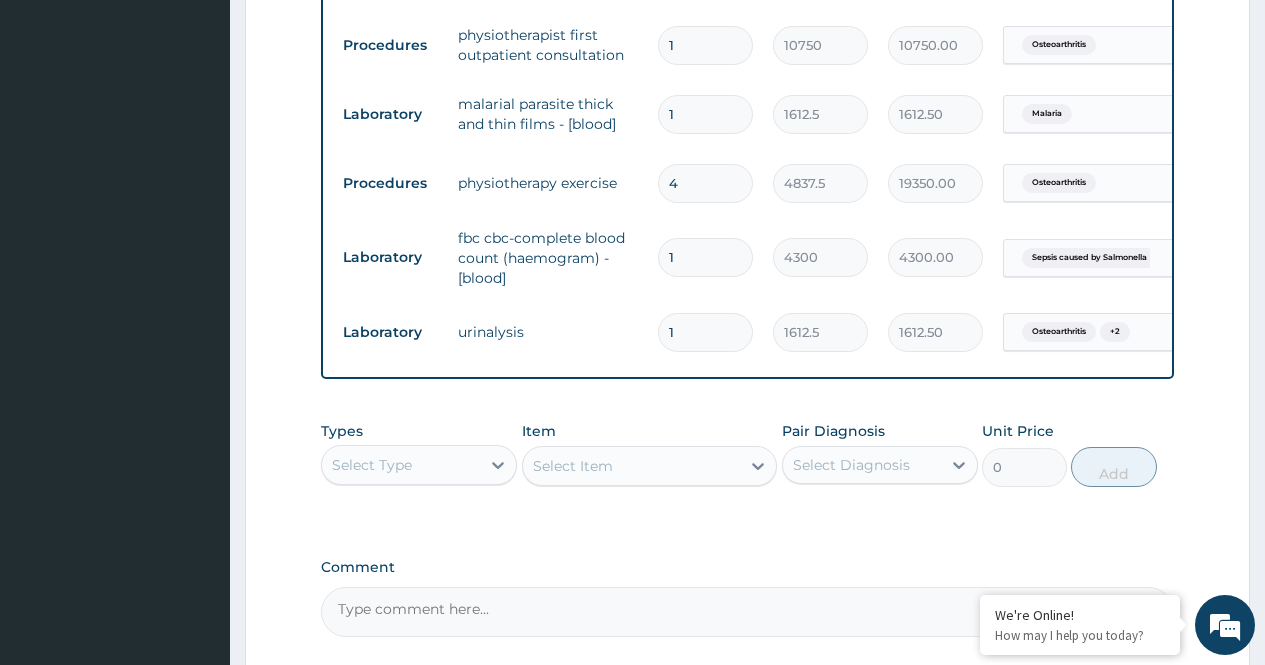 click on "4" at bounding box center [705, 183] 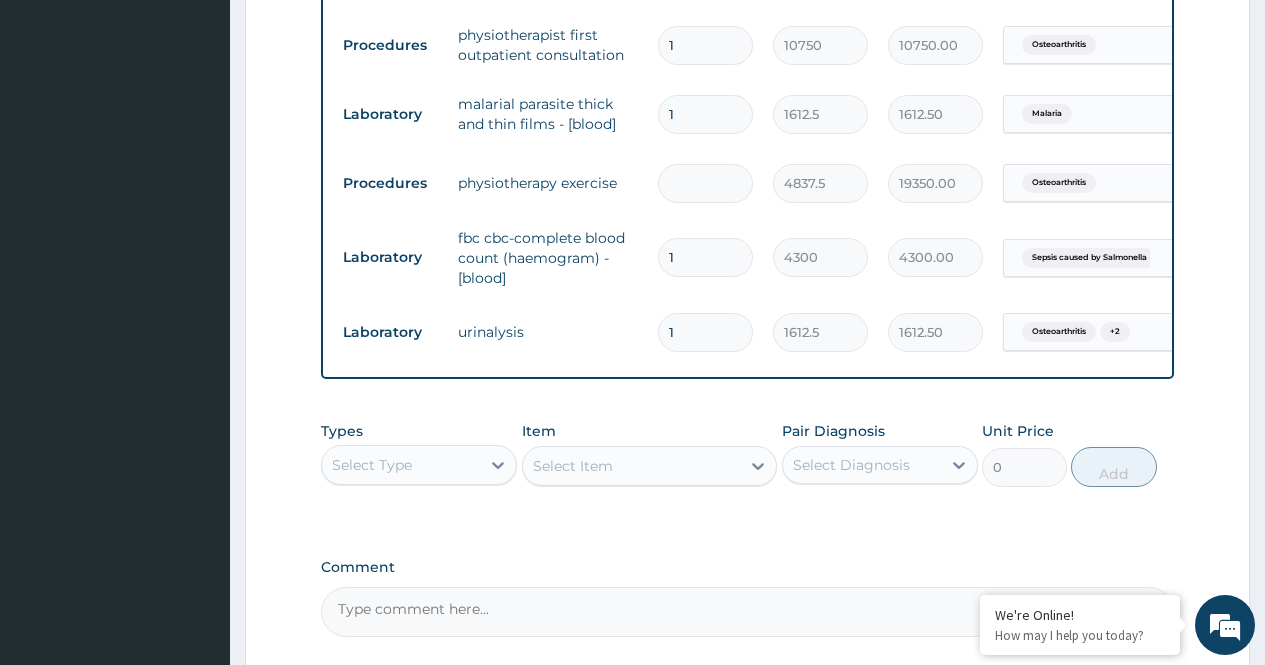 type on "0.00" 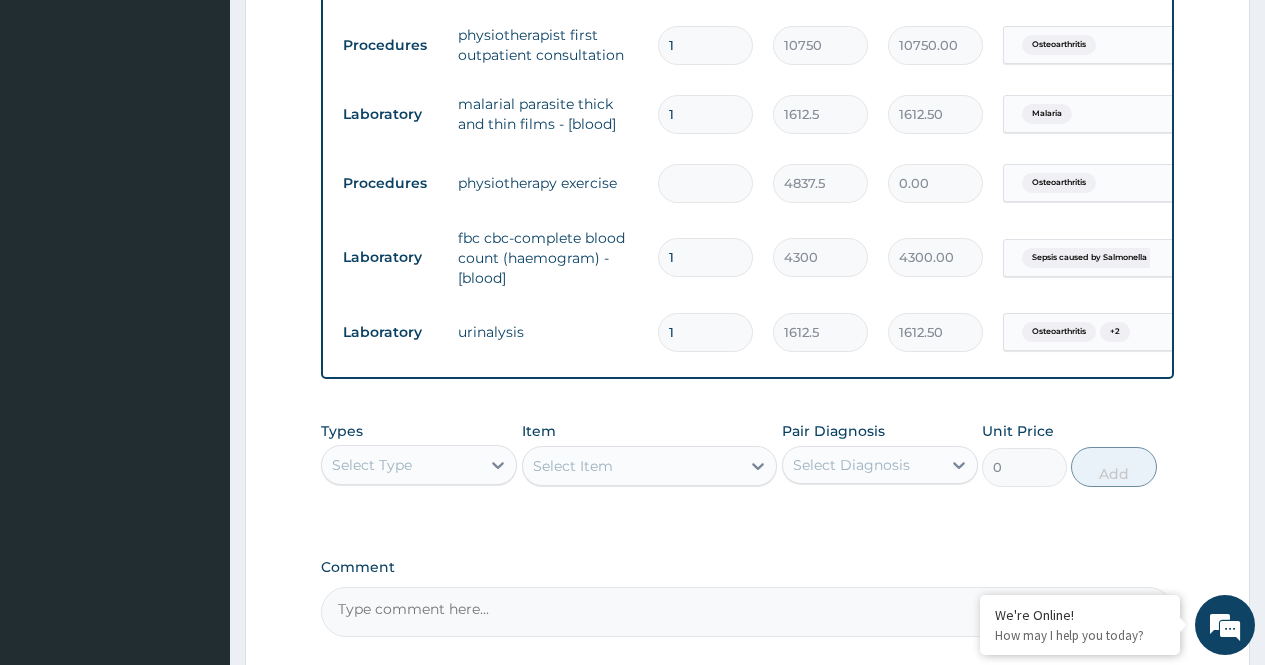 type on "1" 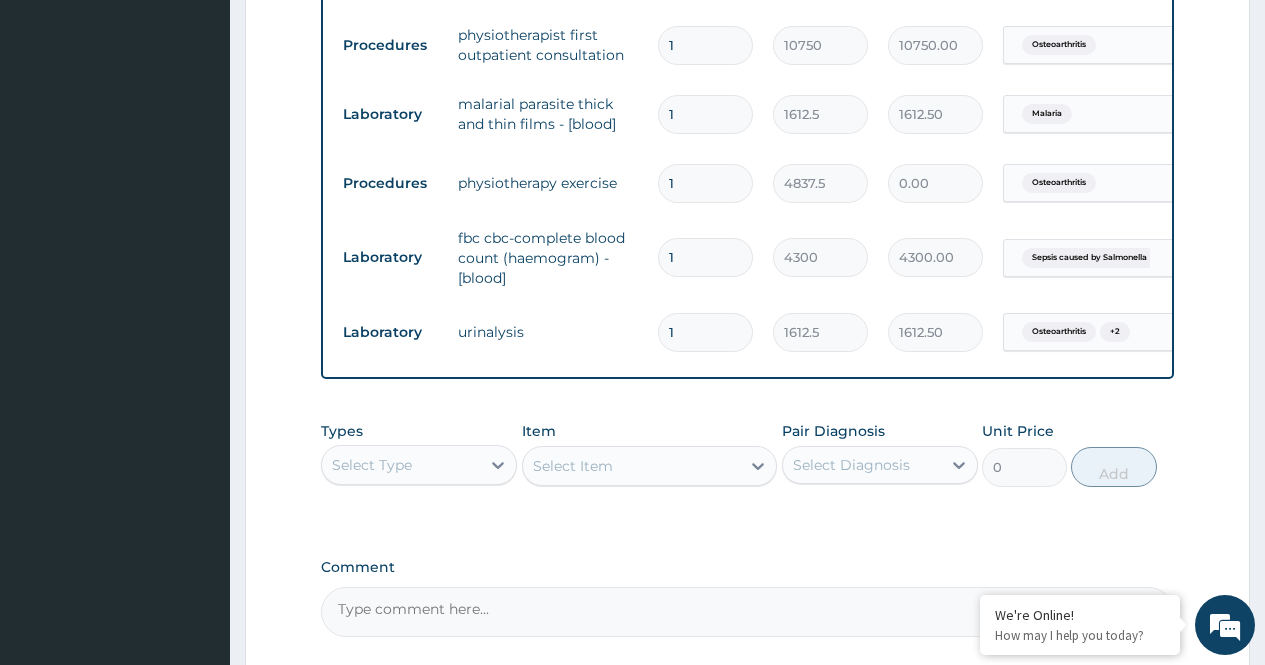 type on "4837.50" 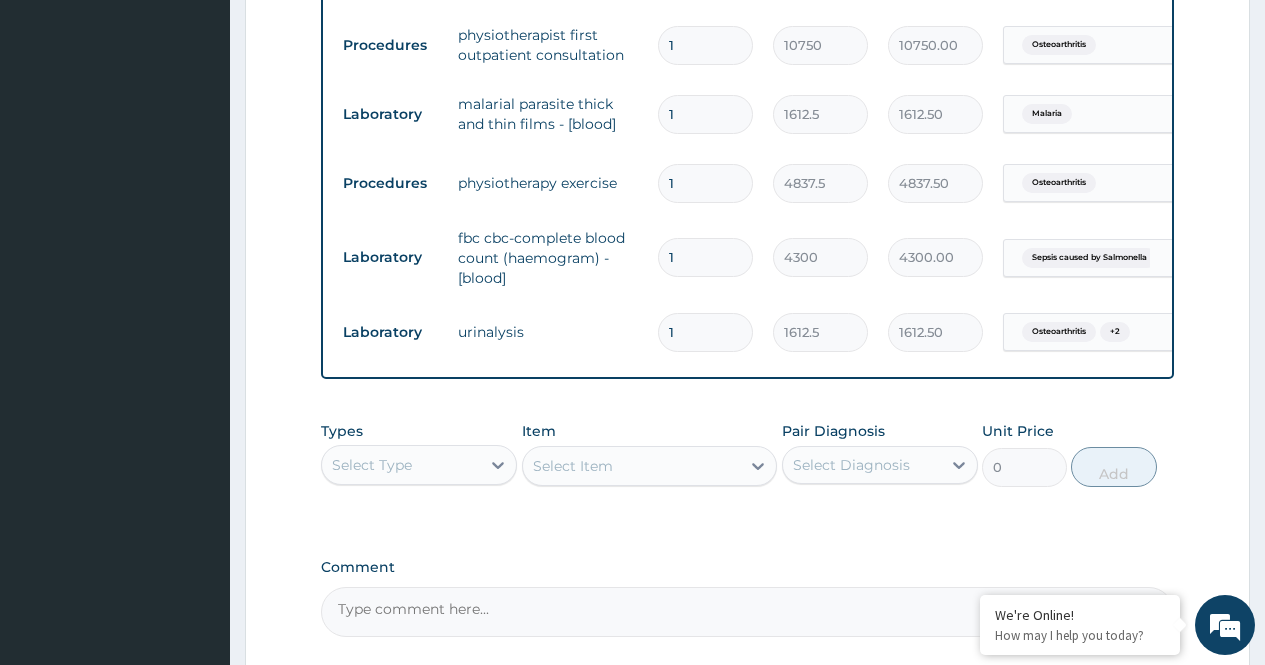type on "1" 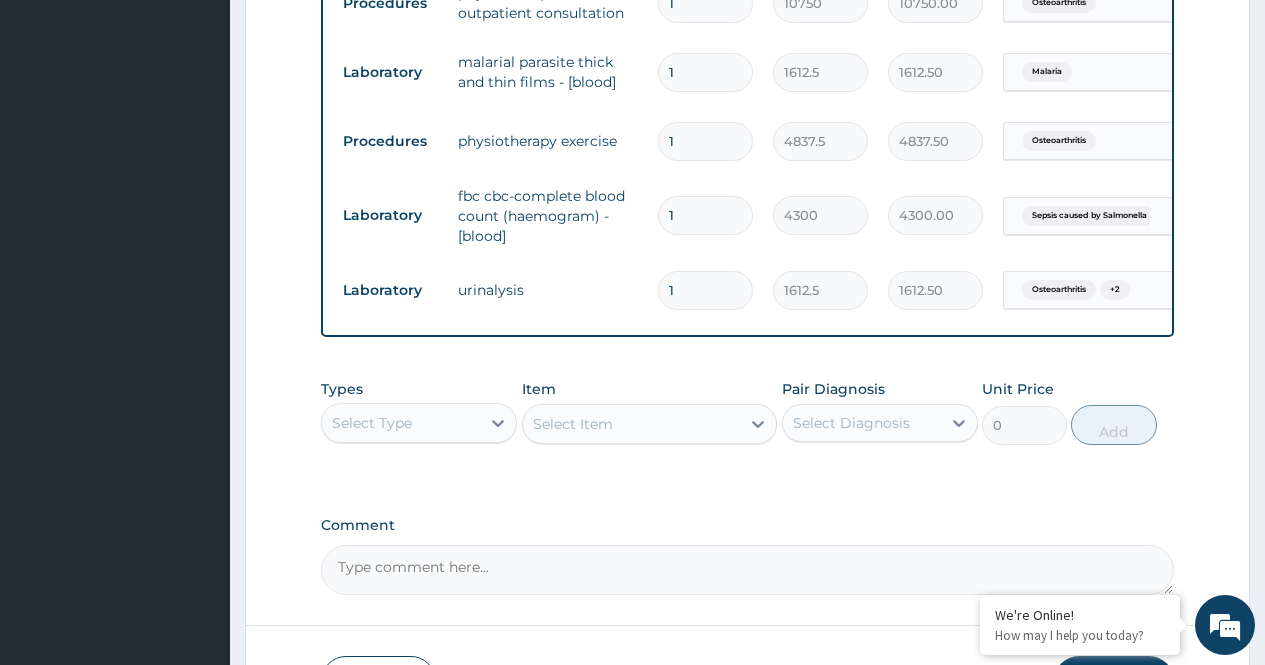 scroll, scrollTop: 1685, scrollLeft: 0, axis: vertical 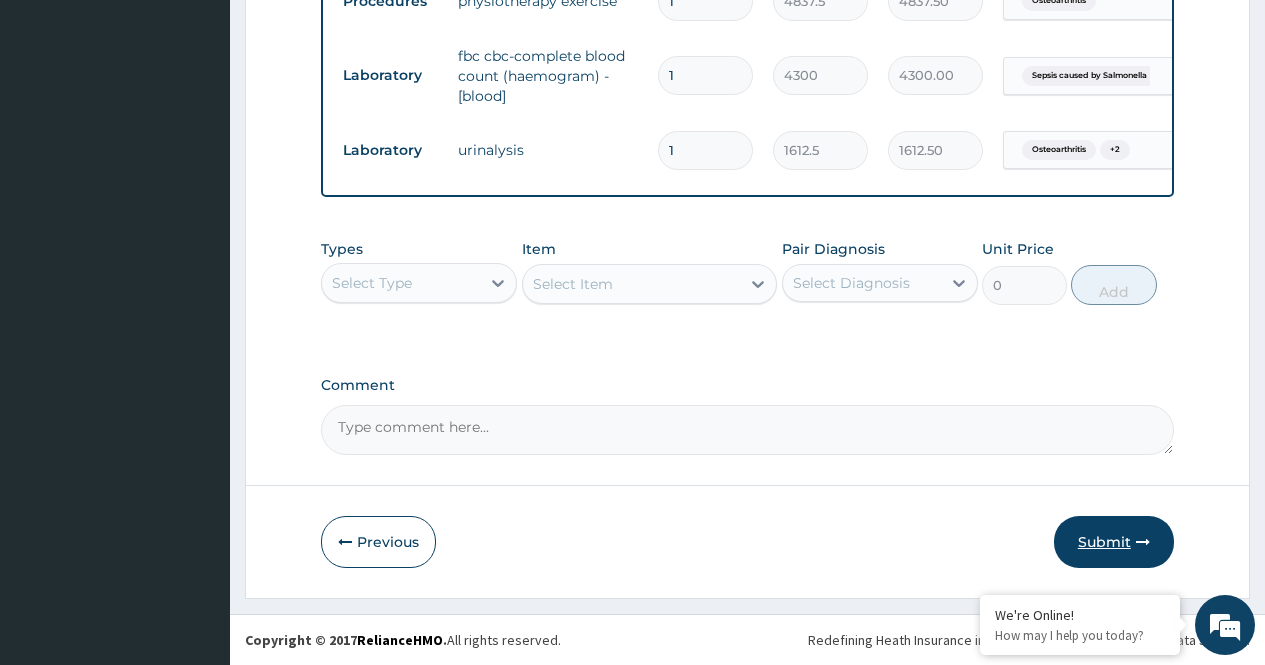 click on "Submit" at bounding box center (1114, 542) 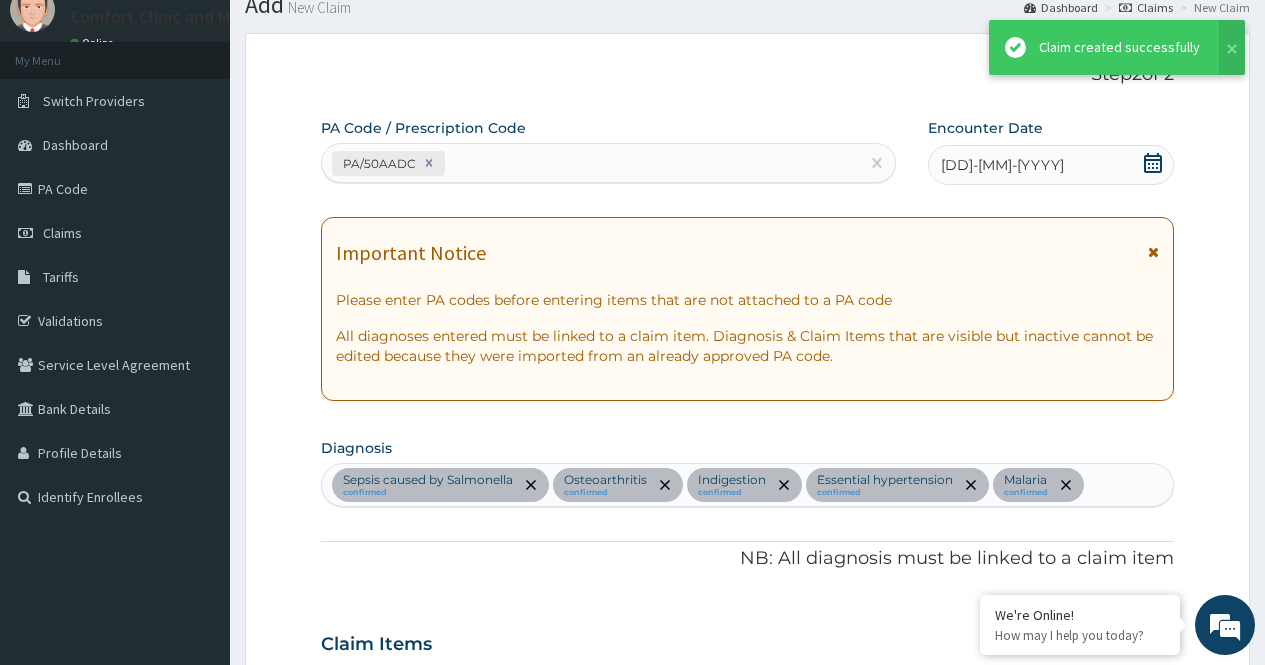 scroll, scrollTop: 1685, scrollLeft: 0, axis: vertical 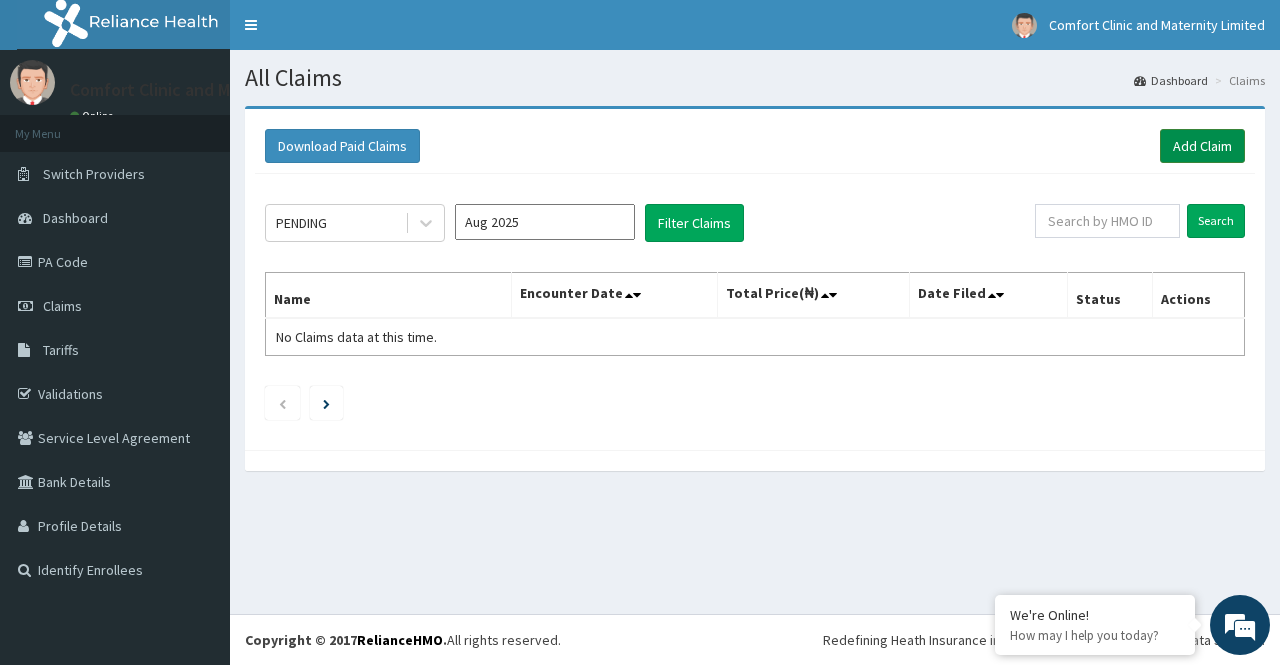 click on "Add Claim" at bounding box center (1202, 146) 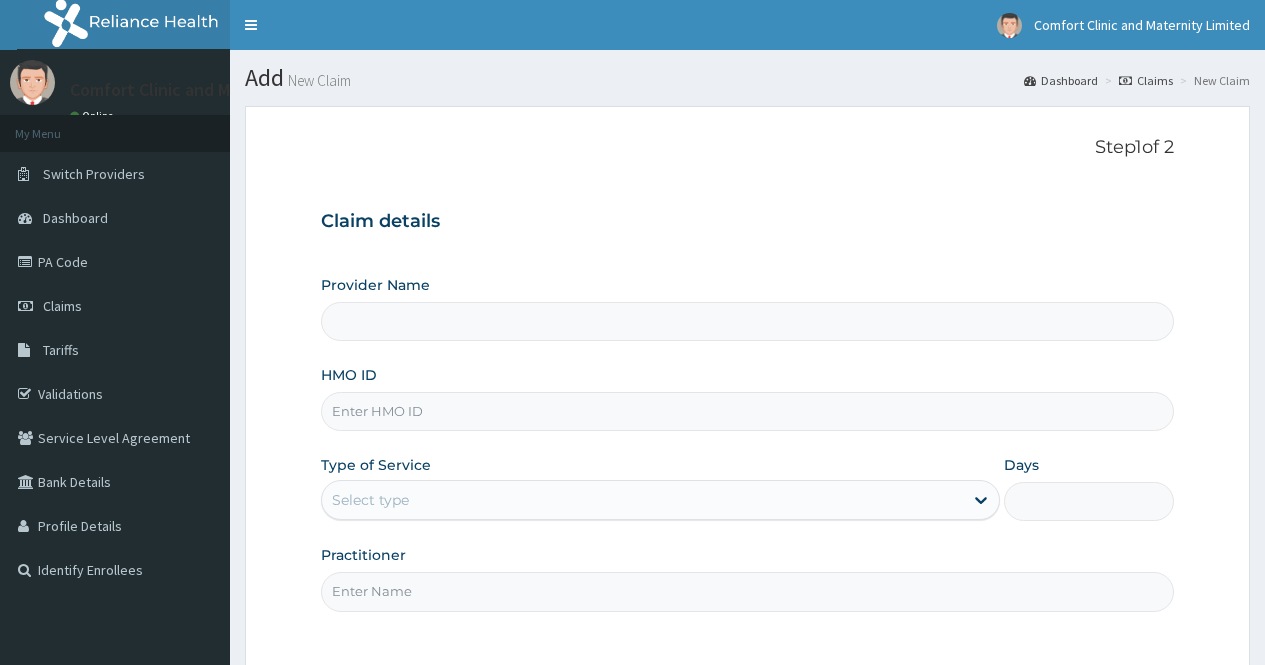 scroll, scrollTop: 0, scrollLeft: 0, axis: both 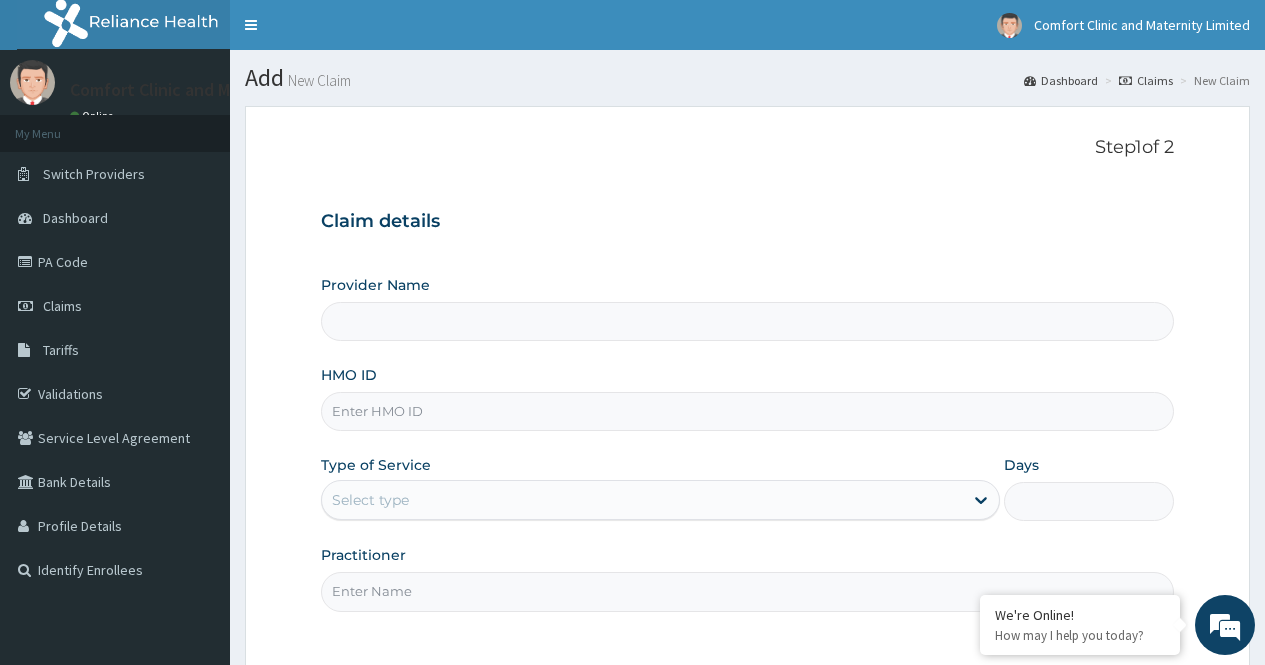 type on "Comfort Clinic and Maternity" 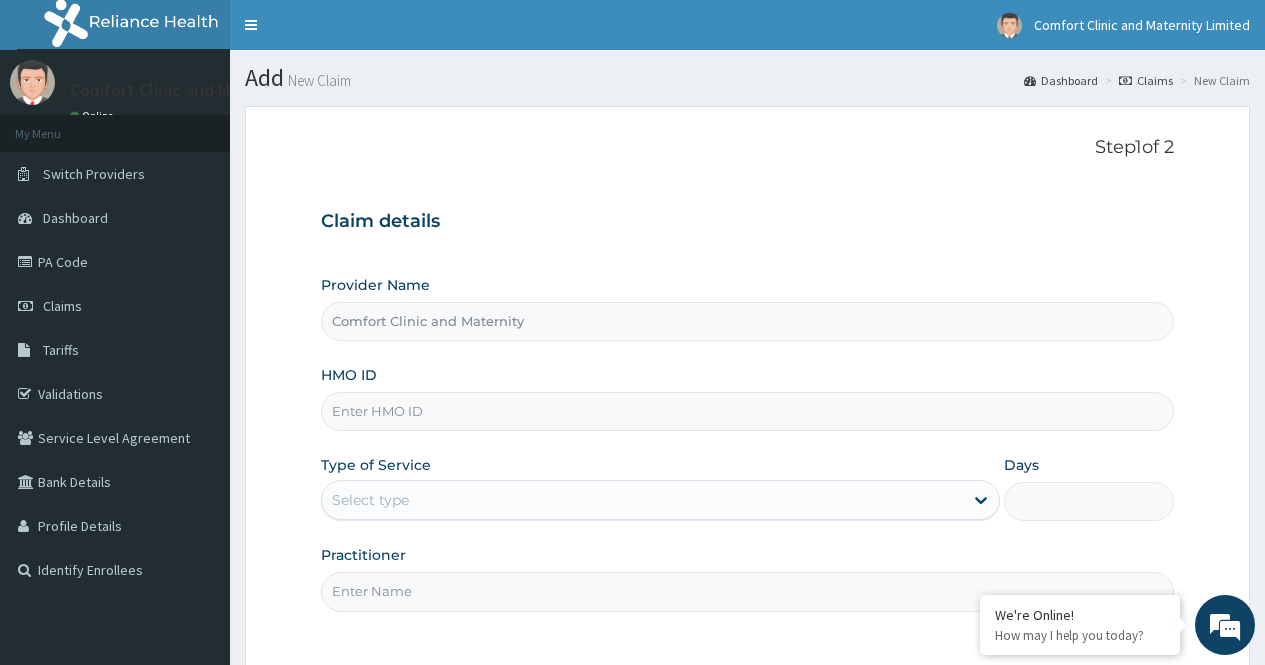 click on "Comfort Clinic and Maternity" at bounding box center [747, 321] 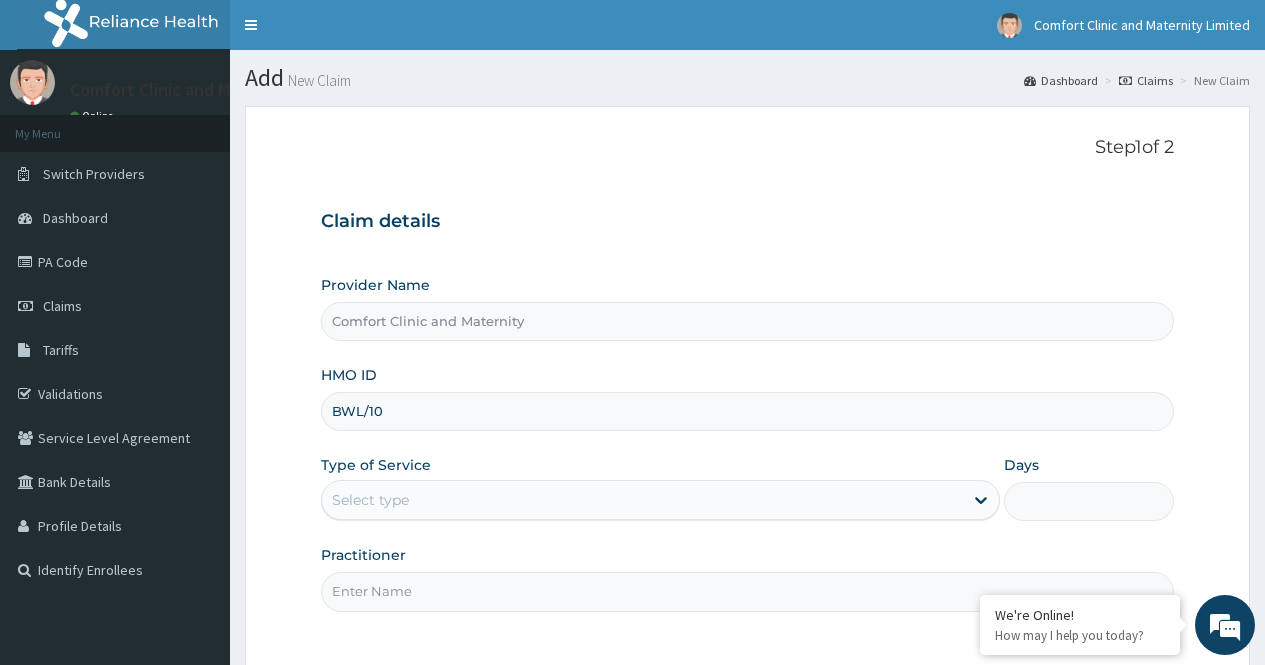 scroll, scrollTop: 0, scrollLeft: 0, axis: both 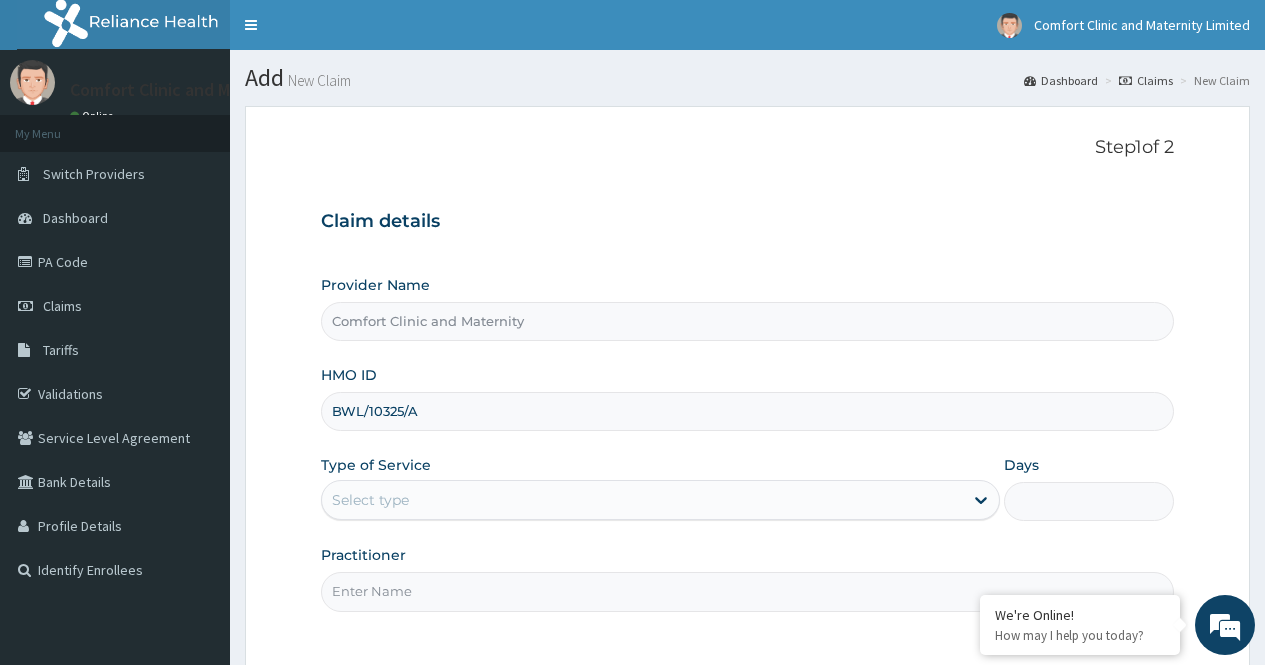 type on "BWL/10325/A" 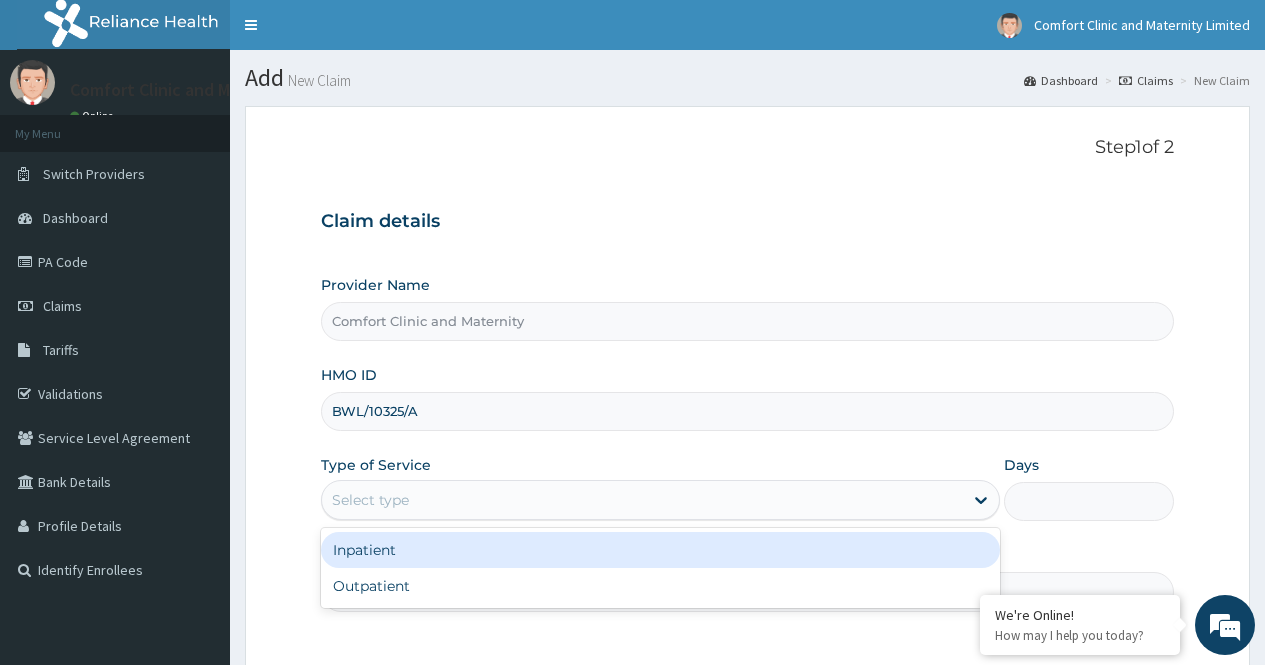 click on "Select type" at bounding box center (642, 500) 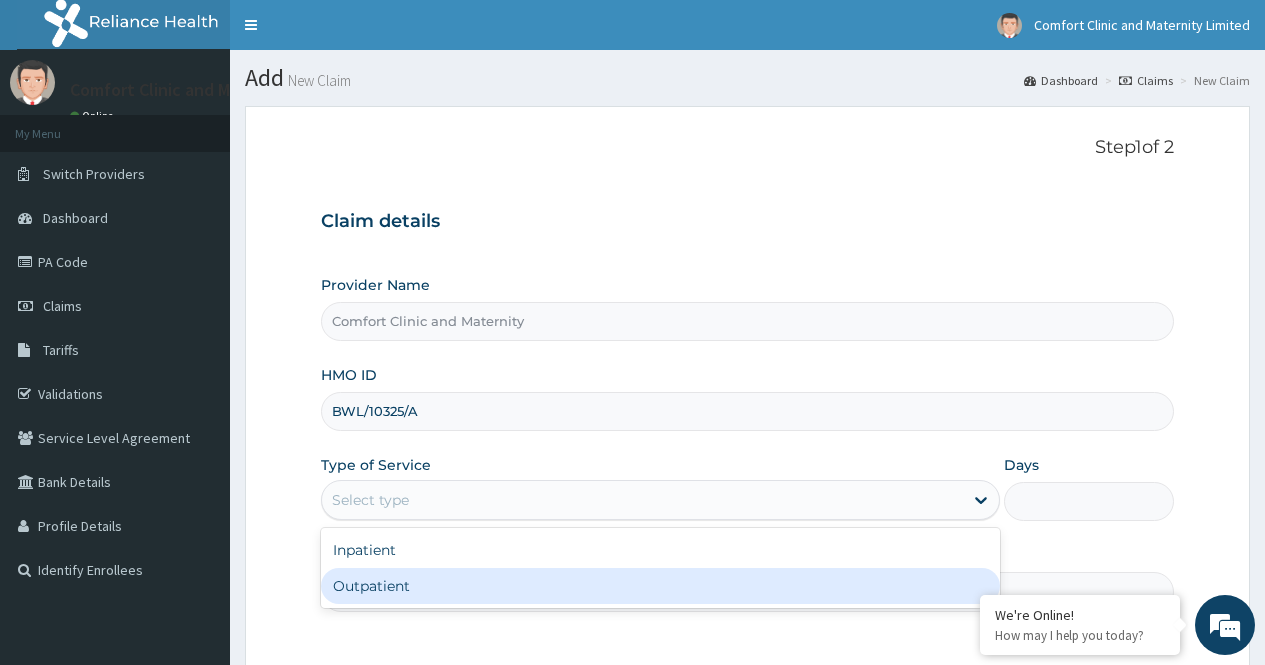 click on "Outpatient" at bounding box center (660, 586) 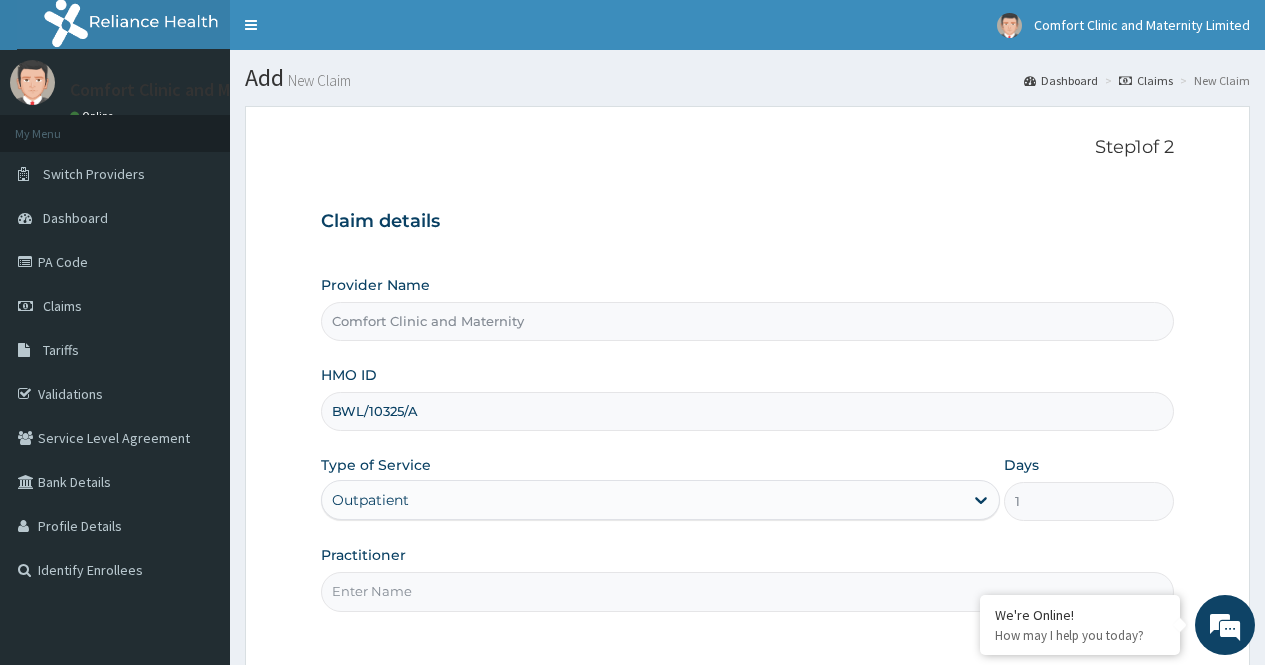 drag, startPoint x: 416, startPoint y: 600, endPoint x: 442, endPoint y: 638, distance: 46.043457 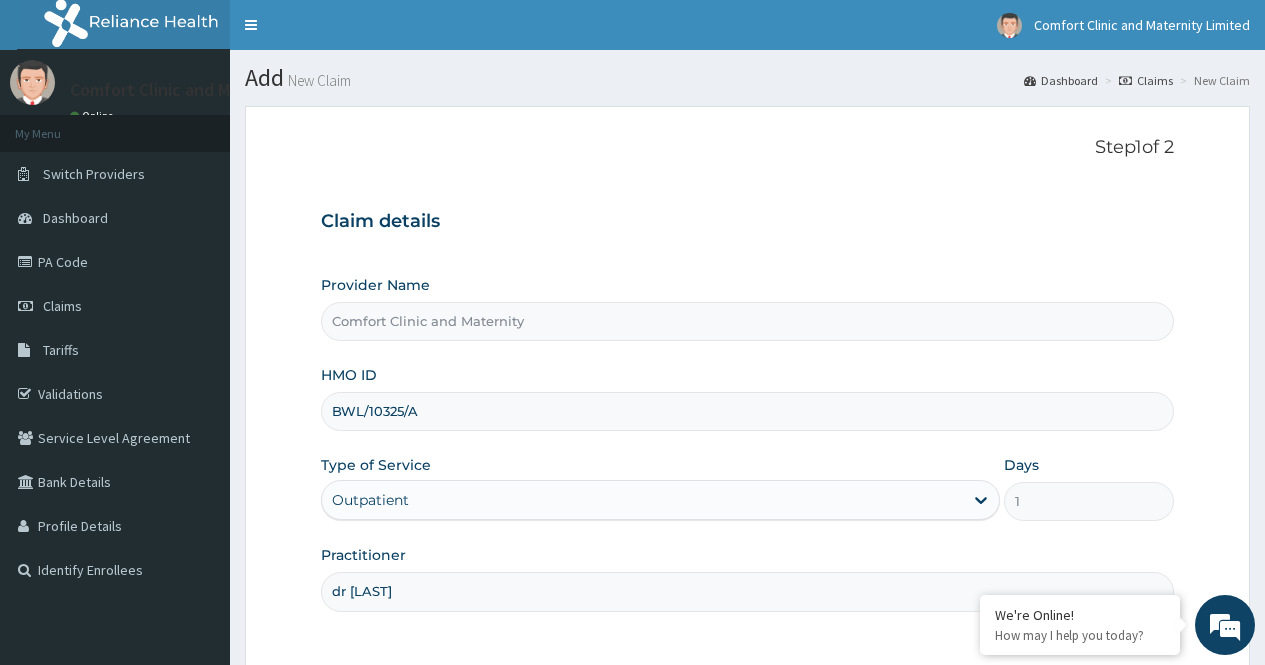 click on "Step  1  of 2 Claim details Provider Name Comfort Clinic and Maternity HMO ID BWL/10325/A Type of Service Outpatient Days 1 Practitioner dr [LAST]     Previous   Next" at bounding box center [747, 443] 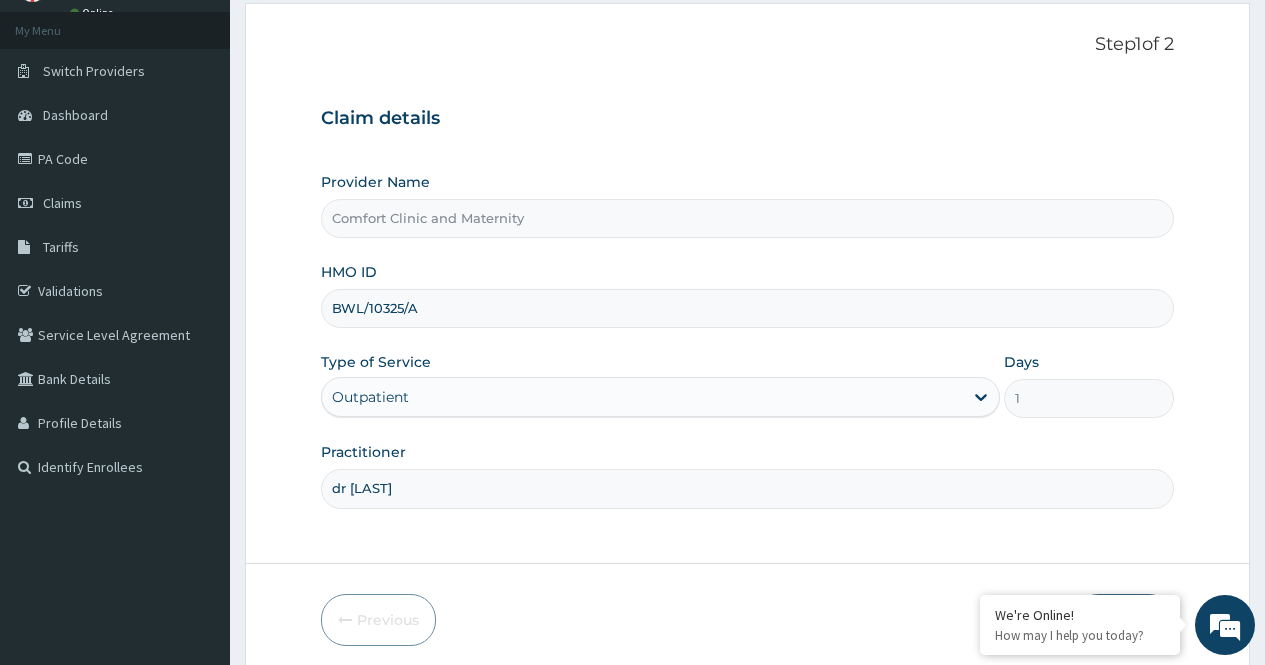 scroll, scrollTop: 181, scrollLeft: 0, axis: vertical 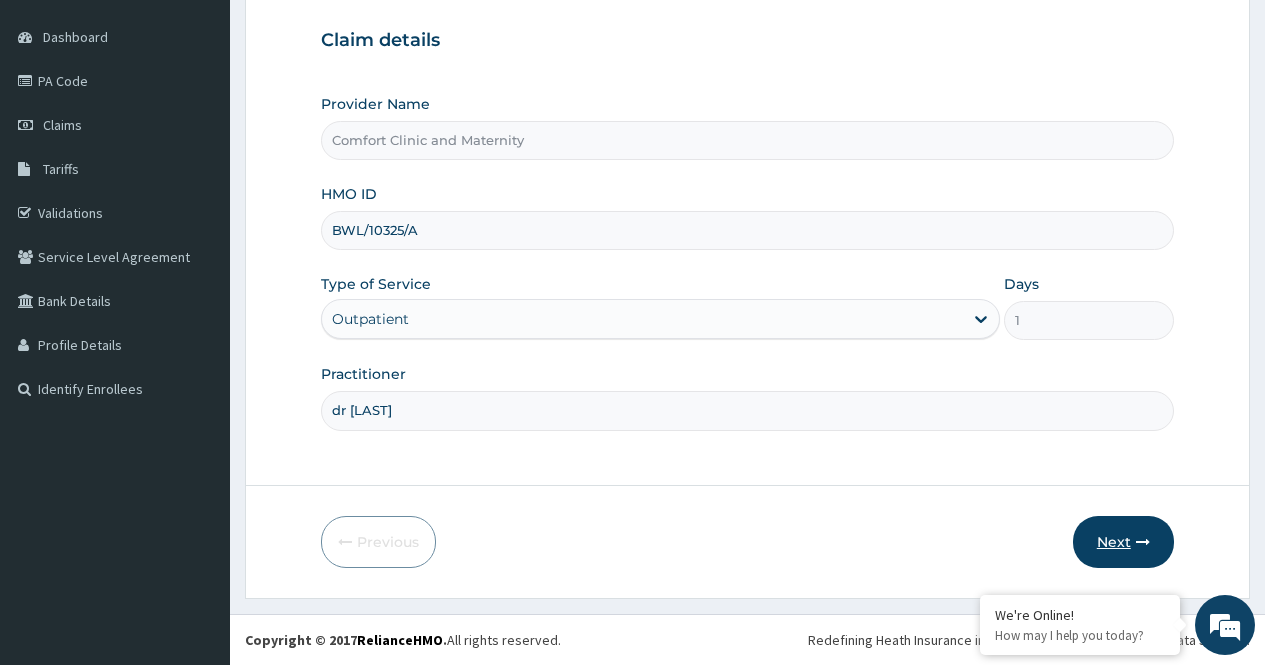 click on "Next" at bounding box center (1123, 542) 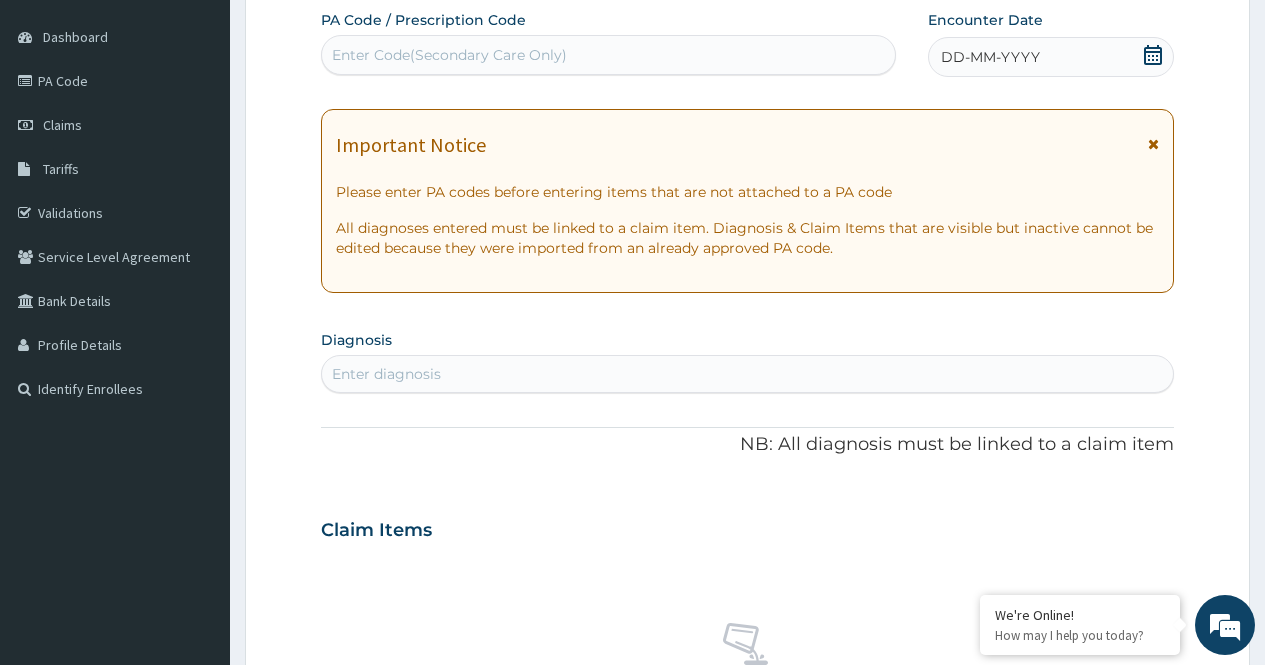 click on "Enter Code(Secondary Care Only)" at bounding box center (608, 55) 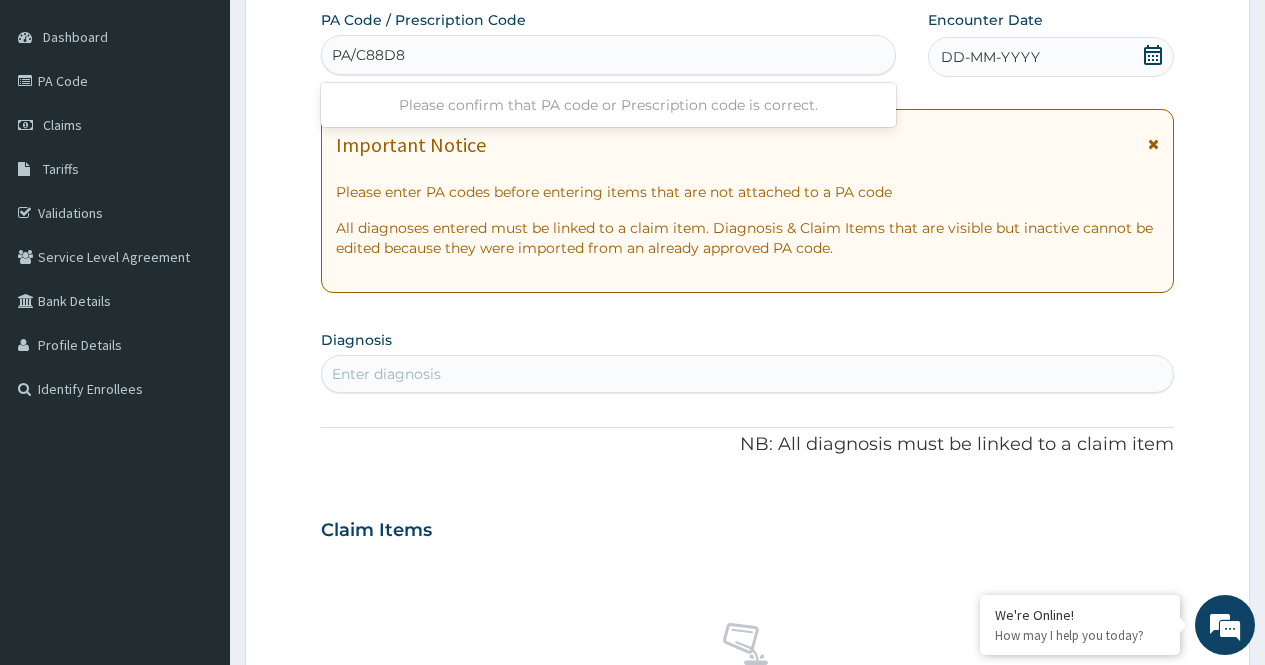 type on "PA/C88D8B" 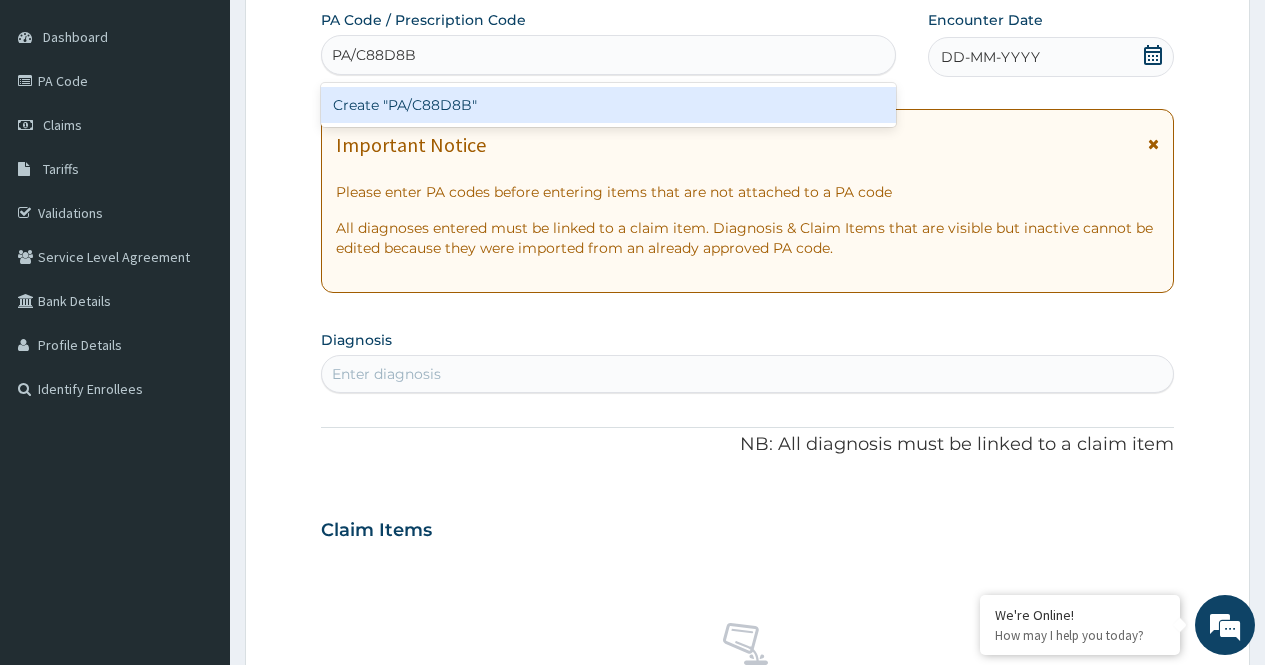 click on "Create "PA/C88D8B"" at bounding box center [608, 105] 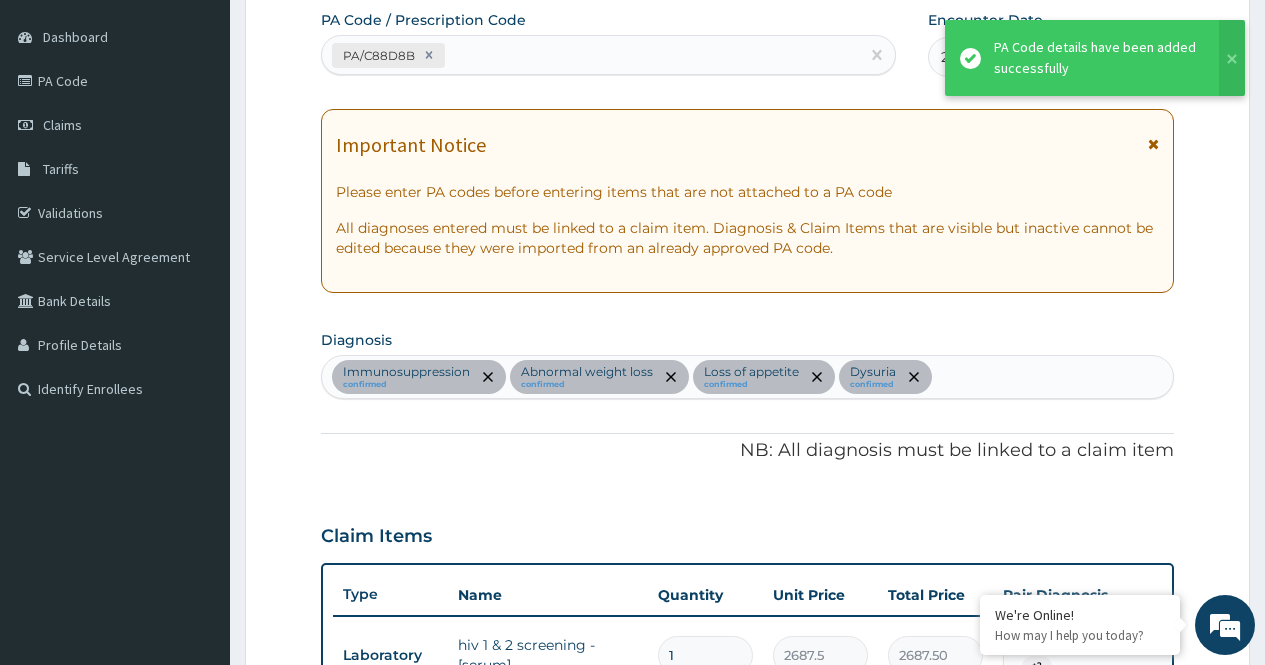 scroll, scrollTop: 893, scrollLeft: 0, axis: vertical 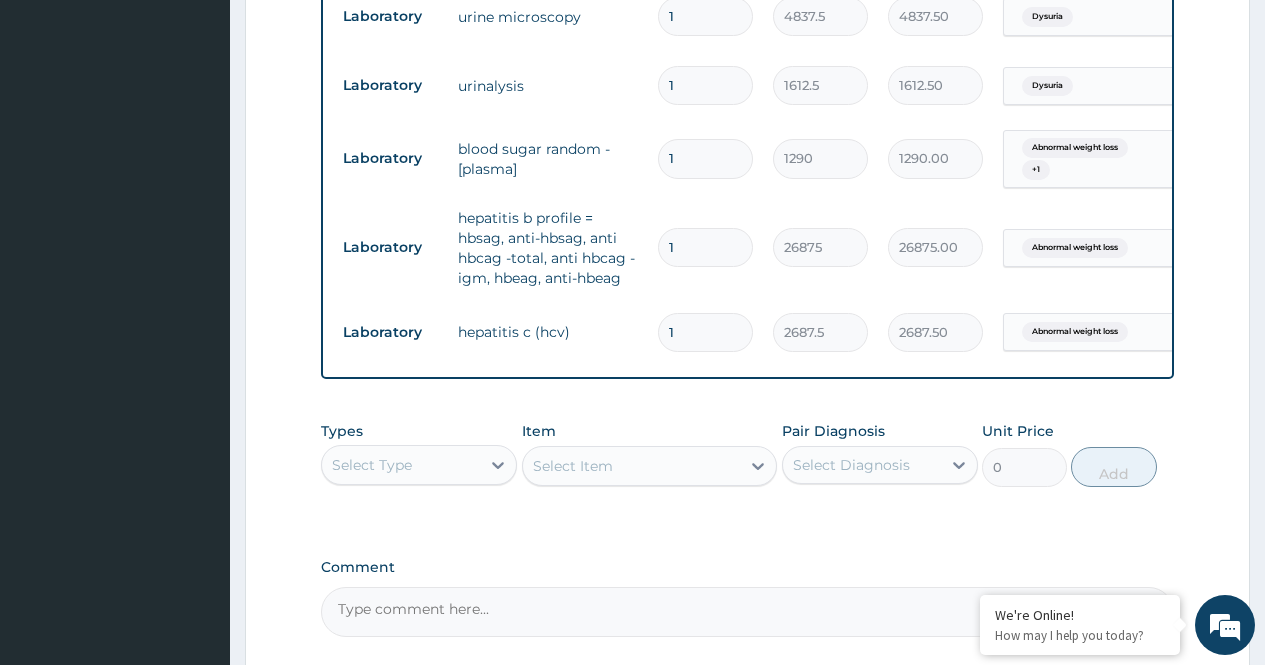 click on "Laboratory urinalysis 1 1612.5 1612.50 Dysuria Delete" at bounding box center (823, 85) 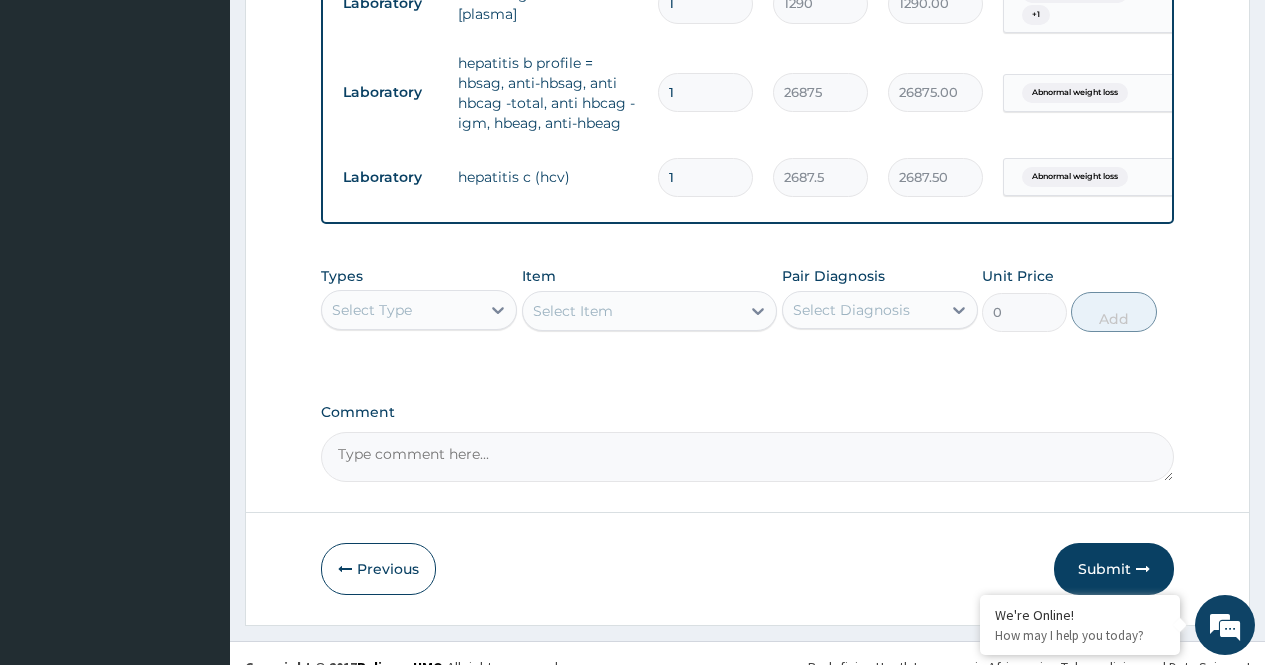 scroll, scrollTop: 1053, scrollLeft: 0, axis: vertical 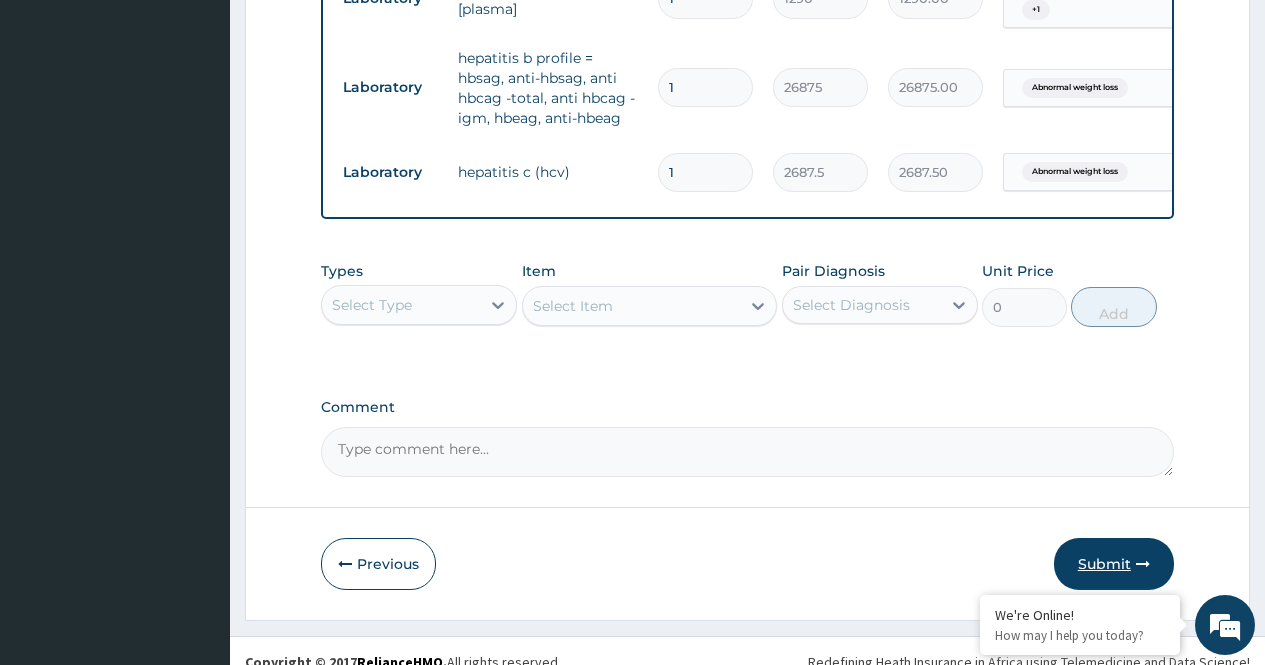 click on "Submit" at bounding box center (1114, 564) 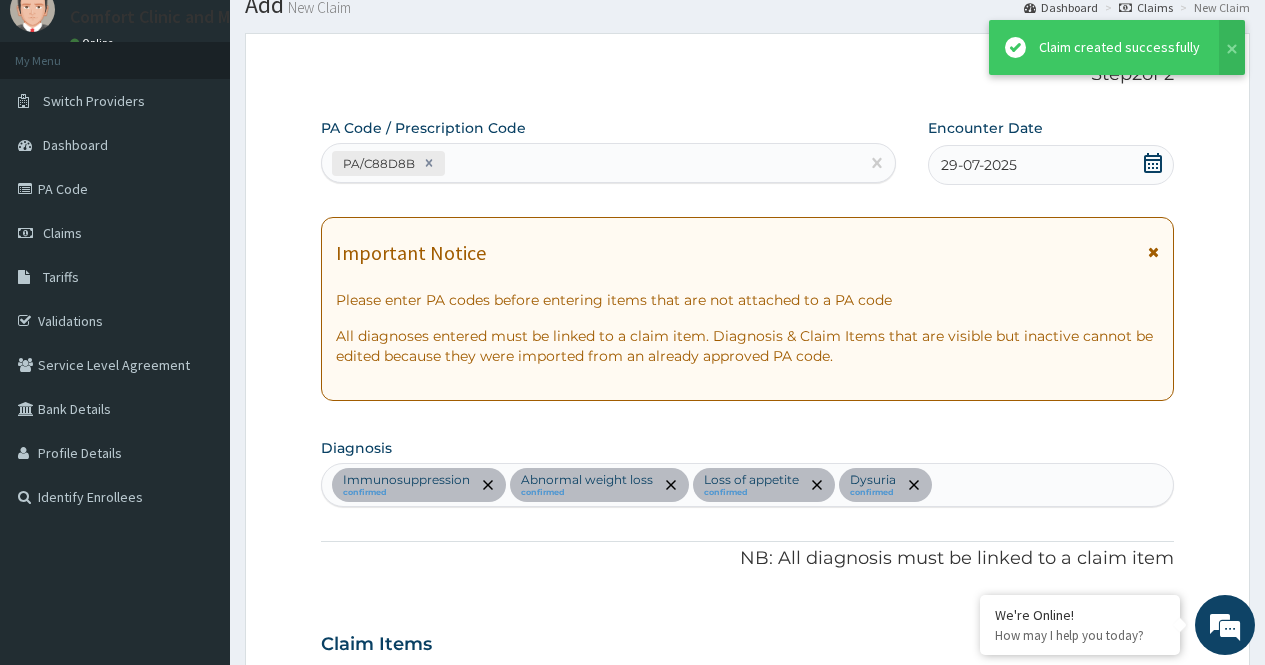 scroll, scrollTop: 1053, scrollLeft: 0, axis: vertical 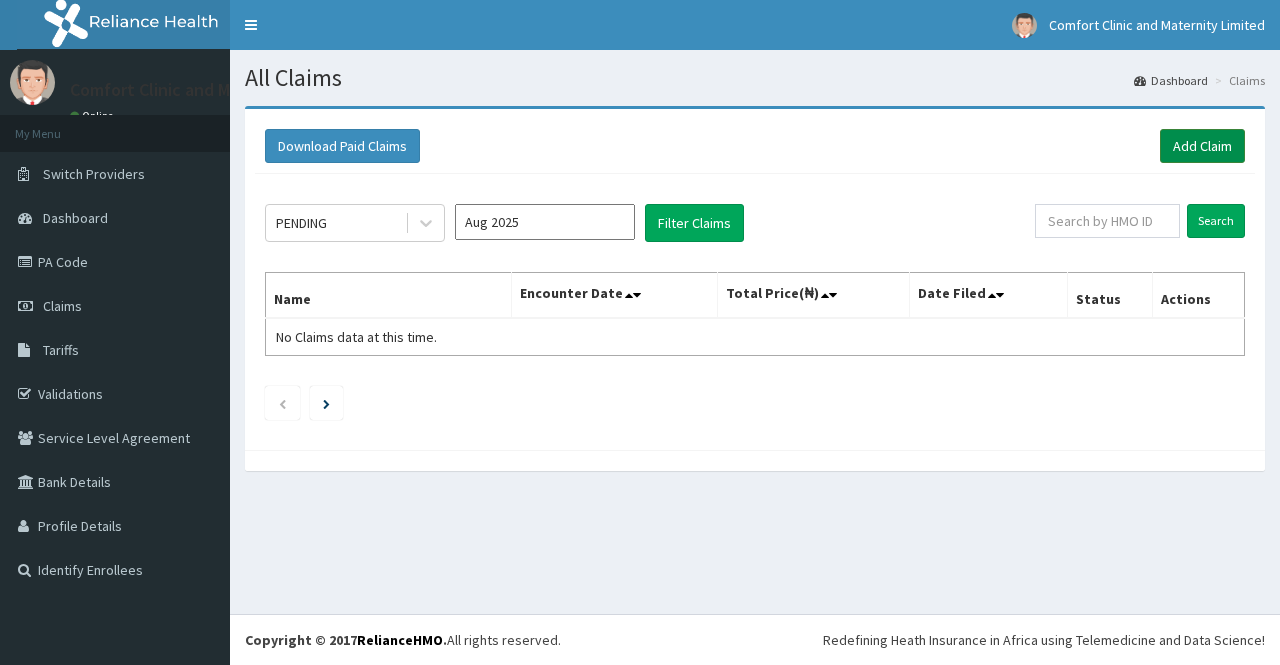 click on "Add Claim" at bounding box center (1202, 146) 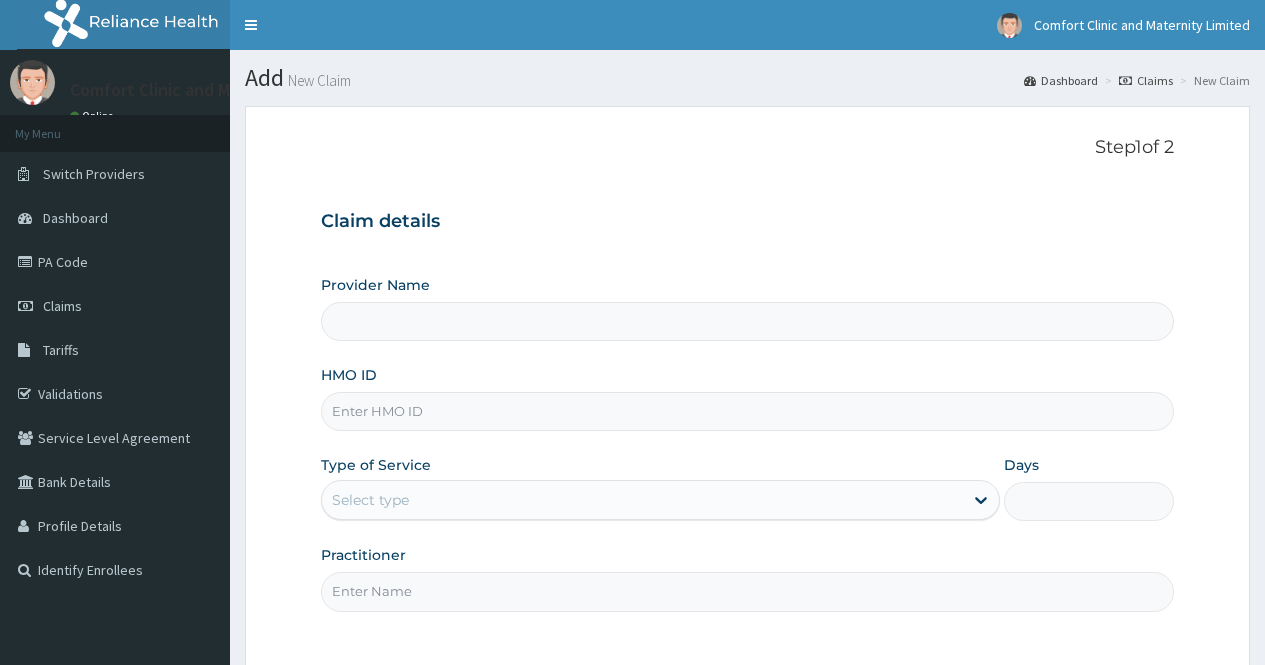 scroll, scrollTop: 0, scrollLeft: 0, axis: both 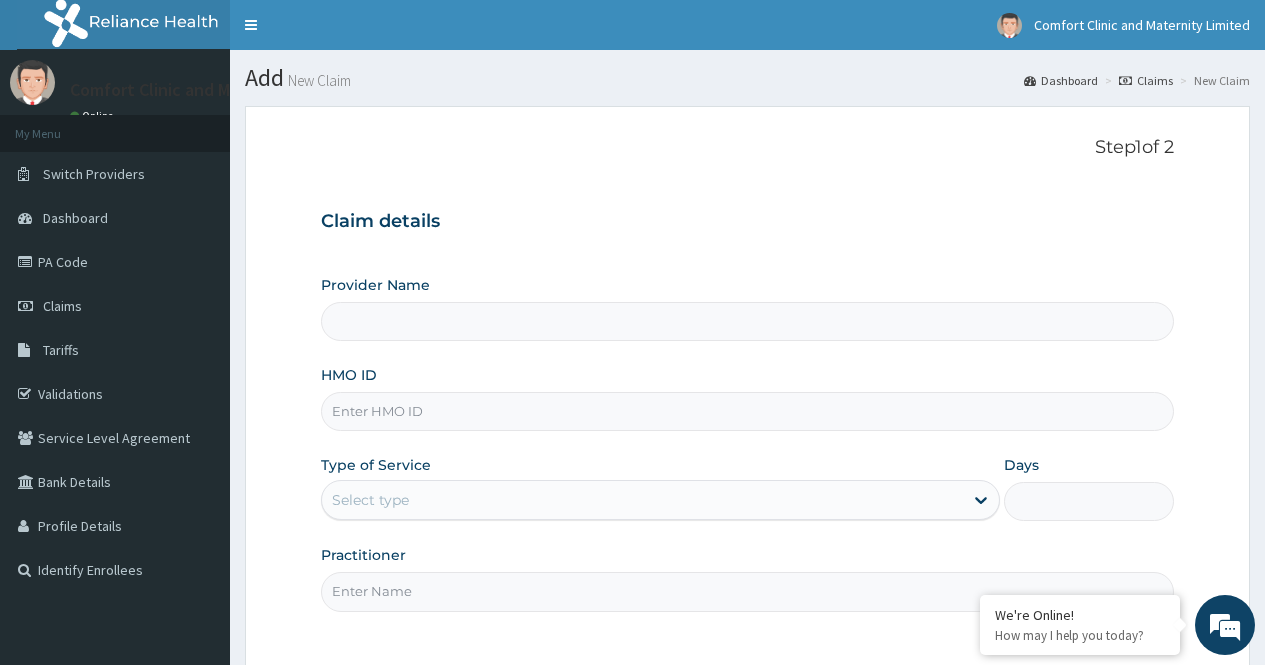 type on "Comfort Clinic and Maternity" 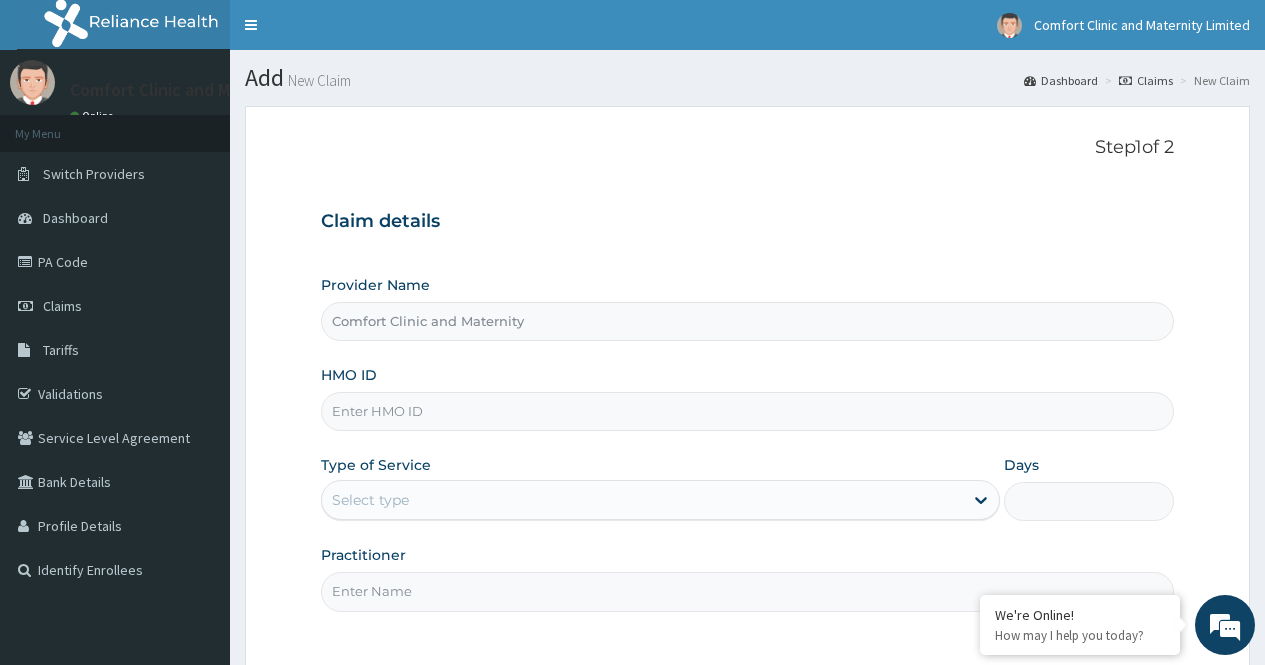 click on "HMO ID" at bounding box center [747, 411] 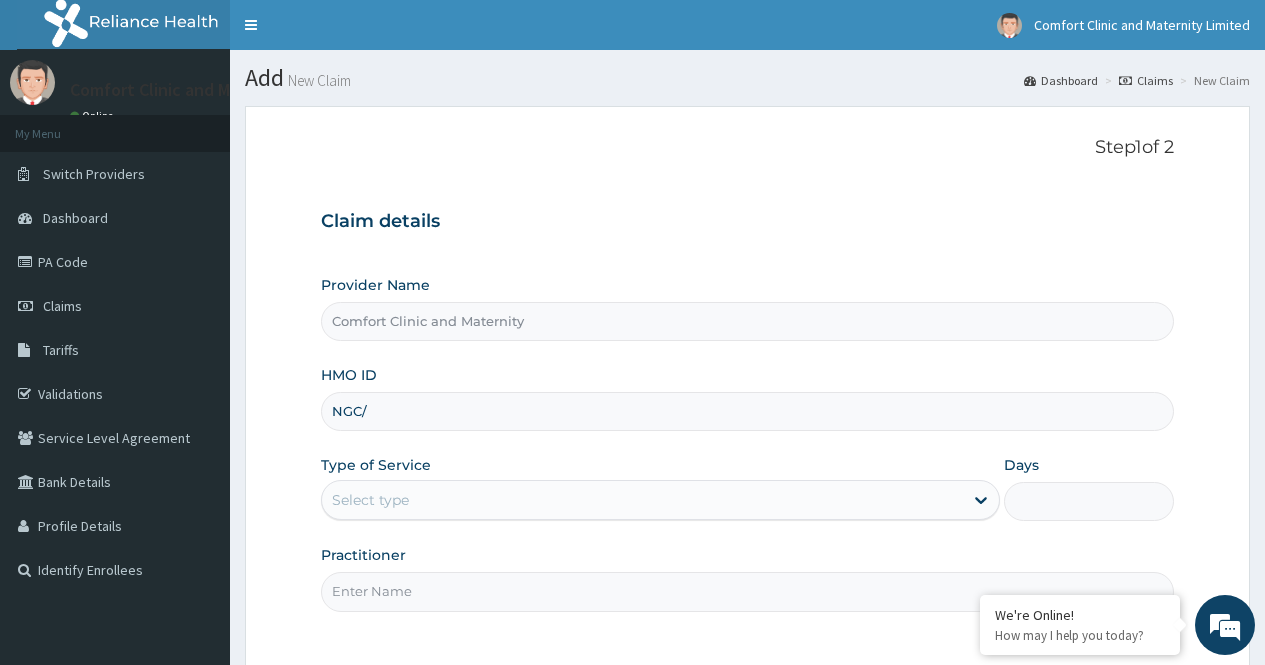 scroll, scrollTop: 0, scrollLeft: 0, axis: both 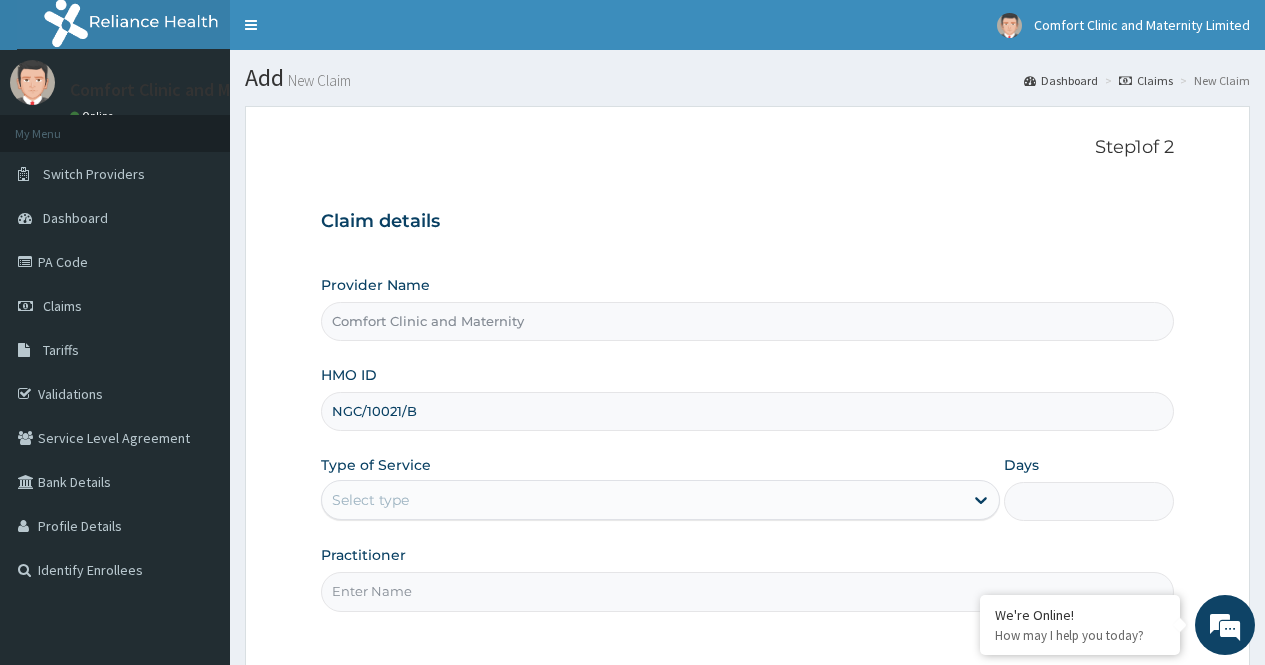 type on "NGC/10021/B" 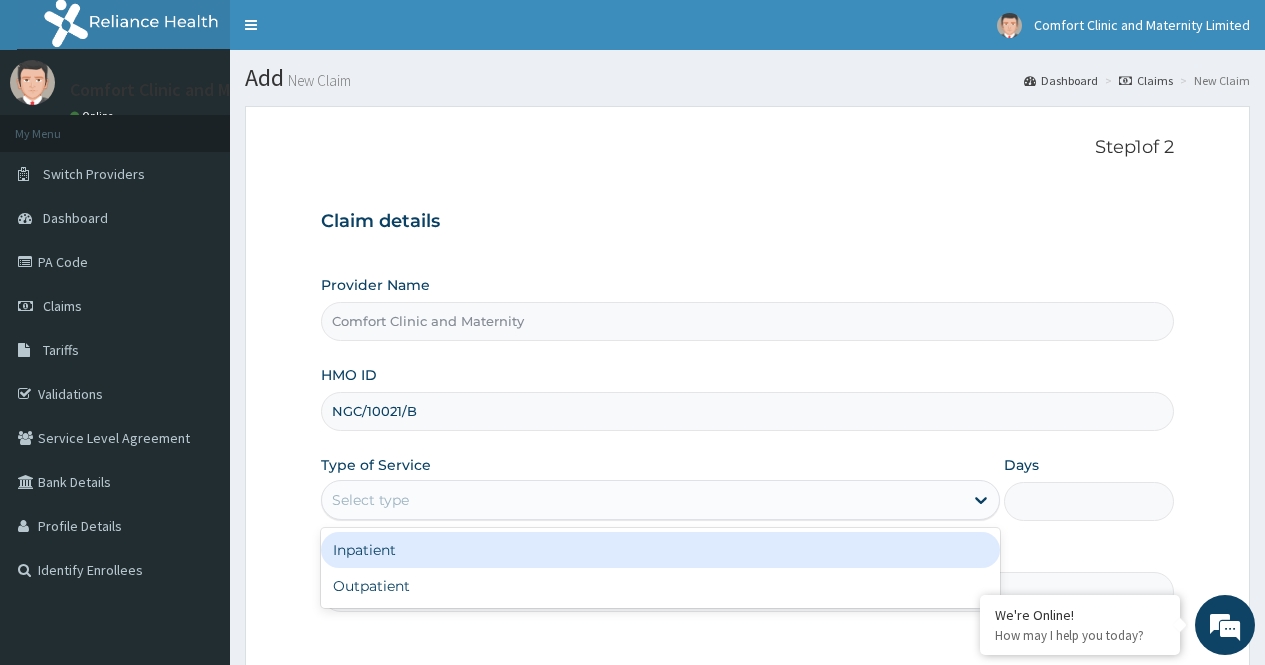 click on "Select type" at bounding box center (642, 500) 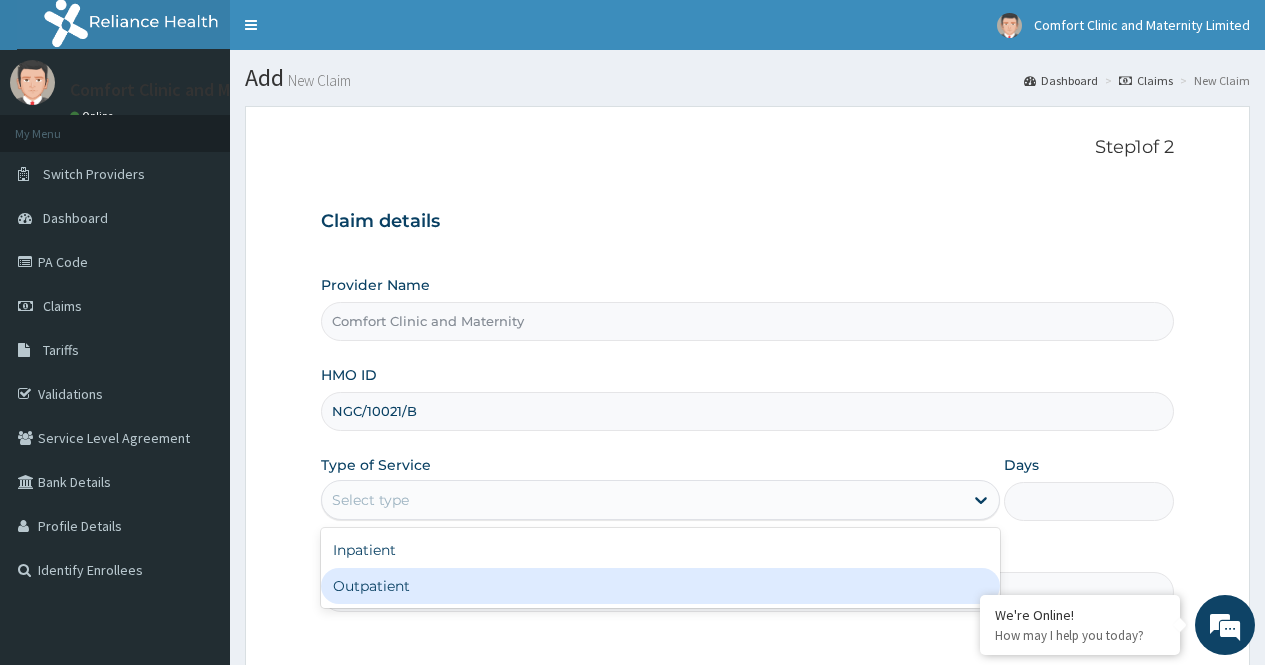 click on "Outpatient" at bounding box center [660, 586] 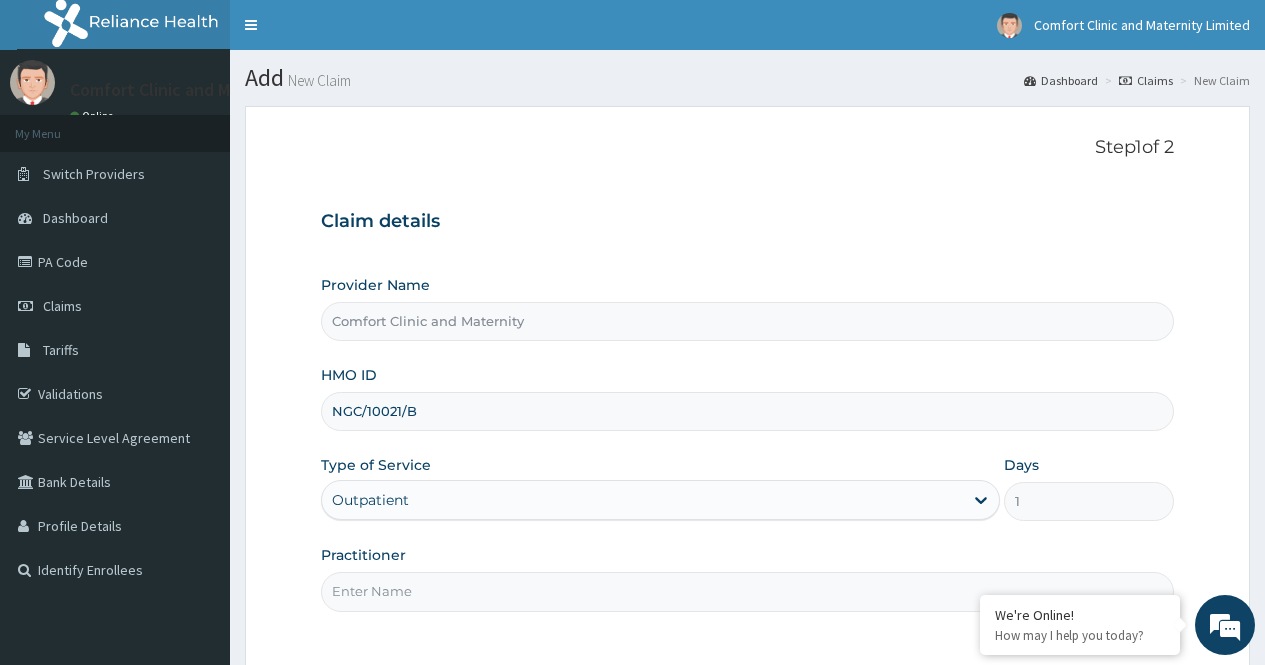 click on "Practitioner" at bounding box center (747, 591) 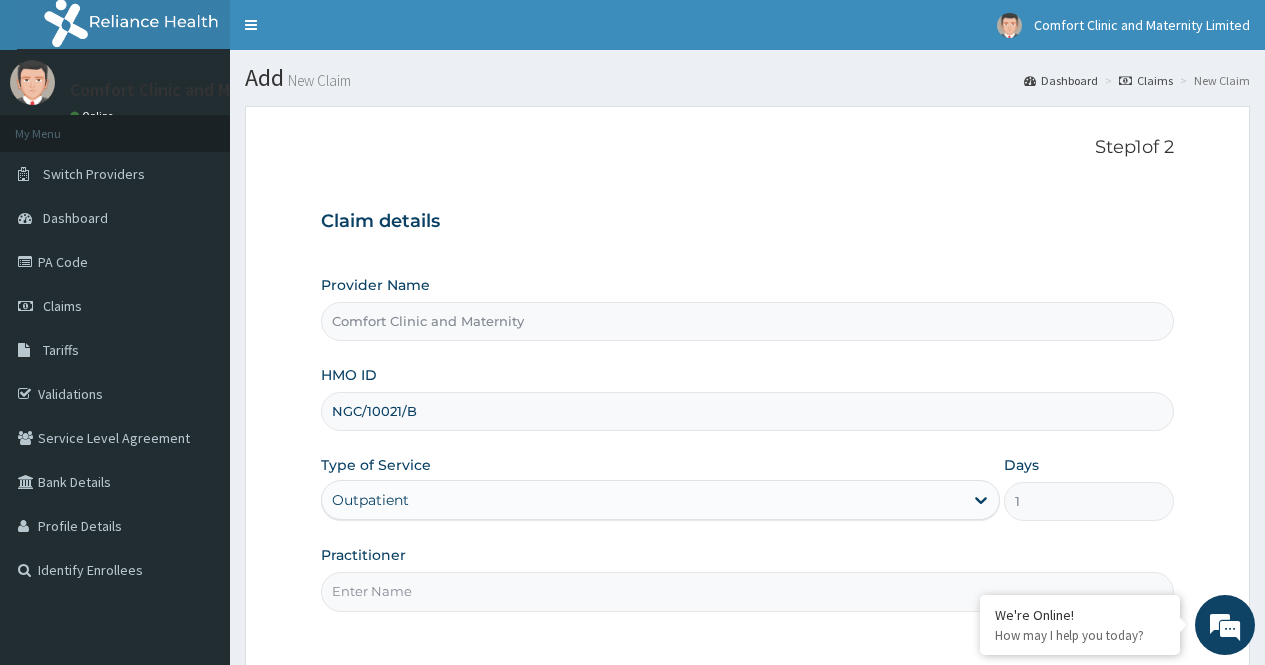 type on "dr [NAME]" 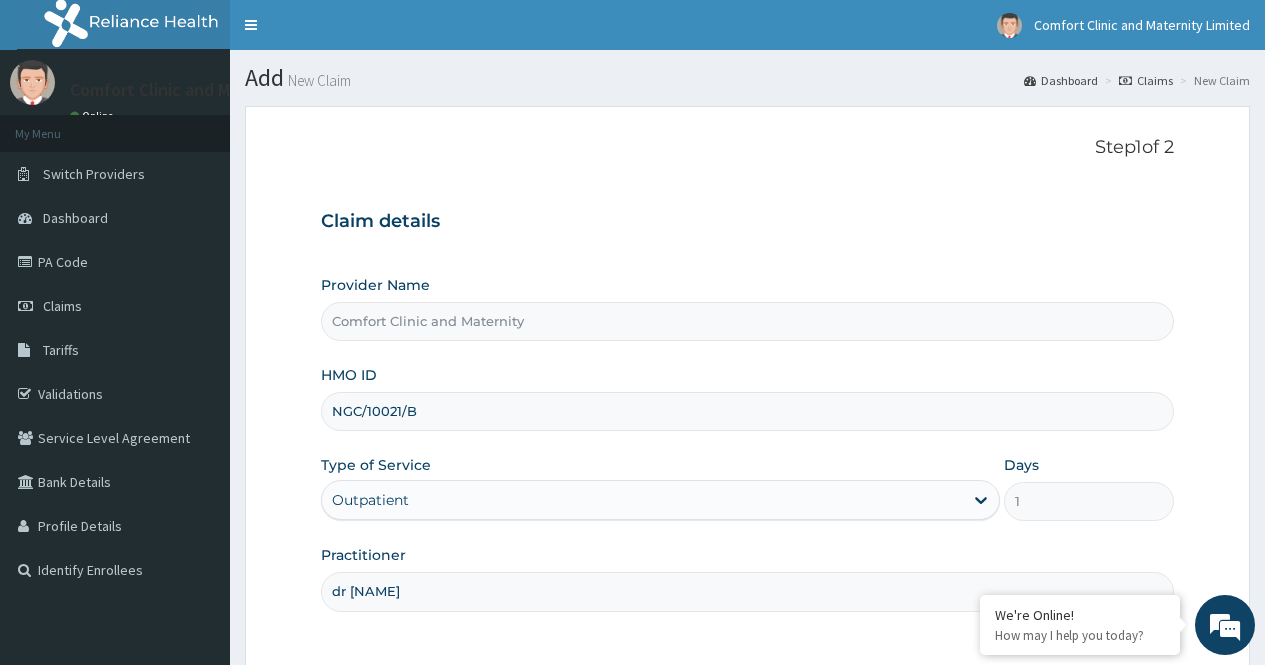 click on "Step  1  of 2 Claim details Provider Name [COMPANY] and Maternity [PLAN] ID [PLAN]/10021/B Type of Service Outpatient Days 1 Practitioner dr [NAME]     Previous   Next" at bounding box center [747, 443] 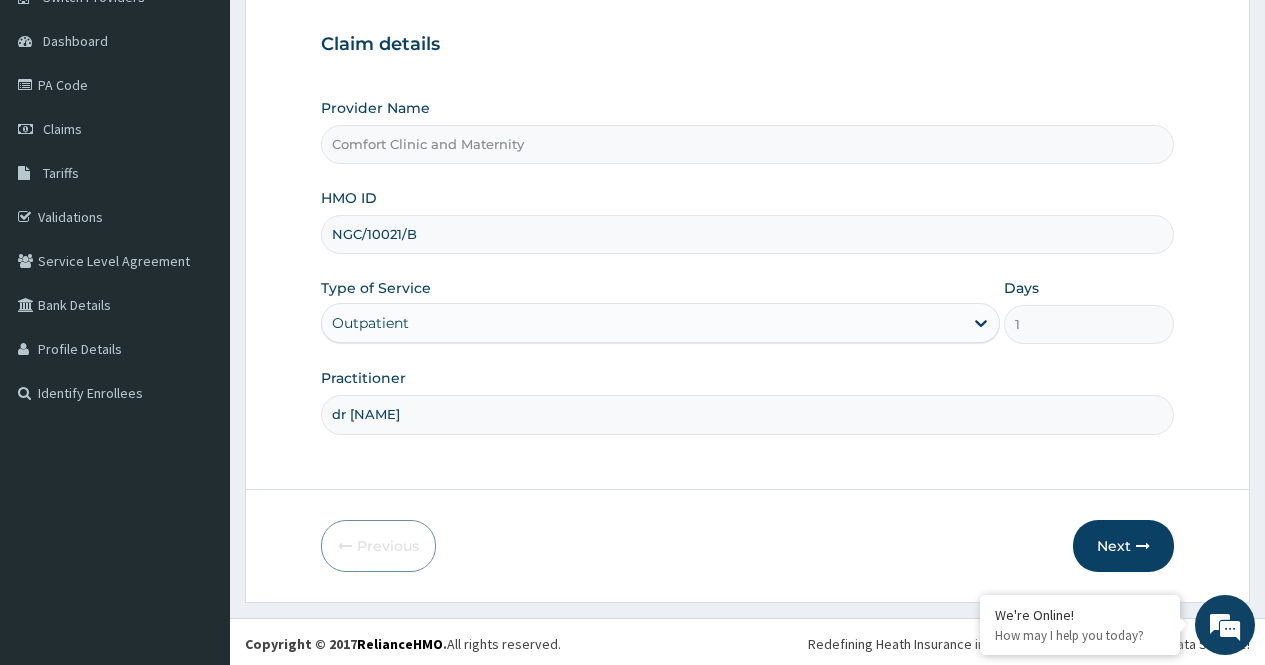 scroll, scrollTop: 181, scrollLeft: 0, axis: vertical 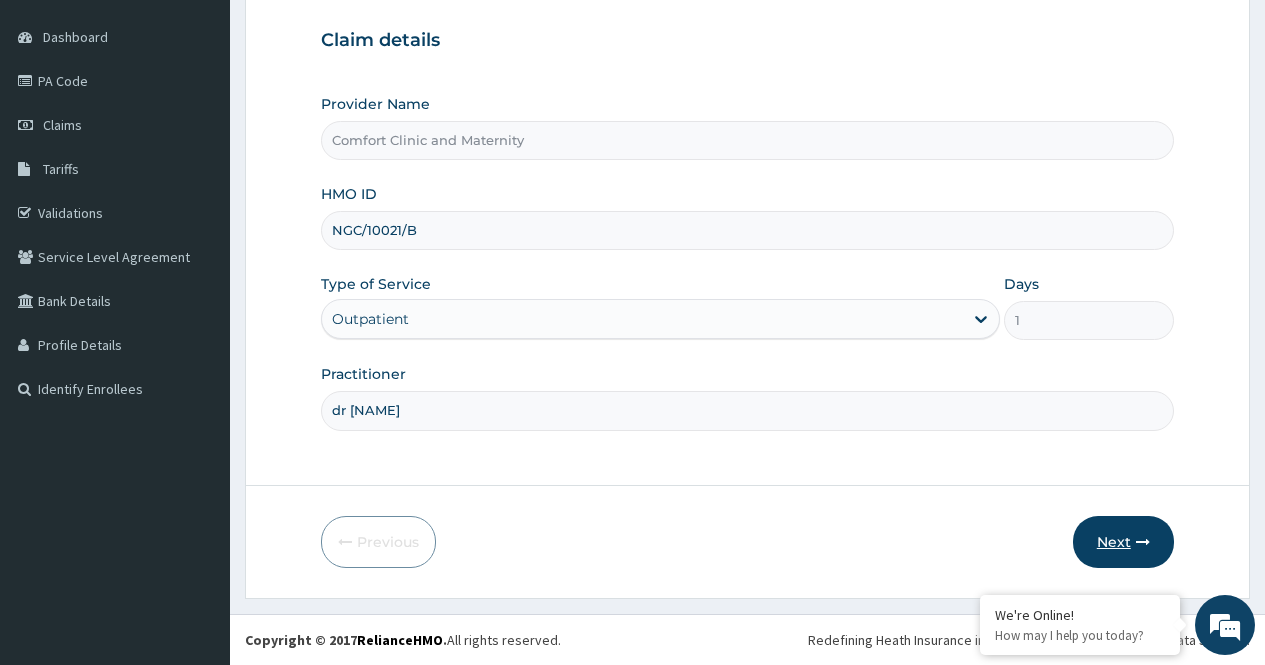click on "Next" at bounding box center (1123, 542) 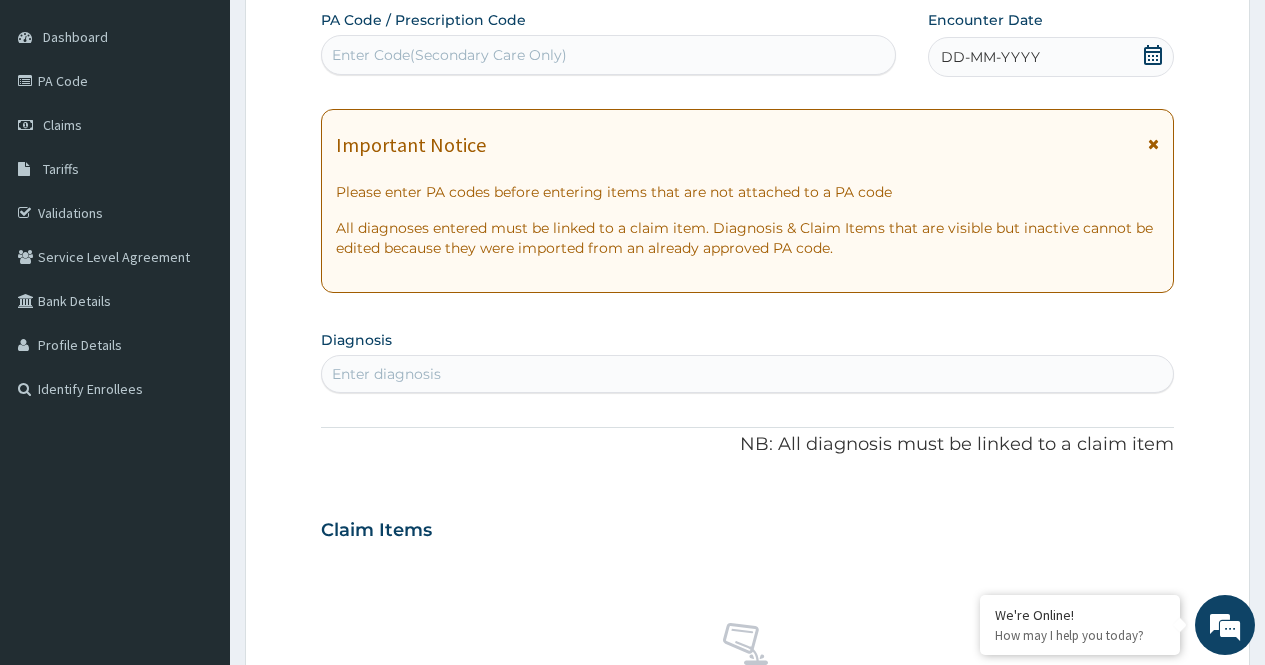 click on "PA Code / Prescription Code Enter Code(Secondary Care Only)" at bounding box center (608, 42) 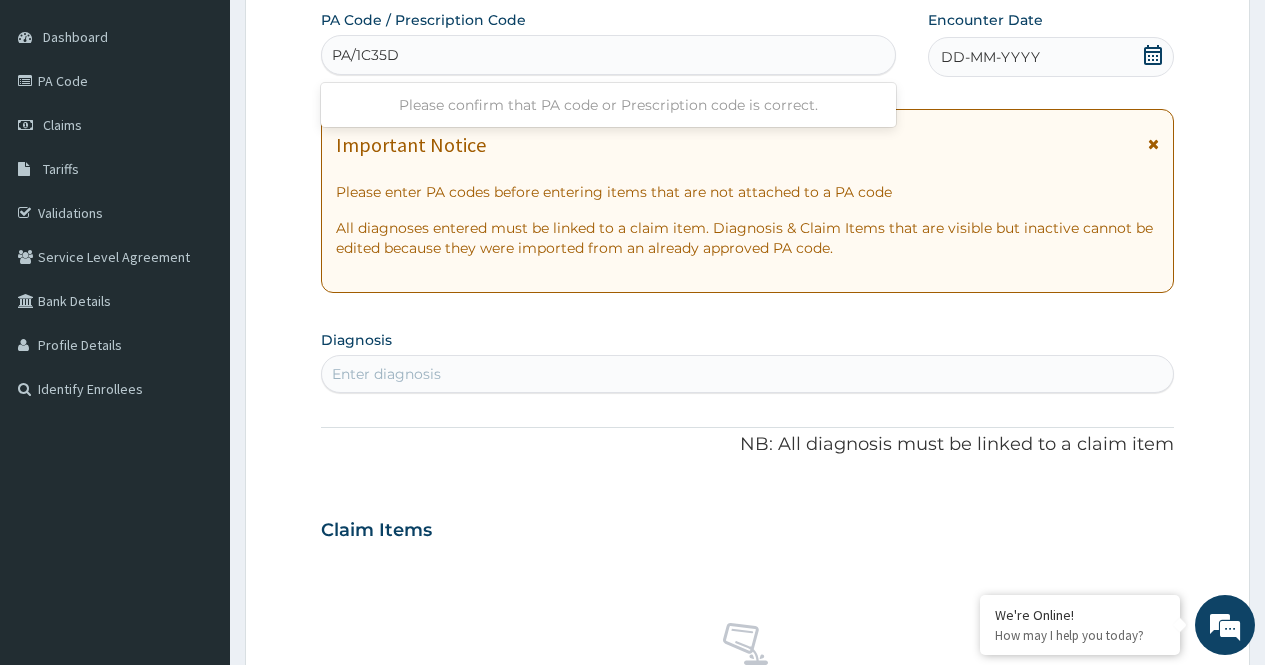 type on "PA/1C35D7" 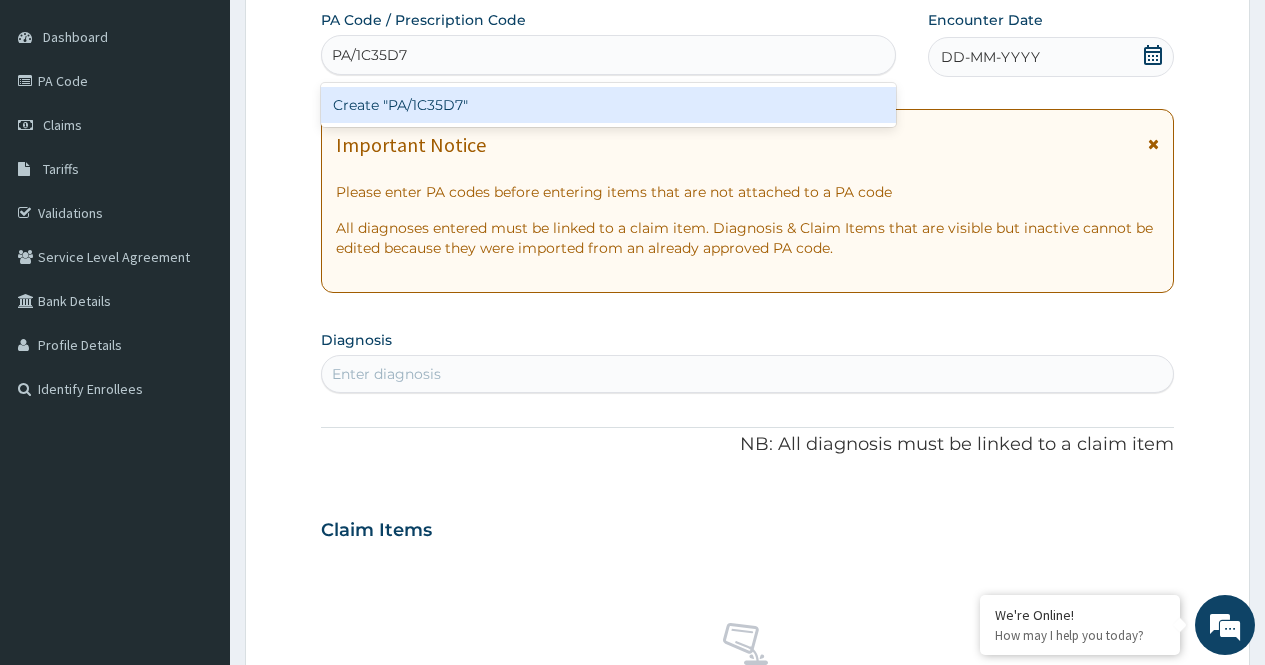 click on "Create "PA/1C35D7"" at bounding box center (608, 105) 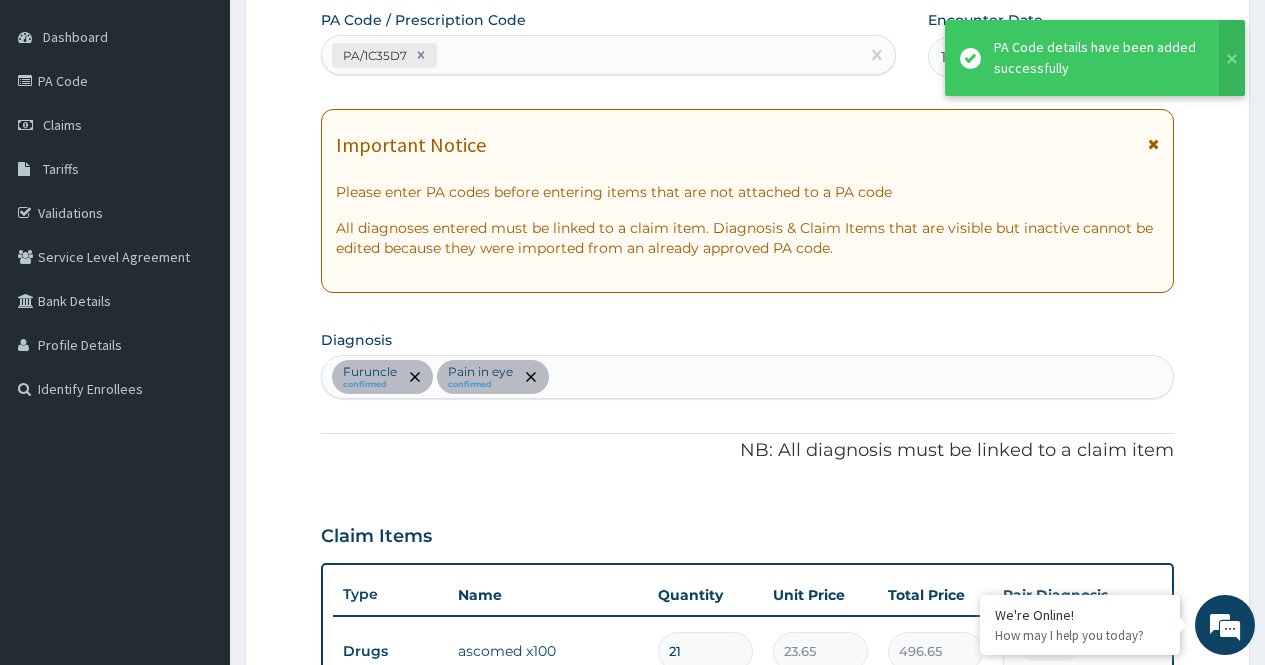 scroll, scrollTop: 781, scrollLeft: 0, axis: vertical 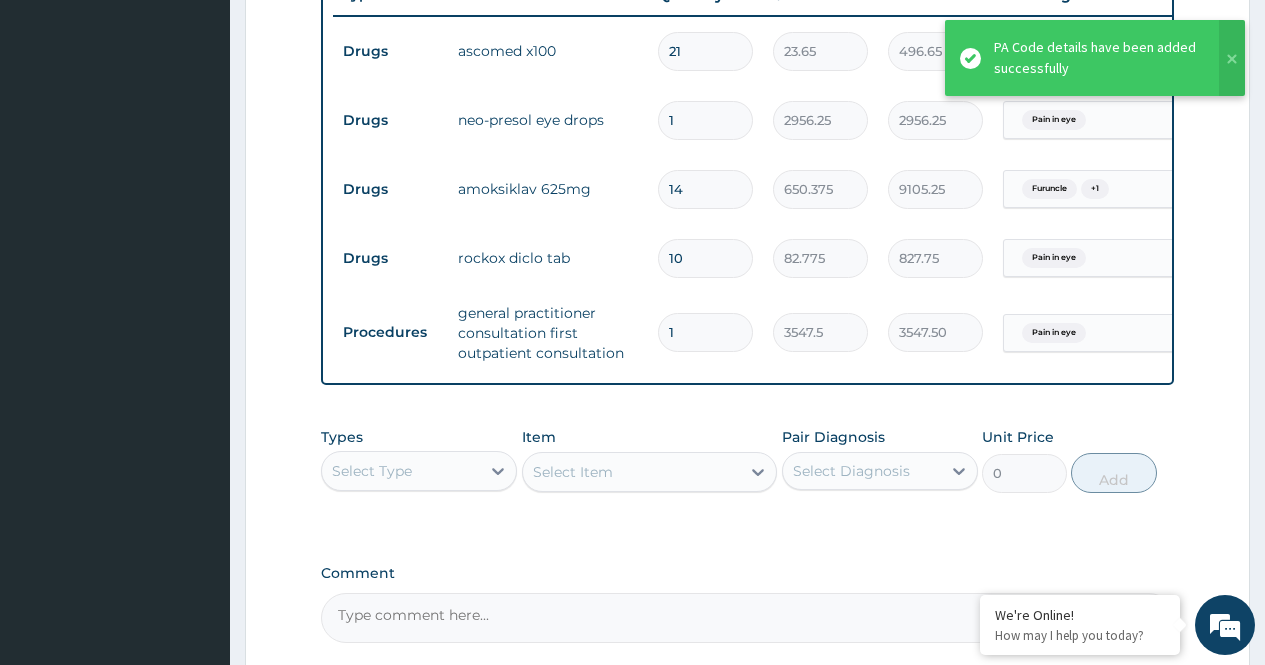 click on "Types Select Type Item Select Item Pair Diagnosis Select Diagnosis Unit Price 0 Add" at bounding box center [747, 475] 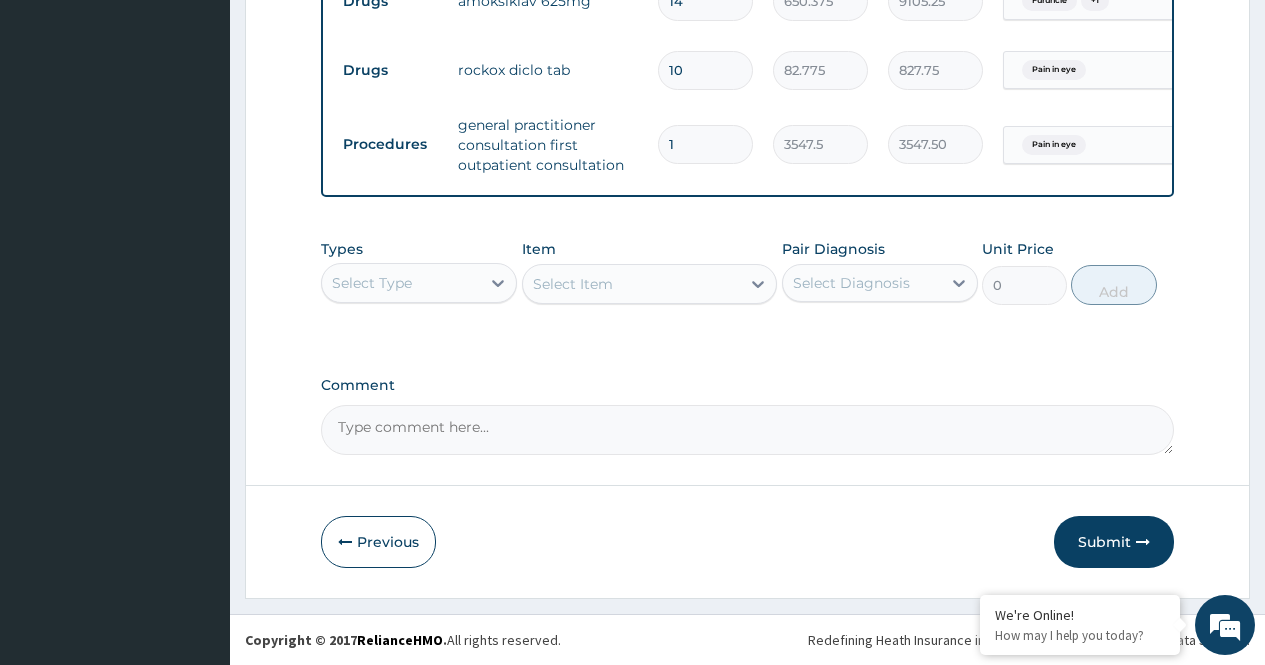 scroll, scrollTop: 984, scrollLeft: 0, axis: vertical 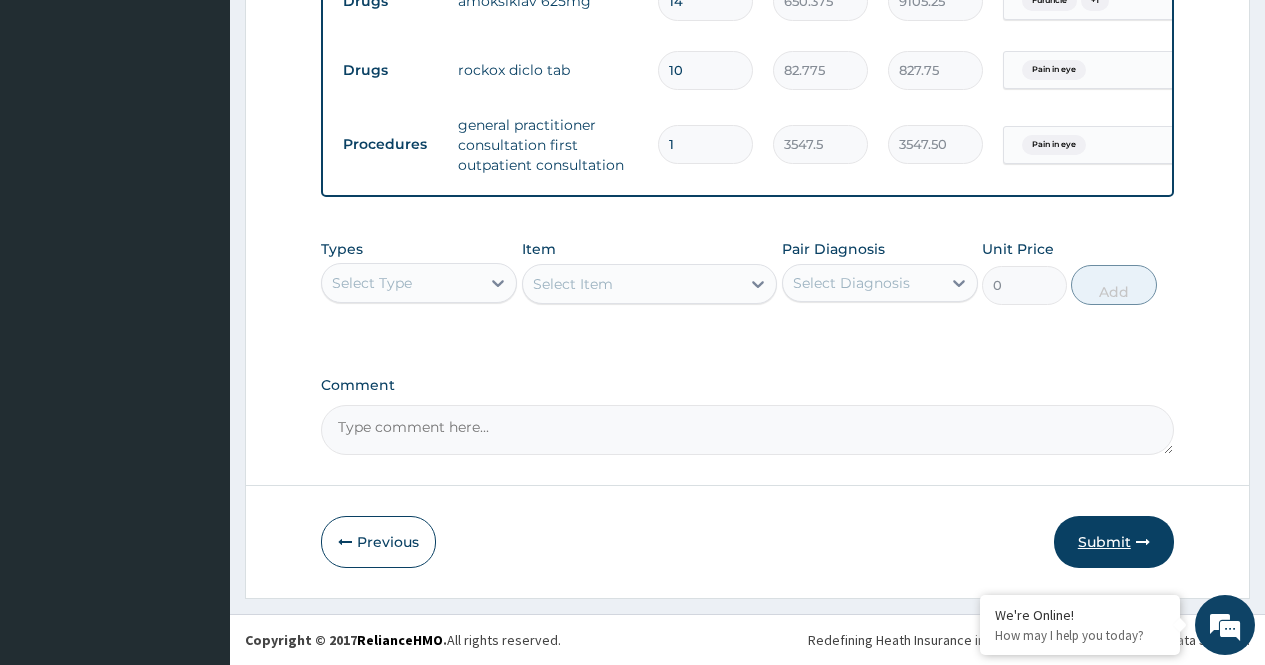 click on "Submit" at bounding box center (1114, 542) 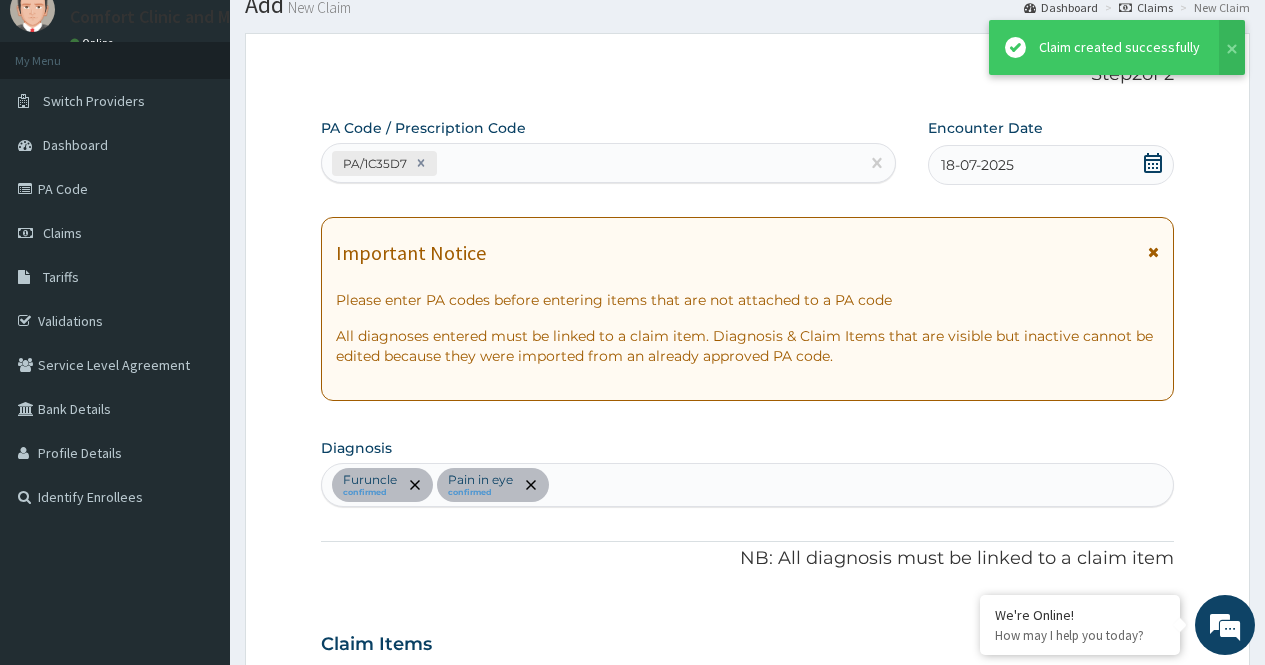 scroll, scrollTop: 984, scrollLeft: 0, axis: vertical 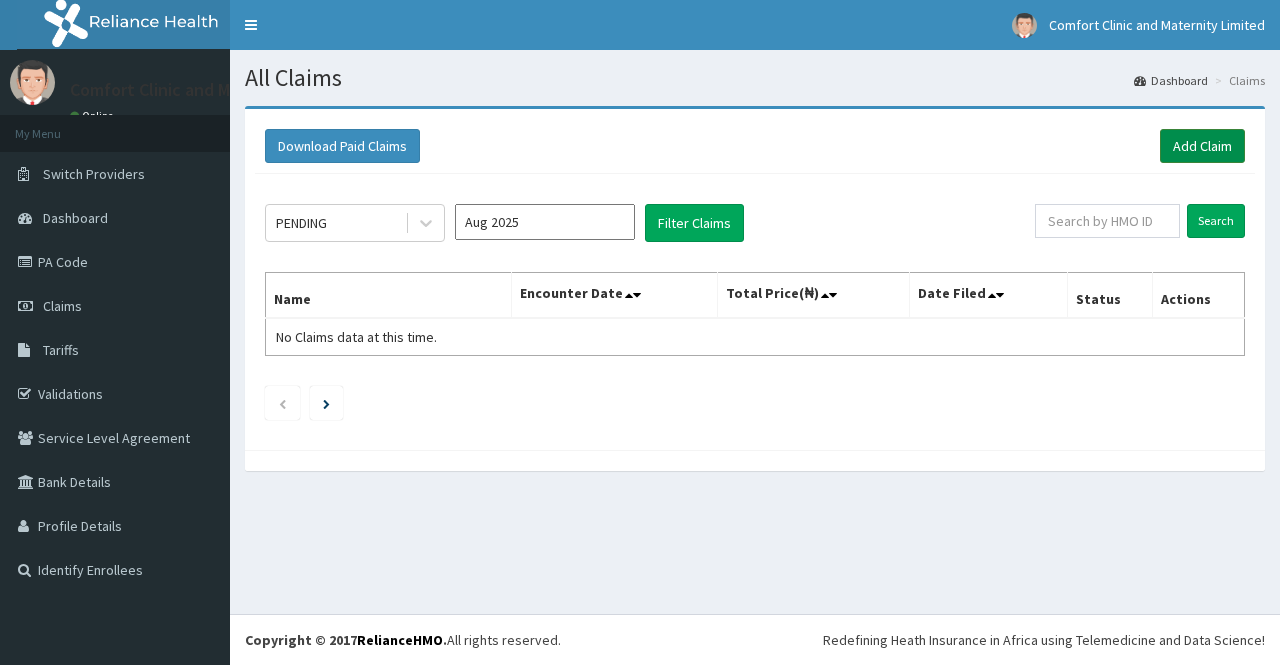 click on "Add Claim" at bounding box center (1202, 146) 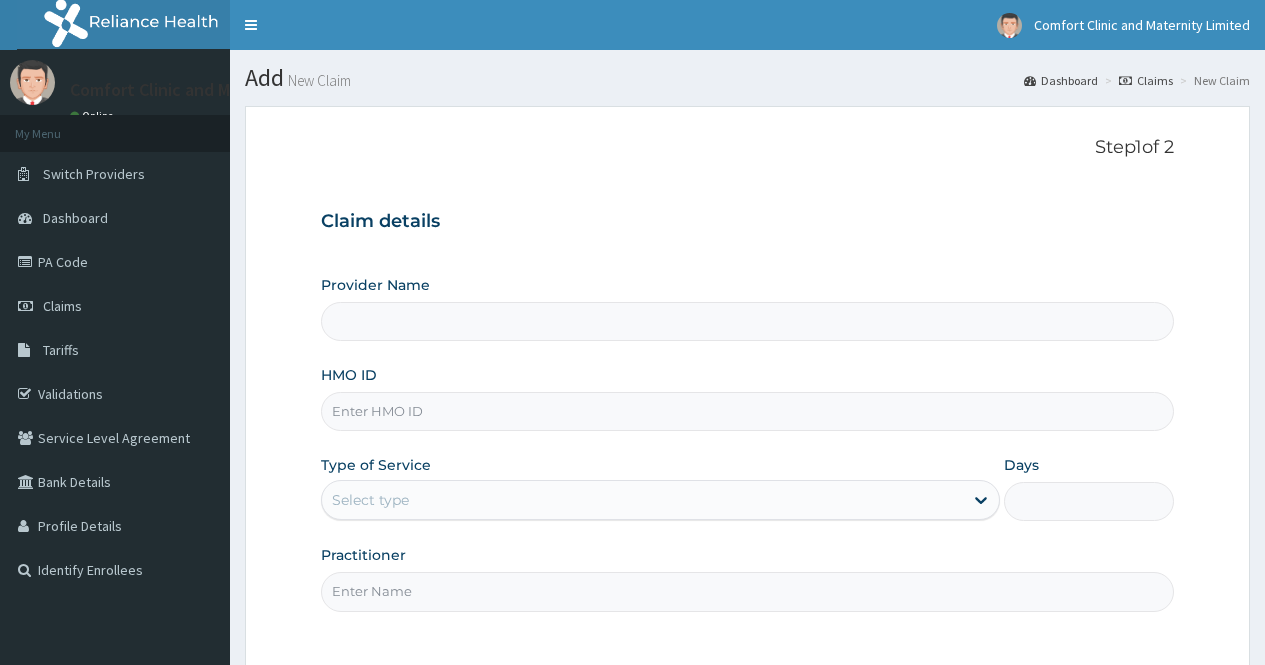 scroll, scrollTop: 0, scrollLeft: 0, axis: both 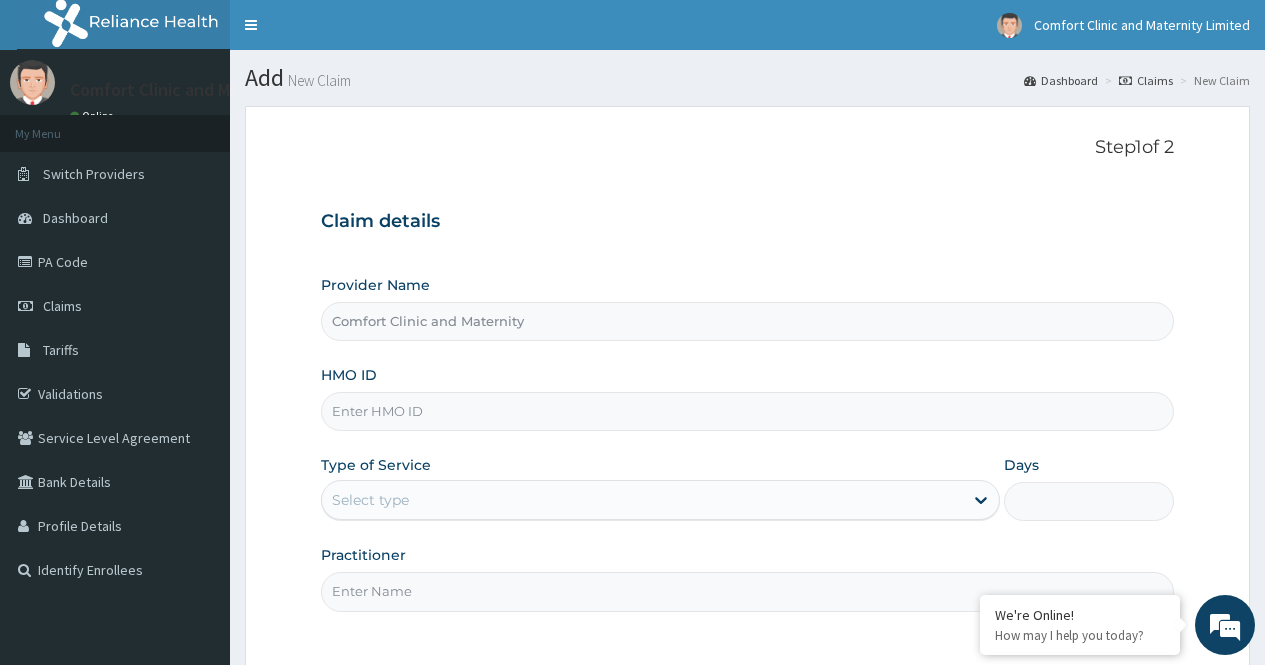 click on "HMO ID" at bounding box center [747, 411] 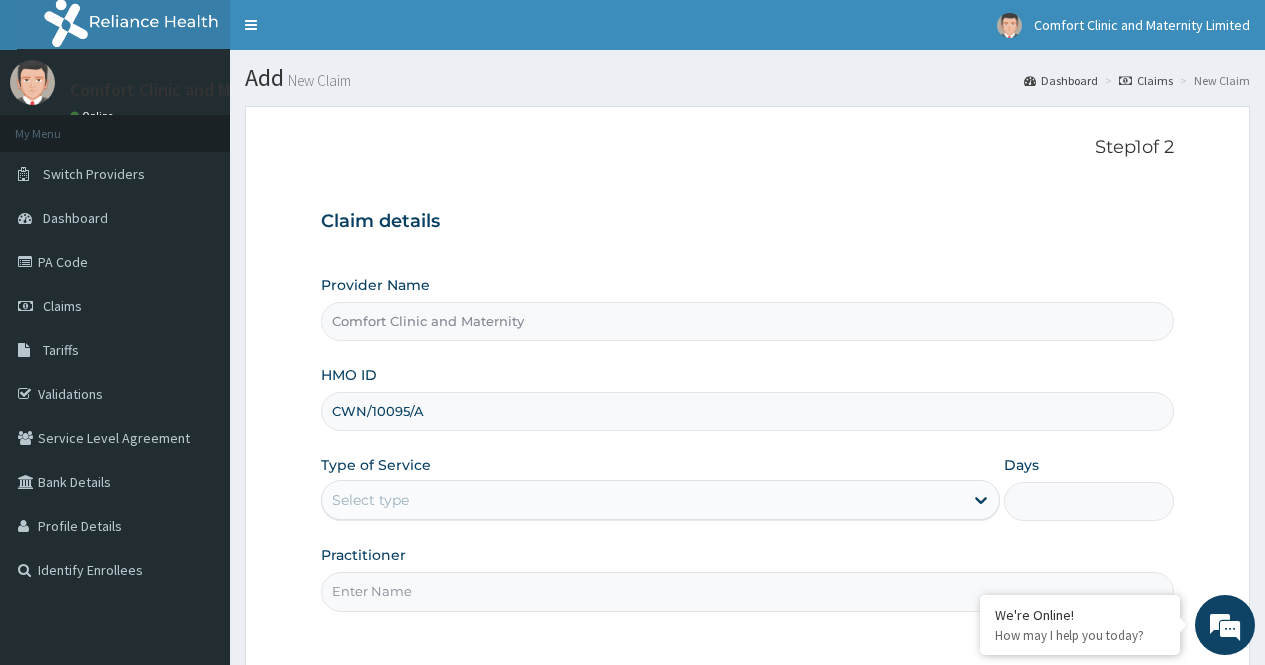 scroll, scrollTop: 0, scrollLeft: 0, axis: both 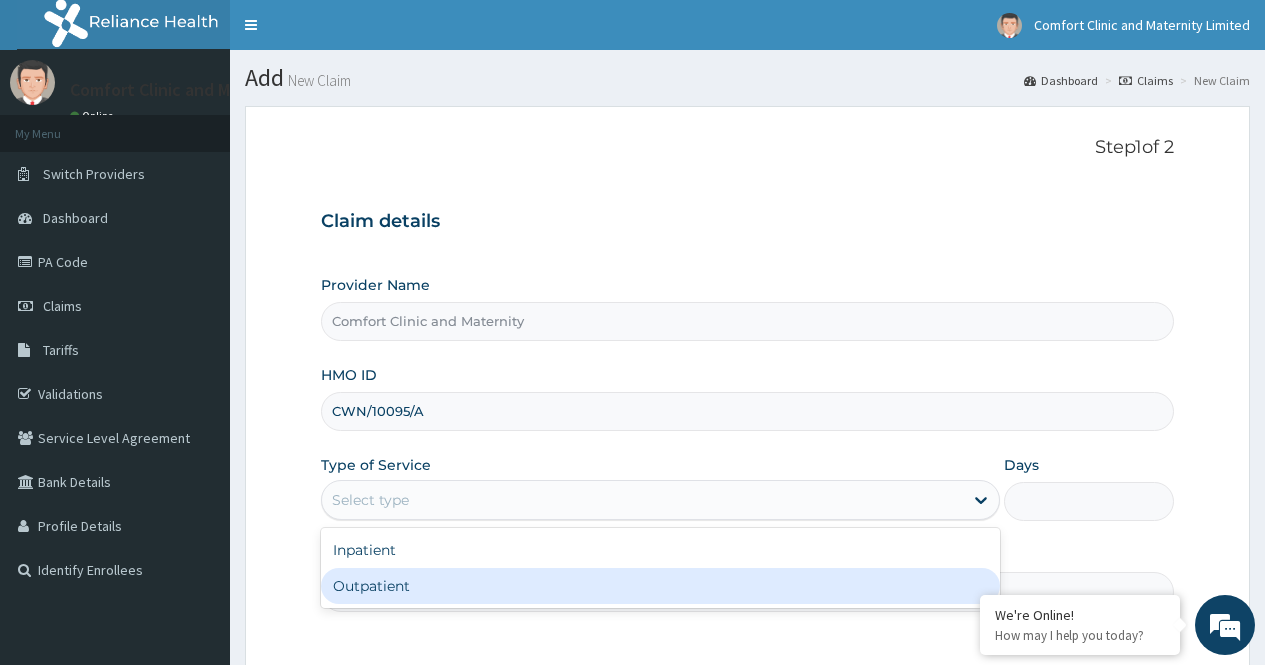 click on "Outpatient" at bounding box center (660, 586) 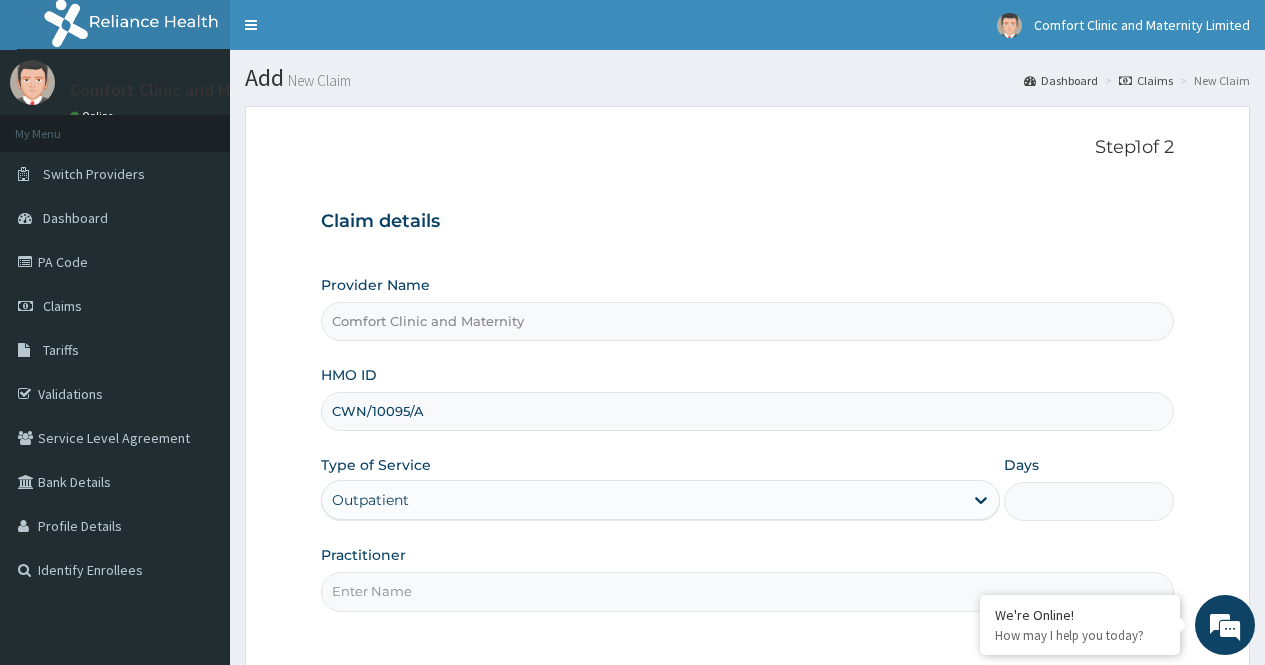 type on "1" 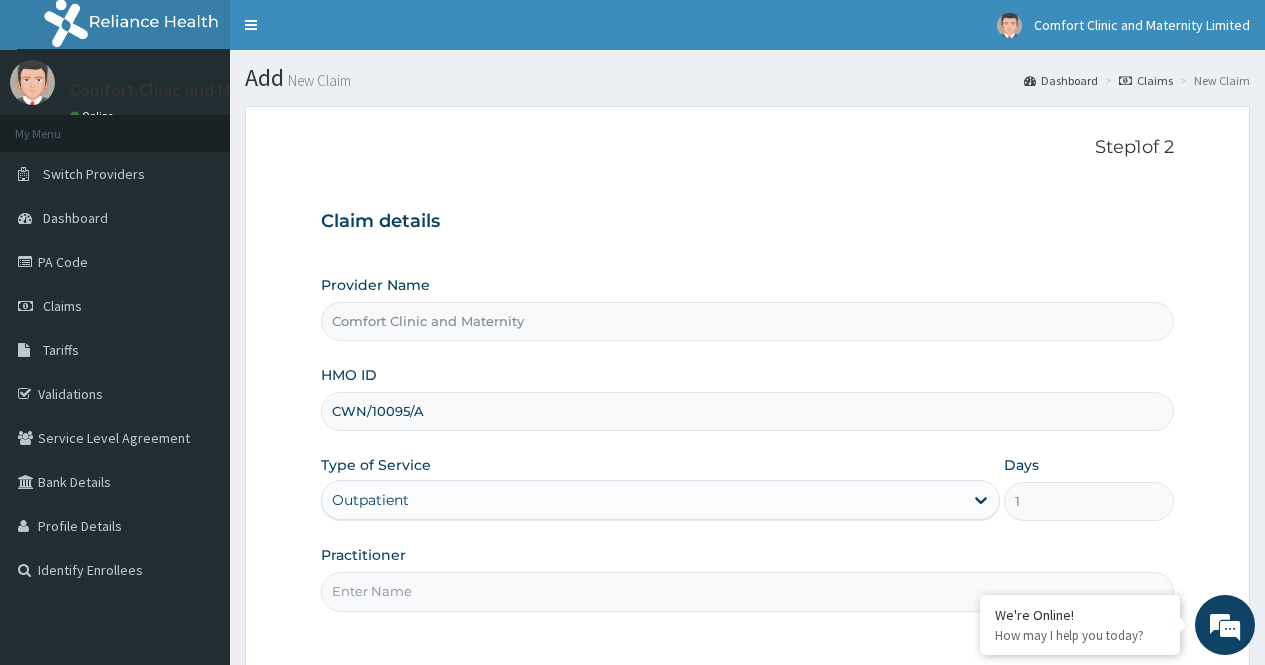 click on "Practitioner" at bounding box center (747, 591) 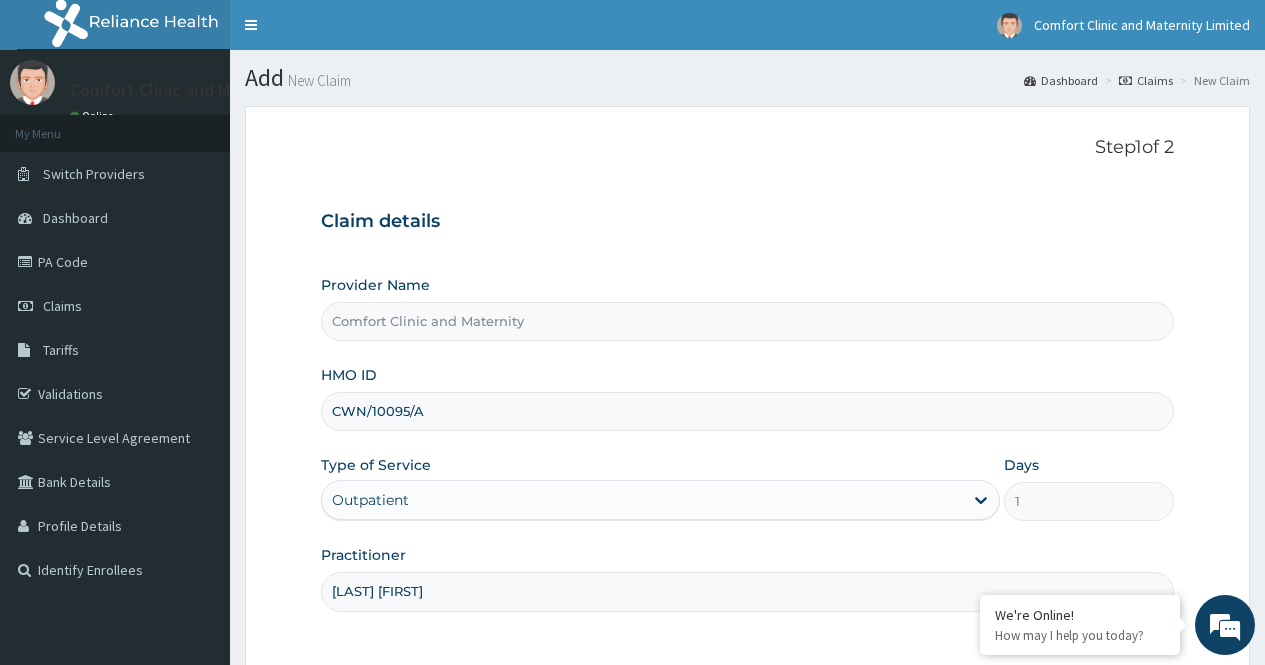 type on "[LAST] [FIRST]" 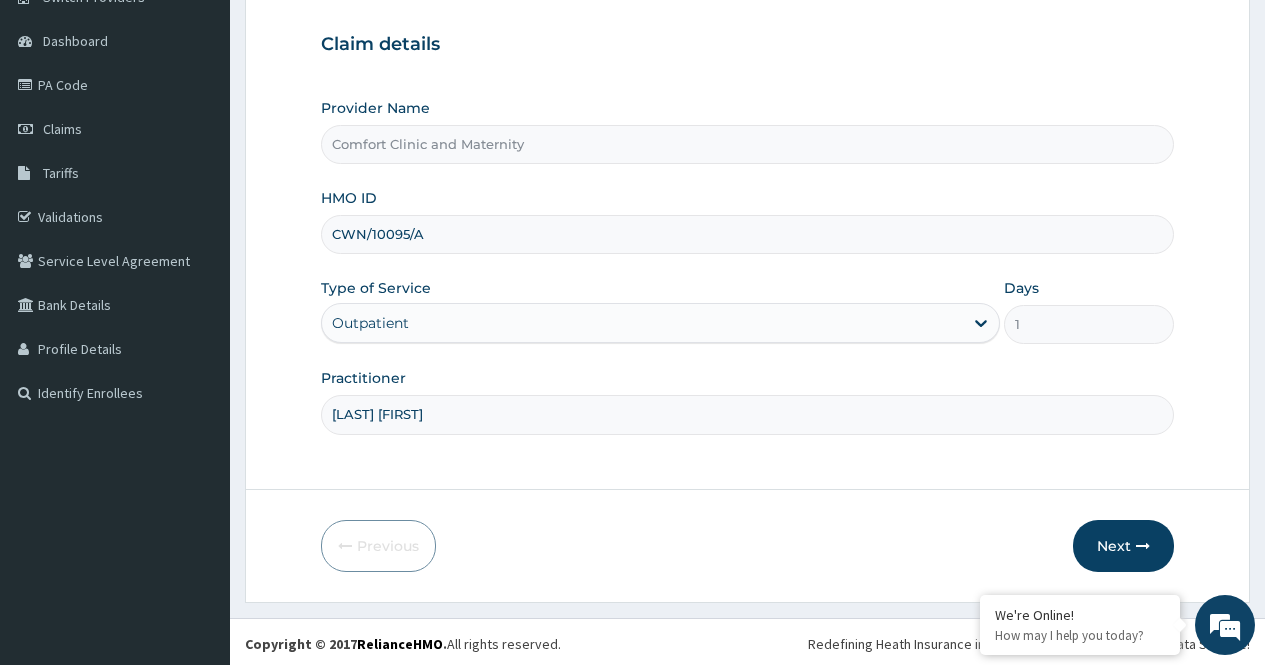 scroll, scrollTop: 181, scrollLeft: 0, axis: vertical 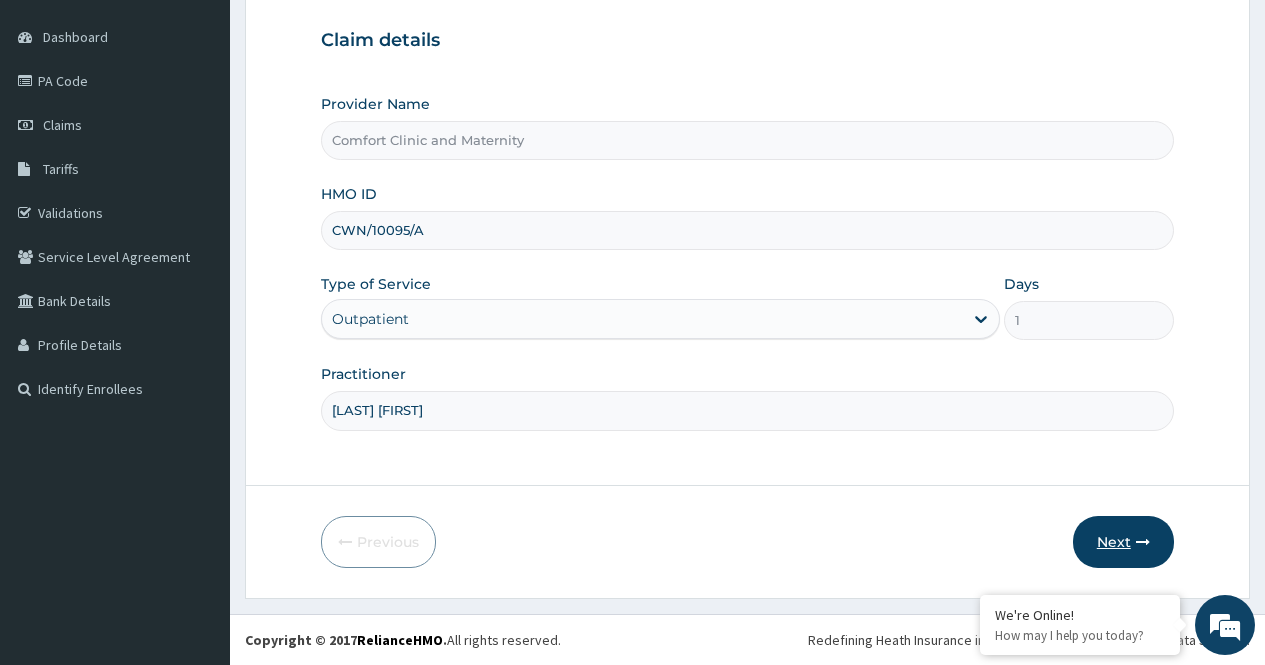 click on "Next" at bounding box center [1123, 542] 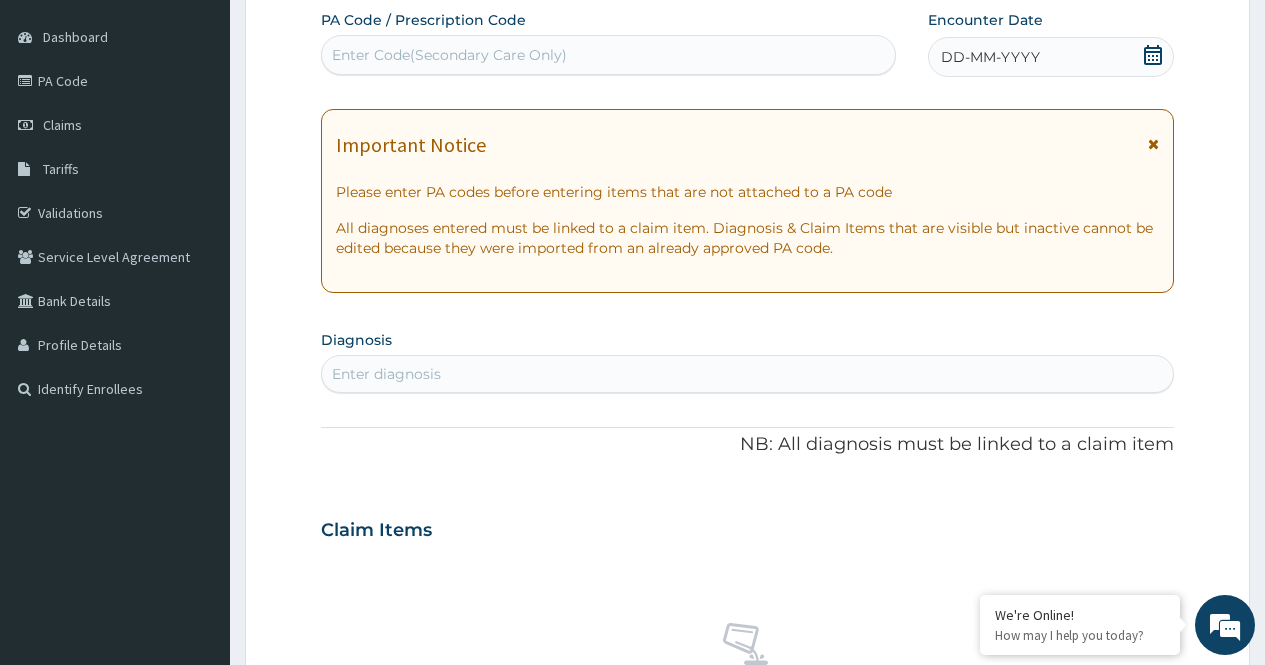 click on "Enter Code(Secondary Care Only)" at bounding box center [608, 55] 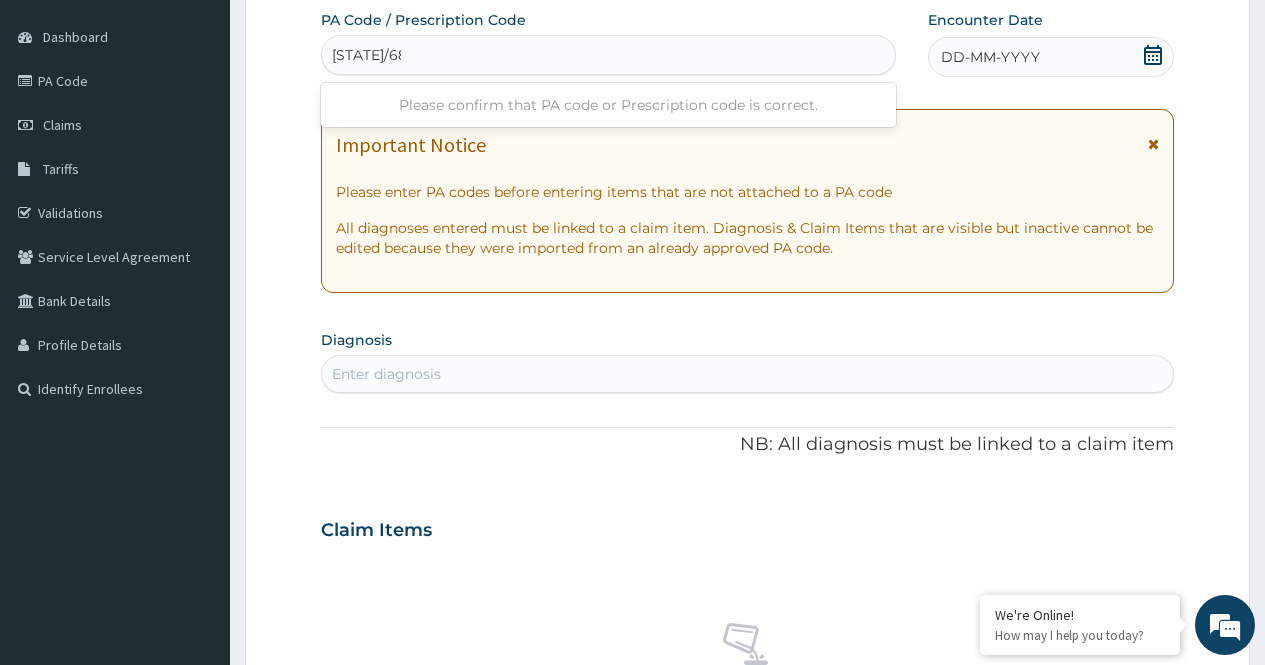 type on "PA/68534D" 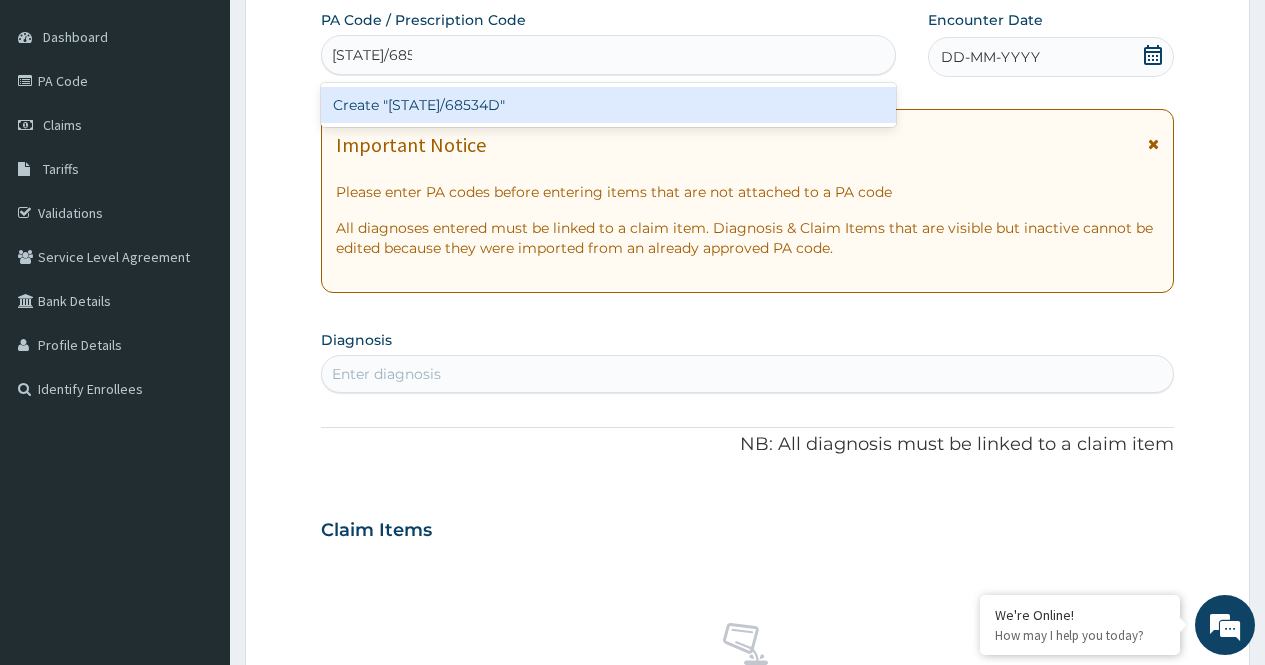 click on "Create "PA/68534D"" at bounding box center (608, 105) 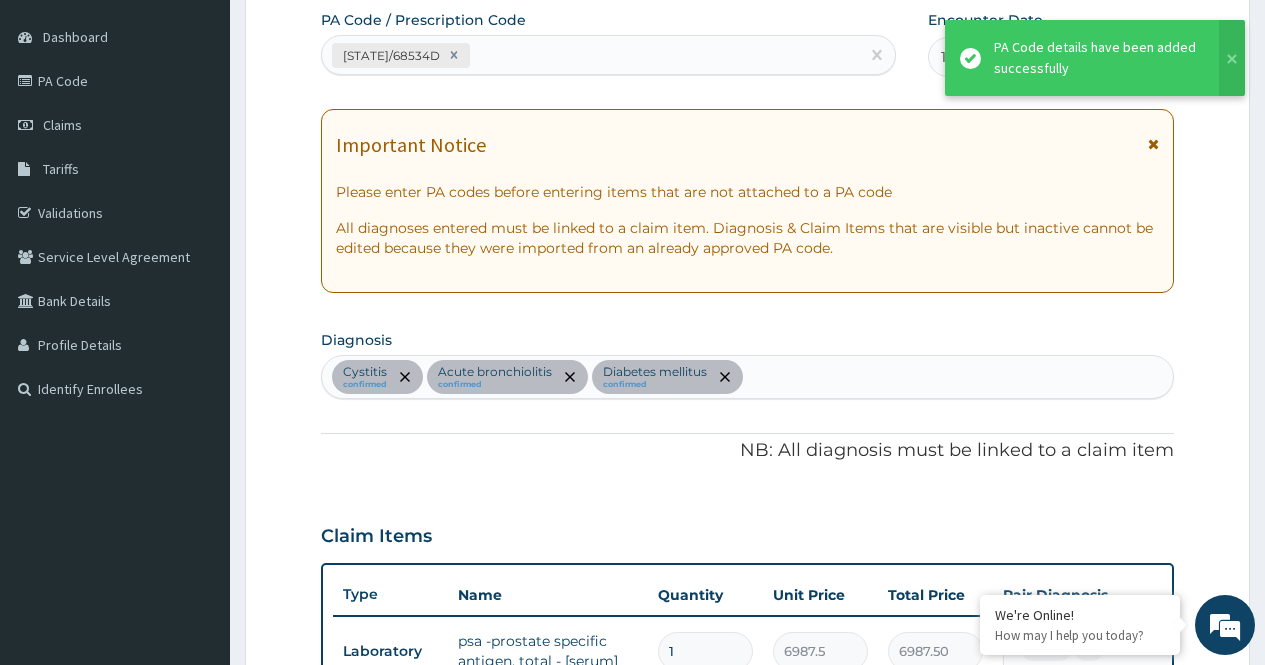 scroll, scrollTop: 638, scrollLeft: 0, axis: vertical 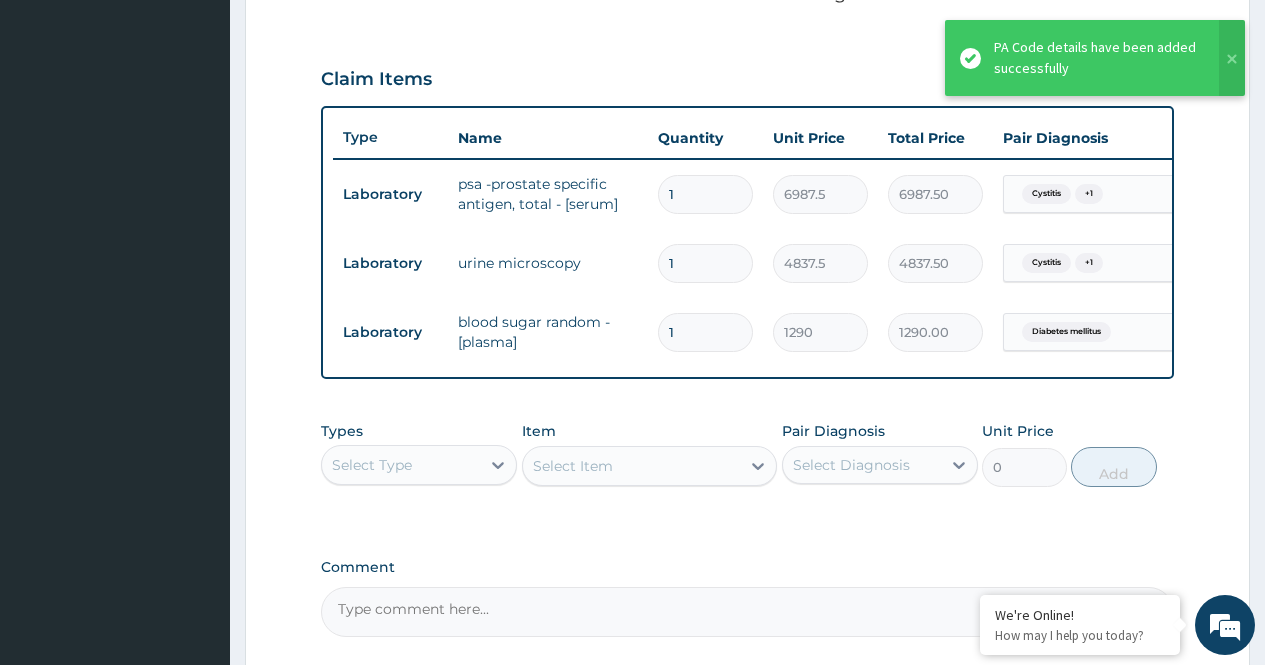 click on "PA Code / Prescription Code PA/68534D Encounter Date 17-07-2025 Important Notice Please enter PA codes before entering items that are not attached to a PA code   All diagnoses entered must be linked to a claim item. Diagnosis & Claim Items that are visible but inactive cannot be edited because they were imported from an already approved PA code. Diagnosis Cystitis confirmed Acute bronchiolitis confirmed Diabetes mellitus confirmed NB: All diagnosis must be linked to a claim item Claim Items Type Name Quantity Unit Price Total Price Pair Diagnosis Actions Laboratory psa -prostate specific antigen, total - [serum] 1 6987.5 6987.50 Cystitis  + 1 Delete Laboratory urine microscopy 1 4837.5 4837.50 Cystitis  + 1 Delete Laboratory blood sugar random - [plasma] 1 1290 1290.00 Diabetes mellitus Delete Types Select Type Item Select Item Pair Diagnosis Select Diagnosis Unit Price 0 Add Comment" at bounding box center (747, 95) 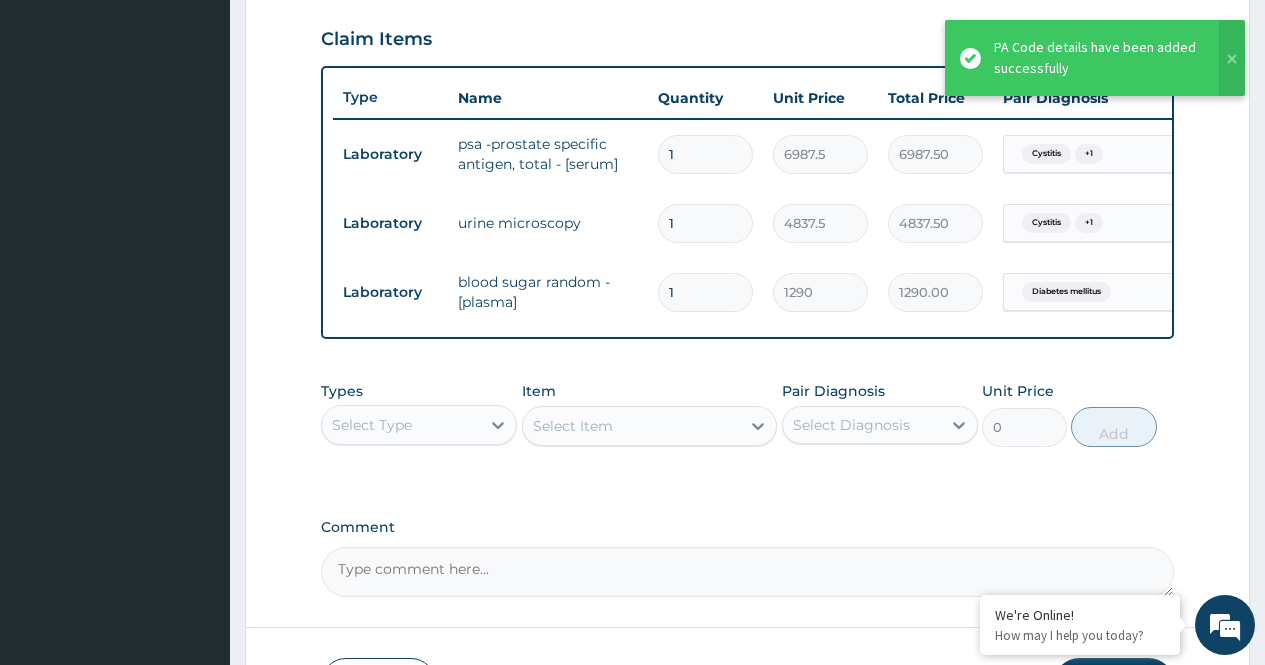 scroll, scrollTop: 835, scrollLeft: 0, axis: vertical 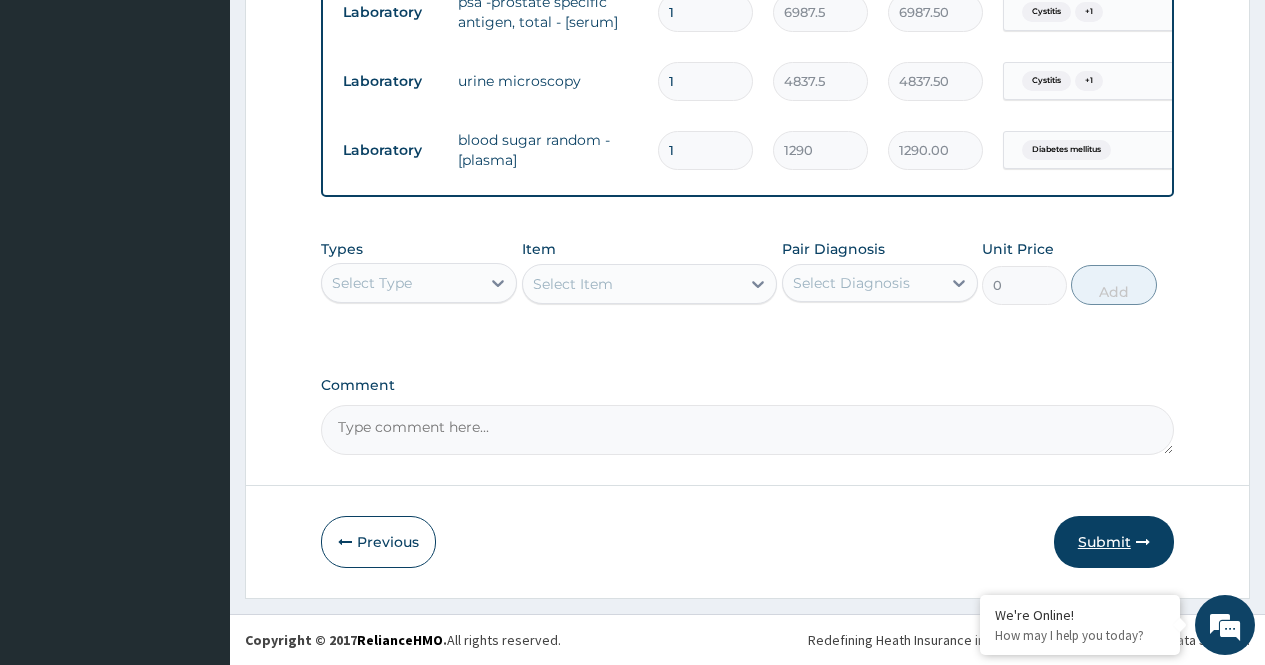 click on "Submit" at bounding box center [1114, 542] 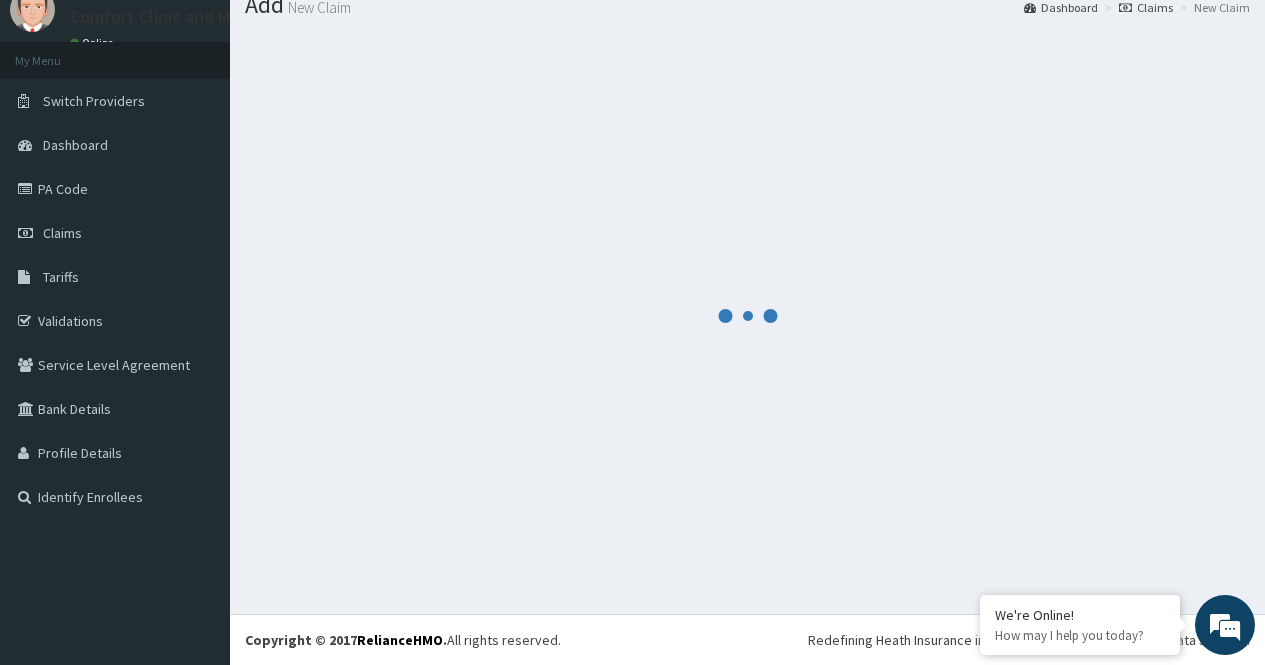scroll, scrollTop: 835, scrollLeft: 0, axis: vertical 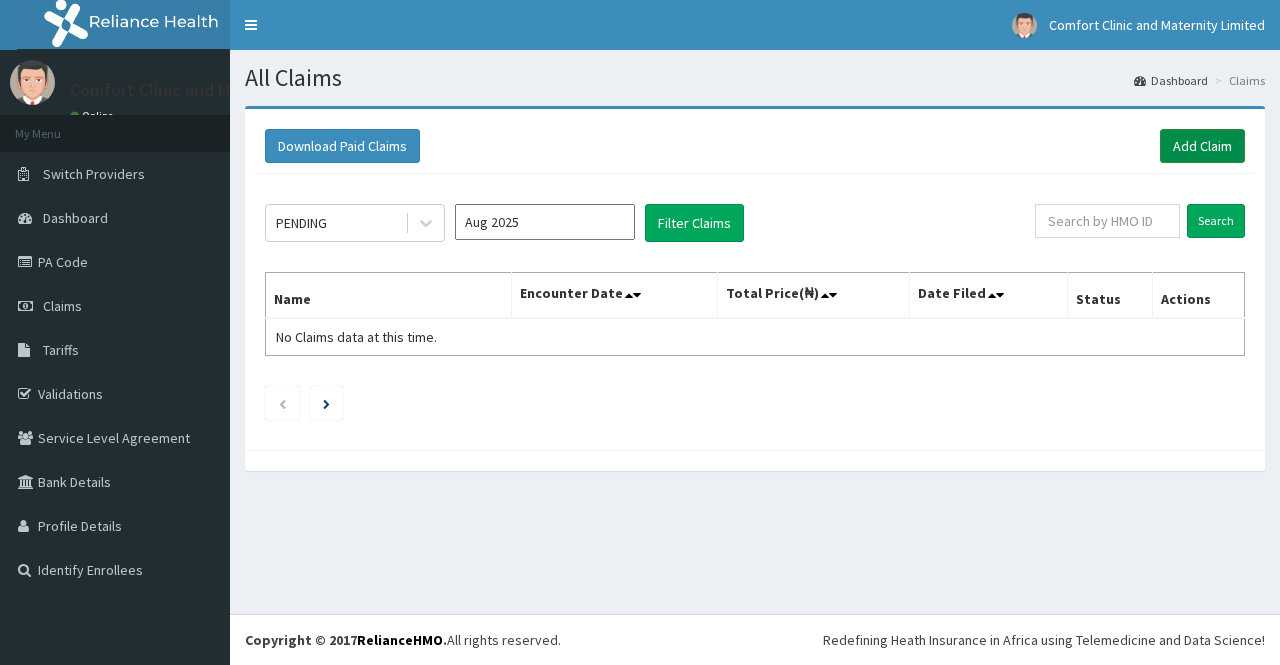 click on "Add Claim" at bounding box center (1202, 146) 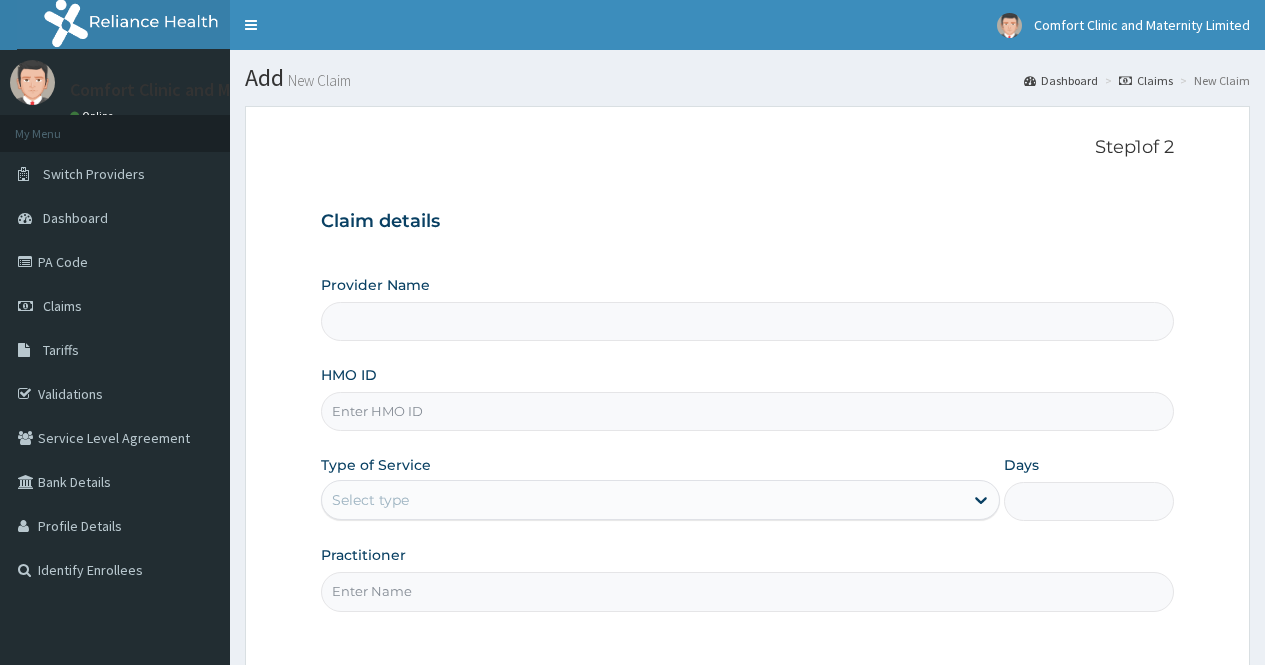 scroll, scrollTop: 0, scrollLeft: 0, axis: both 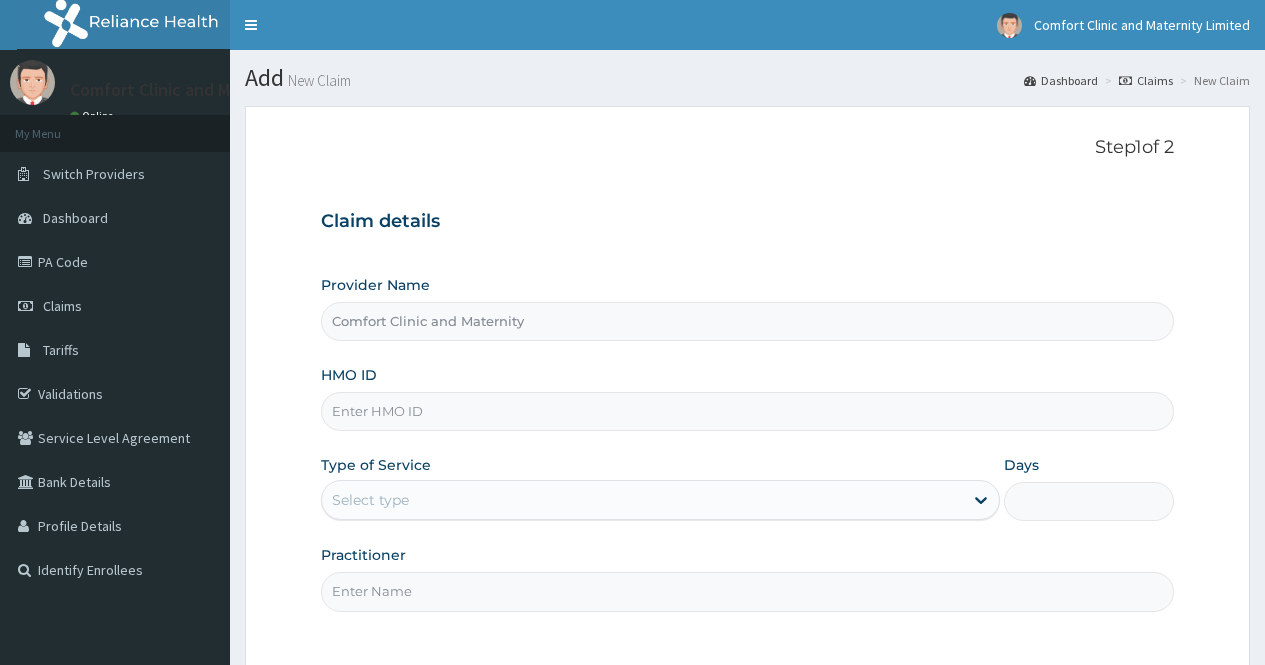 click on "HMO ID" at bounding box center (747, 411) 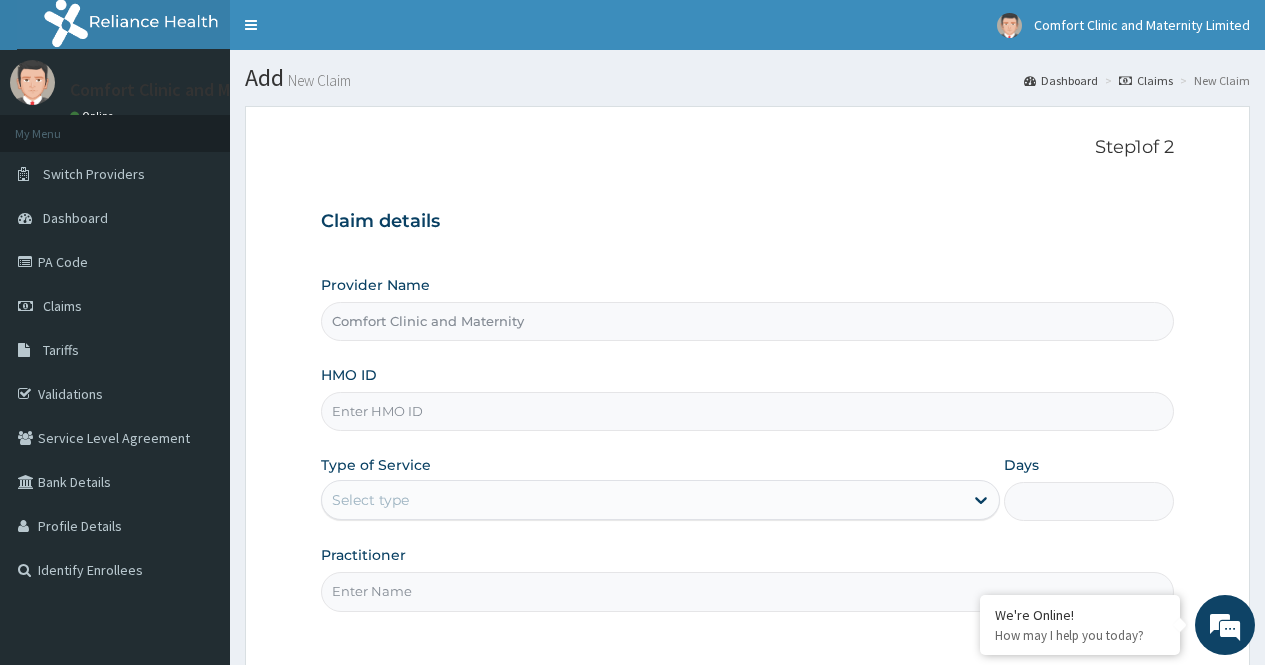 scroll, scrollTop: 0, scrollLeft: 0, axis: both 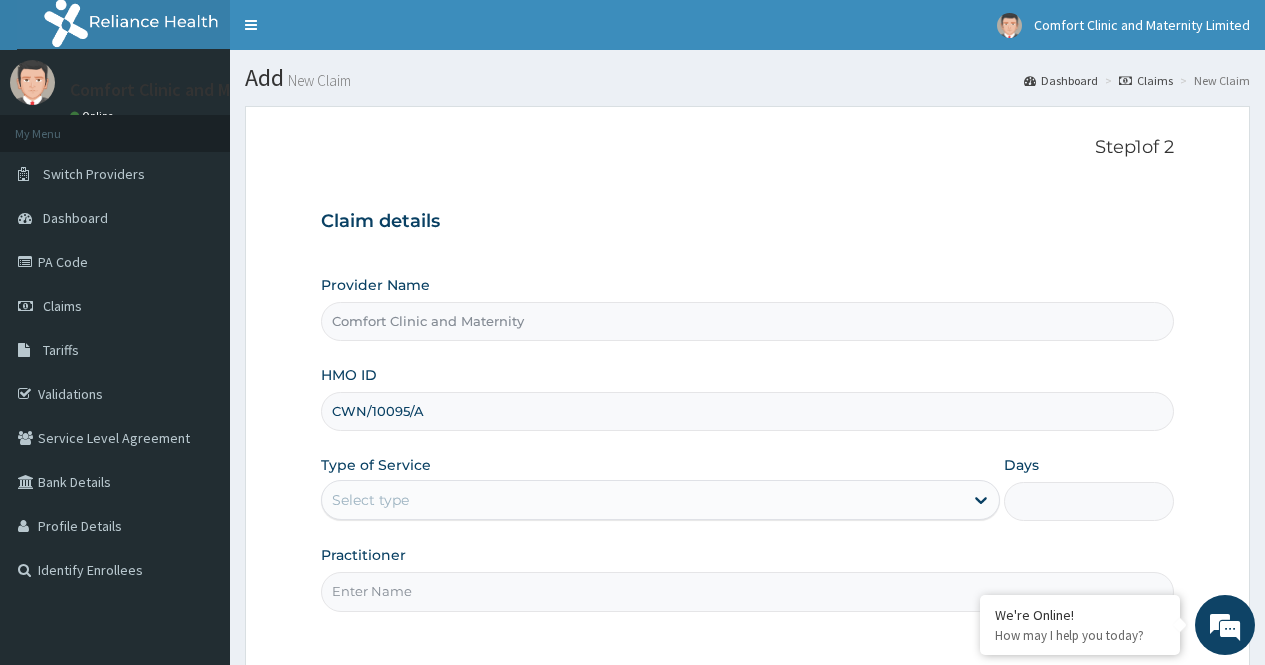type on "CWN/10095/A" 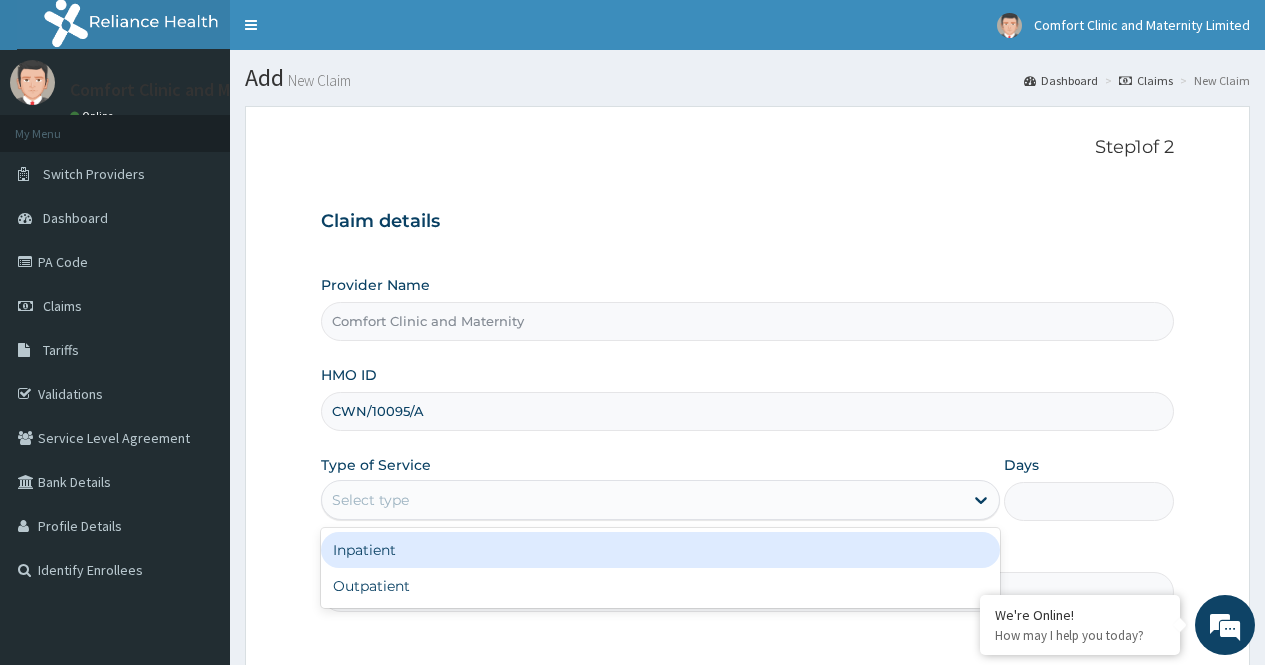 click on "Select type" at bounding box center [642, 500] 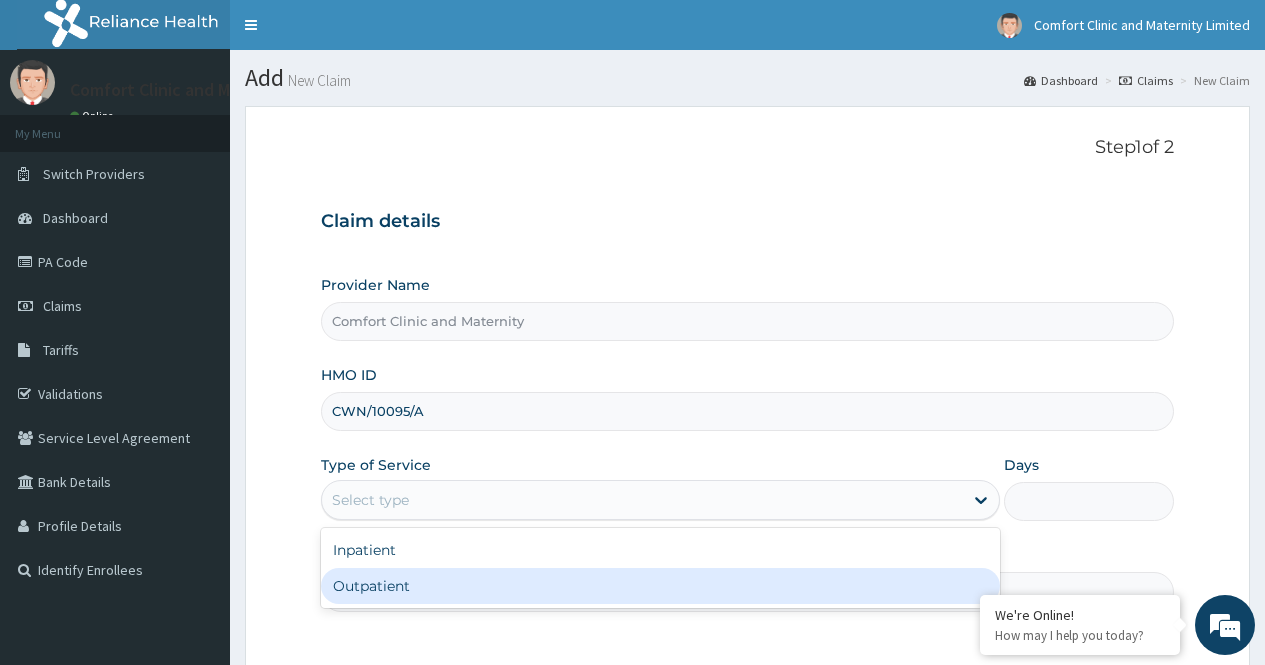 click on "Outpatient" at bounding box center [660, 586] 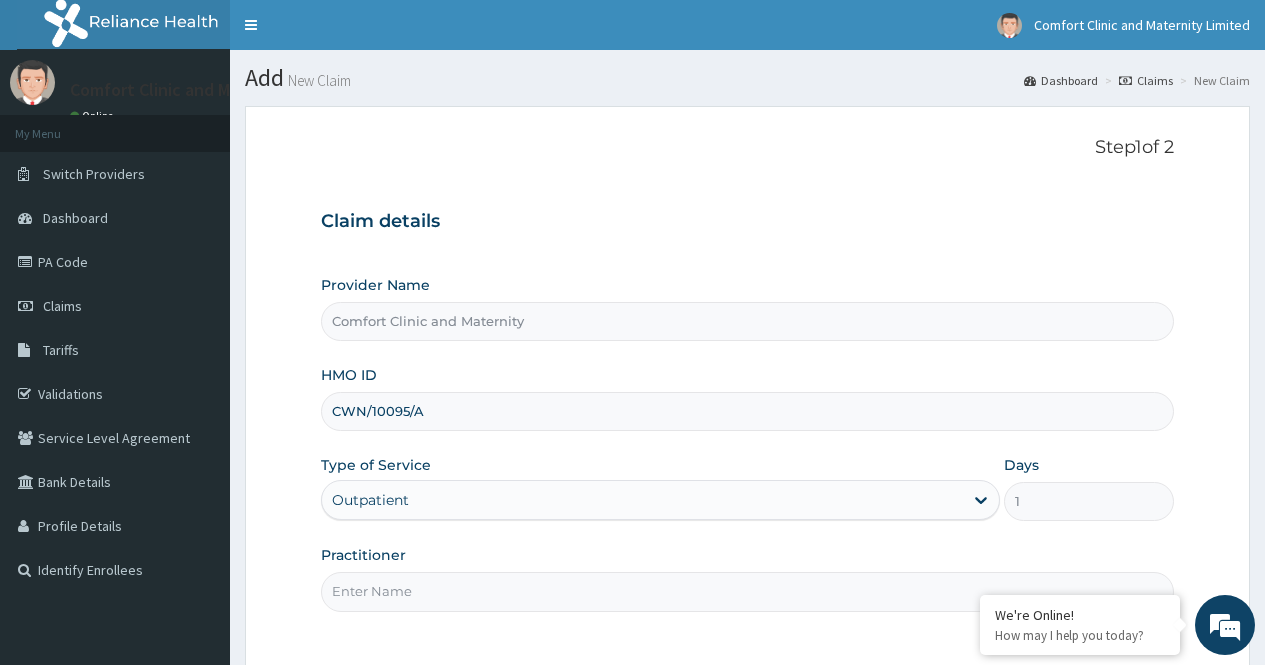 click on "Practitioner" at bounding box center (747, 591) 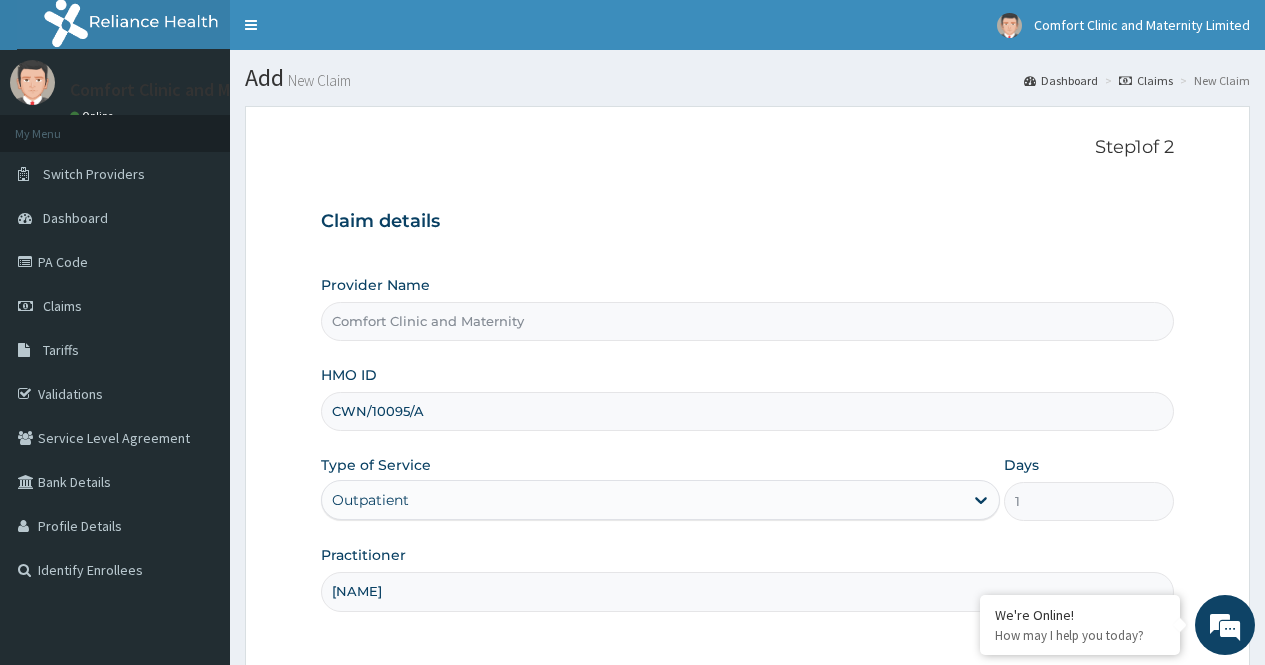 click on "Step  1  of 2 Claim details Provider Name Comfort Clinic and Maternity HMO ID CWN/10095/A Type of Service Outpatient Days 1 Practitioner dr afonne" at bounding box center (747, 386) 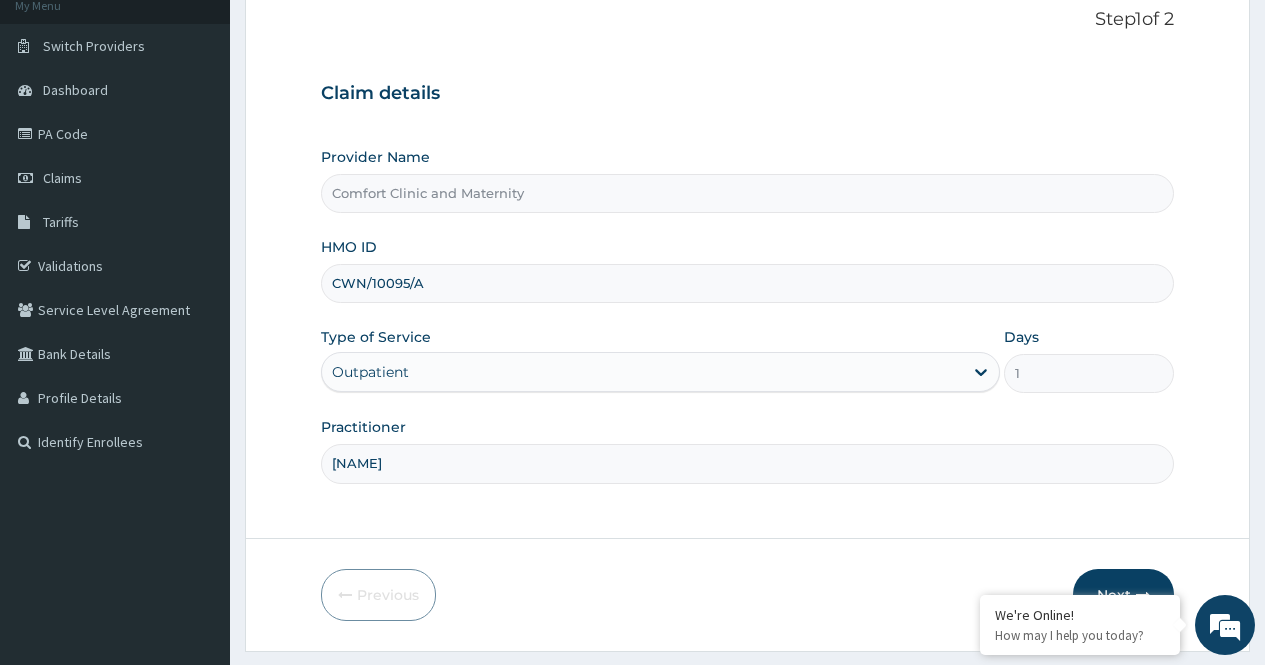 scroll, scrollTop: 181, scrollLeft: 0, axis: vertical 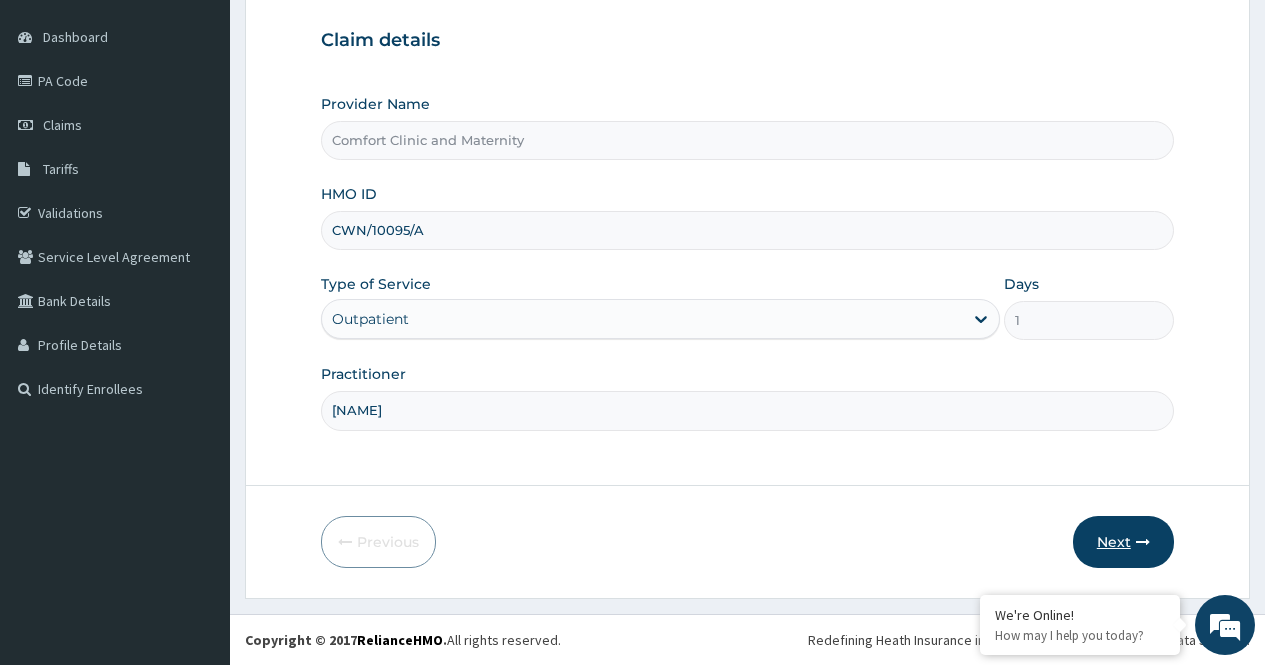 click on "Next" at bounding box center [1123, 542] 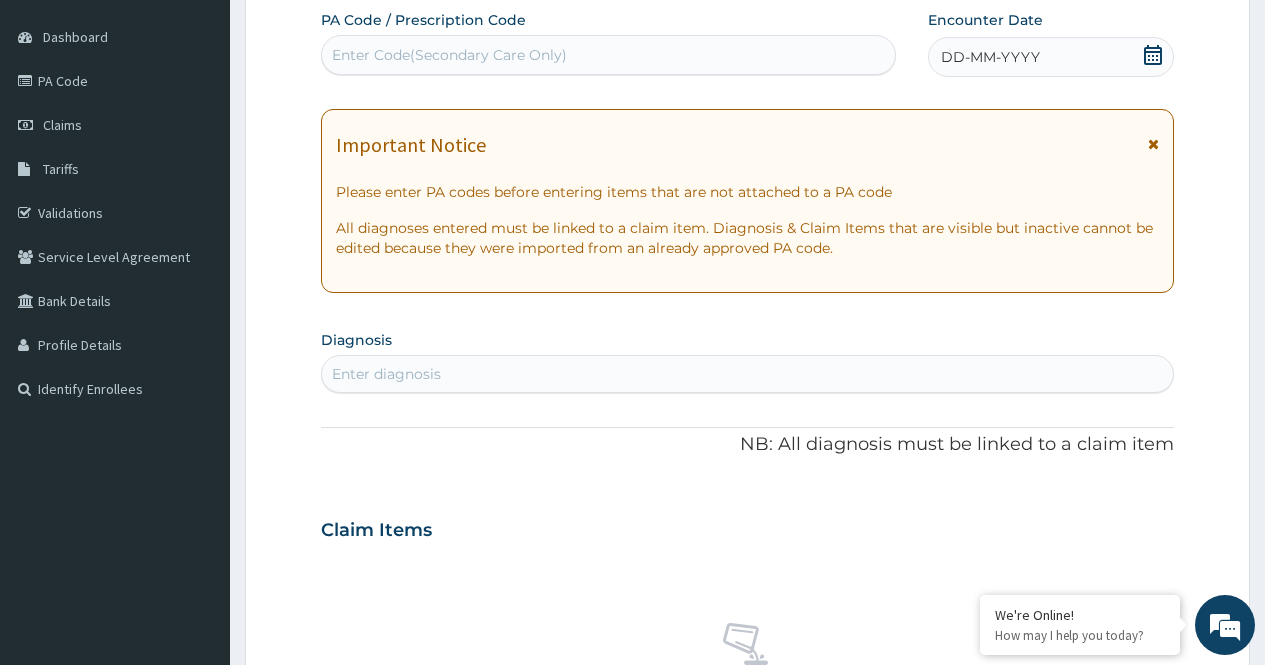 click on "Enter Code(Secondary Care Only)" at bounding box center [608, 55] 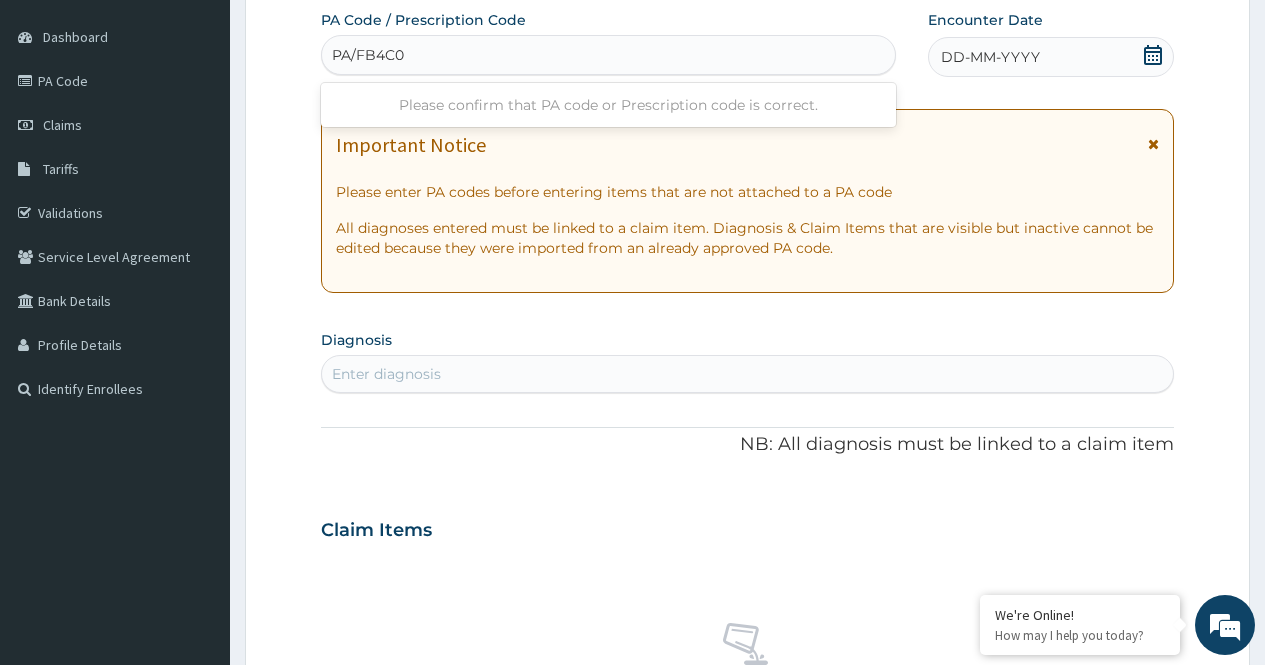 type on "PA/FB4C06" 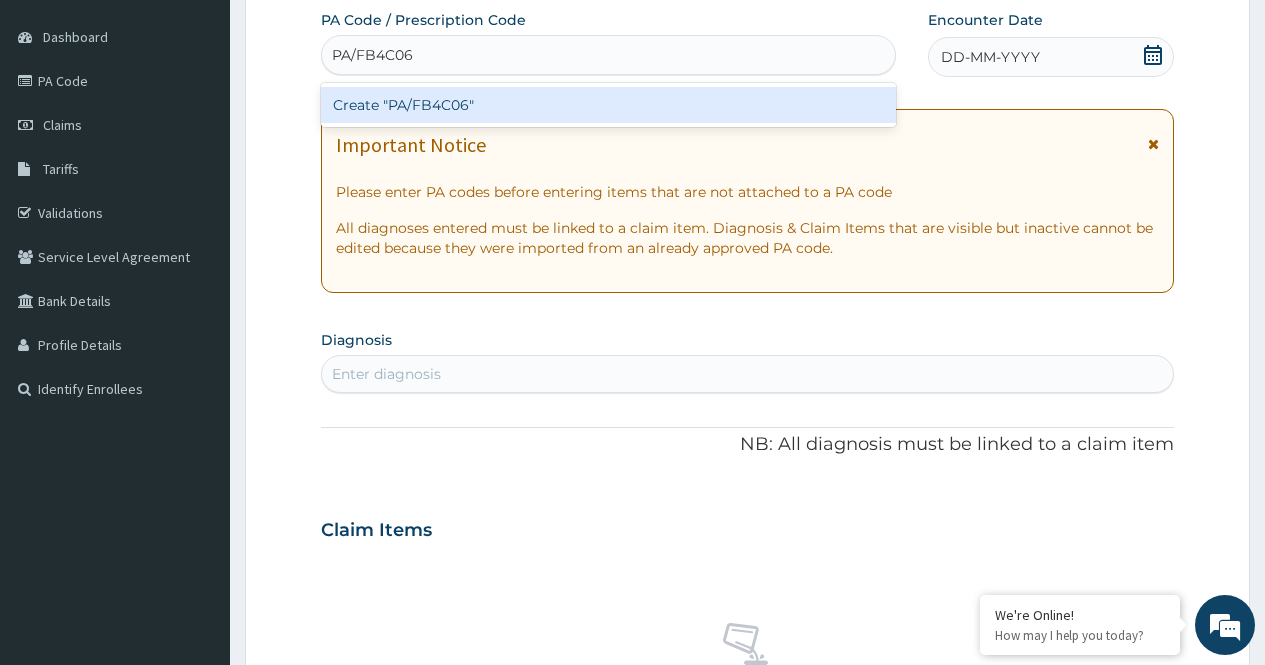 click on "Create "PA/FB4C06"" at bounding box center [608, 105] 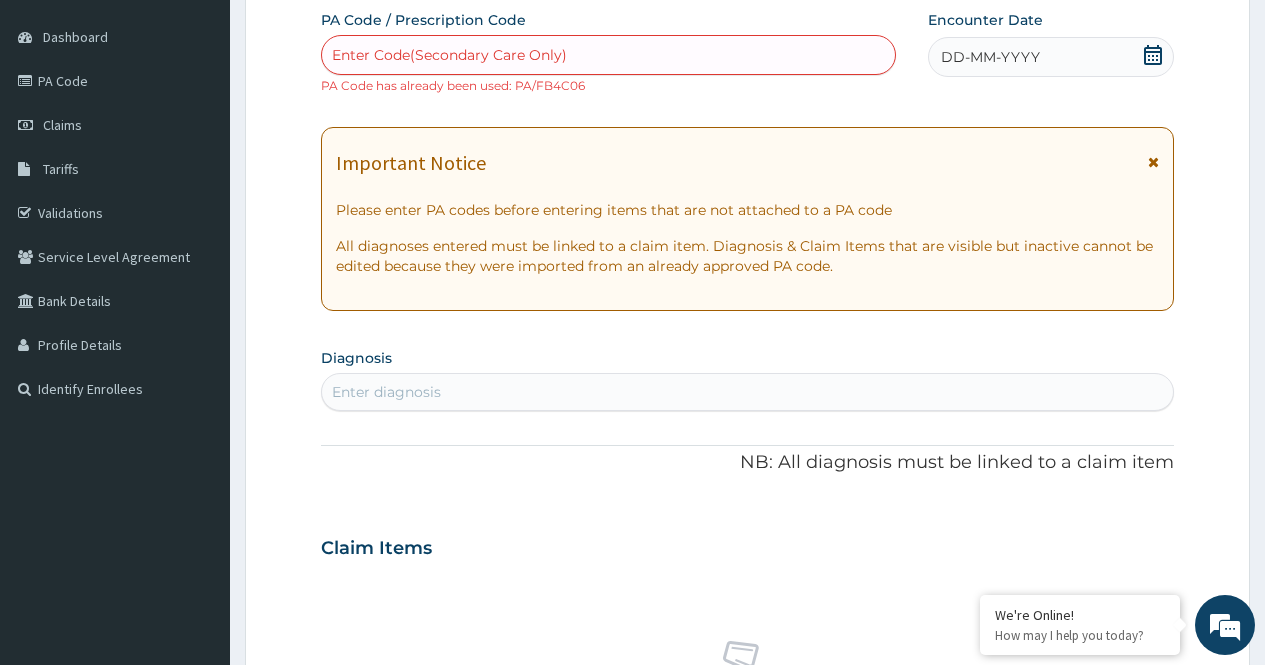 click on "Step  2  of 2 PA Code / Prescription Code Enter Code(Secondary Care Only) PA Code has already been used: PA/FB4C06 Encounter Date DD-MM-YYYY Important Notice Please enter PA codes before entering items that are not attached to a PA code   All diagnoses entered must be linked to a claim item. Diagnosis & Claim Items that are visible but inactive cannot be edited because they were imported from an already approved PA code. Diagnosis Enter diagnosis NB: All diagnosis must be linked to a claim item Claim Items No claim item Types Select Type Item Select Item Pair Diagnosis Select Diagnosis Unit Price 0 Add Comment     Previous   Submit" at bounding box center [747, 566] 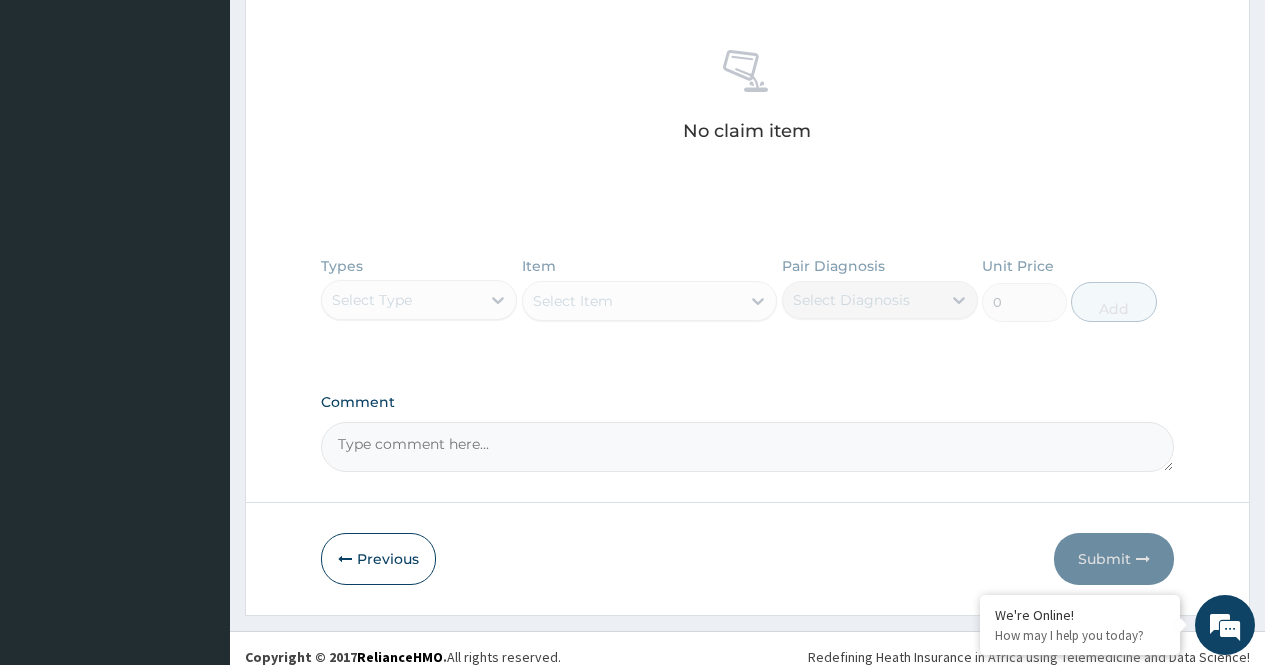 scroll, scrollTop: 789, scrollLeft: 0, axis: vertical 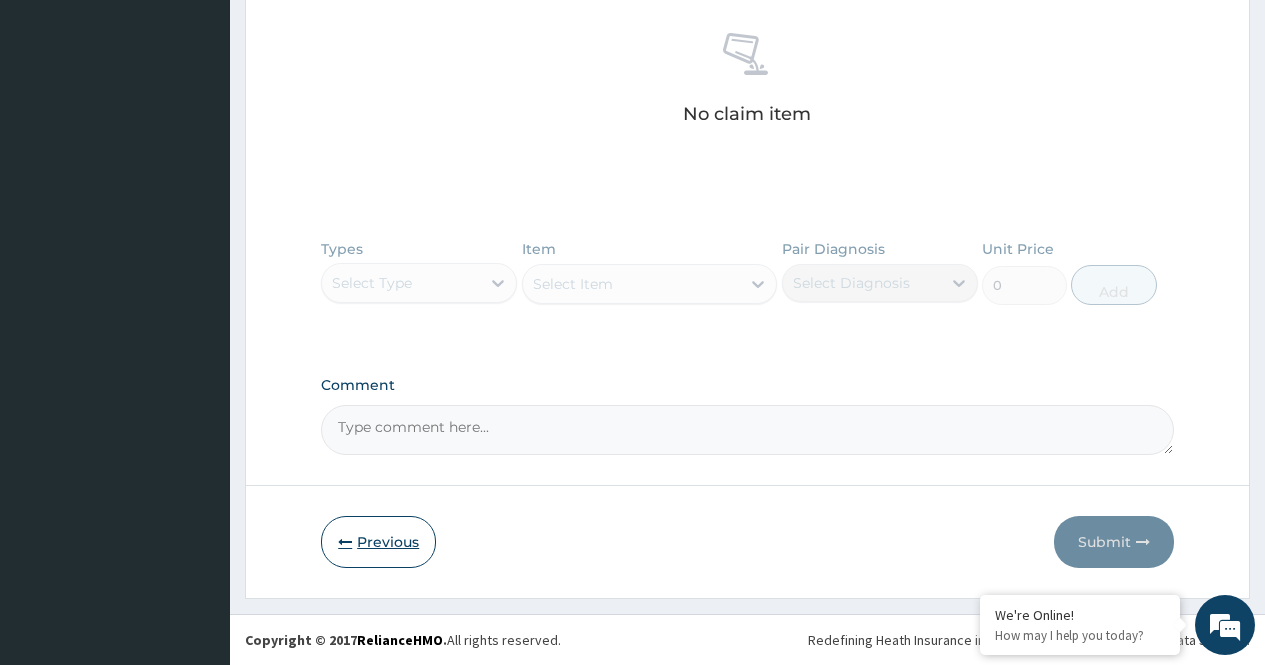 click on "Previous" at bounding box center [378, 542] 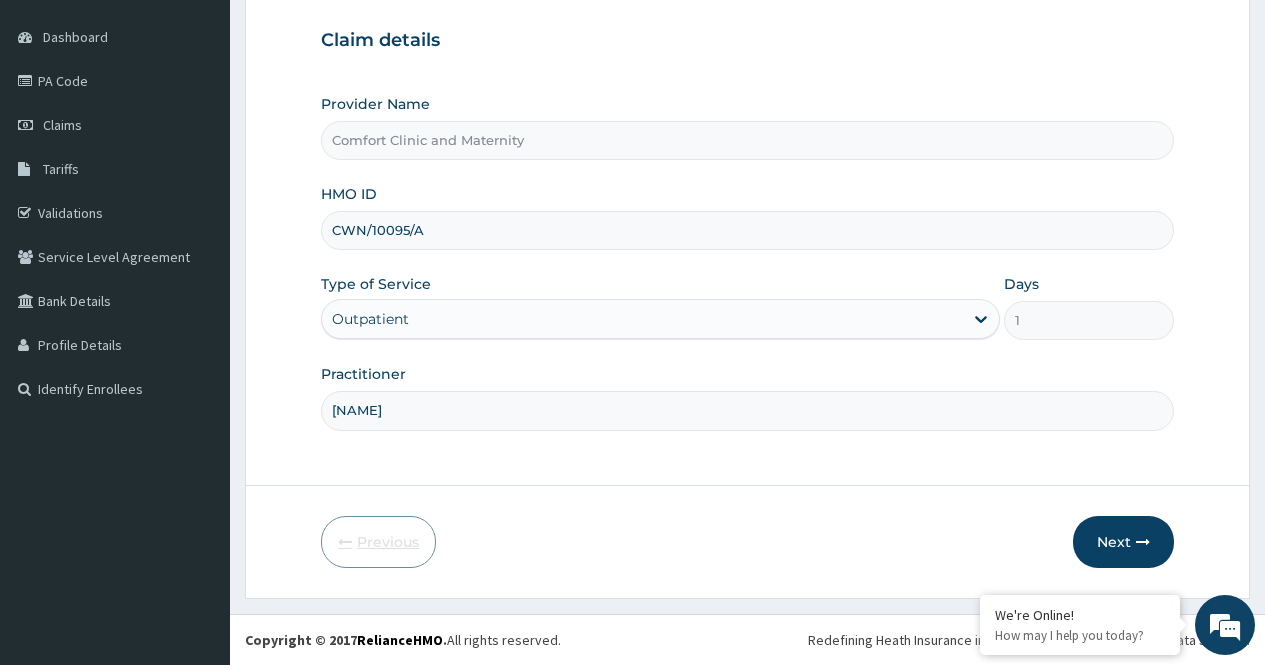 scroll, scrollTop: 181, scrollLeft: 0, axis: vertical 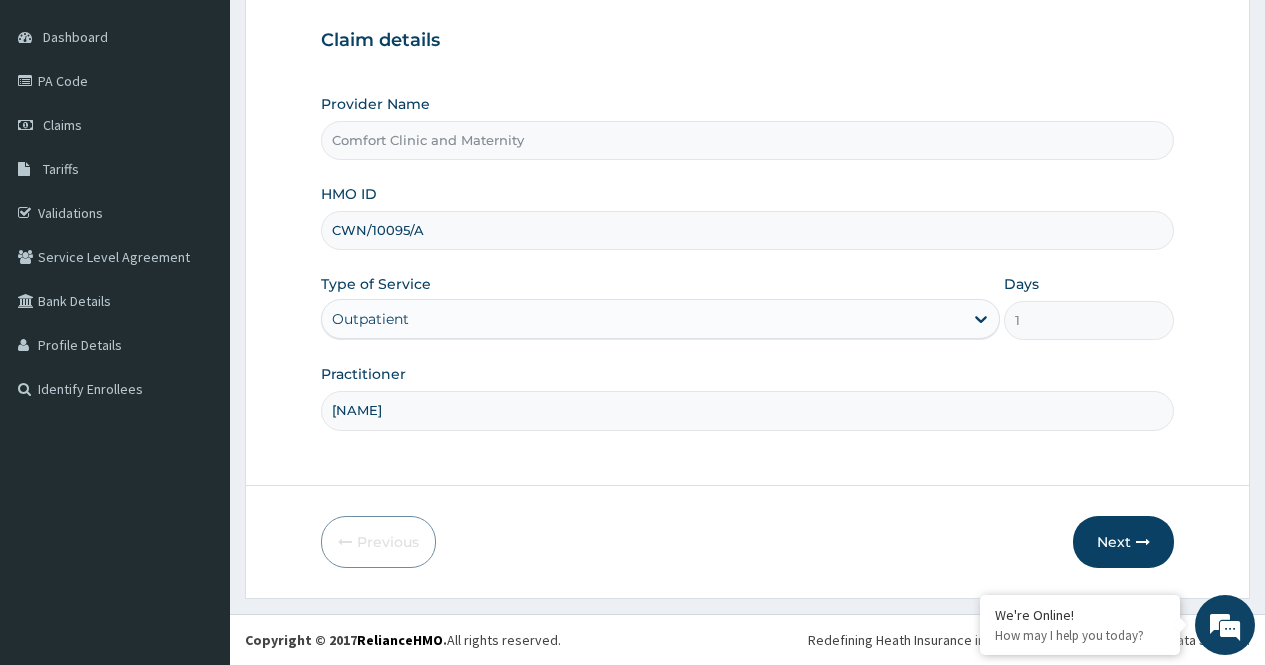 click on "Outpatient" at bounding box center [642, 319] 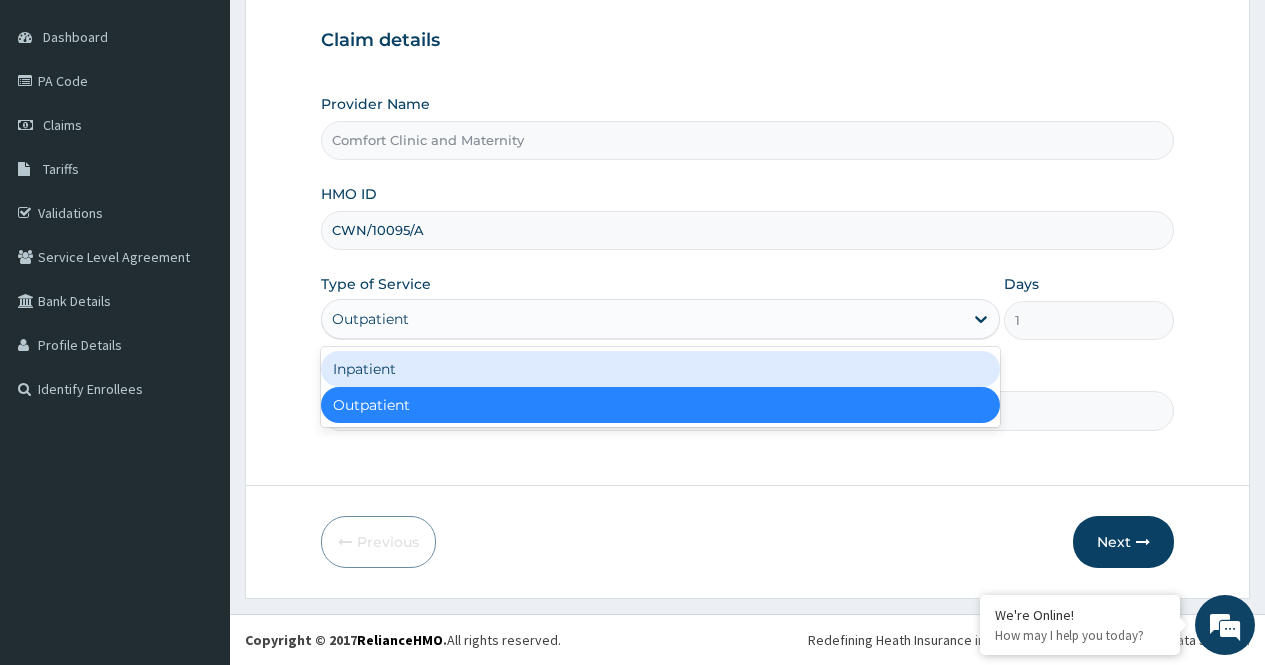 click on "Inpatient" at bounding box center [660, 369] 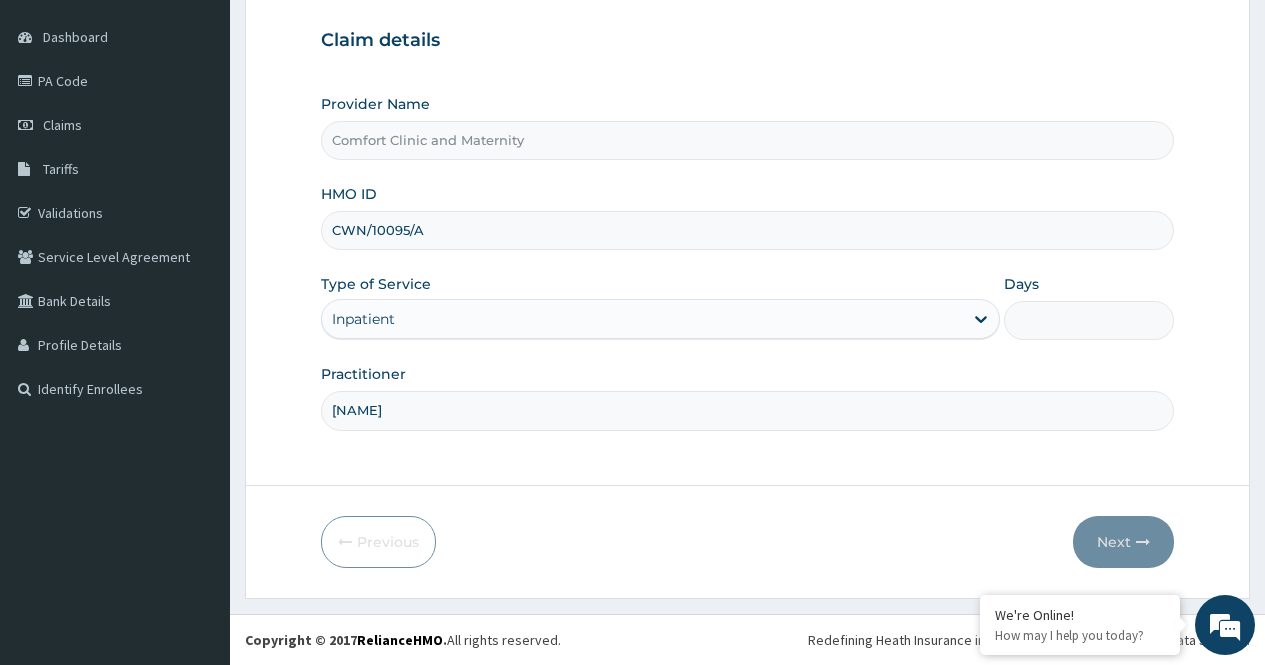 click on "Days" at bounding box center [1089, 320] 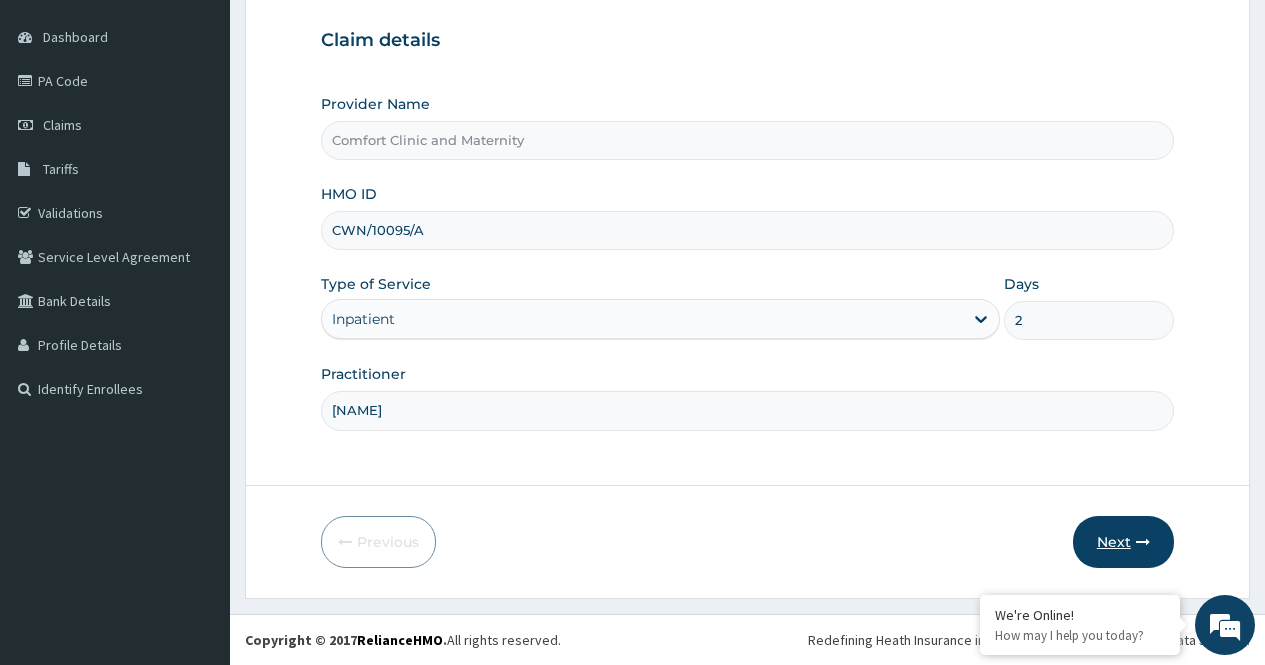 click on "Next" at bounding box center (1123, 542) 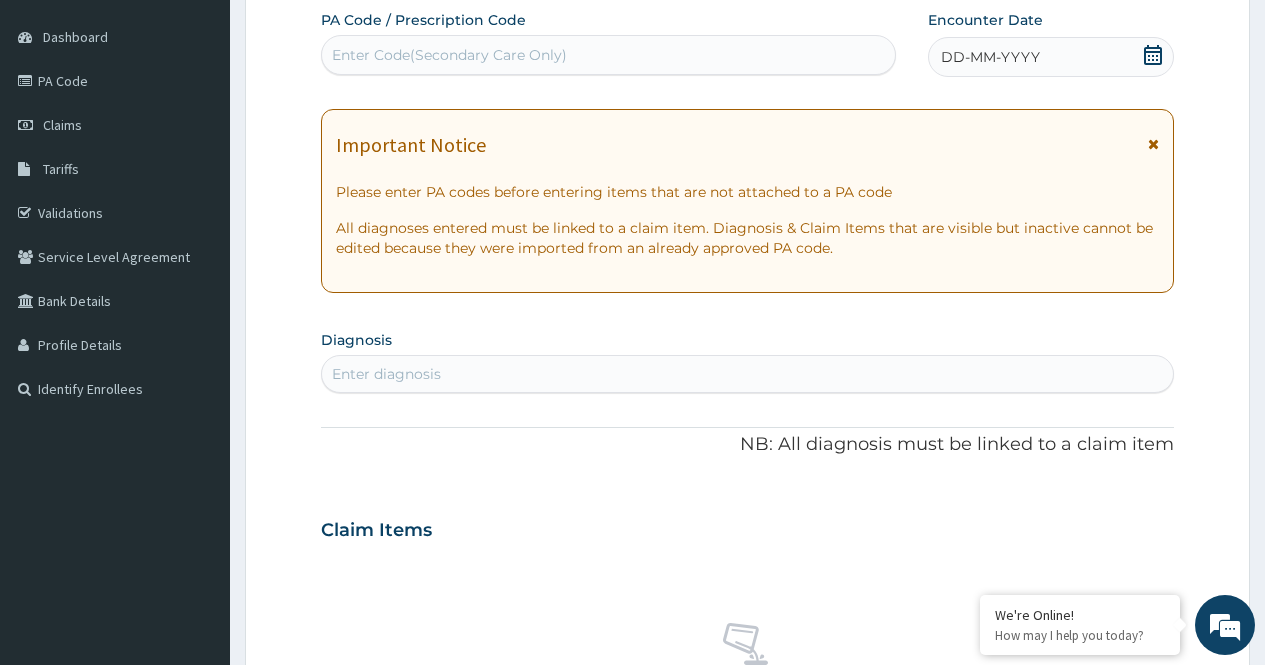 click on "Enter Code(Secondary Care Only)" at bounding box center [449, 55] 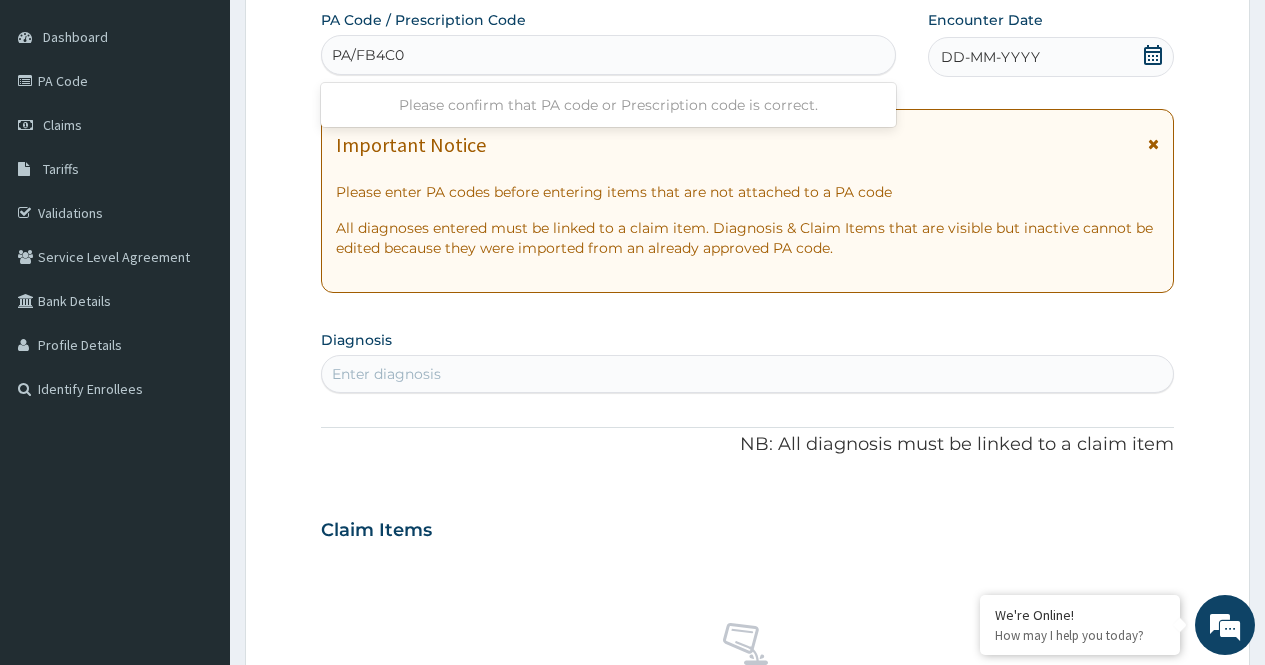type on "PA/FB4C06" 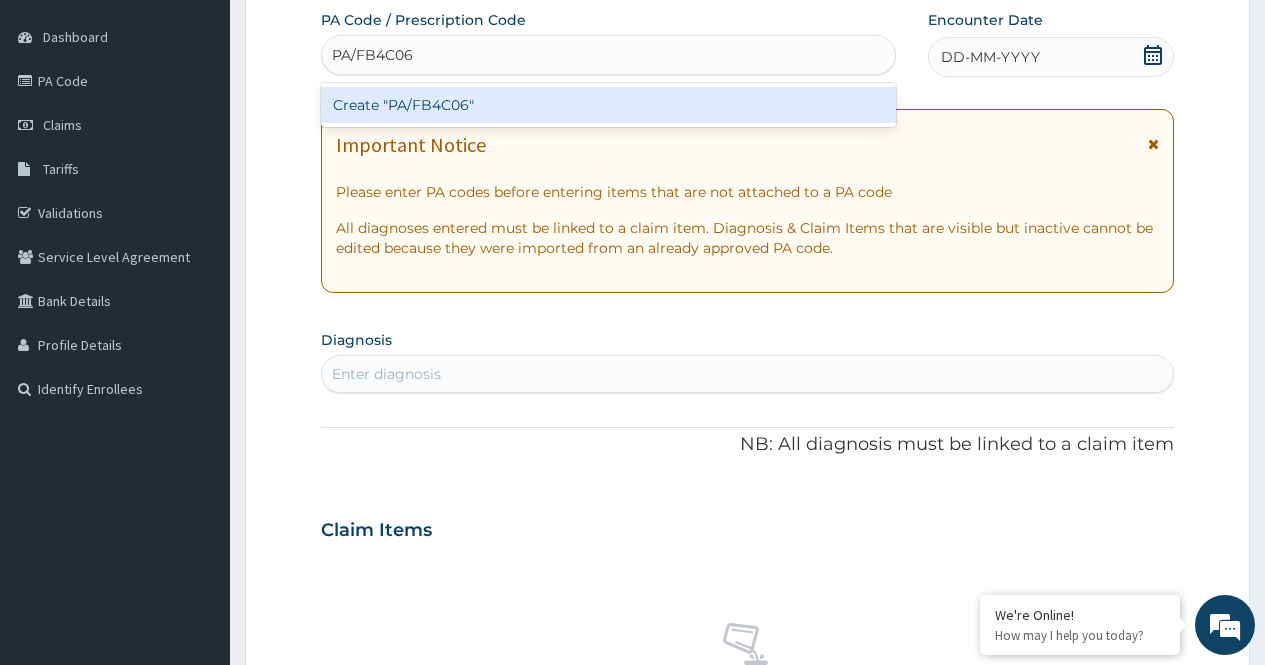 click on "Create "PA/FB4C06"" at bounding box center [608, 105] 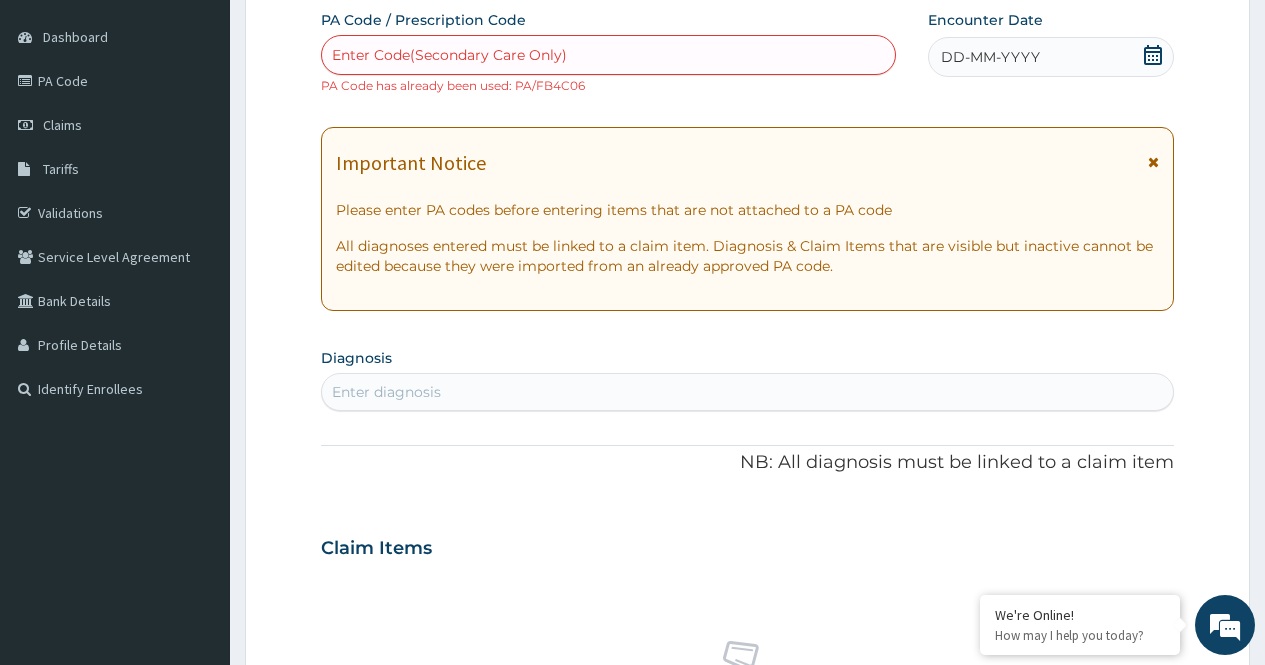 click on "PA Code / Prescription Code Enter Code(Secondary Care Only) PA Code has already been used: PA/FB4C06 Encounter Date DD-MM-YYYY Important Notice Please enter PA codes before entering items that are not attached to a PA code   All diagnoses entered must be linked to a claim item. Diagnosis & Claim Items that are visible but inactive cannot be edited because they were imported from an already approved PA code. Diagnosis Enter diagnosis NB: All diagnosis must be linked to a claim item Claim Items No claim item Types Select Type Item Select Item Pair Diagnosis Select Diagnosis Unit Price 0 Add Comment" at bounding box center (747, 536) 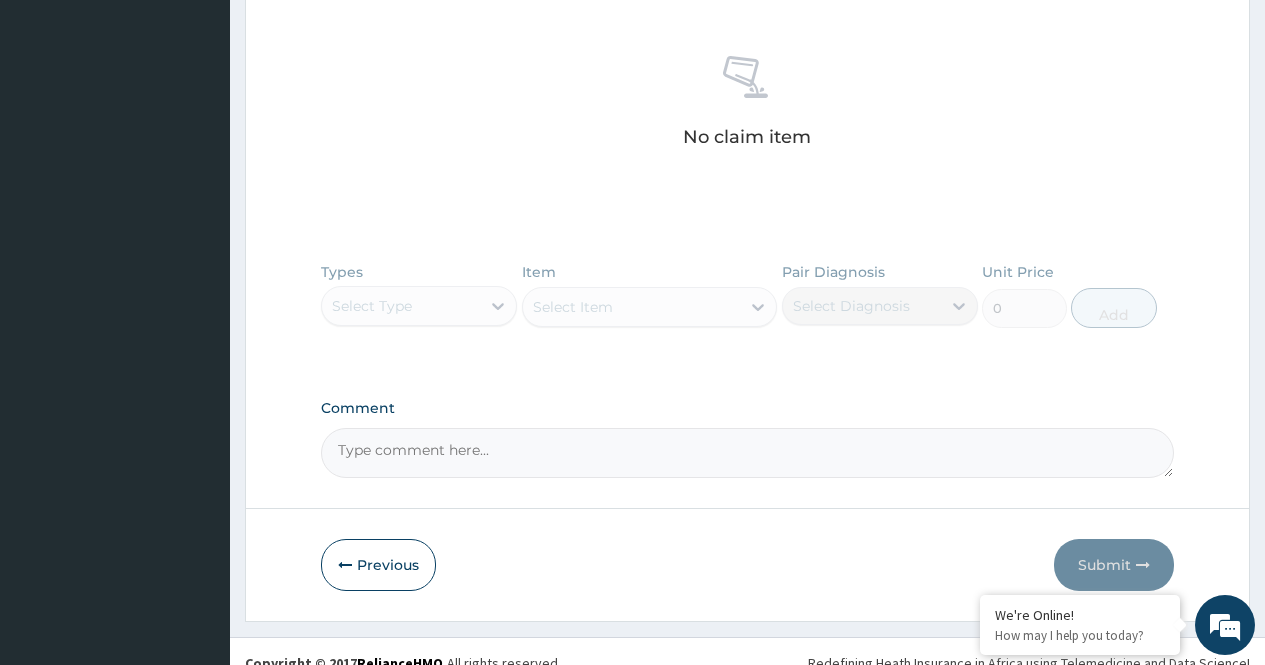 scroll, scrollTop: 781, scrollLeft: 0, axis: vertical 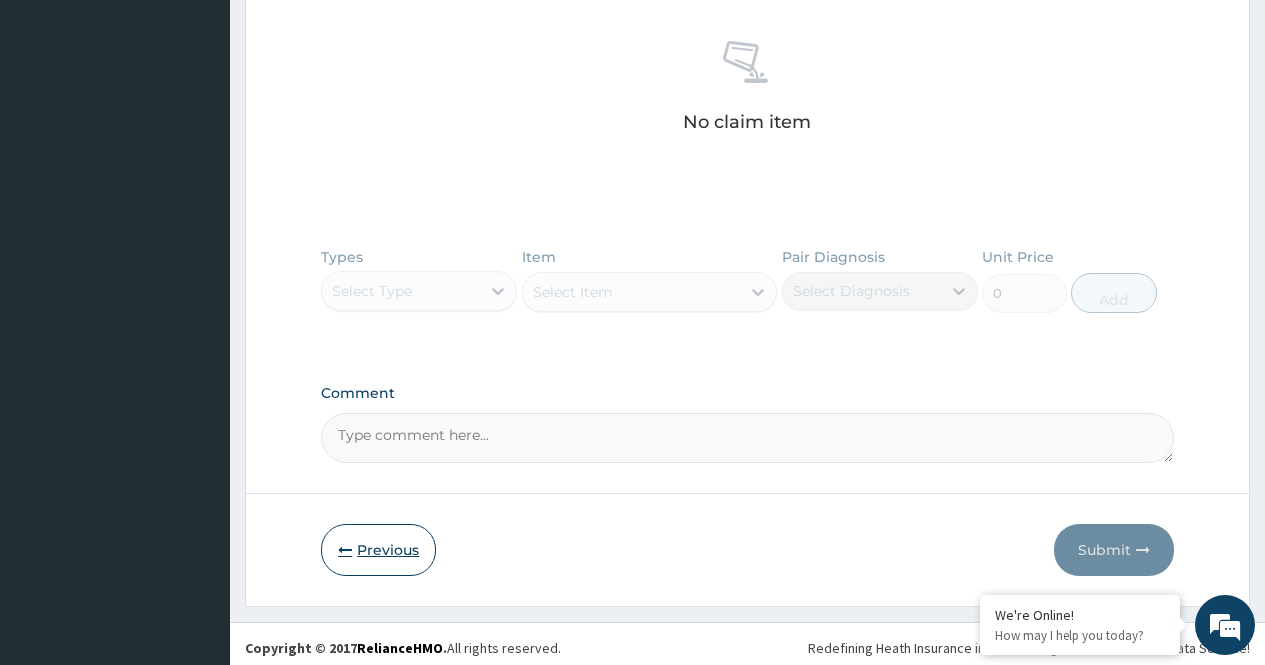 click on "Previous" at bounding box center (378, 550) 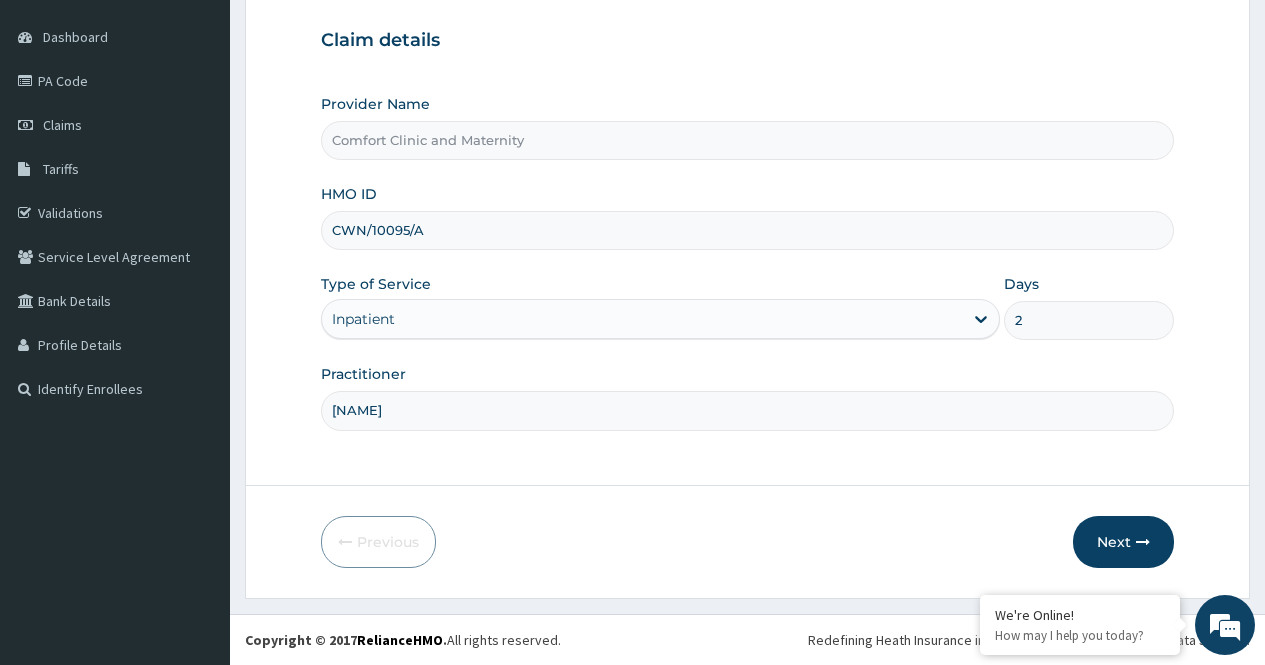 click on "Inpatient" at bounding box center [642, 319] 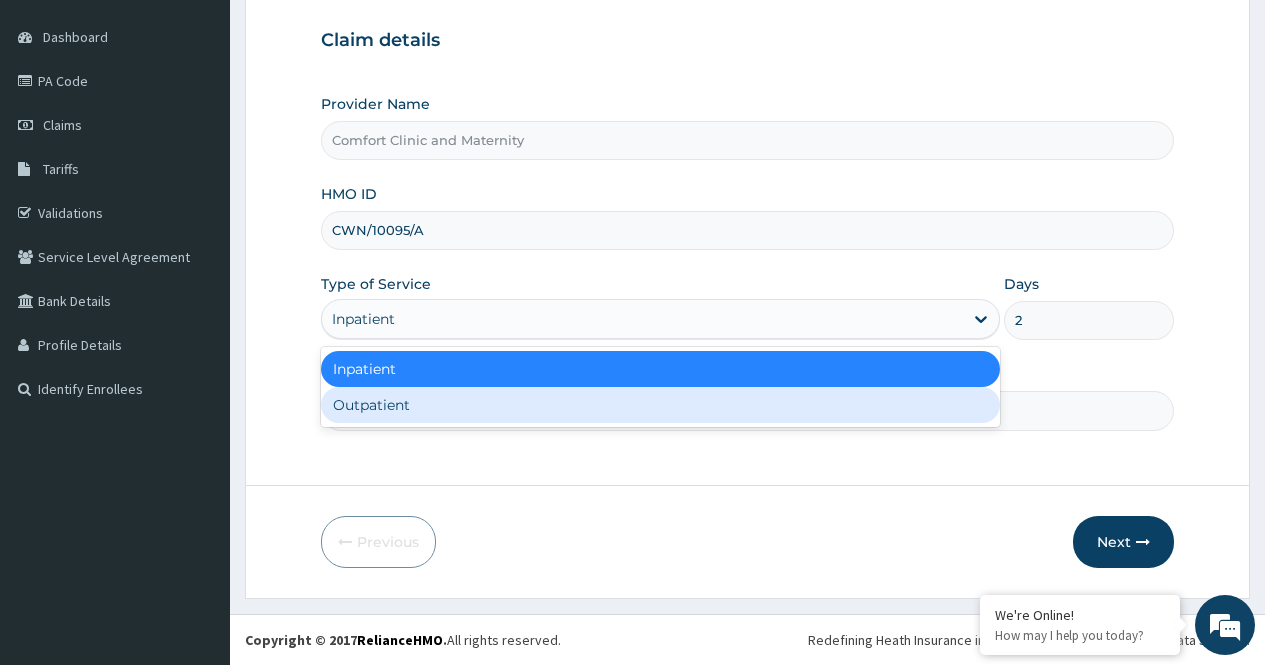 click on "Outpatient" at bounding box center (660, 405) 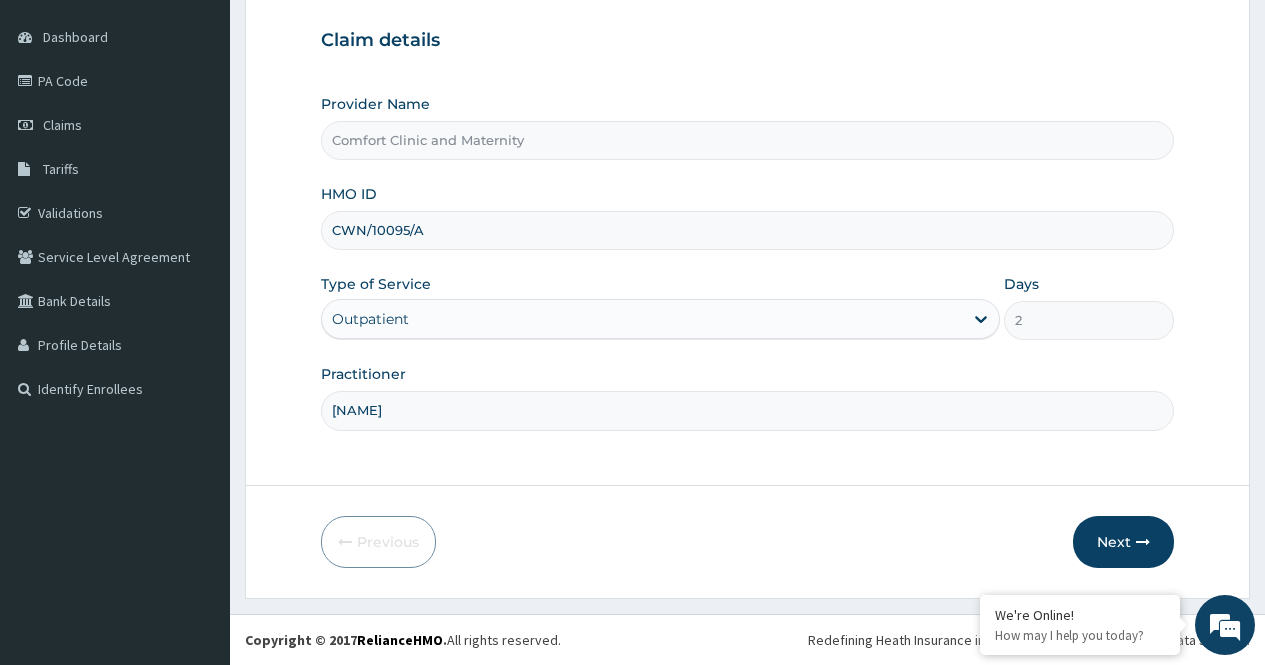 type on "1" 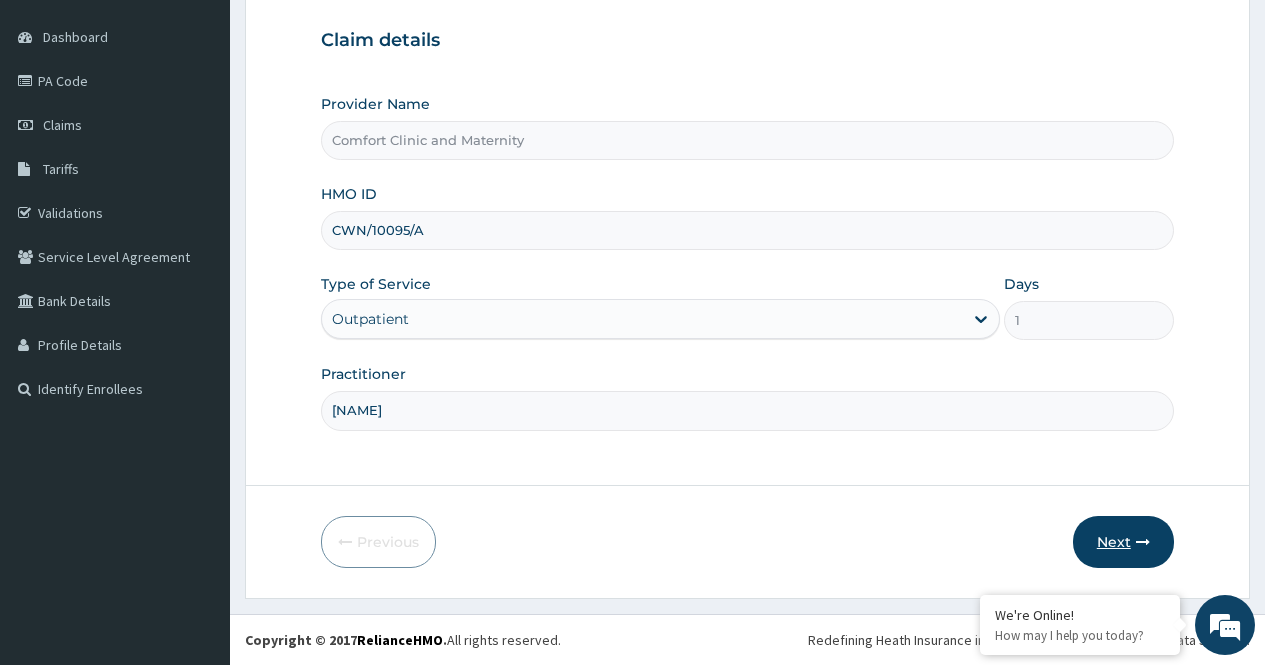 click on "Next" at bounding box center (1123, 542) 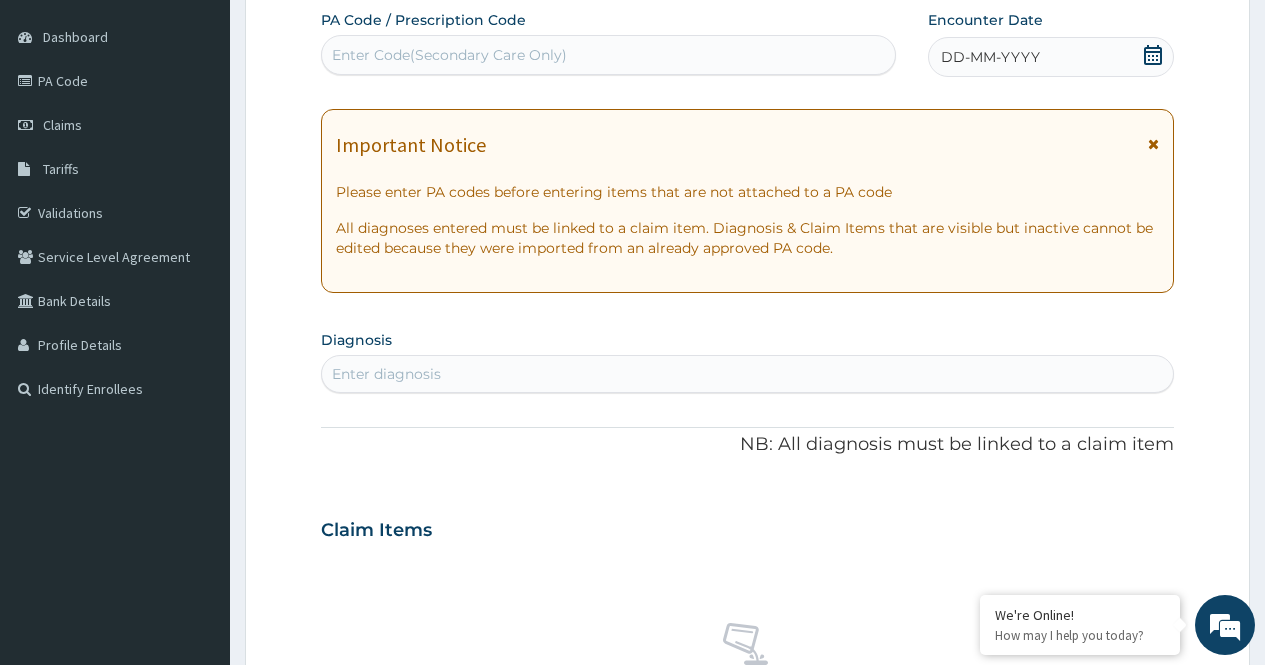 click on "Enter Code(Secondary Care Only)" at bounding box center [608, 55] 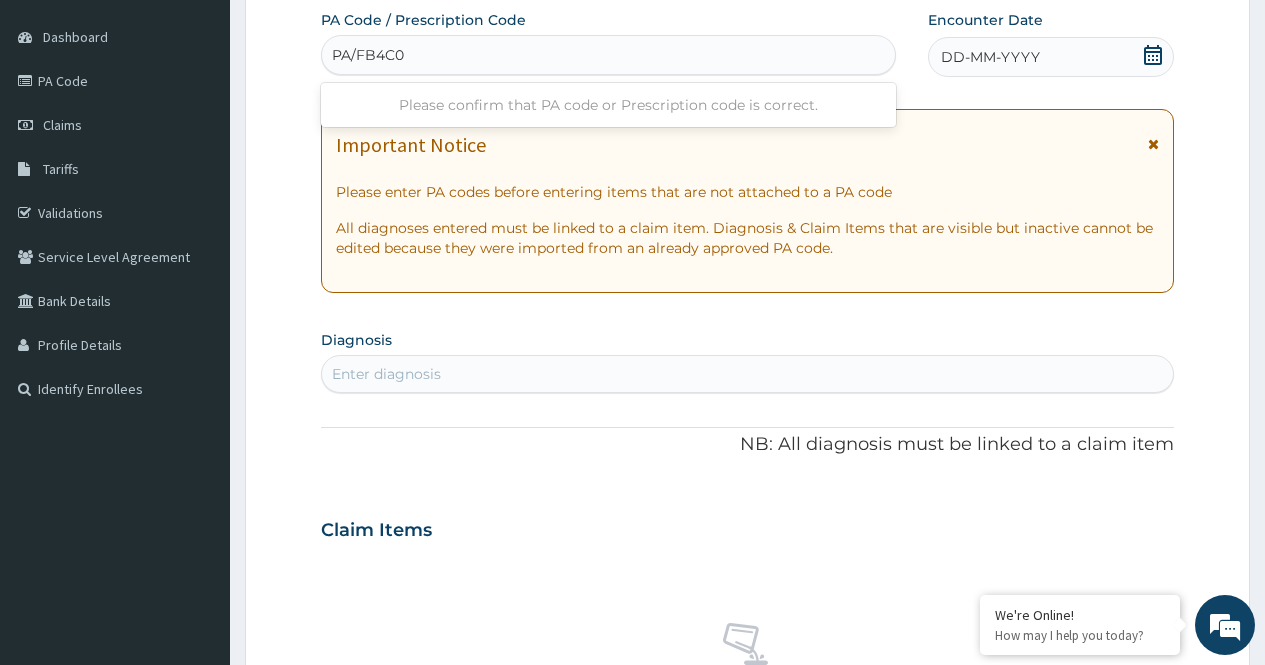 type on "PA/FB4C06" 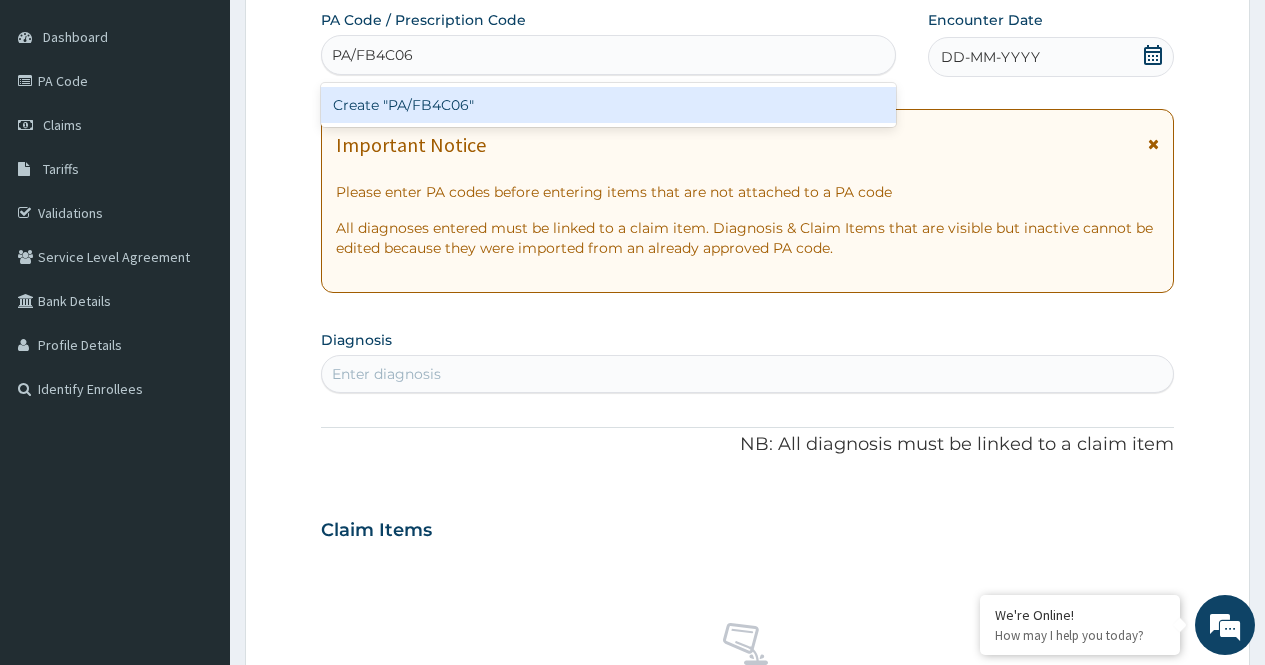 click on "Create "PA/FB4C06"" at bounding box center [608, 105] 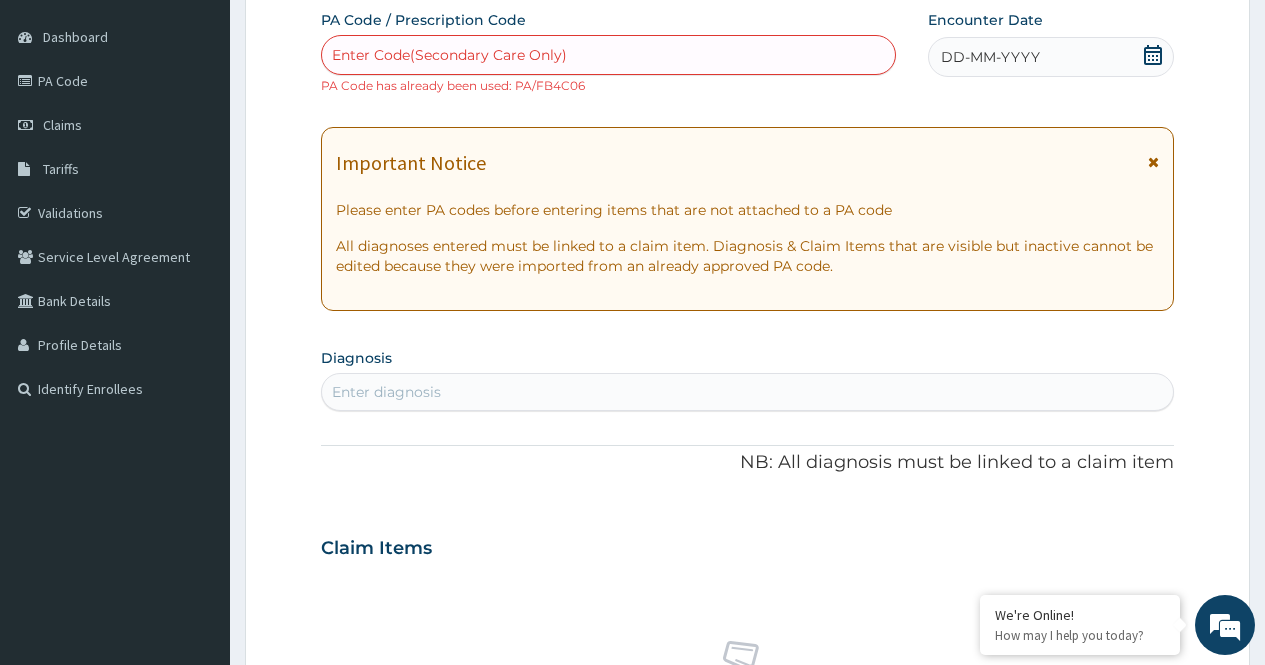 click on "Enter Code(Secondary Care Only)" at bounding box center (608, 55) 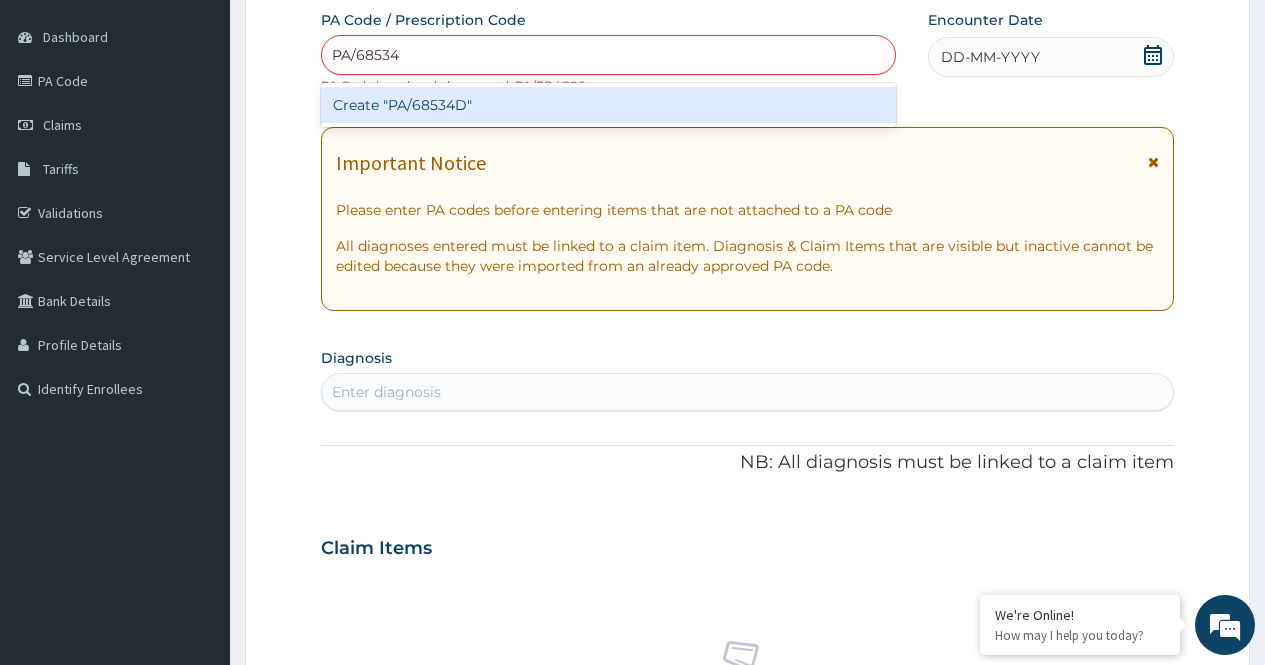type on "PA/68534D" 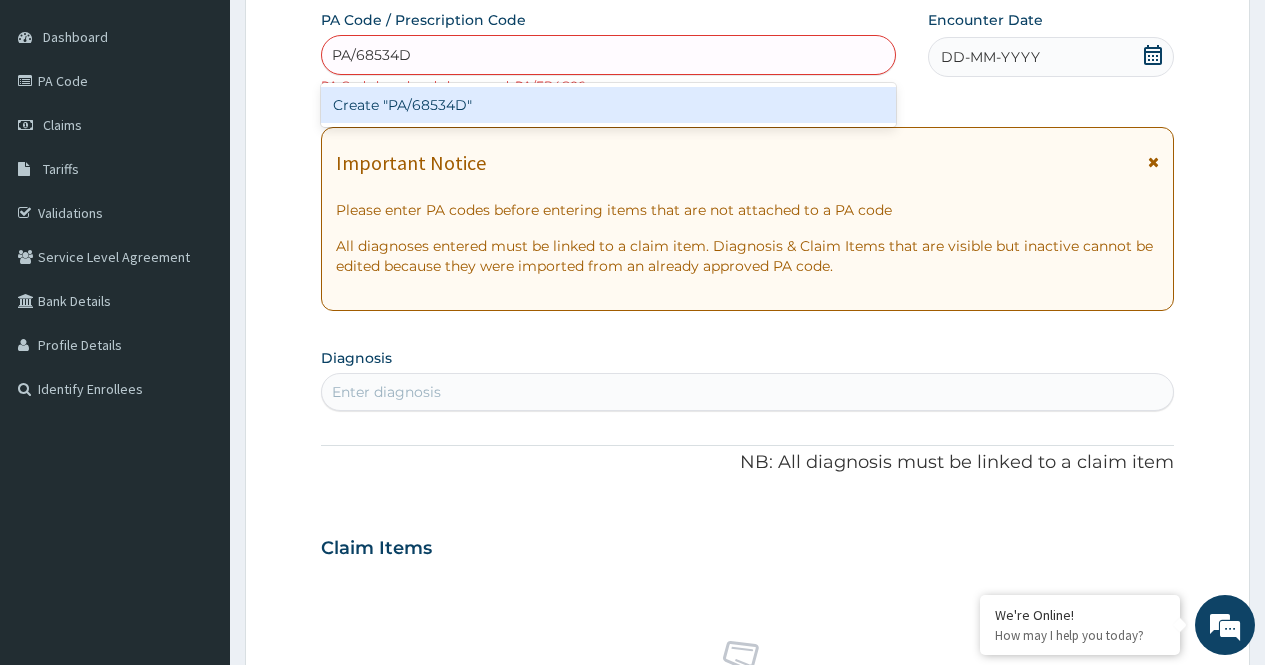 click on "Create "PA/68534D"" at bounding box center (608, 105) 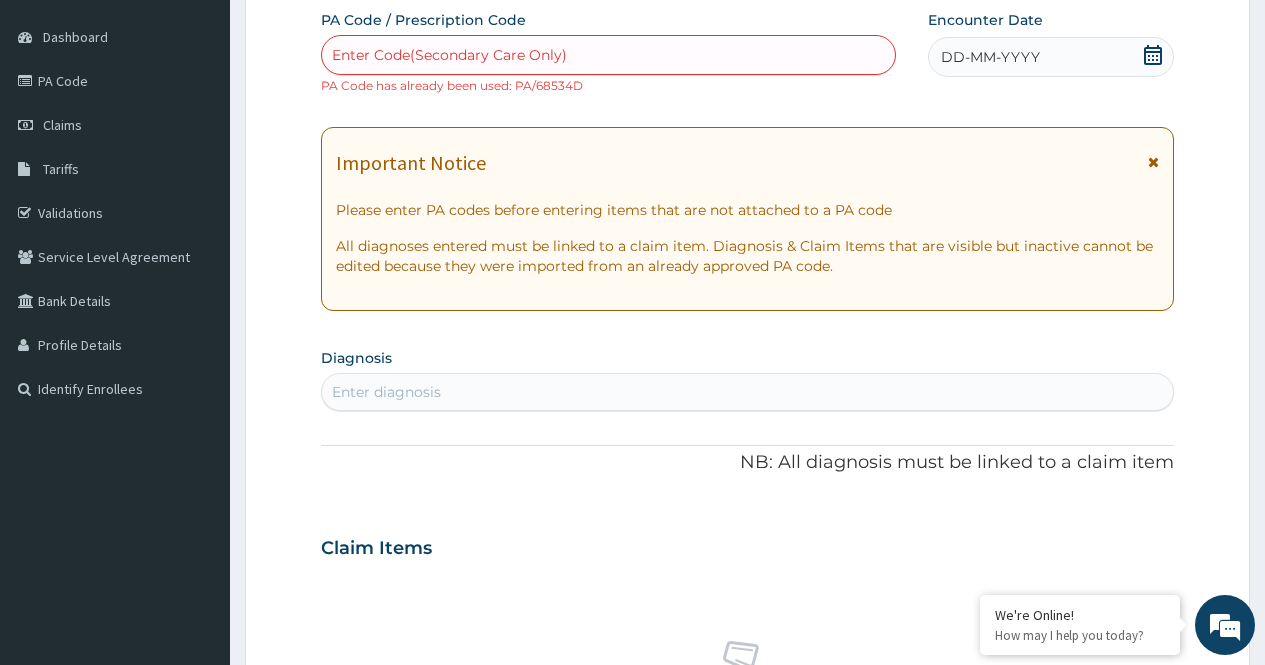 click on "Step  2  of 2 PA Code / Prescription Code option Create "PA/68534D", selected.   Select is focused ,type to refine list, press Down to open the menu,  press left to focus selected values Enter Code(Secondary Care Only) PA Code has already been used: PA/68534D Encounter Date DD-MM-YYYY Important Notice Please enter PA codes before entering items that are not attached to a PA code   All diagnoses entered must be linked to a claim item. Diagnosis & Claim Items that are visible but inactive cannot be edited because they were imported from an already approved PA code. Diagnosis Enter diagnosis NB: All diagnosis must be linked to a claim item Claim Items No claim item Types Select Type Item Select Item Pair Diagnosis Select Diagnosis Unit Price 0 Add Comment     Previous   Submit" at bounding box center (747, 566) 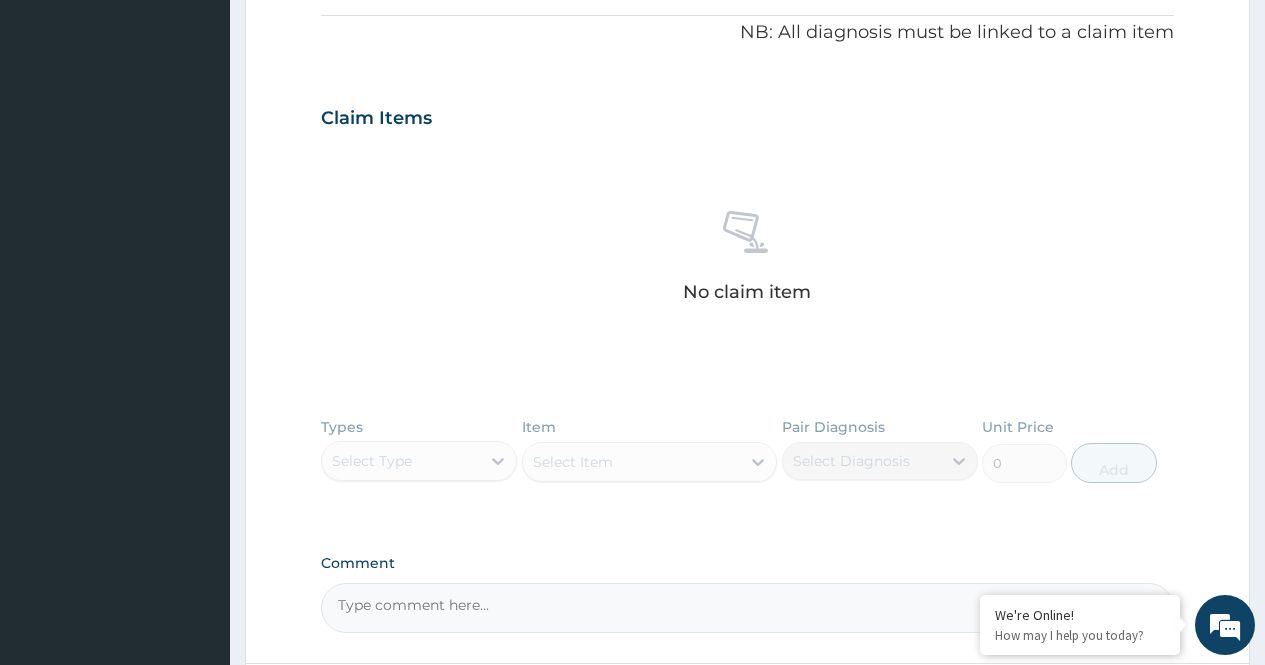 scroll, scrollTop: 789, scrollLeft: 0, axis: vertical 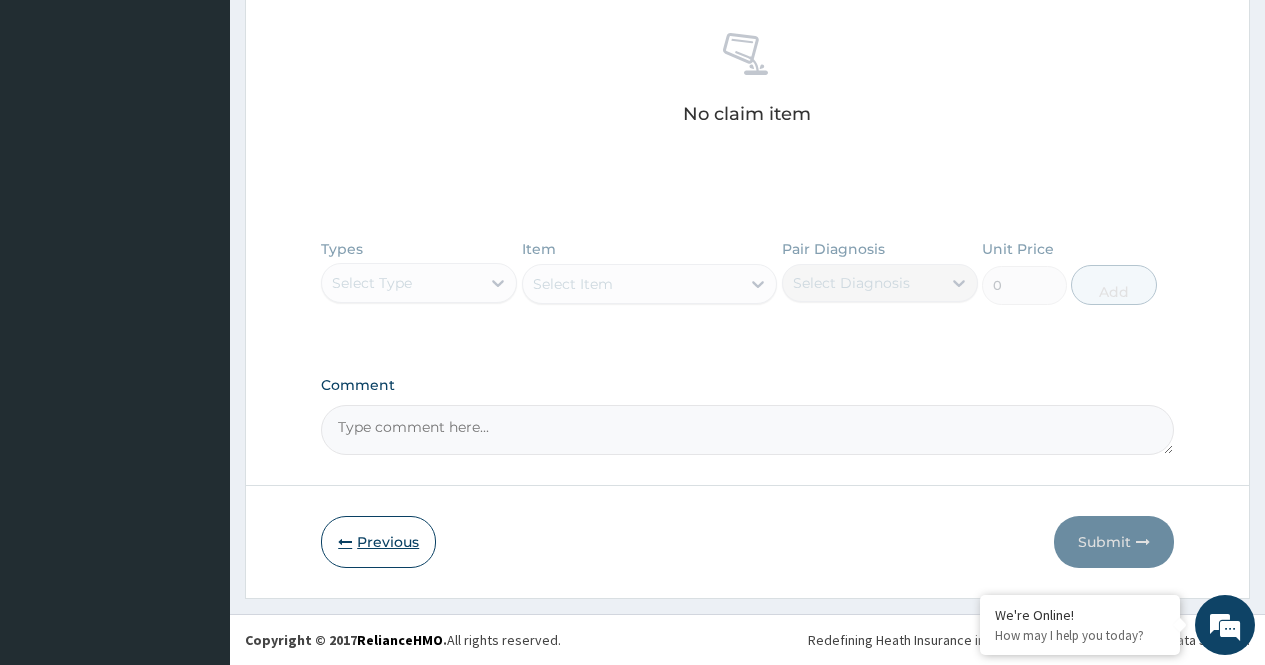 click on "Previous" at bounding box center (378, 542) 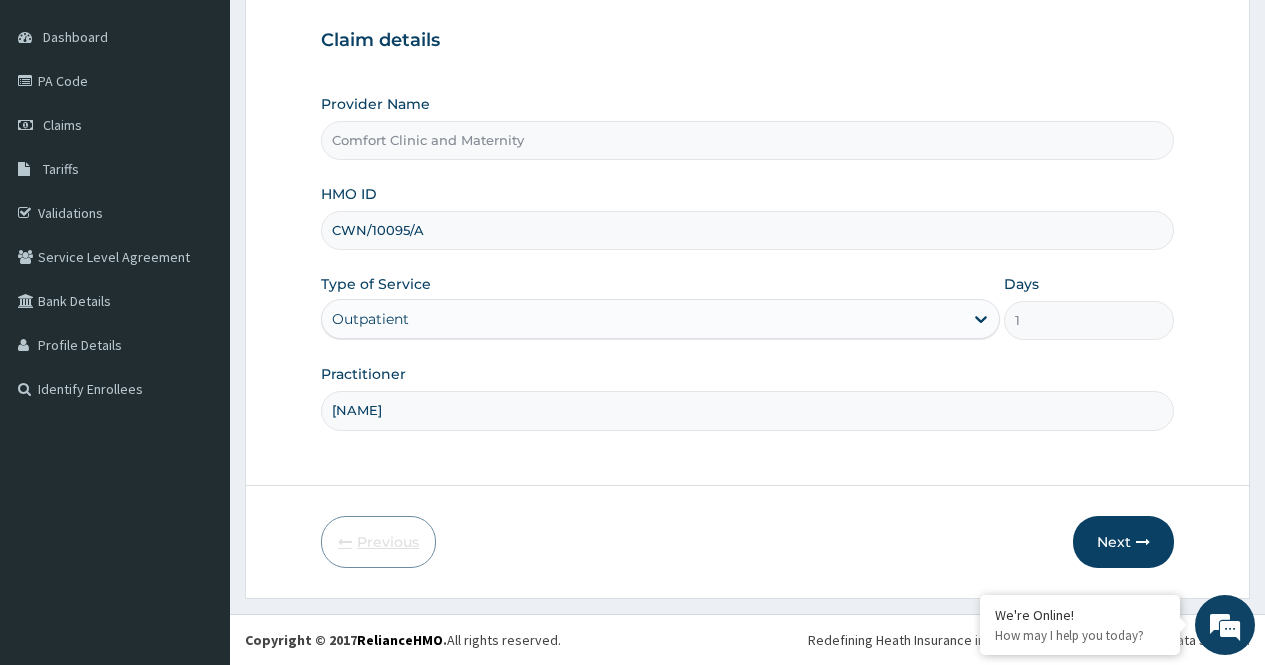 scroll, scrollTop: 181, scrollLeft: 0, axis: vertical 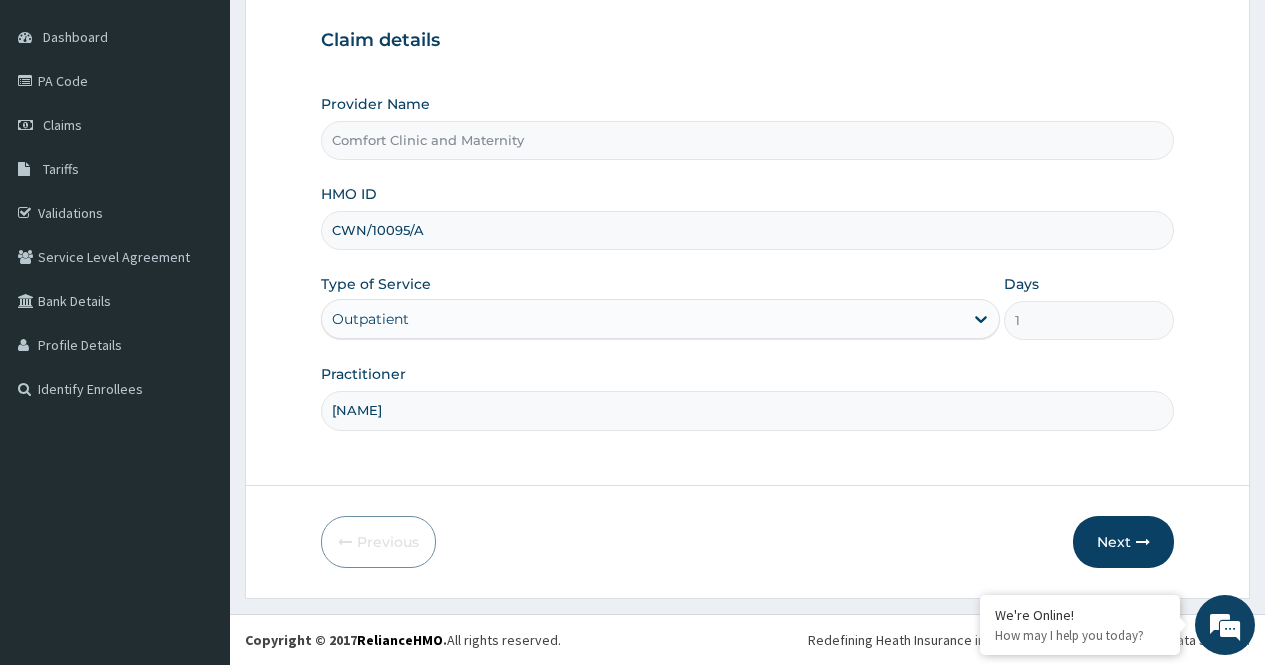 click on "CWN/10095/A" at bounding box center [747, 230] 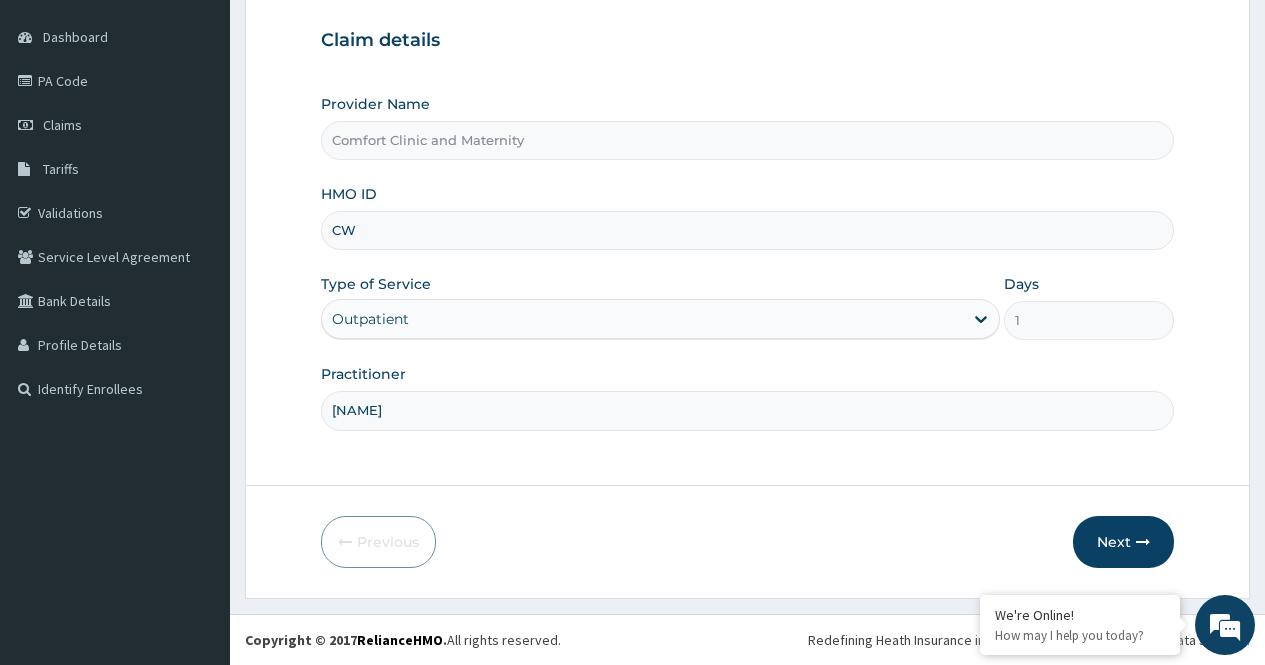 type on "C" 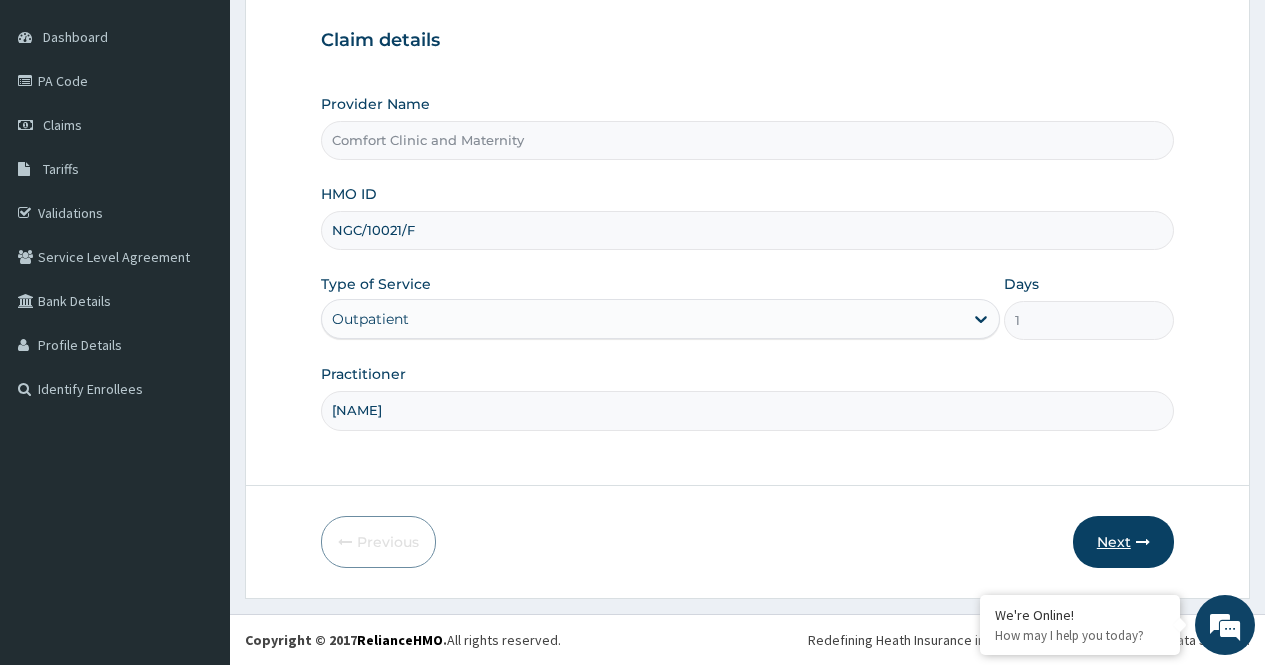 type on "NGC/10021/F" 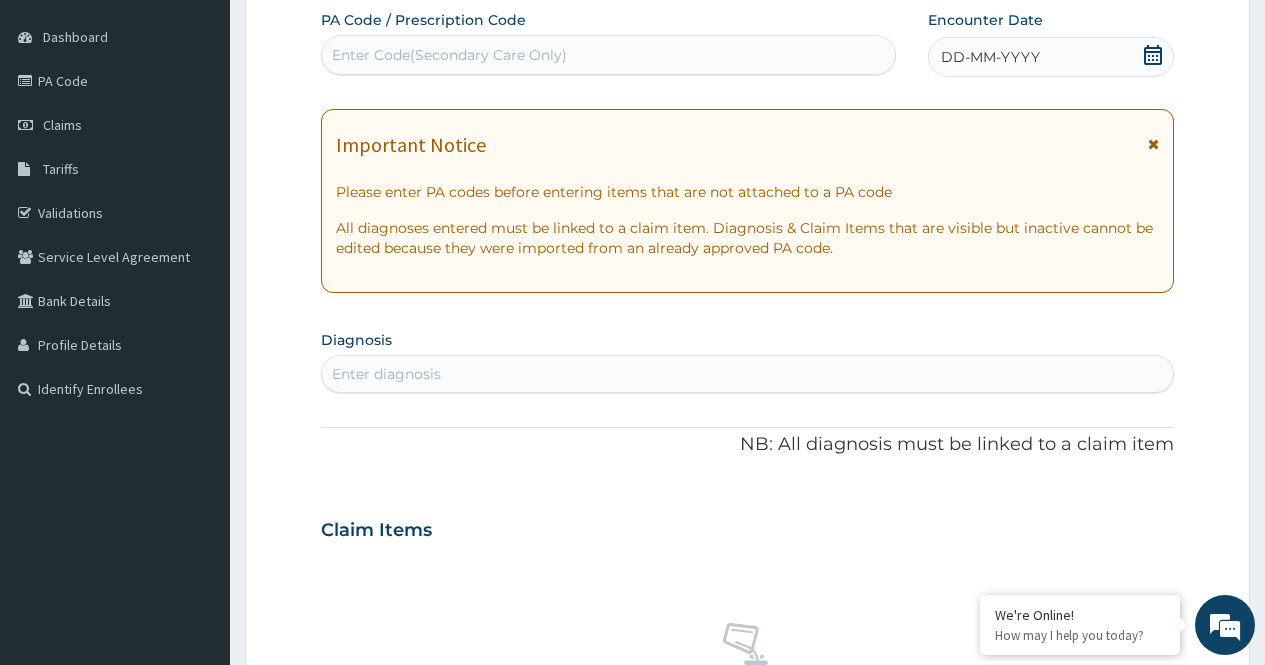 click on "Enter Code(Secondary Care Only)" at bounding box center (608, 55) 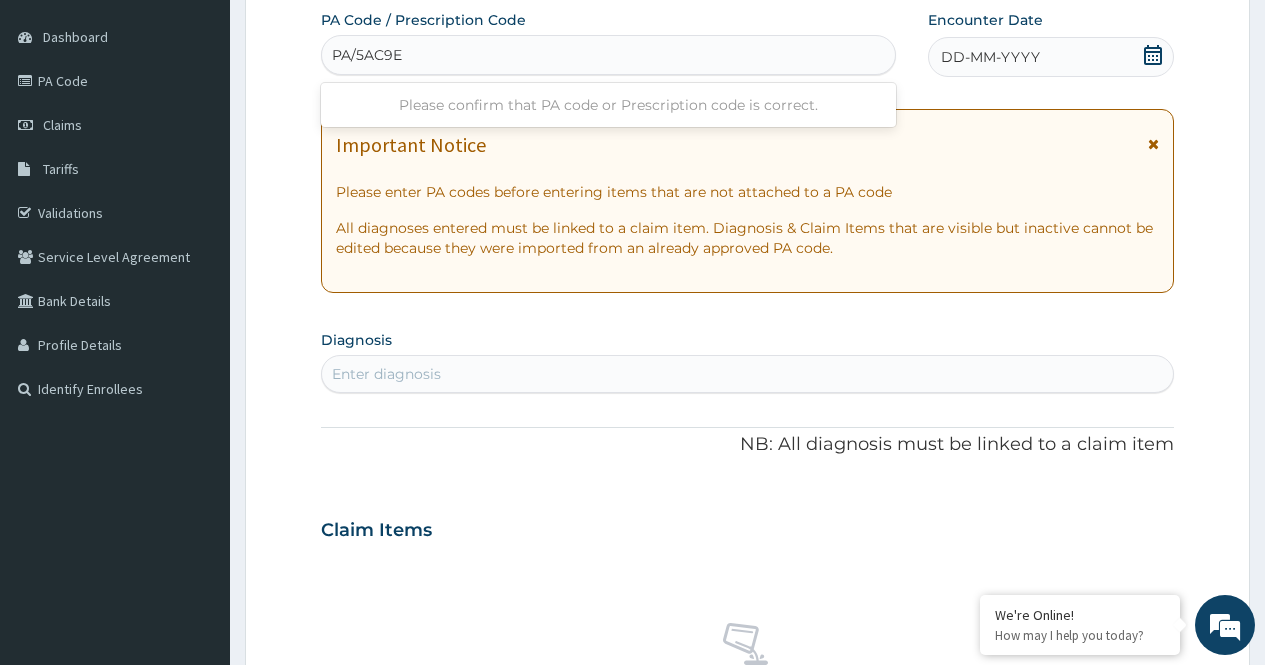 type on "PA/5AC9E7" 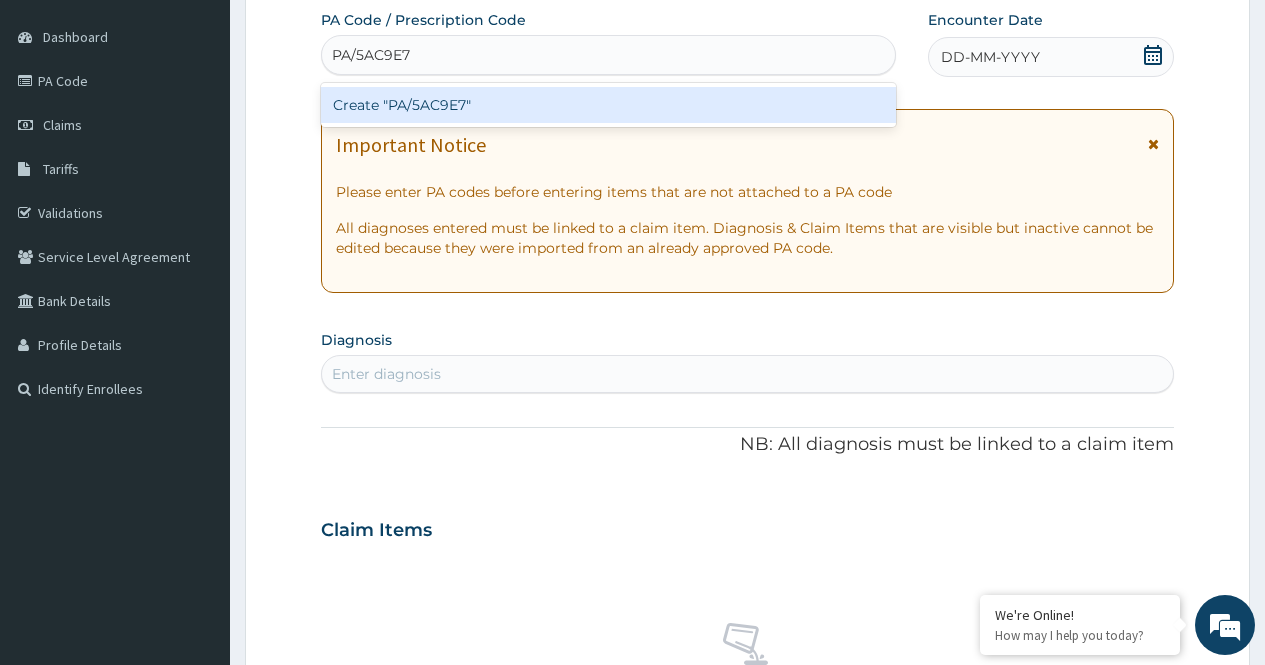 click on "Create "PA/5AC9E7"" at bounding box center [608, 105] 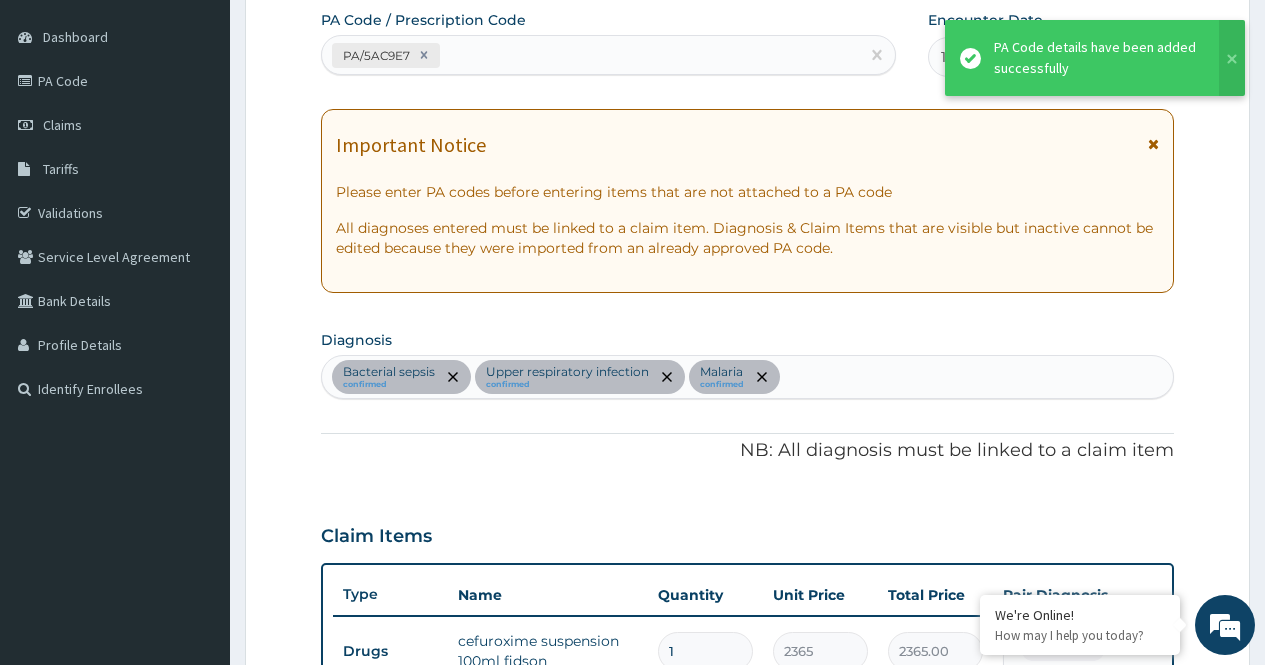 scroll, scrollTop: 999, scrollLeft: 0, axis: vertical 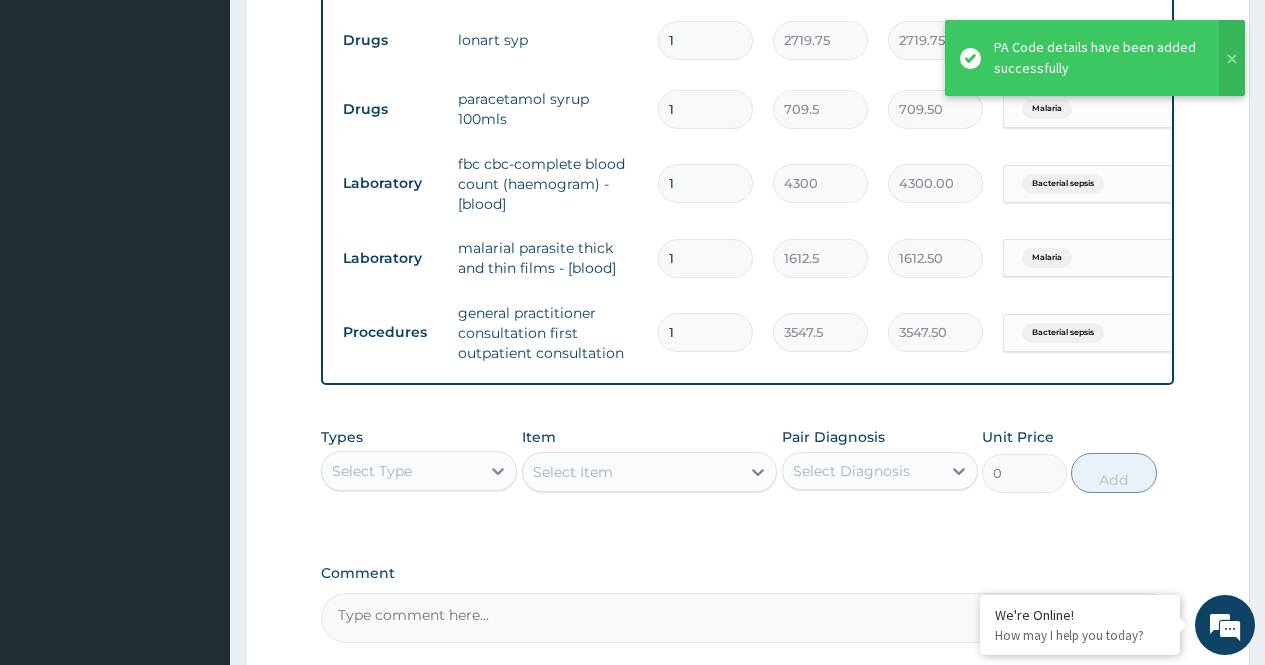 click on "PA Code / Prescription Code PA/5AC9E7 Encounter Date 17-07-2025 Important Notice Please enter PA codes before entering items that are not attached to a PA code   All diagnoses entered must be linked to a claim item. Diagnosis & Claim Items that are visible but inactive cannot be edited because they were imported from an already approved PA code. Diagnosis Bacterial sepsis confirmed Upper respiratory infection confirmed Malaria confirmed NB: All diagnosis must be linked to a claim item Claim Items Type Name Quantity Unit Price Total Price Pair Diagnosis Actions Drugs cefuroxime suspension 100ml fidson 1 2365 2365.00 Bacterial sepsis Delete Drugs ascobion c300 vit-c syrup 100ml 1 946 946.00 Upper respiratory infection Delete Drugs loratadine syrup - 100mls 1 1182.5 1182.50 Upper respiratory infection Delete Drugs lonart syp 1 2719.75 2719.75 Malaria Delete Drugs paracetamol syrup 100mls 1 709.5 709.50 Malaria Delete Laboratory fbc cbc-complete blood count (haemogram) - [blood] 1 4300 4300.00 Bacterial sepsis 1" at bounding box center (747, -83) 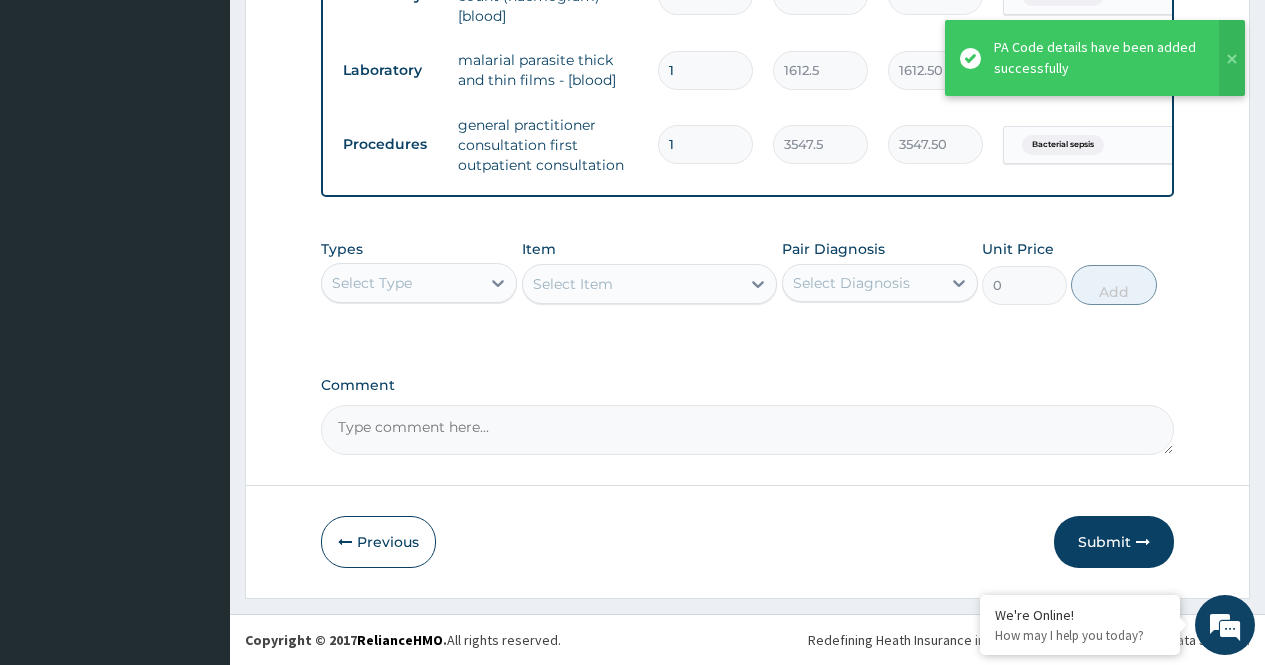 scroll, scrollTop: 1202, scrollLeft: 0, axis: vertical 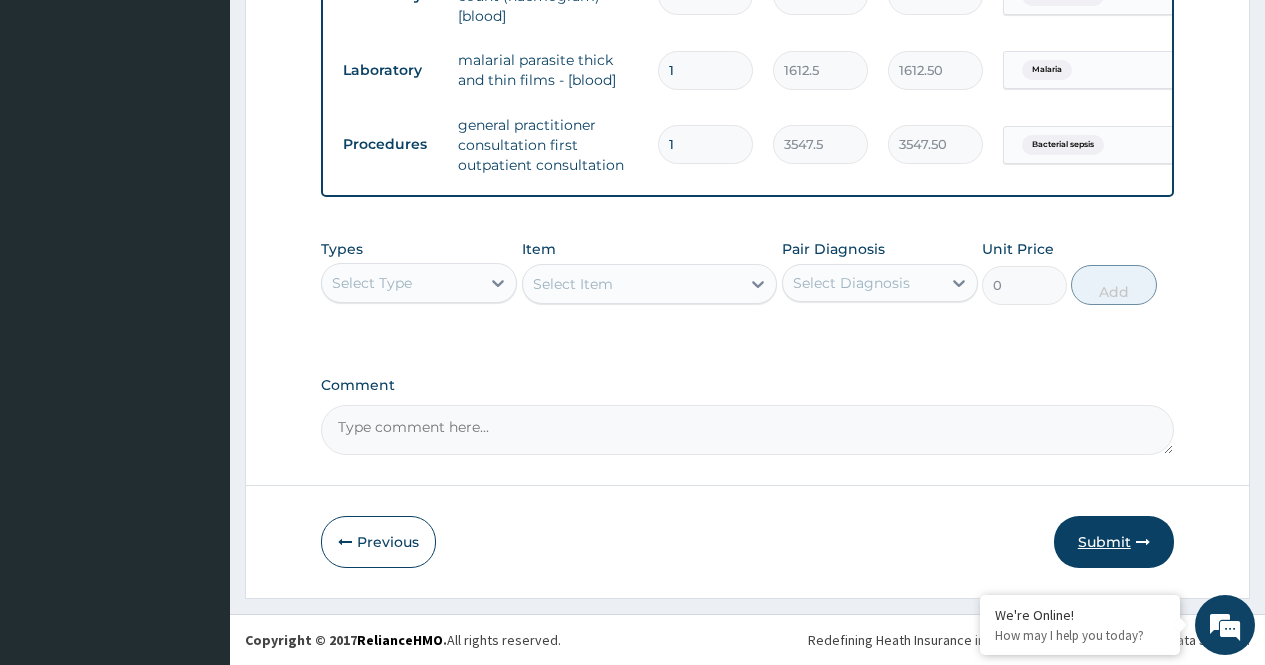 click on "Submit" at bounding box center [1114, 542] 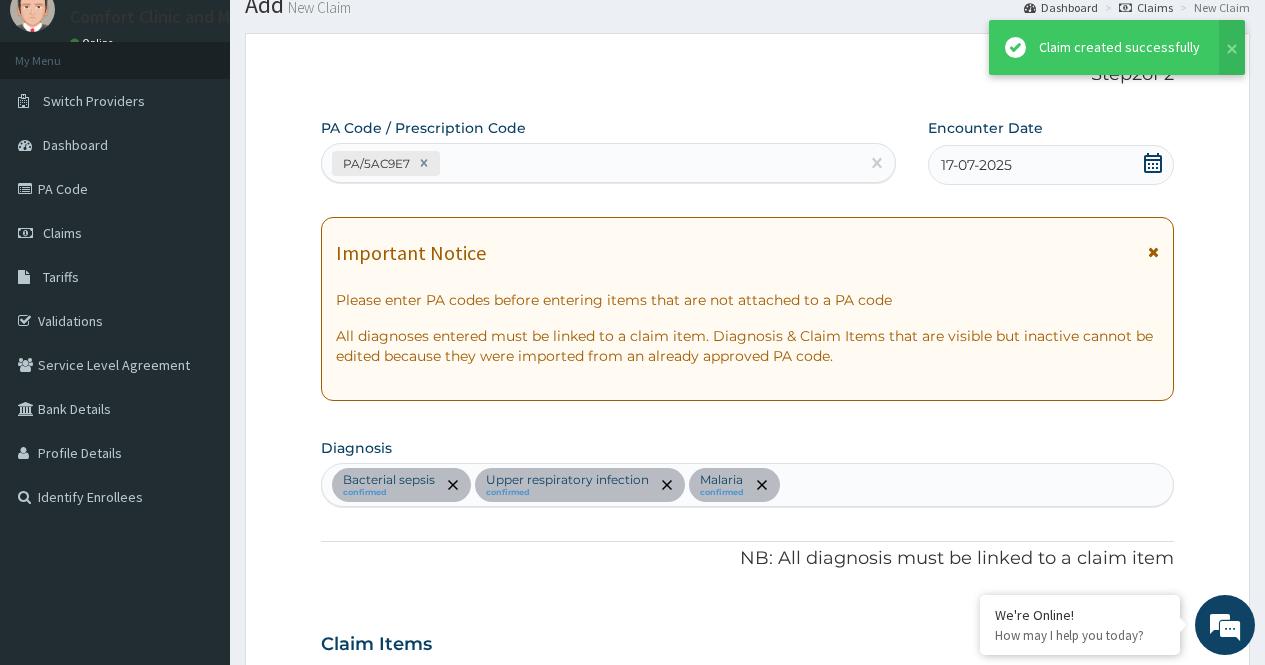 scroll, scrollTop: 1202, scrollLeft: 0, axis: vertical 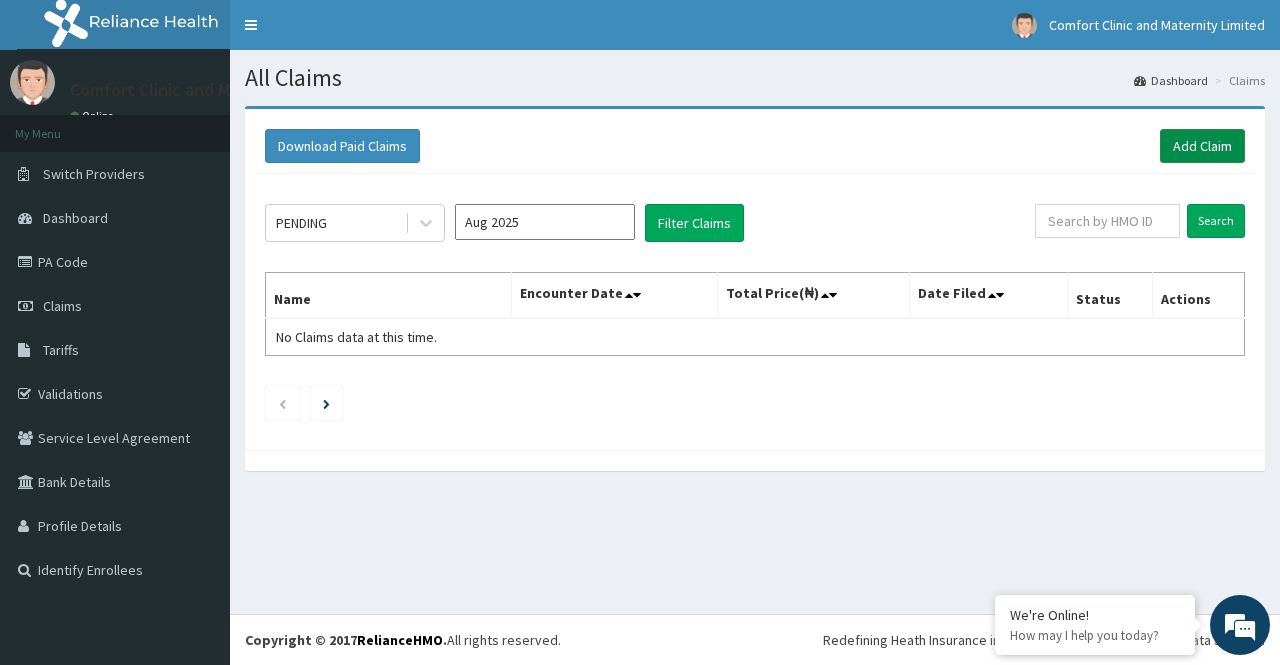 click on "Add Claim" 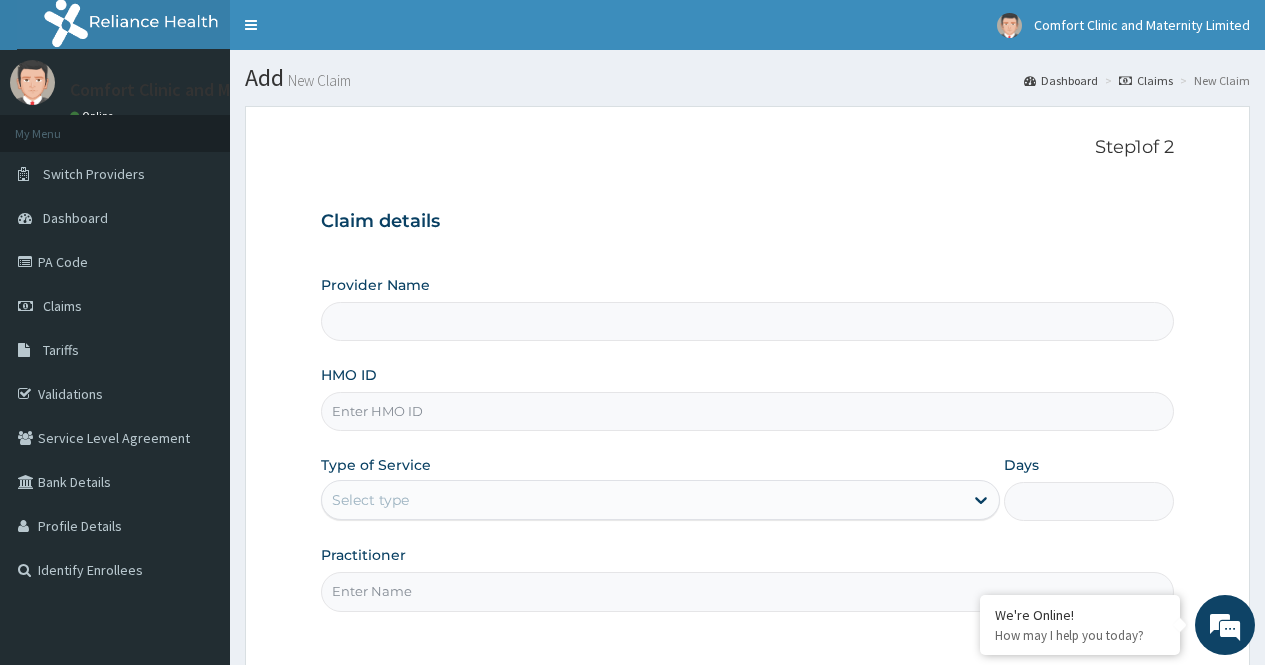 scroll, scrollTop: 0, scrollLeft: 0, axis: both 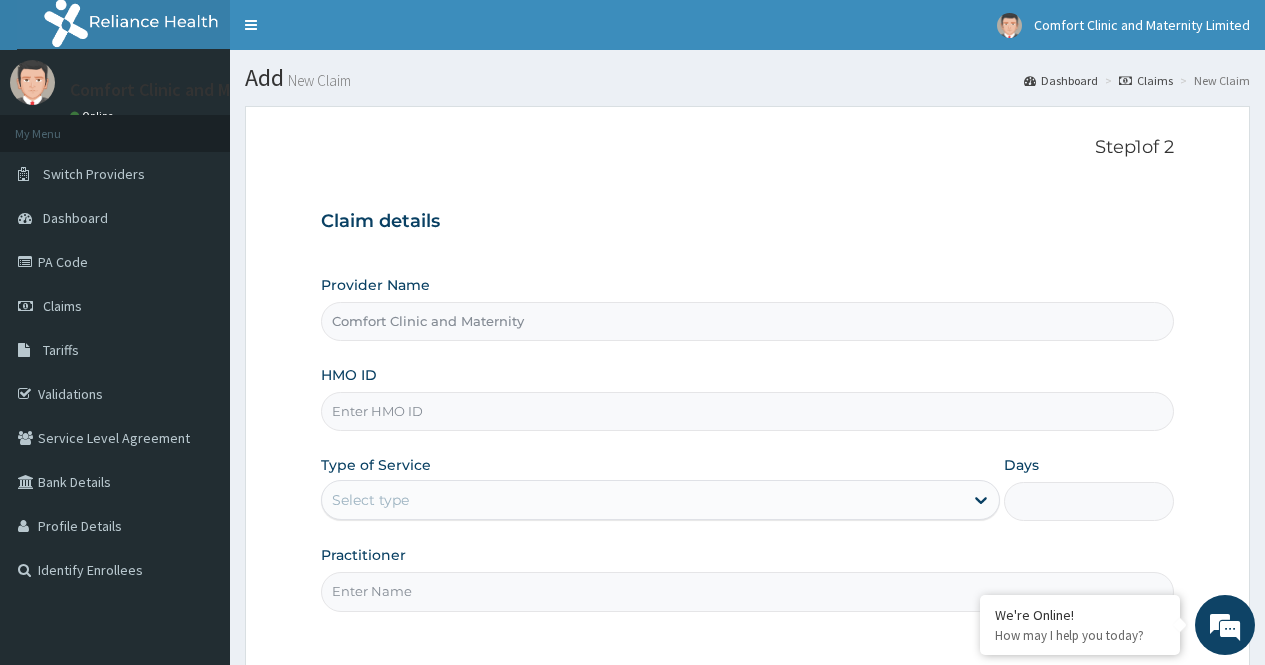click on "HMO ID" at bounding box center (747, 411) 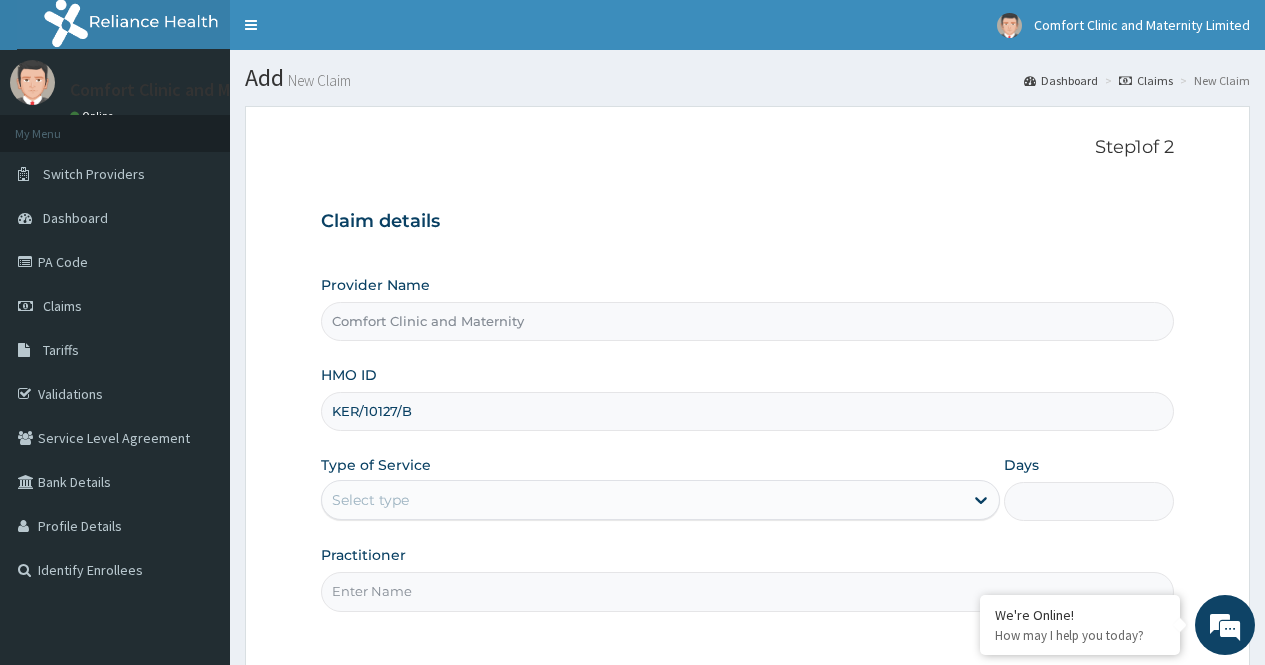 scroll, scrollTop: 0, scrollLeft: 0, axis: both 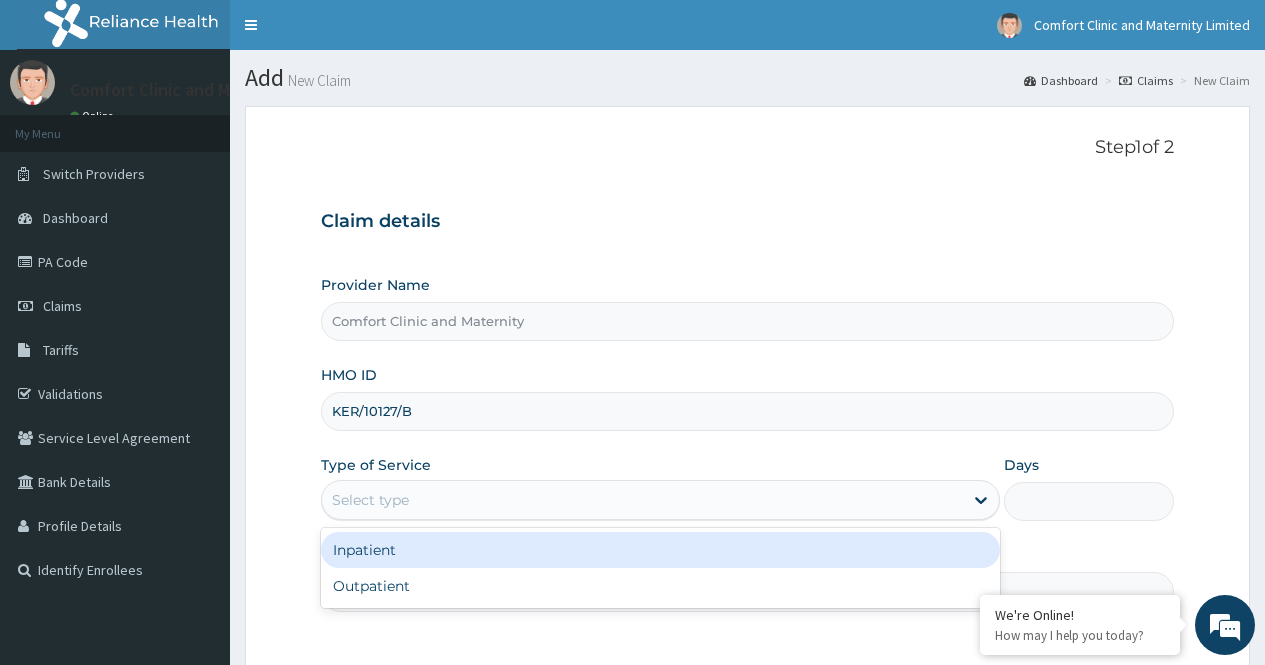 click on "Select type" at bounding box center (642, 500) 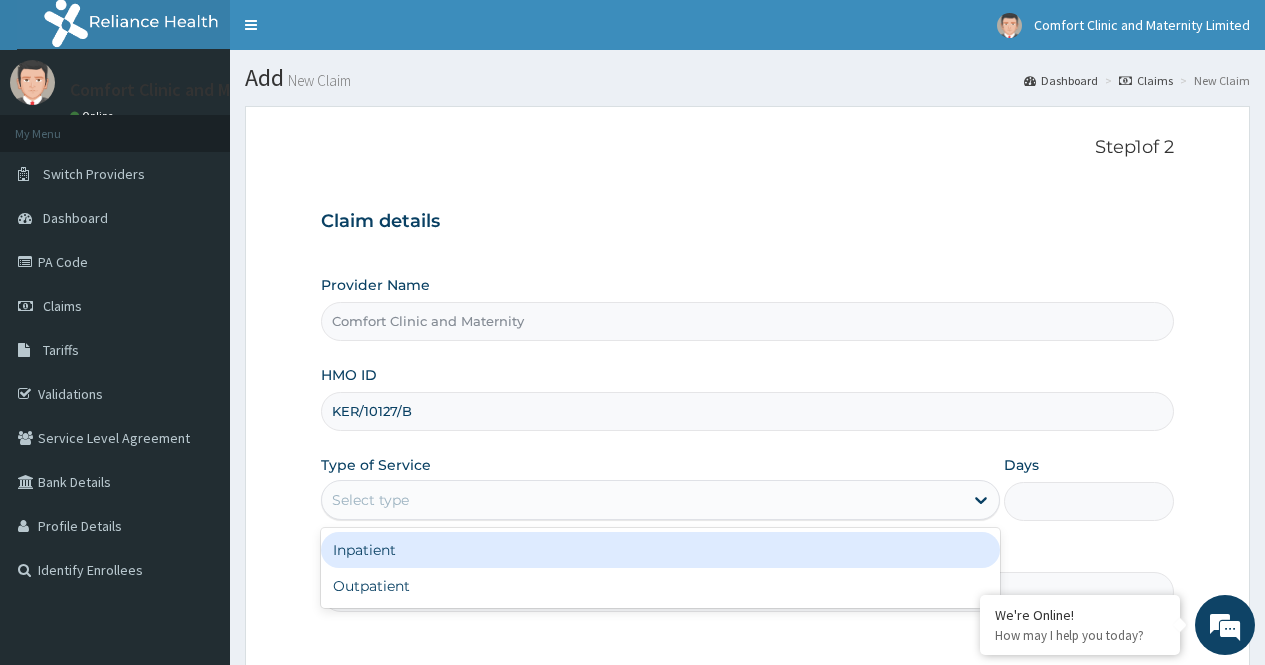 click on "Inpatient" at bounding box center (660, 550) 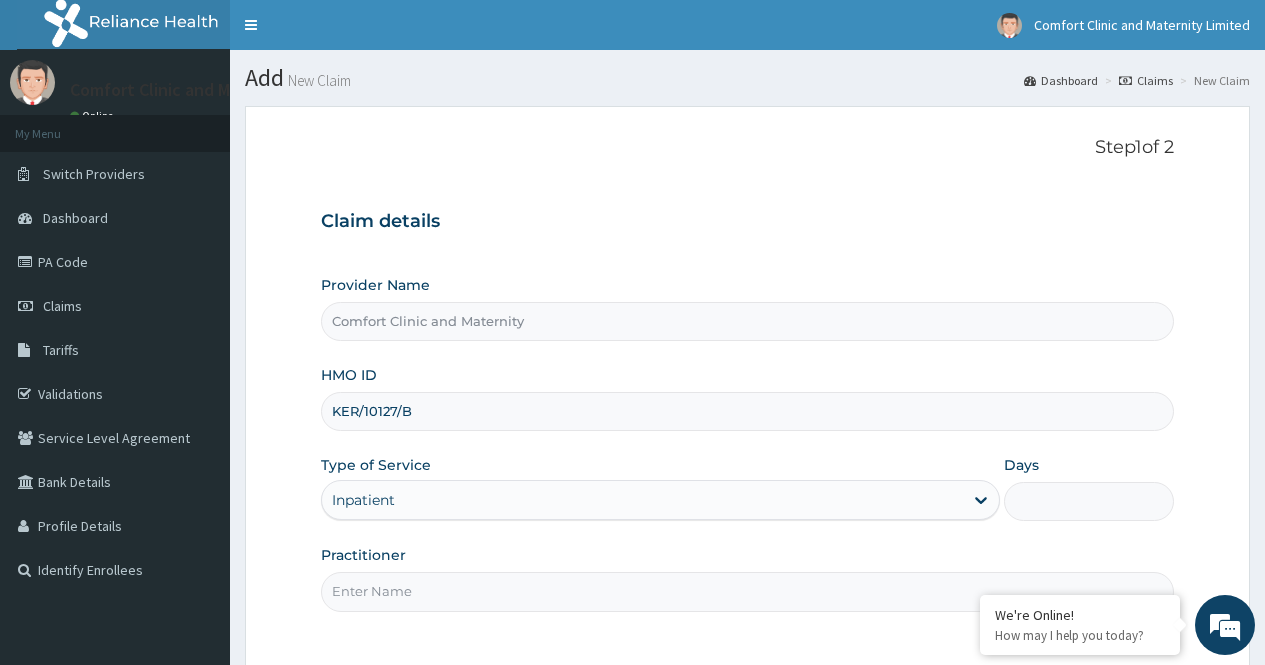 click on "Step  1  of 2 Claim details Provider Name Comfort Clinic and Maternity HMO ID KER/10127/B Type of Service option Inpatient, selected.   Select is focused ,type to refine list, press Down to open the menu,  Inpatient Days Practitioner" at bounding box center (747, 386) 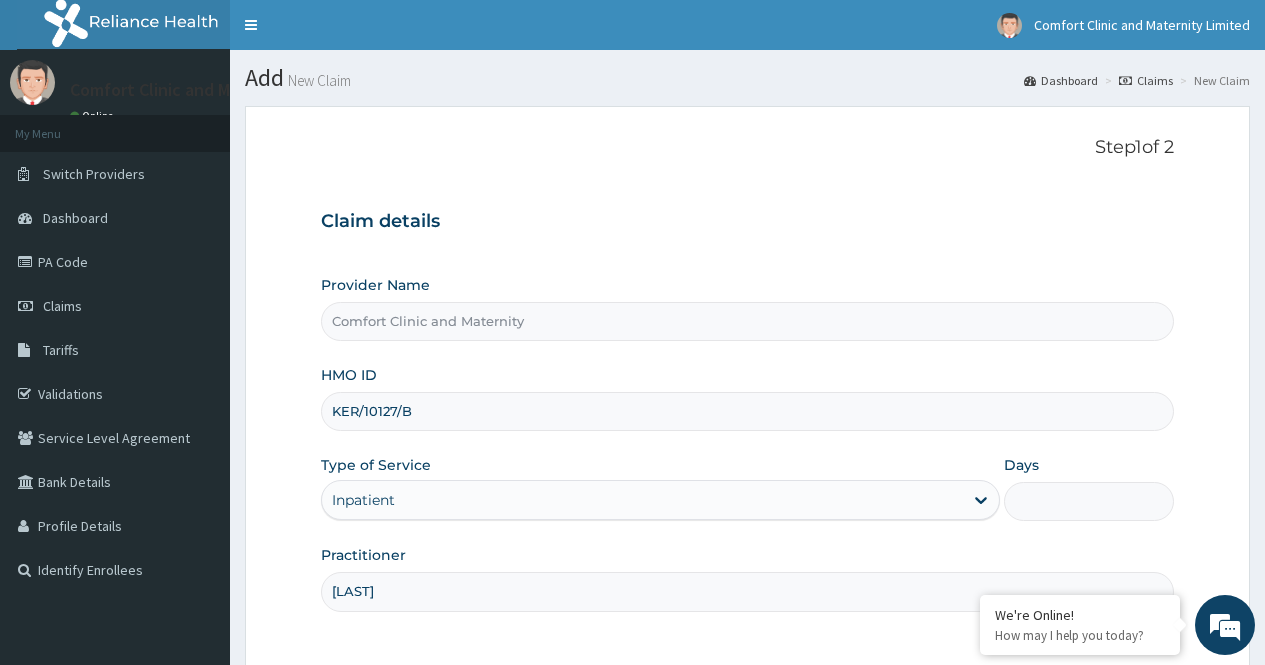 click on "Step  1  of 2 Claim details Provider Name Comfort Clinic and Maternity HMO ID KER/10127/B Type of Service Inpatient Days Practitioner dr afonne" at bounding box center [747, 386] 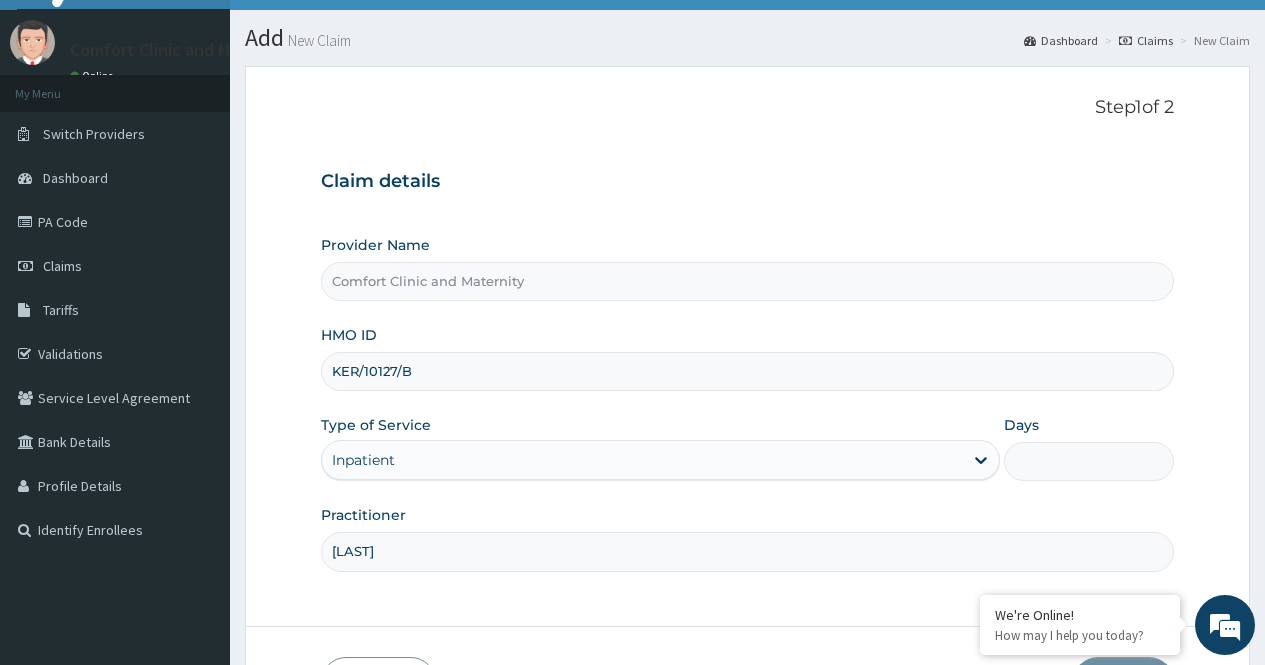 scroll, scrollTop: 181, scrollLeft: 0, axis: vertical 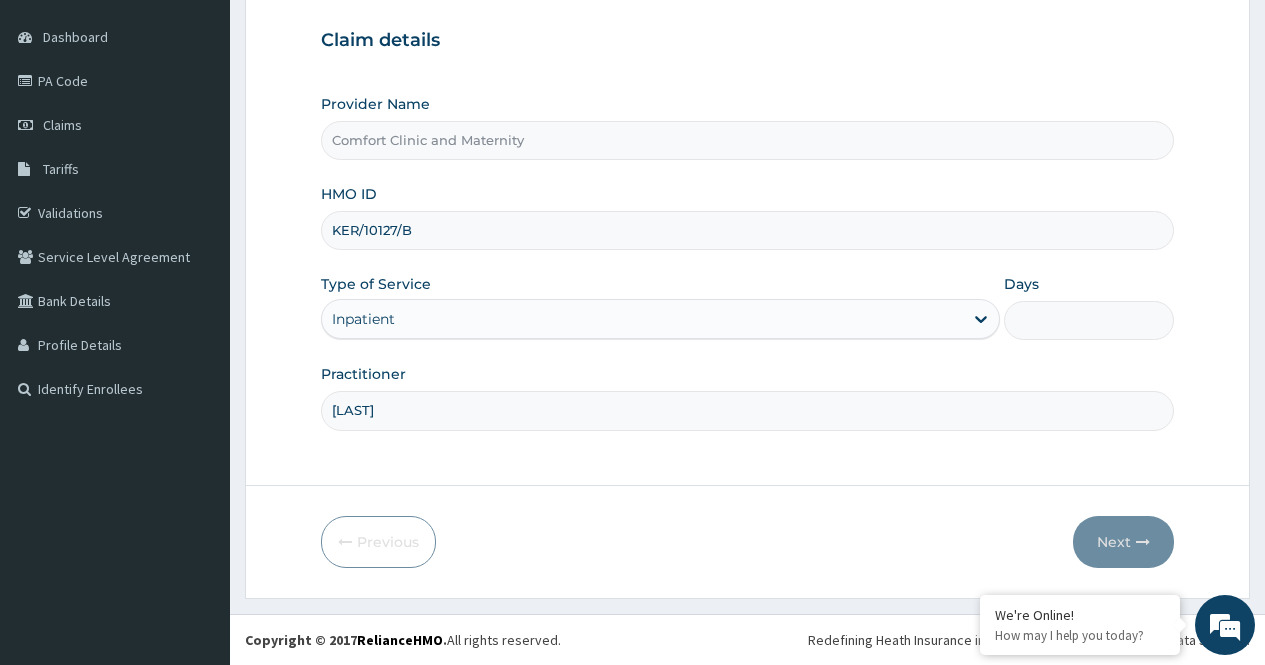 click on "Days" at bounding box center [1089, 320] 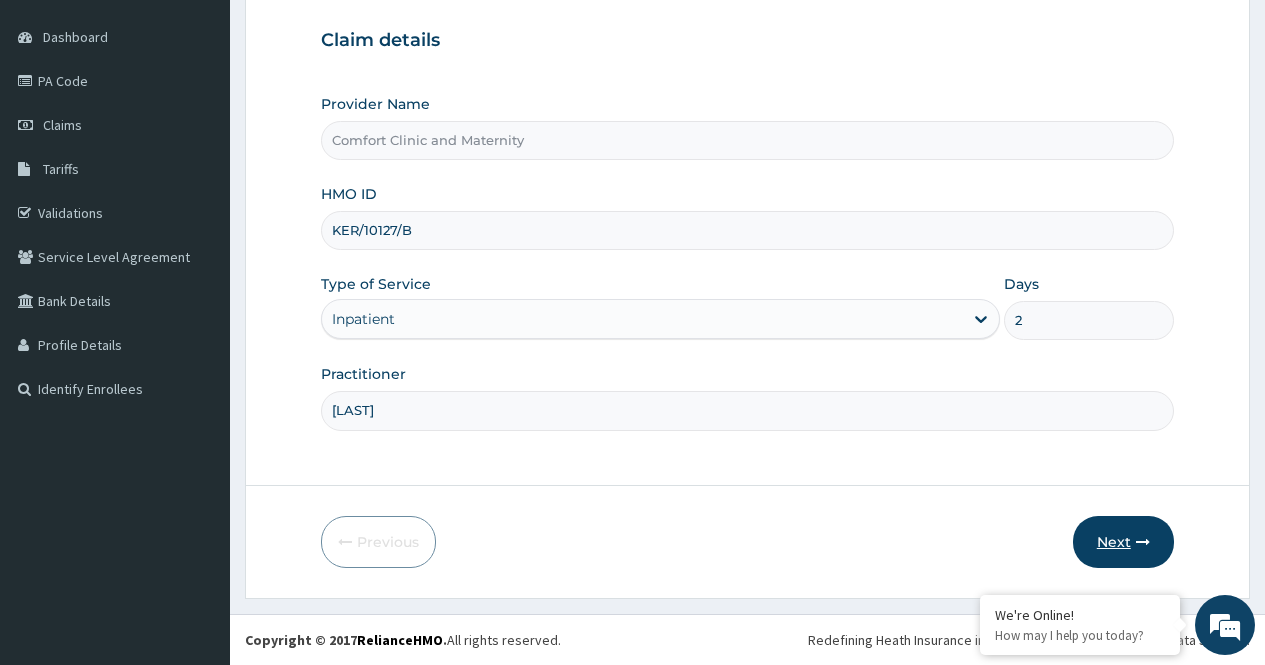 click on "Next" at bounding box center [1123, 542] 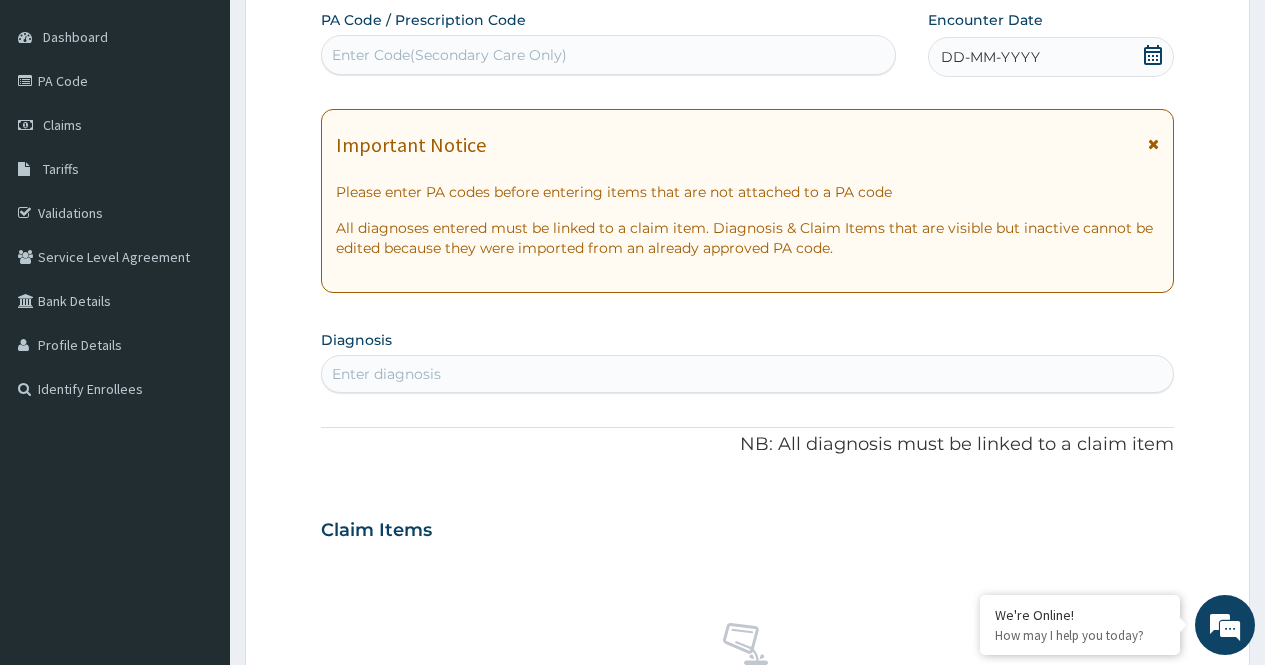 click on "PA Code / Prescription Code Enter Code(Secondary Care Only) Encounter Date DD-MM-YYYY Important Notice Please enter PA codes before entering items that are not attached to a PA code   All diagnoses entered must be linked to a claim item. Diagnosis & Claim Items that are visible but inactive cannot be edited because they were imported from an already approved PA code. Diagnosis Enter diagnosis NB: All diagnosis must be linked to a claim item Claim Items No claim item Types Select Type Item Select Item Pair Diagnosis Select Diagnosis Unit Price 0 Add Comment" at bounding box center (747, 527) 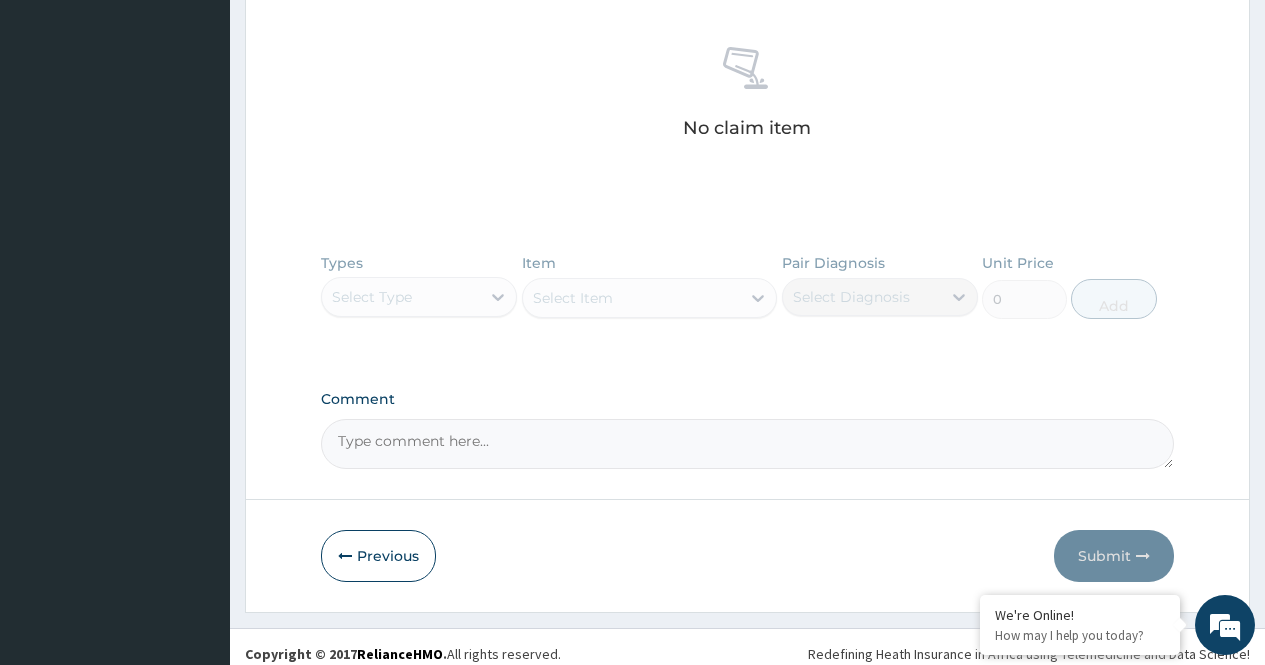 scroll, scrollTop: 771, scrollLeft: 0, axis: vertical 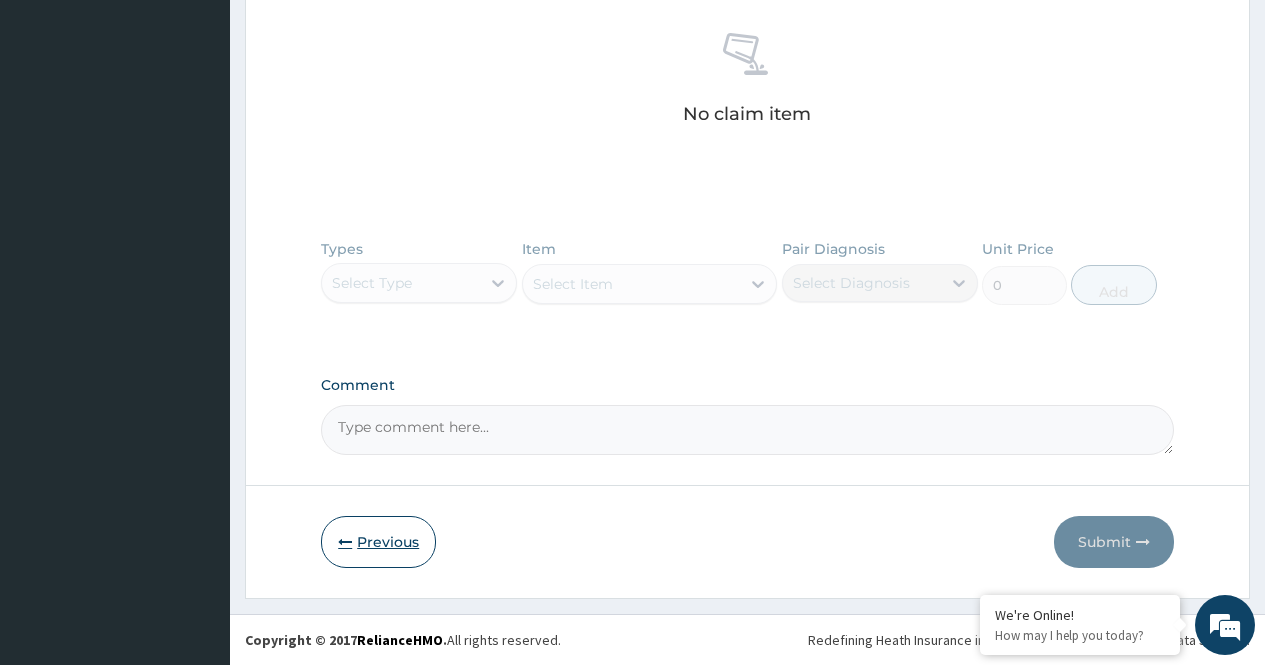 click at bounding box center (345, 542) 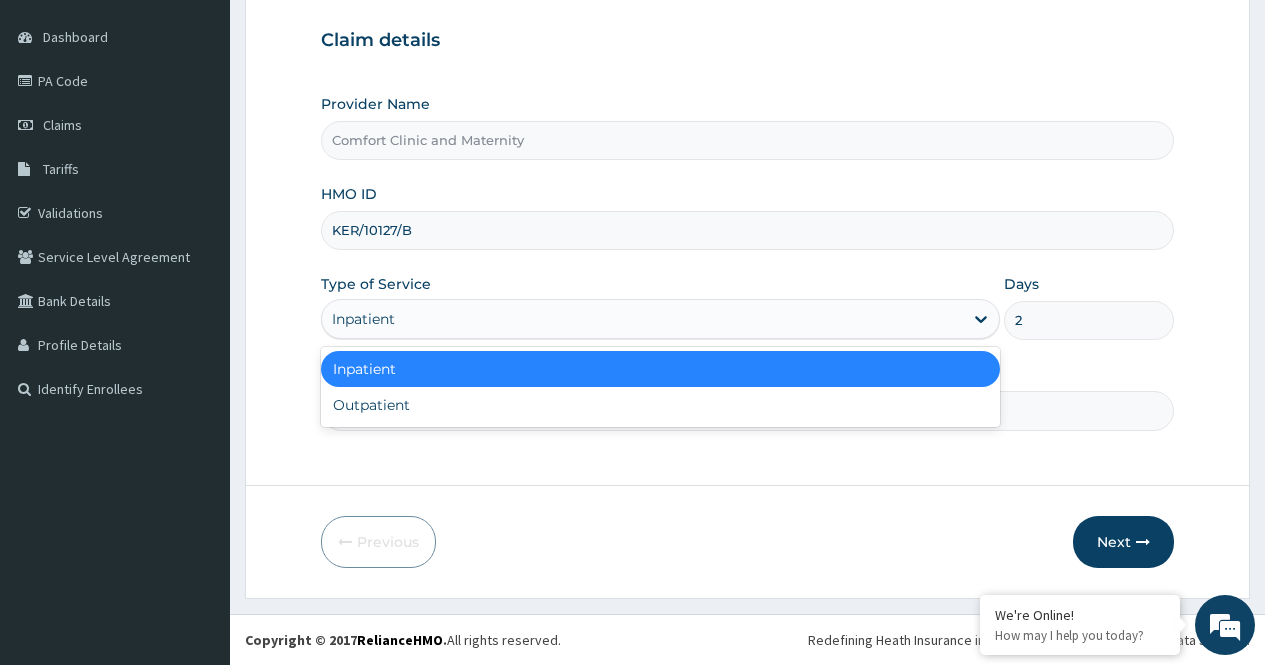 click on "Inpatient" at bounding box center [642, 319] 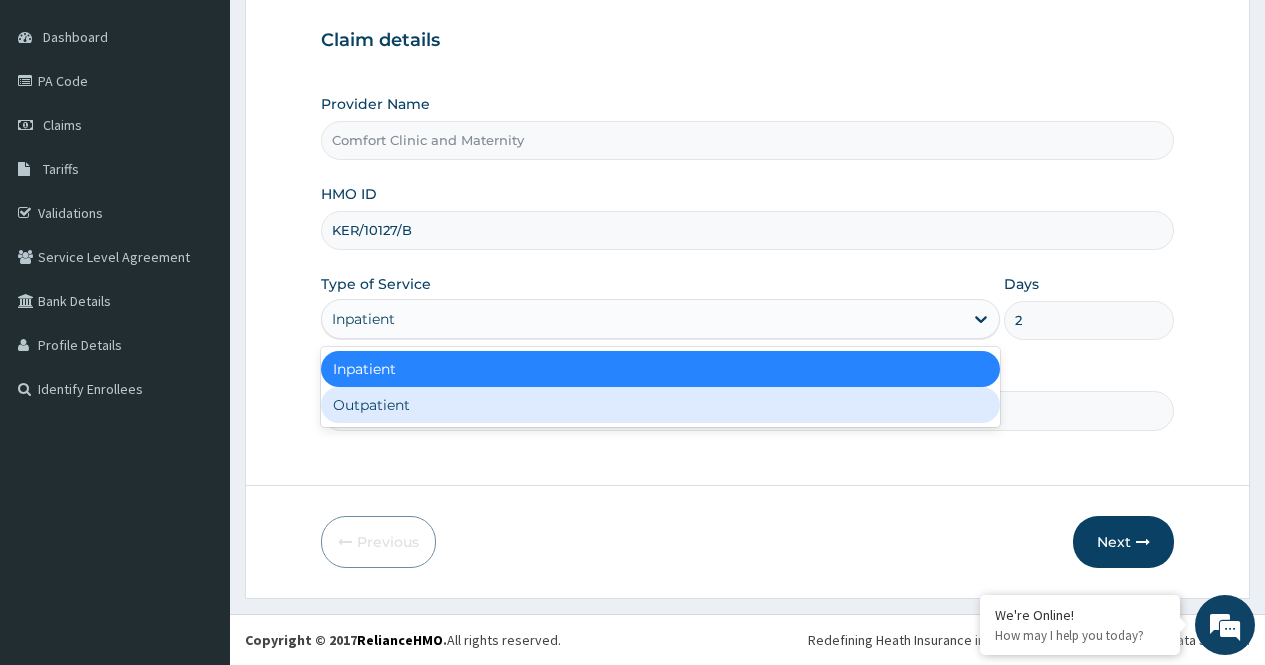 click on "Outpatient" at bounding box center (660, 405) 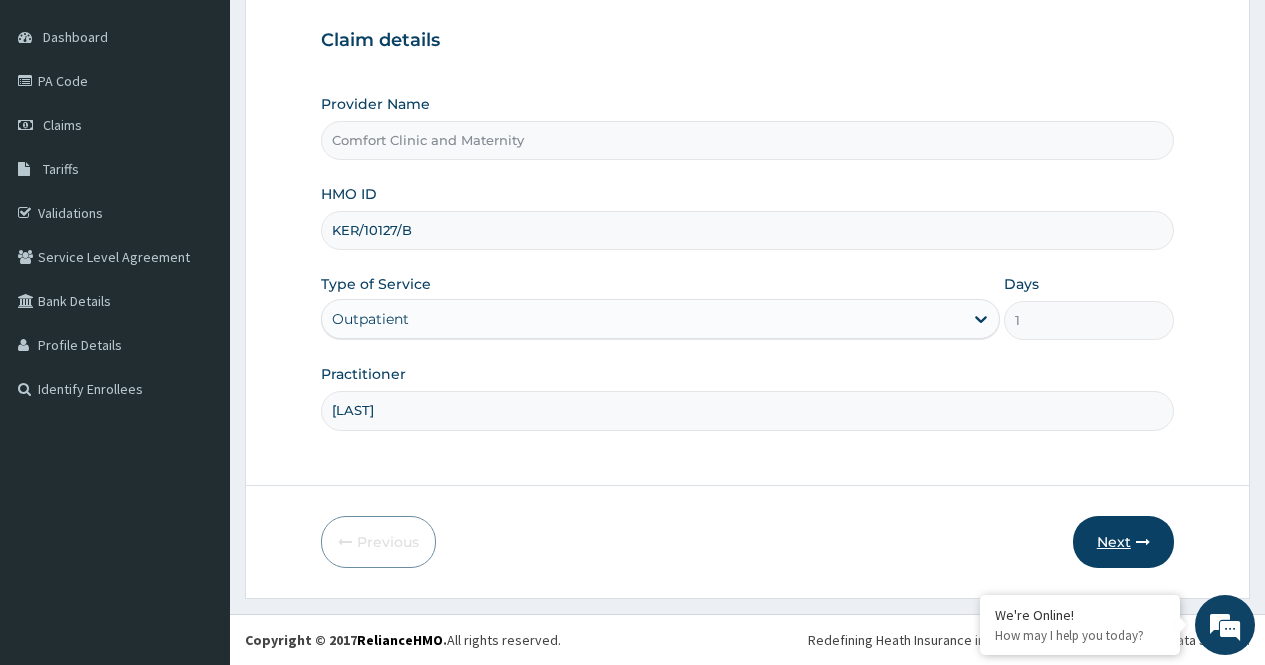 click at bounding box center (1143, 542) 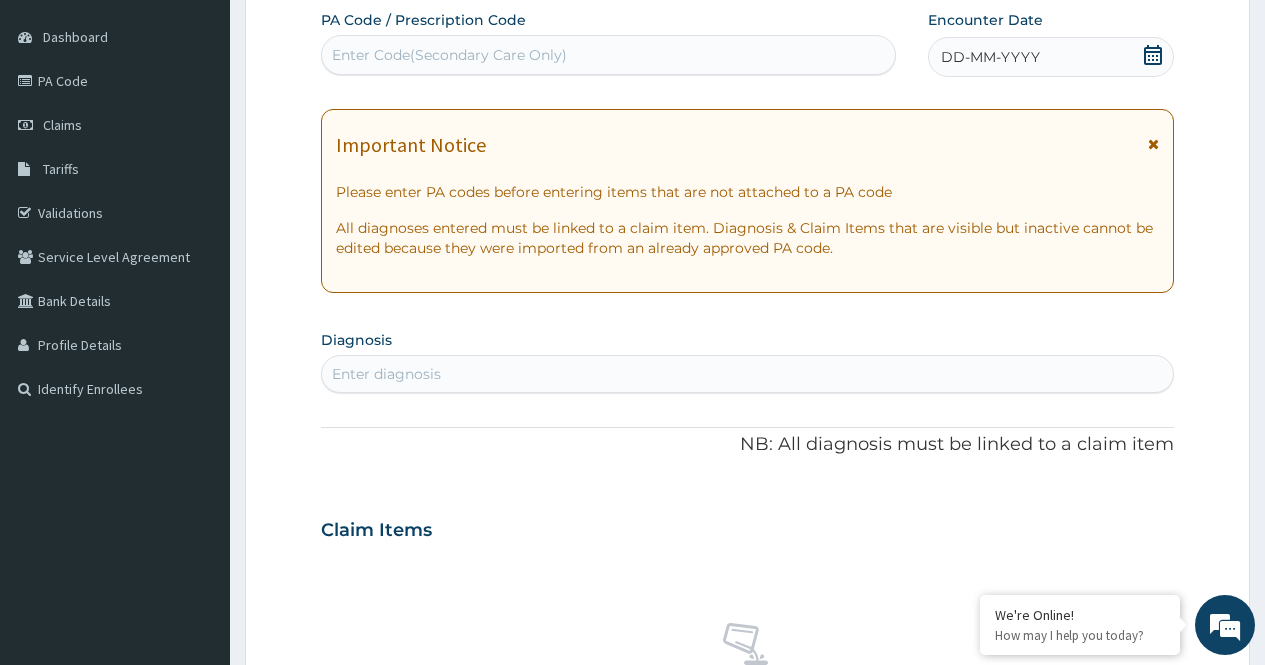 click on "Enter Code(Secondary Care Only)" at bounding box center [608, 55] 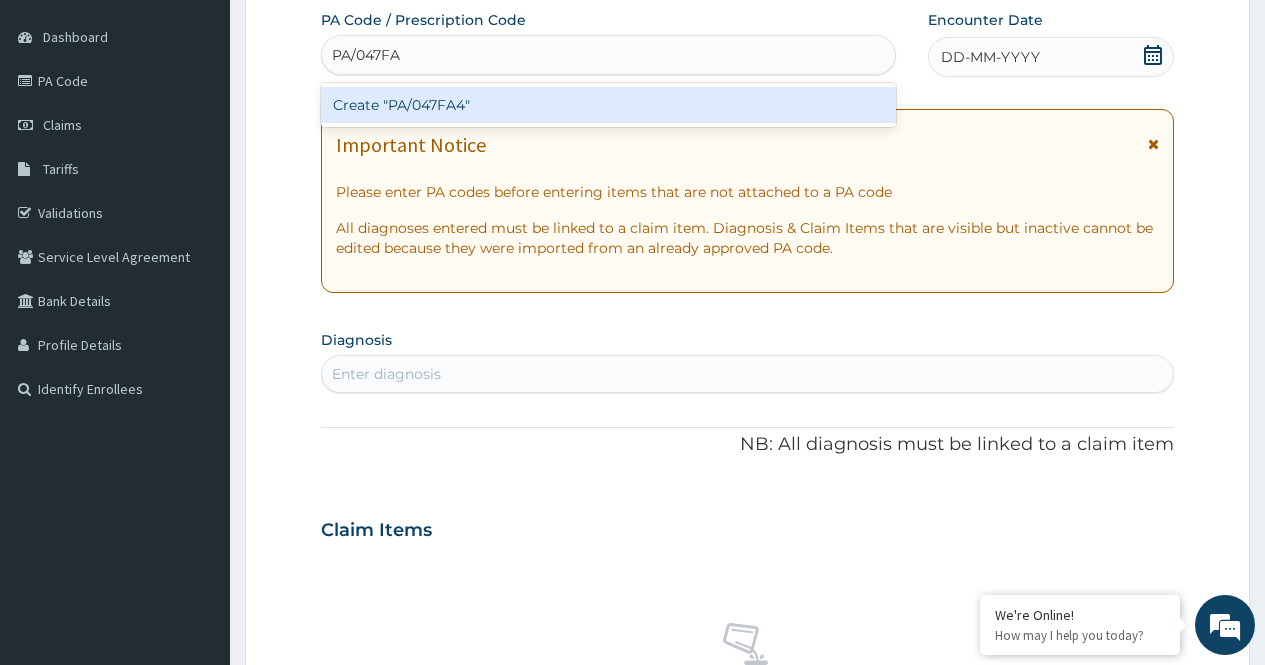 type on "PA/047FA4" 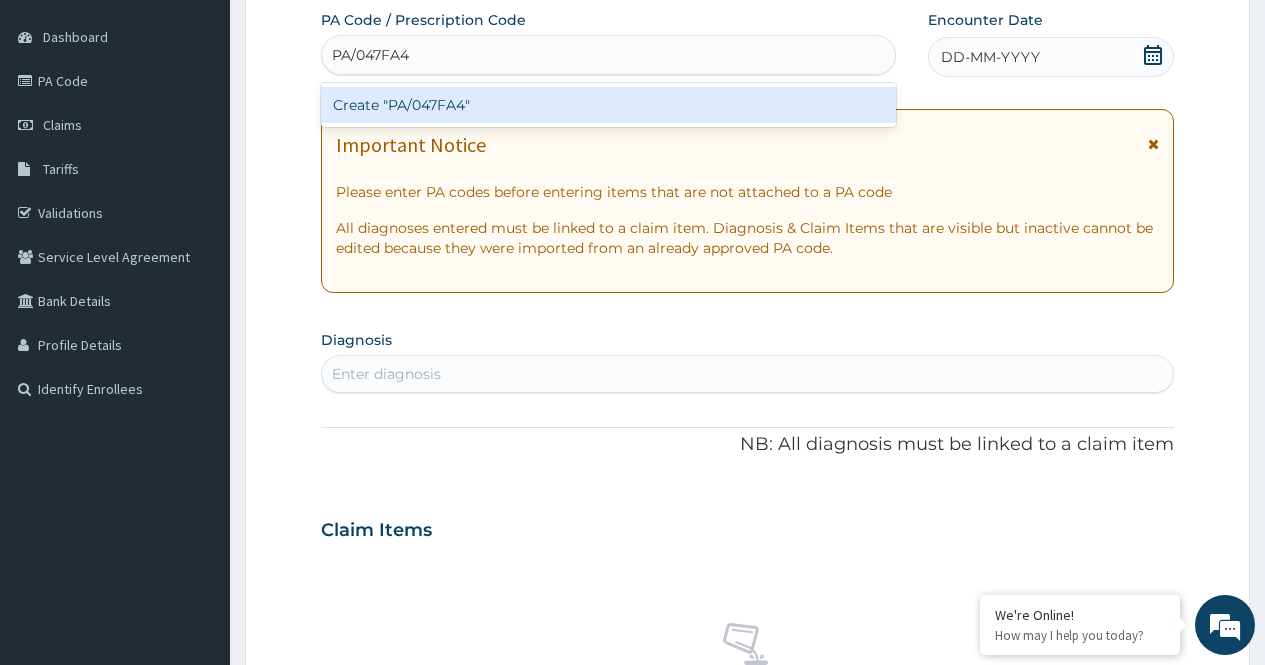 click on "Create "PA/047FA4"" at bounding box center [608, 105] 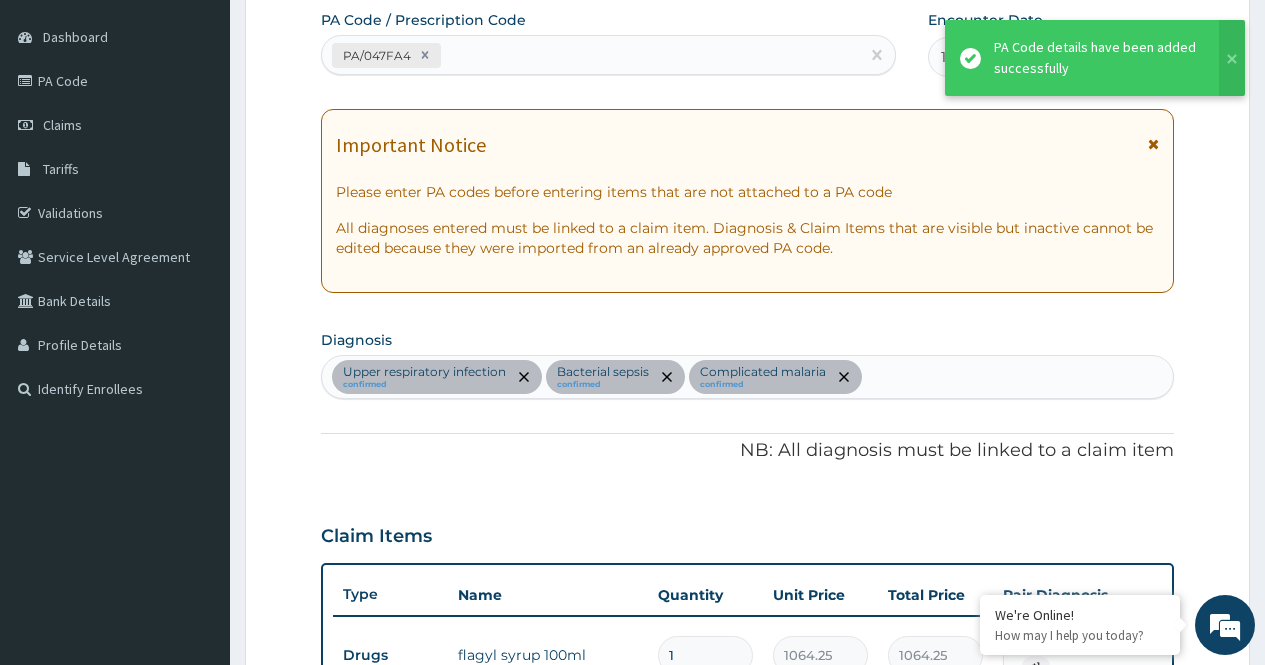 scroll, scrollTop: 715, scrollLeft: 0, axis: vertical 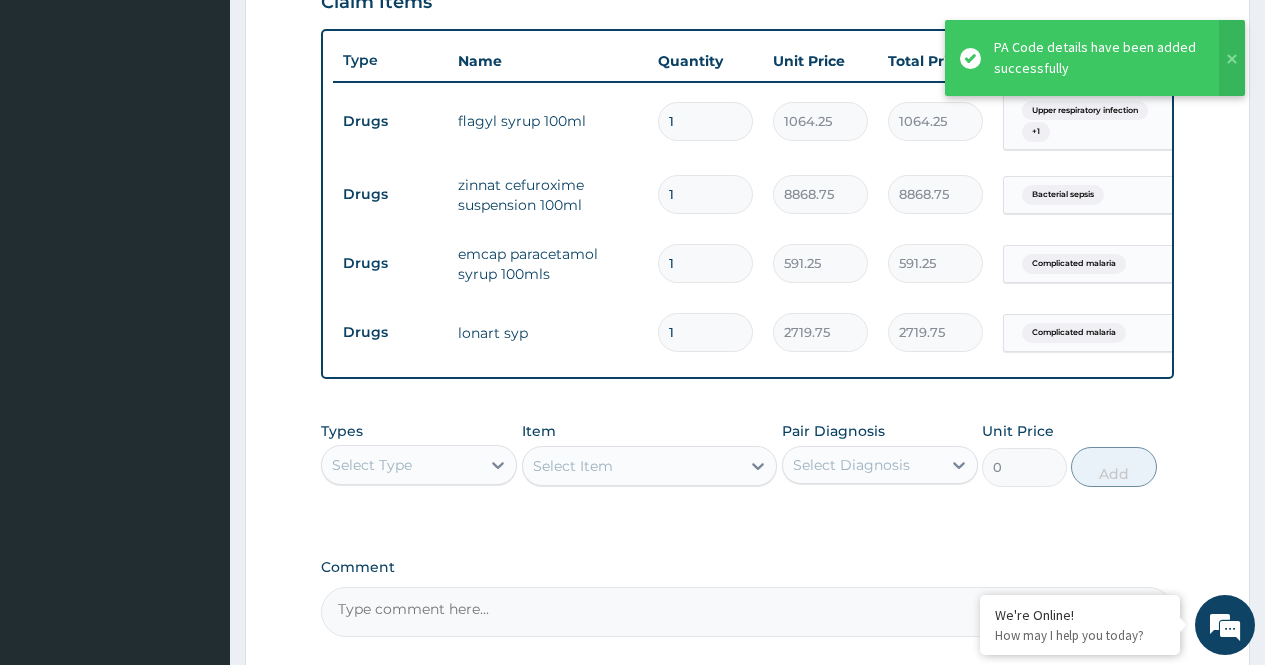 click on "lonart syp" at bounding box center [548, 333] 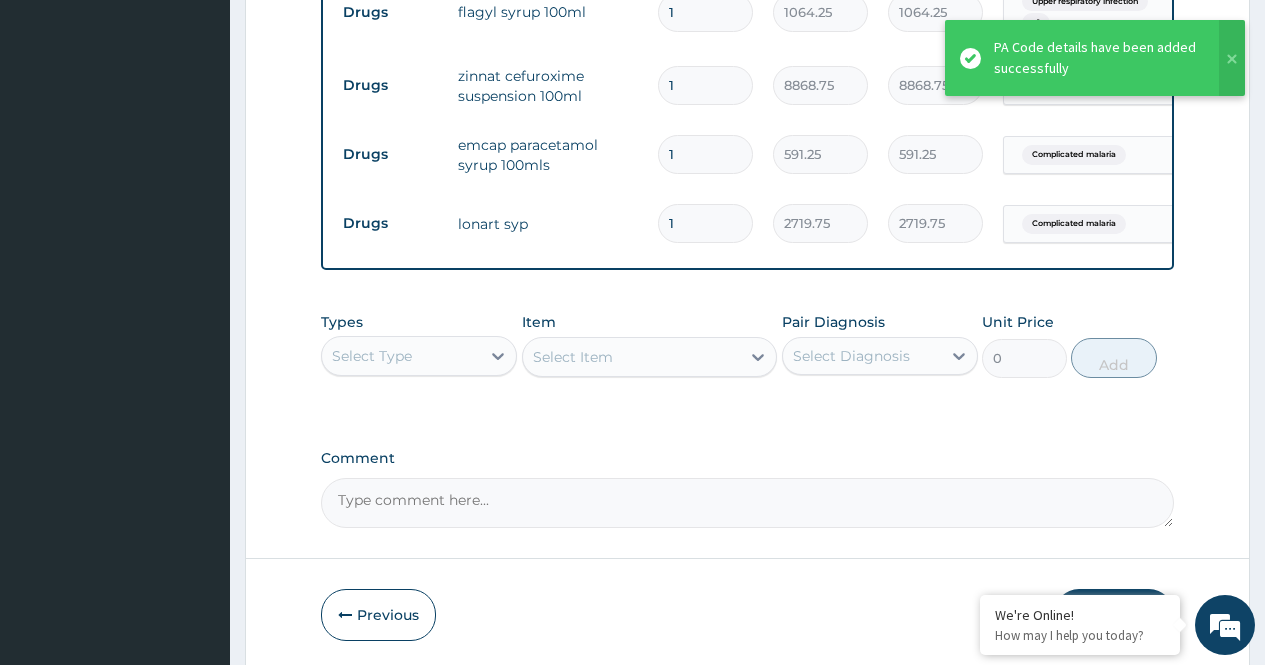 scroll, scrollTop: 912, scrollLeft: 0, axis: vertical 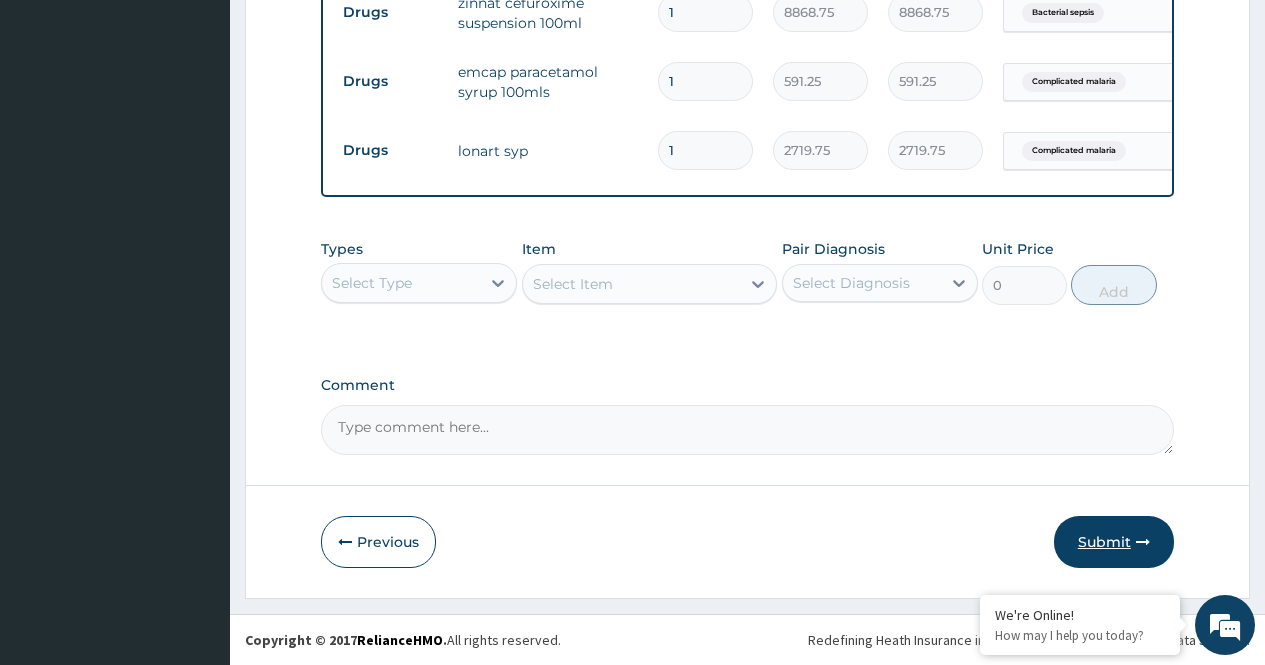click on "Submit" at bounding box center (1114, 542) 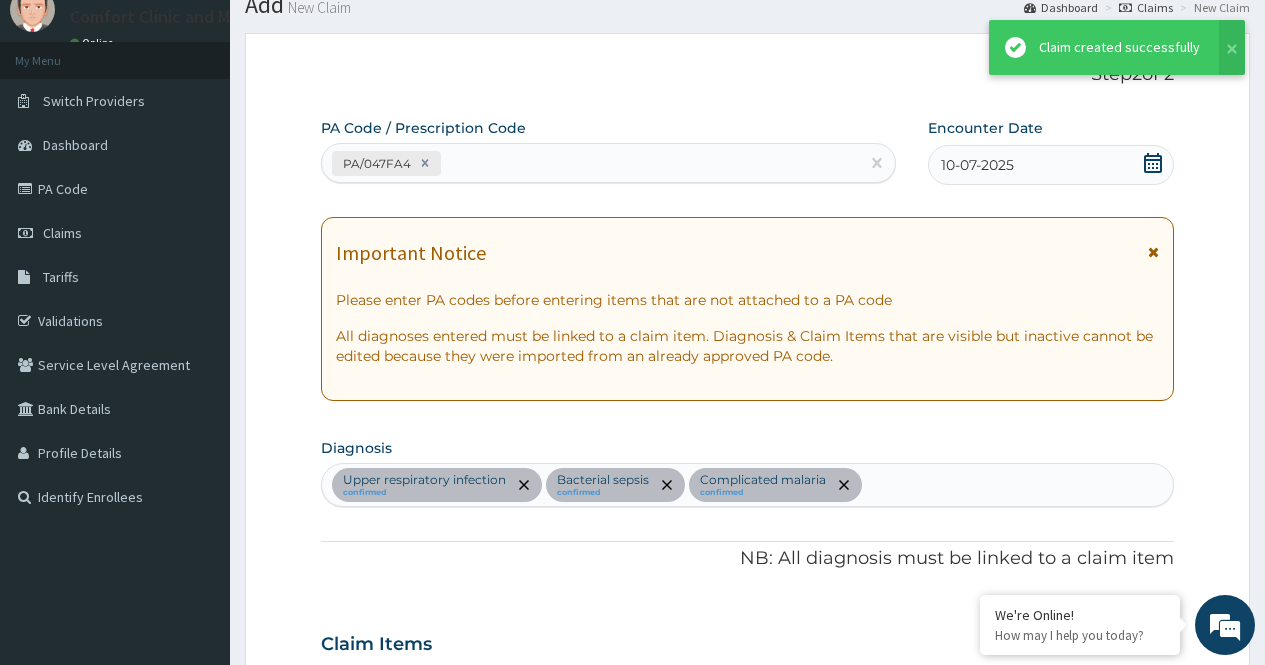 scroll, scrollTop: 912, scrollLeft: 0, axis: vertical 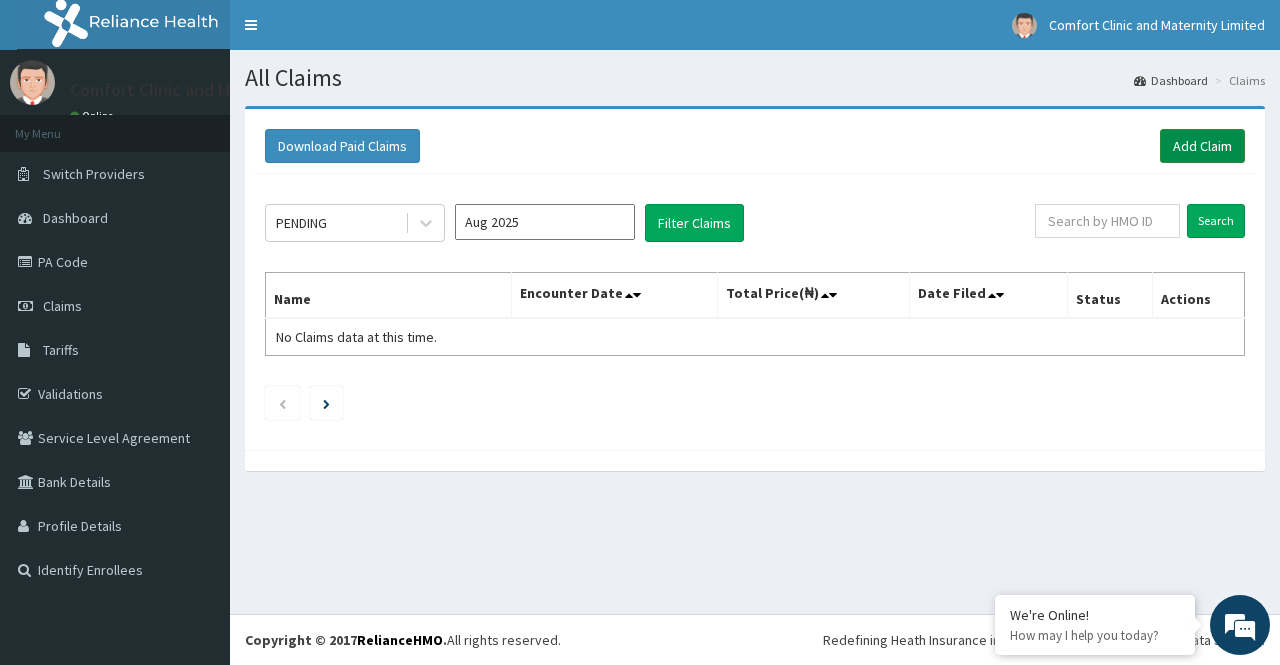 click on "Add Claim" at bounding box center (1202, 146) 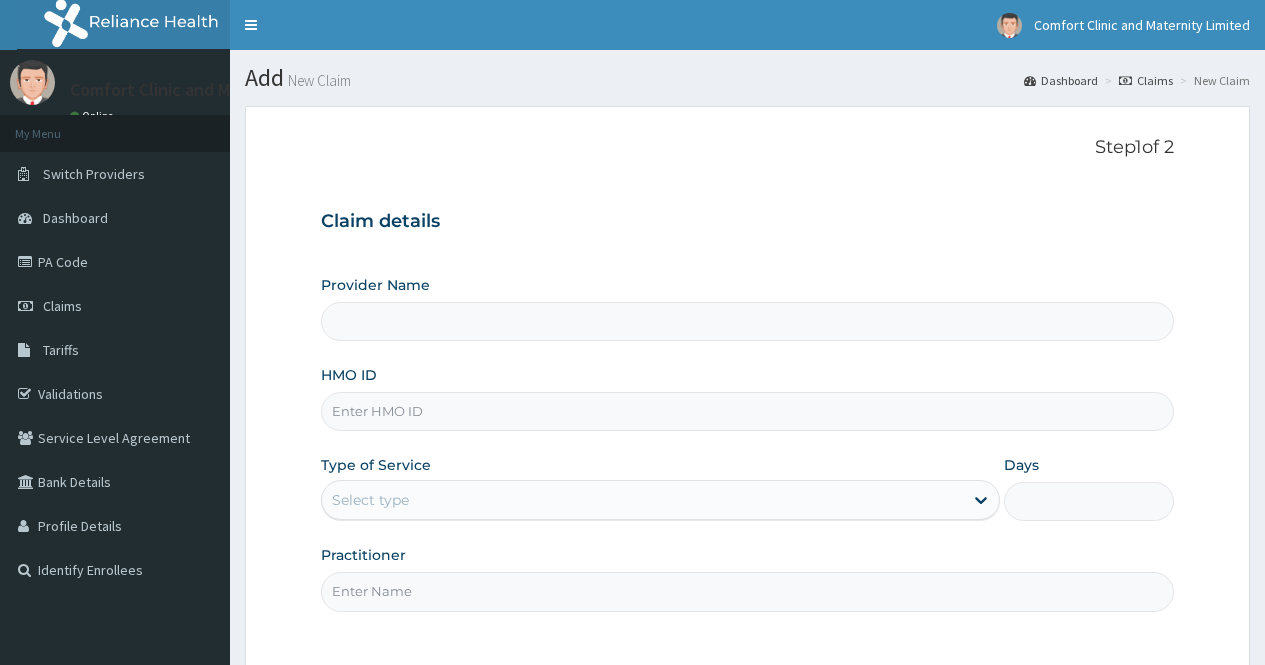 scroll, scrollTop: 0, scrollLeft: 0, axis: both 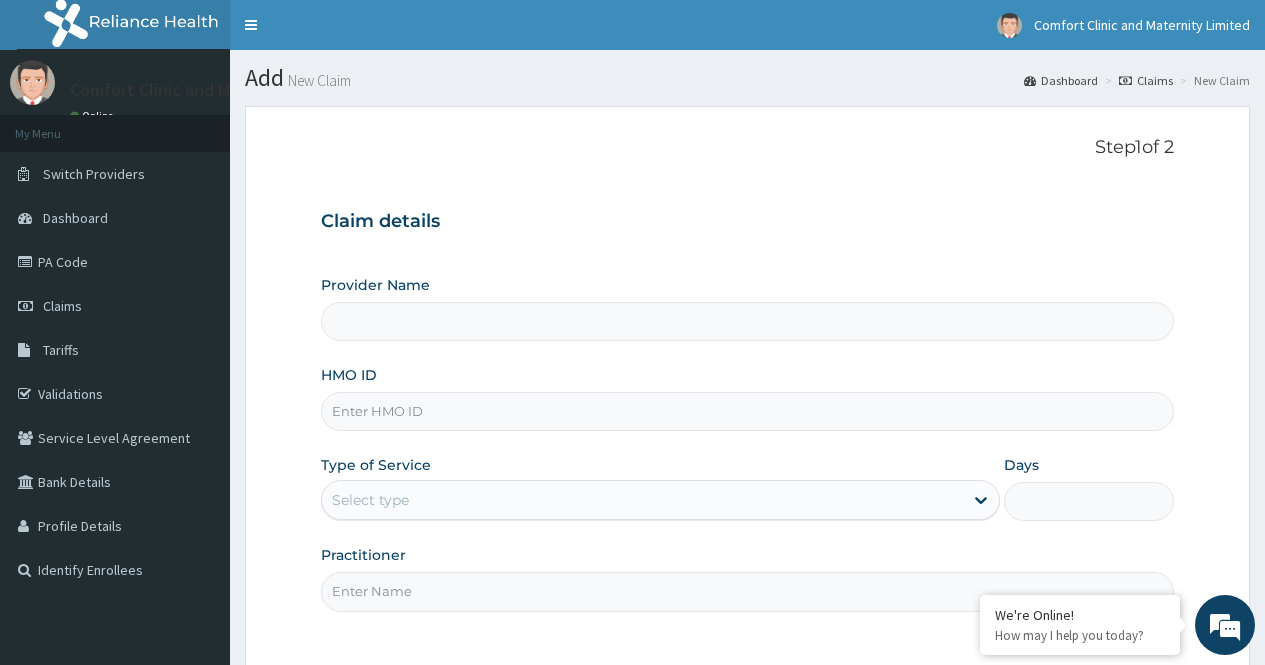 type on "Comfort Clinic and Maternity" 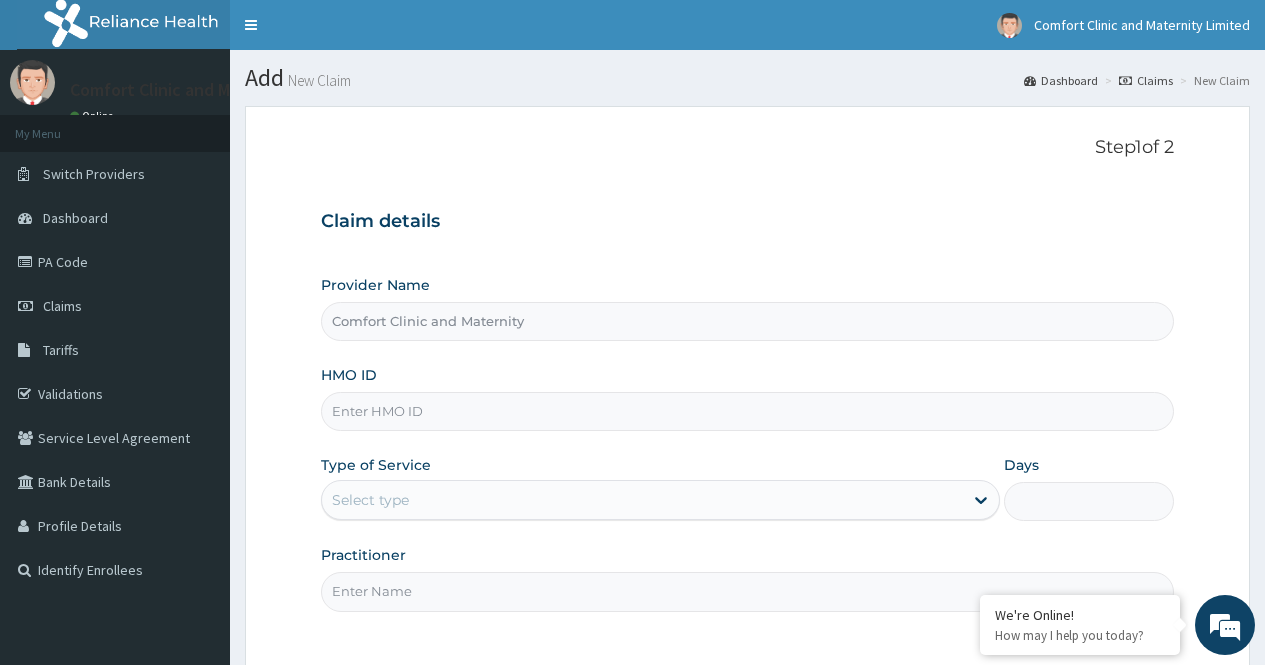 click on "HMO ID" at bounding box center [747, 411] 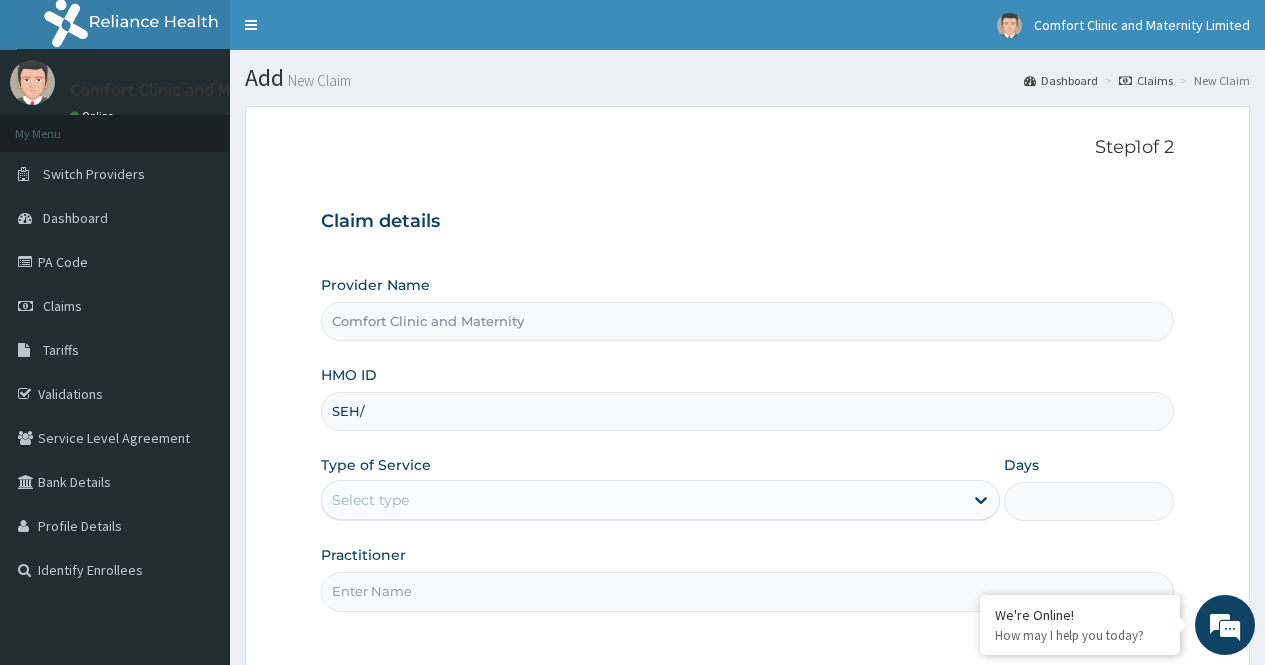 scroll, scrollTop: 0, scrollLeft: 0, axis: both 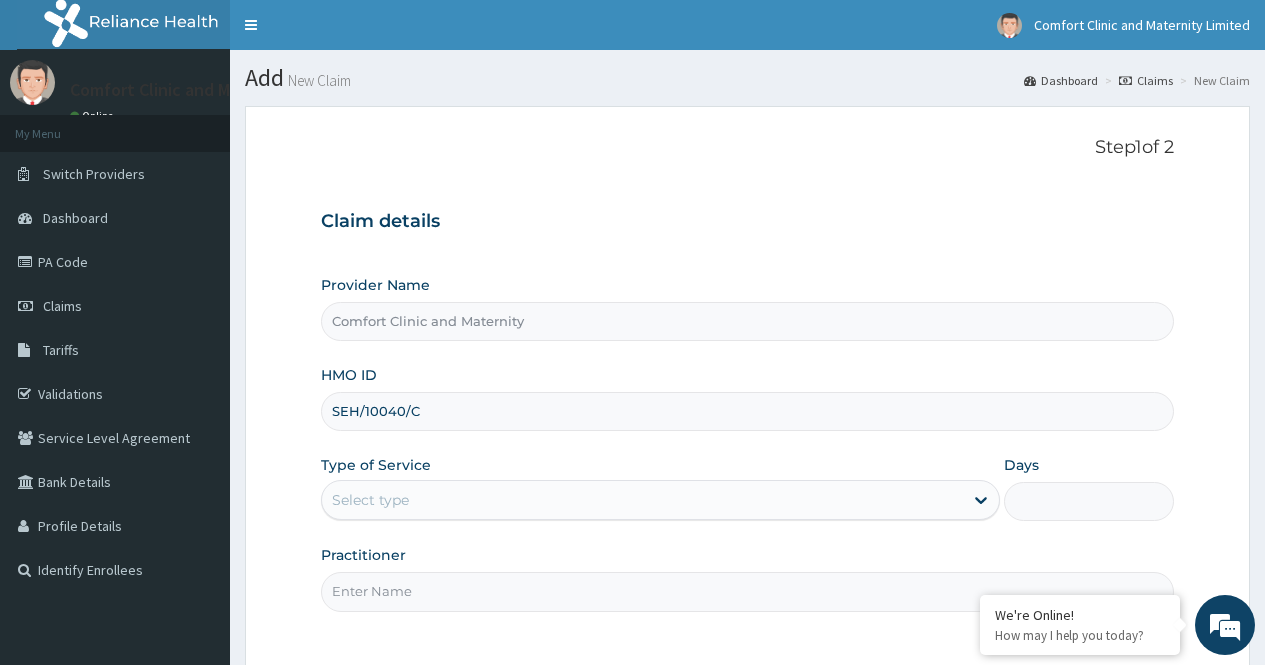 type on "SEH/10040/C" 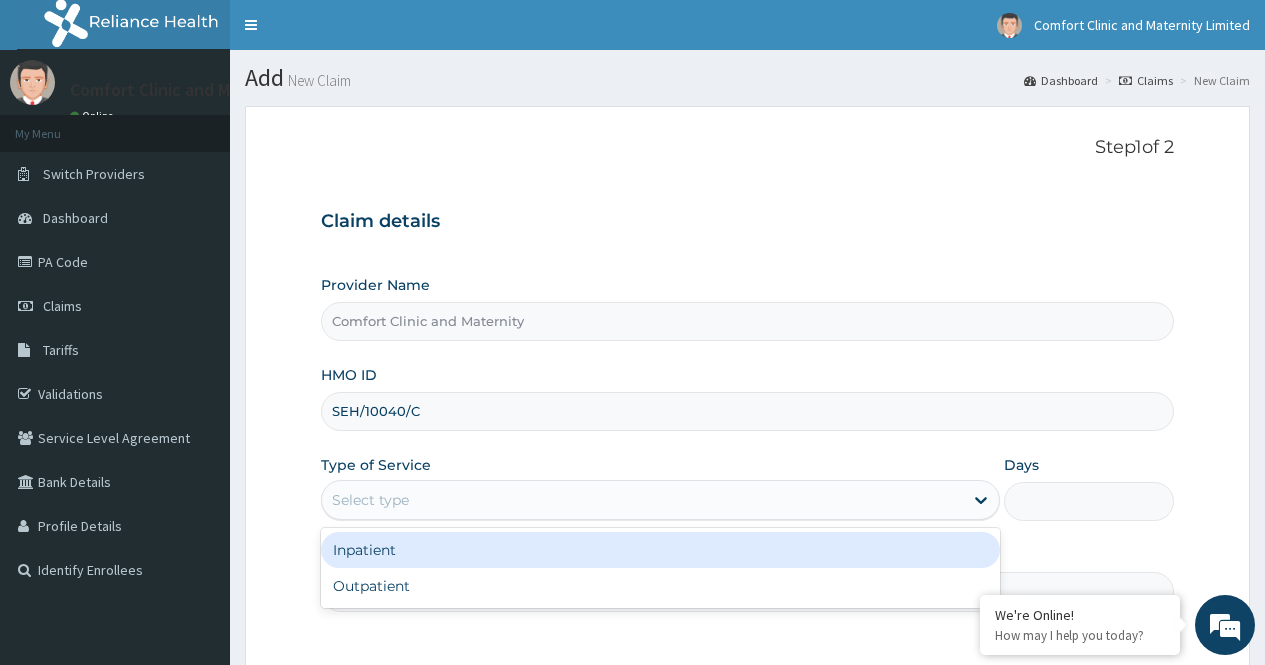 click on "Select type" at bounding box center [642, 500] 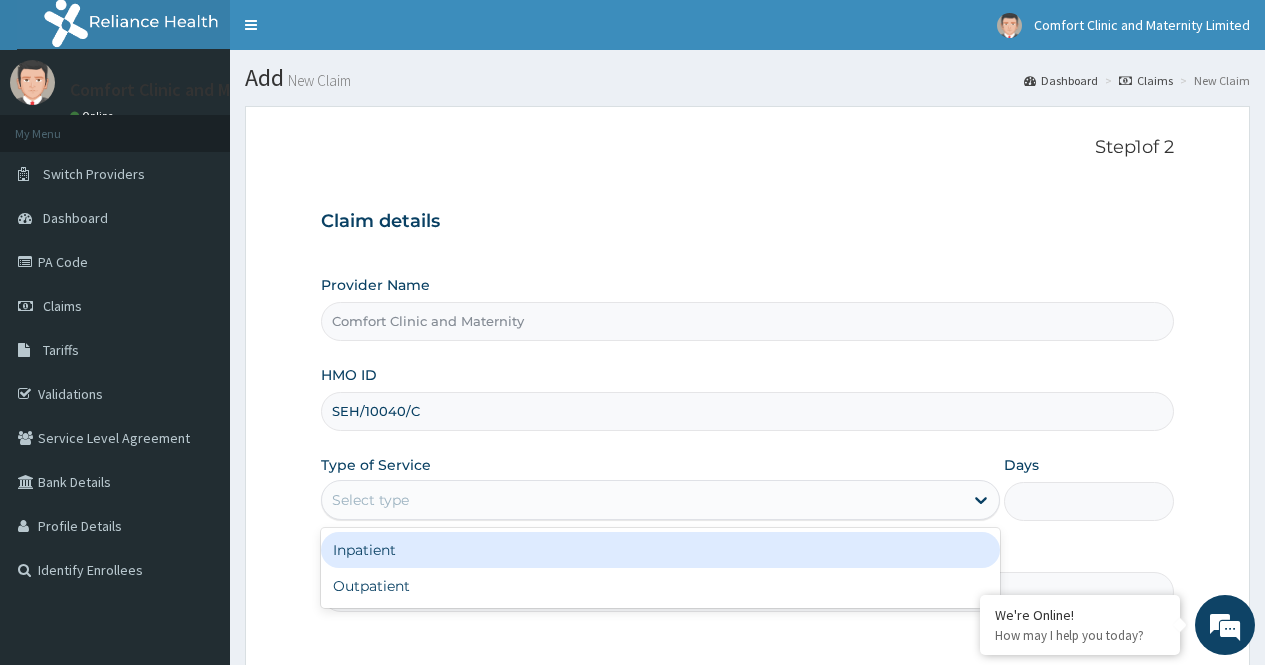 click on "Inpatient" at bounding box center (660, 550) 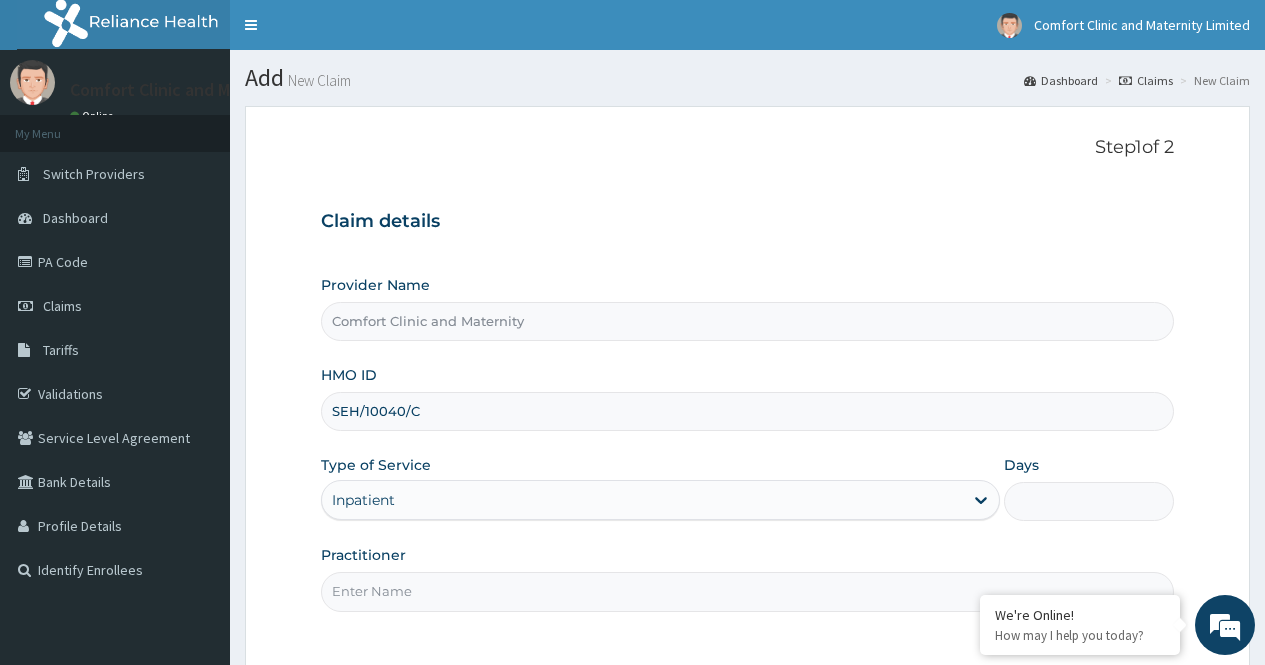 click on "Inpatient" at bounding box center [642, 500] 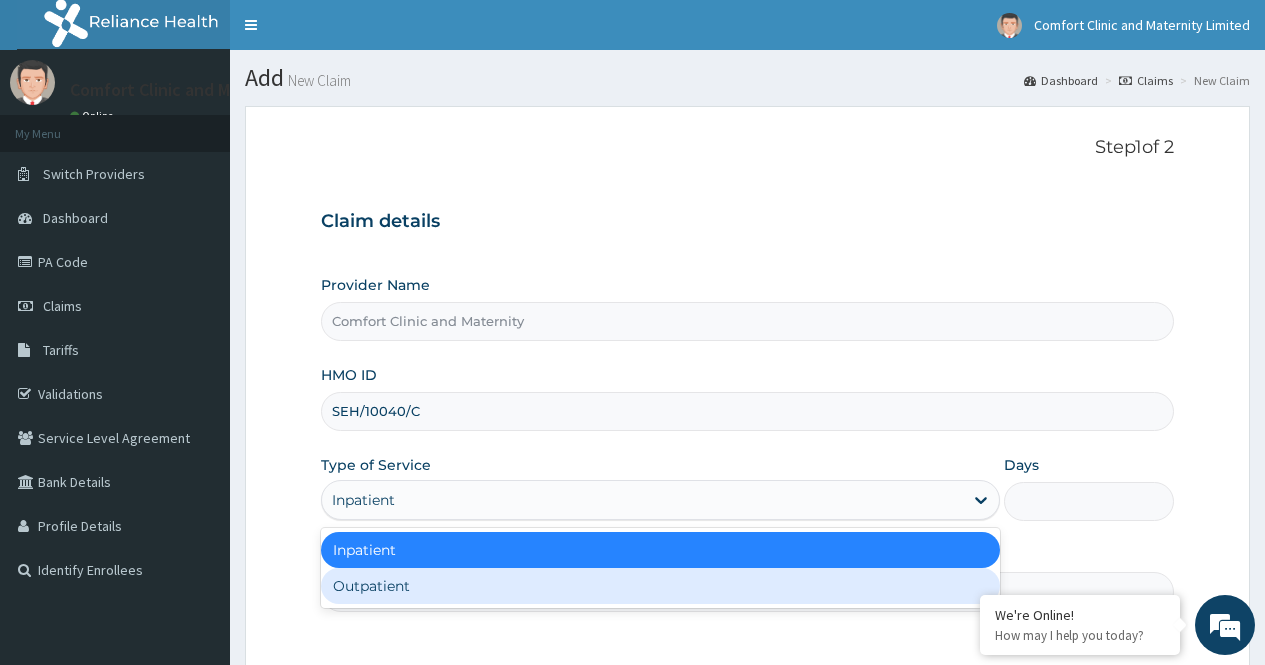 click on "Outpatient" at bounding box center (660, 586) 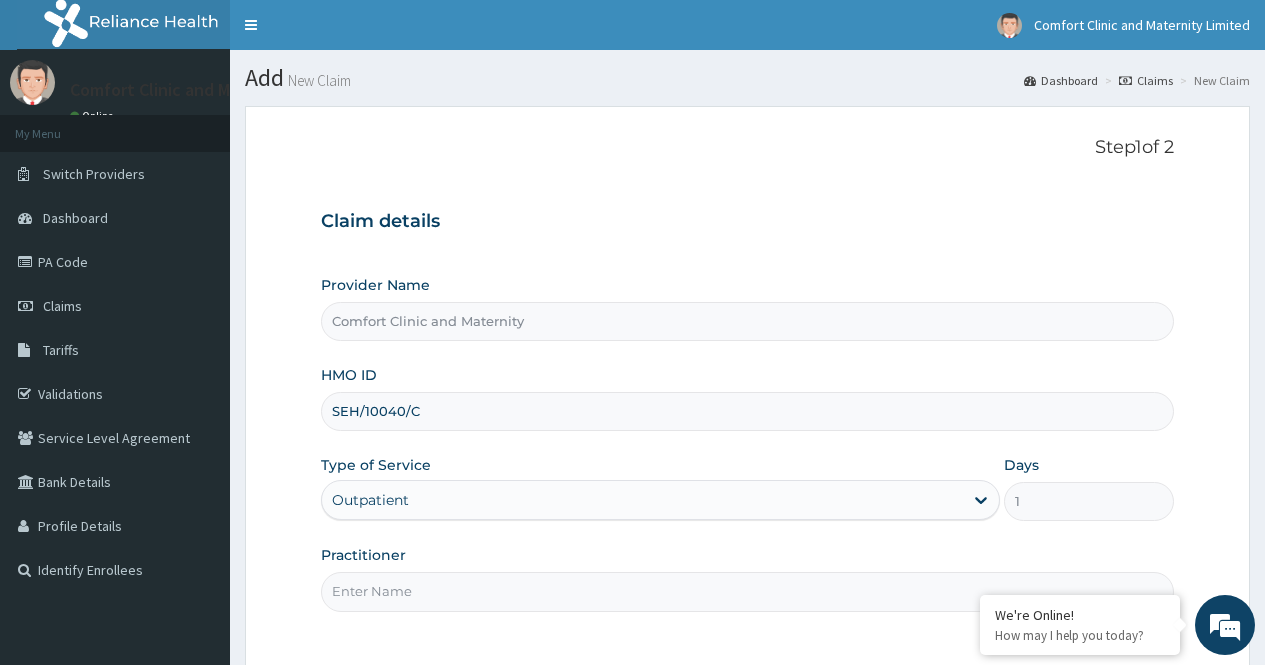 click on "Practitioner" at bounding box center [747, 591] 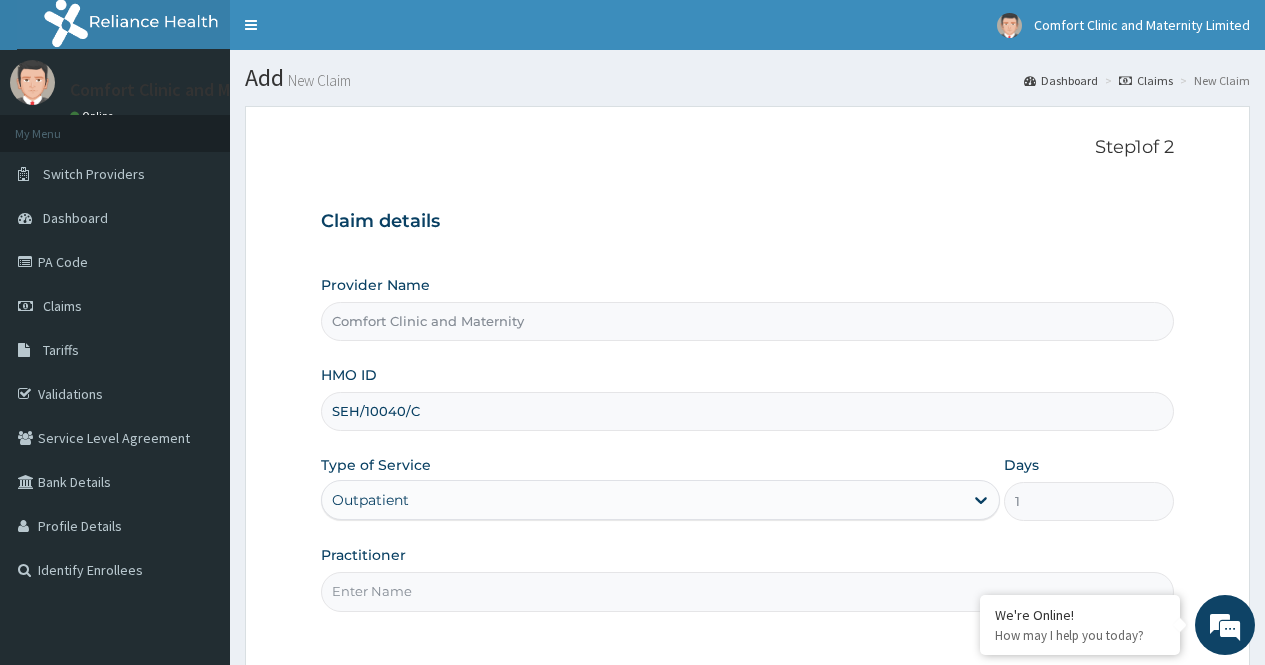 type on "[LAST]" 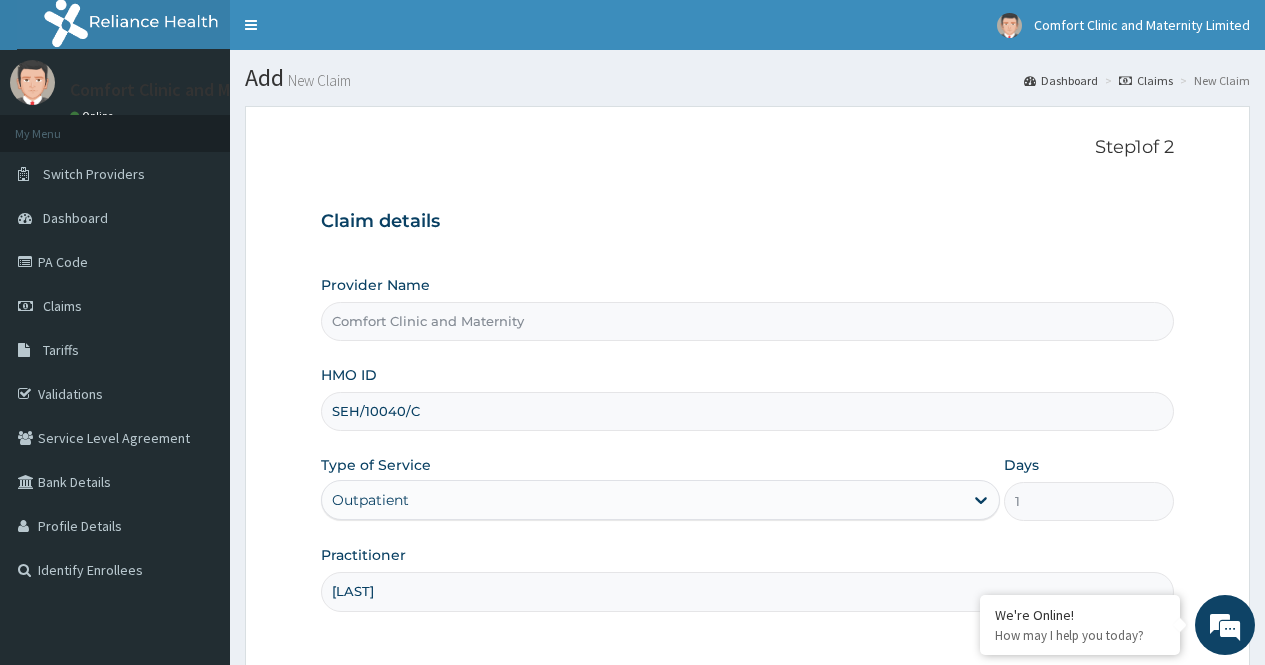click on "Step  1  of 2 Claim details Provider Name [BRAND] and Maternity HMO ID SEH/10040/C Type of Service Outpatient Days 1 Practitioner [LAST]" at bounding box center [747, 386] 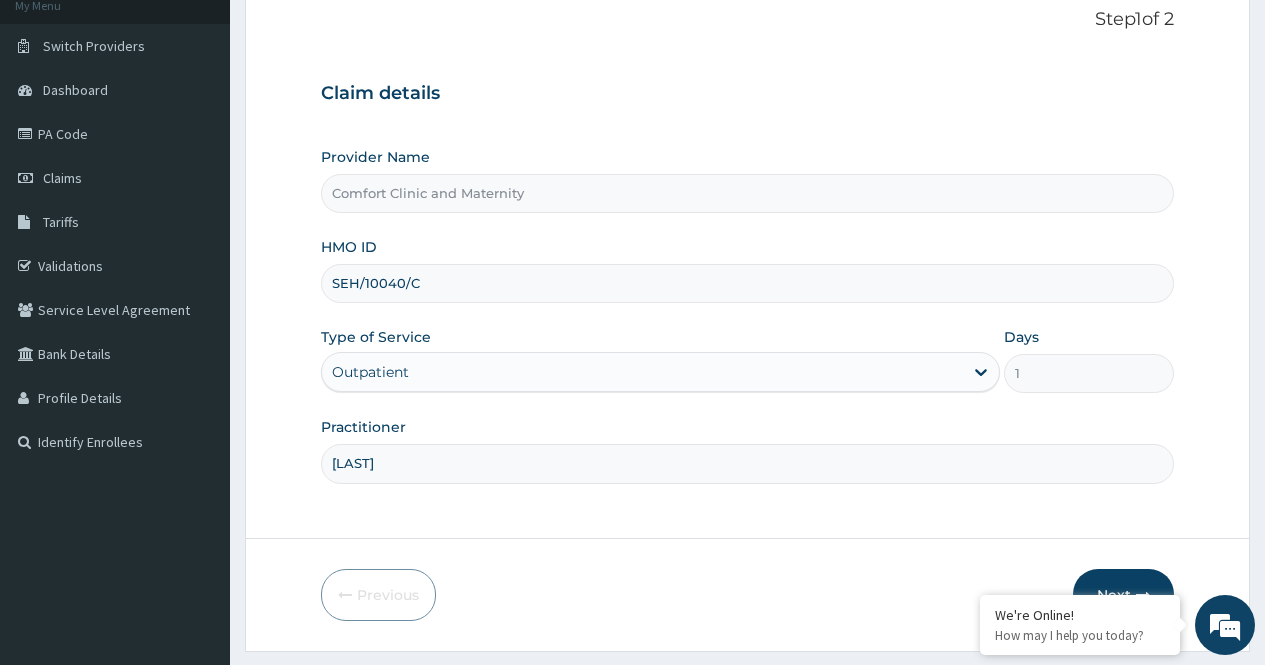 scroll, scrollTop: 181, scrollLeft: 0, axis: vertical 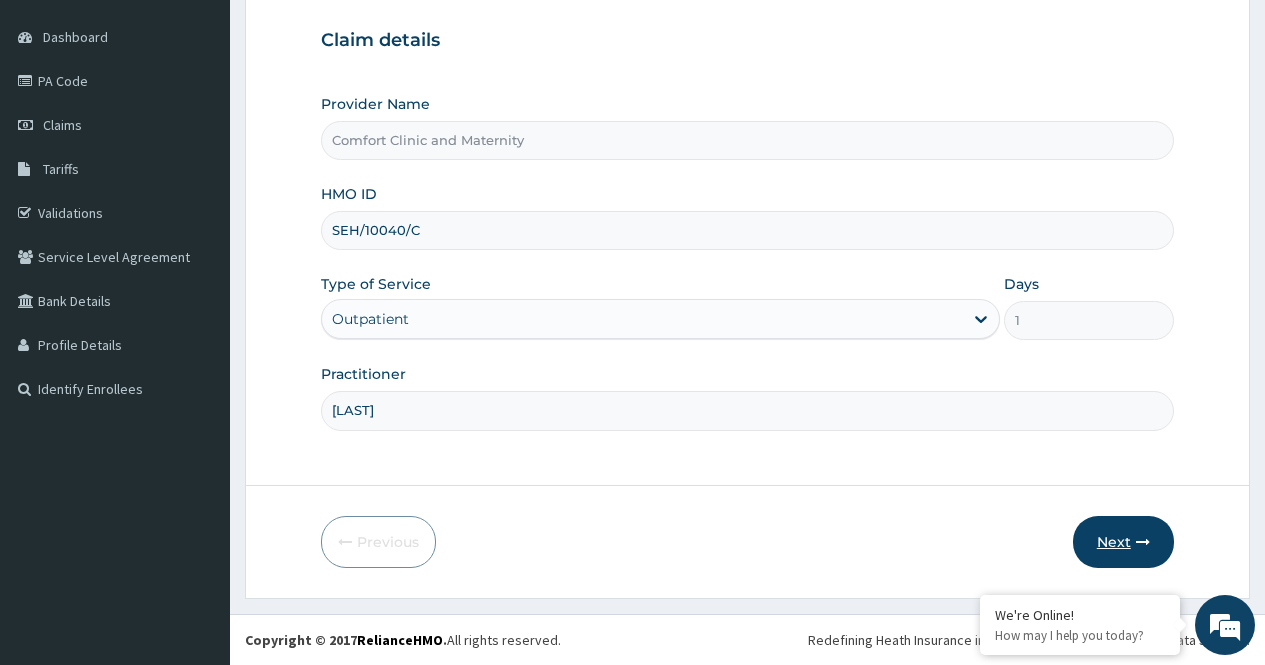 click on "Next" at bounding box center [1123, 542] 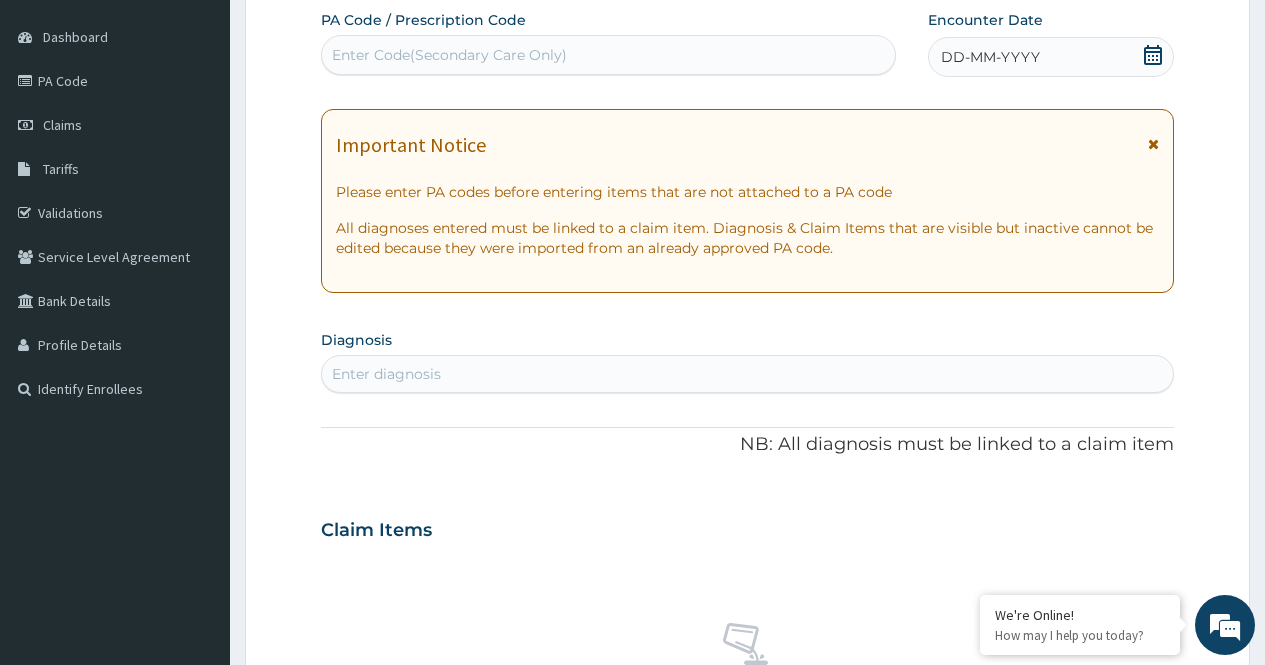 click on "Enter Code(Secondary Care Only)" at bounding box center [608, 55] 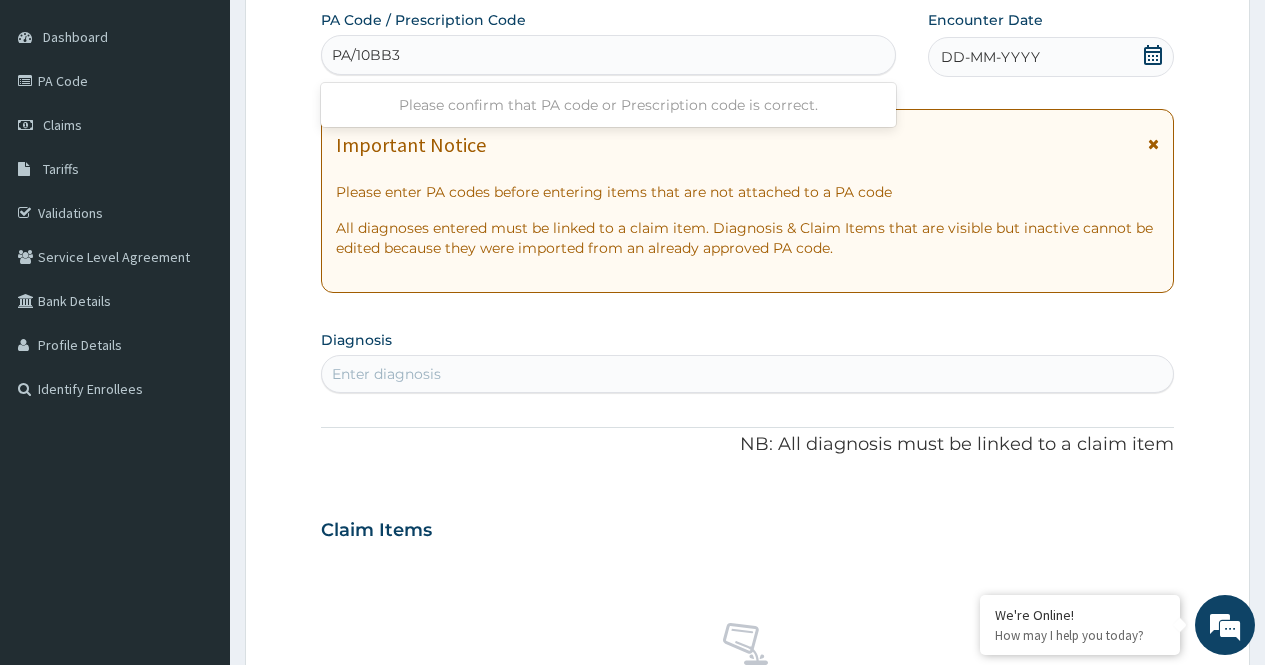 type on "PA/10BB3F" 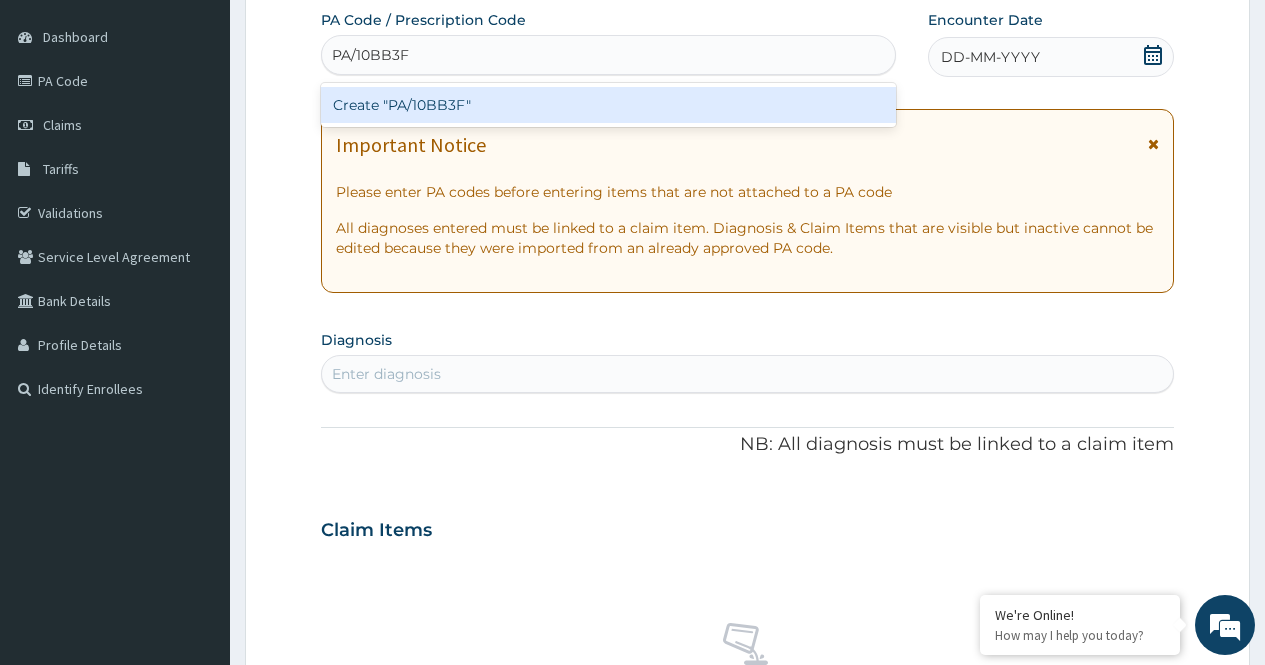 click on "Create "PA/10BB3F"" at bounding box center [608, 105] 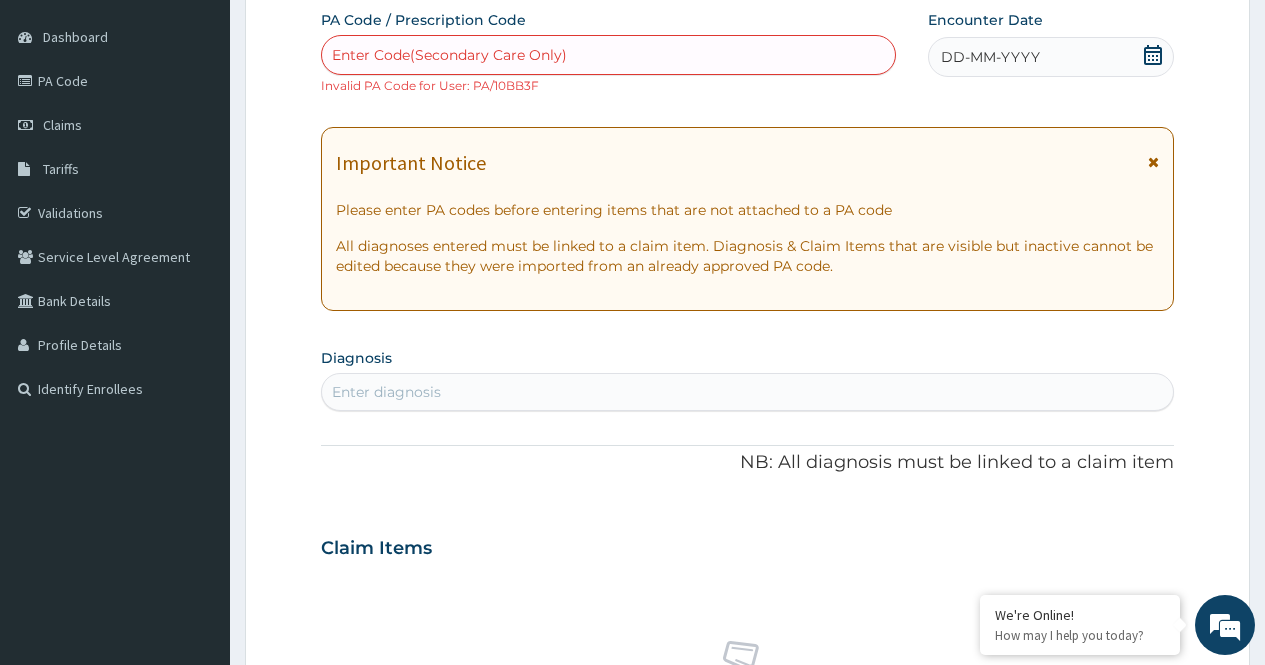 click on "PA Code / Prescription Code option Create "PA/10BB3F", selected.   Select is focused ,type to refine list, press Down to open the menu,  press left to focus selected values Enter Code(Secondary Care Only) Invalid PA Code for User: PA/10BB3F Encounter Date DD-MM-YYYY Important Notice Please enter PA codes before entering items that are not attached to a PA code   All diagnoses entered must be linked to a claim item. Diagnosis & Claim Items that are visible but inactive cannot be edited because they were imported from an already approved PA code. Diagnosis Enter diagnosis NB: All diagnosis must be linked to a claim item Claim Items No claim item Types Select Type Item Select Item Pair Diagnosis Select Diagnosis Unit Price 0 Add Comment" at bounding box center [747, 536] 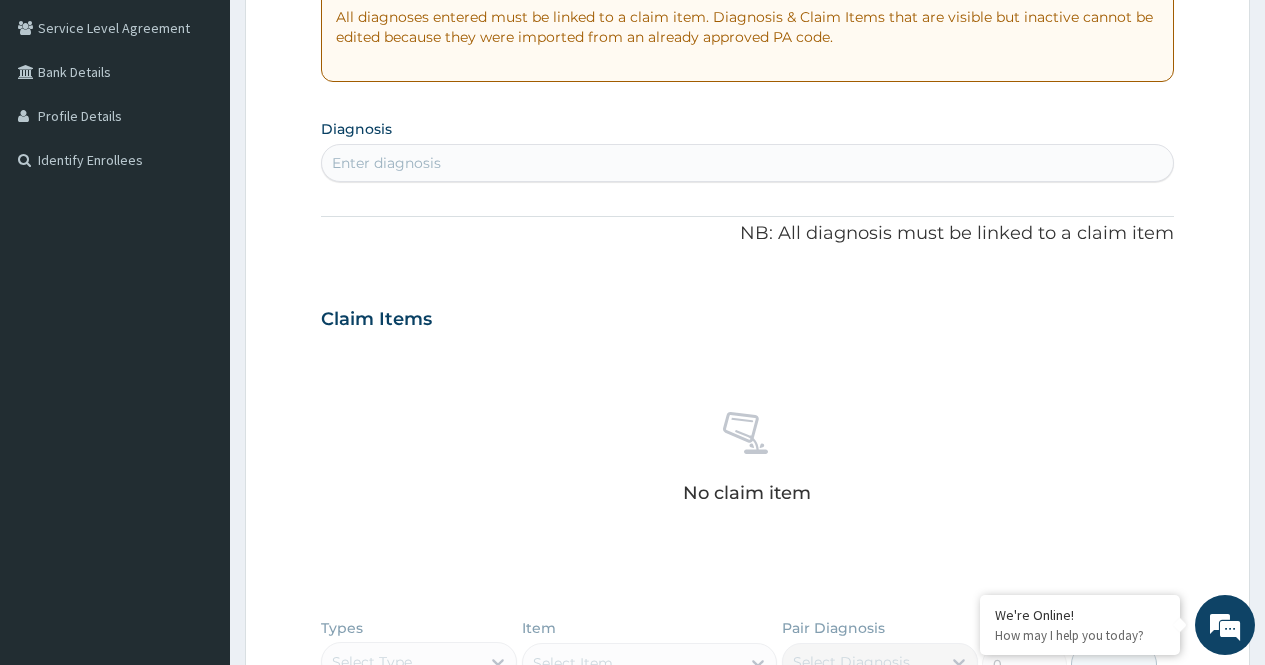 scroll, scrollTop: 501, scrollLeft: 0, axis: vertical 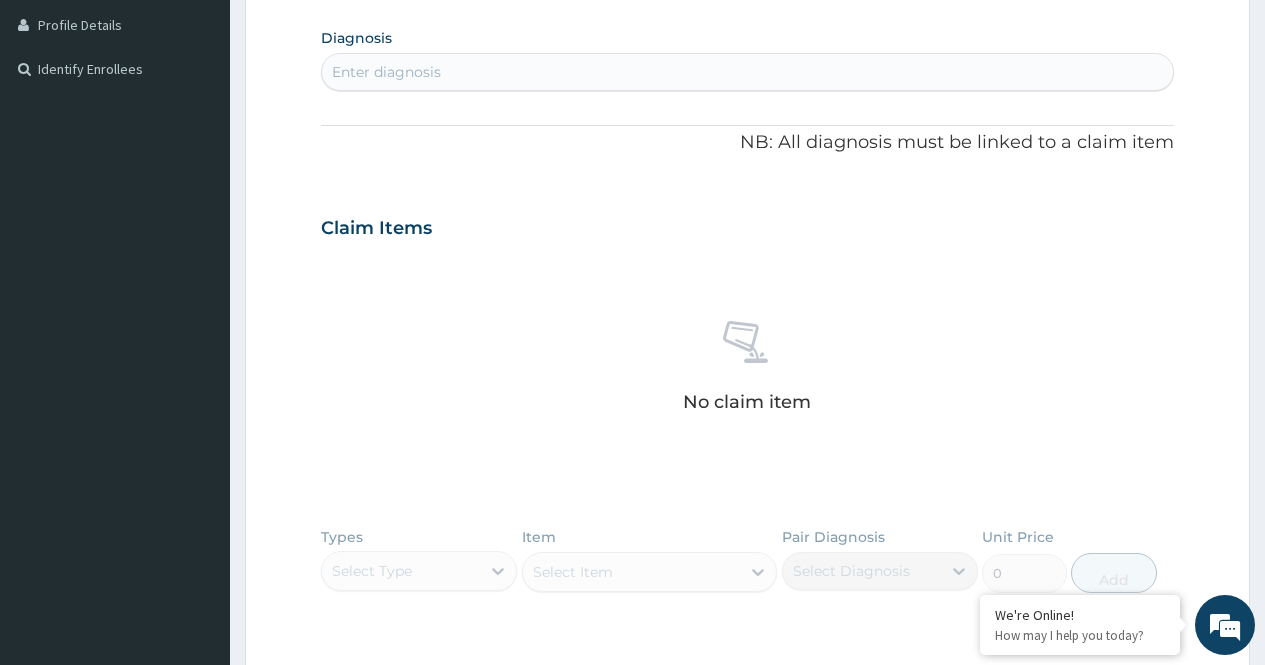 click on "No claim item" at bounding box center [747, 370] 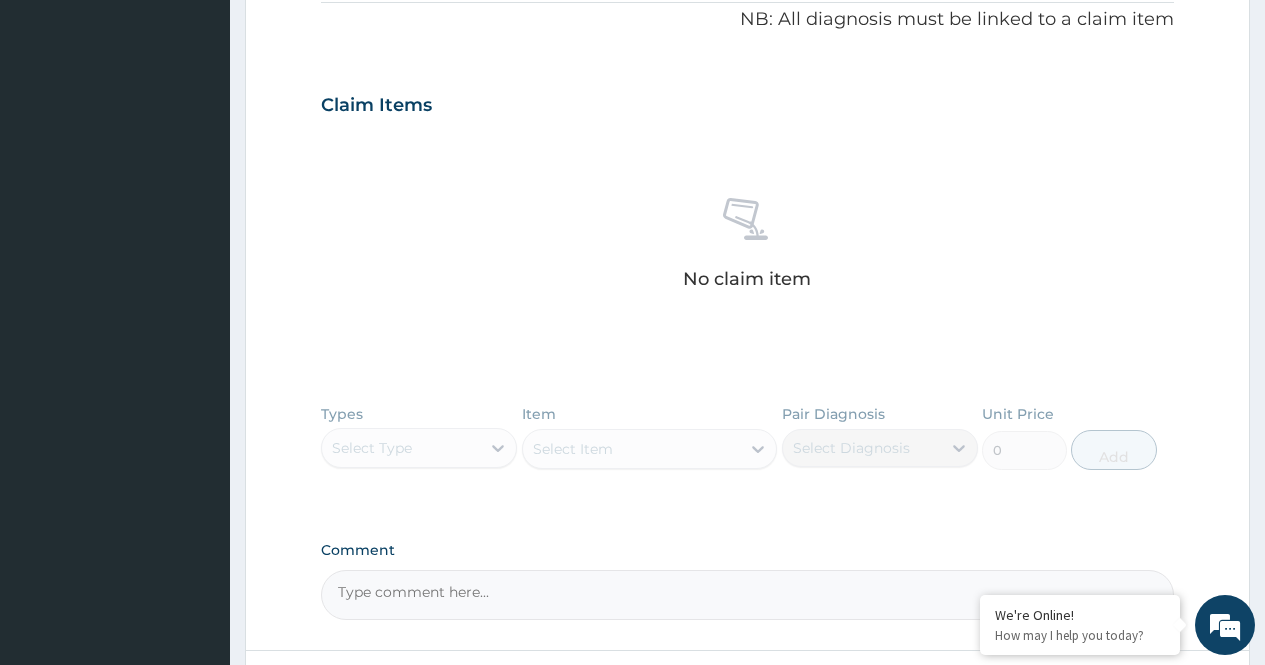 scroll, scrollTop: 789, scrollLeft: 0, axis: vertical 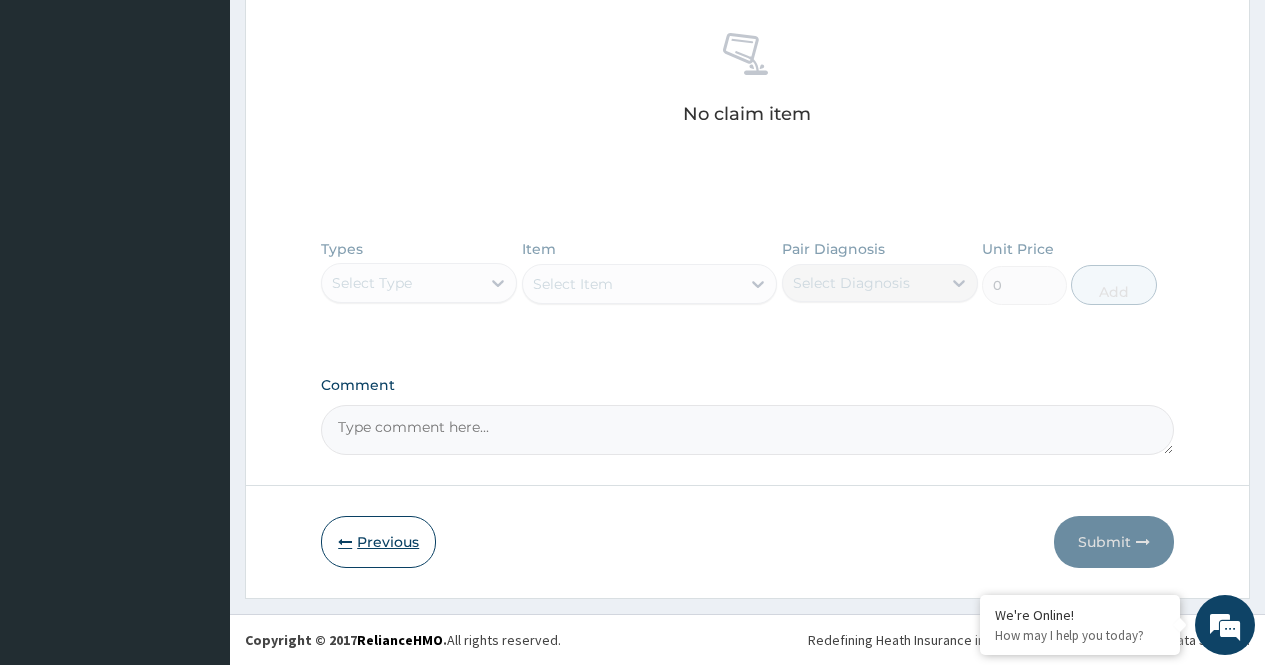 click on "Previous" at bounding box center [378, 542] 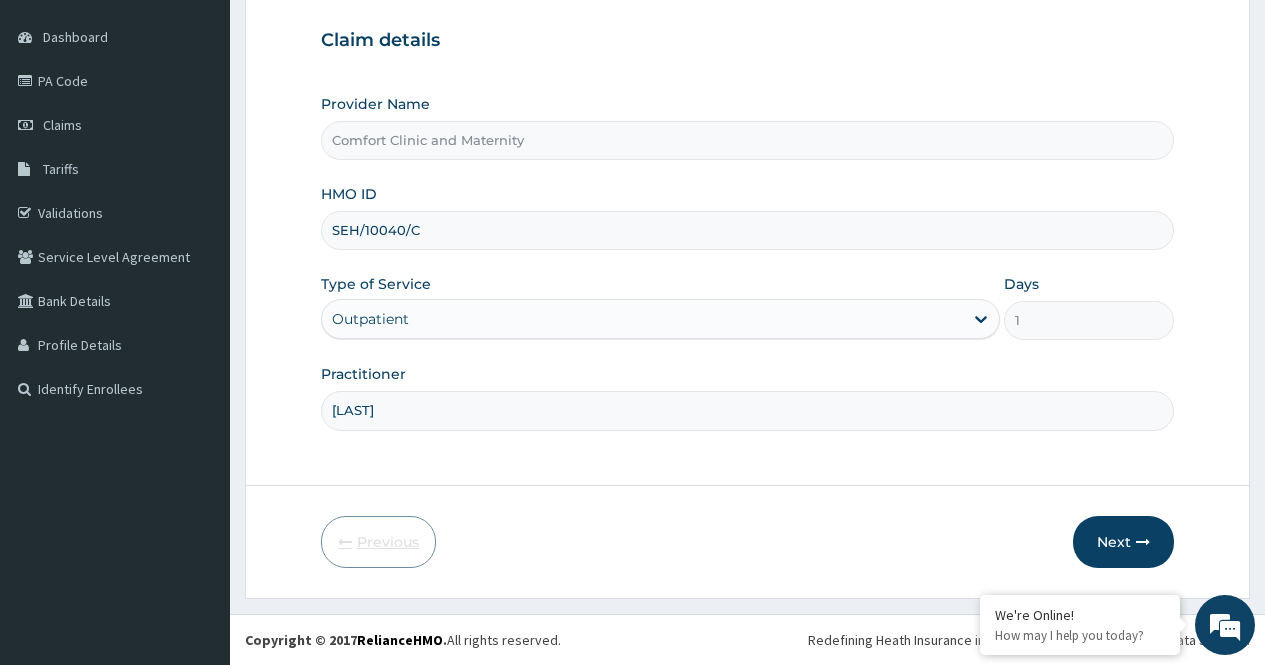 scroll, scrollTop: 181, scrollLeft: 0, axis: vertical 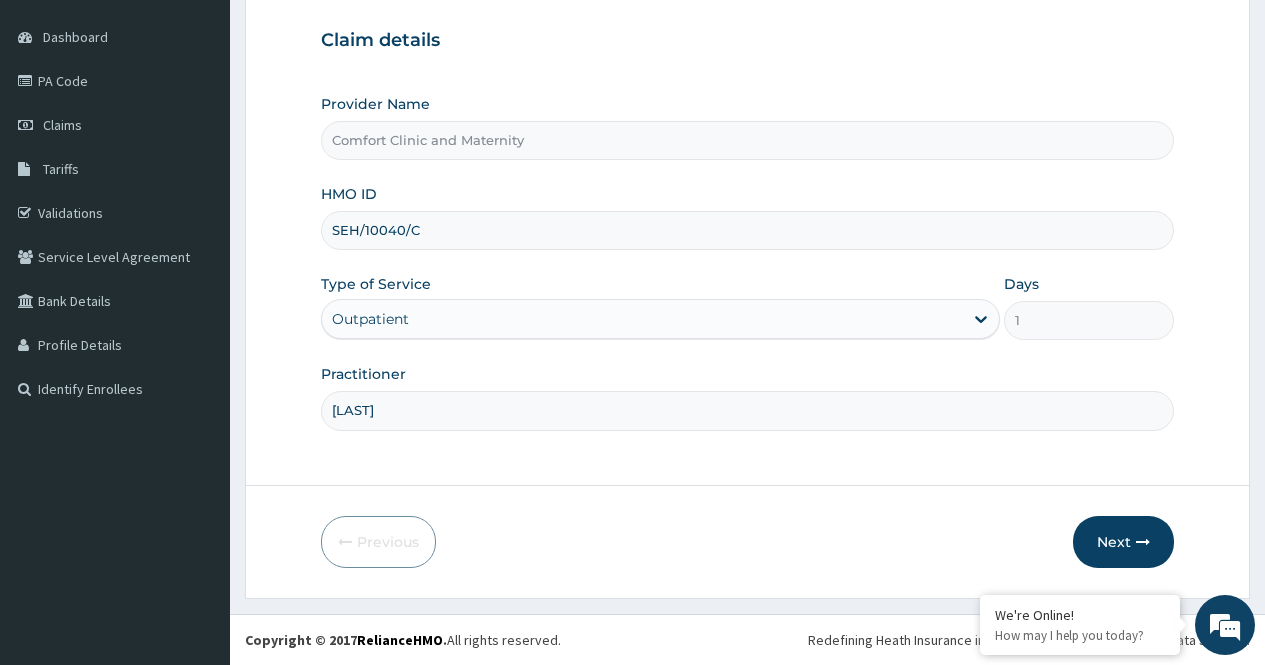 click on "Outpatient" at bounding box center (642, 319) 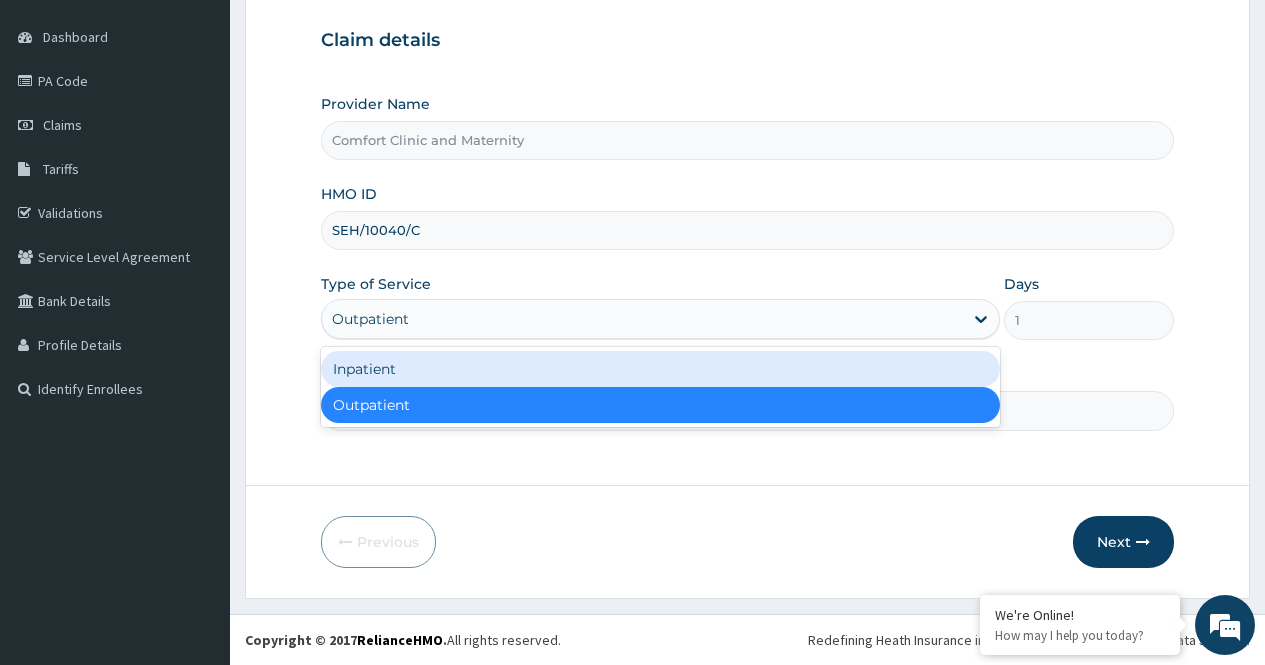 click on "Inpatient" at bounding box center (660, 369) 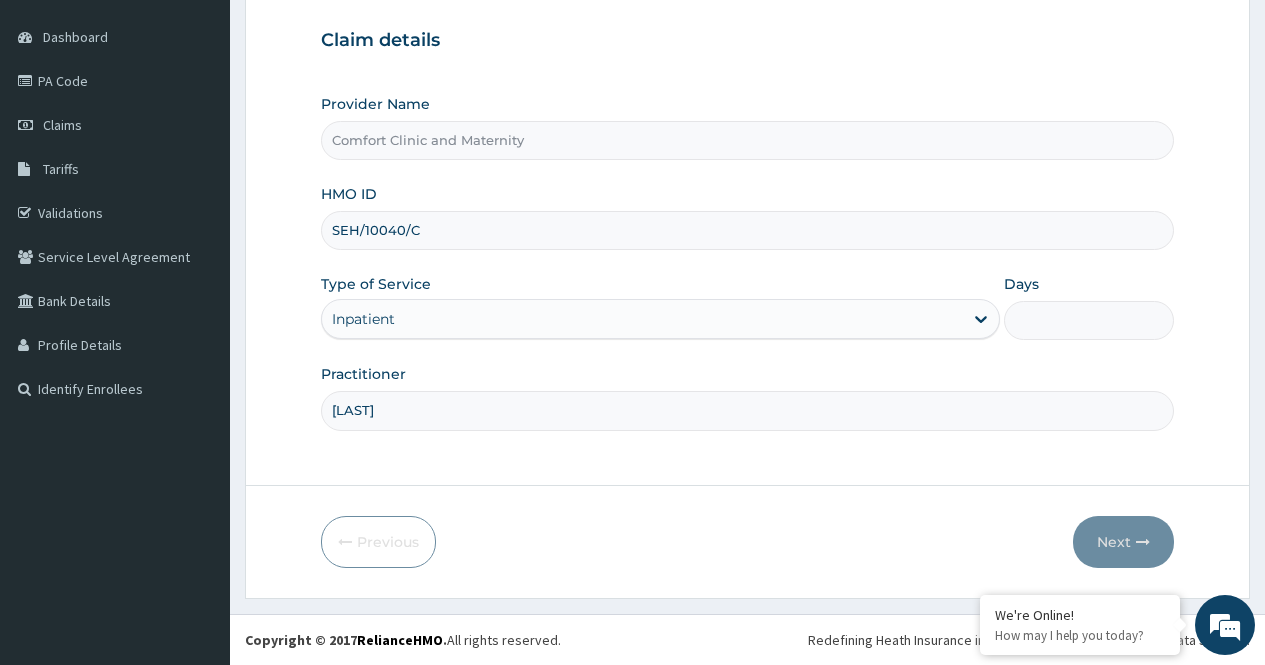 click on "Days" at bounding box center (1089, 320) 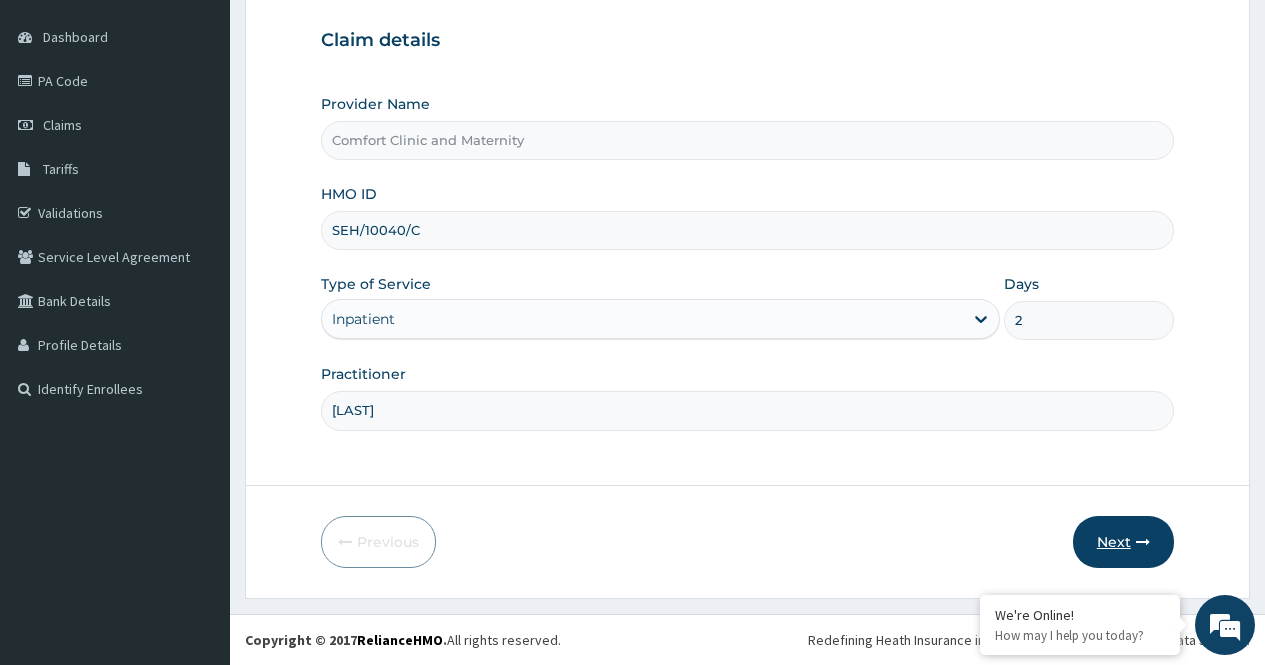 click on "Next" at bounding box center (1123, 542) 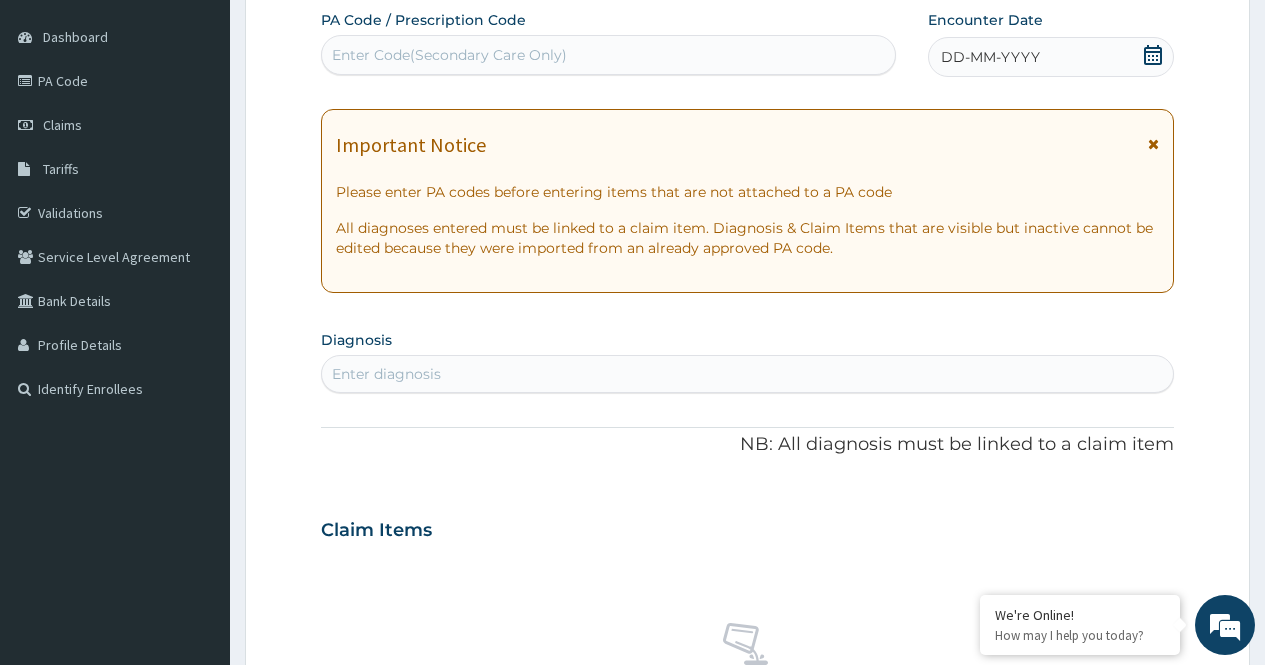 click on "Enter Code(Secondary Care Only)" at bounding box center (608, 55) 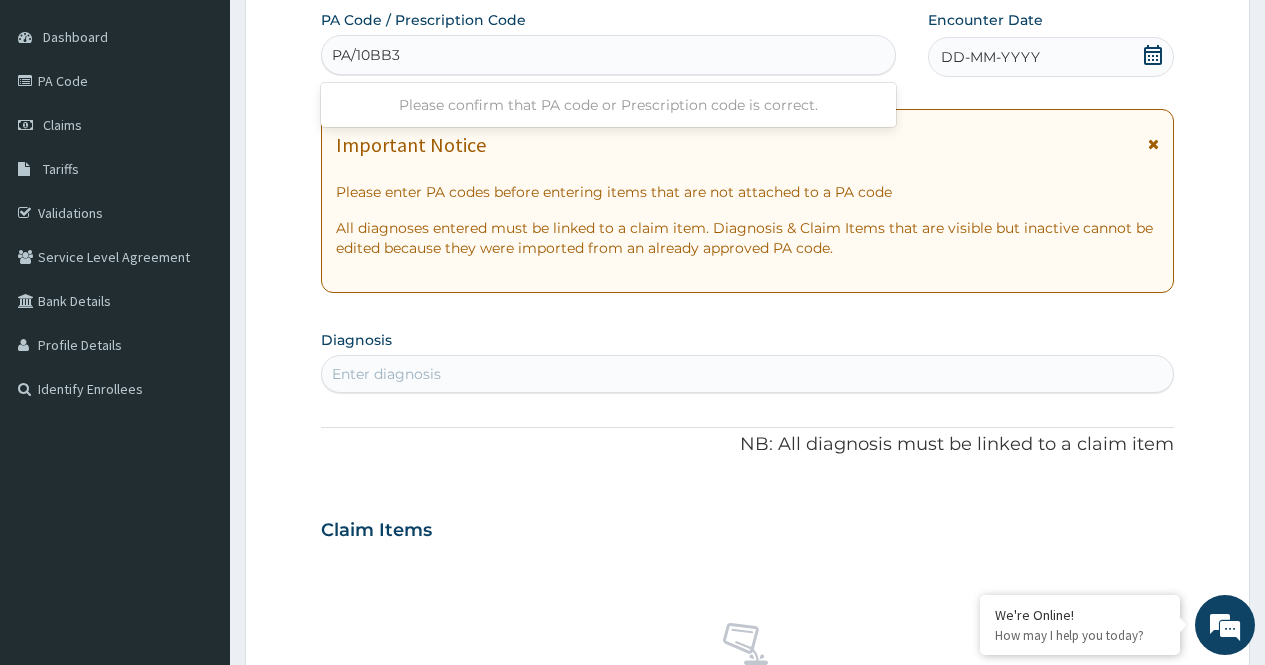 type on "PA/10BB3F" 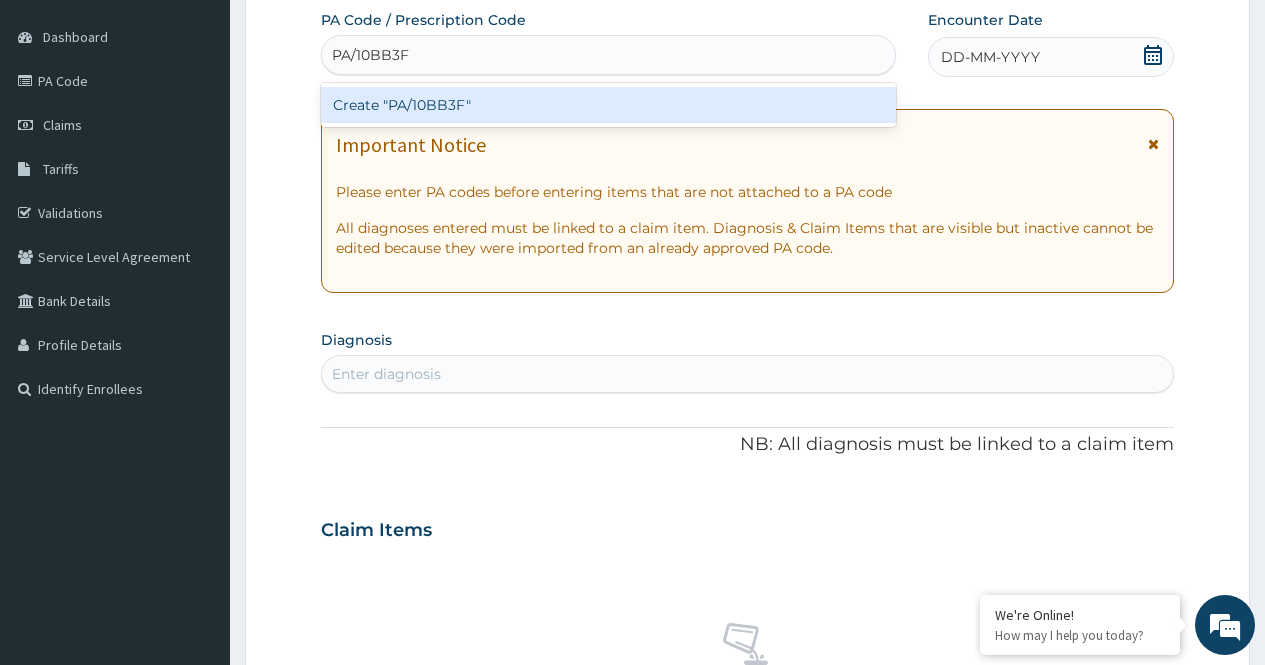 click on "Create "PA/10BB3F"" at bounding box center (608, 105) 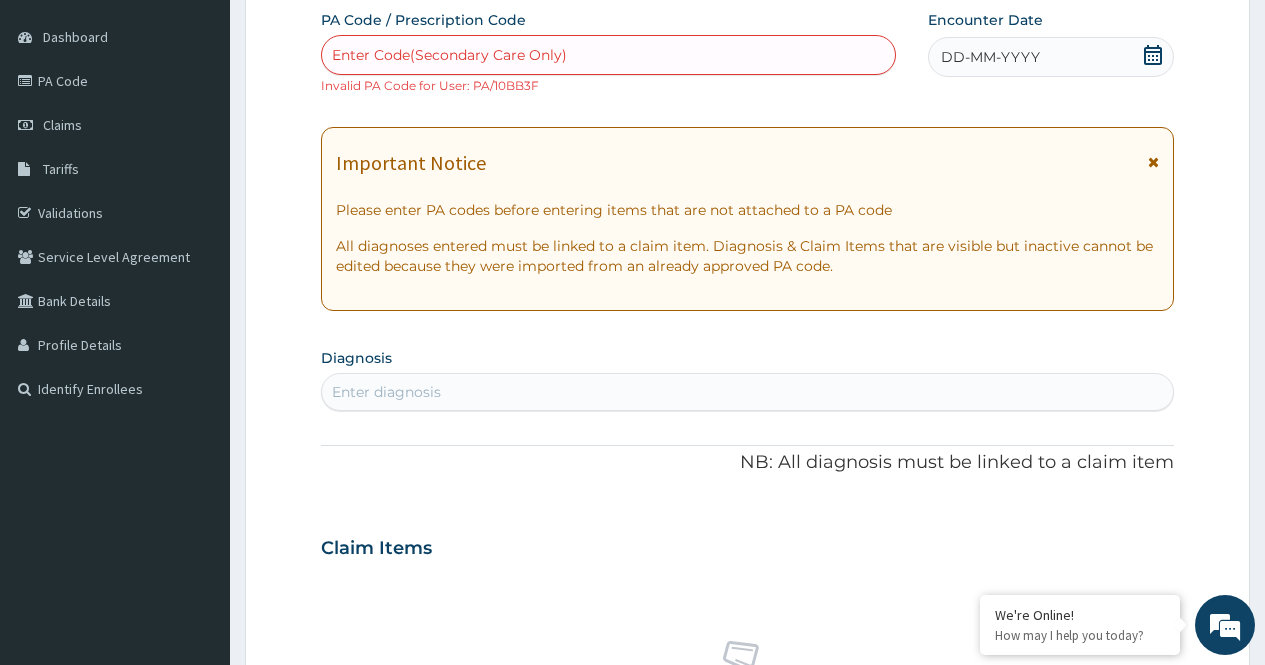 click on "PA Code / Prescription Code option Create "PA/10BB3F", selected.   Select is focused ,type to refine list, press Down to open the menu,  press left to focus selected values Enter Code(Secondary Care Only) Invalid PA Code for User: PA/10BB3F Encounter Date DD-MM-YYYY Important Notice Please enter PA codes before entering items that are not attached to a PA code   All diagnoses entered must be linked to a claim item. Diagnosis & Claim Items that are visible but inactive cannot be edited because they were imported from an already approved PA code. Diagnosis Enter diagnosis NB: All diagnosis must be linked to a claim item Claim Items No claim item Types Select Type Item Select Item Pair Diagnosis Select Diagnosis Unit Price 0 Add Comment" at bounding box center [747, 536] 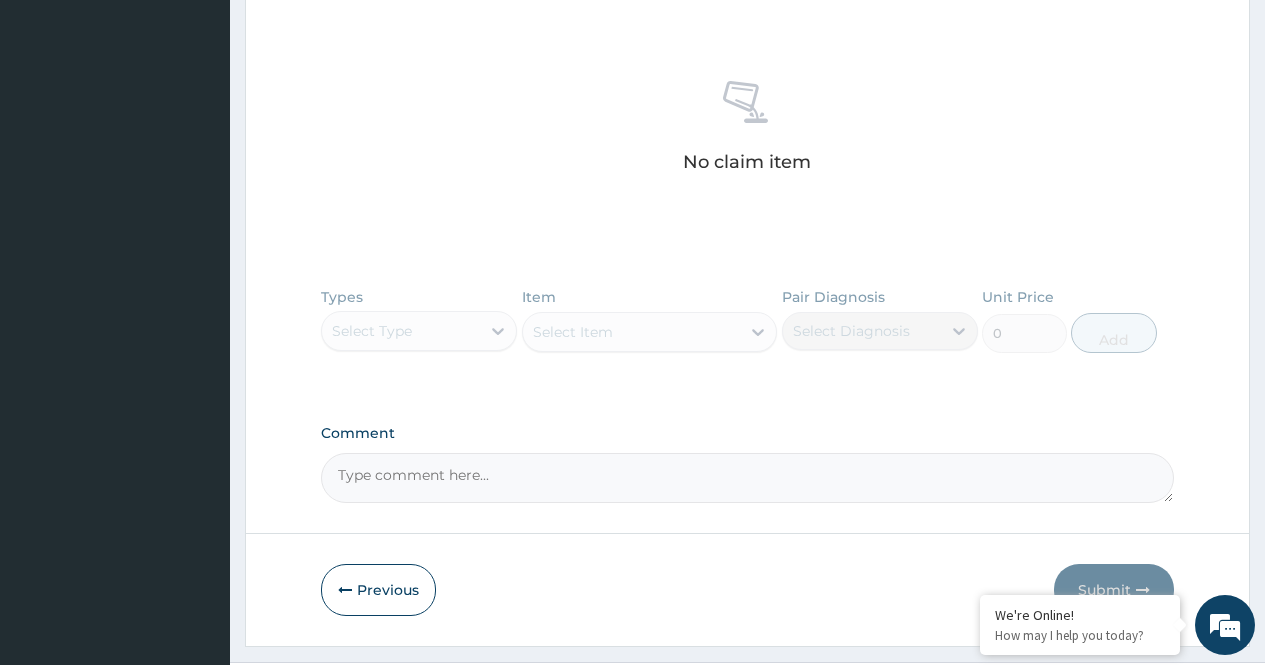 scroll, scrollTop: 789, scrollLeft: 0, axis: vertical 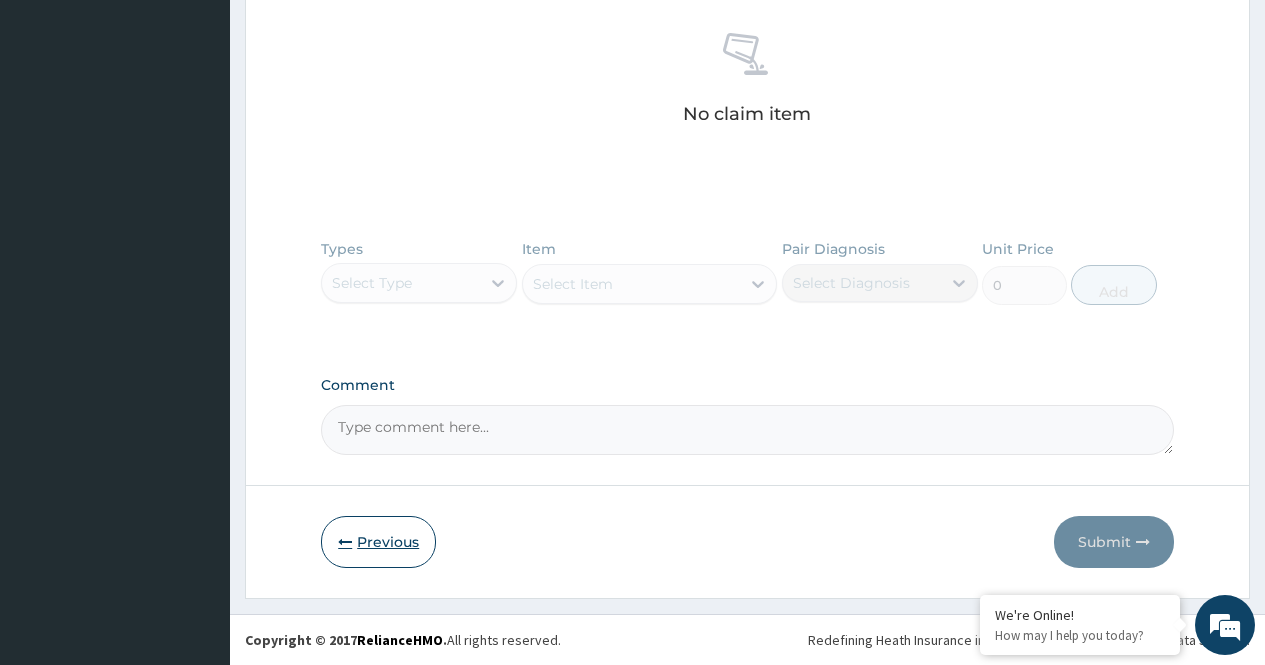 click on "Previous" at bounding box center (378, 542) 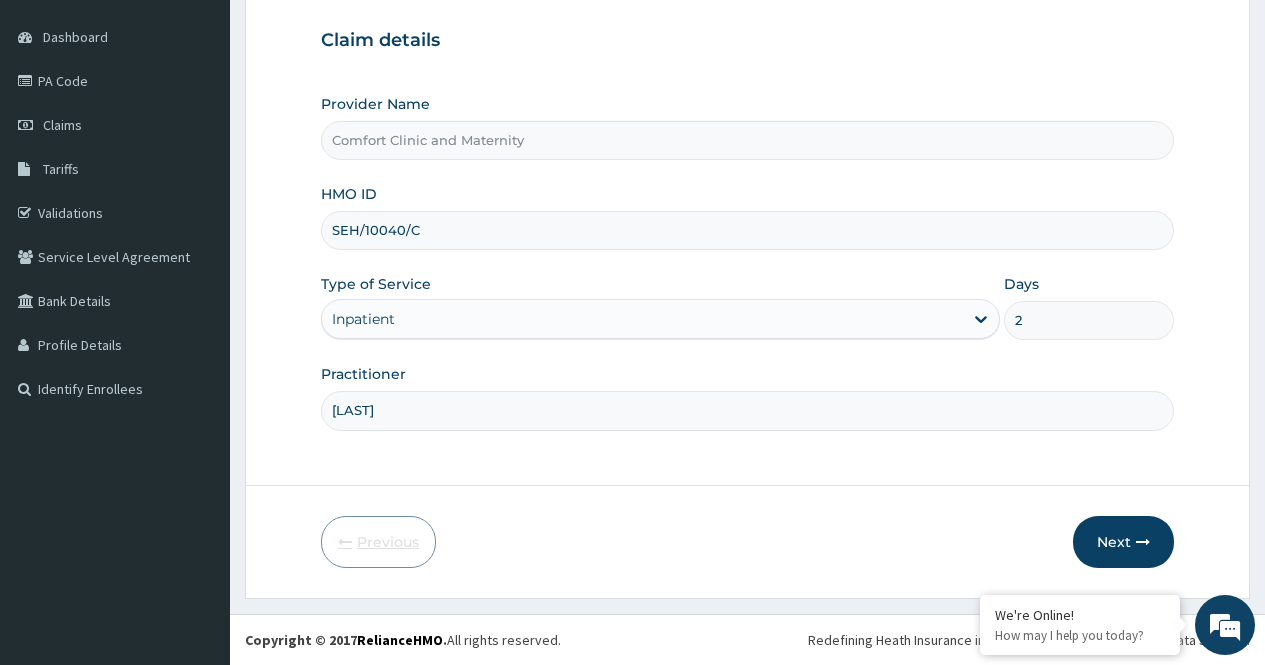 scroll, scrollTop: 181, scrollLeft: 0, axis: vertical 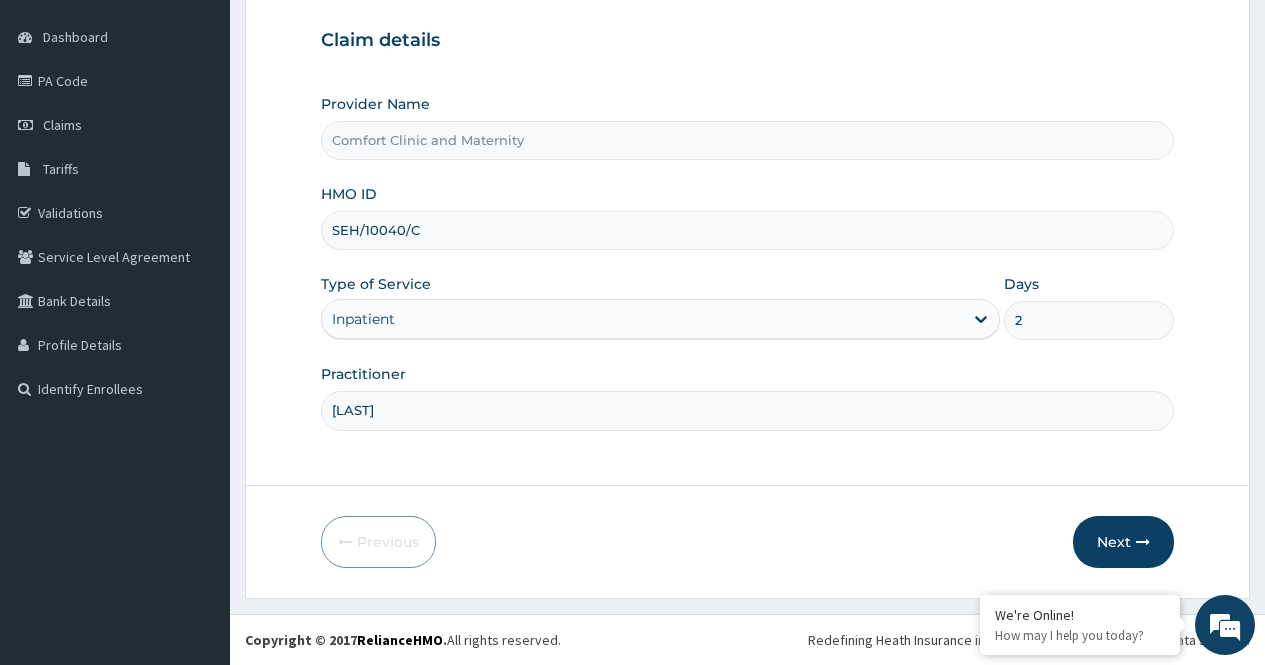 click on "SEH/10040/C" at bounding box center (747, 230) 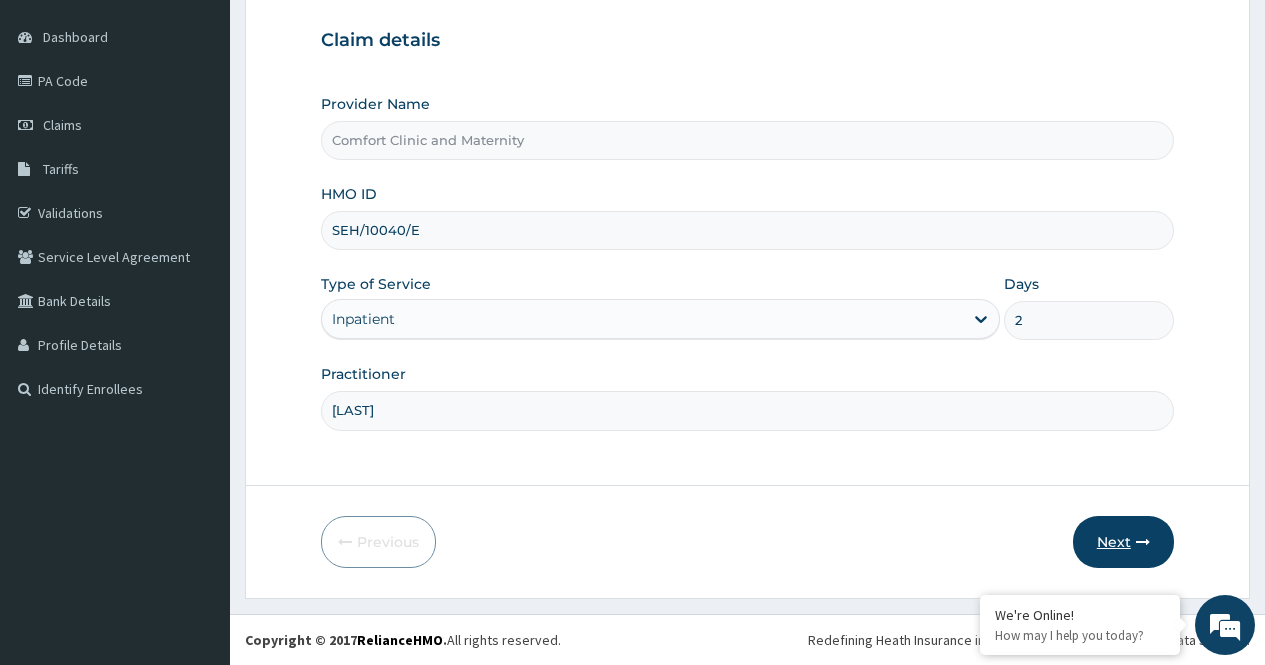 type on "SEH/10040/E" 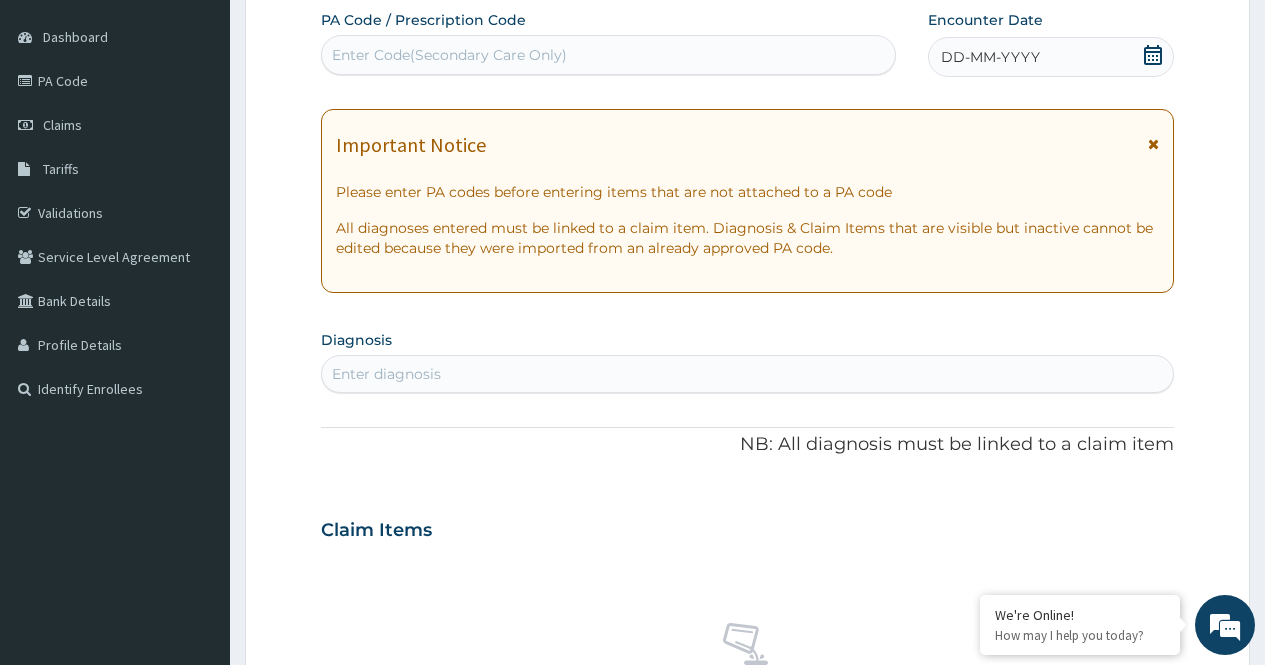 click on "Enter Code(Secondary Care Only)" at bounding box center [608, 55] 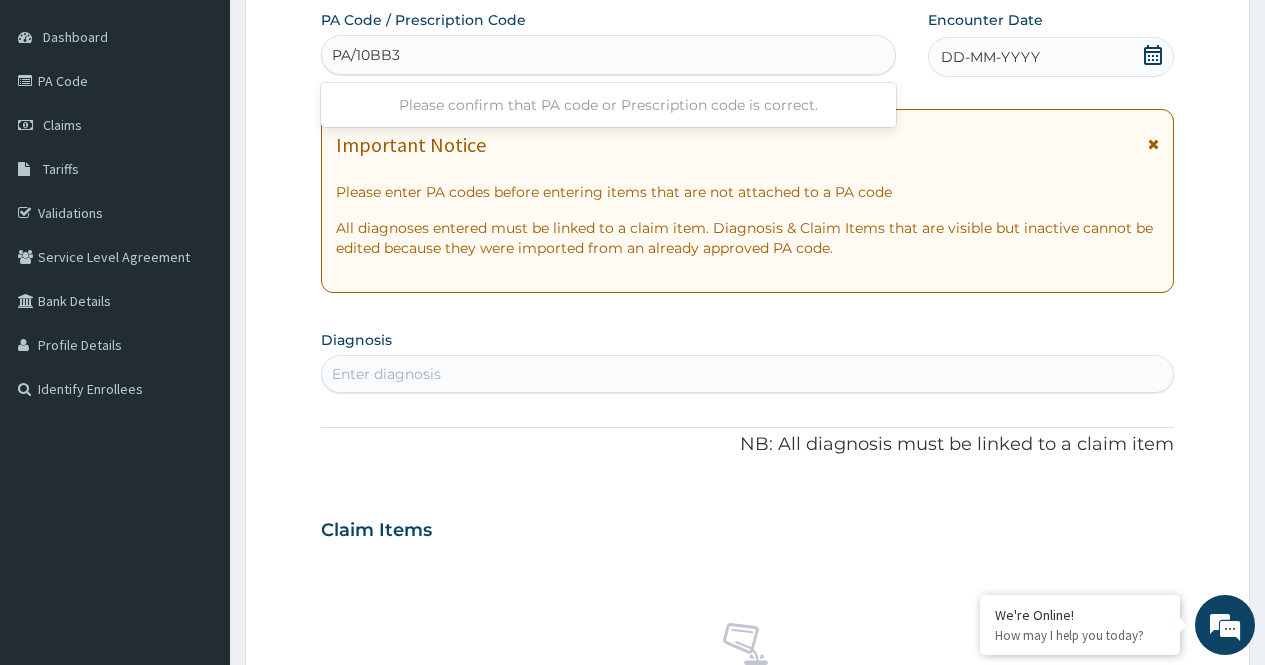 type on "PA/10BB3F" 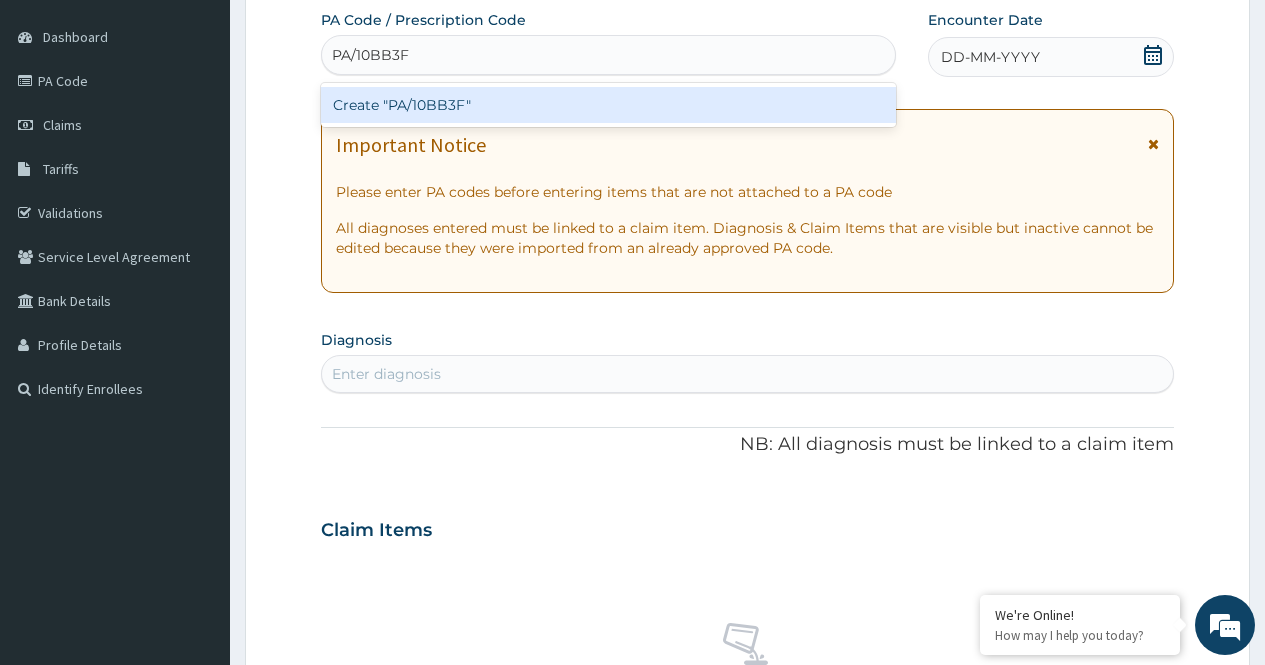 click on "Create "PA/10BB3F"" at bounding box center [608, 105] 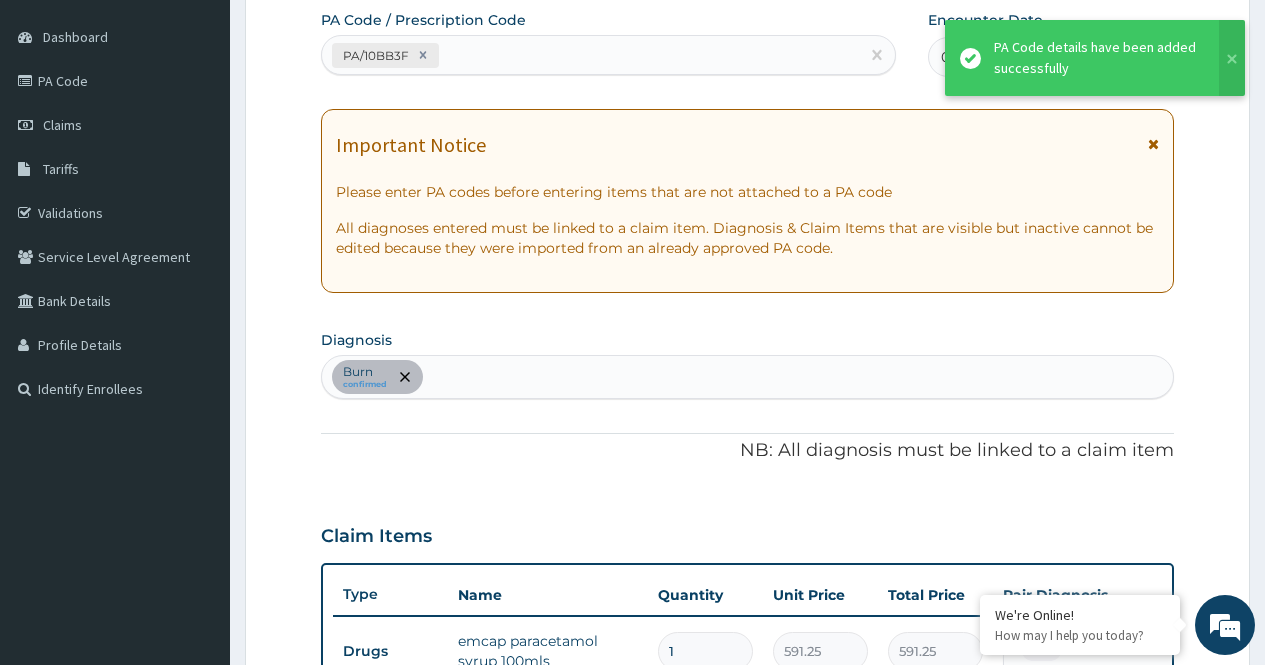 scroll, scrollTop: 781, scrollLeft: 0, axis: vertical 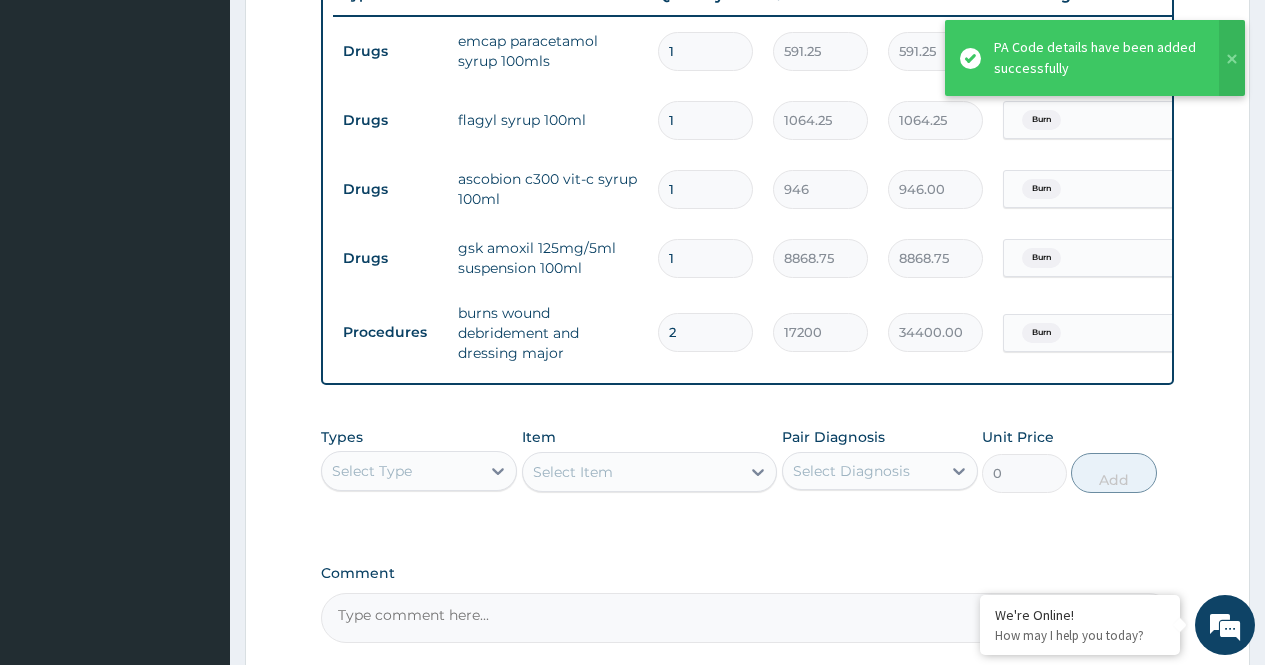 click on "Types Select Type Item Select Item Pair Diagnosis Select Diagnosis Unit Price 0 Add" at bounding box center [747, 475] 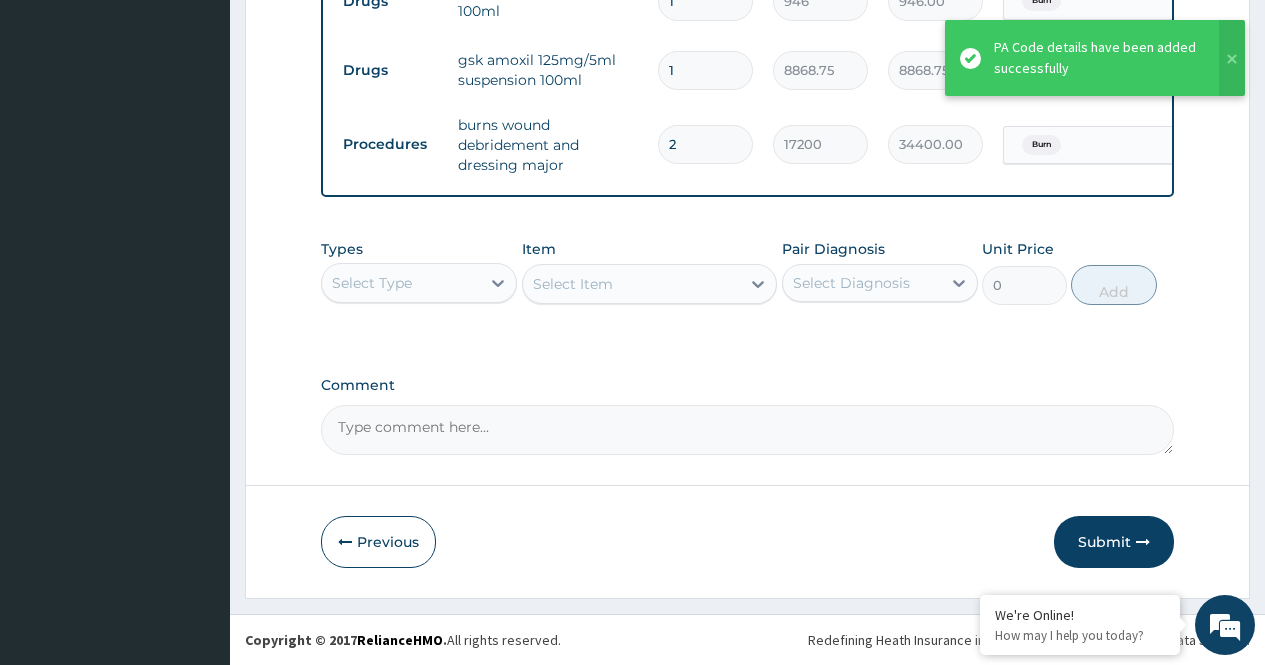 scroll, scrollTop: 984, scrollLeft: 0, axis: vertical 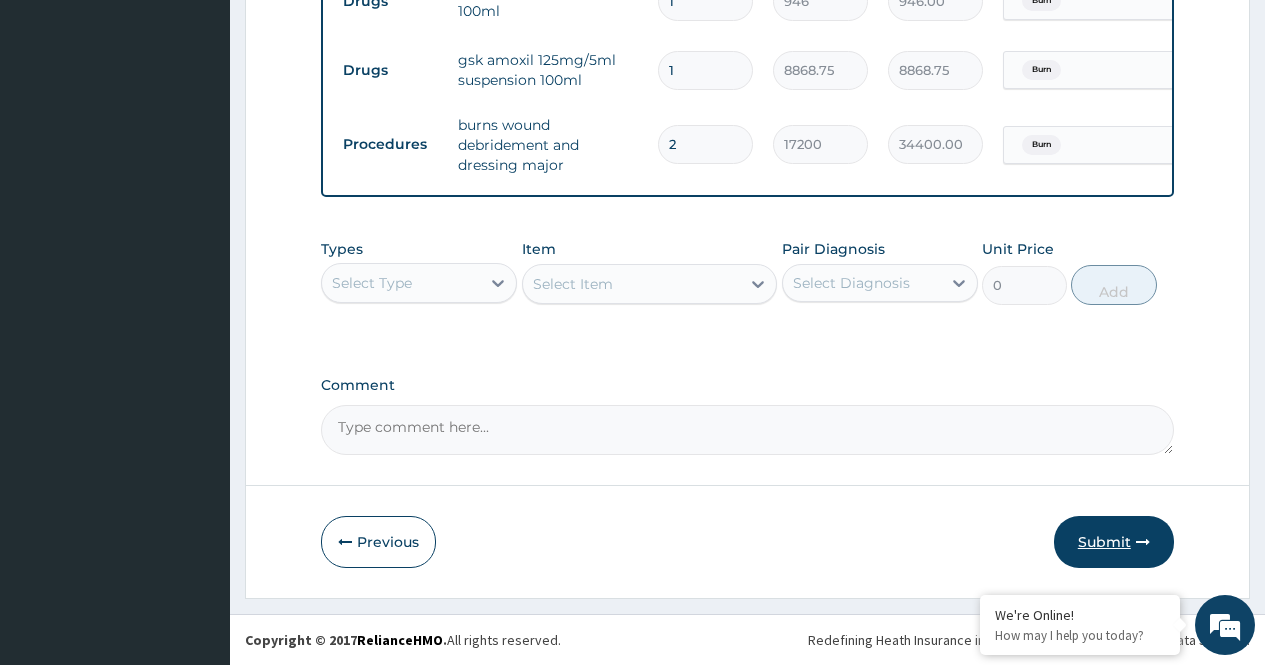 click on "Submit" at bounding box center [1114, 542] 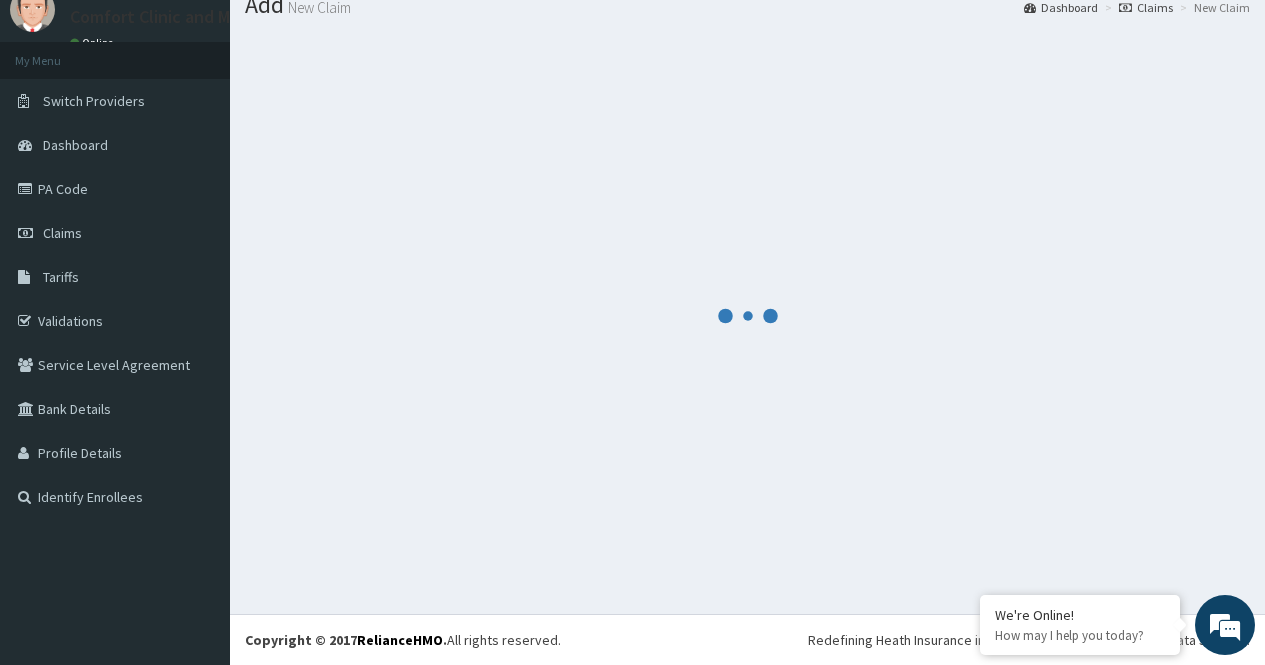 scroll, scrollTop: 984, scrollLeft: 0, axis: vertical 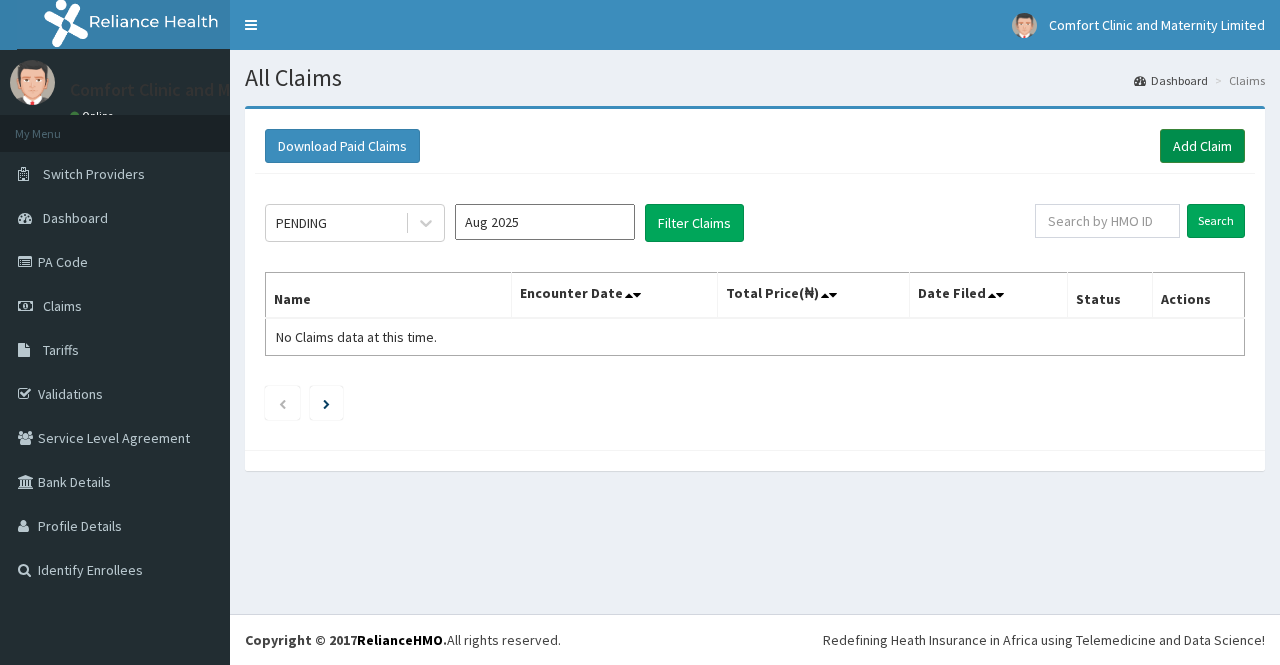 click on "Add Claim" at bounding box center [1202, 146] 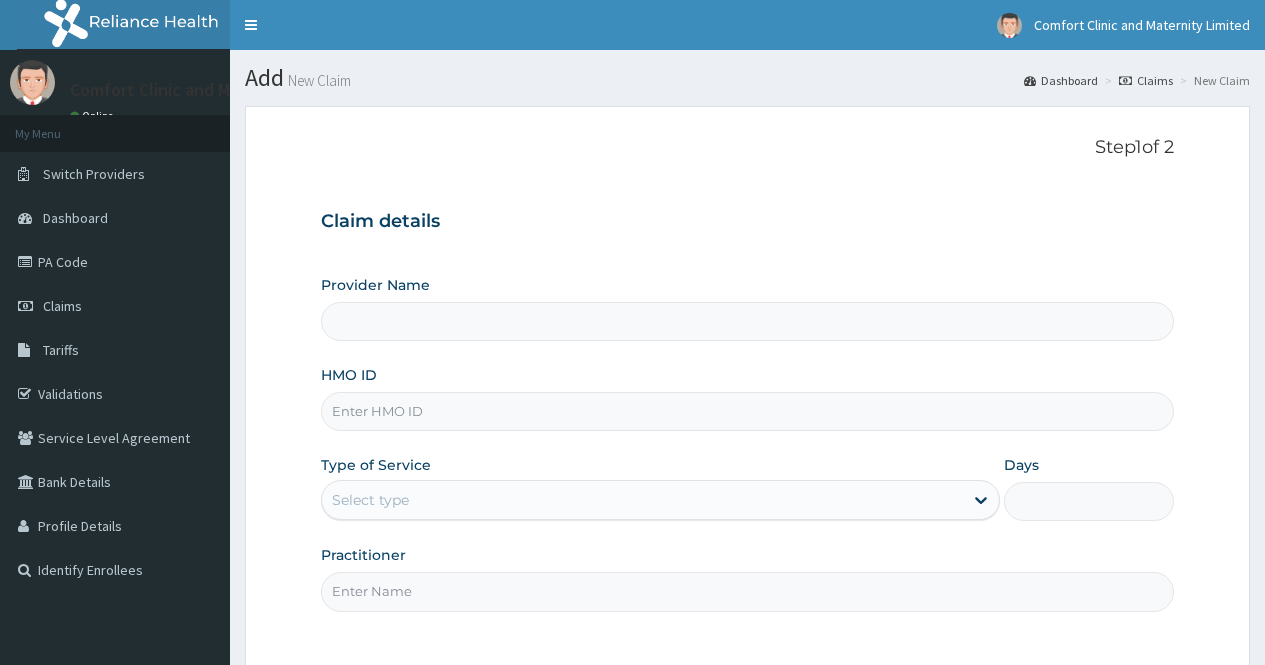 scroll, scrollTop: 0, scrollLeft: 0, axis: both 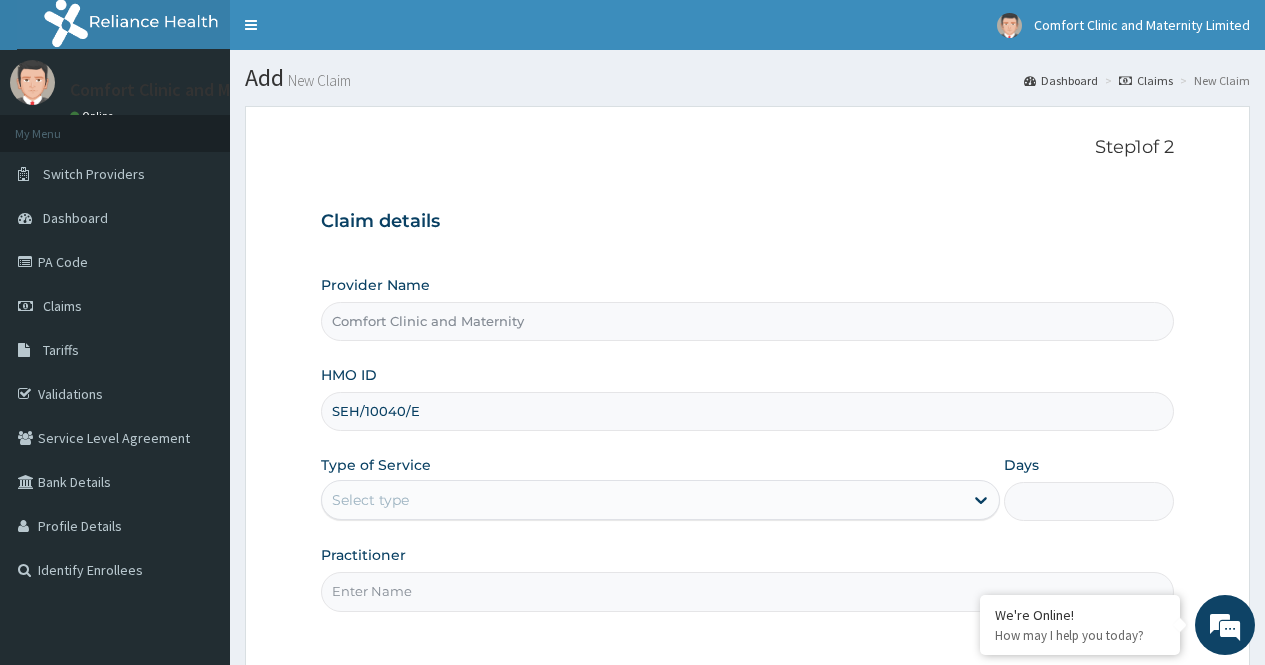 type on "SEH/10040/E" 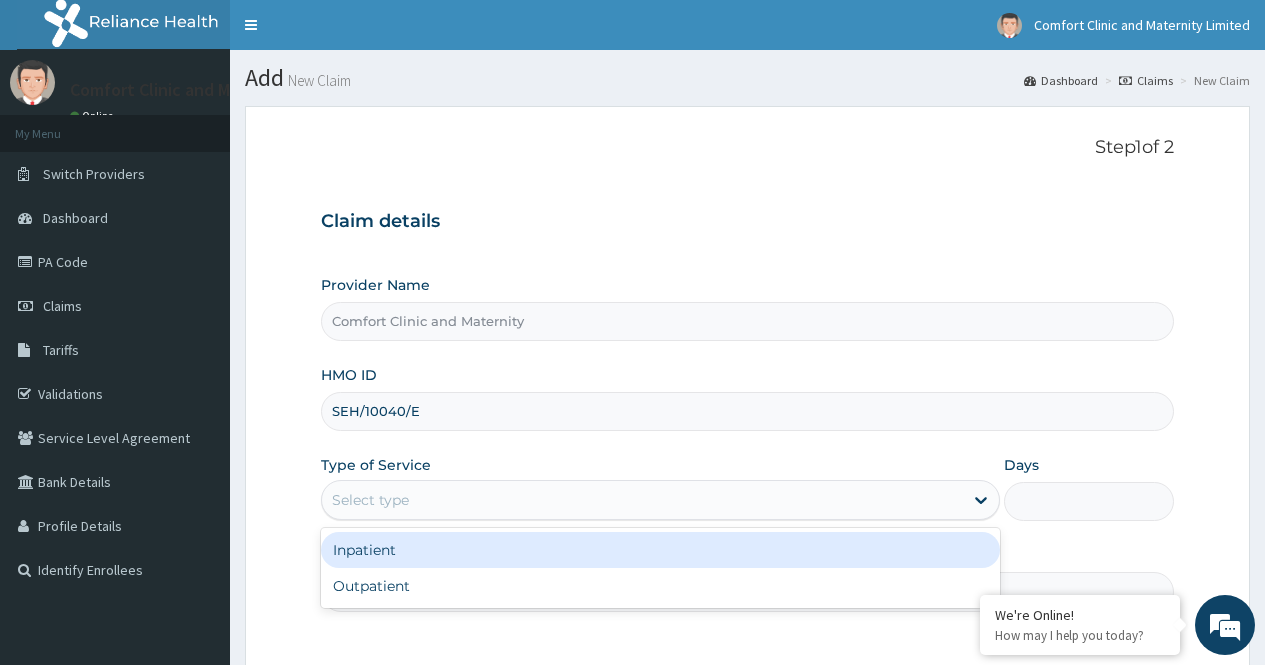 click on "Select type" at bounding box center (642, 500) 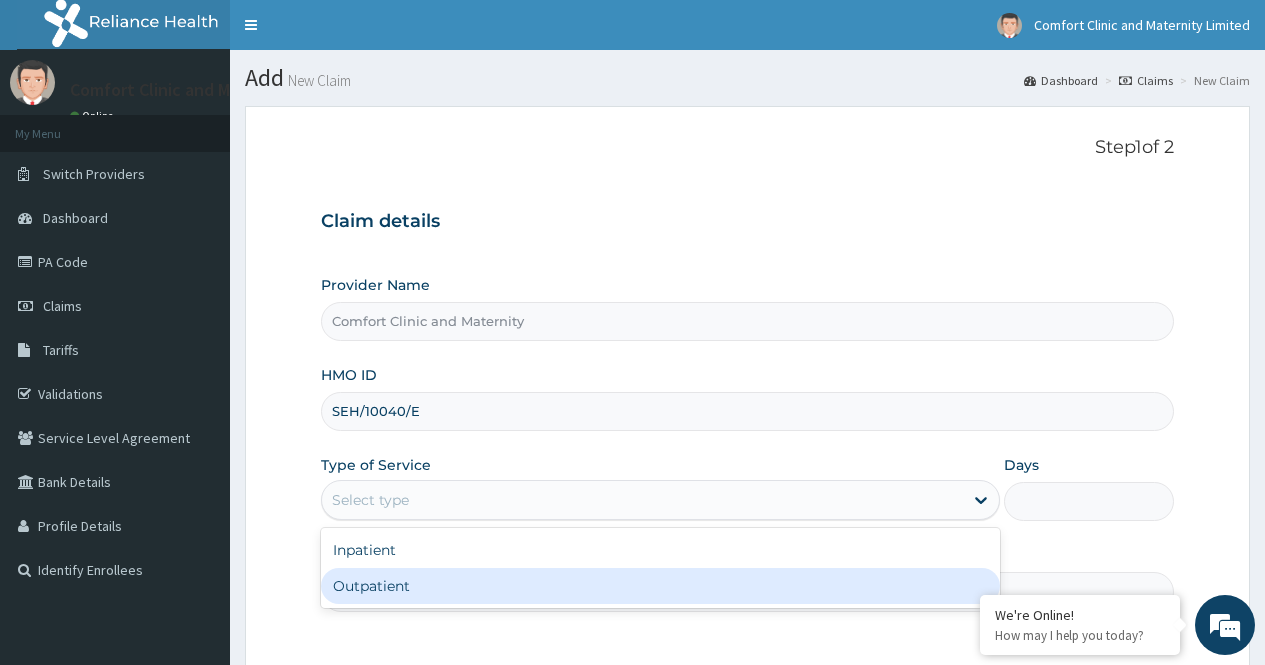click on "Outpatient" at bounding box center [660, 586] 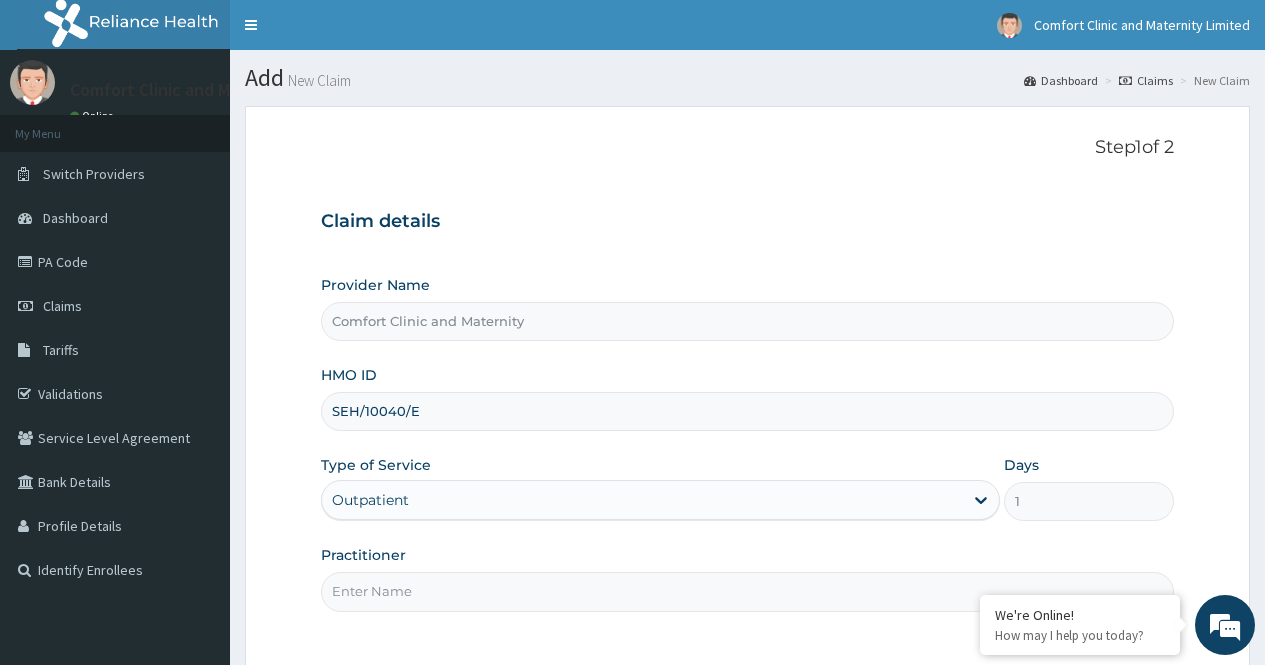 scroll, scrollTop: 0, scrollLeft: 0, axis: both 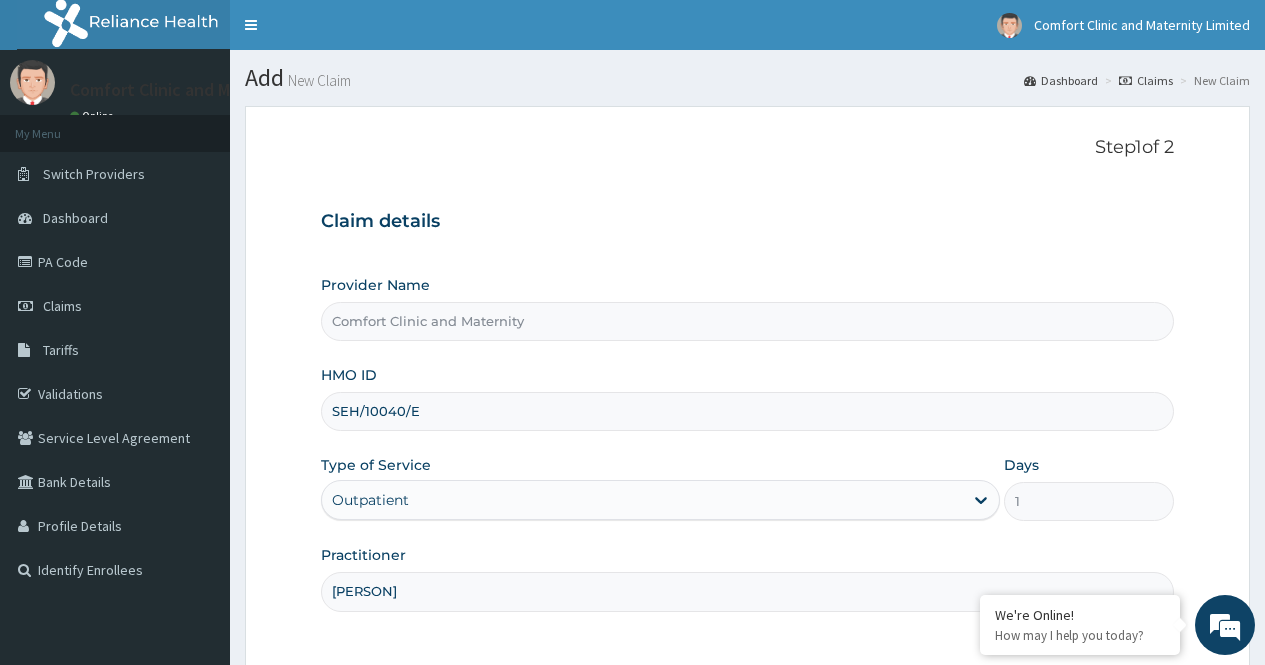 click on "Step  1  of 2 Claim details Provider Name Comfort Clinic and Maternity HMO ID SEH/10040/E Type of Service Outpatient Days 1 Practitioner [PERSON]     Previous   Next" at bounding box center (747, 443) 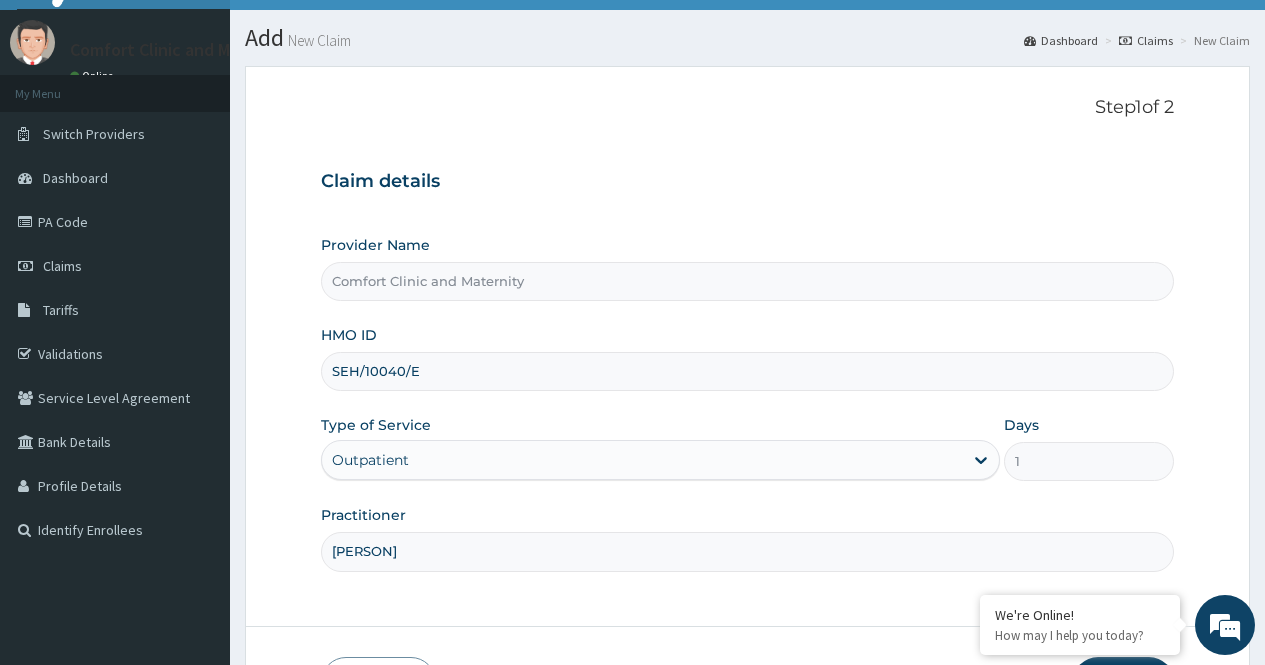 scroll, scrollTop: 181, scrollLeft: 0, axis: vertical 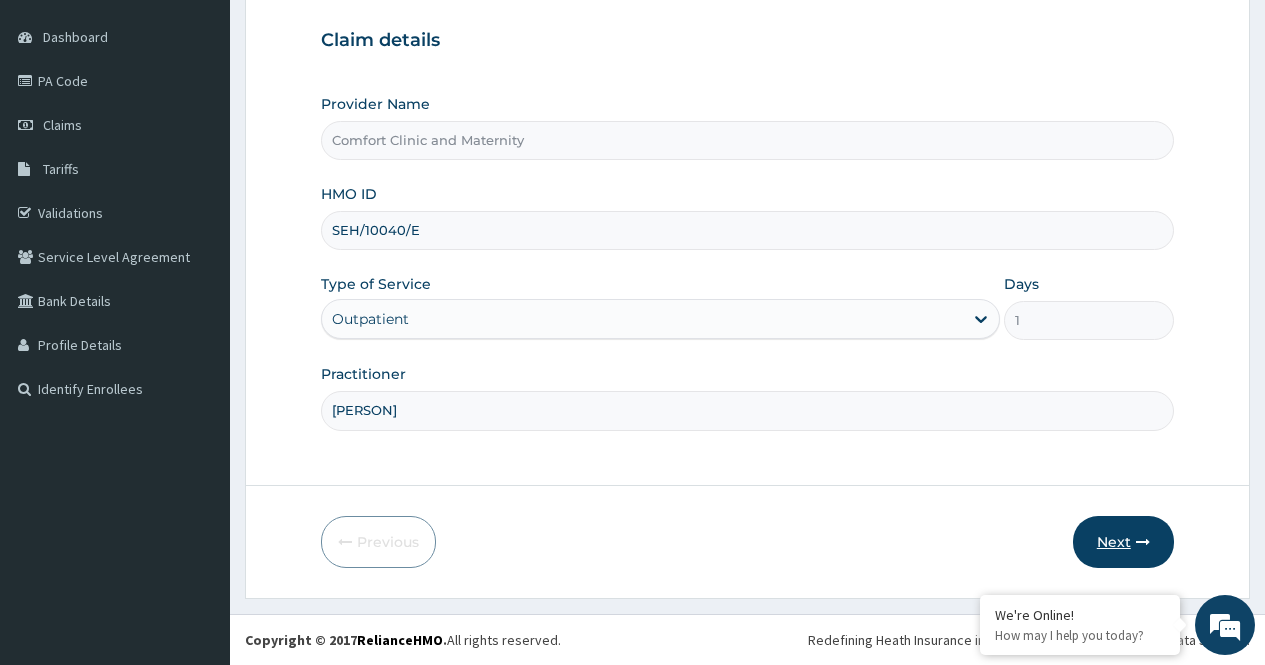 click on "Next" at bounding box center [1123, 542] 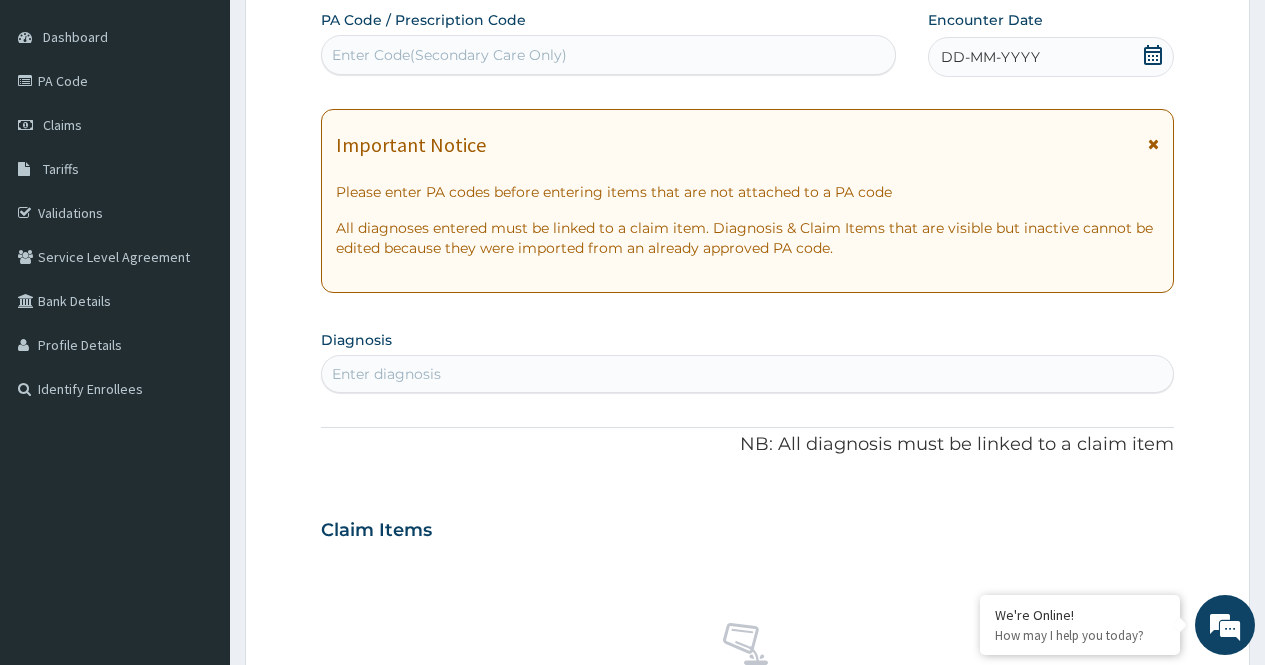 click on "Enter Code(Secondary Care Only)" at bounding box center (608, 55) 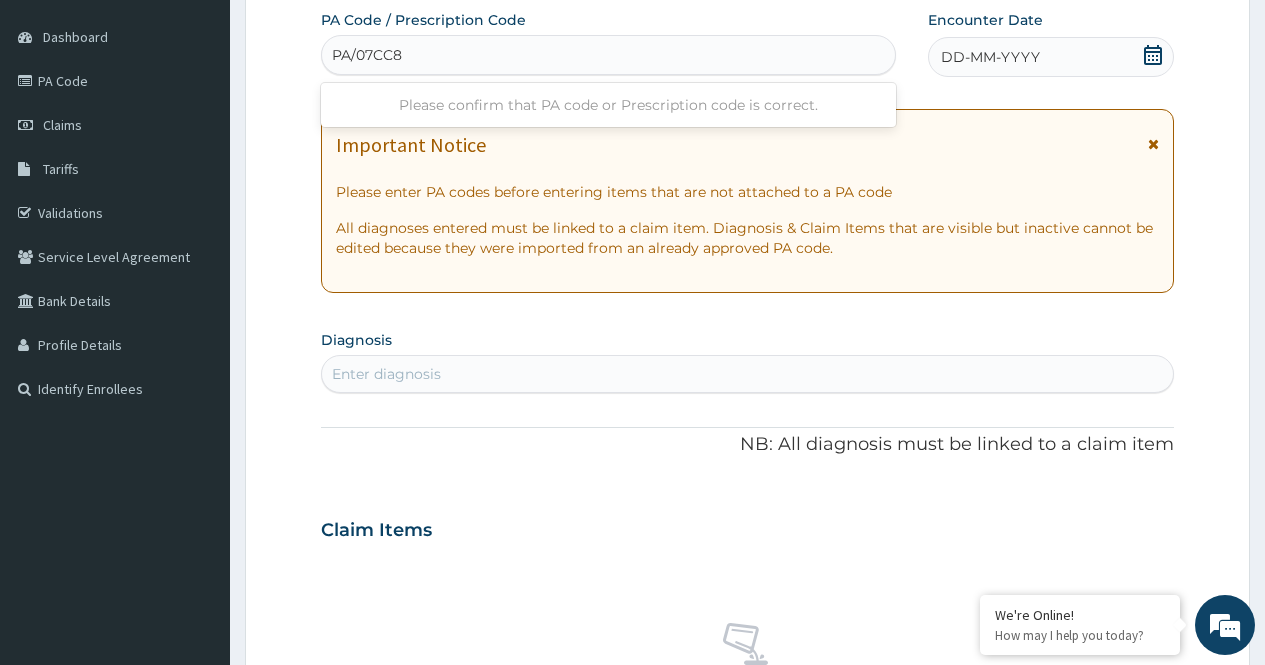 type on "PA/07CC8C" 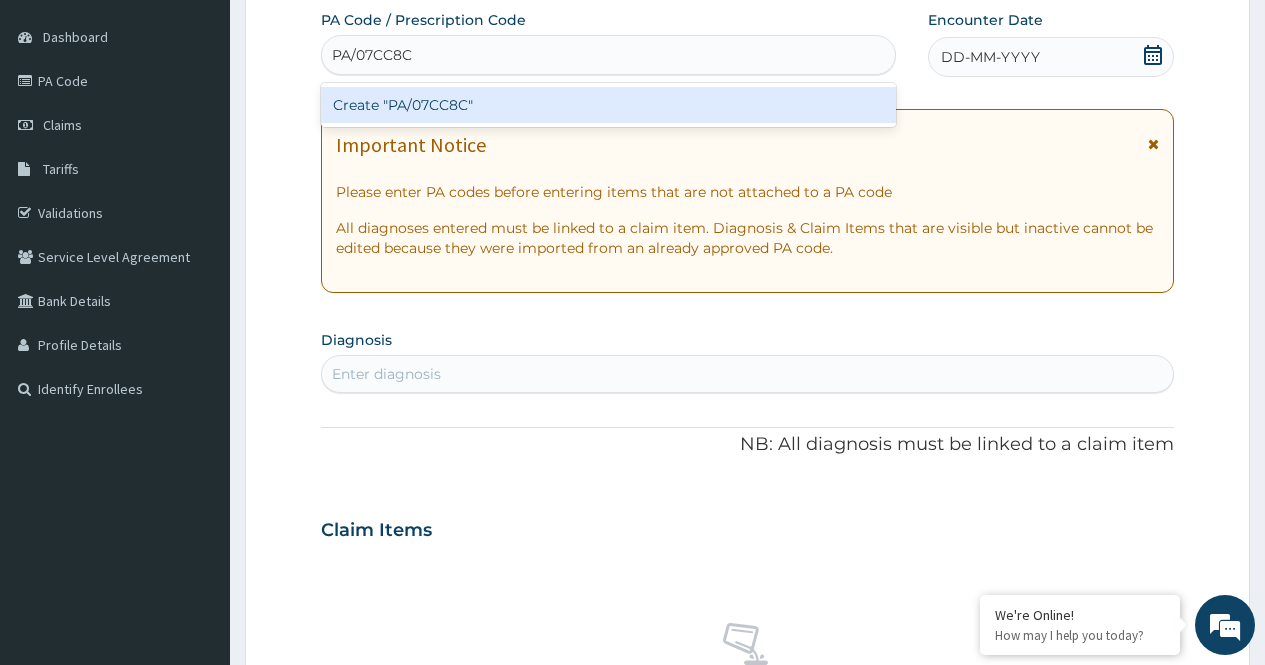 click on "Create "PA/07CC8C"" at bounding box center (608, 105) 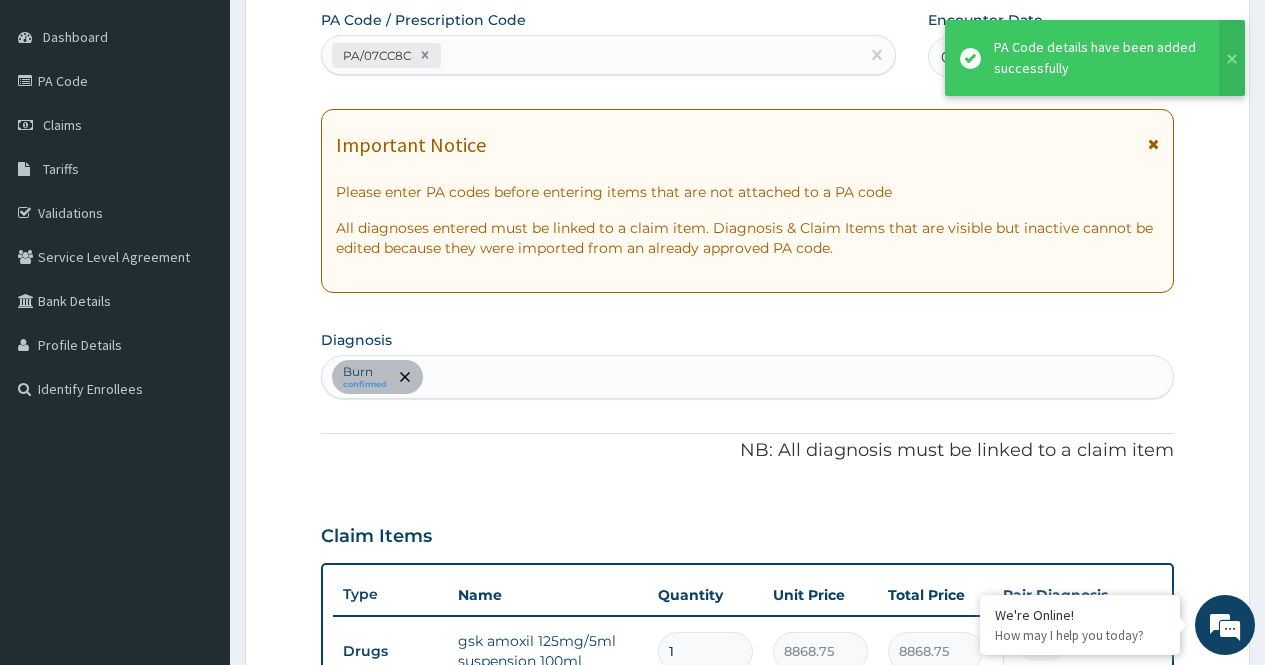 scroll, scrollTop: 781, scrollLeft: 0, axis: vertical 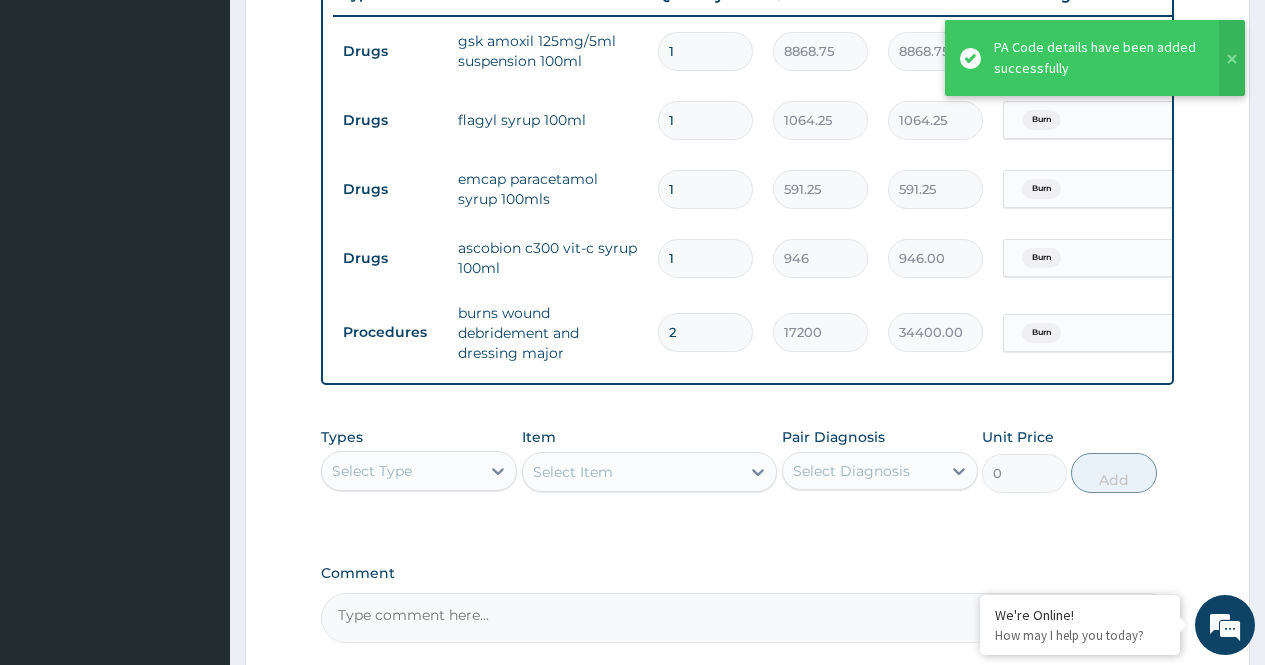 click on "PA Code / Prescription Code PA/07CC8C Encounter Date 09-07-2025 Important Notice Please enter PA codes before entering items that are not attached to a PA code   All diagnoses entered must be linked to a claim item. Diagnosis & Claim Items that are visible but inactive cannot be edited because they were imported from an already approved PA code. Diagnosis Burn confirmed NB: All diagnosis must be linked to a claim item Claim Items Type Name Quantity Unit Price Total Price Pair Diagnosis Actions Drugs gsk amoxil 125mg/5ml suspension 100ml 1 8868.75 8868.75 Burn Delete Drugs flagyl syrup 100ml 1 1064.25 1064.25 Burn Delete Drugs emcap paracetamol syrup 100mls 1 591.25 591.25 Burn Delete Drugs ascobion c300 vit-c syrup 100ml 1 946 946.00 Burn Delete Procedures burns wound debridement and dressing major  2 17200 34400.00 Burn Delete Types Select Type Item Select Item Pair Diagnosis Select Diagnosis Unit Price 0 Add Comment" at bounding box center (747, 26) 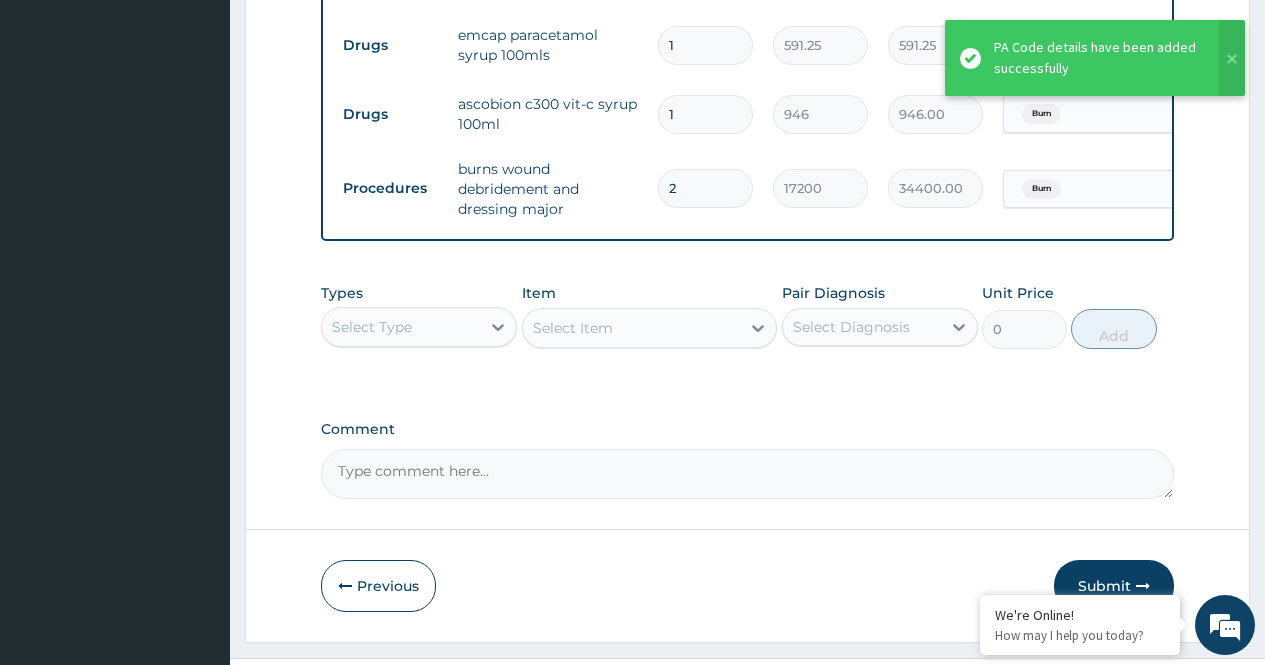 scroll, scrollTop: 984, scrollLeft: 0, axis: vertical 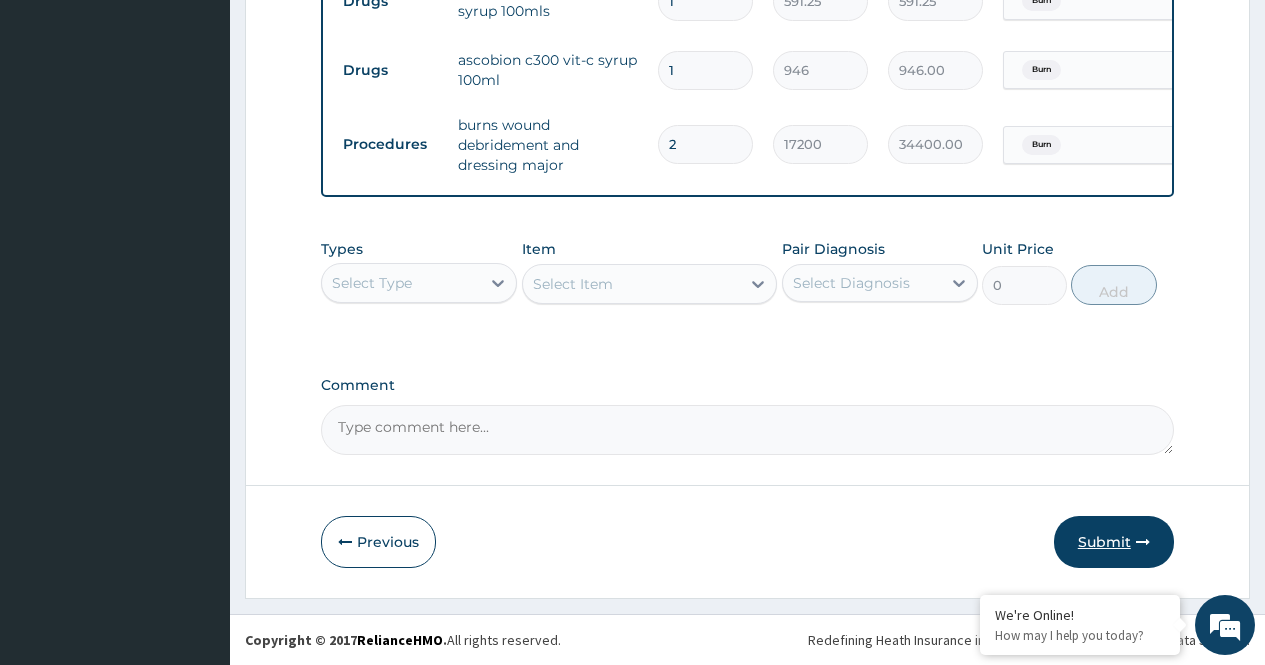click at bounding box center (1143, 542) 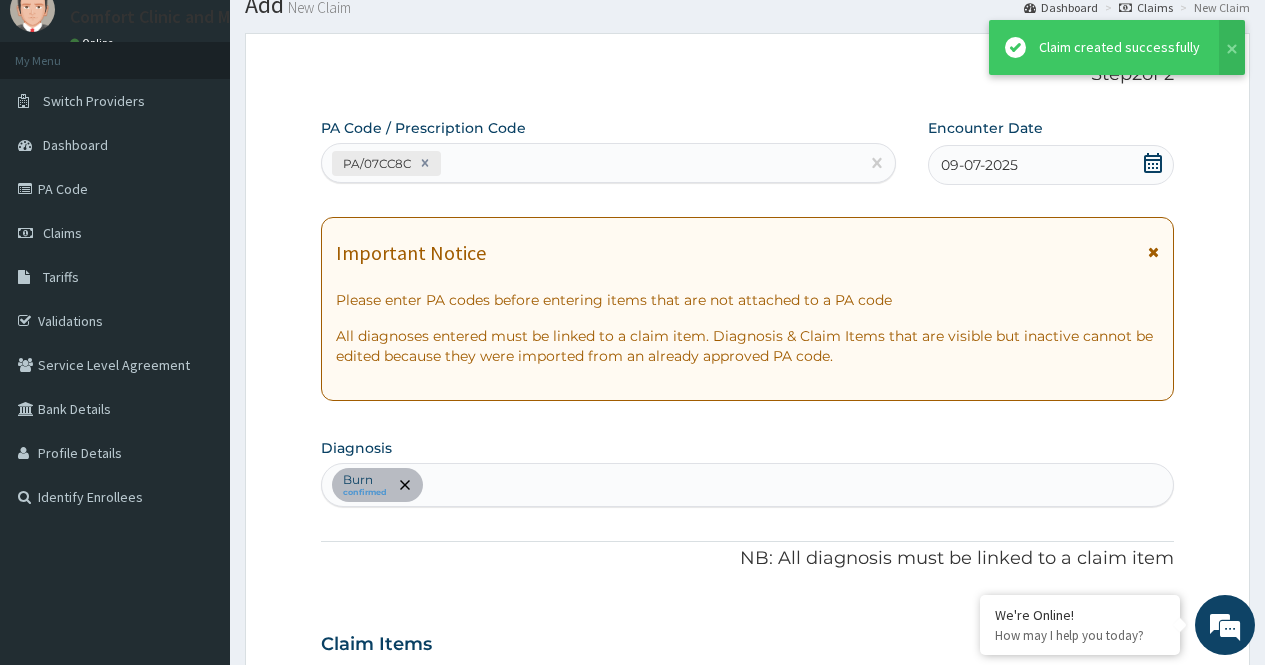 scroll, scrollTop: 984, scrollLeft: 0, axis: vertical 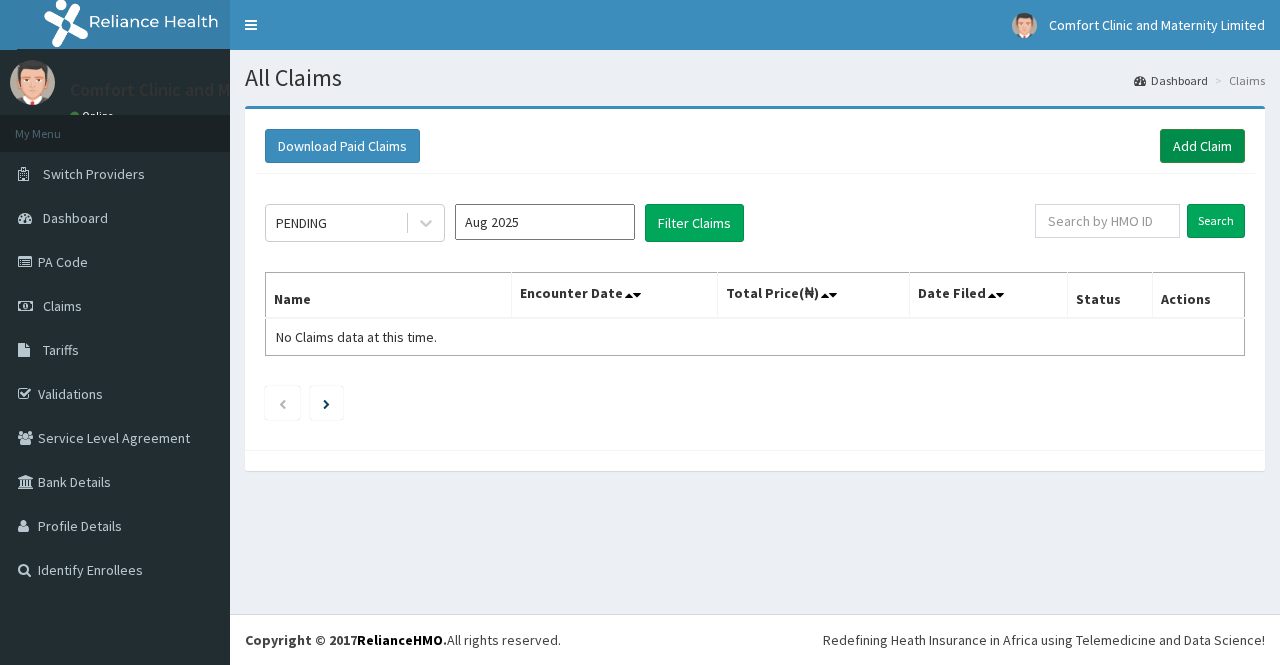 click on "Add Claim" at bounding box center (1202, 146) 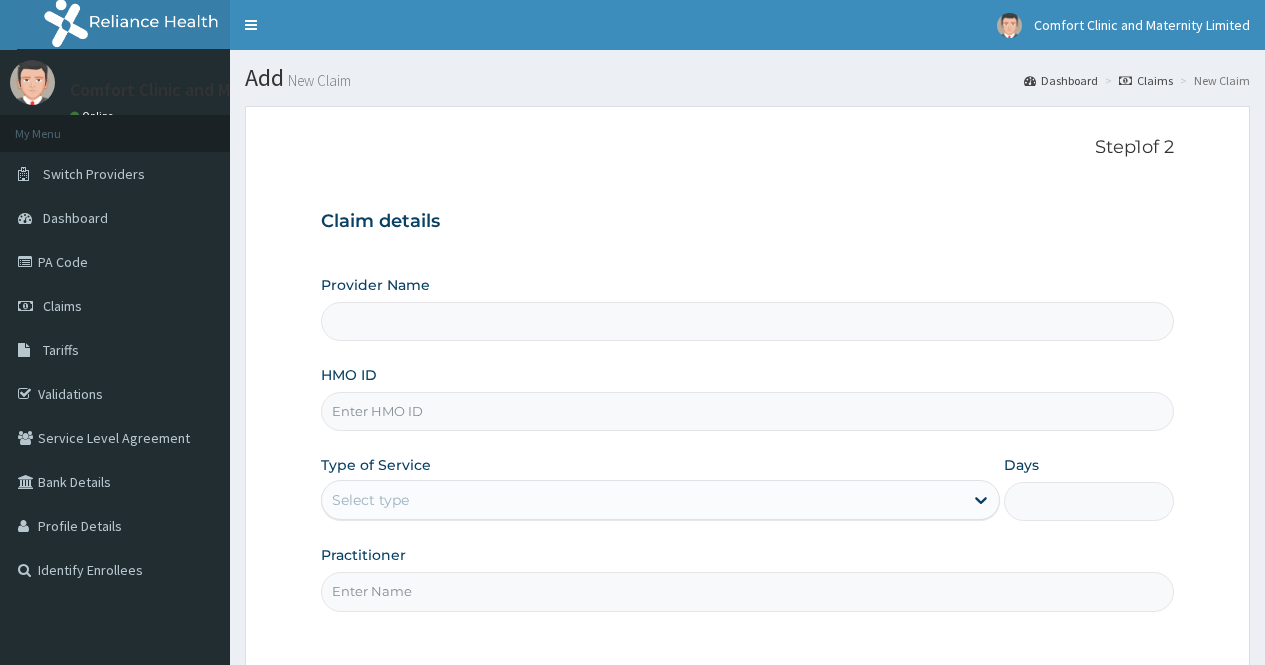 scroll, scrollTop: 0, scrollLeft: 0, axis: both 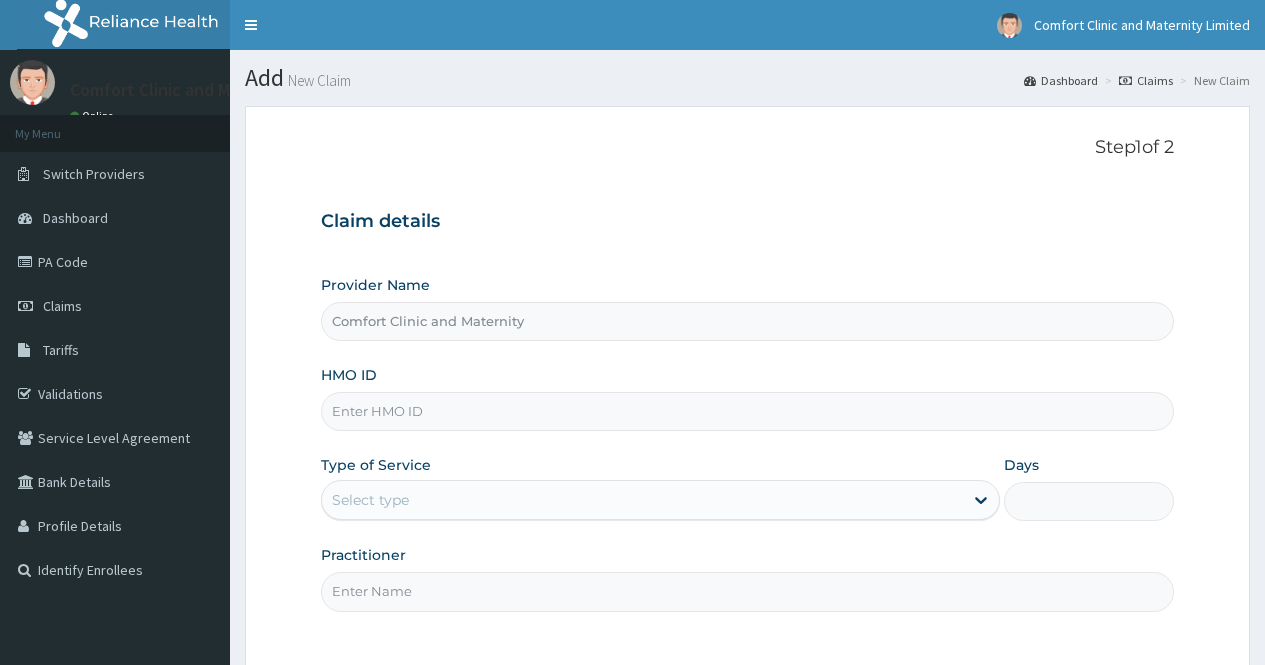 type on "Comfort Clinic and Maternity" 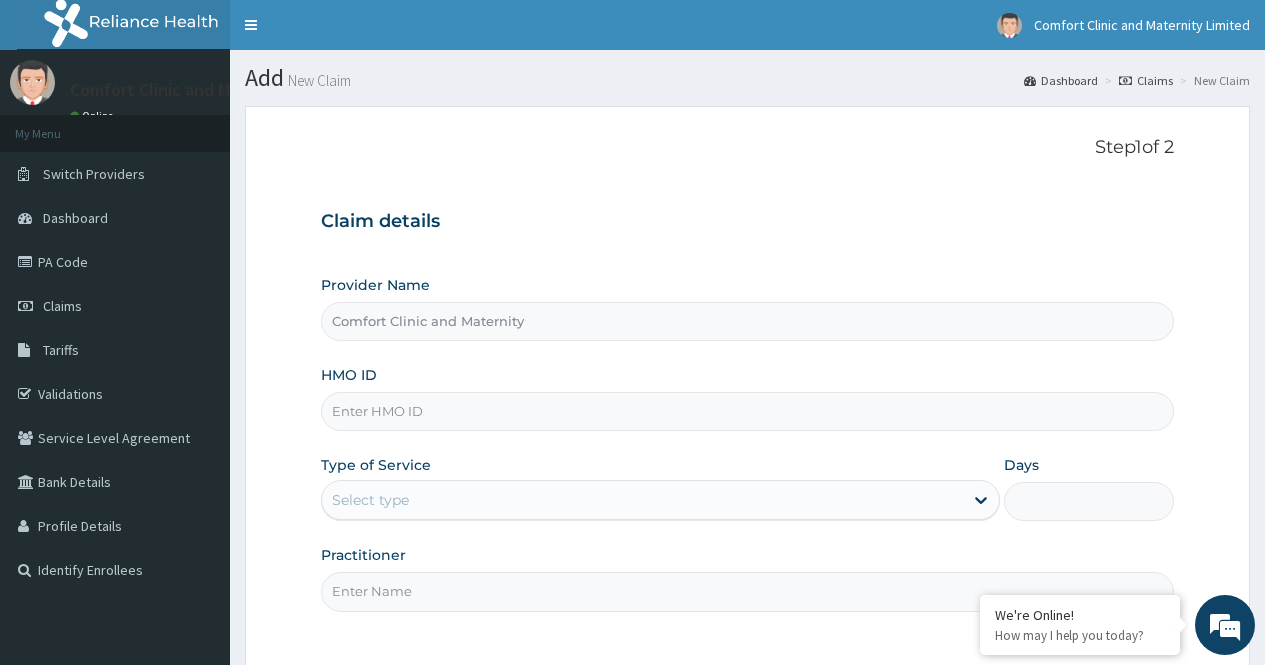 click on "HMO ID" at bounding box center [747, 411] 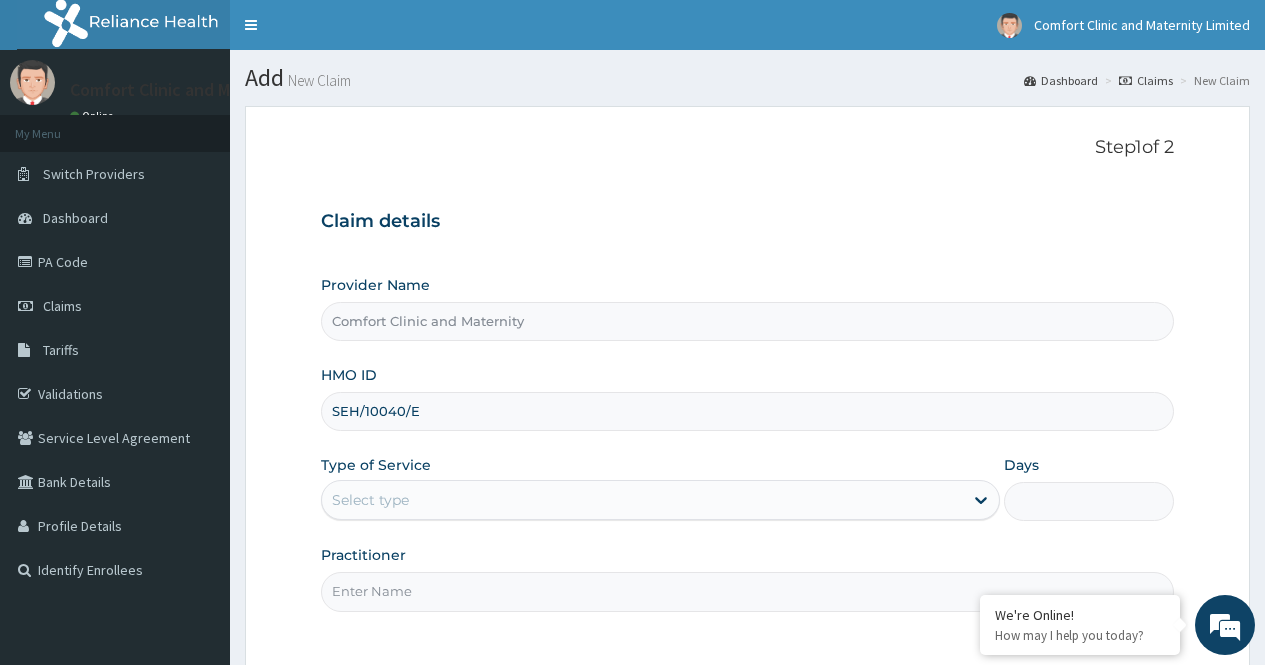 type on "SEH/10040/E" 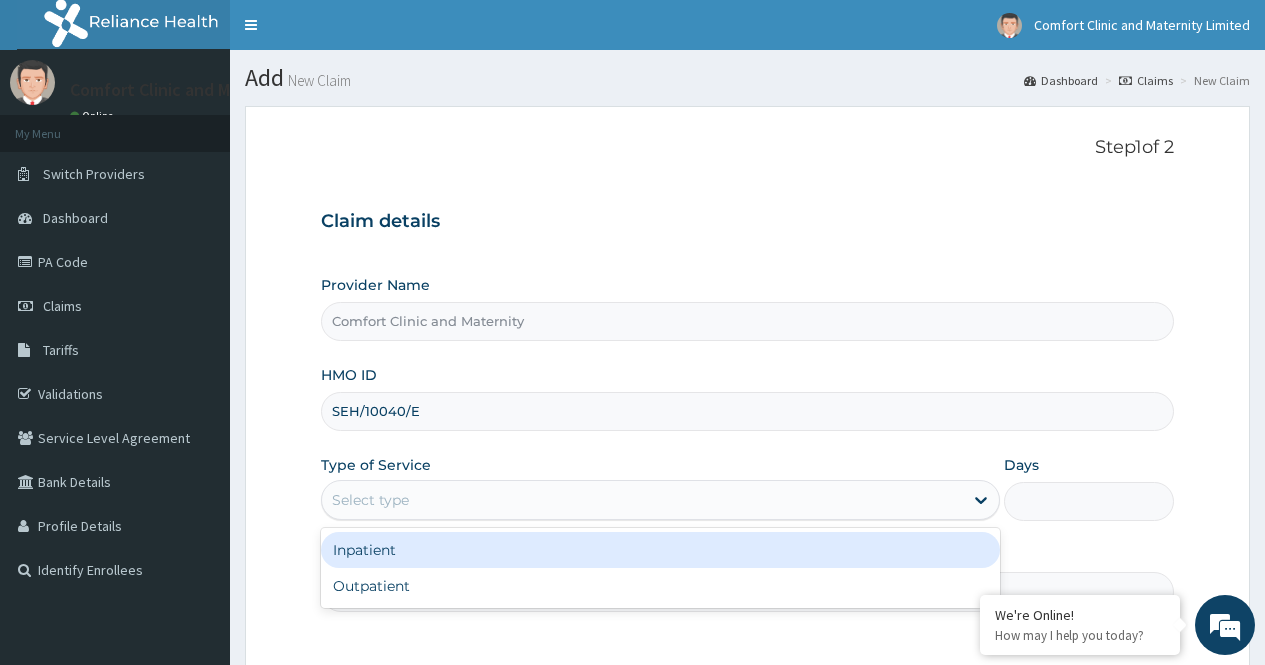 click on "Select type" at bounding box center (642, 500) 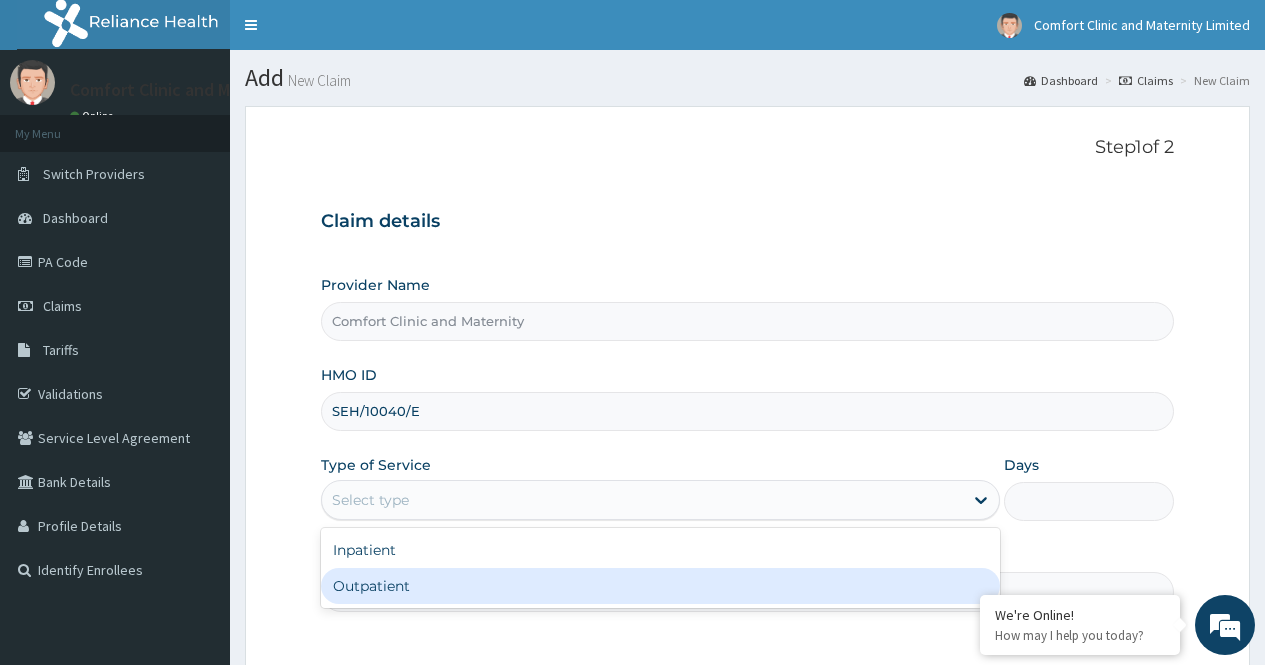 click on "Outpatient" at bounding box center (660, 586) 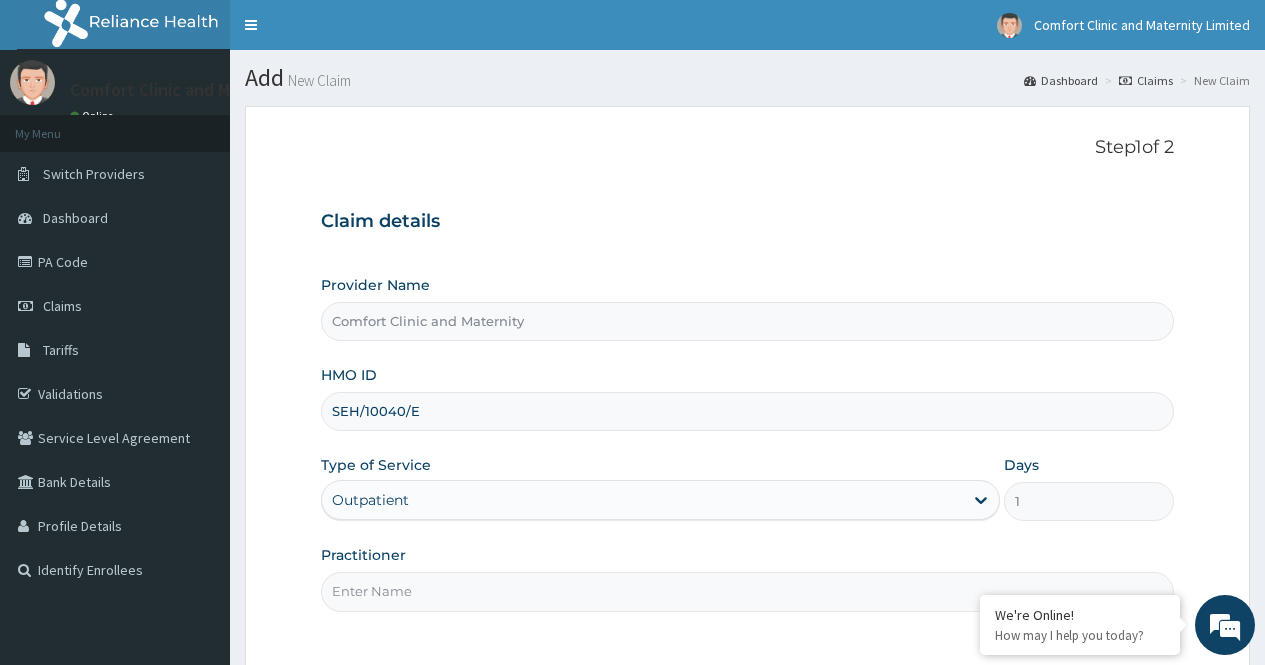 click on "Practitioner" at bounding box center [747, 591] 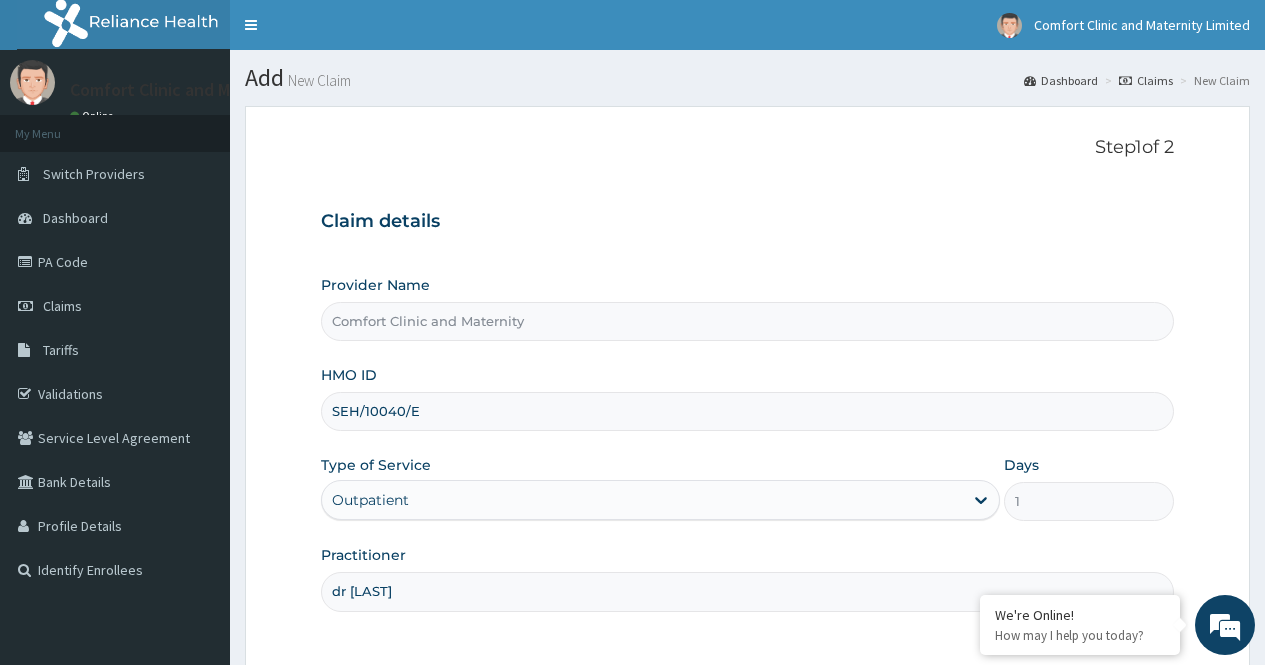 click on "Step  1  of 2 Claim details Provider Name [ORGANIZATION] and Maternity HMO ID SEH/10040/E Type of Service Outpatient Days 1 Practitioner dr [NAME]     Previous   Next" at bounding box center (747, 443) 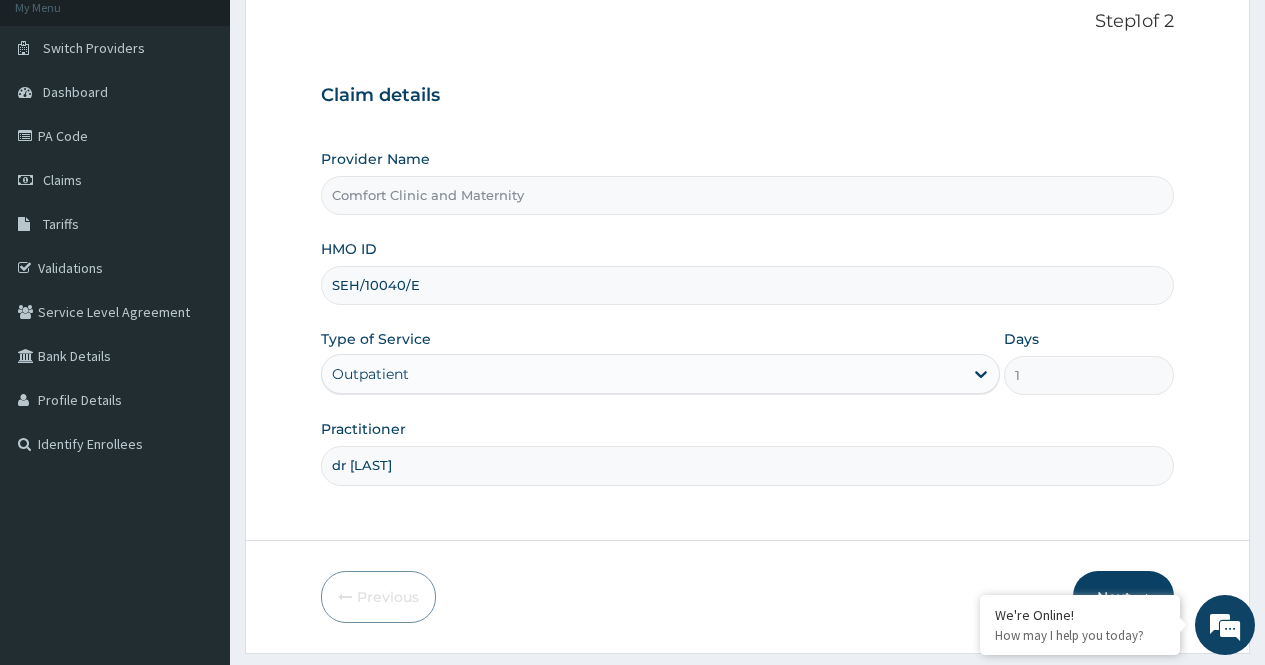 scroll, scrollTop: 181, scrollLeft: 0, axis: vertical 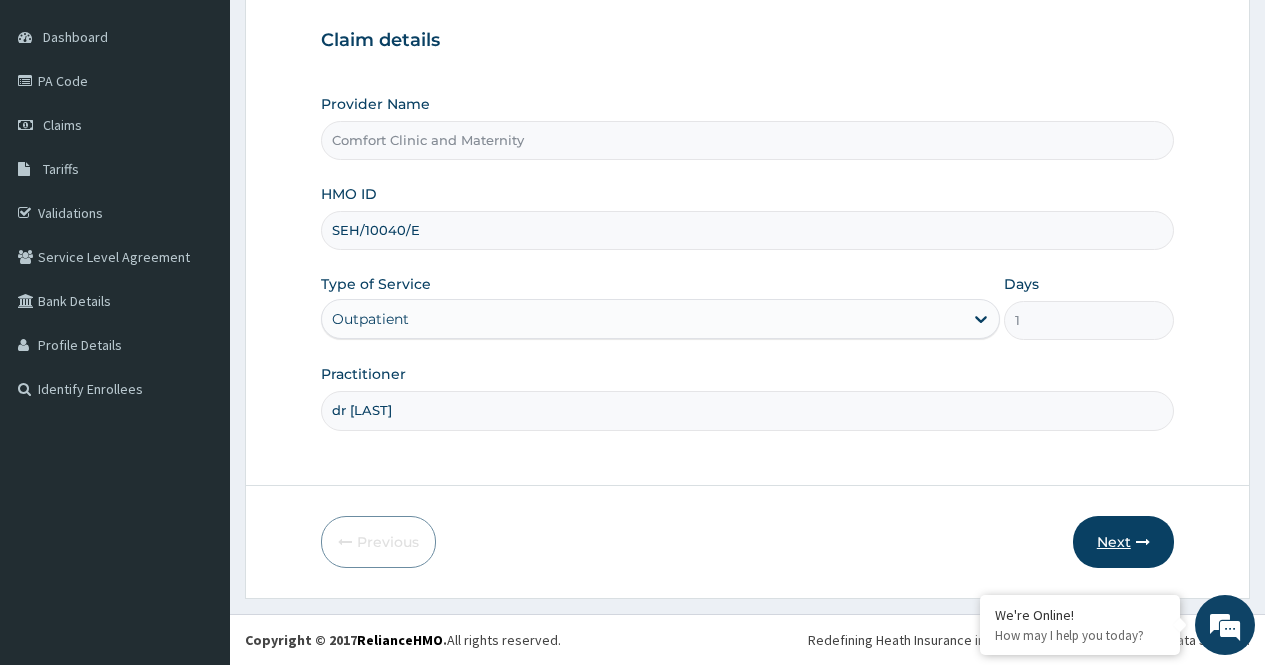 click on "Next" at bounding box center (1123, 542) 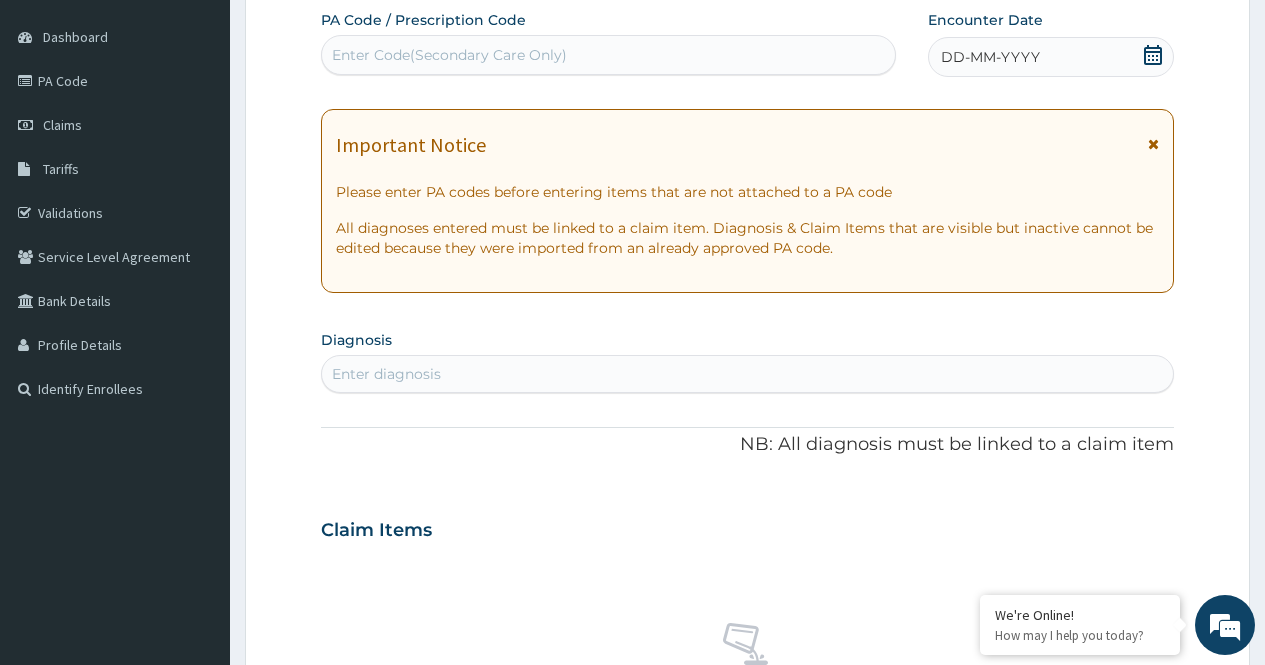 click on "Enter Code(Secondary Care Only)" at bounding box center (608, 55) 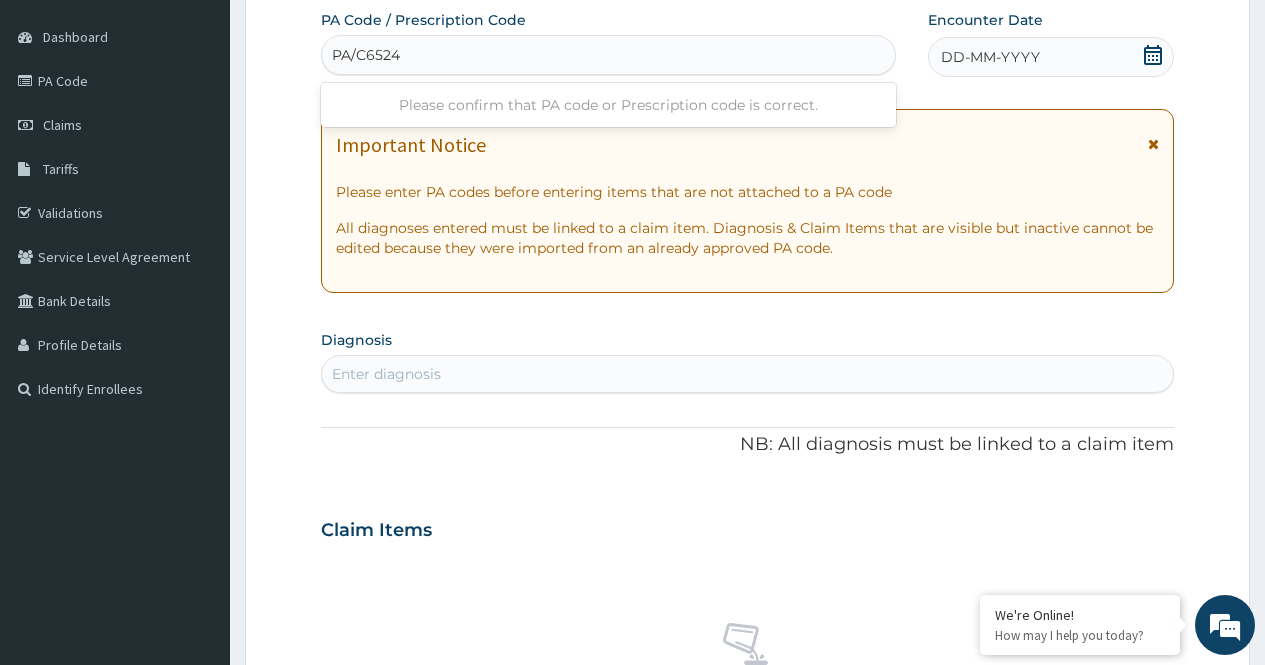 type on "PA/C65249" 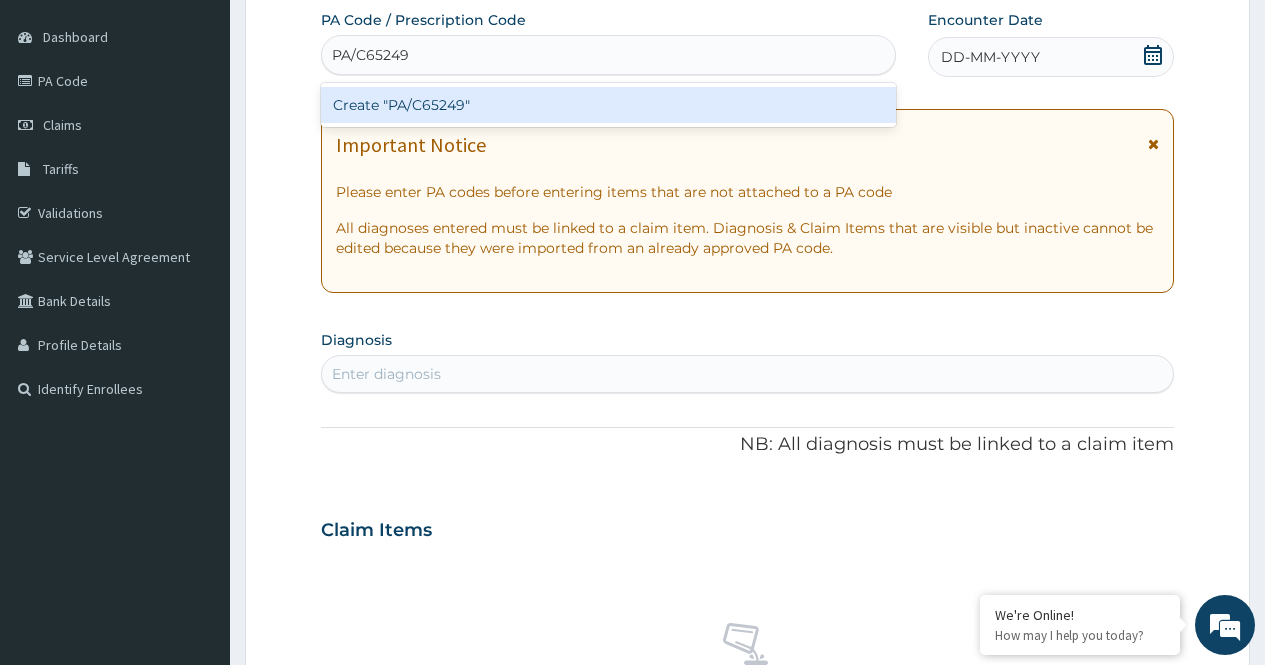 click on "Create "PA/C65249"" at bounding box center [608, 105] 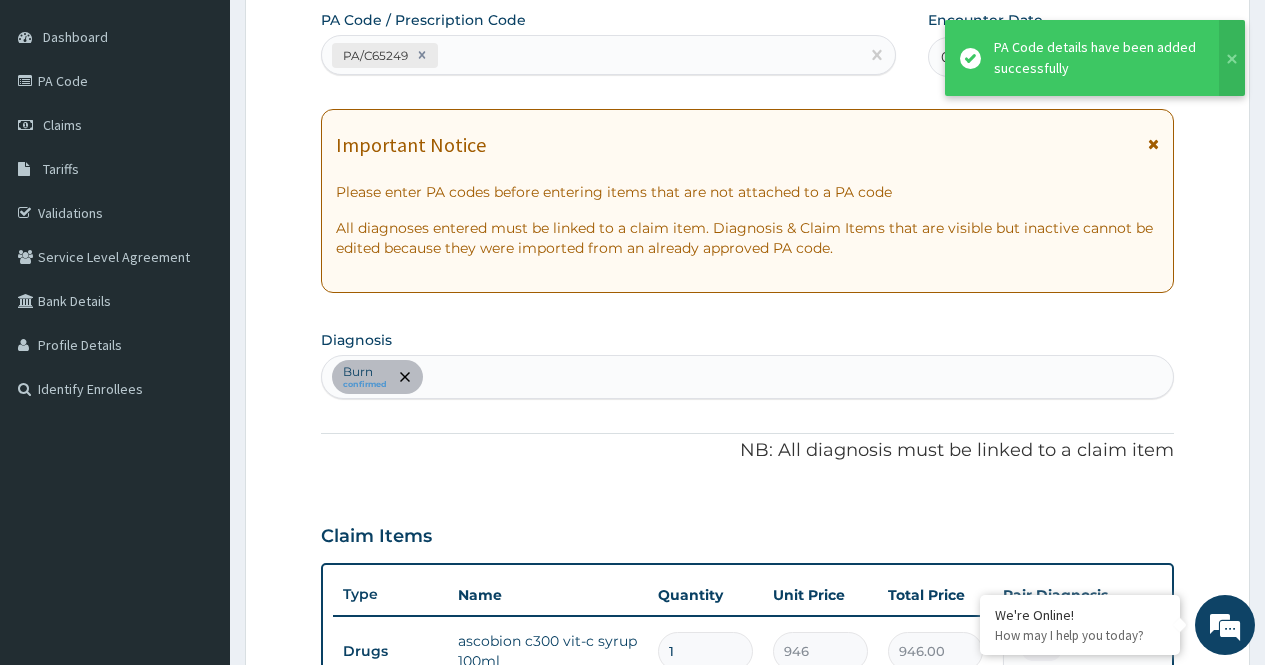 scroll, scrollTop: 781, scrollLeft: 0, axis: vertical 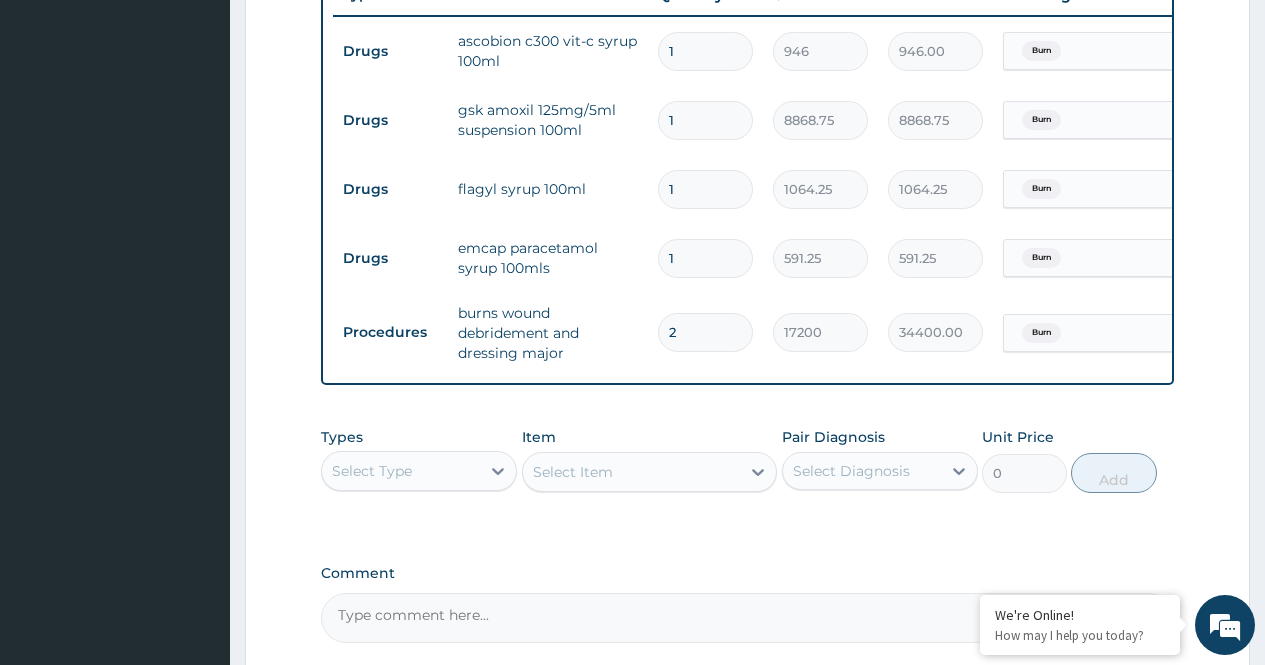 click on "Step  2  of 2 PA Code / Prescription Code PA/C65249 Encounter Date 09-07-2025 Important Notice Please enter PA codes before entering items that are not attached to a PA code   All diagnoses entered must be linked to a claim item. Diagnosis & Claim Items that are visible but inactive cannot be edited because they were imported from an already approved PA code. Diagnosis Burn confirmed NB: All diagnosis must be linked to a claim item Claim Items Type Name Quantity Unit Price Total Price Pair Diagnosis Actions Drugs ascobion c300 vit-c syrup 100ml 1 946 946.00 Burn Delete Drugs gsk amoxil 125mg/5ml suspension 100ml 1 8868.75 8868.75 Burn Delete Drugs flagyl syrup 100ml 1 1064.25 1064.25 Burn Delete Drugs emcap paracetamol syrup 100mls 1 591.25 591.25 Burn Delete Procedures burns wound debridement and dressing major  2 17200 34400.00 Burn Delete Types Select Type Item Select Item Pair Diagnosis Select Diagnosis Unit Price 0 Add Comment     Previous   Submit" at bounding box center (747, 55) 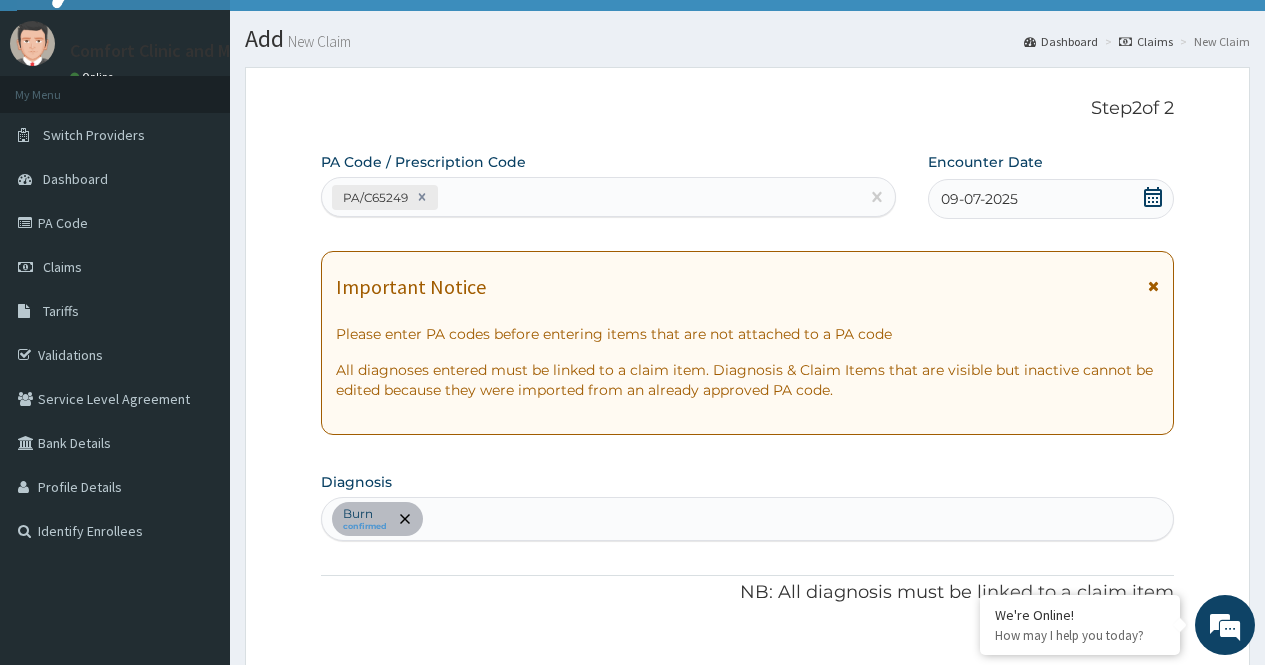 scroll, scrollTop: 0, scrollLeft: 0, axis: both 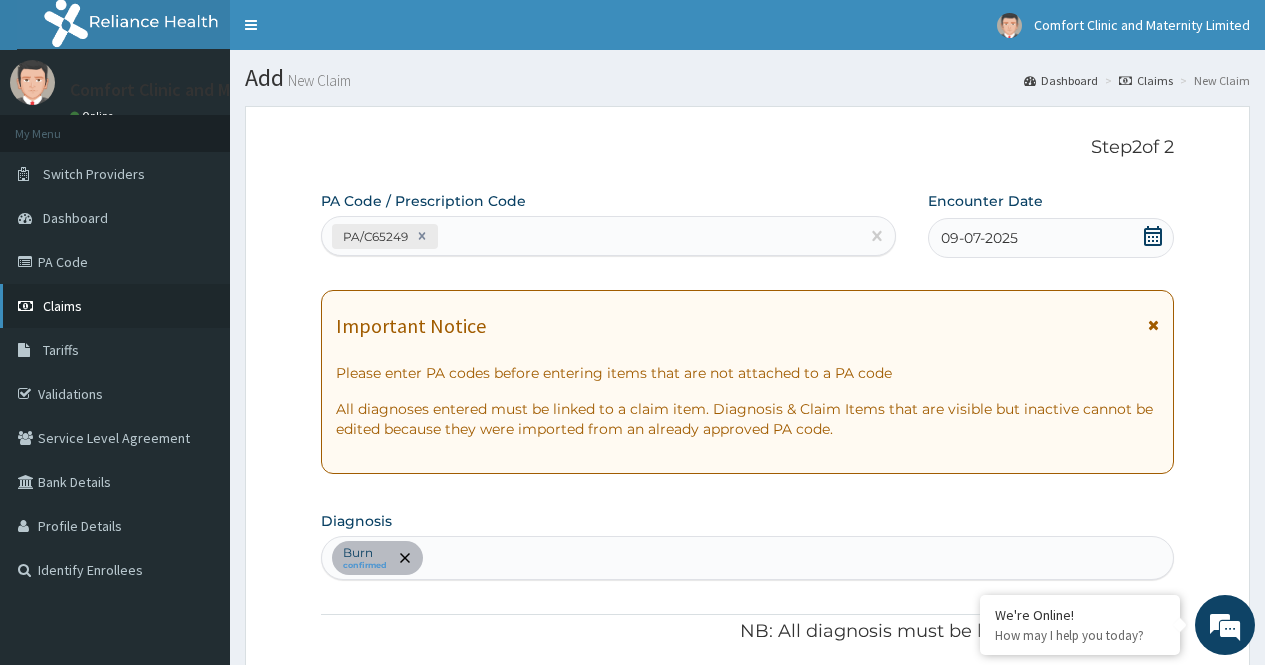 click on "Claims" at bounding box center (115, 306) 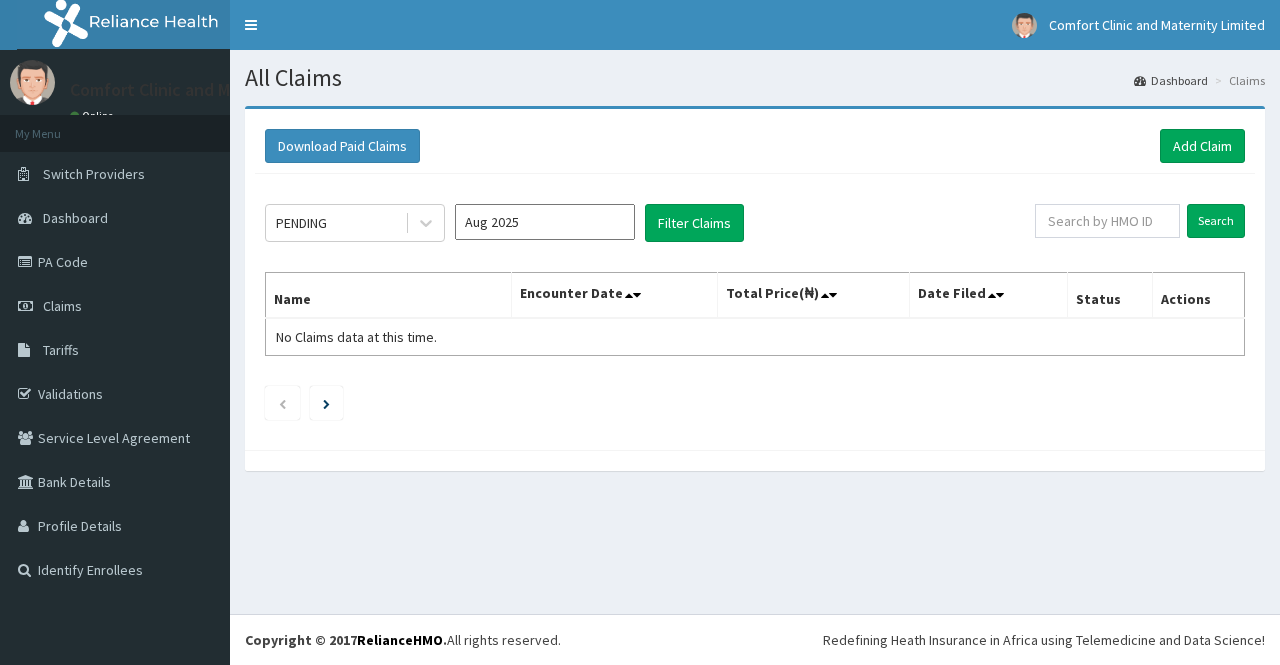 scroll, scrollTop: 0, scrollLeft: 0, axis: both 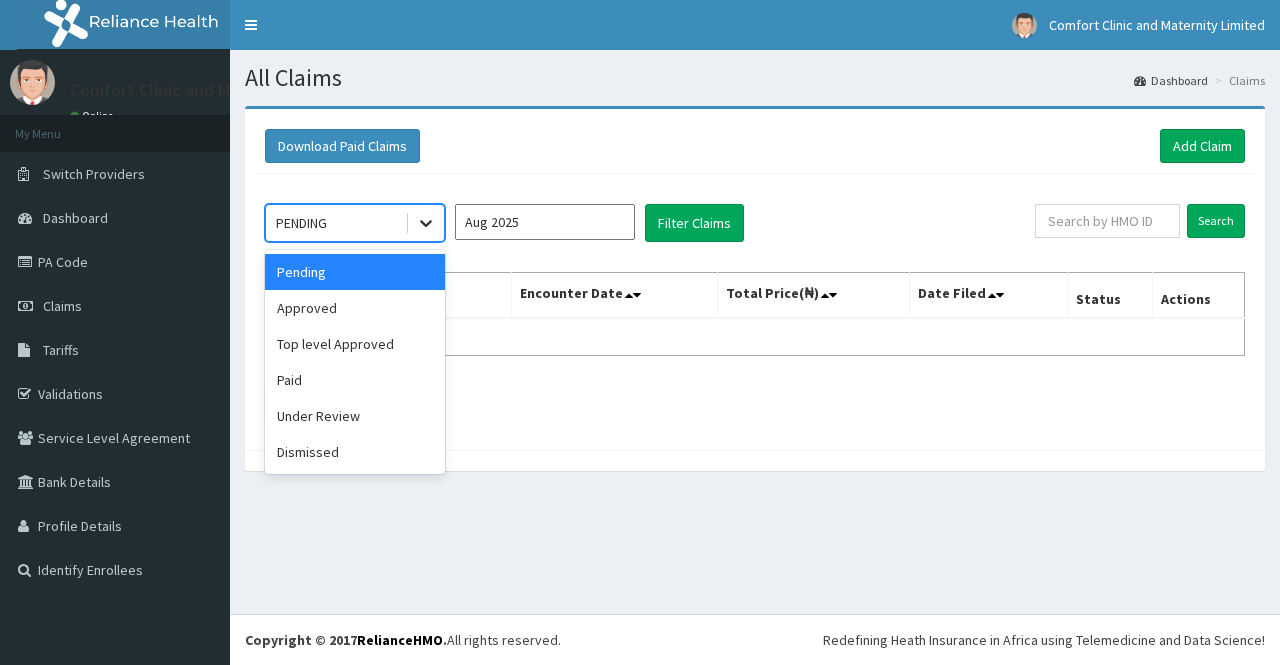 click 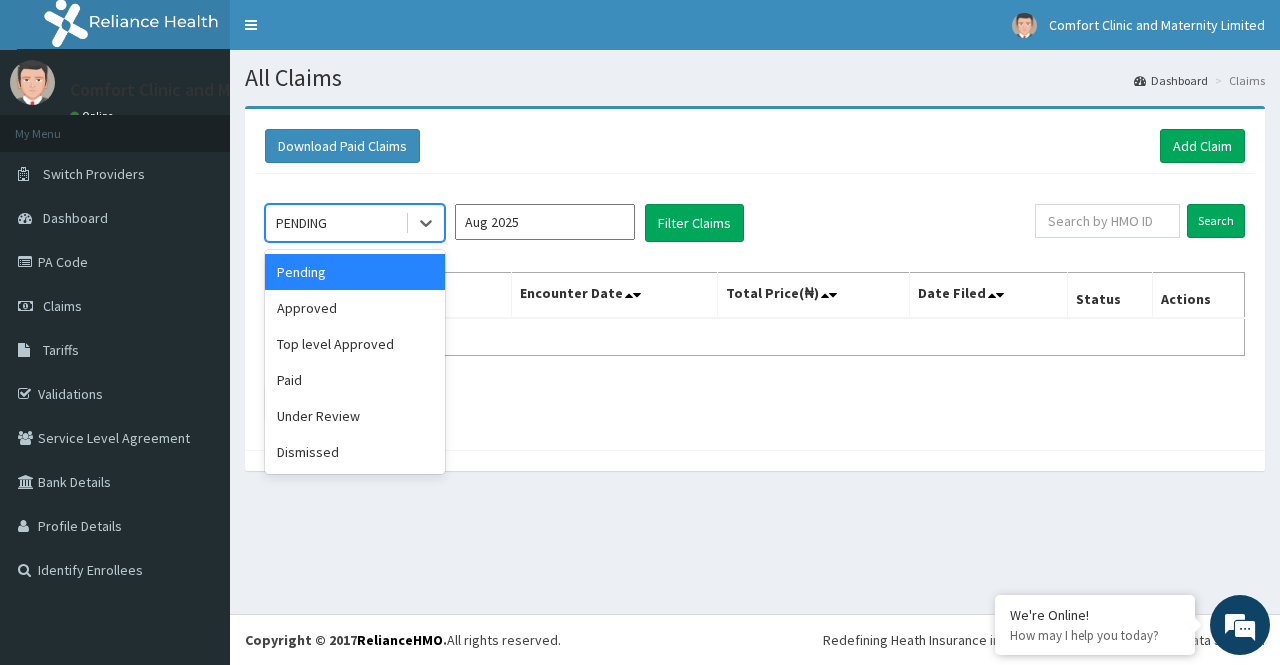 click on "Aug 2025" at bounding box center [545, 222] 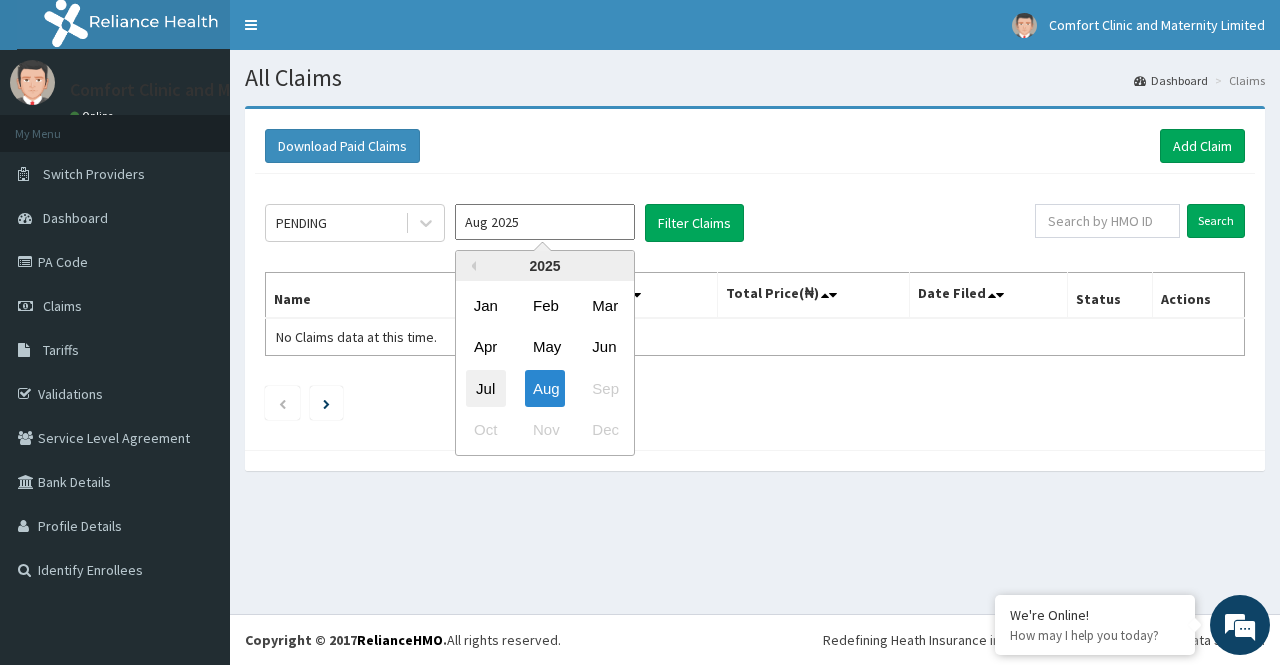 click on "Jul" at bounding box center (486, 388) 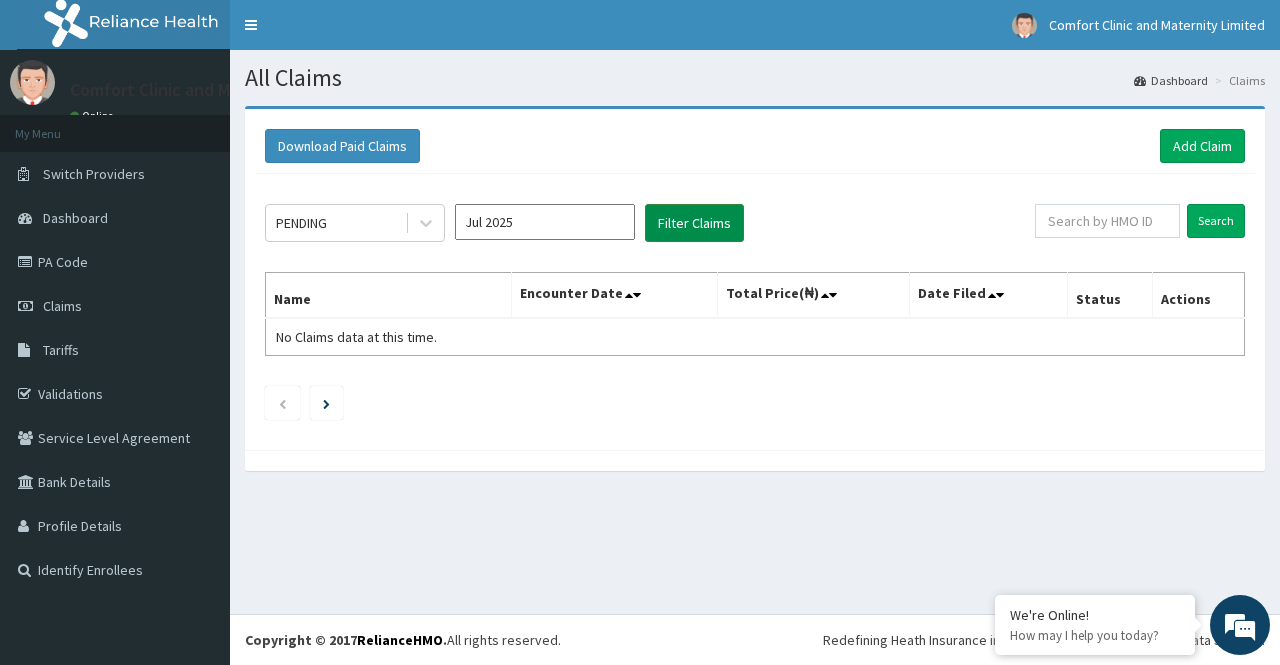 click on "Filter Claims" at bounding box center [694, 223] 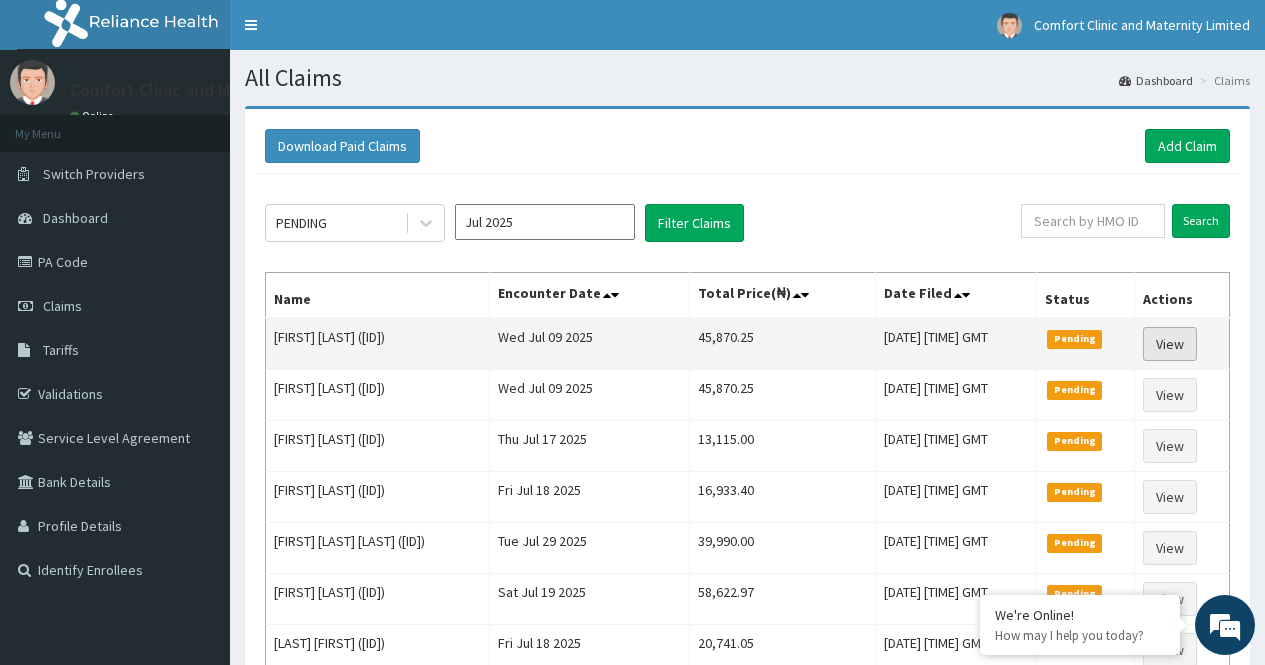 click on "View" at bounding box center [1170, 344] 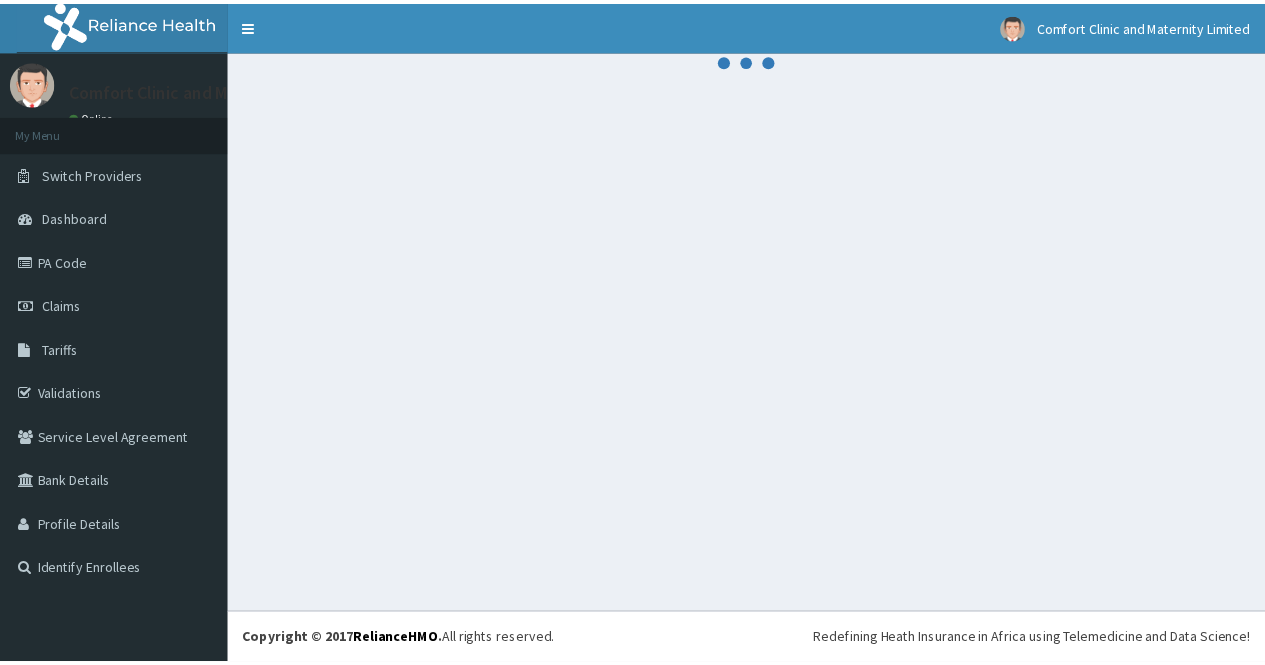 scroll, scrollTop: 0, scrollLeft: 0, axis: both 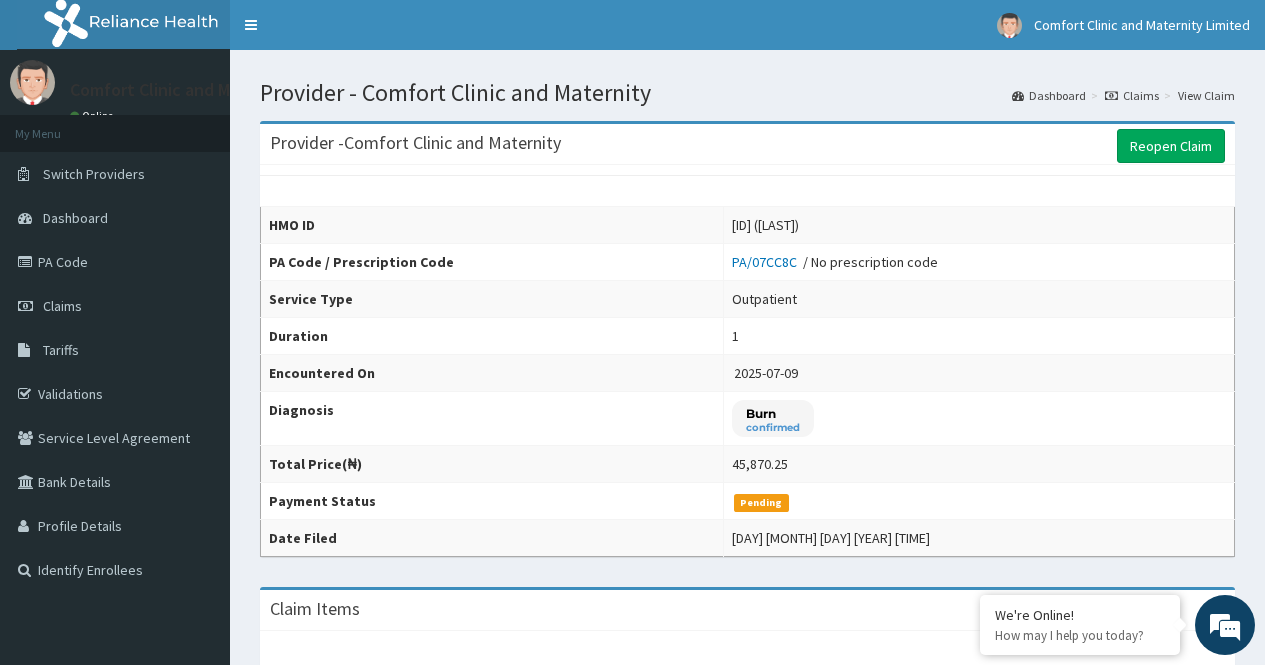 click on "Diagnosis" at bounding box center [492, 419] 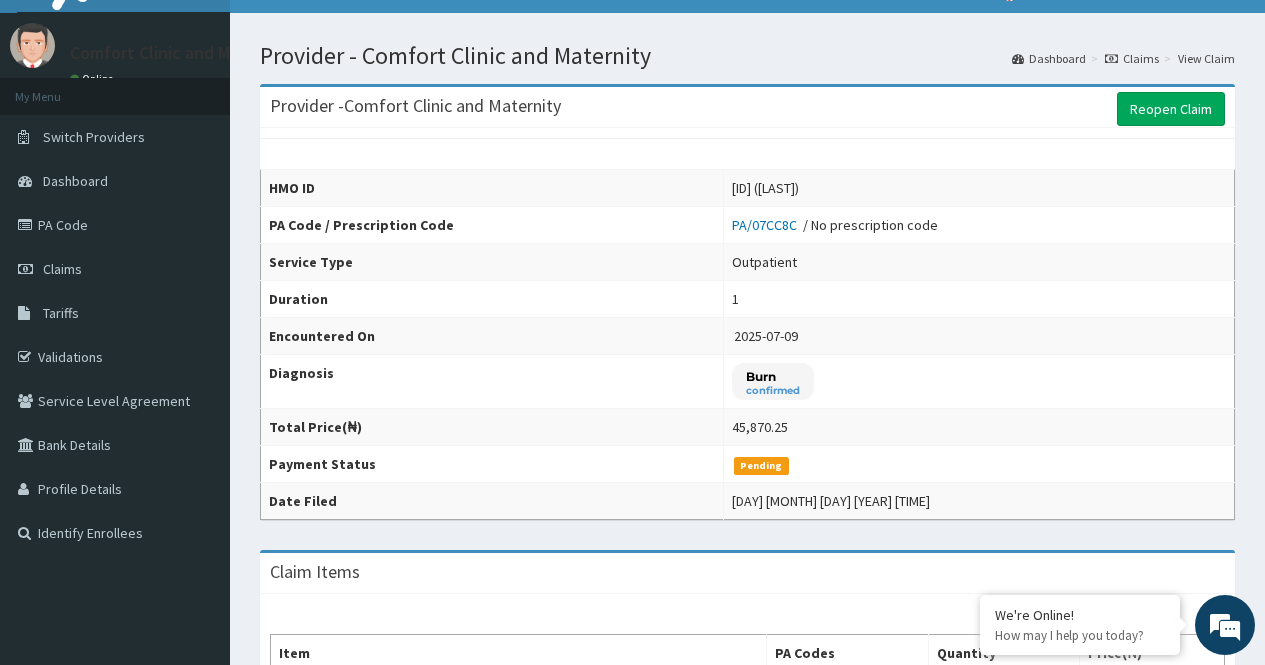 scroll, scrollTop: 0, scrollLeft: 0, axis: both 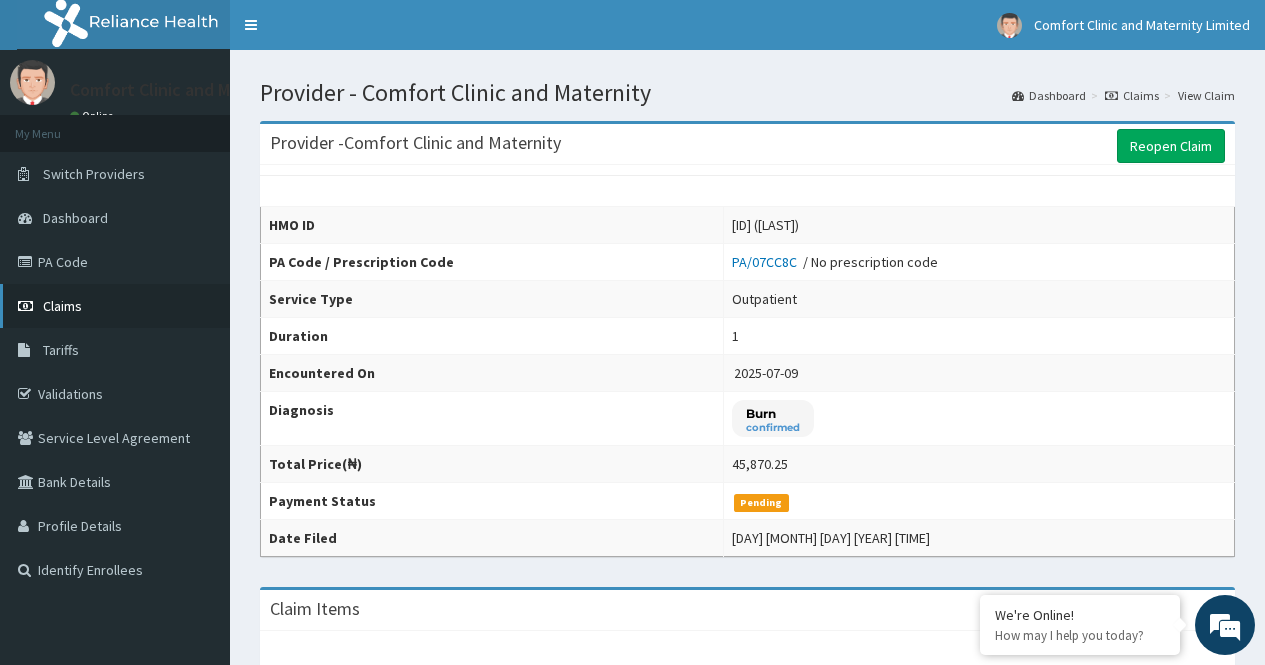 click on "Claims" at bounding box center (115, 306) 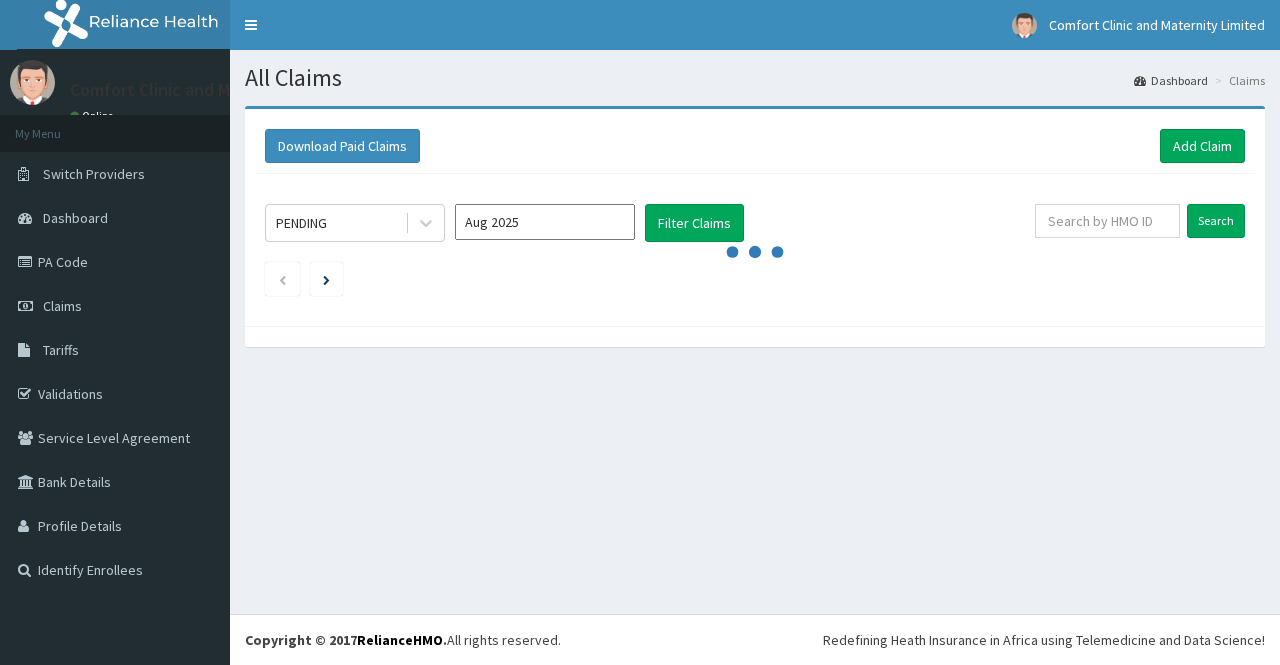 scroll, scrollTop: 0, scrollLeft: 0, axis: both 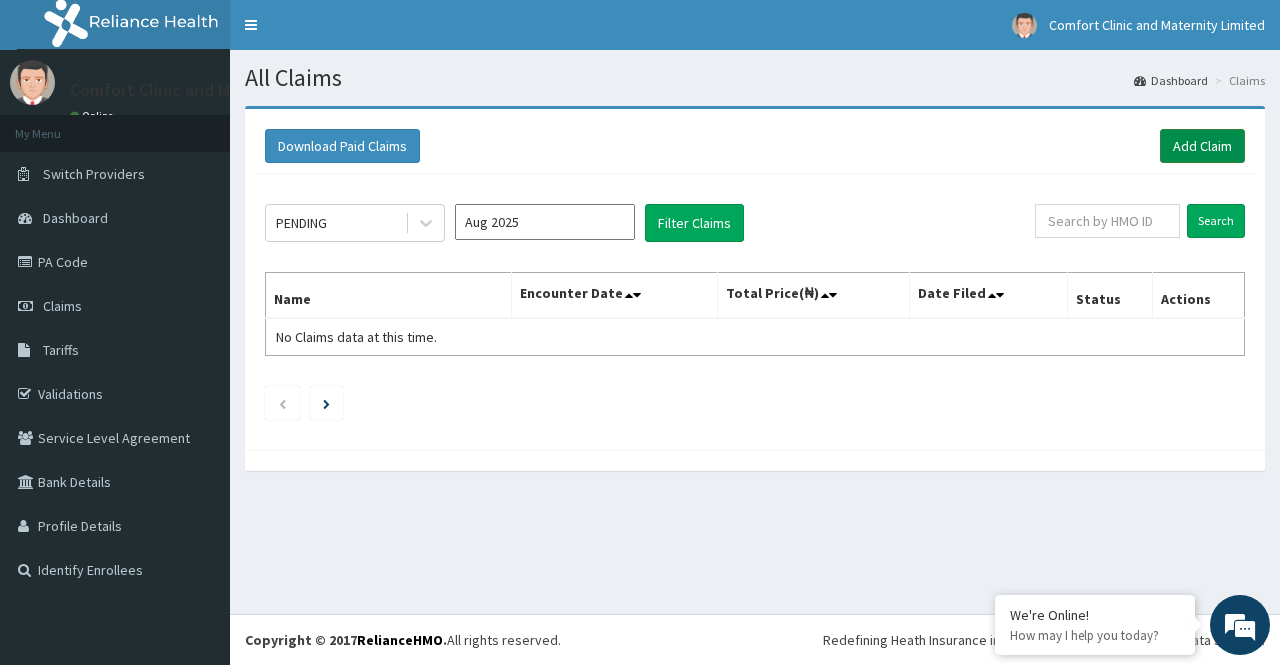 click on "Add Claim" at bounding box center (1202, 146) 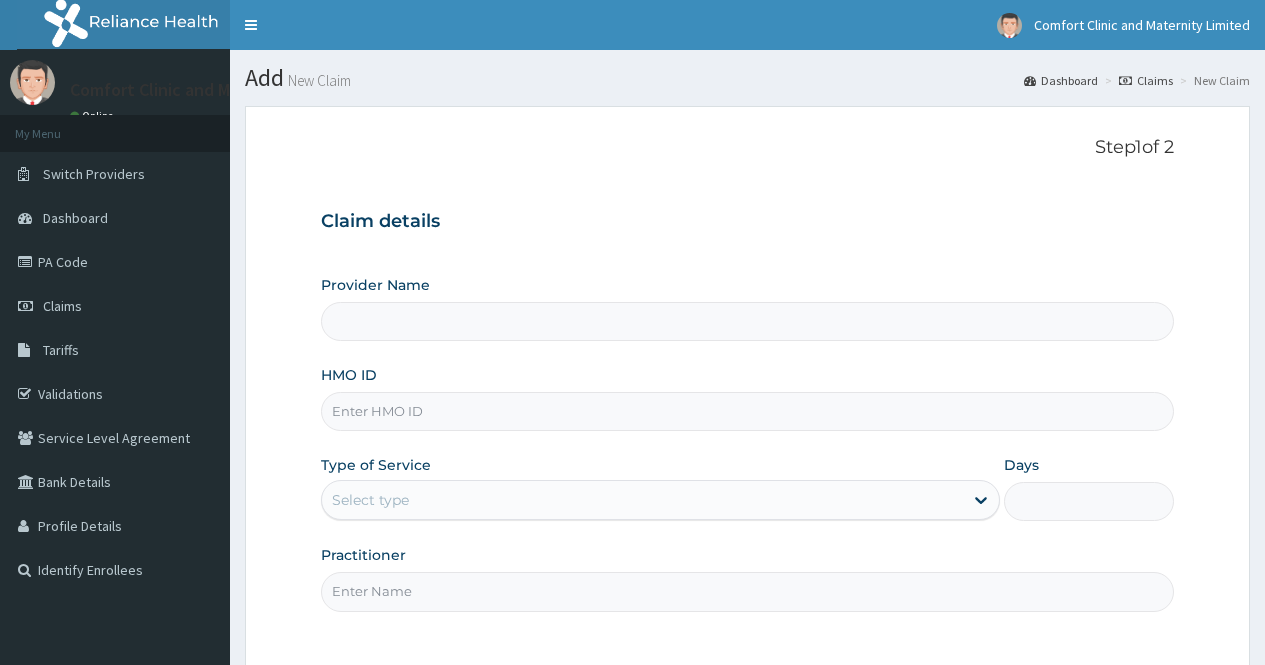 scroll, scrollTop: 0, scrollLeft: 0, axis: both 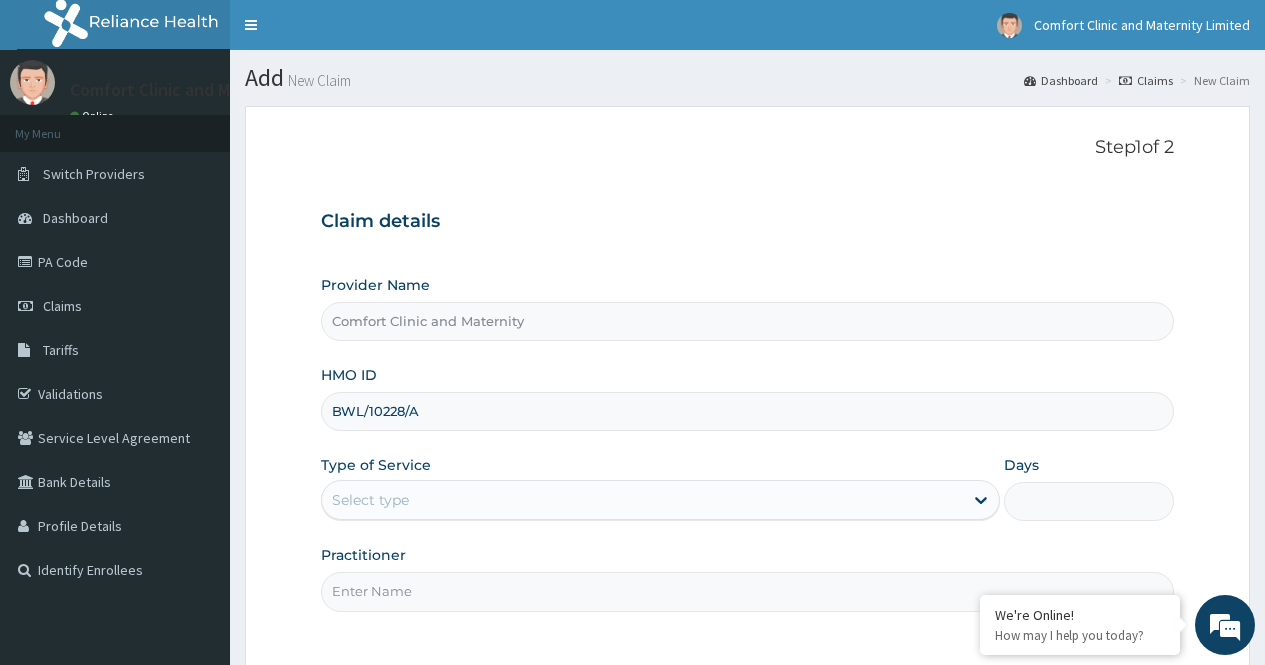 type on "BWL/10228/A" 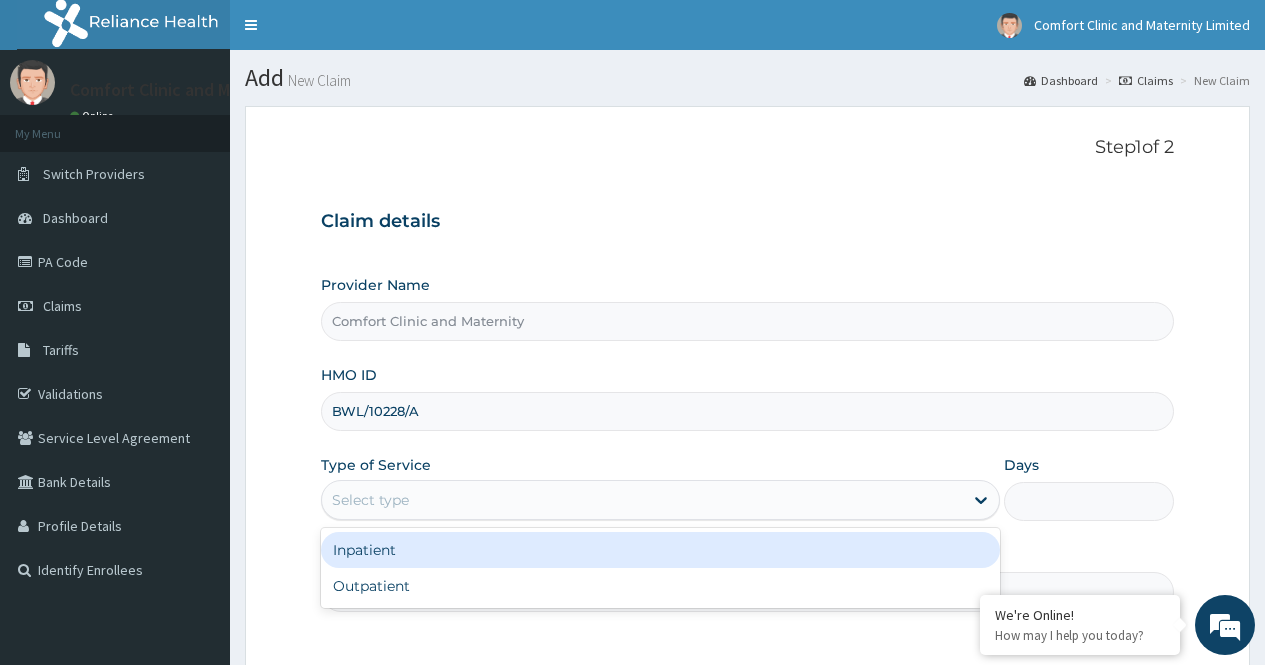 click on "Select type" at bounding box center (642, 500) 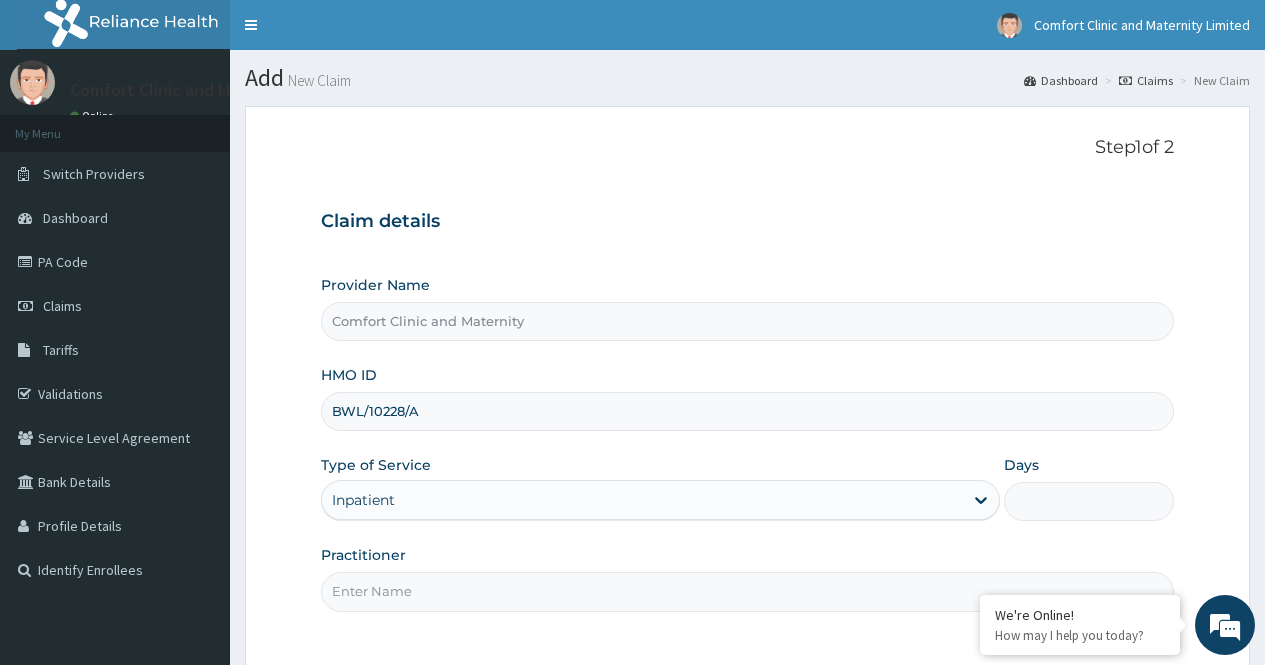 click on "Practitioner" at bounding box center [747, 591] 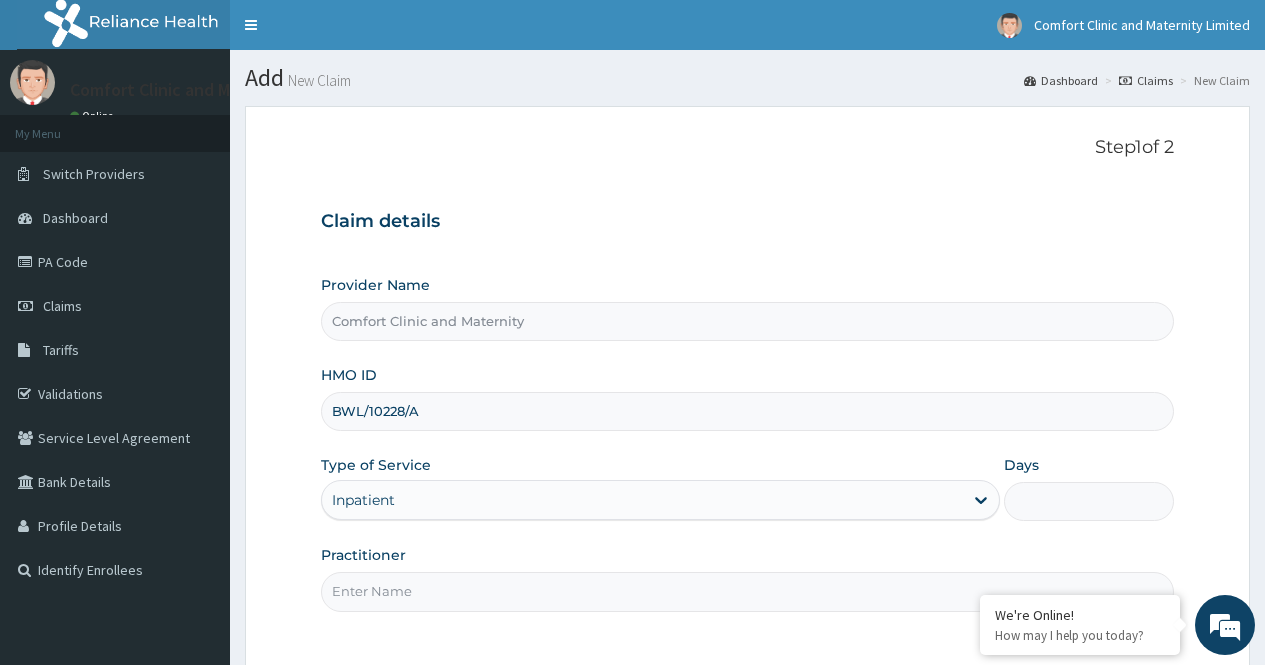 type on "[DR] [LAST]" 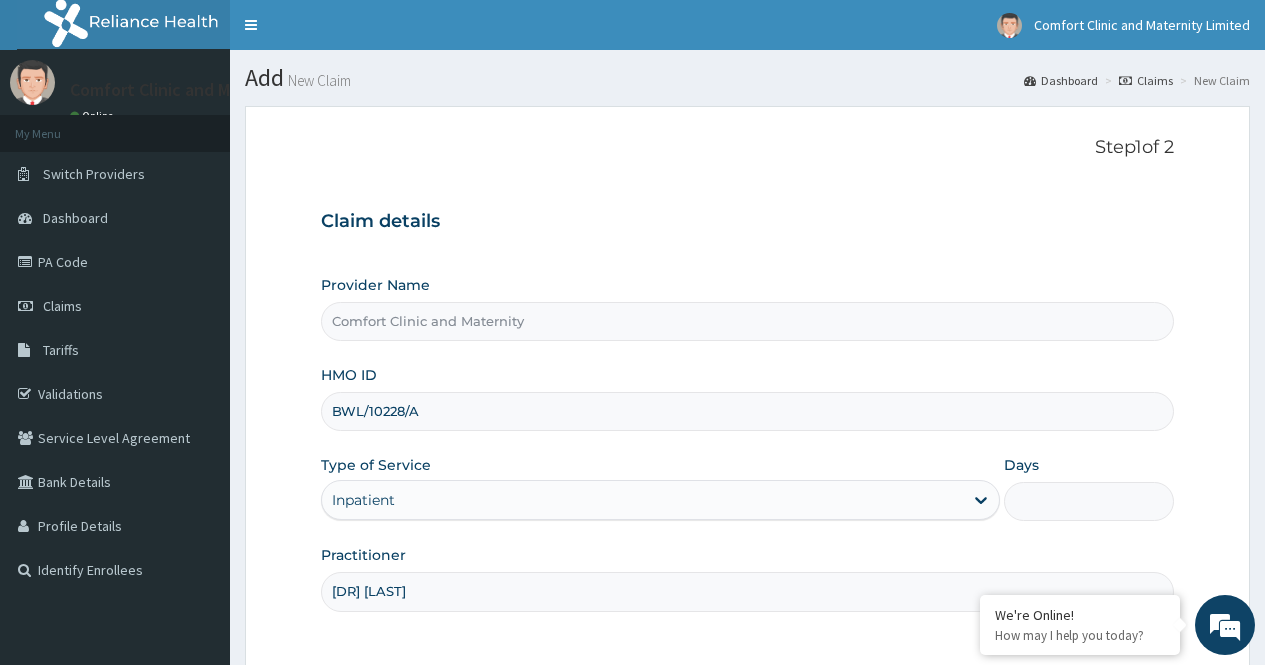click on "Days" at bounding box center (1089, 501) 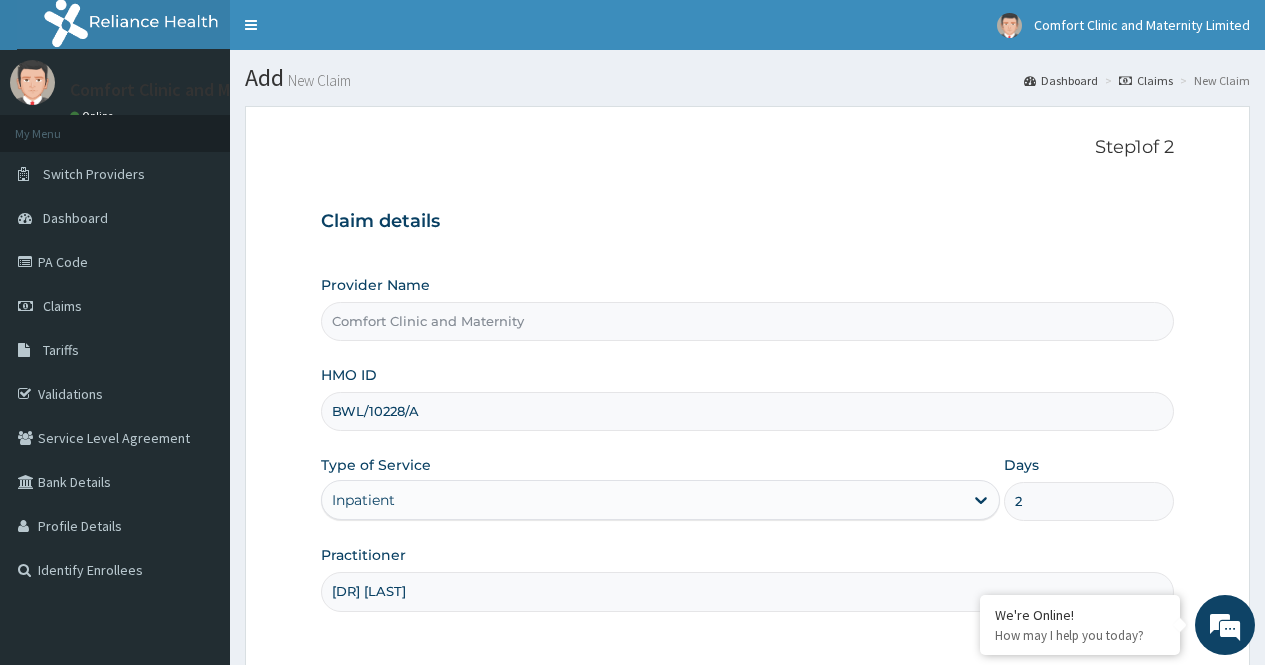 click on "Practitioner [DR] [LAST]" at bounding box center (747, 578) 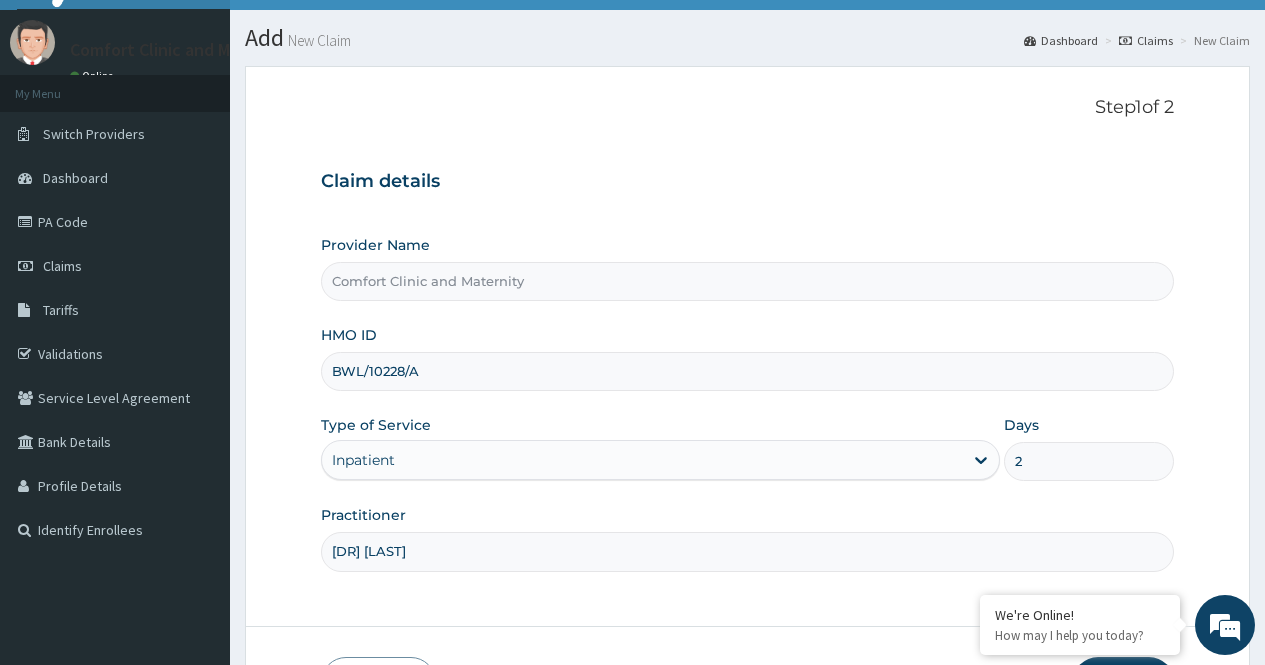 scroll, scrollTop: 181, scrollLeft: 0, axis: vertical 